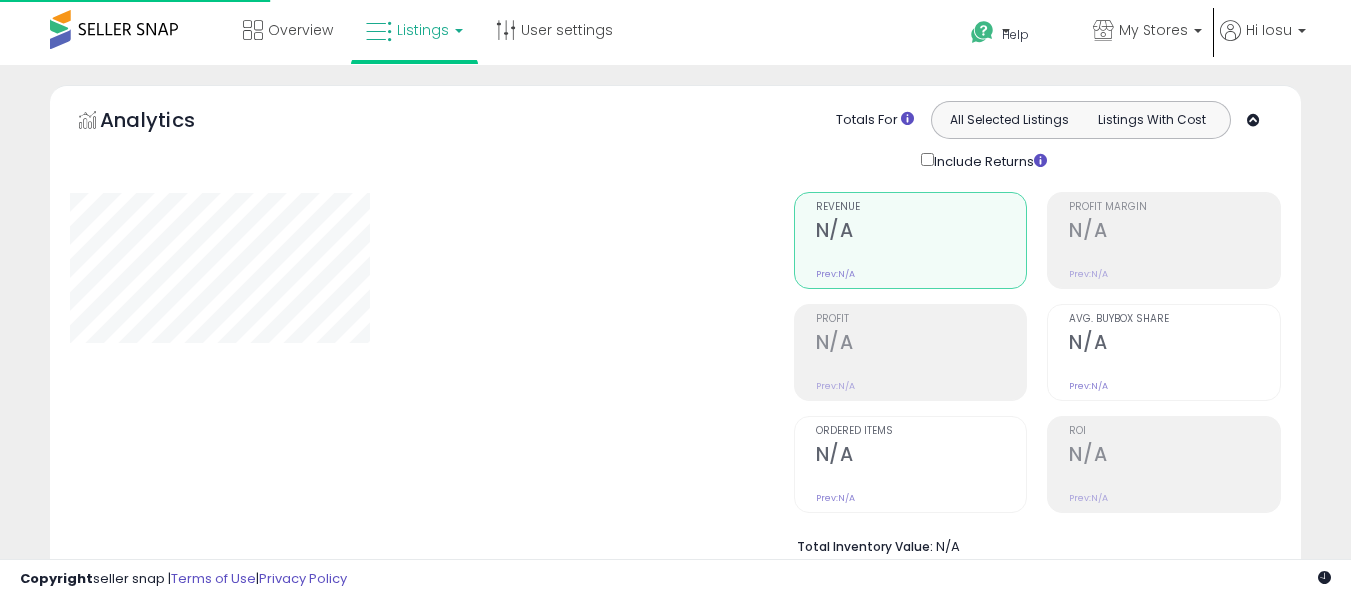 scroll, scrollTop: 435, scrollLeft: 0, axis: vertical 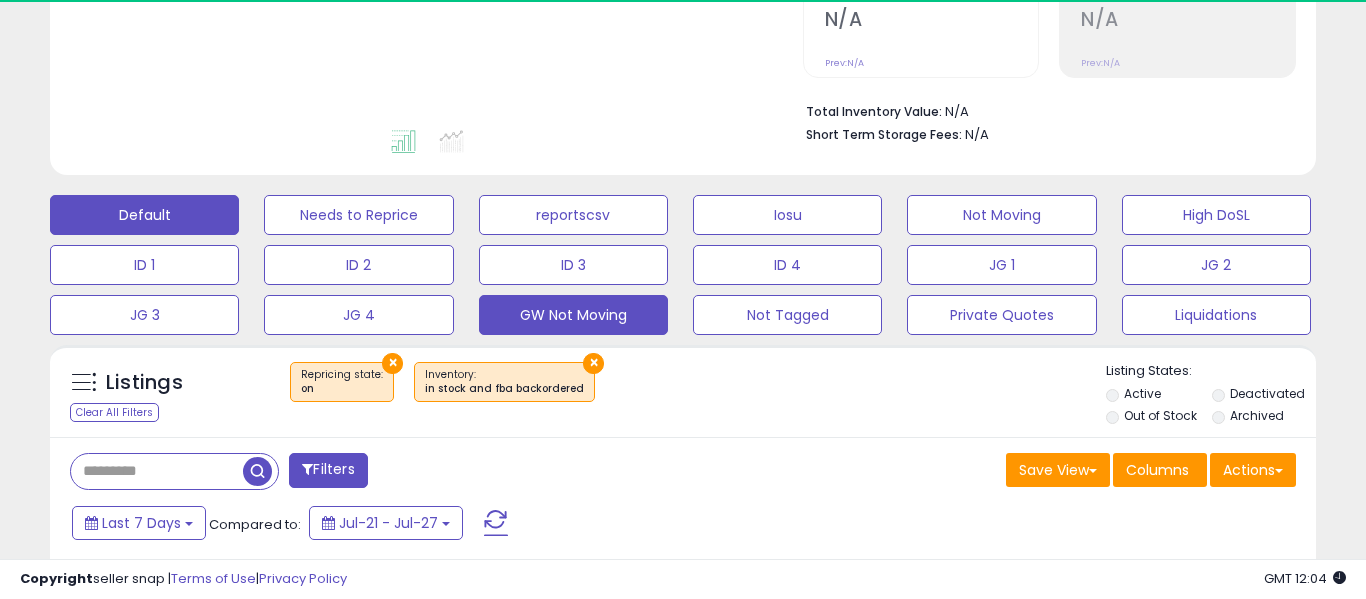 select on "**" 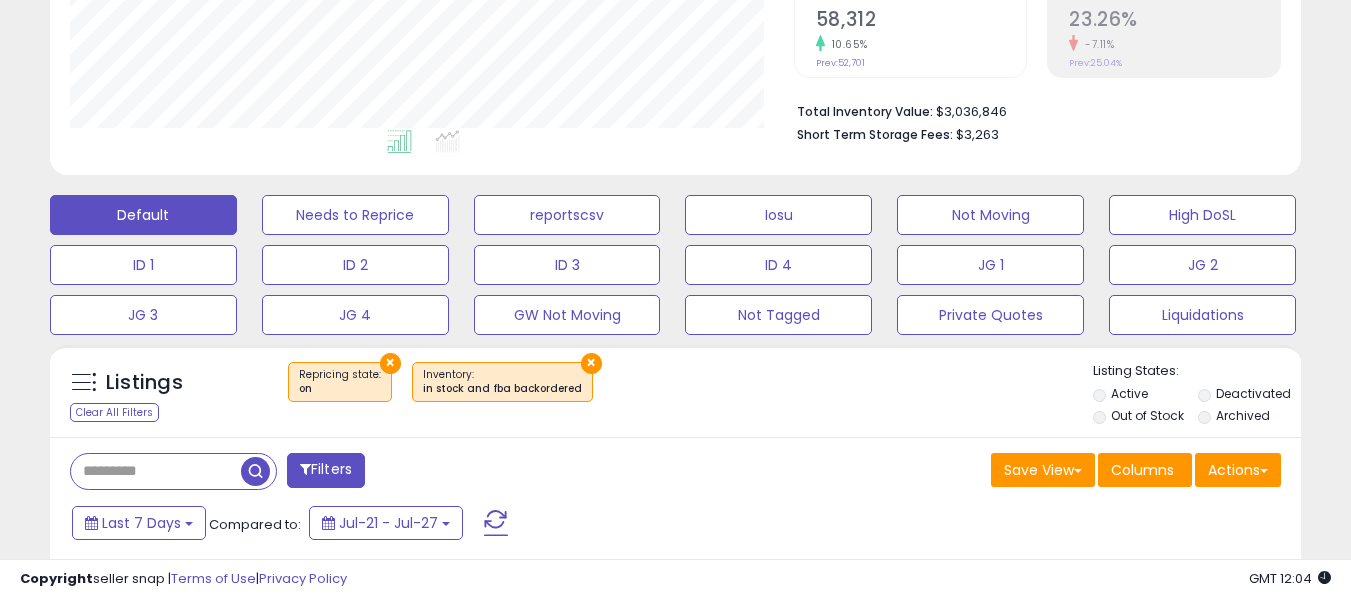 scroll, scrollTop: 999590, scrollLeft: 999276, axis: both 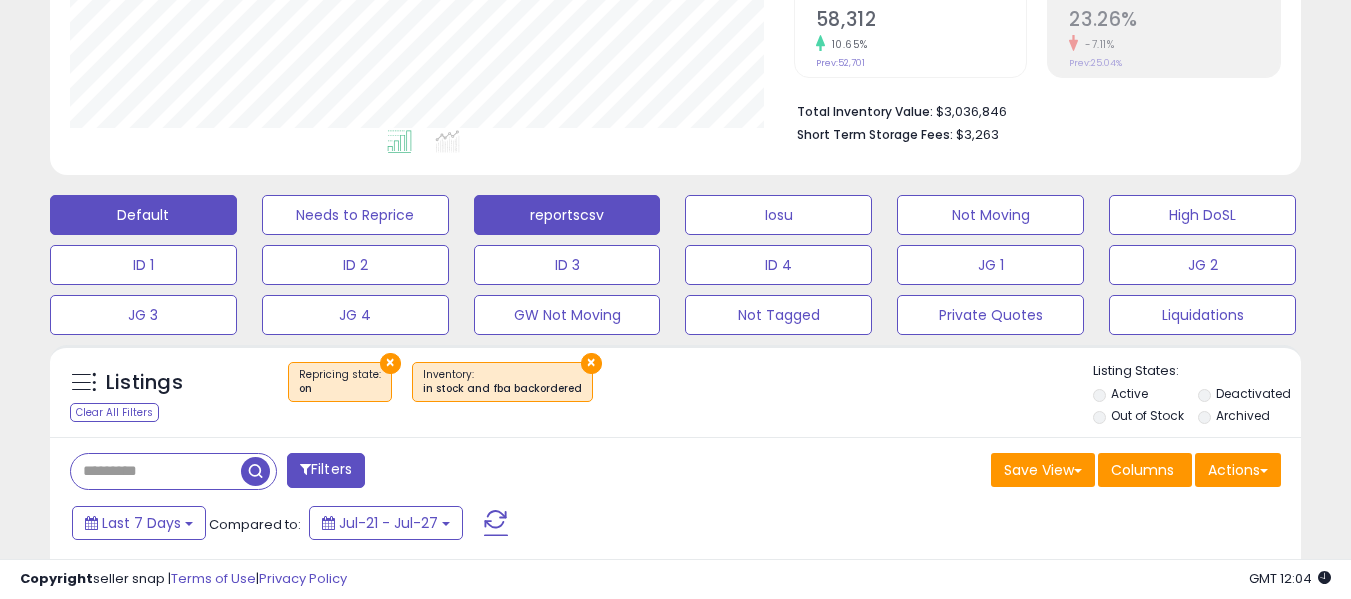 click on "reportscsv" at bounding box center (355, 215) 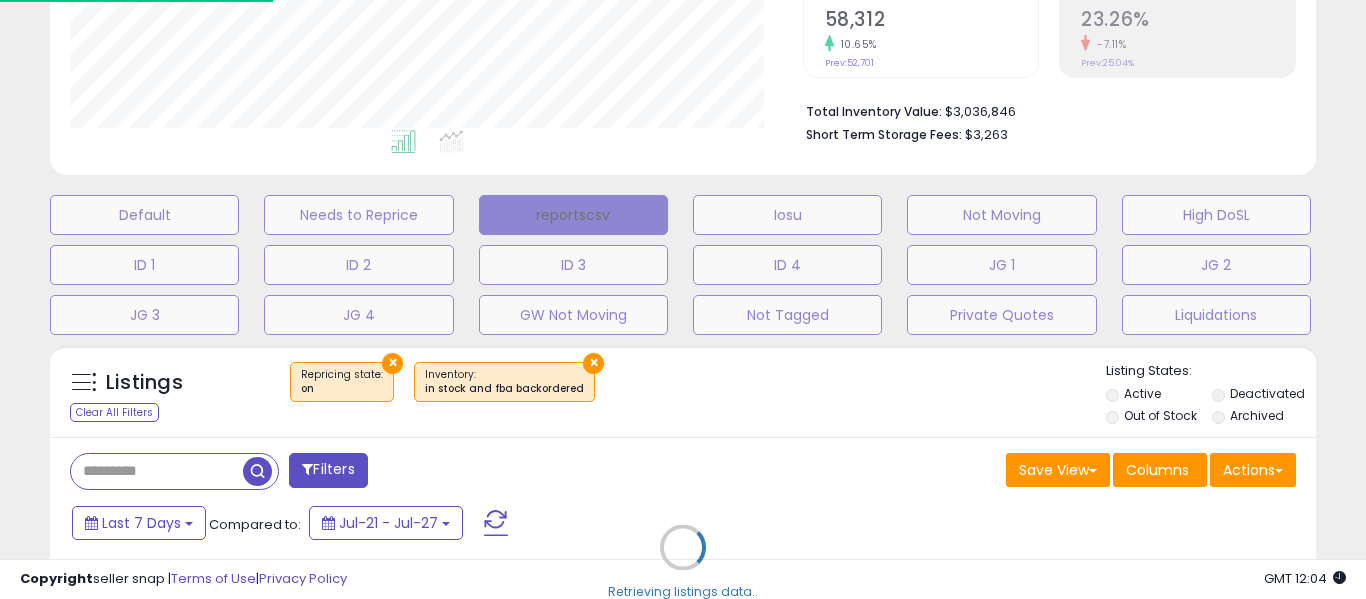 scroll, scrollTop: 999590, scrollLeft: 999267, axis: both 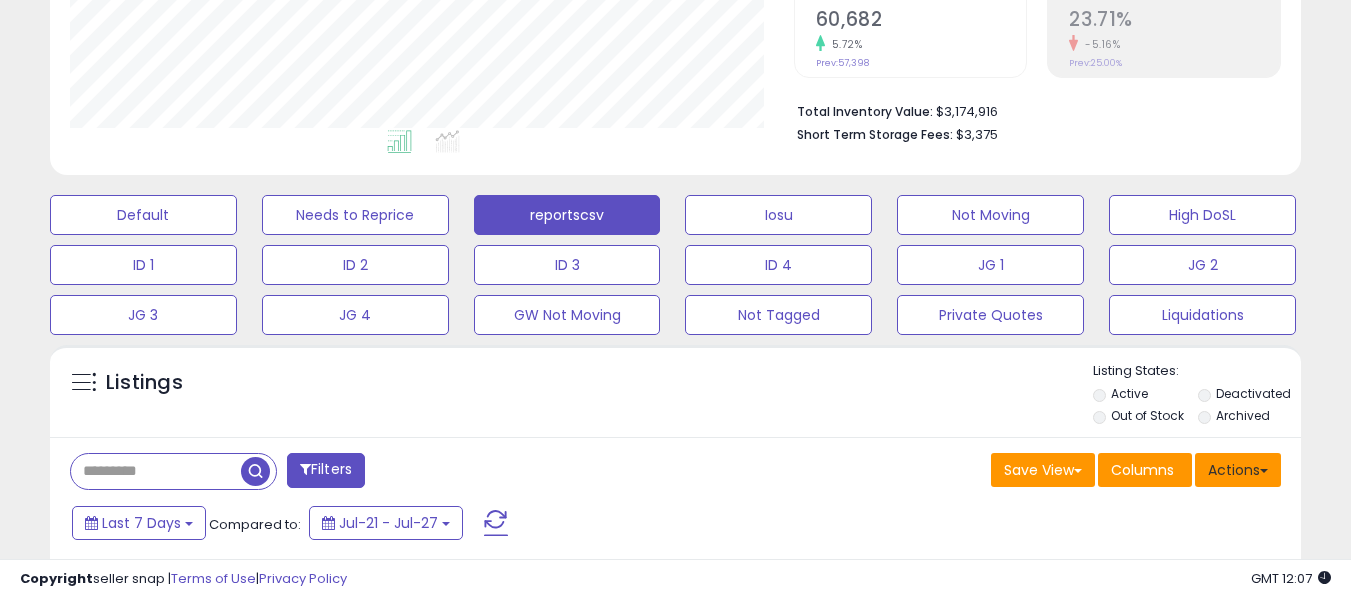 click on "Actions" at bounding box center [1238, 470] 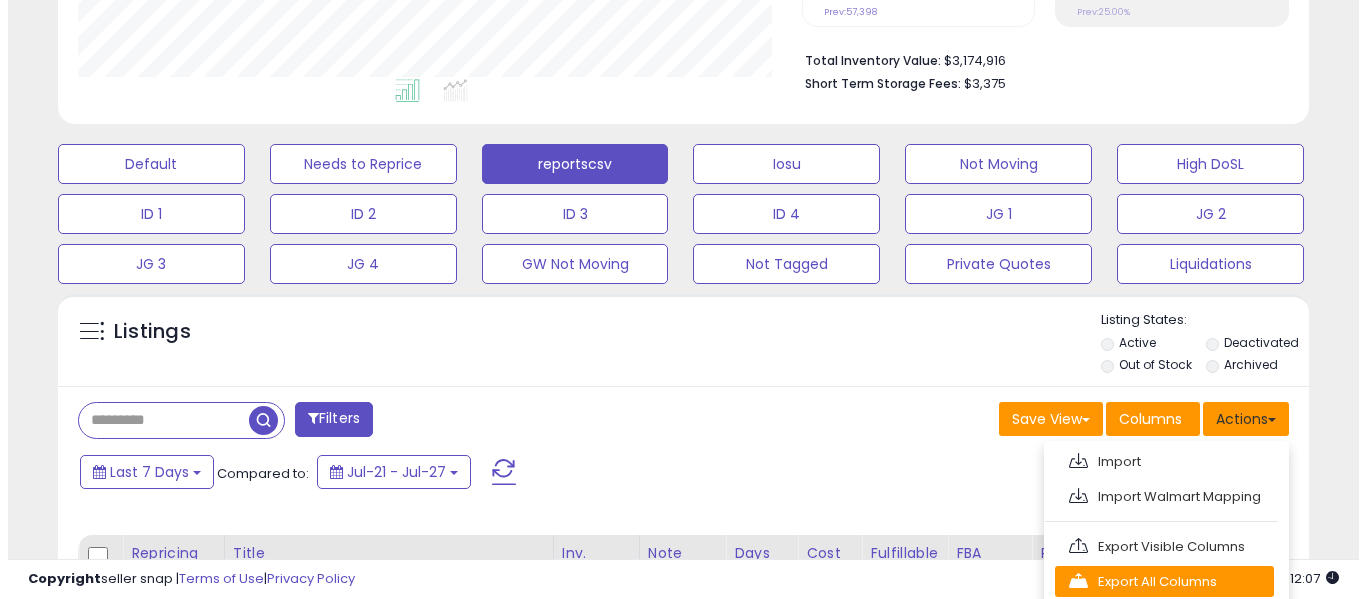 scroll, scrollTop: 535, scrollLeft: 0, axis: vertical 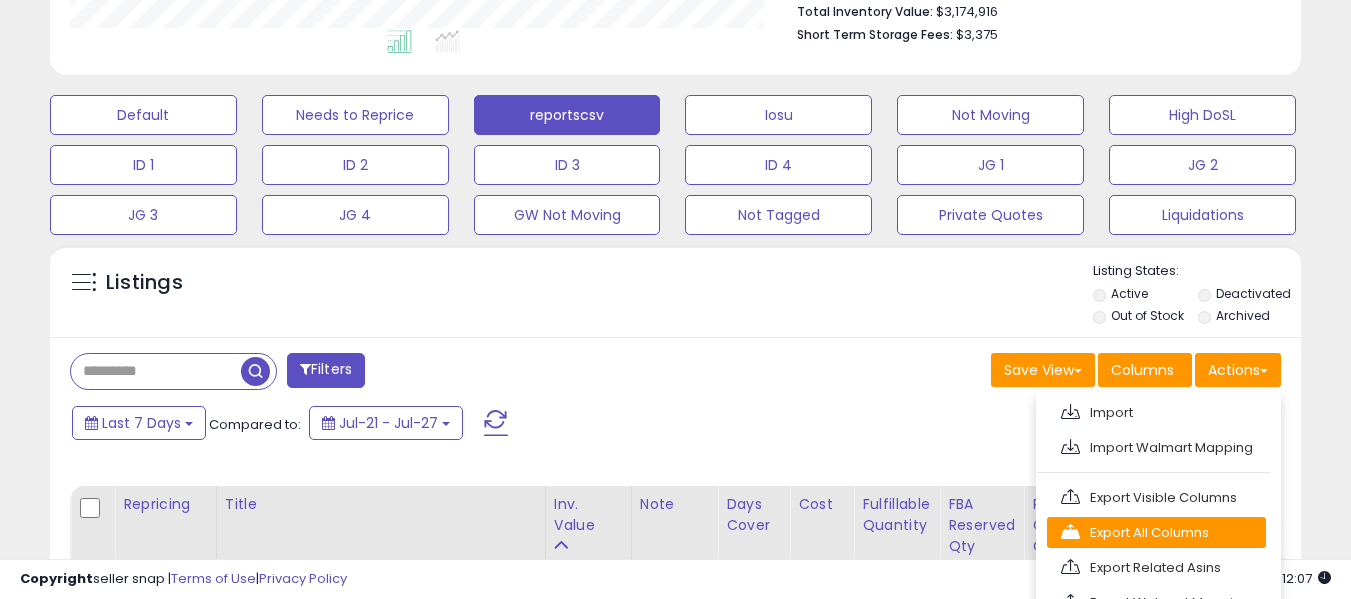 click on "Export All Columns" at bounding box center [1156, 532] 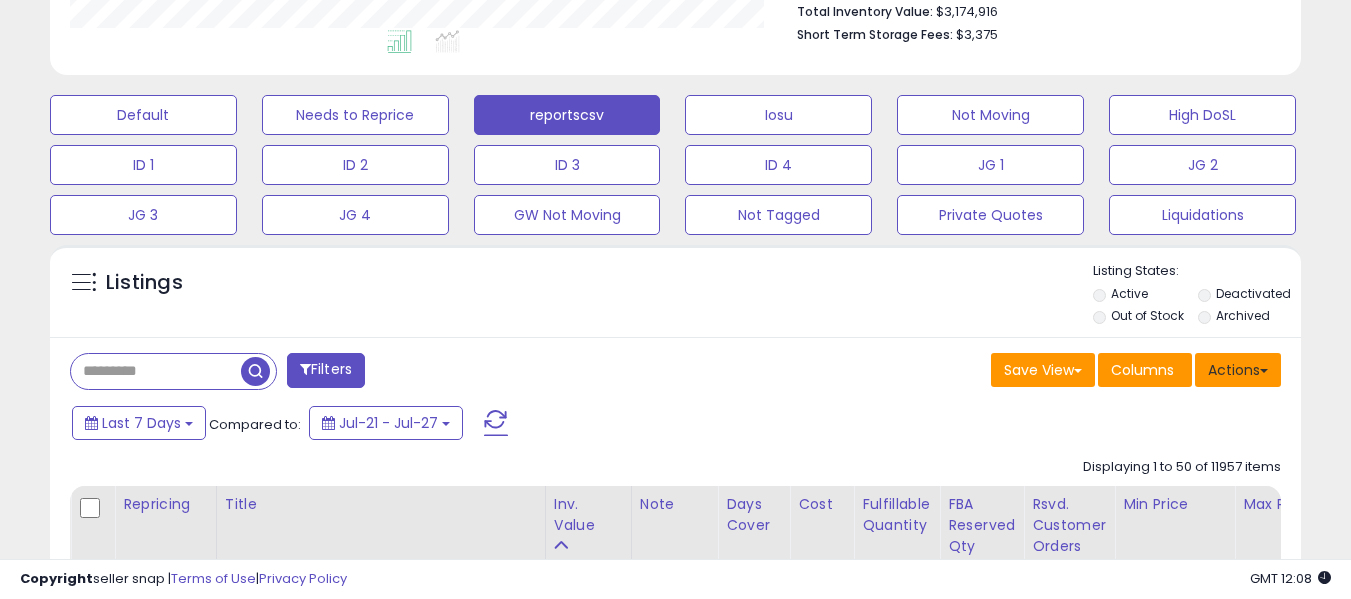 click on "Actions" at bounding box center (1238, 370) 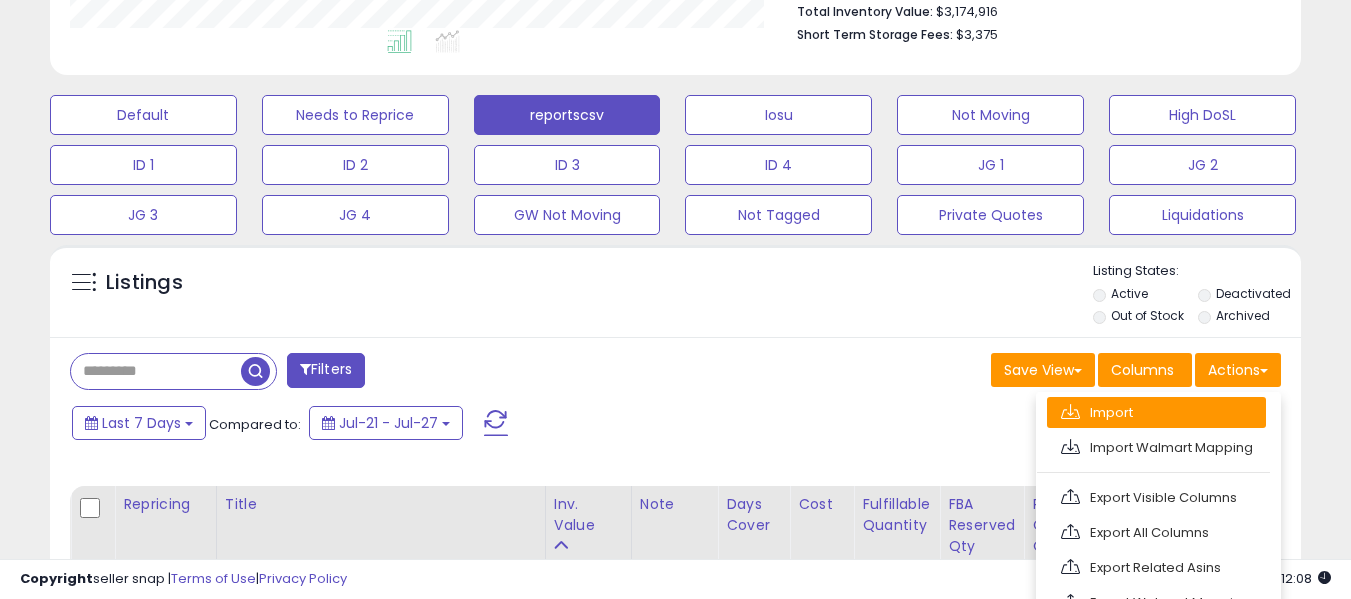 click on "Import" at bounding box center [1156, 412] 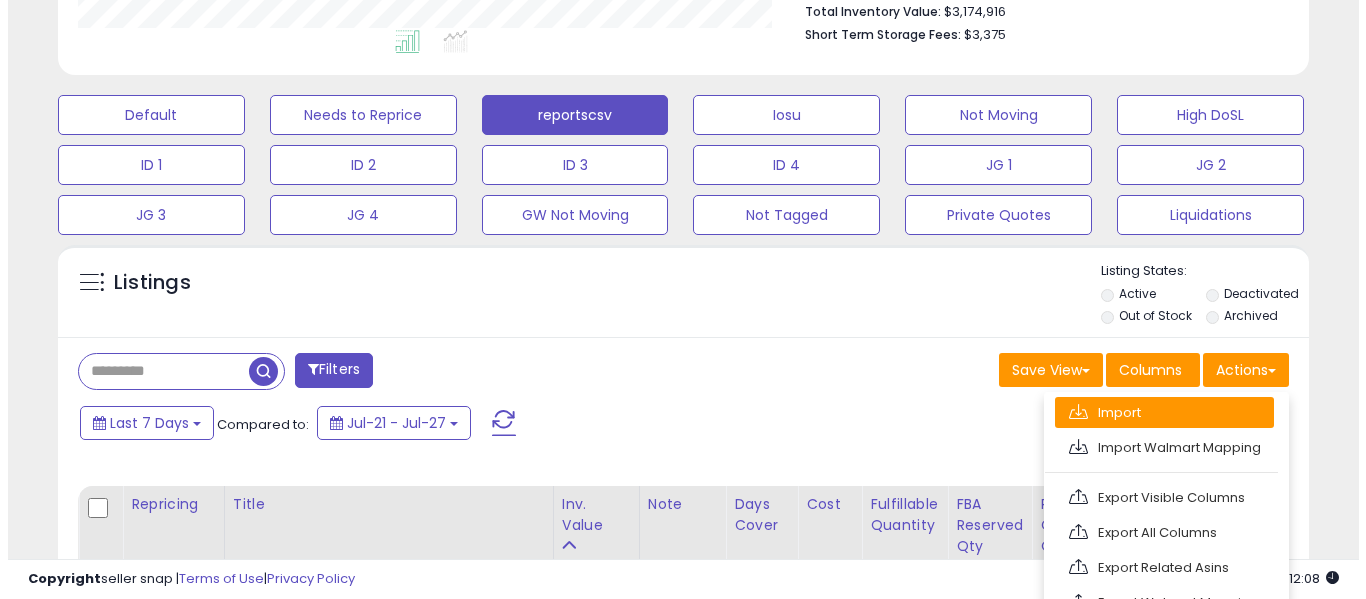 scroll, scrollTop: 999590, scrollLeft: 999267, axis: both 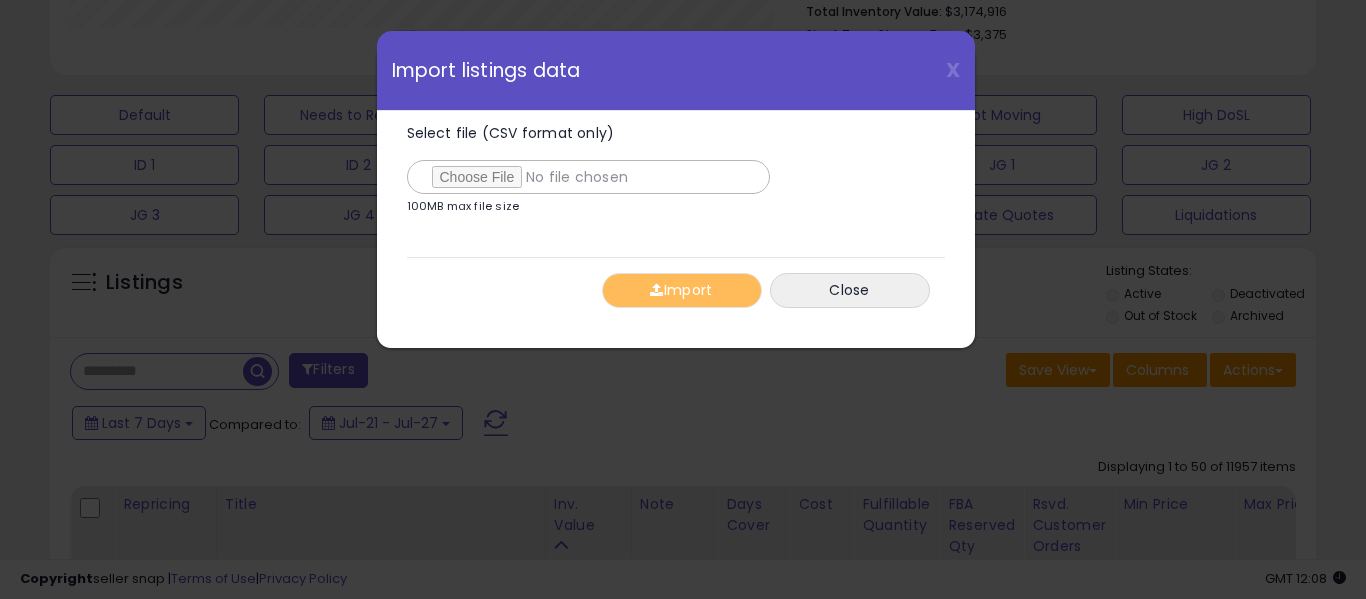 type on "**********" 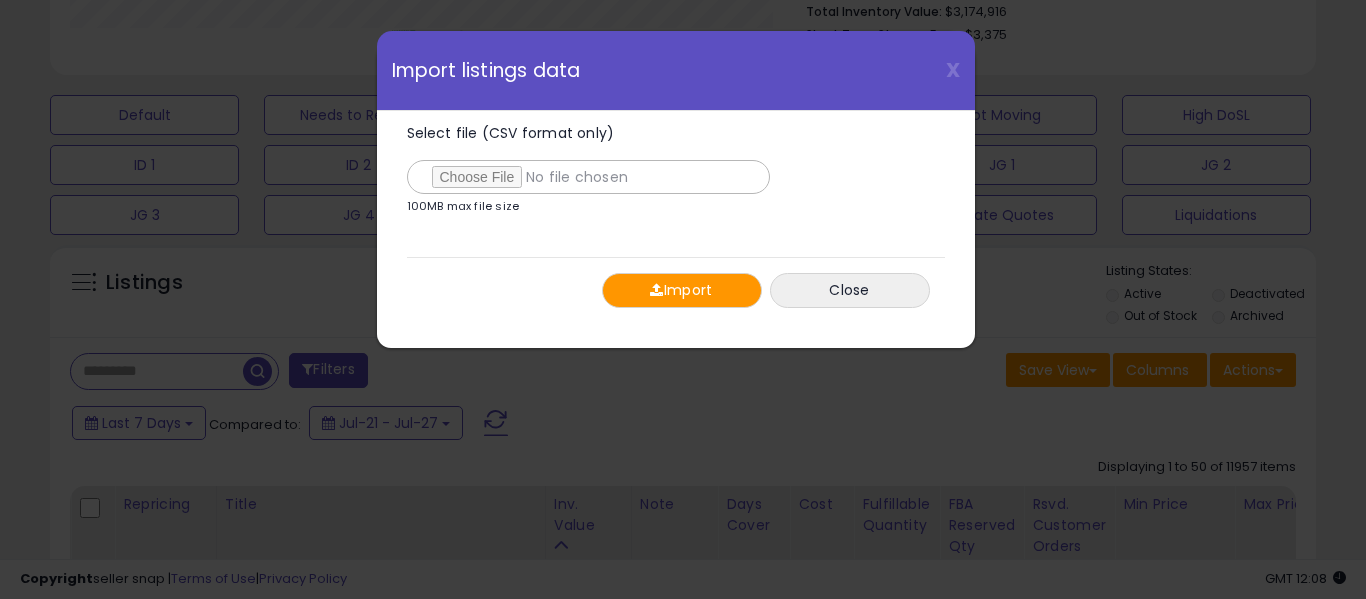 click on "Import" at bounding box center [682, 290] 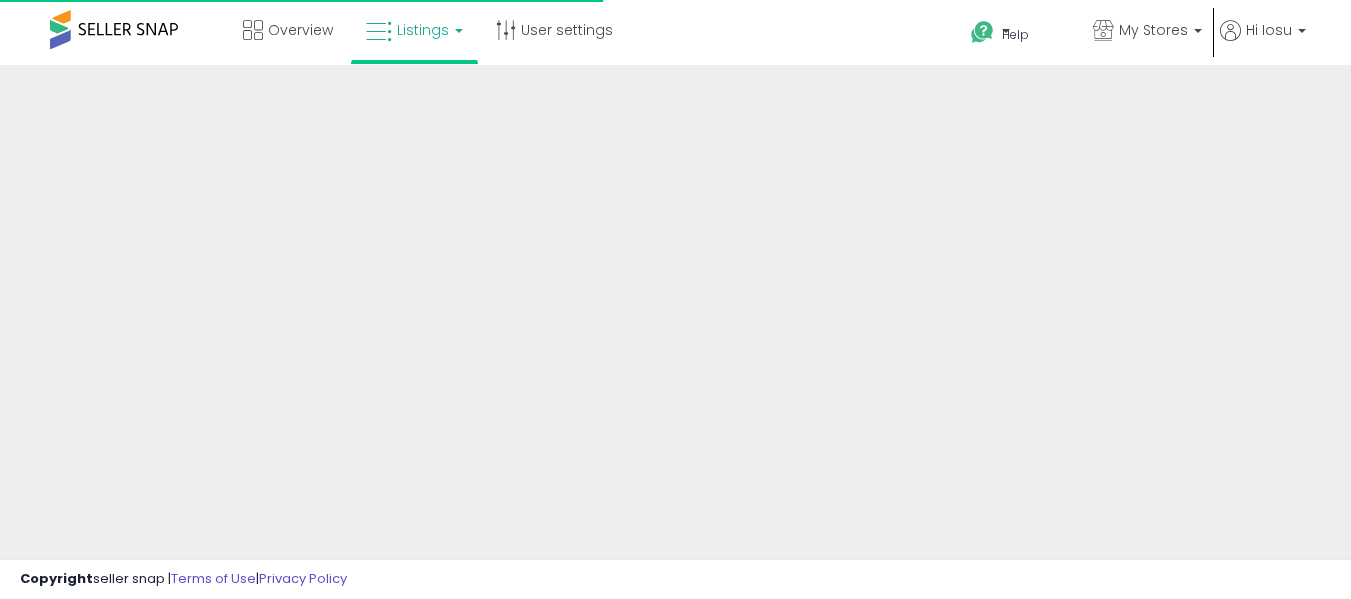 scroll, scrollTop: 535, scrollLeft: 0, axis: vertical 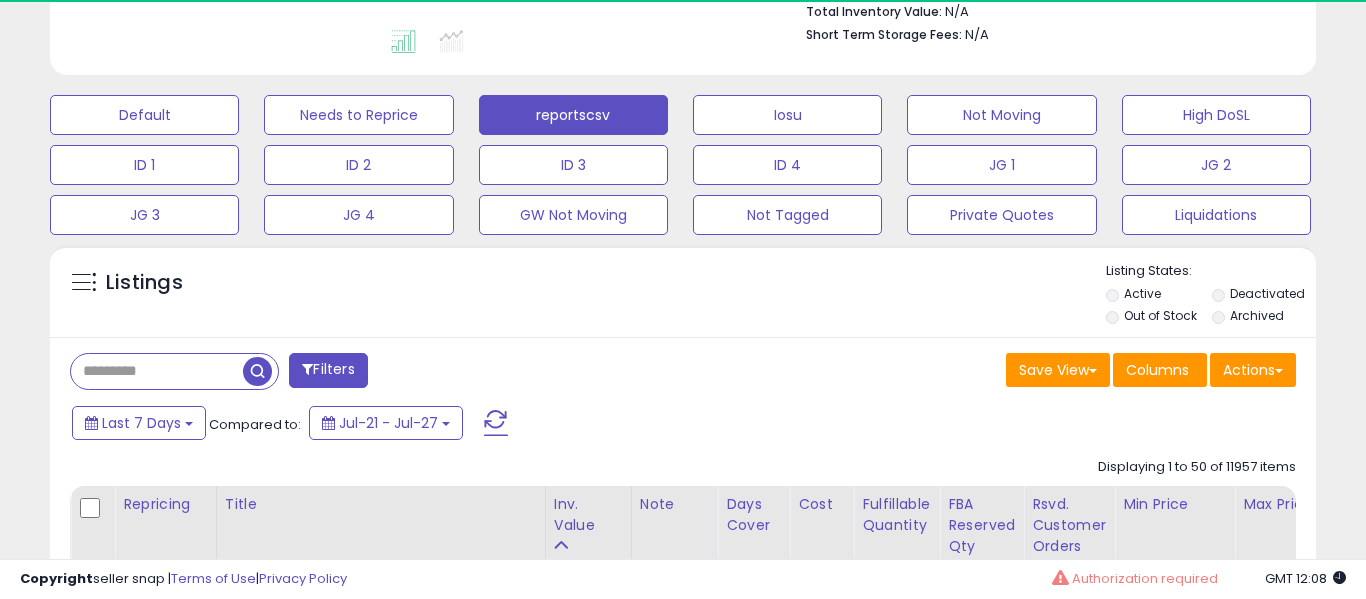 select on "**" 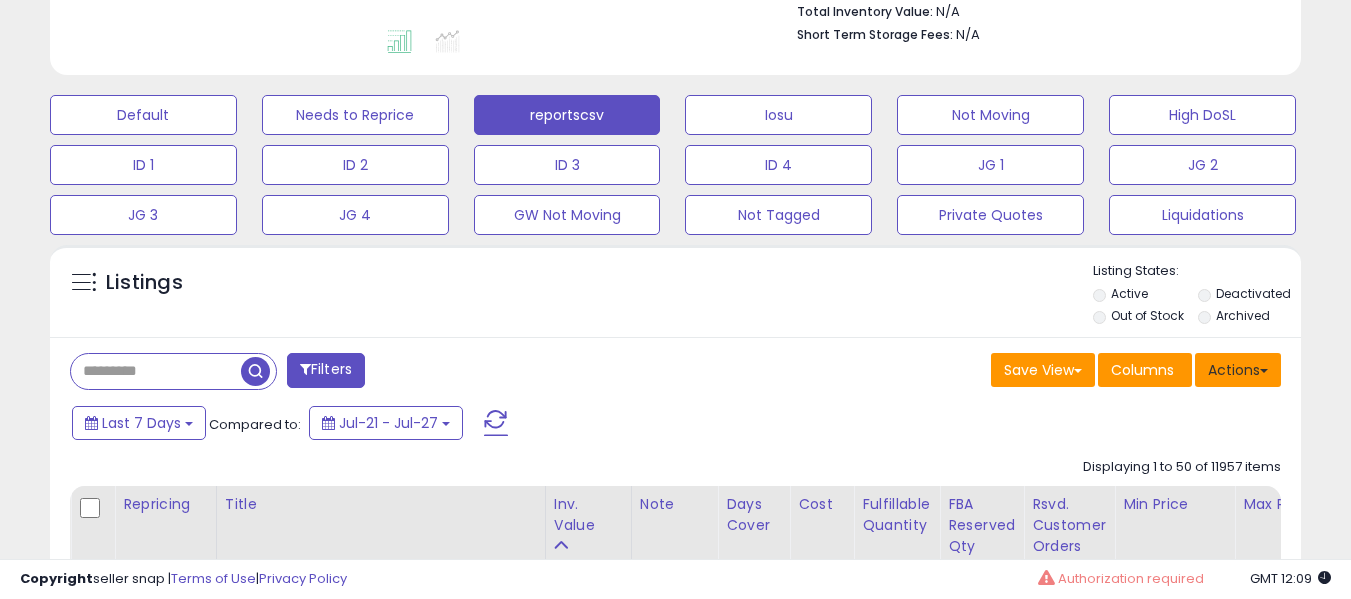 click on "Actions" at bounding box center (1238, 370) 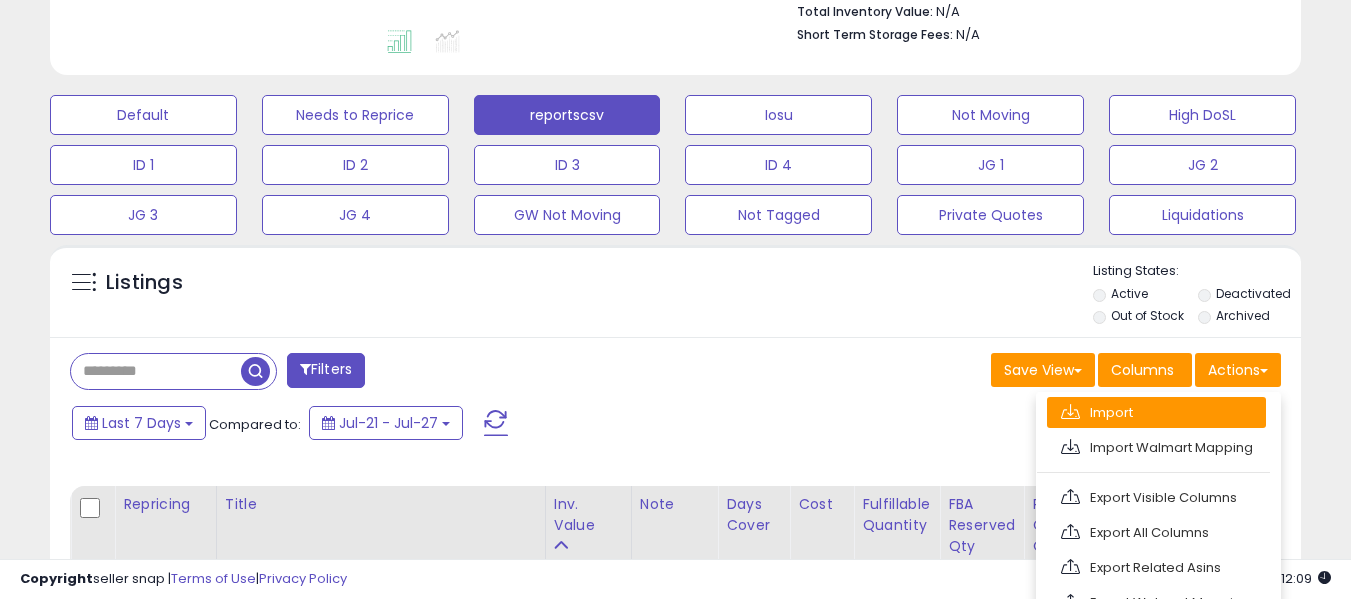 click on "Import" at bounding box center (1156, 412) 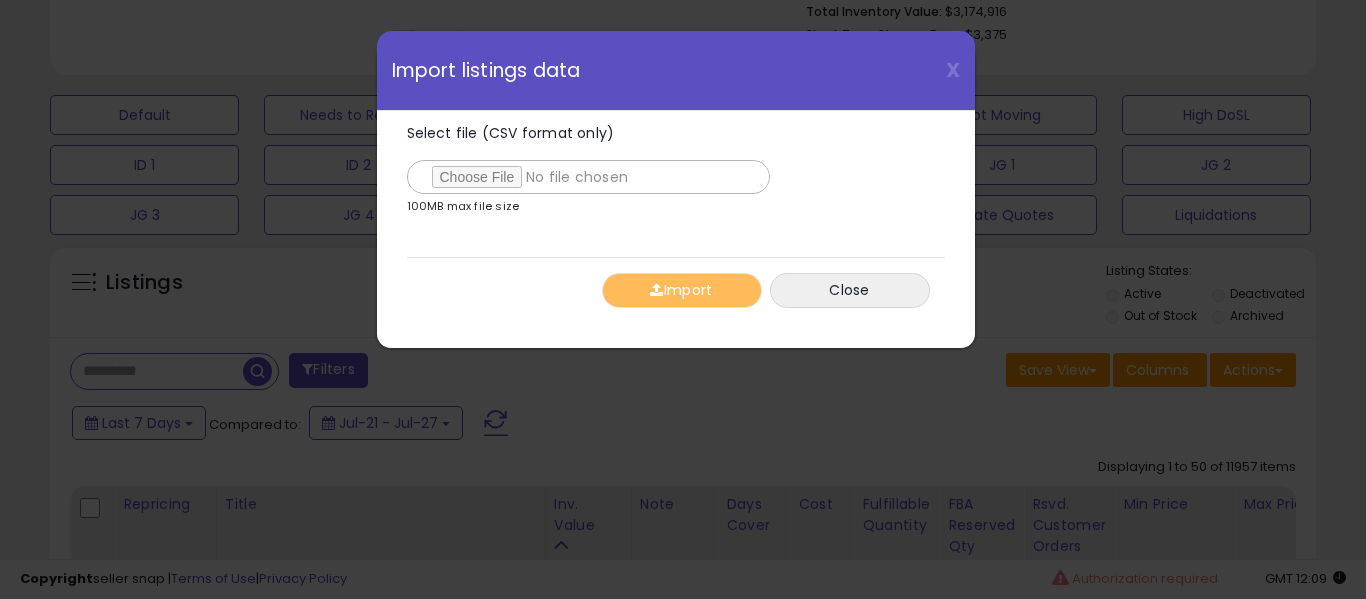 type on "**********" 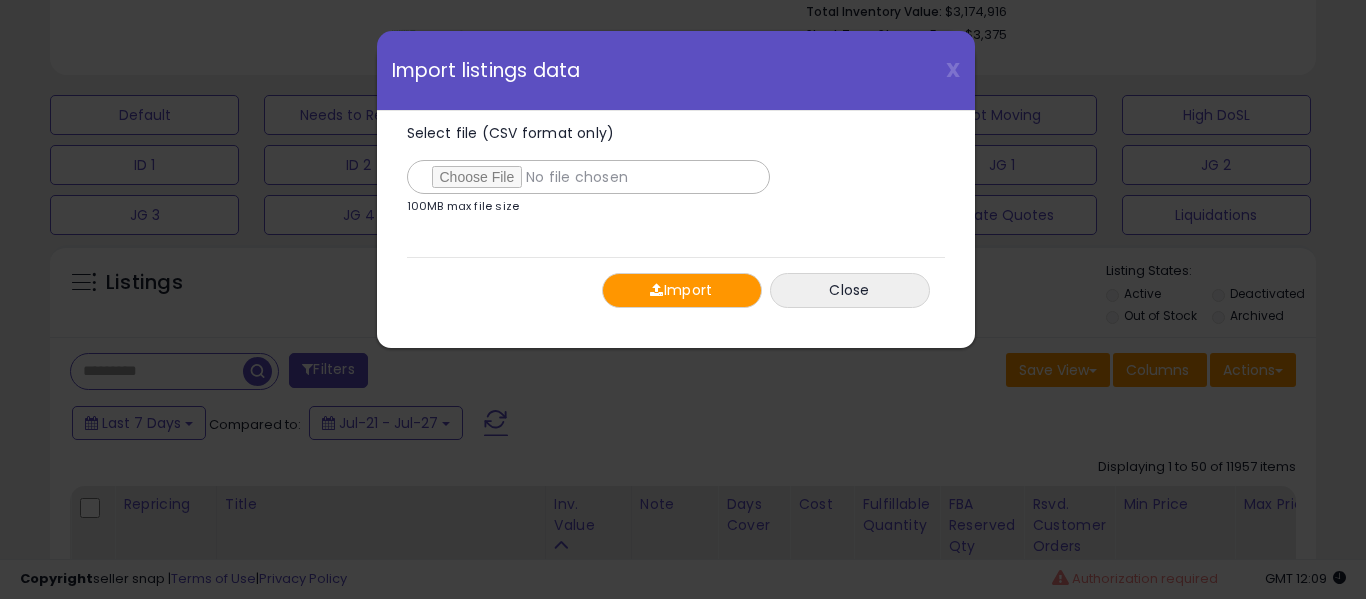 click on "Import" at bounding box center [682, 290] 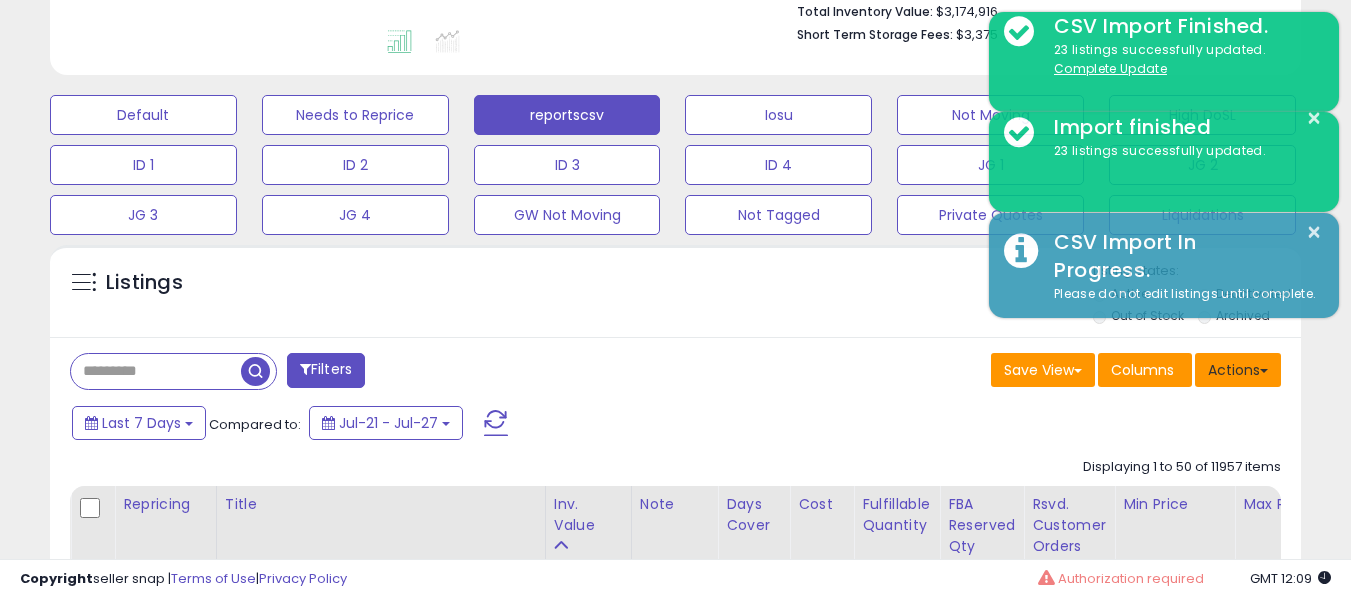 click on "Actions" at bounding box center [1238, 370] 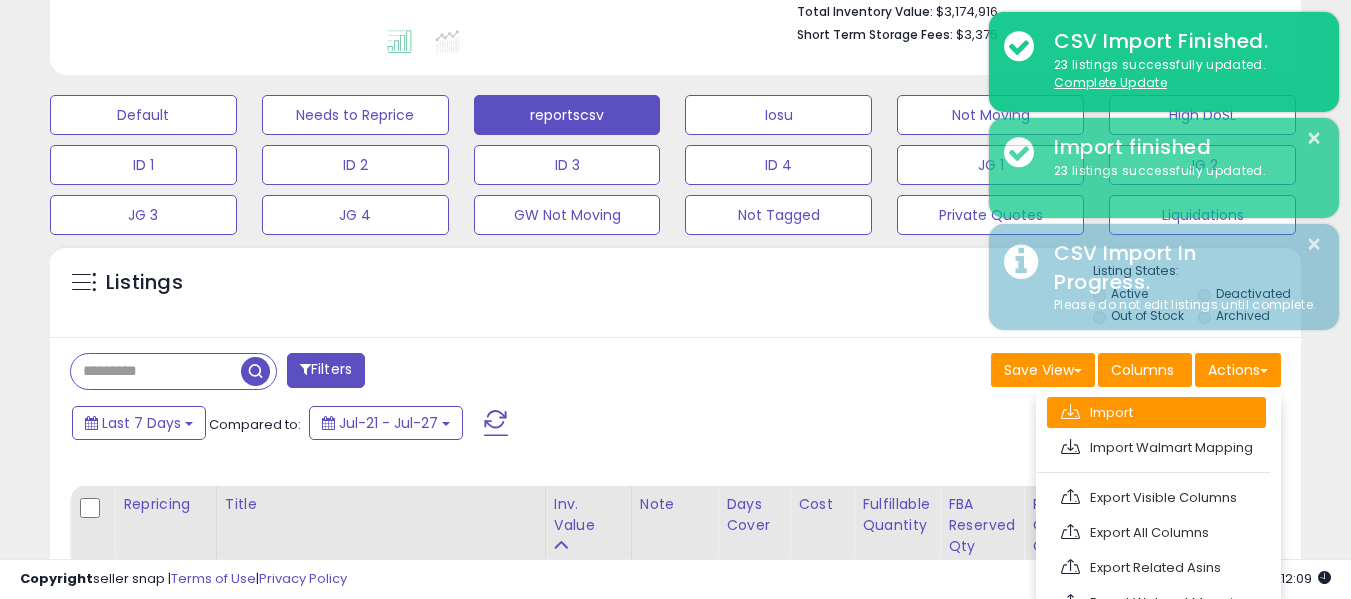 click on "Import" at bounding box center (1156, 412) 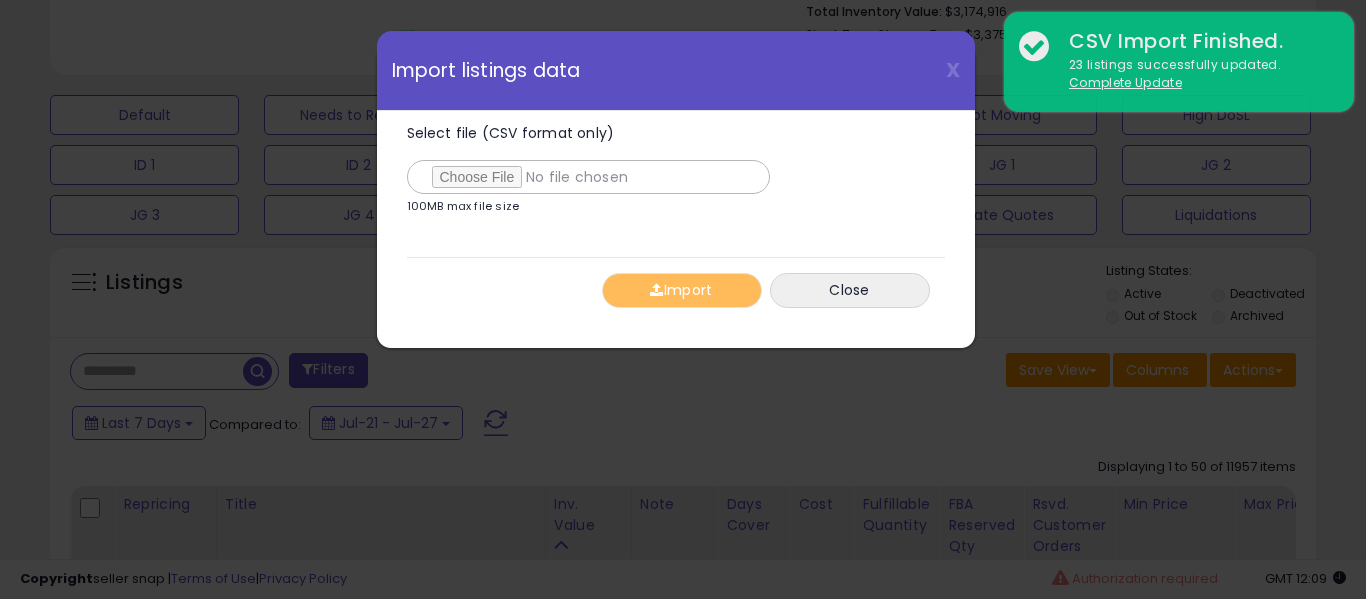 type on "**********" 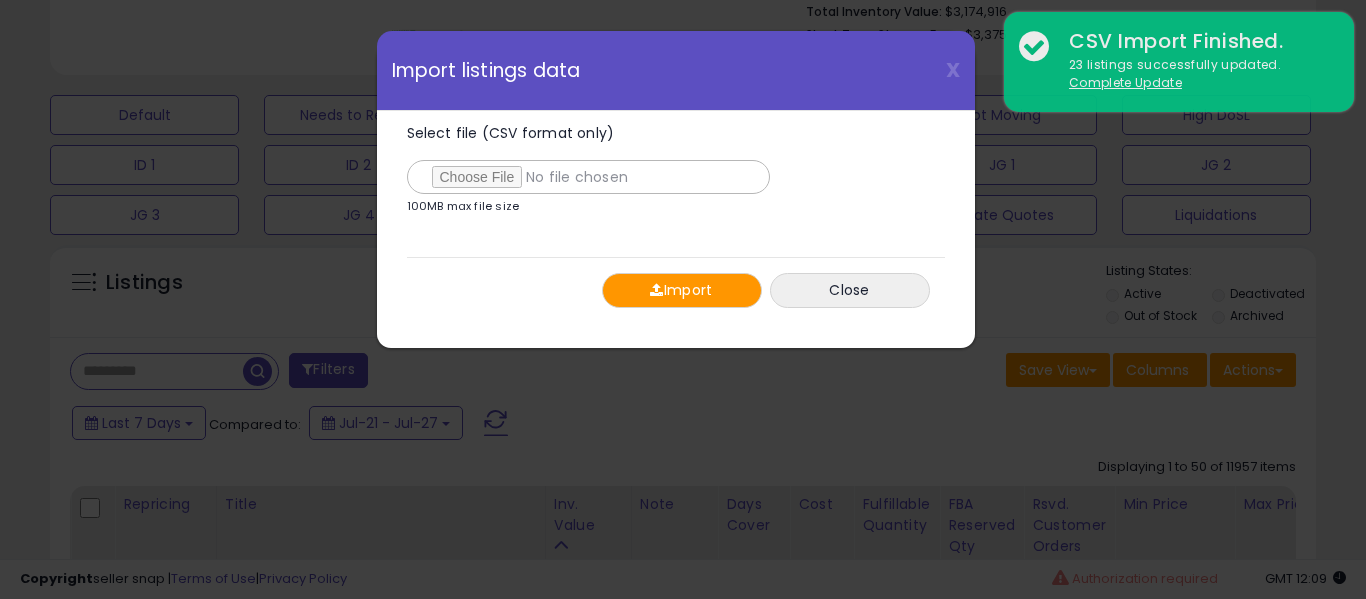 click at bounding box center (656, 290) 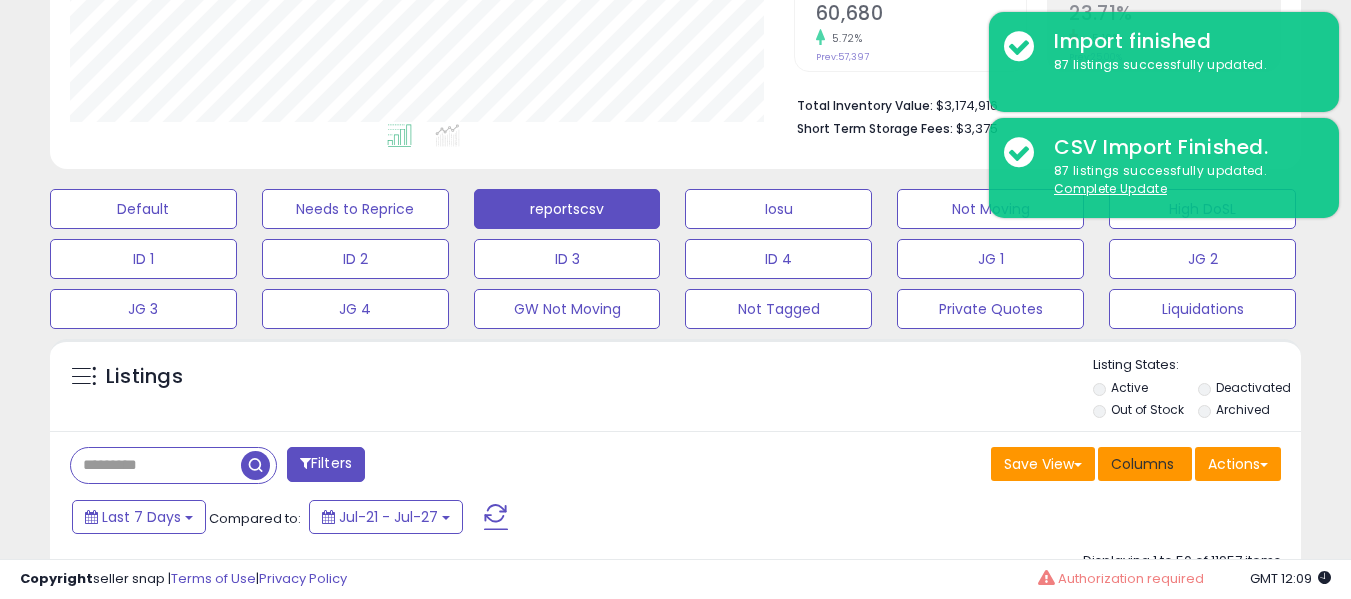 scroll, scrollTop: 535, scrollLeft: 0, axis: vertical 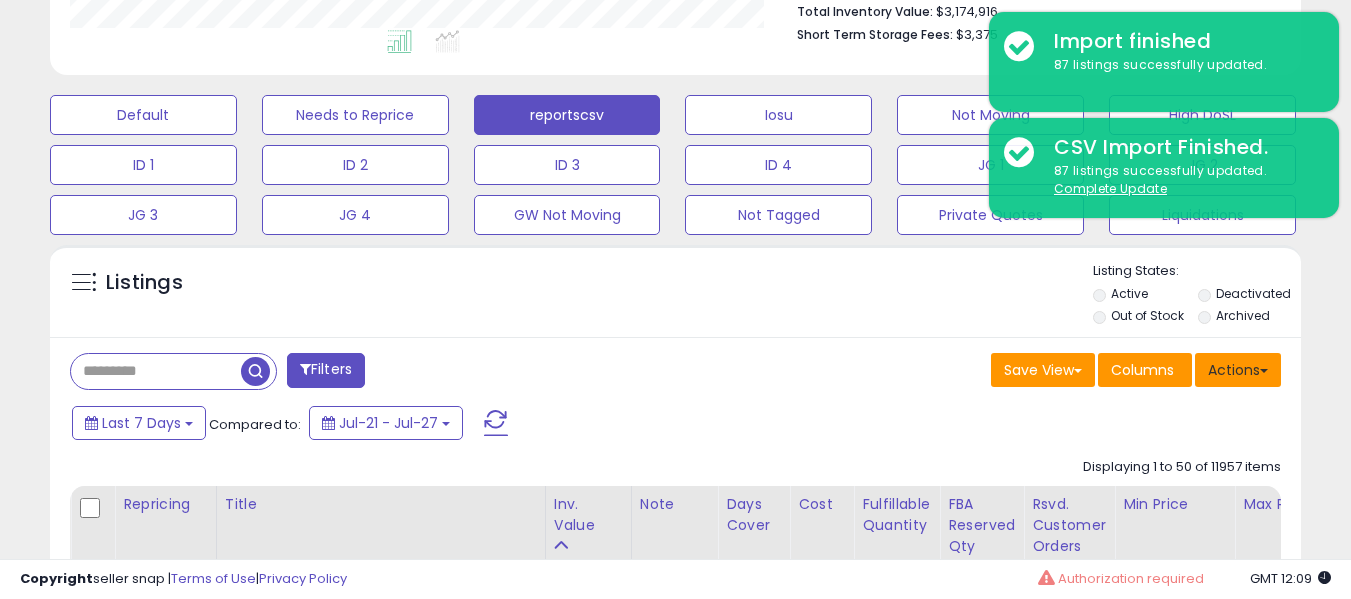 click on "Actions" at bounding box center (1238, 370) 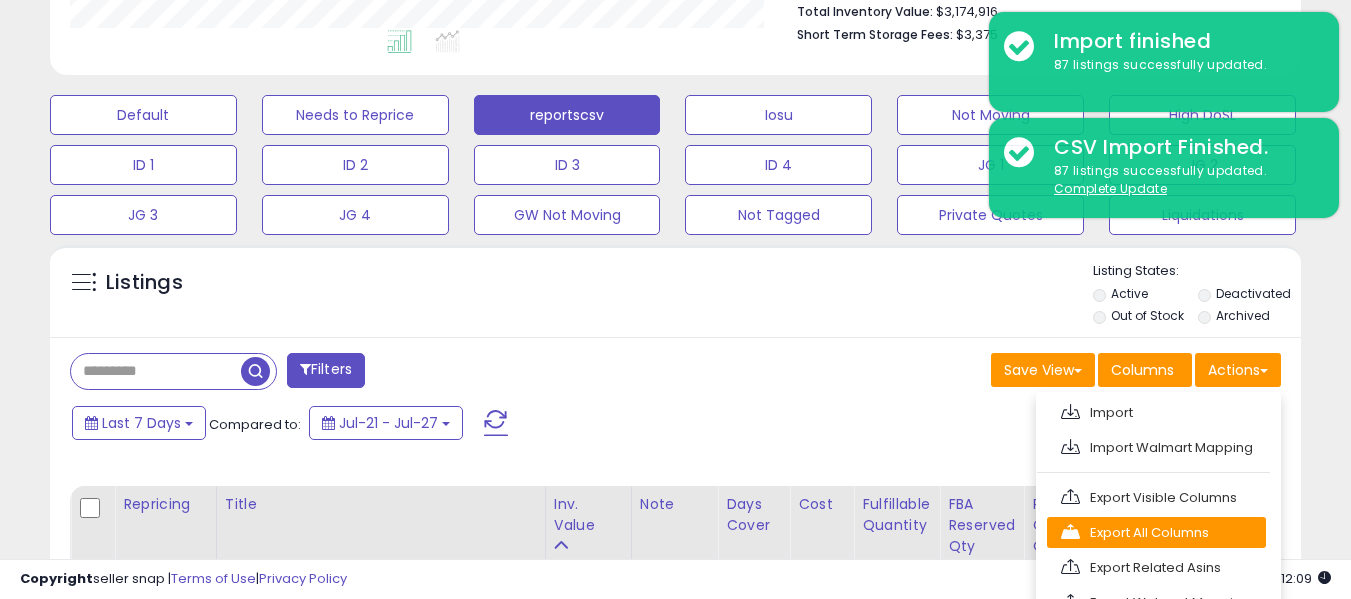click on "Export All Columns" at bounding box center [1156, 532] 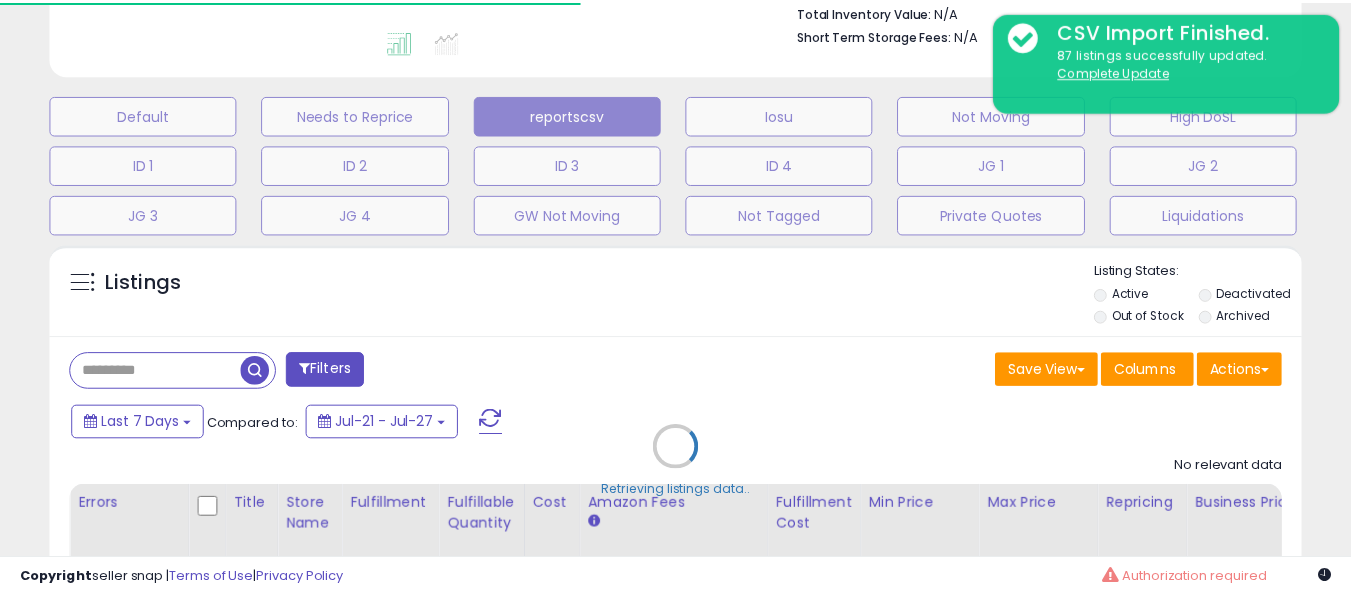 scroll, scrollTop: 535, scrollLeft: 0, axis: vertical 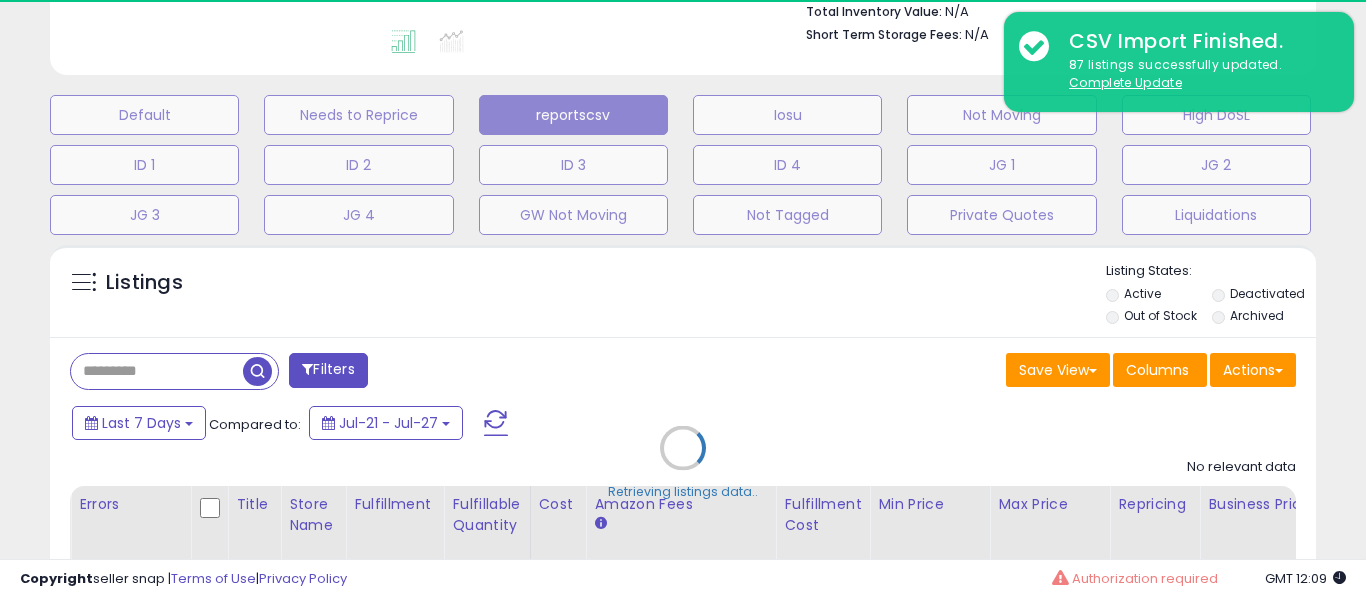 click on "Retrieving listings data.." at bounding box center [683, 463] 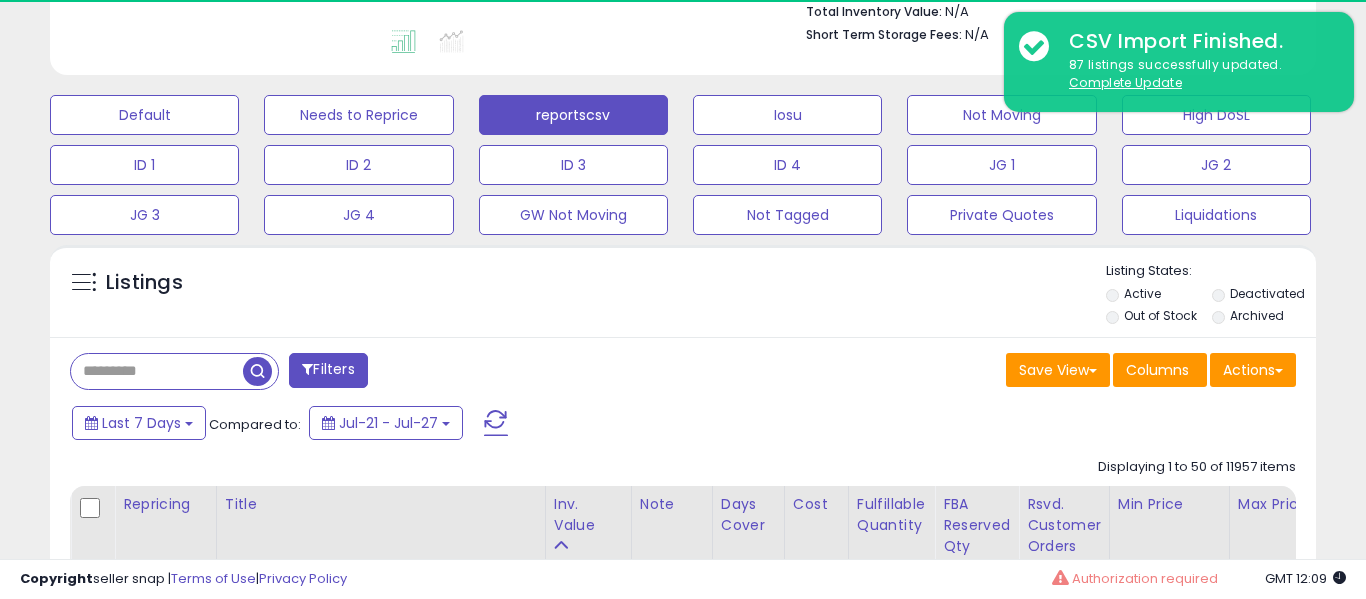 select on "**" 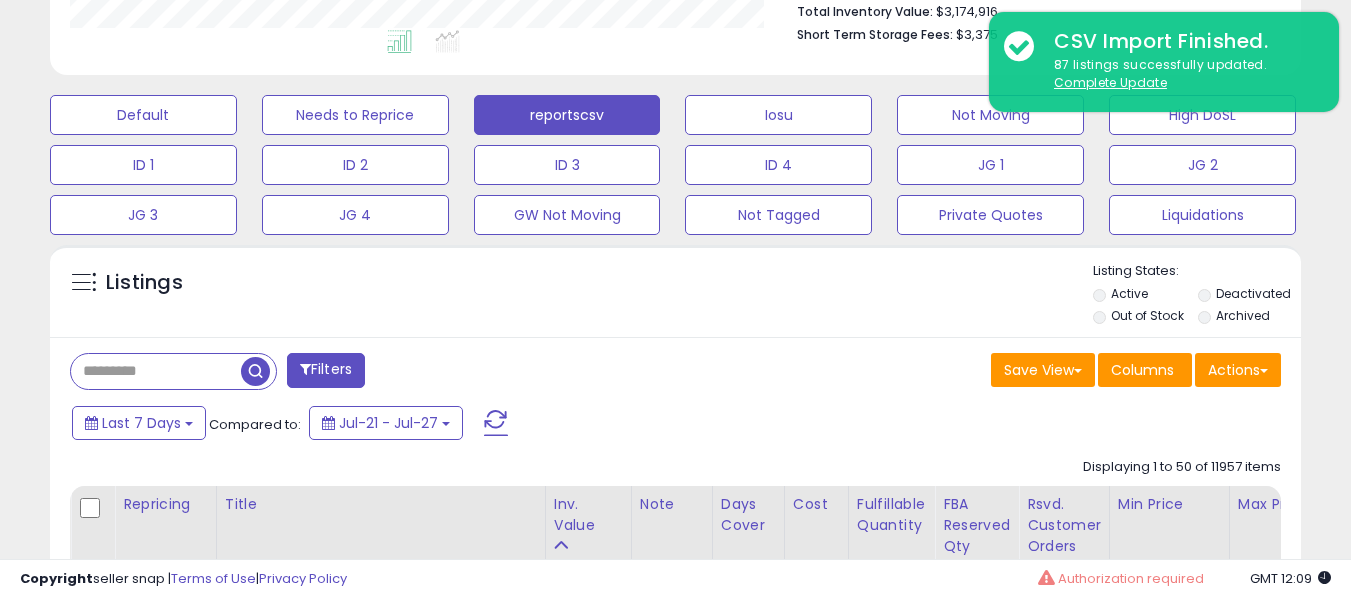 scroll, scrollTop: 999590, scrollLeft: 999276, axis: both 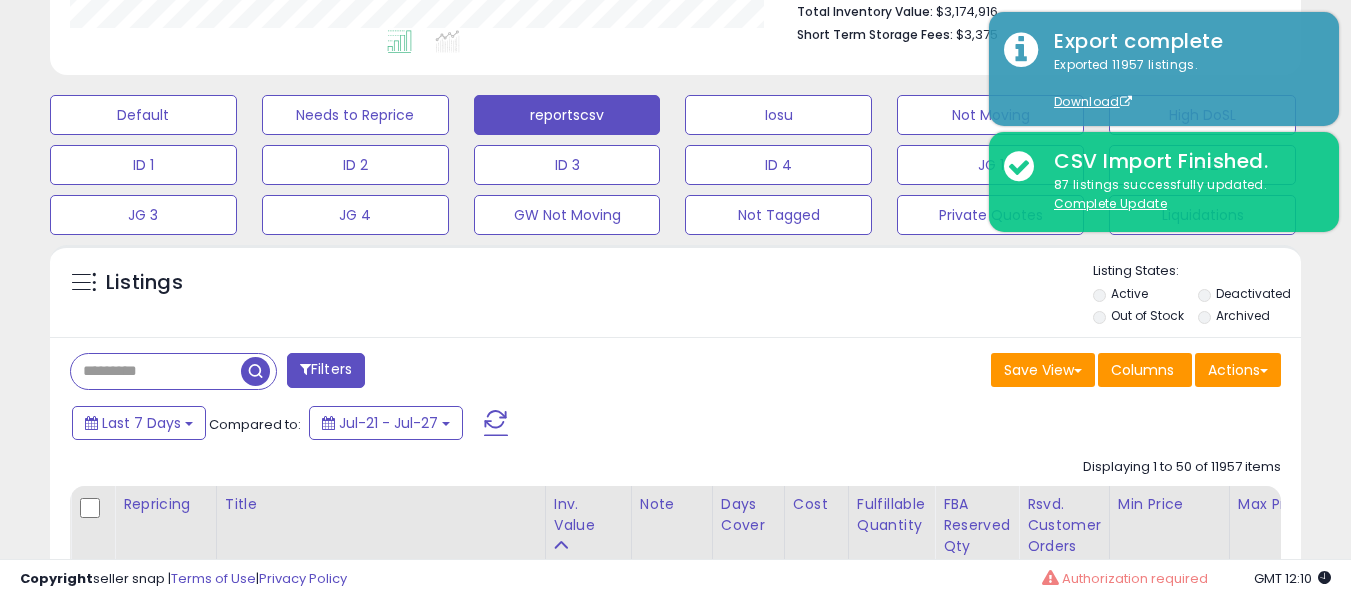 drag, startPoint x: 450, startPoint y: 31, endPoint x: 590, endPoint y: 371, distance: 367.69553 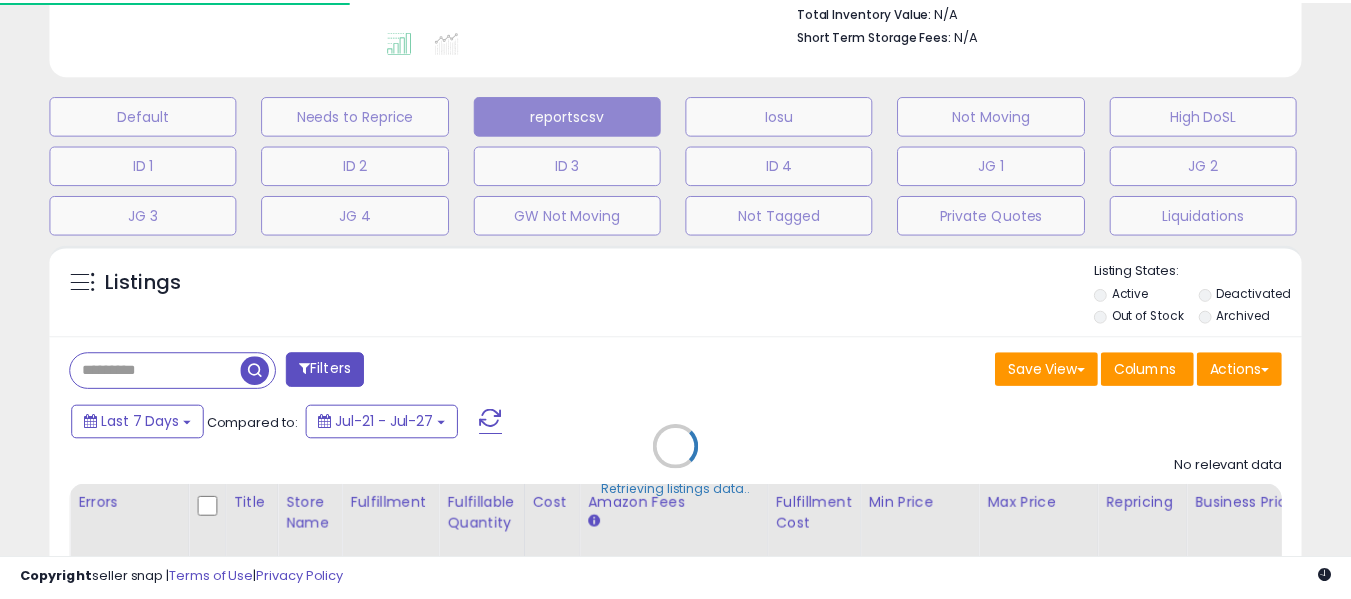 scroll, scrollTop: 535, scrollLeft: 0, axis: vertical 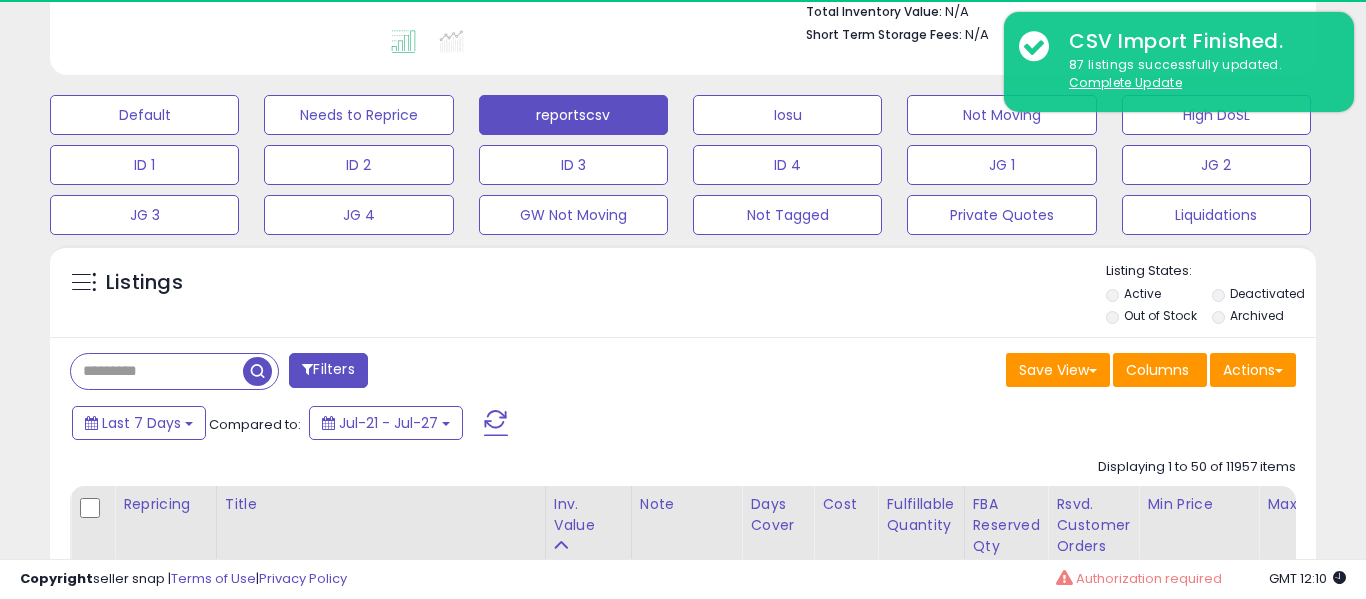 select on "**" 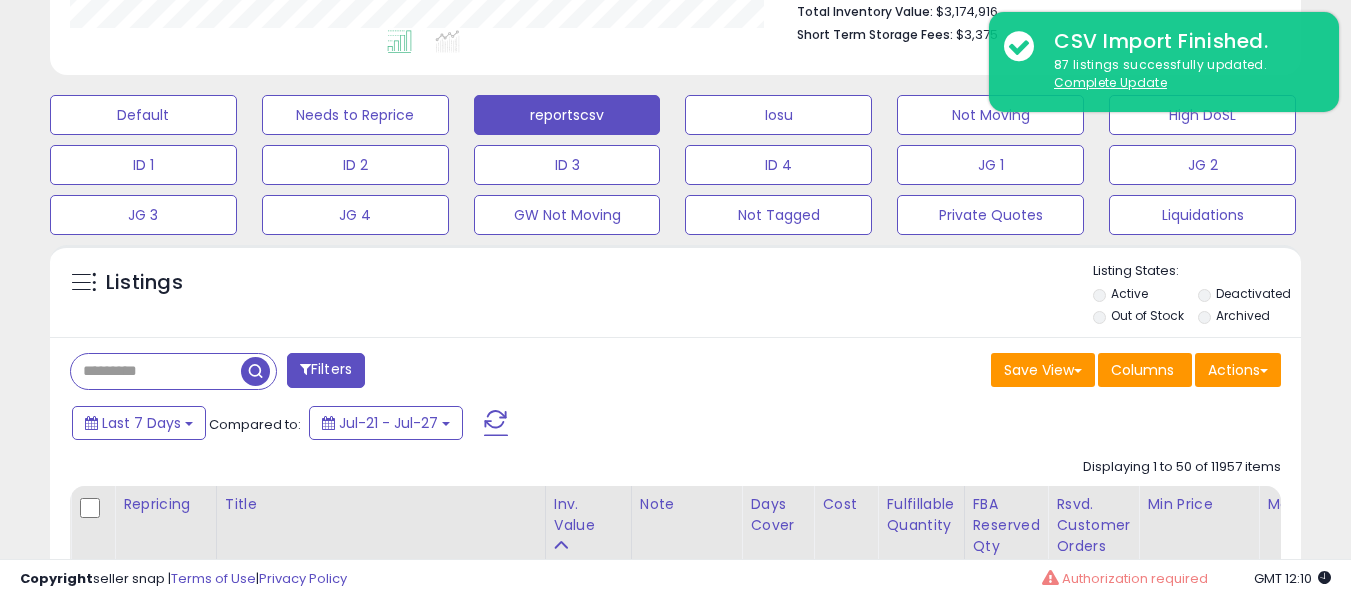 scroll, scrollTop: 999590, scrollLeft: 999276, axis: both 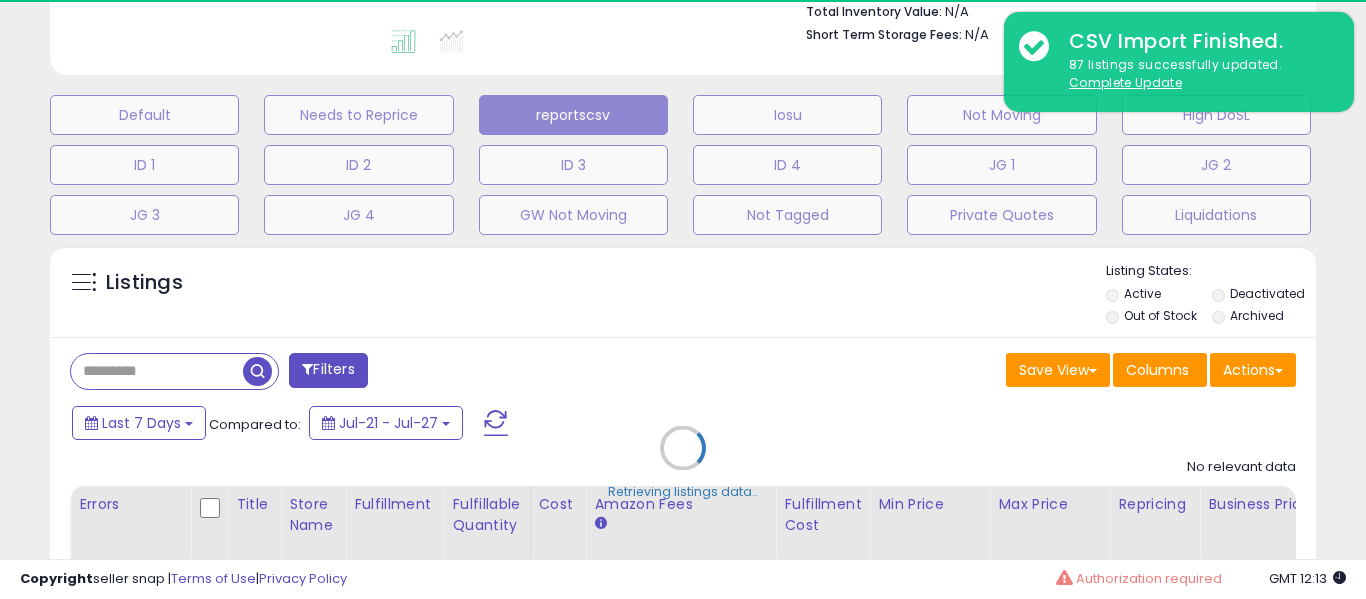 select on "**" 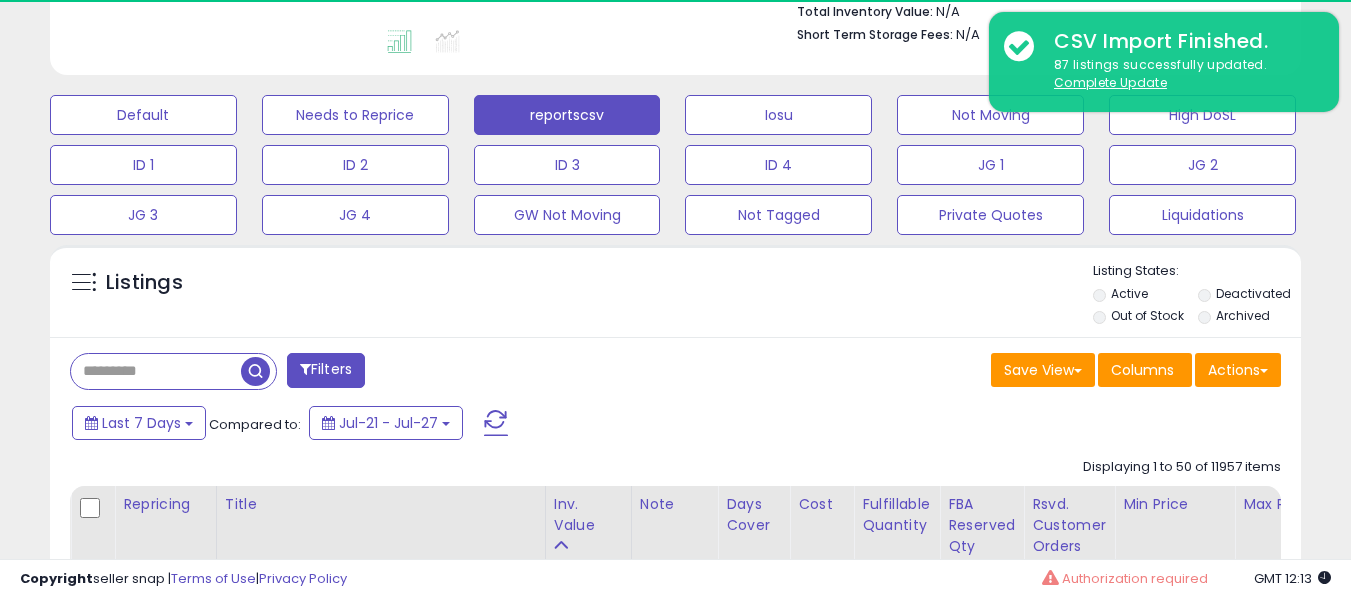 drag, startPoint x: 425, startPoint y: 394, endPoint x: 301, endPoint y: 479, distance: 150.33629 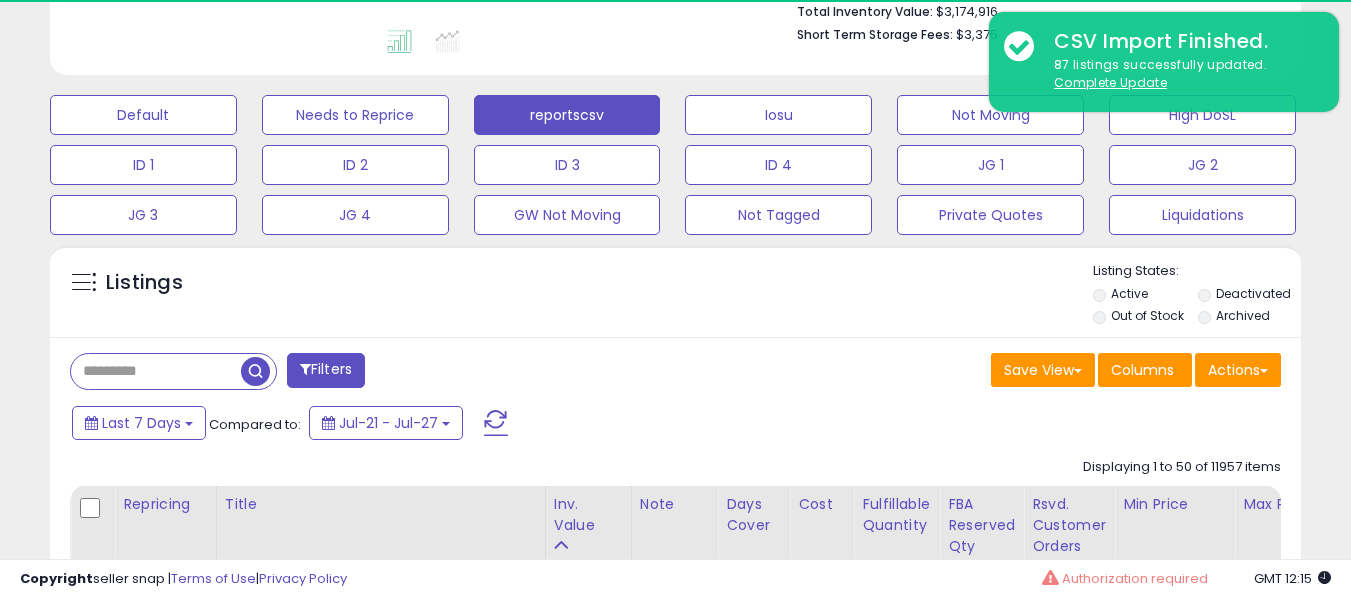 scroll, scrollTop: 999590, scrollLeft: 999276, axis: both 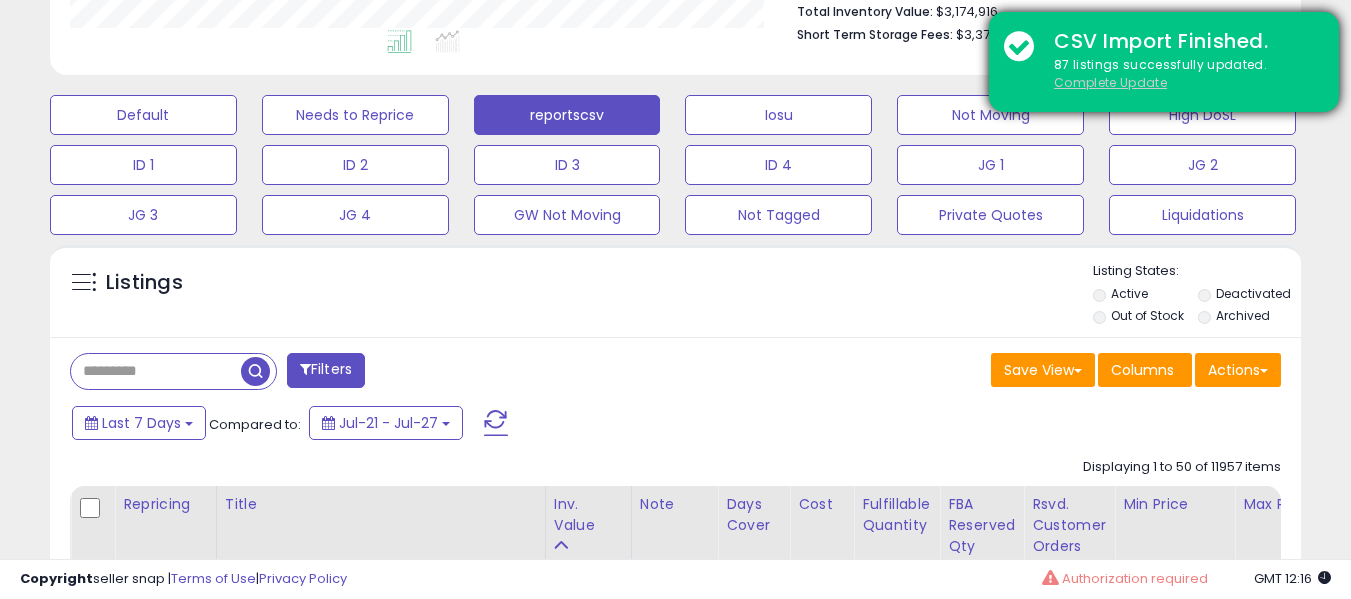 click on "Complete Update" at bounding box center (1110, 82) 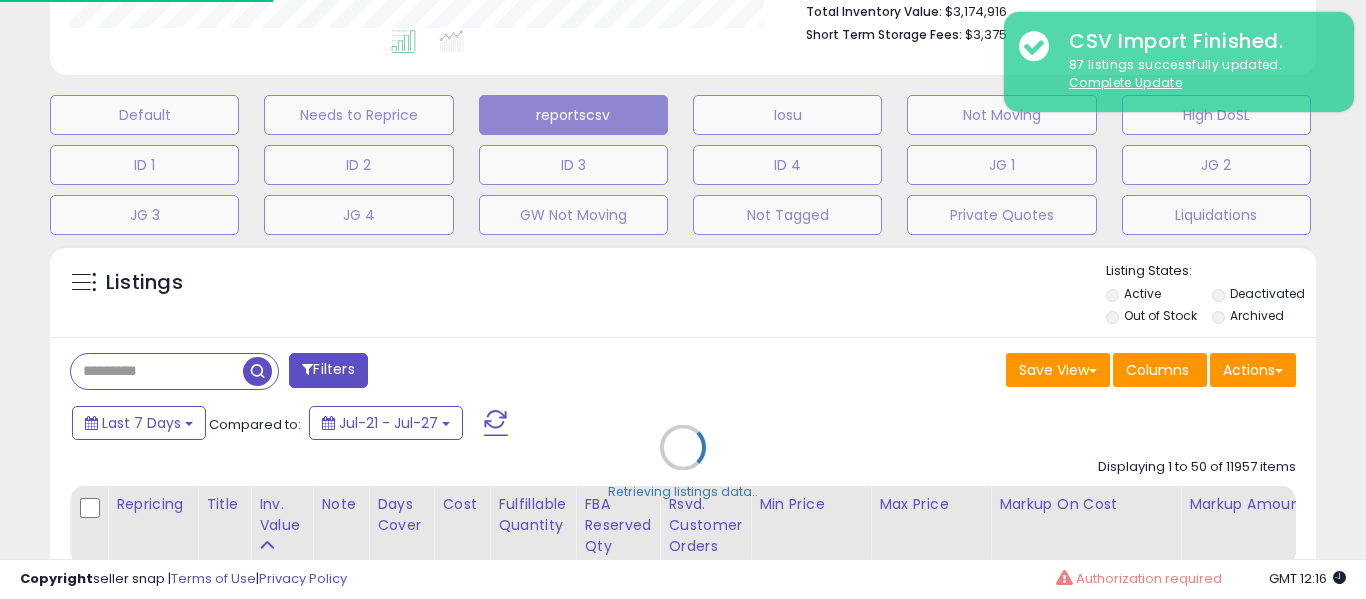 scroll, scrollTop: 999590, scrollLeft: 999267, axis: both 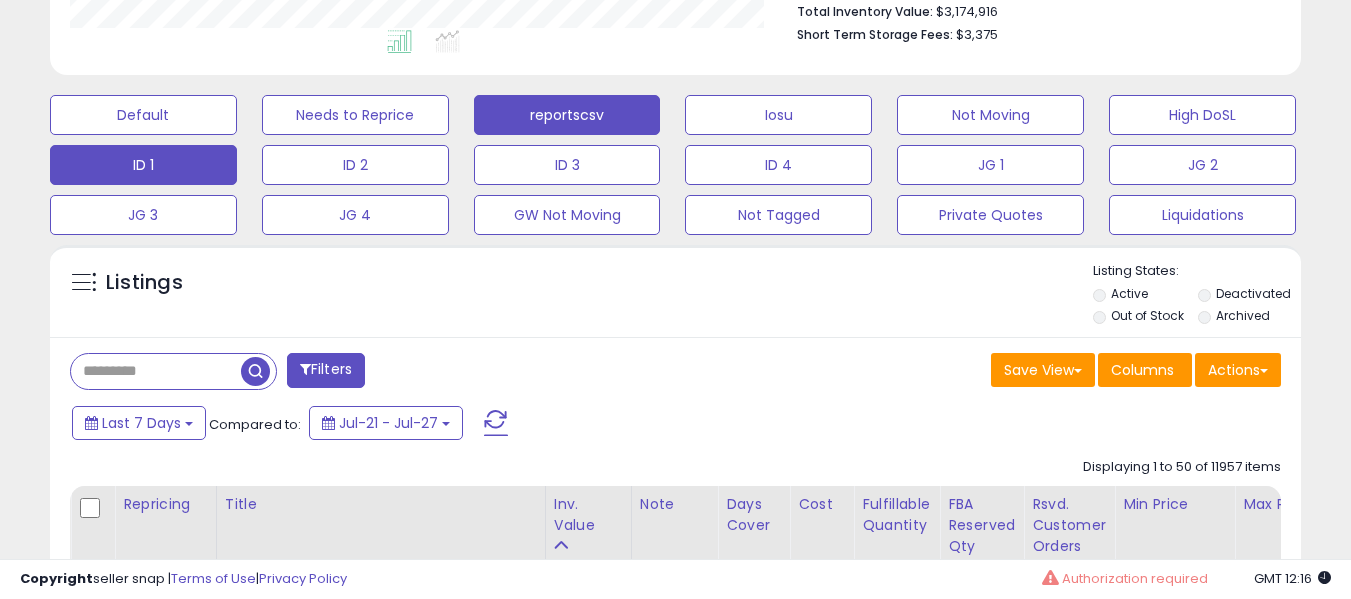 click on "ID 1" at bounding box center [143, 115] 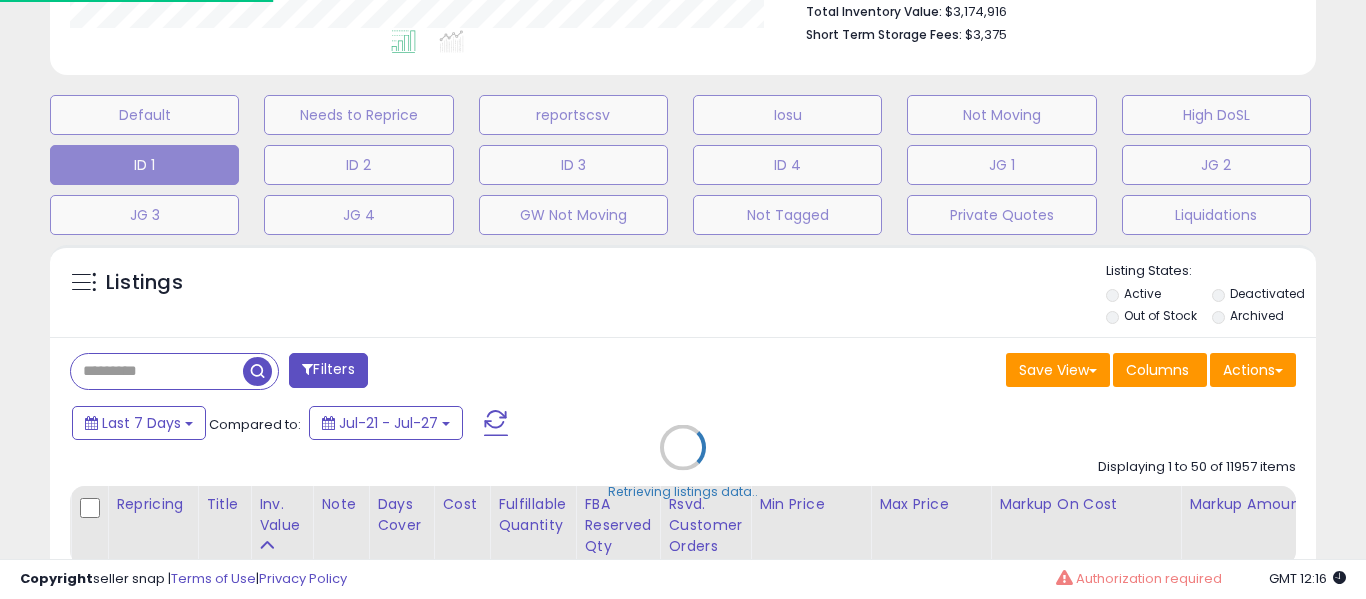 scroll, scrollTop: 999590, scrollLeft: 999267, axis: both 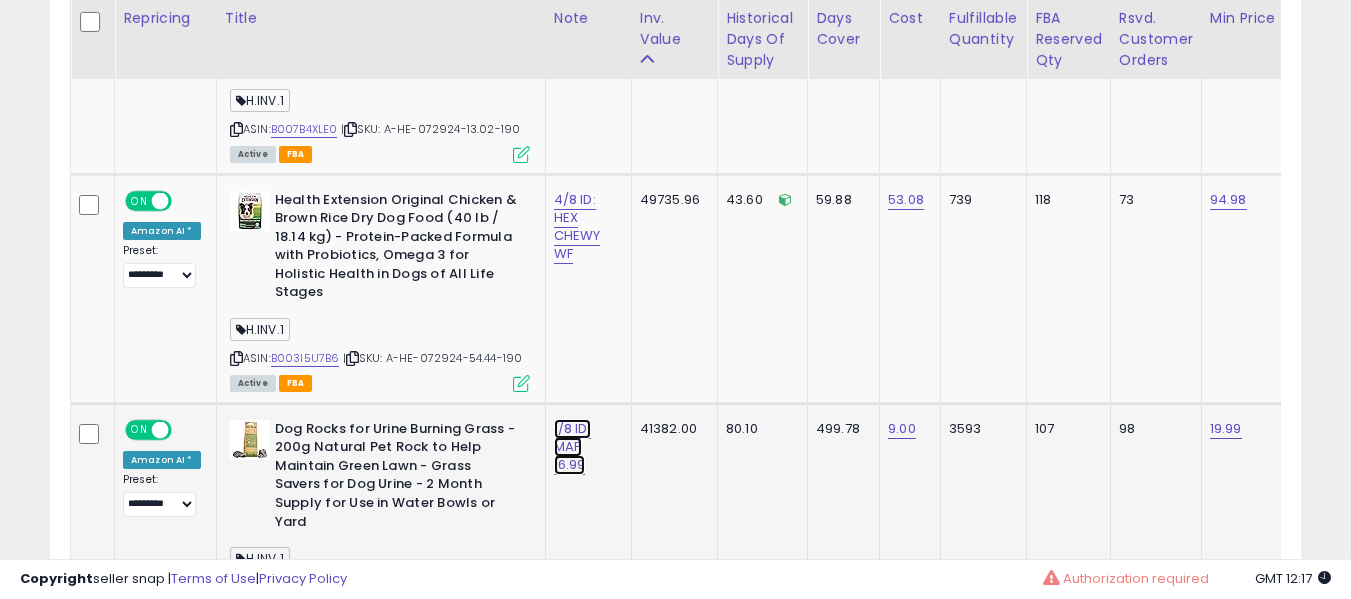 click on "1/8 ID: MAP 16.99" at bounding box center (577, 16) 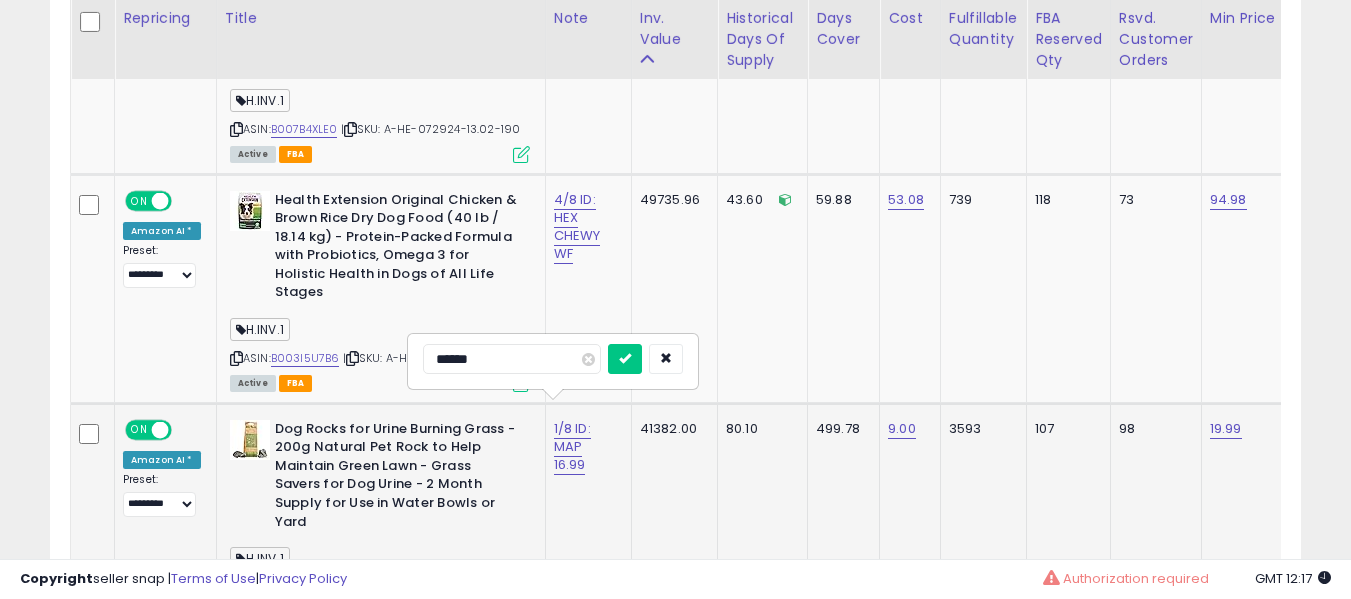 type on "*******" 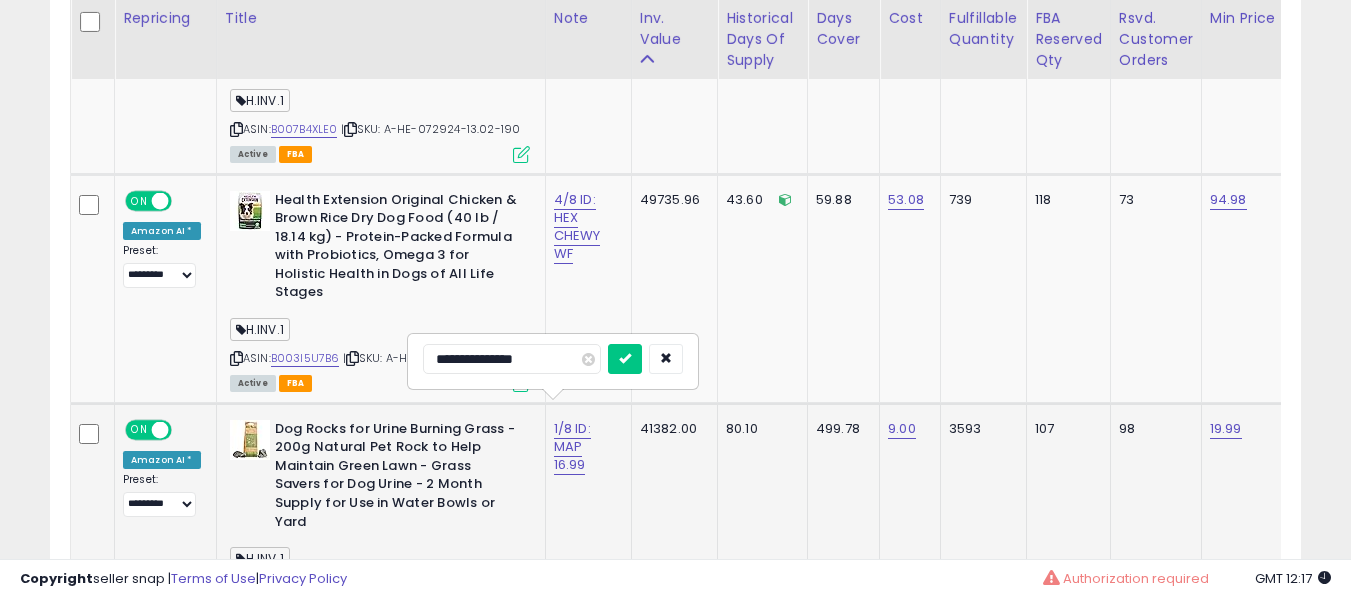 type on "**********" 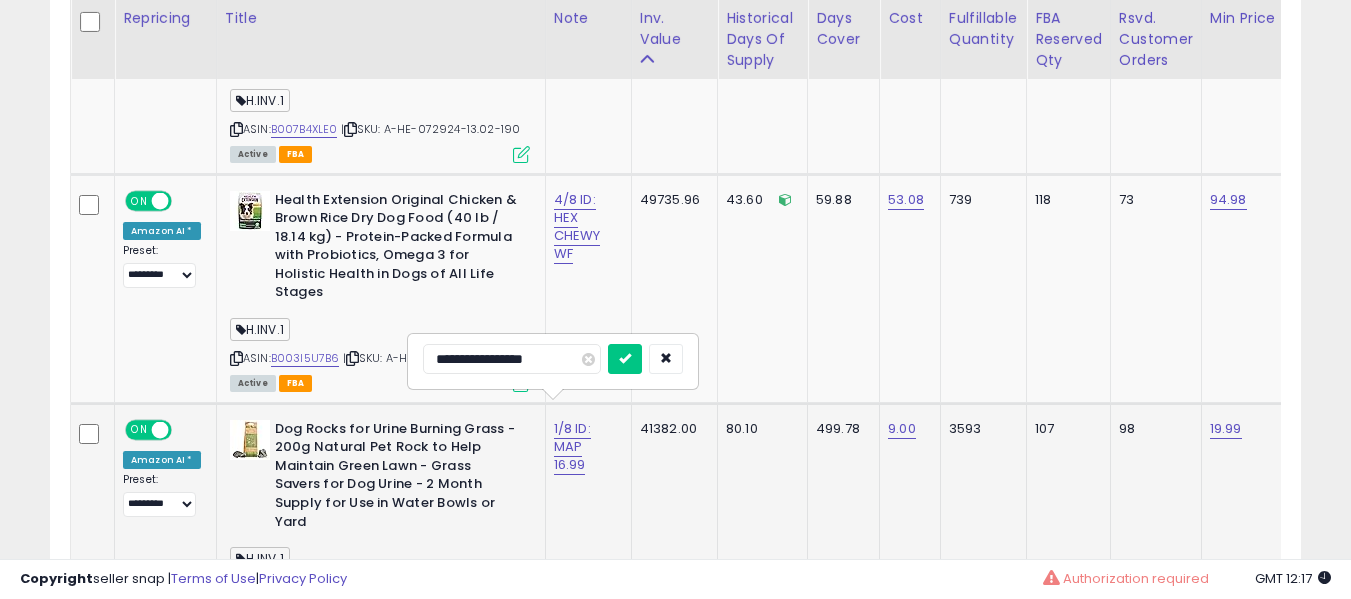 click at bounding box center [625, 359] 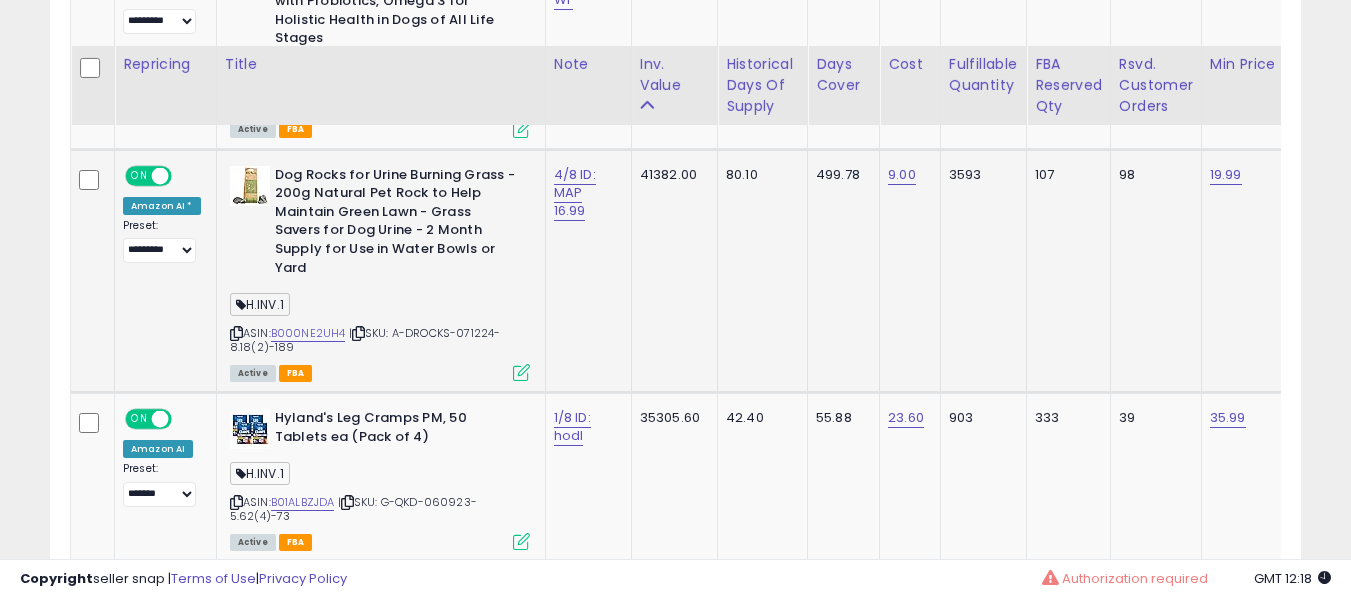 scroll, scrollTop: 1435, scrollLeft: 0, axis: vertical 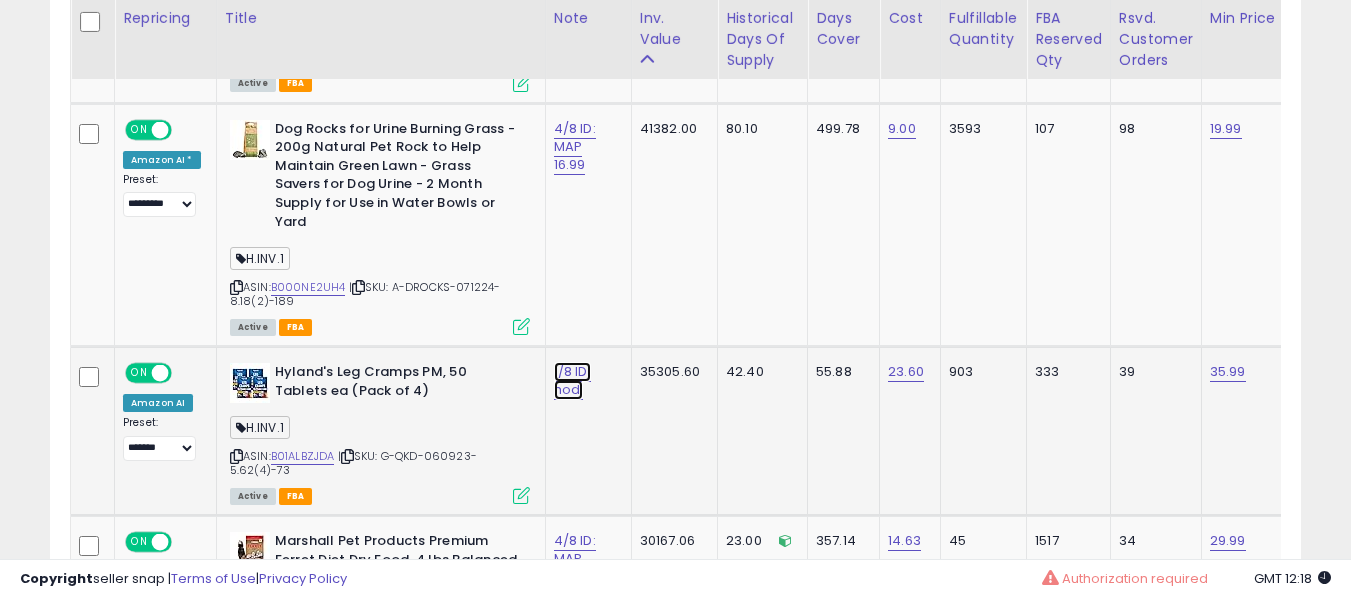 click on "1/8 ID: hodl" at bounding box center (577, -284) 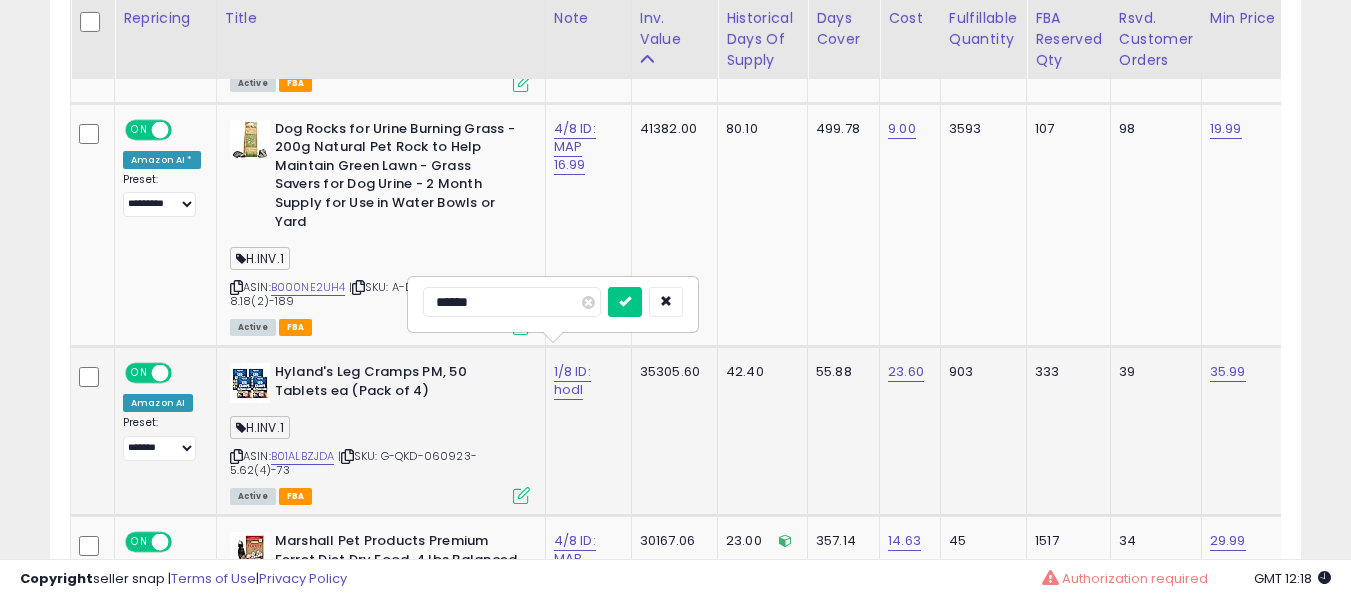 type on "*******" 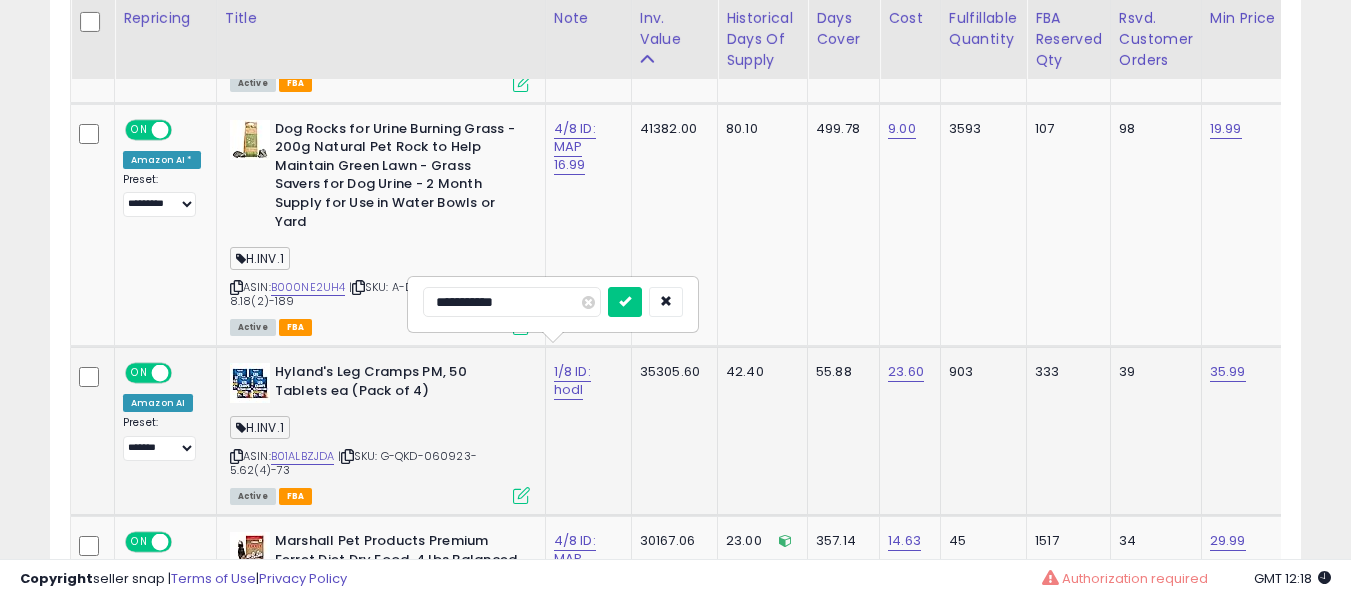 type on "**********" 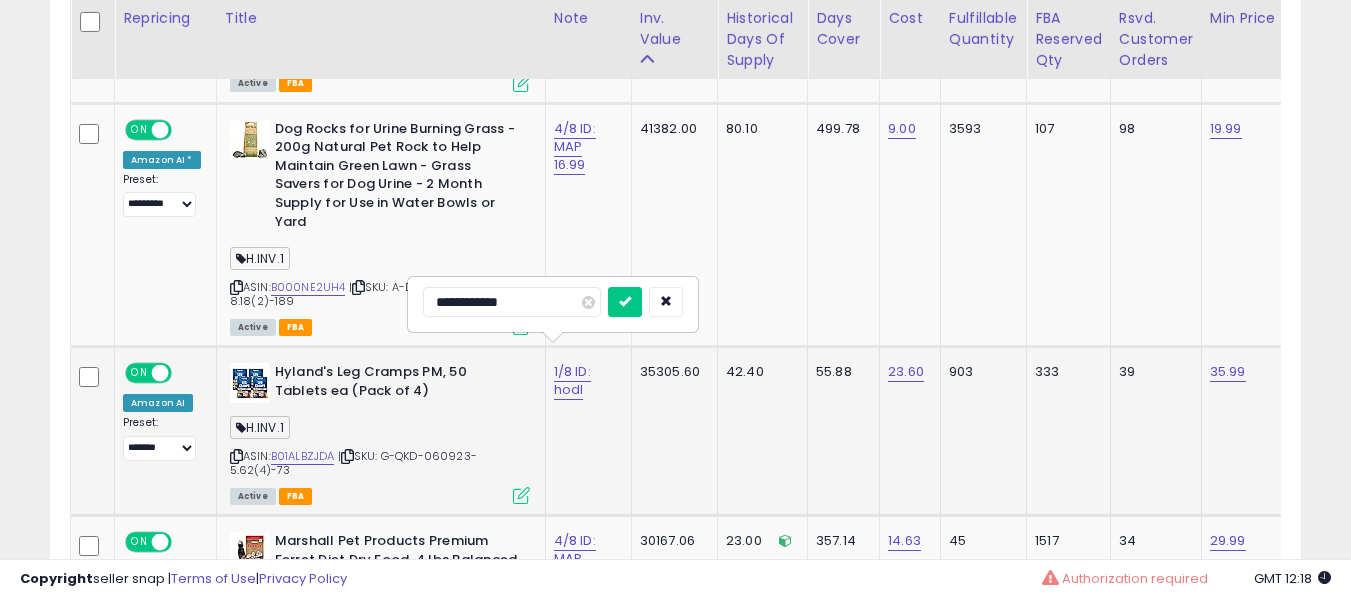 click at bounding box center (625, 302) 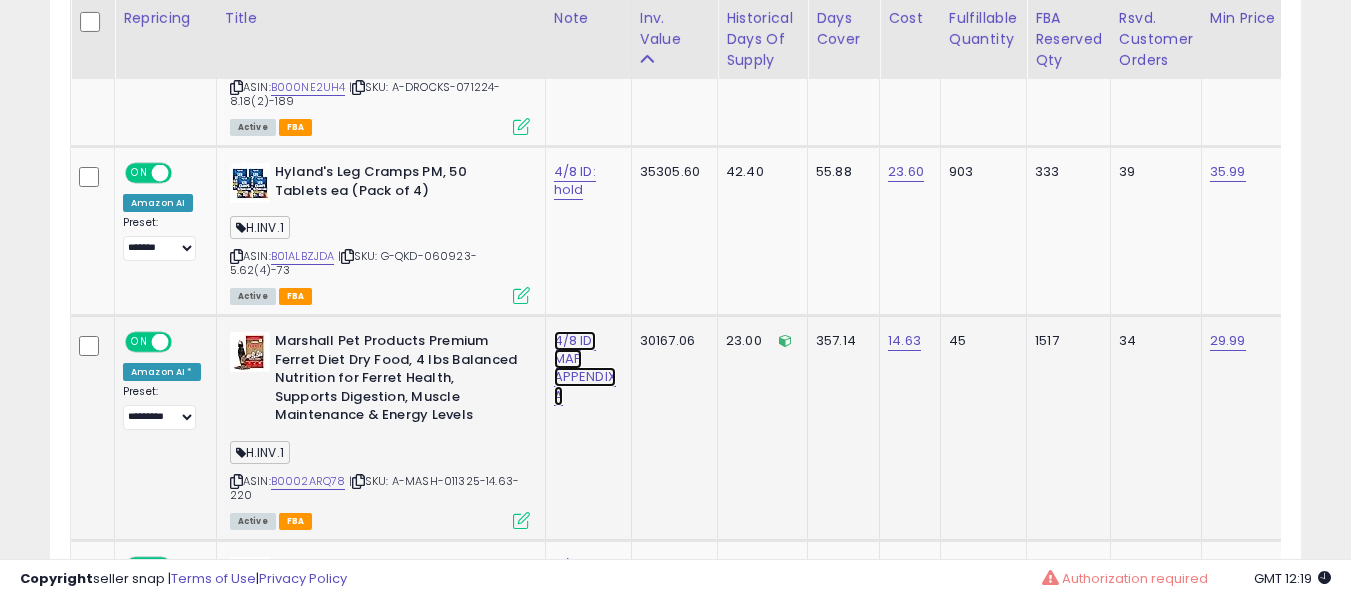 click on "4/8 ID: MAP APPENDIX A" at bounding box center (577, -484) 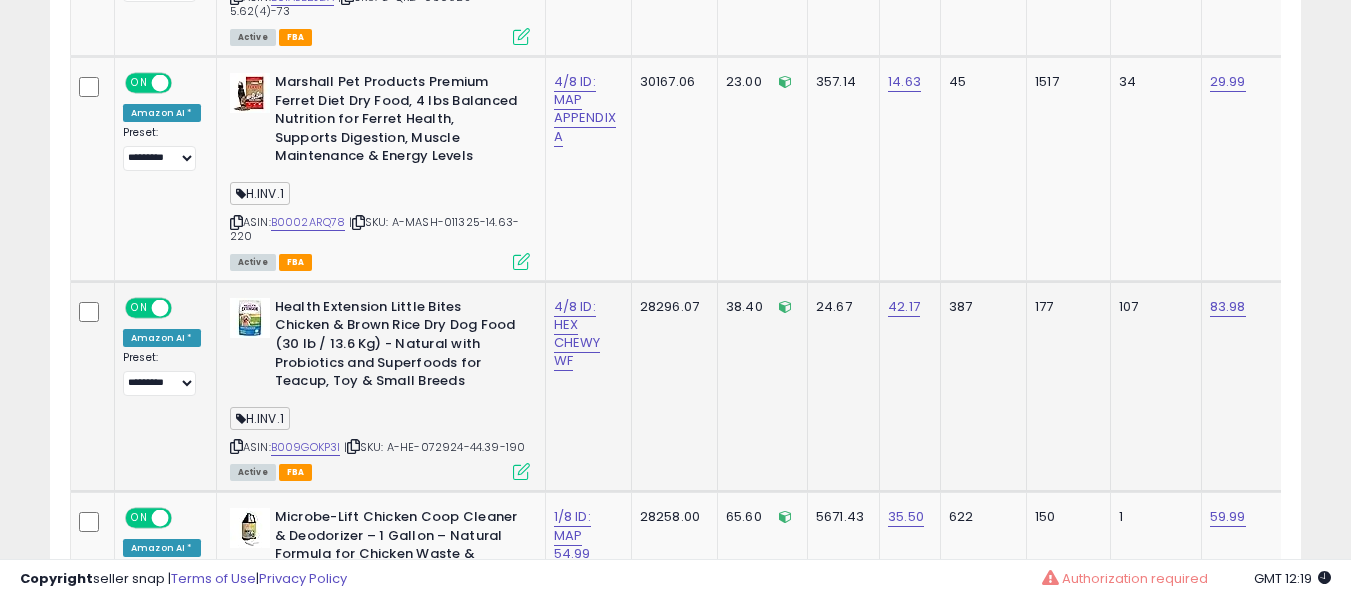 scroll, scrollTop: 1935, scrollLeft: 0, axis: vertical 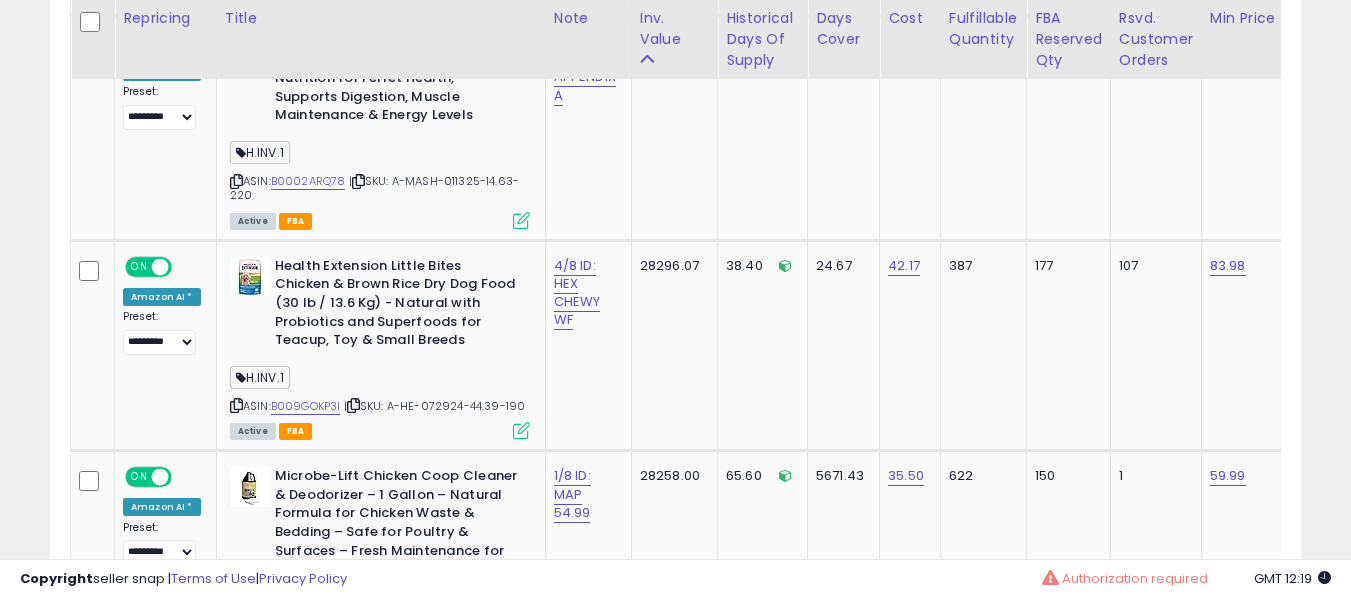 click on "Unable to login
Retrieving listings data..
has not yet accepted the Terms of Use. Once the Terms of Use have been
accepted, you will be able to login.
Logout
Overview
Listings Help" at bounding box center (675, -1636) 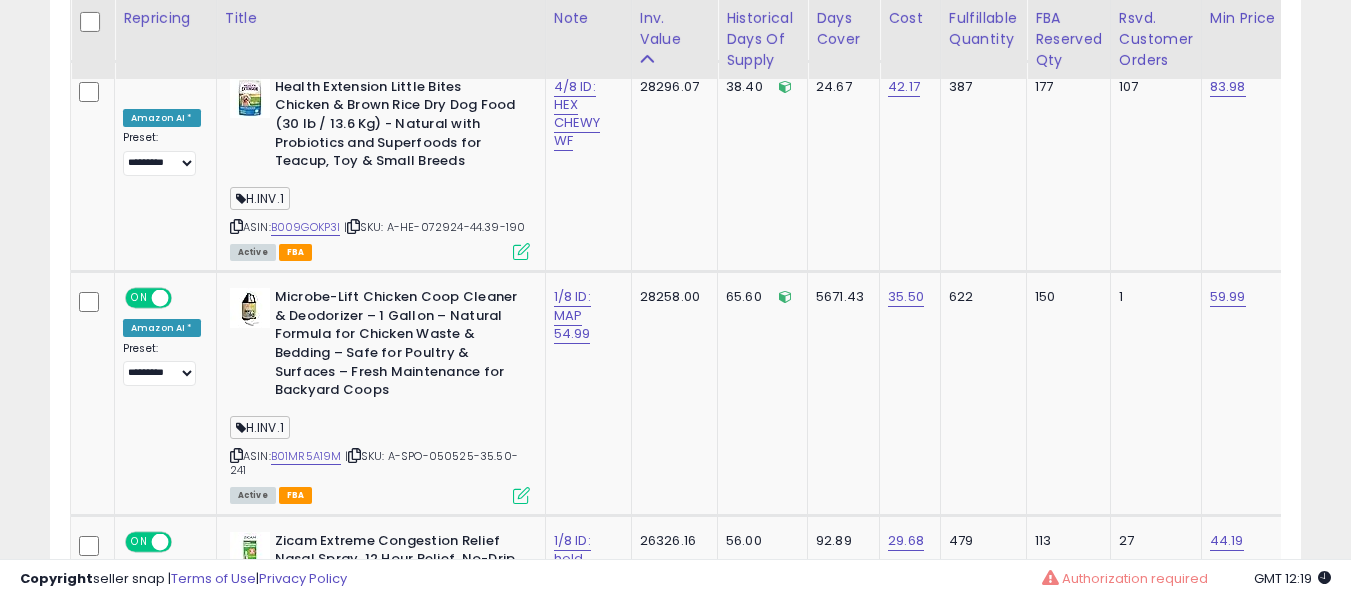 scroll, scrollTop: 2154, scrollLeft: 0, axis: vertical 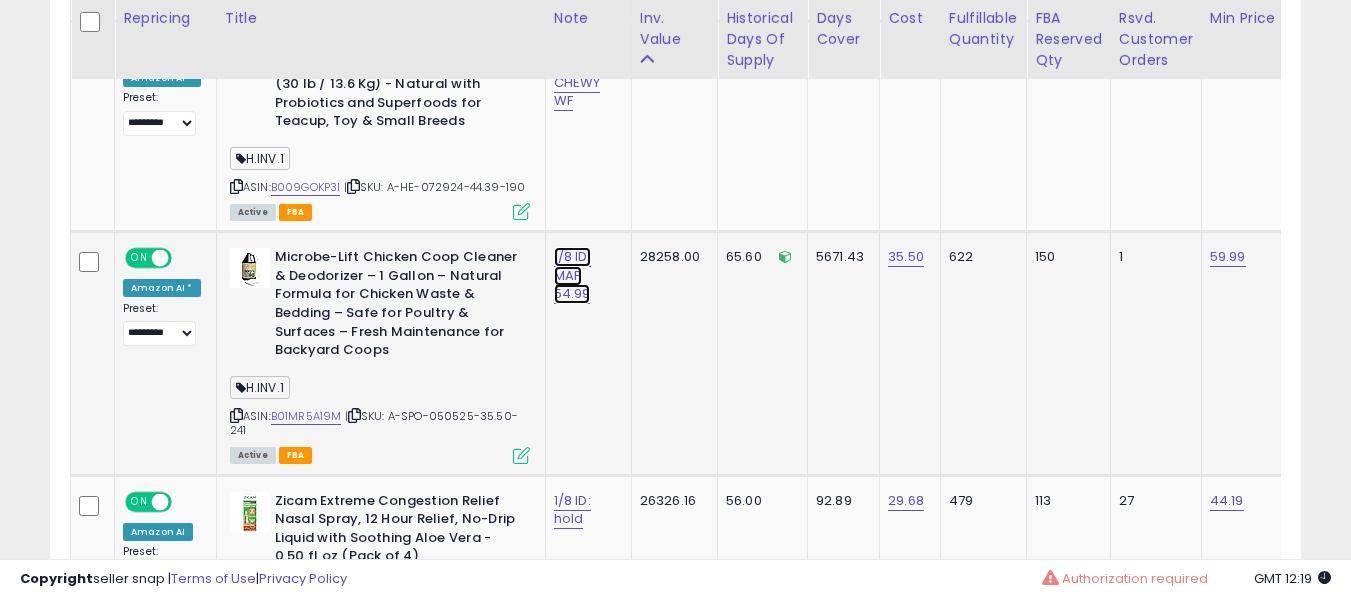 click on "1/8 ID: MAP 54.99" at bounding box center (577, -1003) 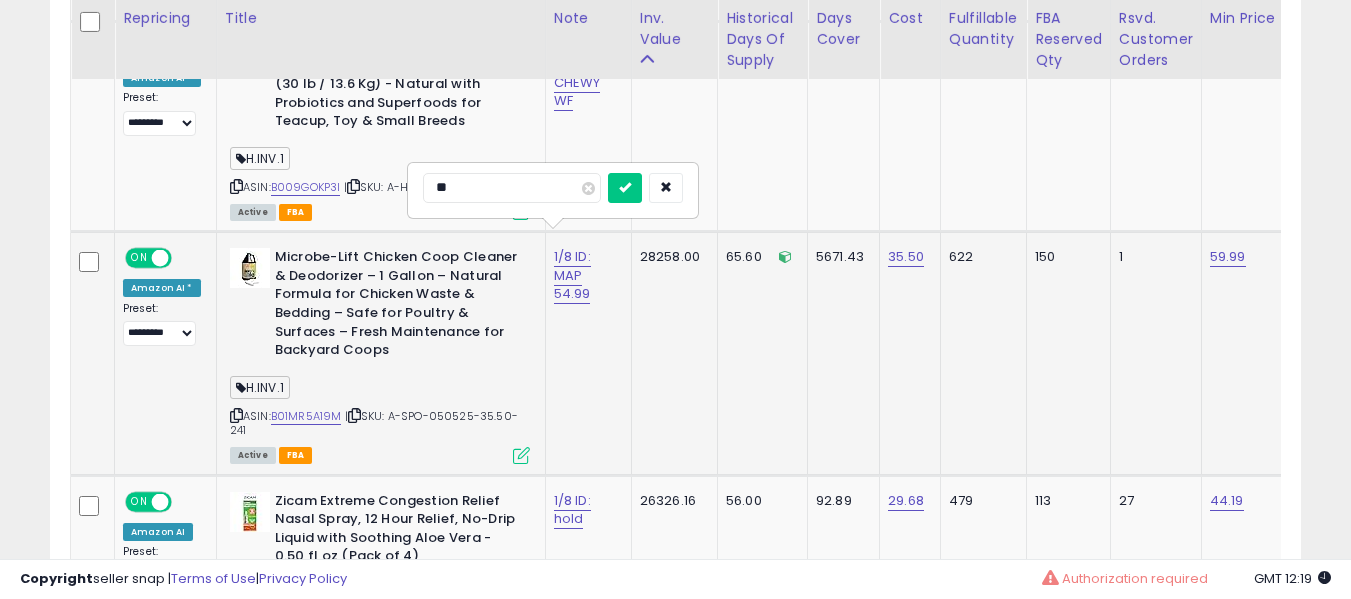 type on "*" 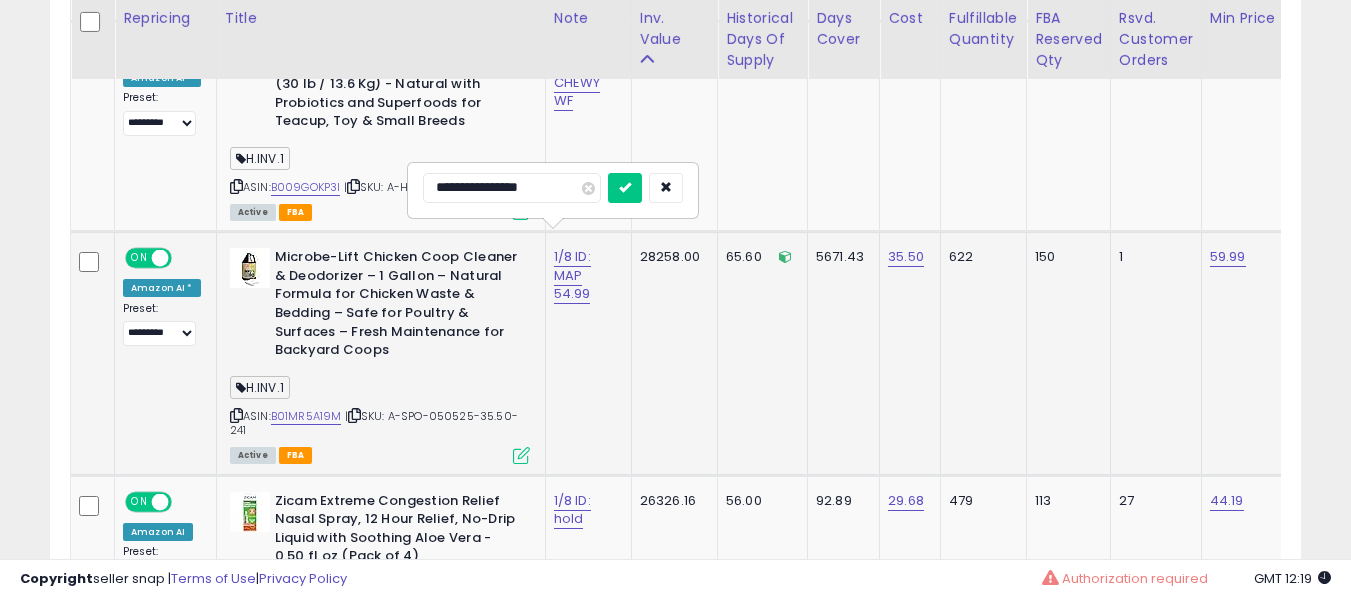 type on "**********" 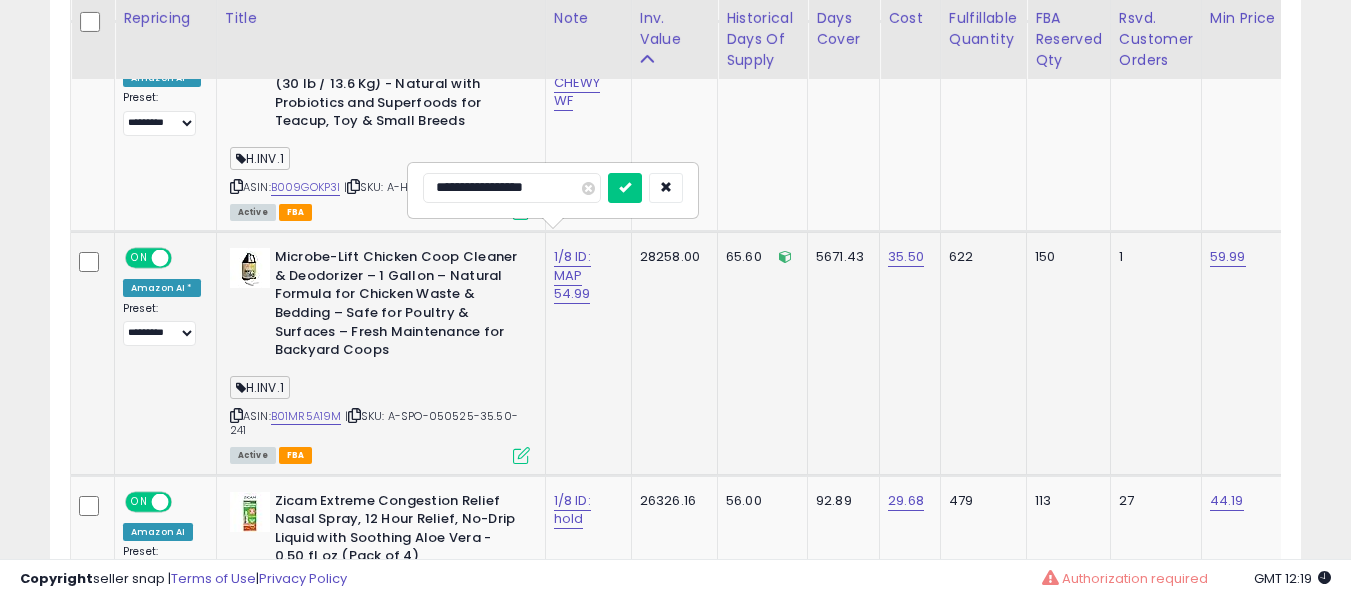 click at bounding box center (625, 188) 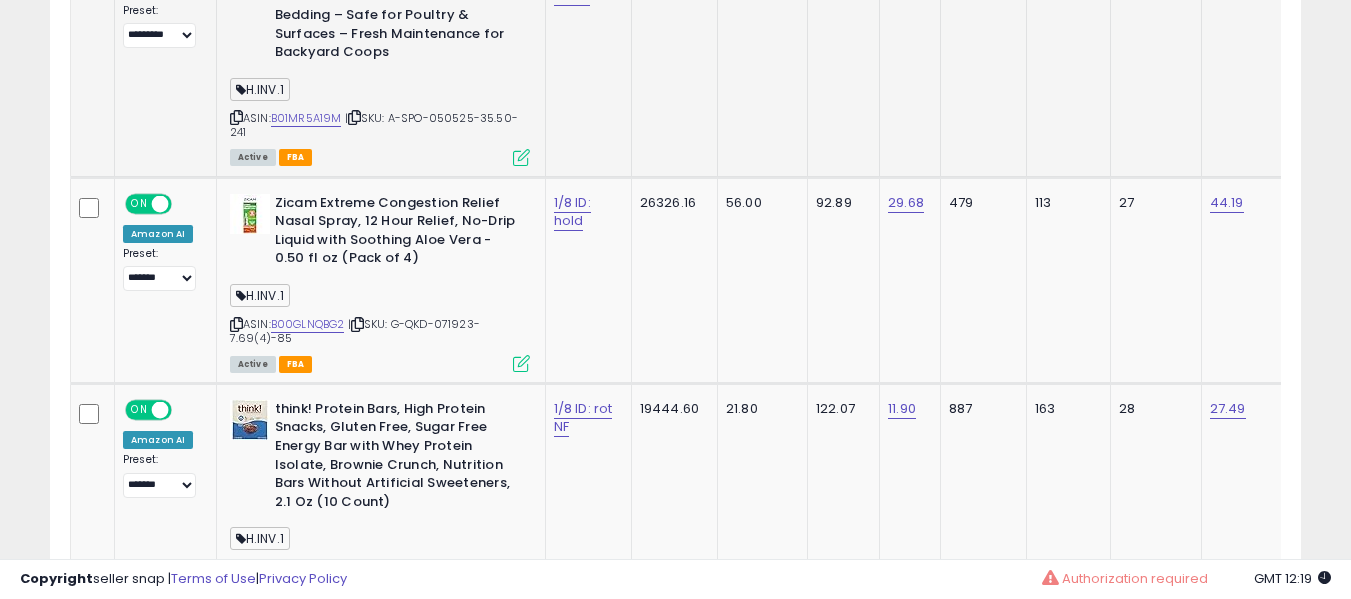 scroll, scrollTop: 2354, scrollLeft: 0, axis: vertical 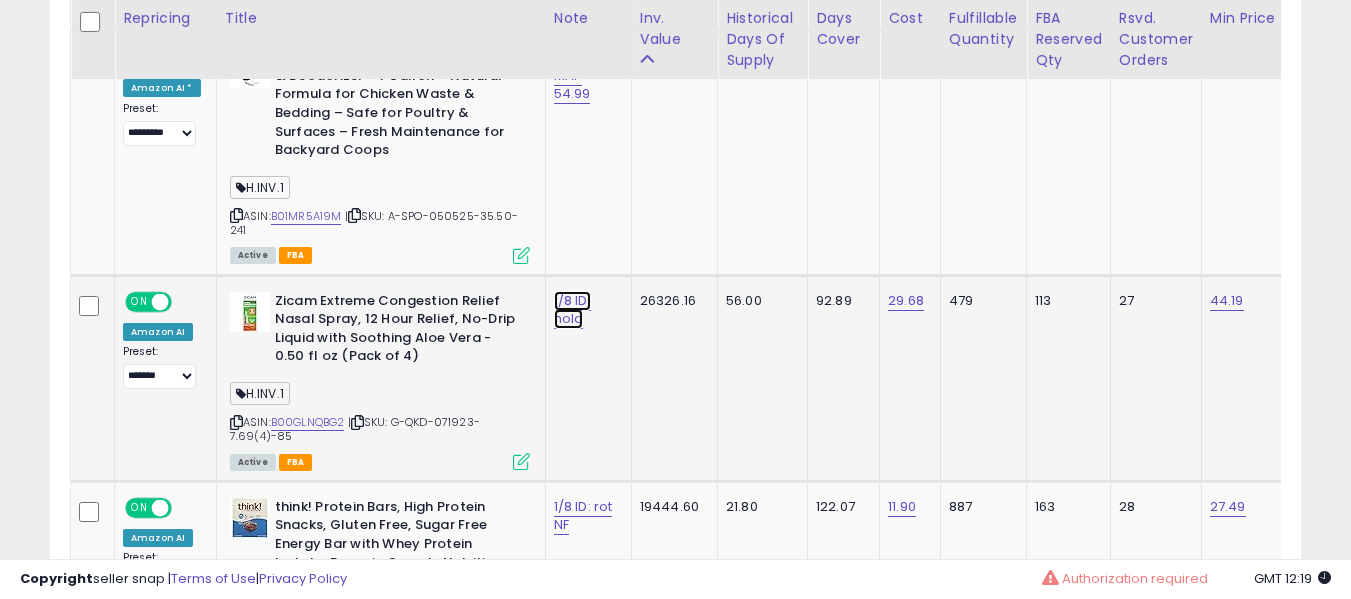 click on "1/8 ID: hold" at bounding box center [577, -1203] 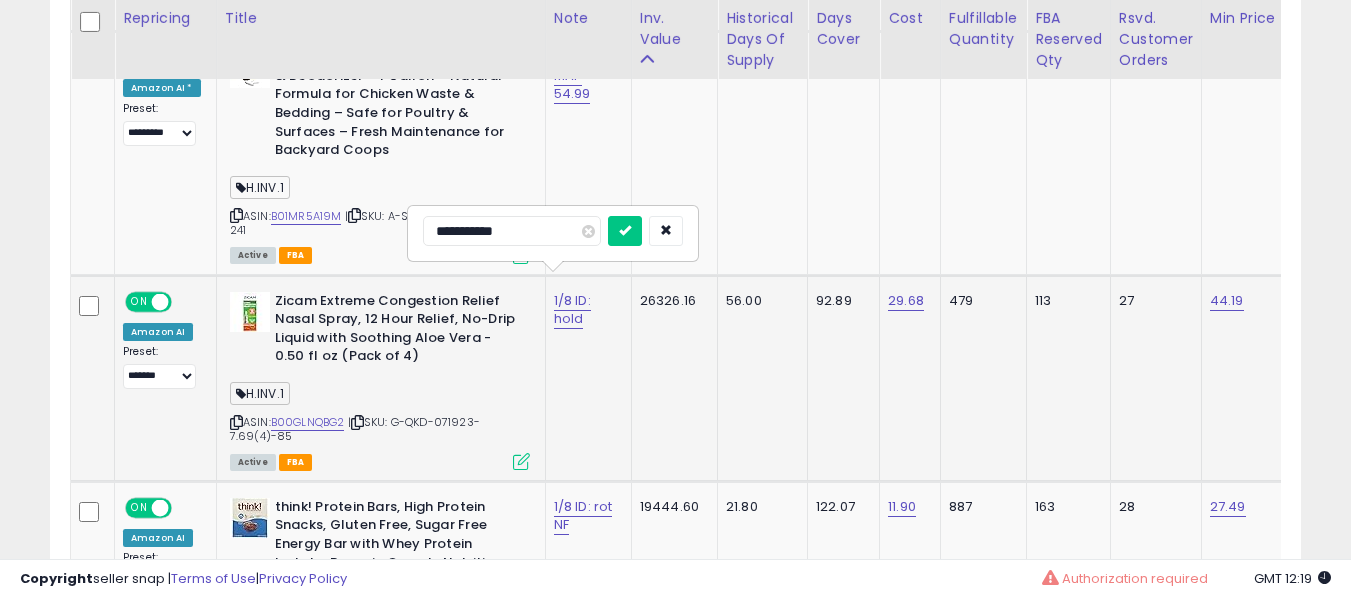type on "**********" 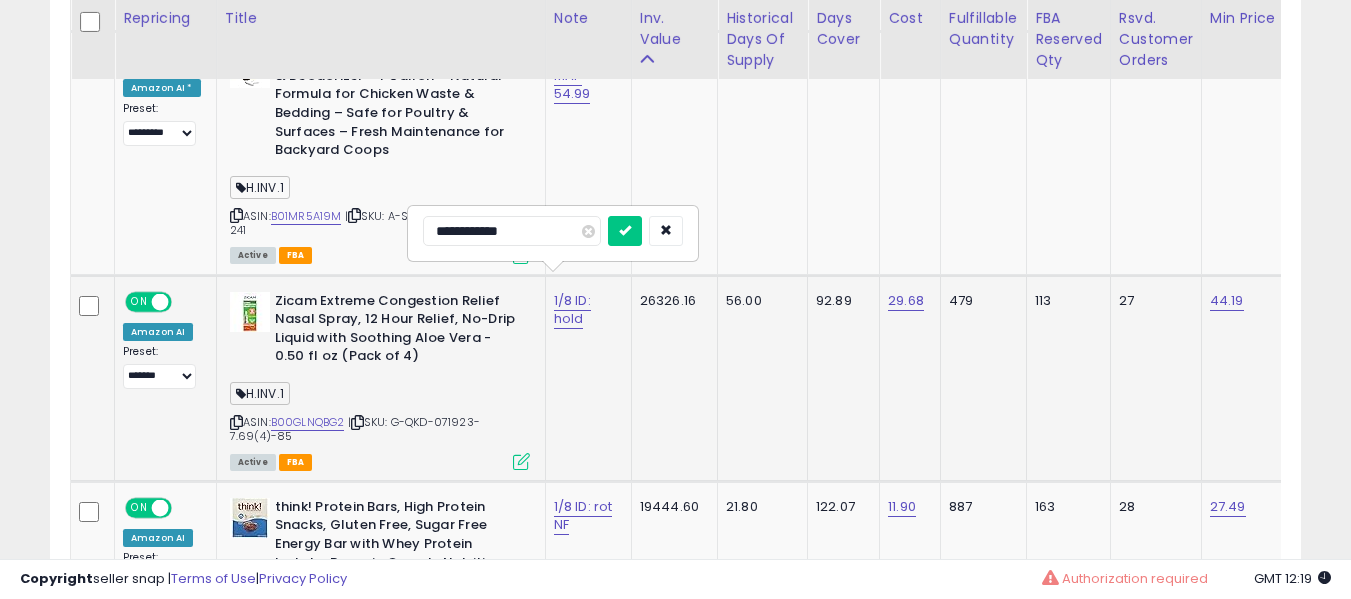 click at bounding box center [625, 231] 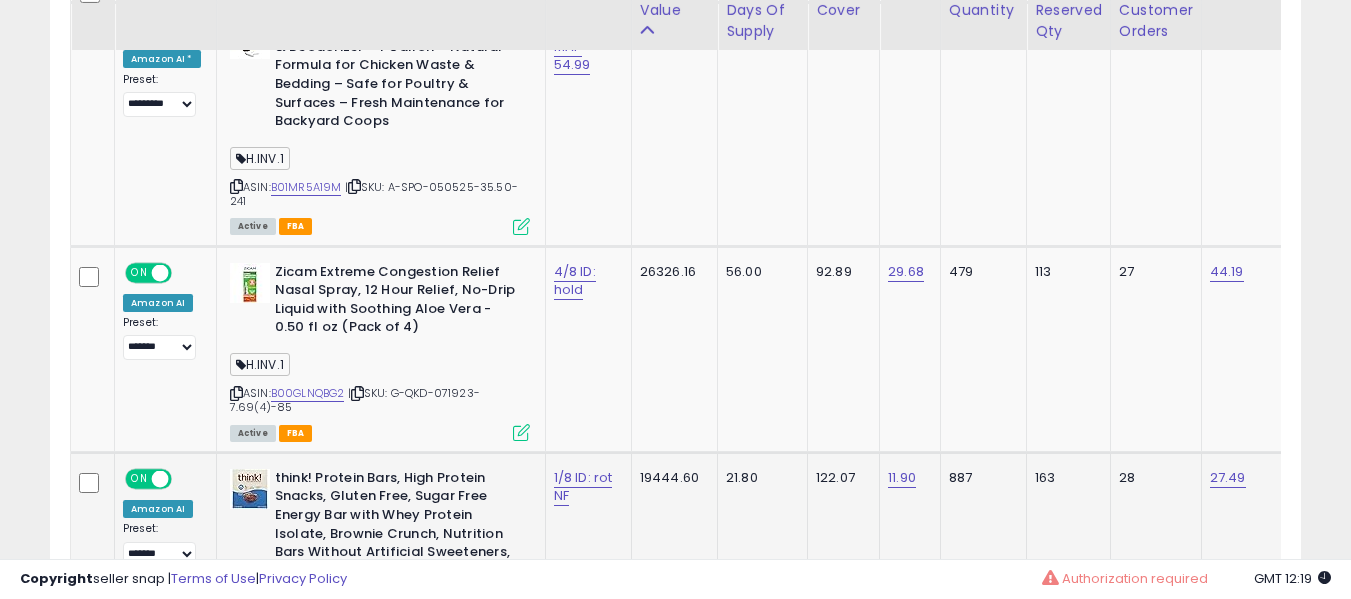 scroll, scrollTop: 2554, scrollLeft: 0, axis: vertical 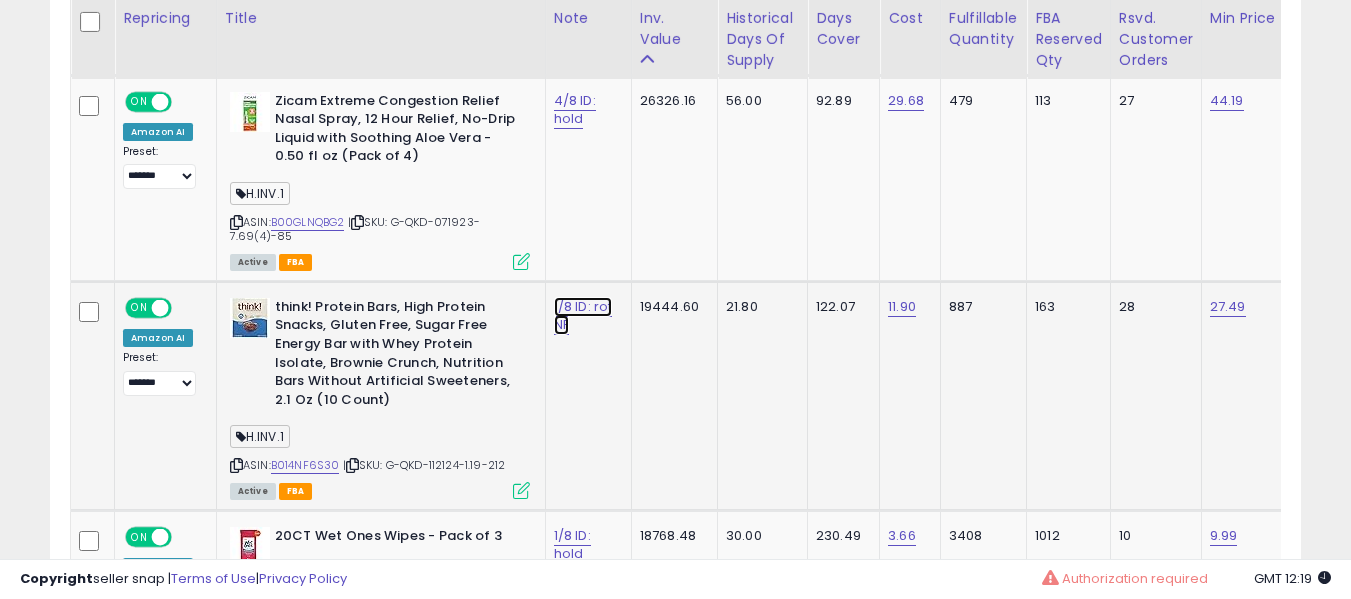 click on "1/8 ID: rot NF" at bounding box center [577, -1403] 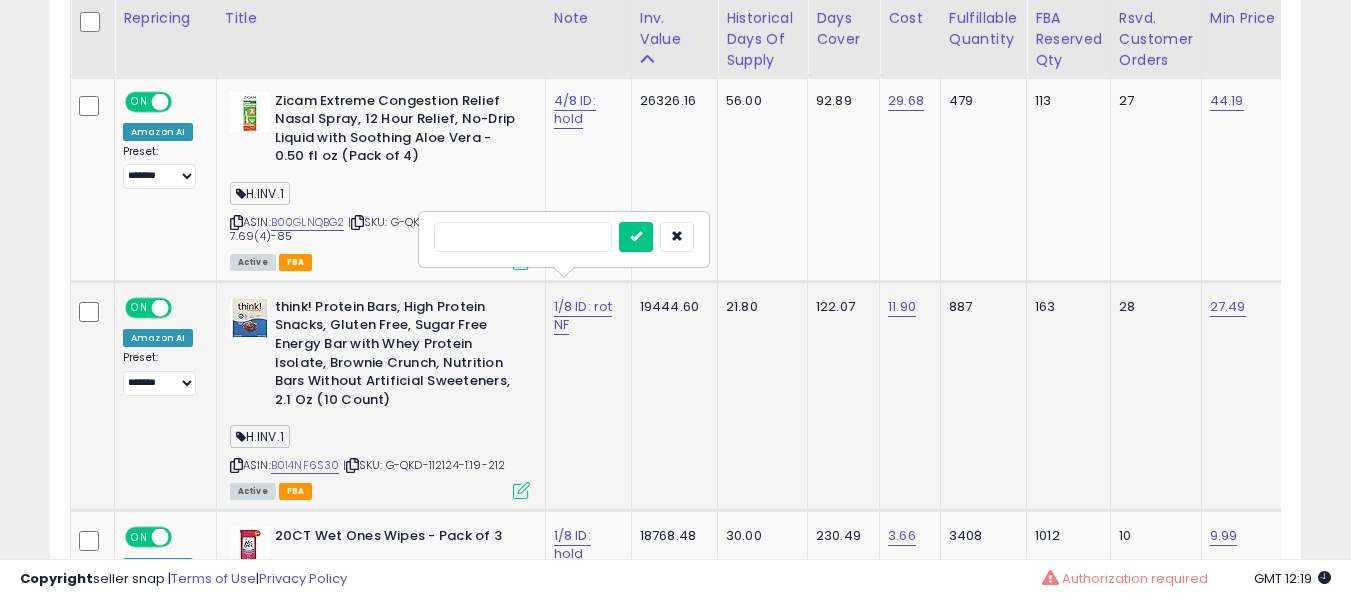 type on "*" 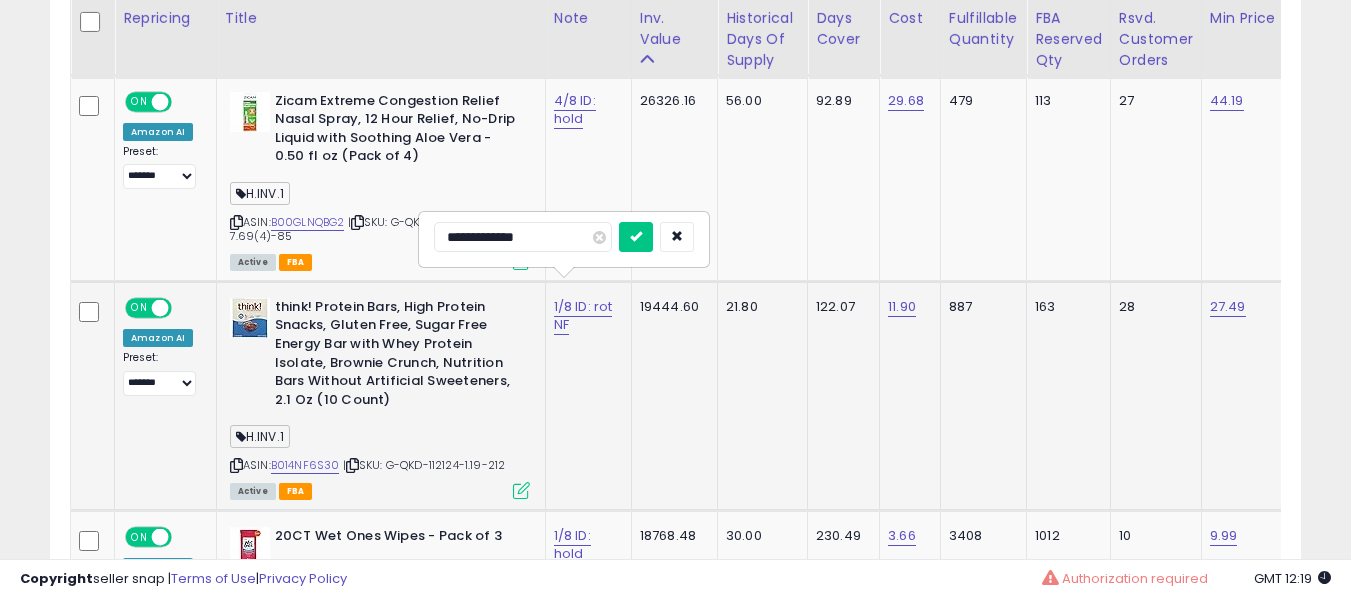 type on "**********" 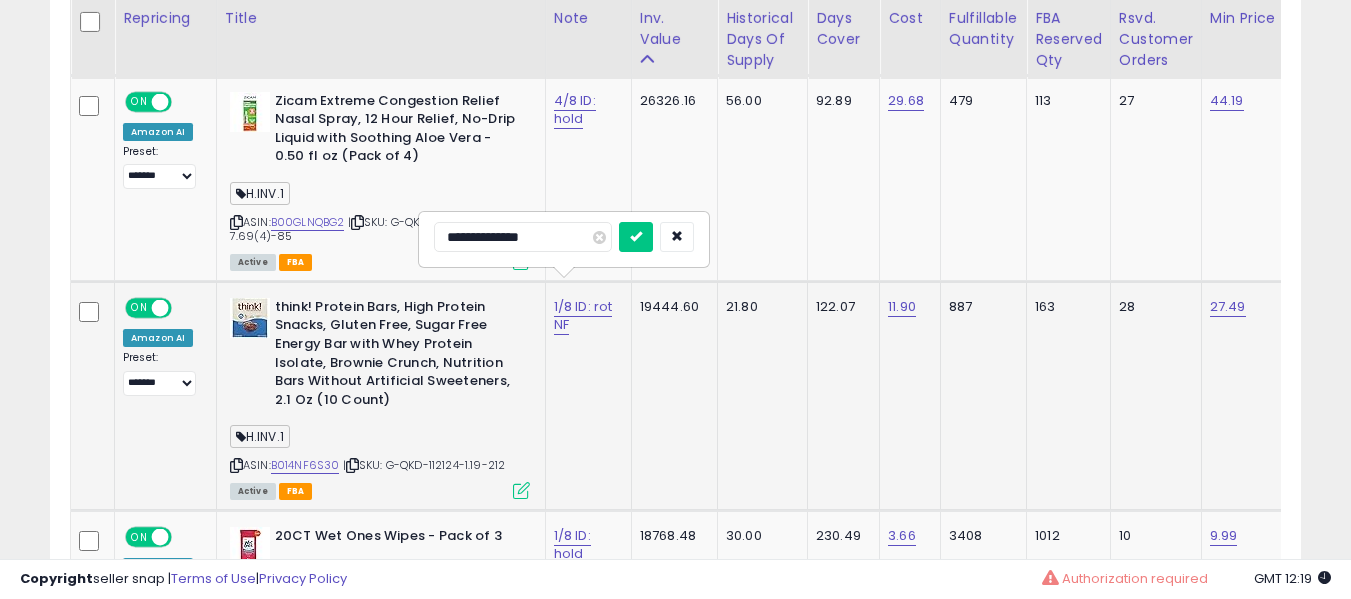 click at bounding box center (636, 237) 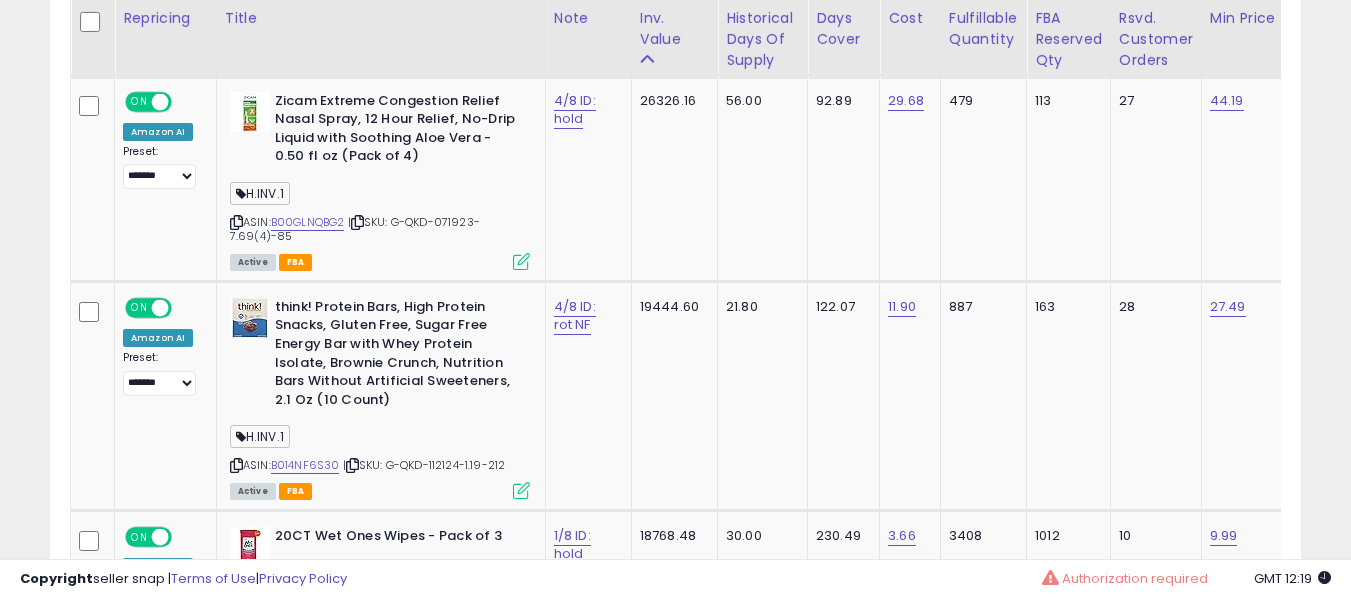 click at bounding box center [1340, 540] 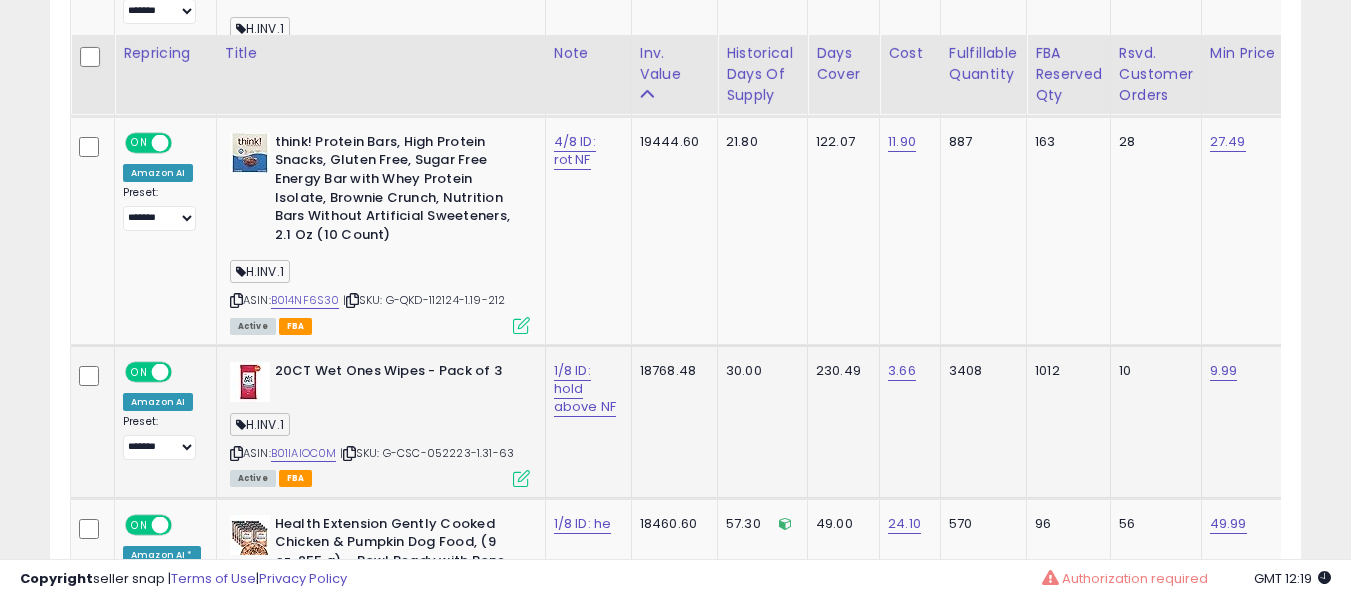 scroll, scrollTop: 2754, scrollLeft: 0, axis: vertical 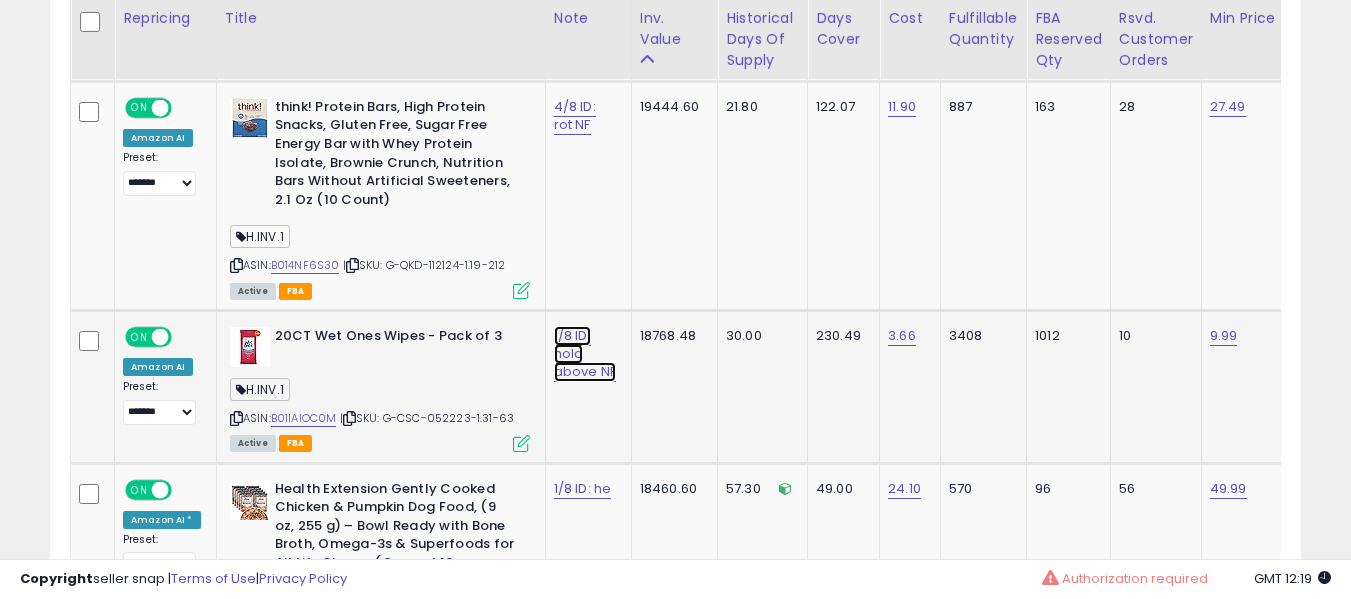 click on "1/8 ID: hold above NF" at bounding box center [577, -1603] 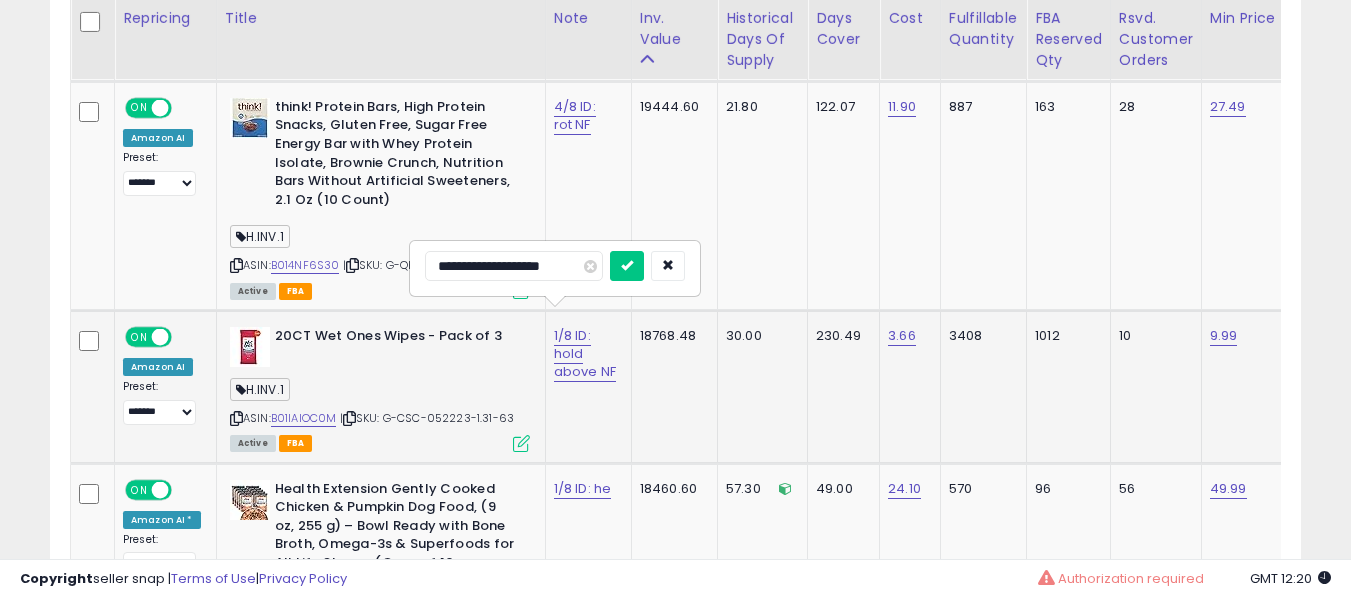 type on "**********" 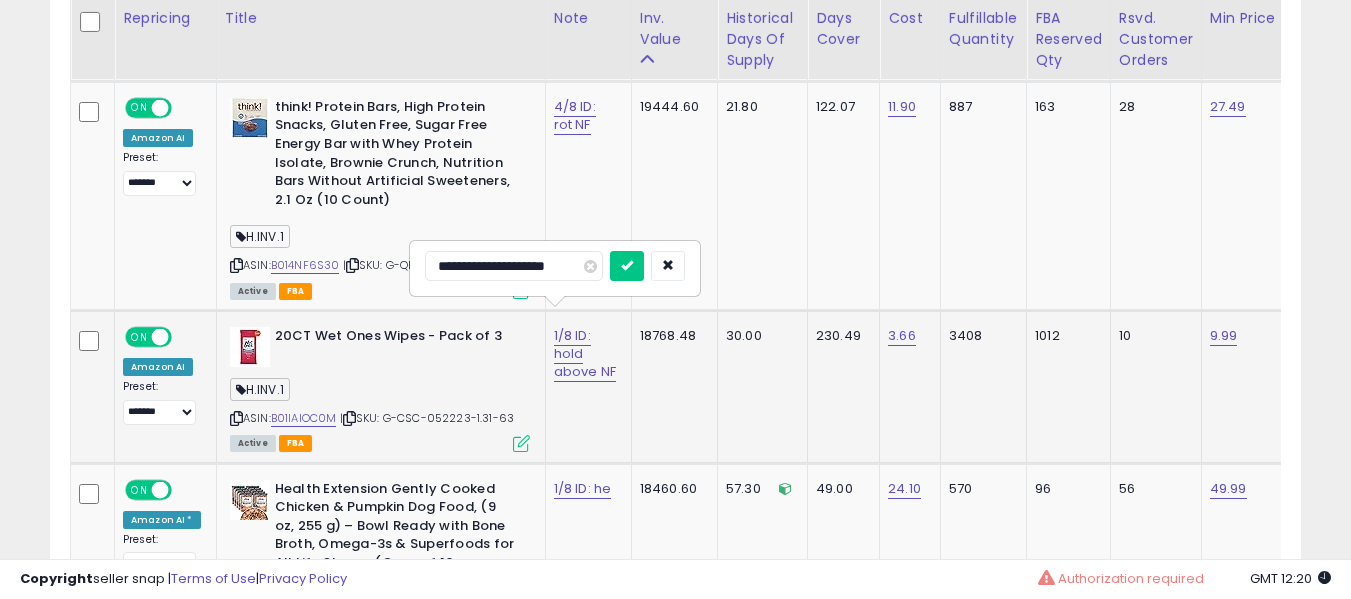 click at bounding box center [627, 266] 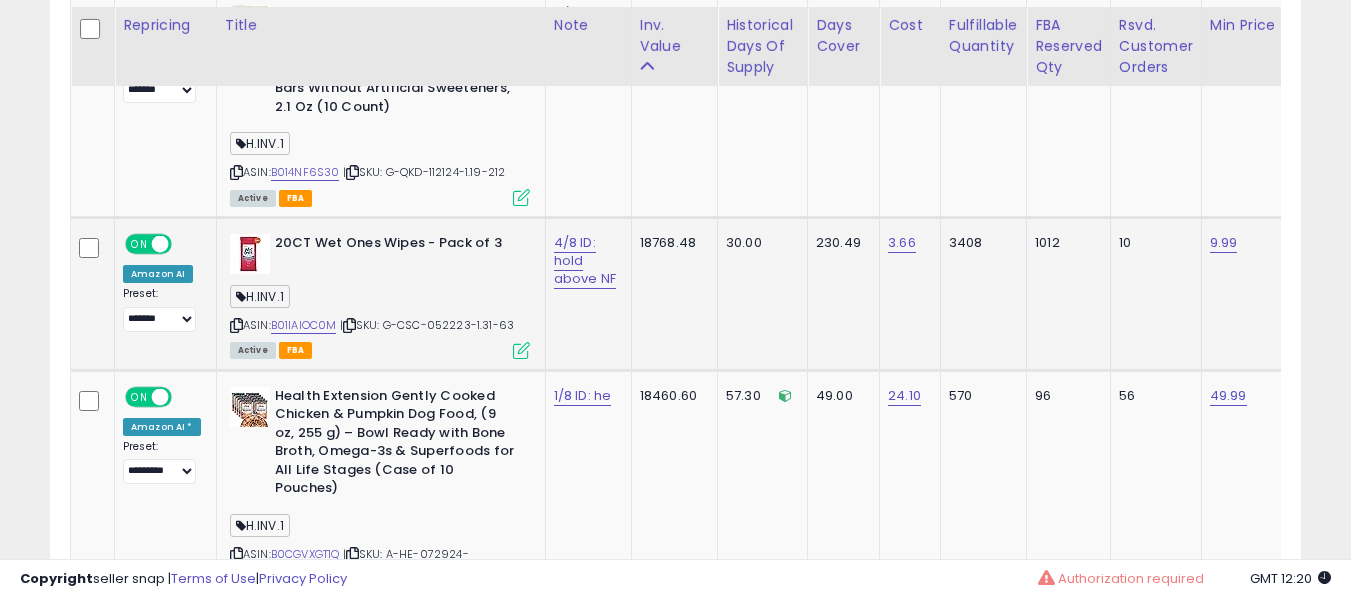scroll, scrollTop: 2854, scrollLeft: 0, axis: vertical 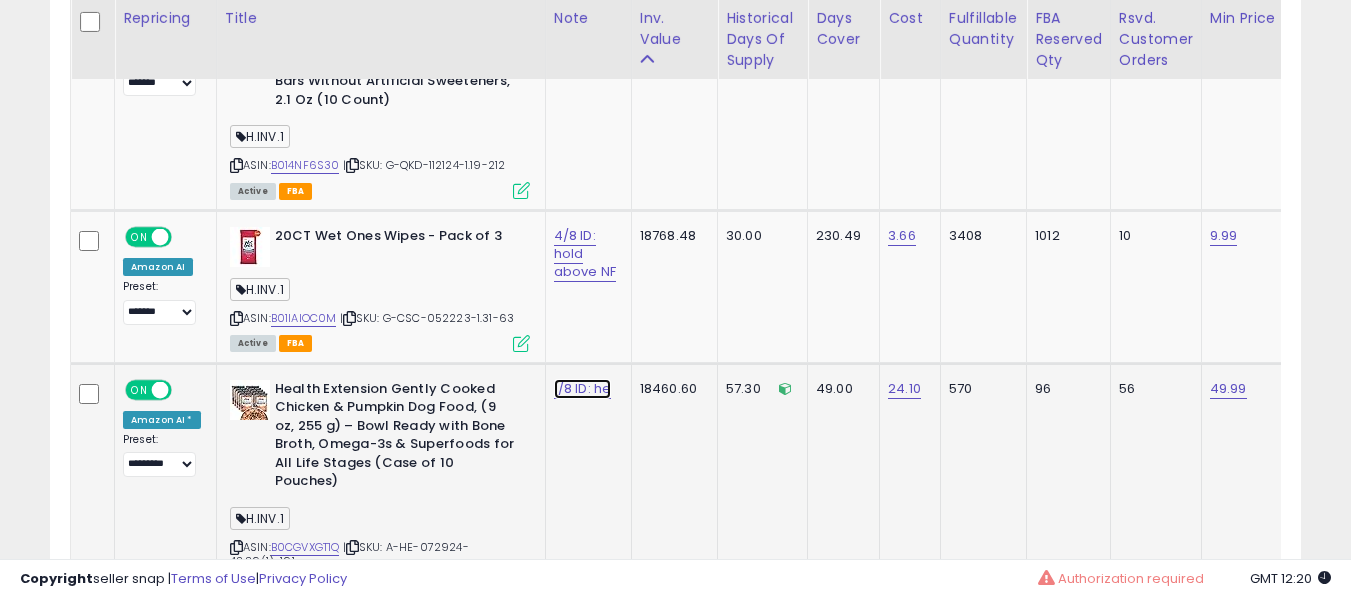 click on "1/8 ID: he" at bounding box center [577, -1703] 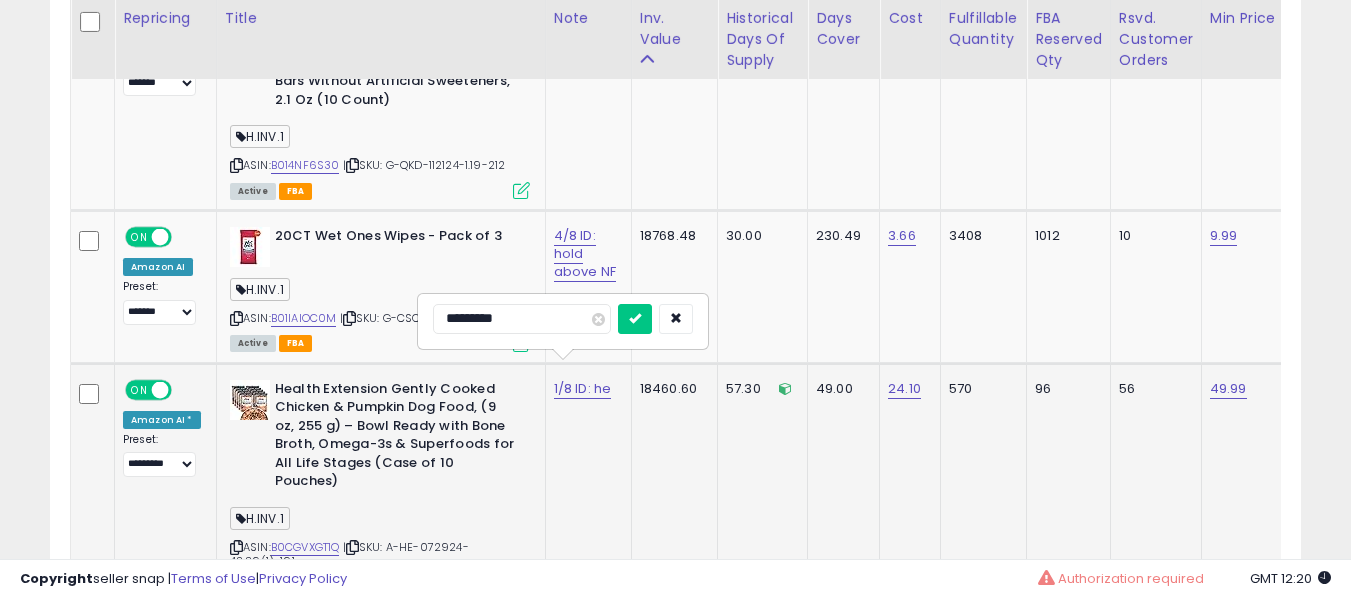 type on "**********" 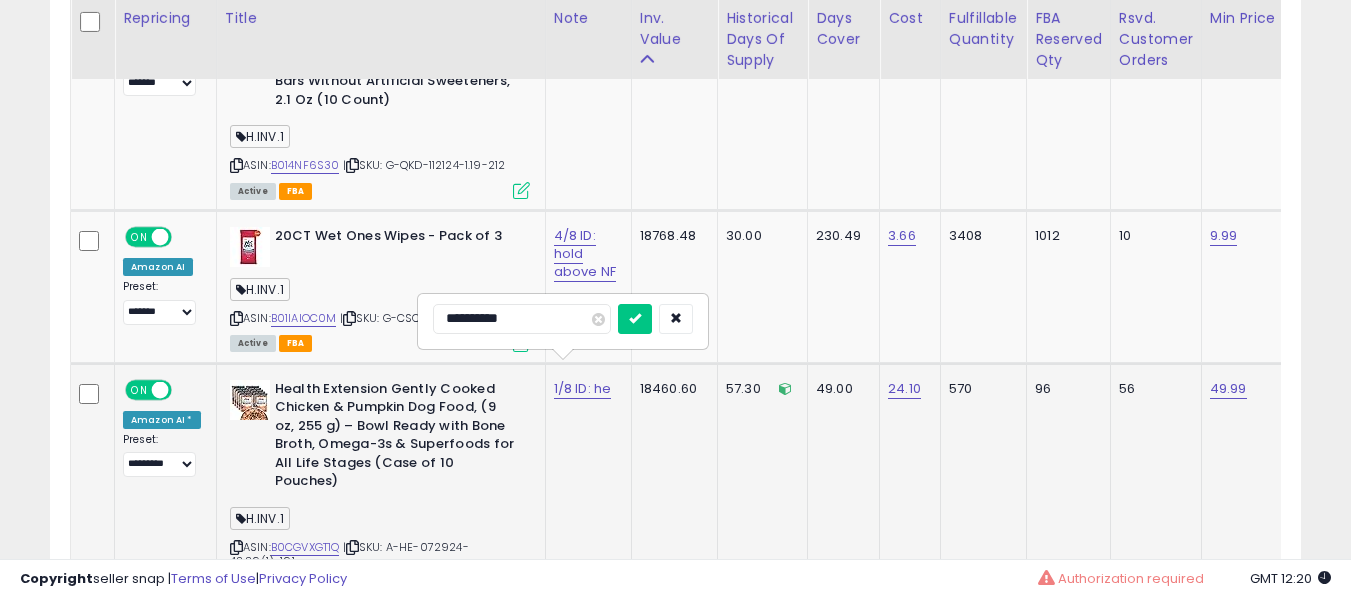 click at bounding box center (635, 319) 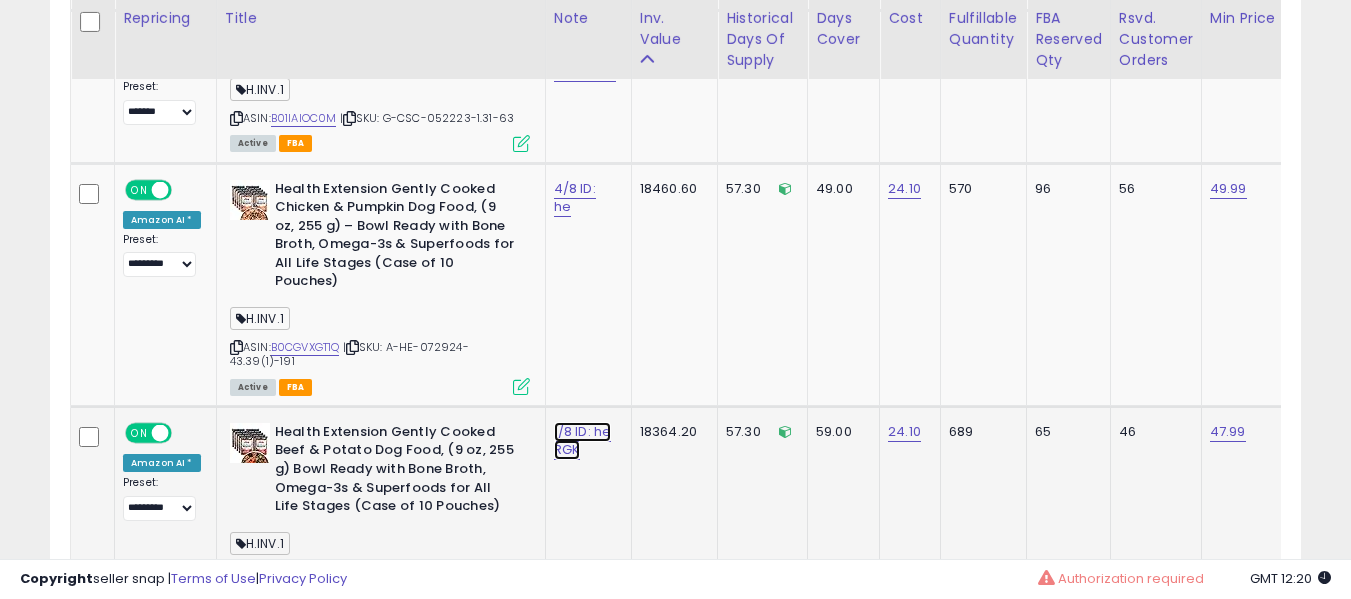 click on "1/8 ID: he RGK" at bounding box center (577, -1903) 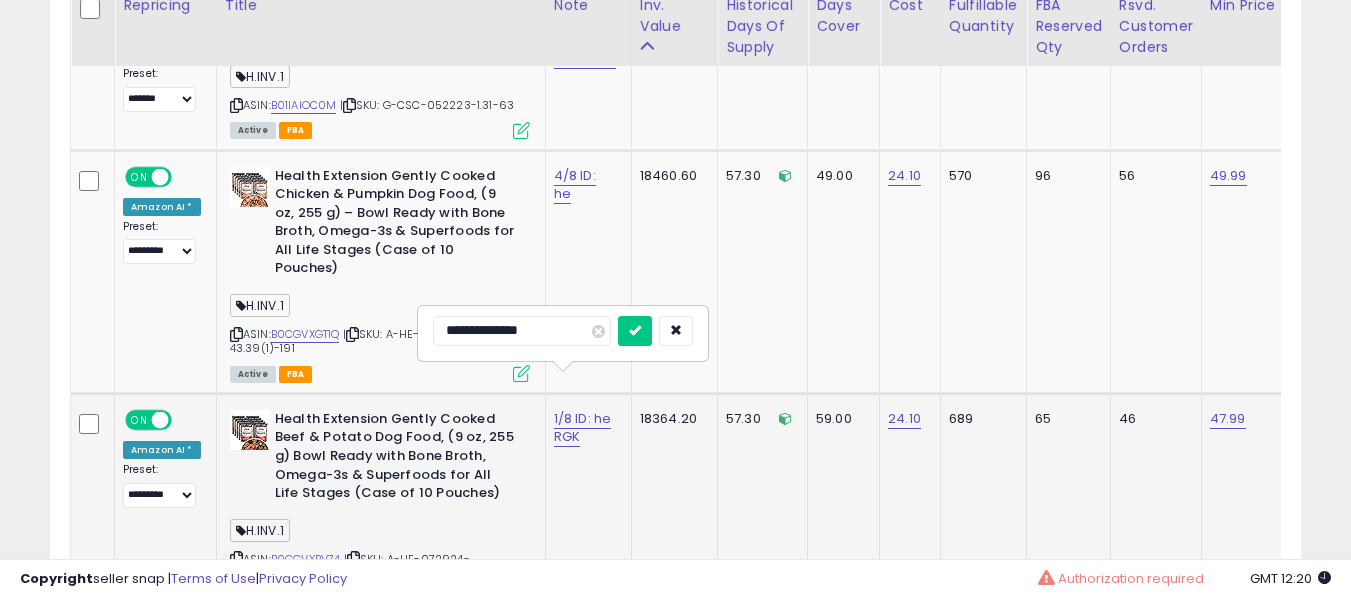 scroll, scrollTop: 3054, scrollLeft: 0, axis: vertical 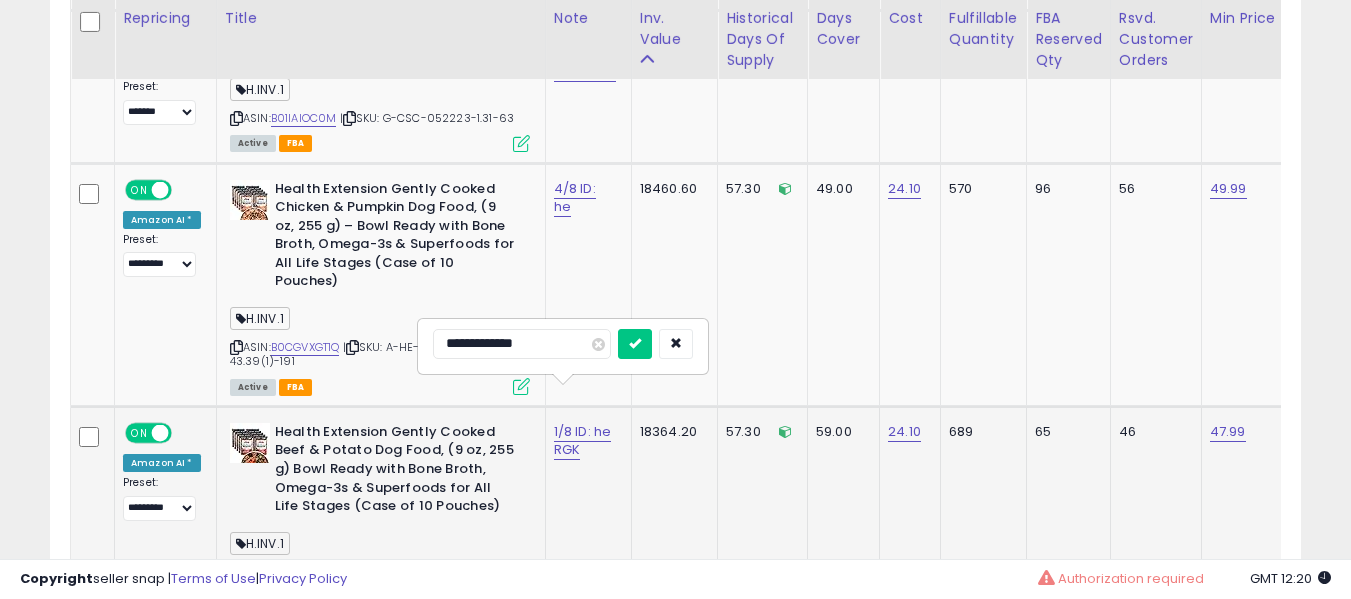 type on "**********" 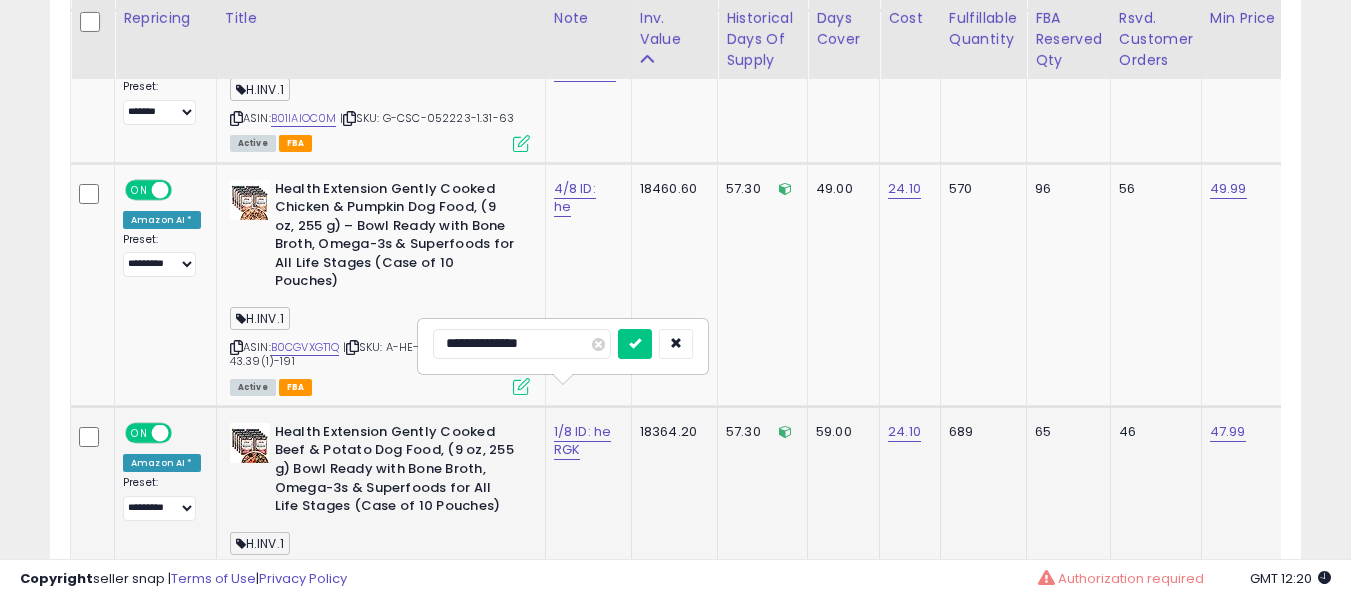 click at bounding box center (635, 344) 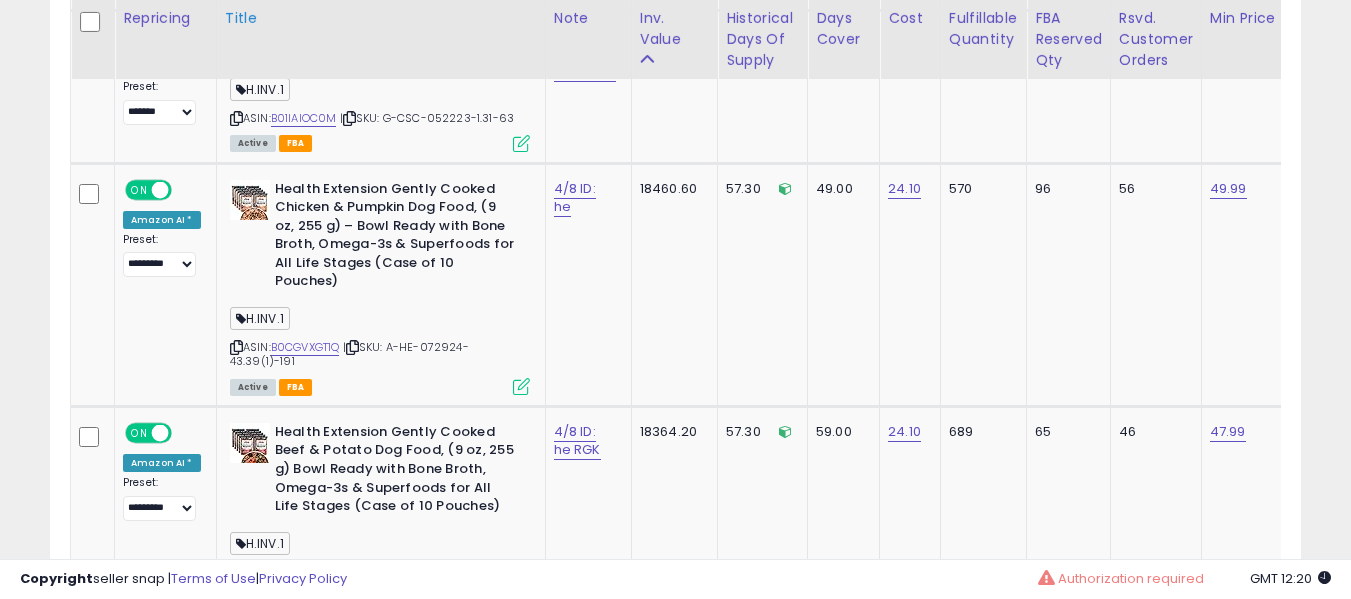 scroll, scrollTop: 964, scrollLeft: 0, axis: vertical 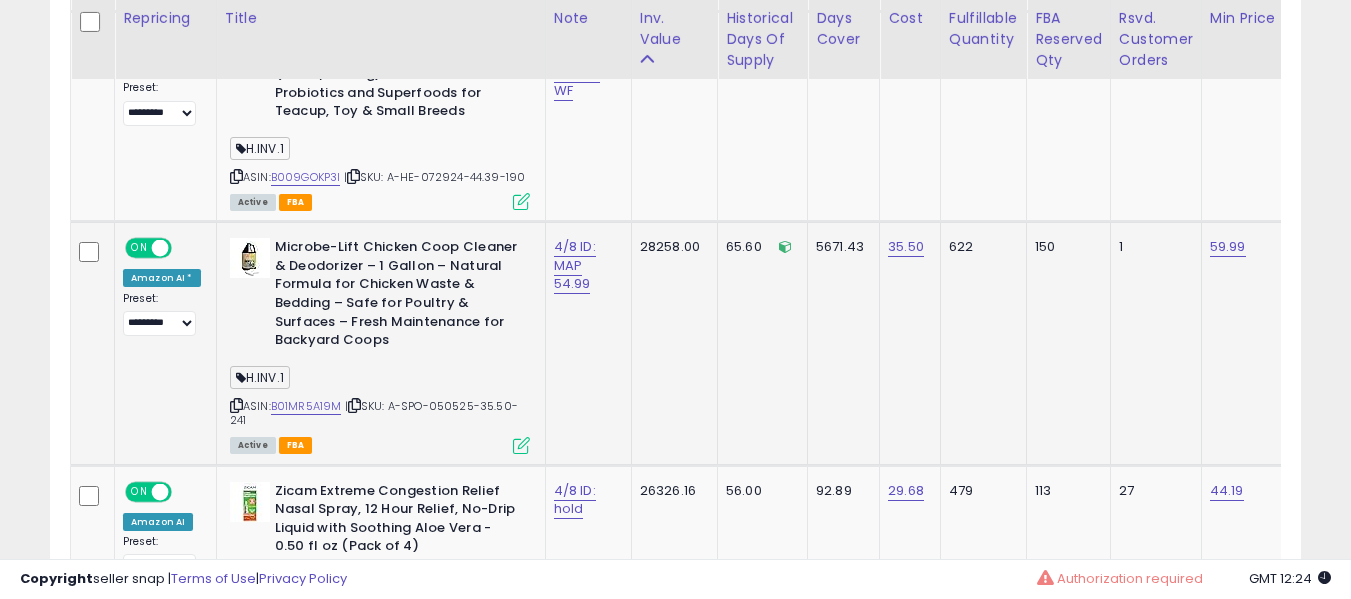 drag, startPoint x: 314, startPoint y: 375, endPoint x: 314, endPoint y: 386, distance: 11 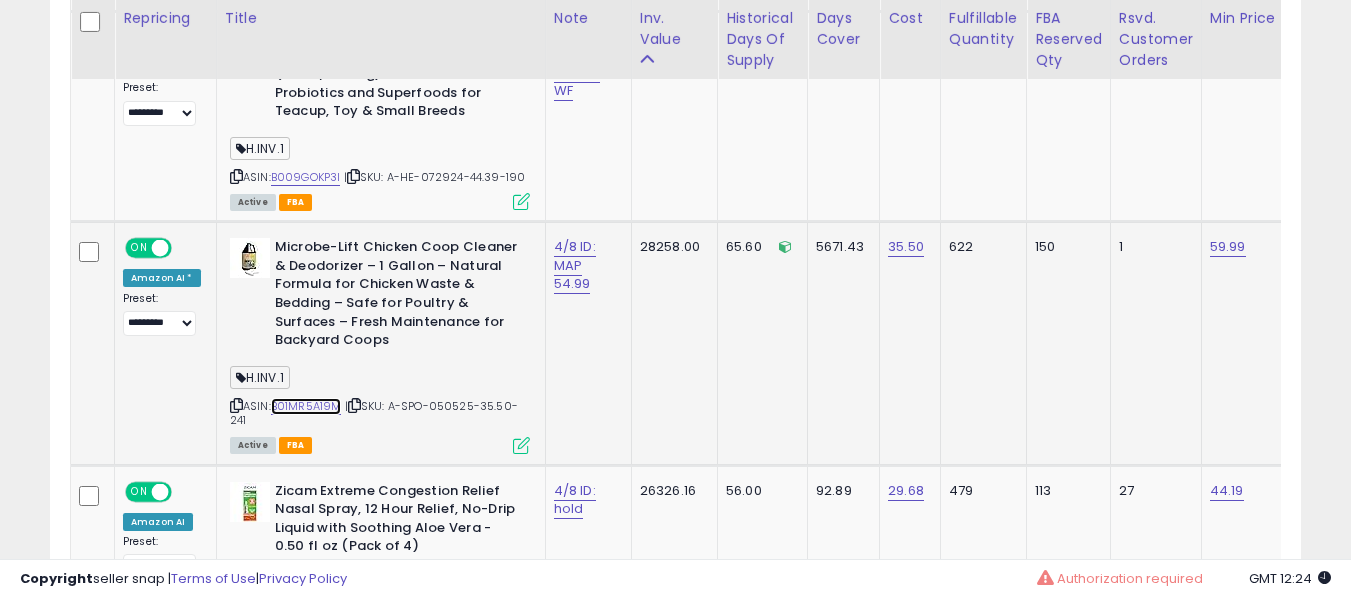 scroll, scrollTop: 0, scrollLeft: 214, axis: horizontal 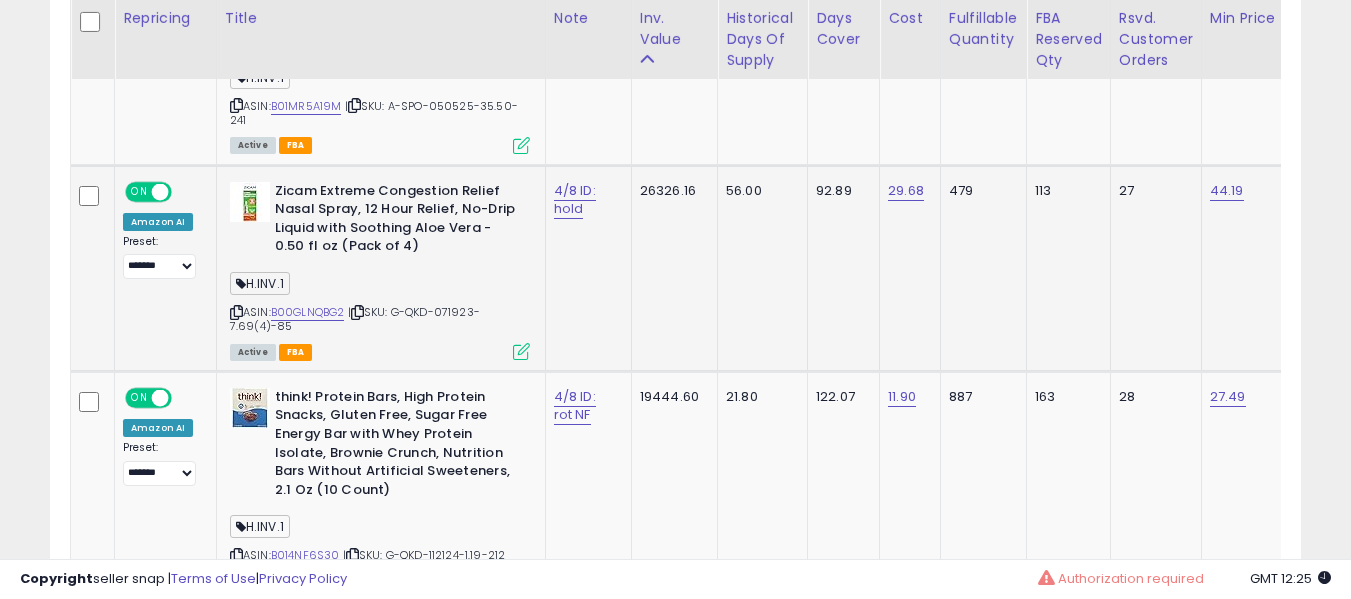 click on "ASIN:  B00GLNQBG2    |   SKU: G-QKD-071923-7.69(4)-85 Active FBA" at bounding box center [380, 270] 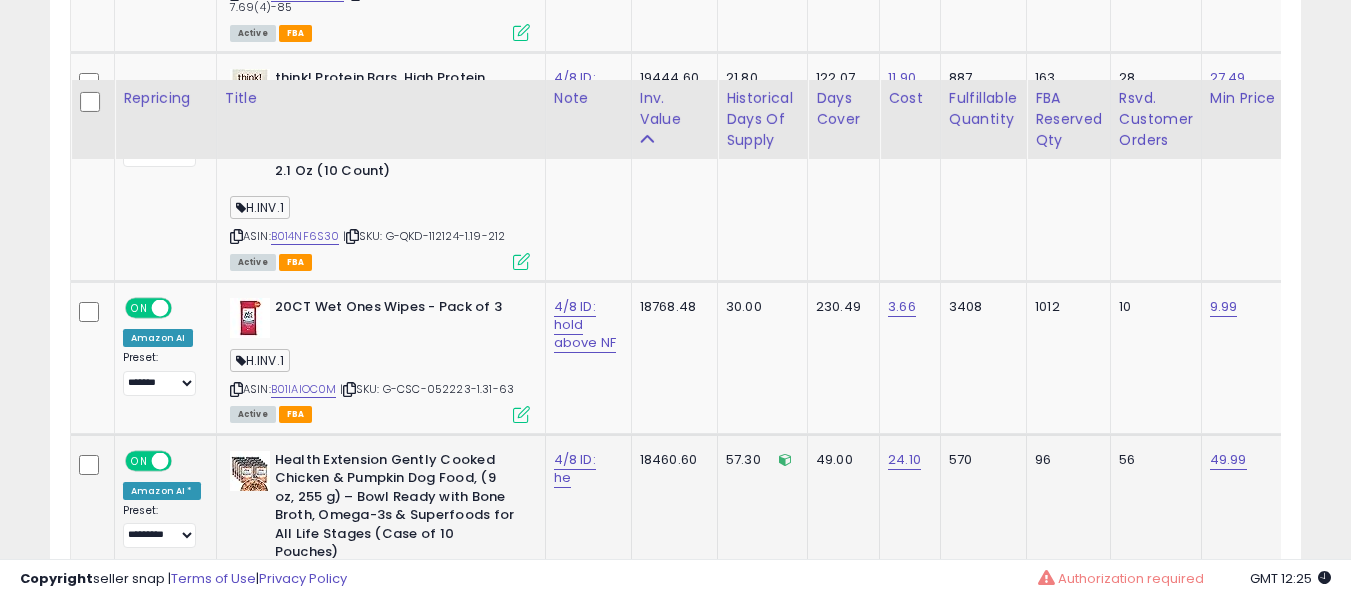 scroll, scrollTop: 2864, scrollLeft: 0, axis: vertical 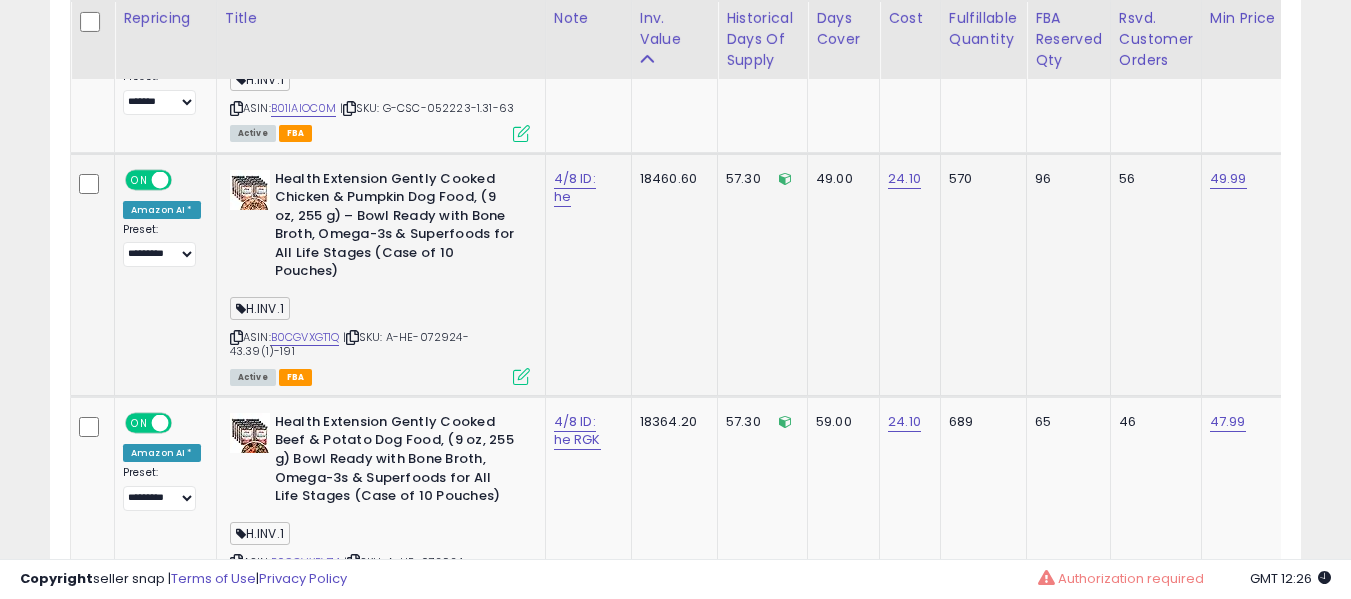 drag, startPoint x: 306, startPoint y: 279, endPoint x: 311, endPoint y: 291, distance: 13 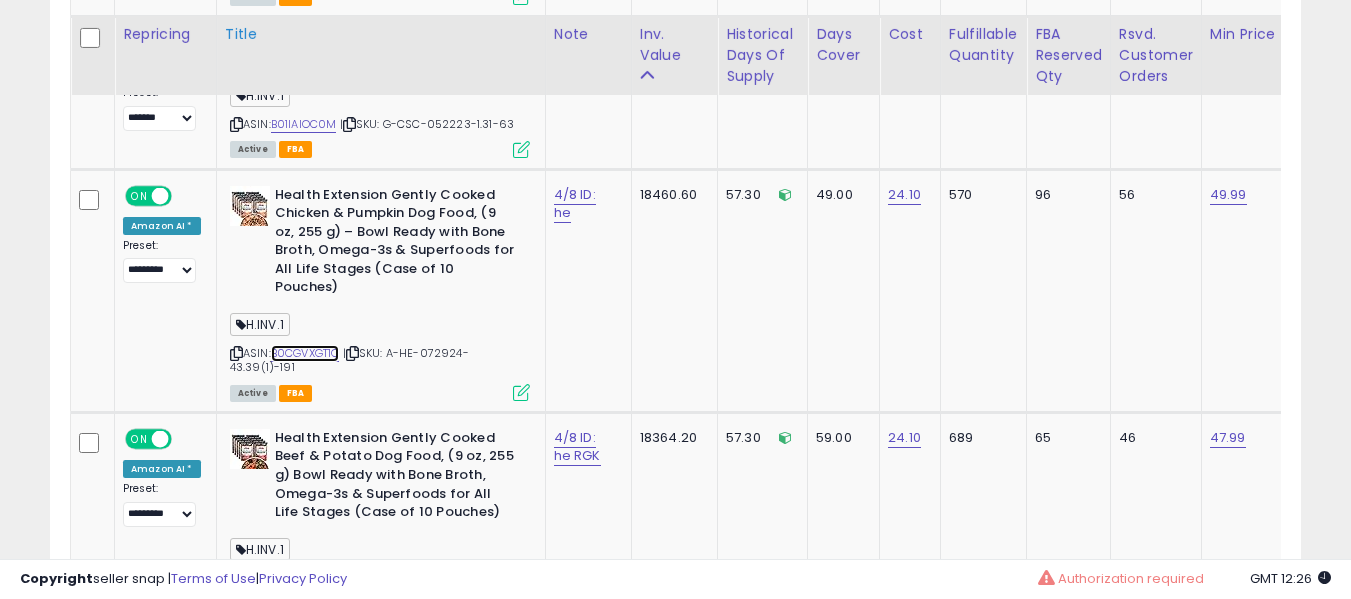 scroll, scrollTop: 3064, scrollLeft: 0, axis: vertical 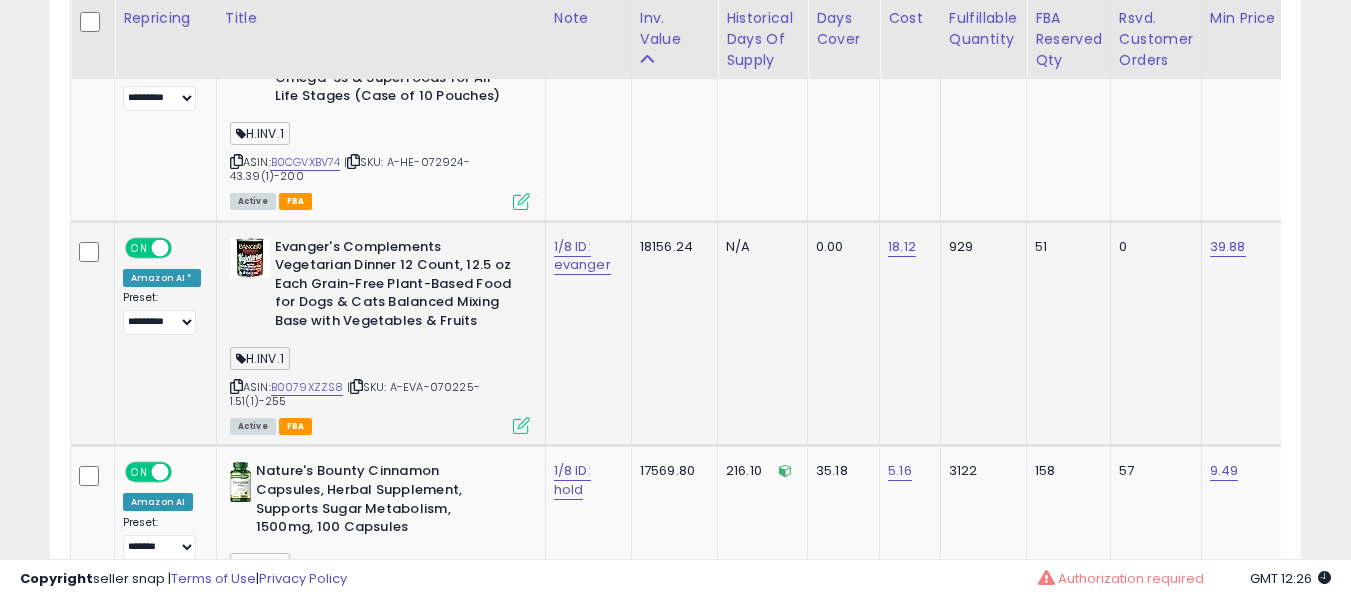 click on "1/8 ID: evanger" 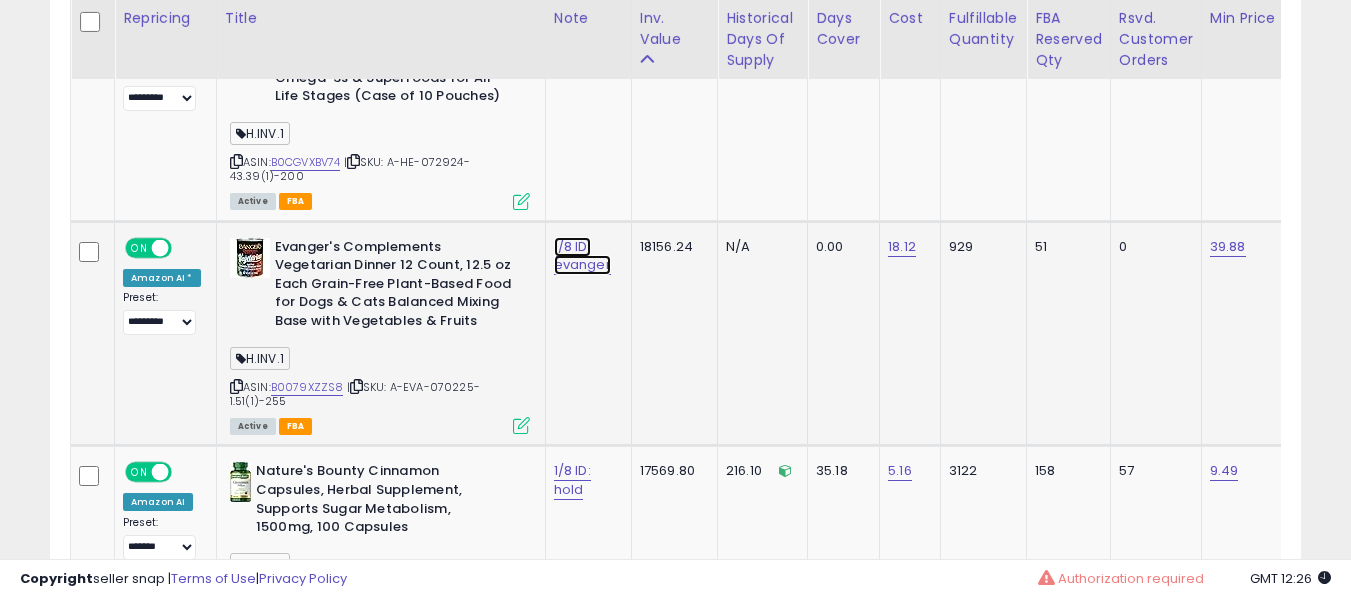 click on "1/8 ID: evanger" at bounding box center [577, -2313] 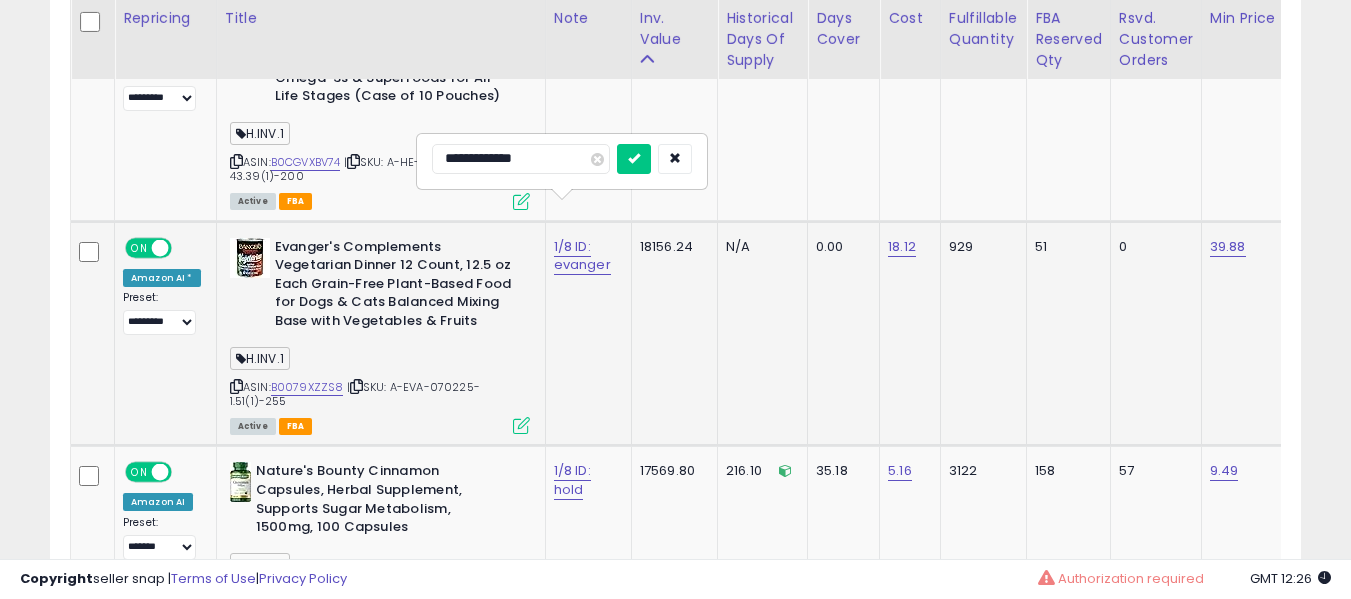type on "**********" 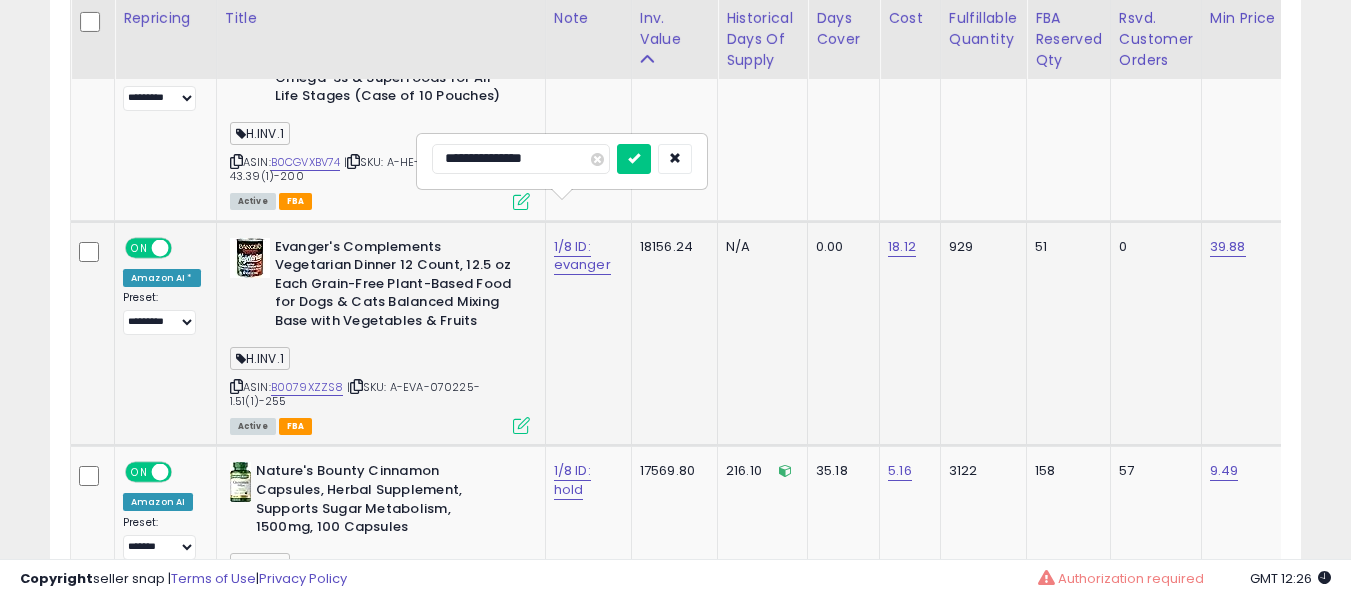 click at bounding box center [634, 159] 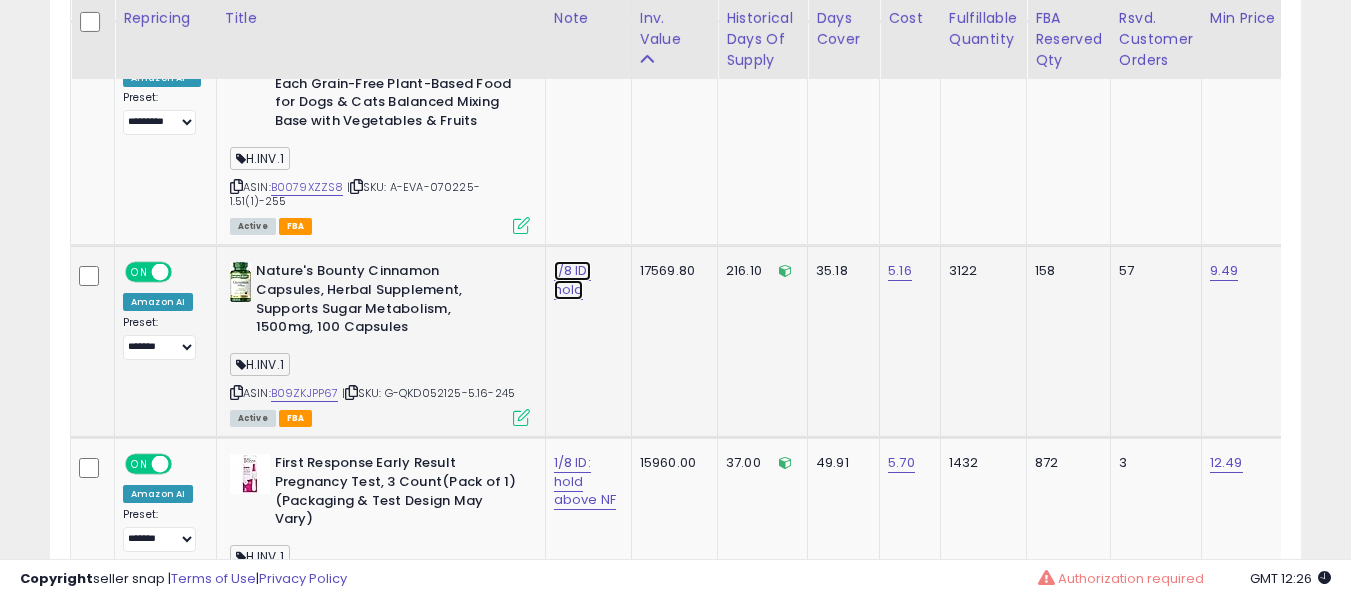 click on "1/8 ID: hold" at bounding box center [577, -2513] 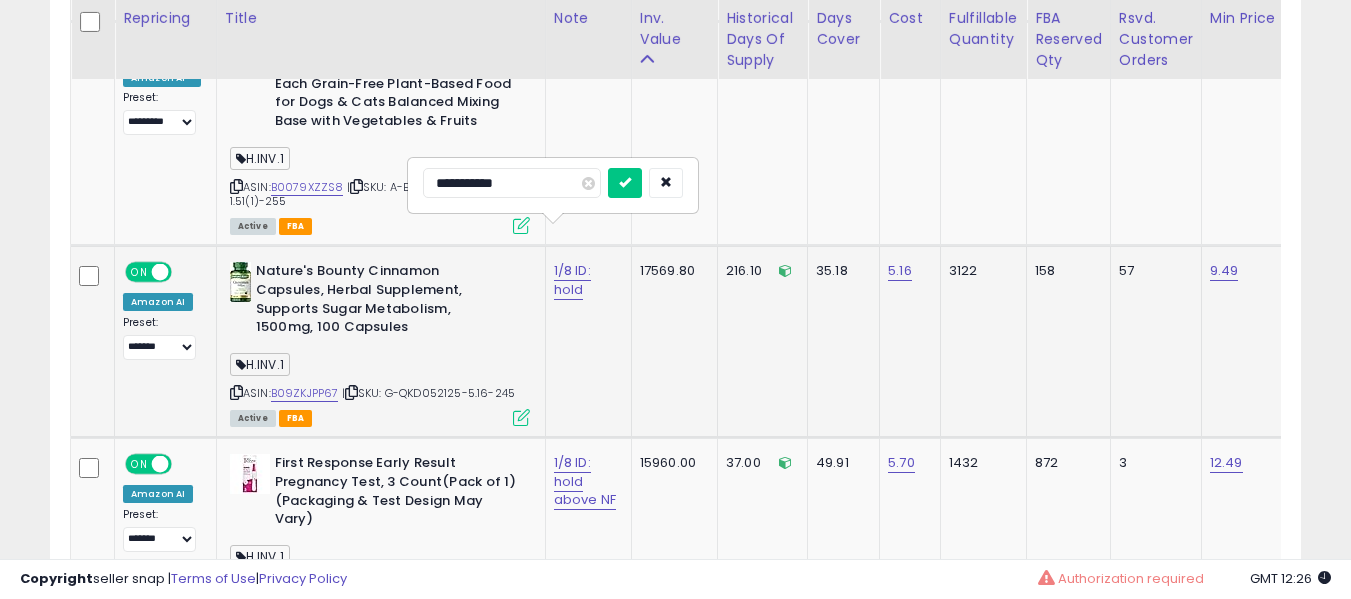 type on "**********" 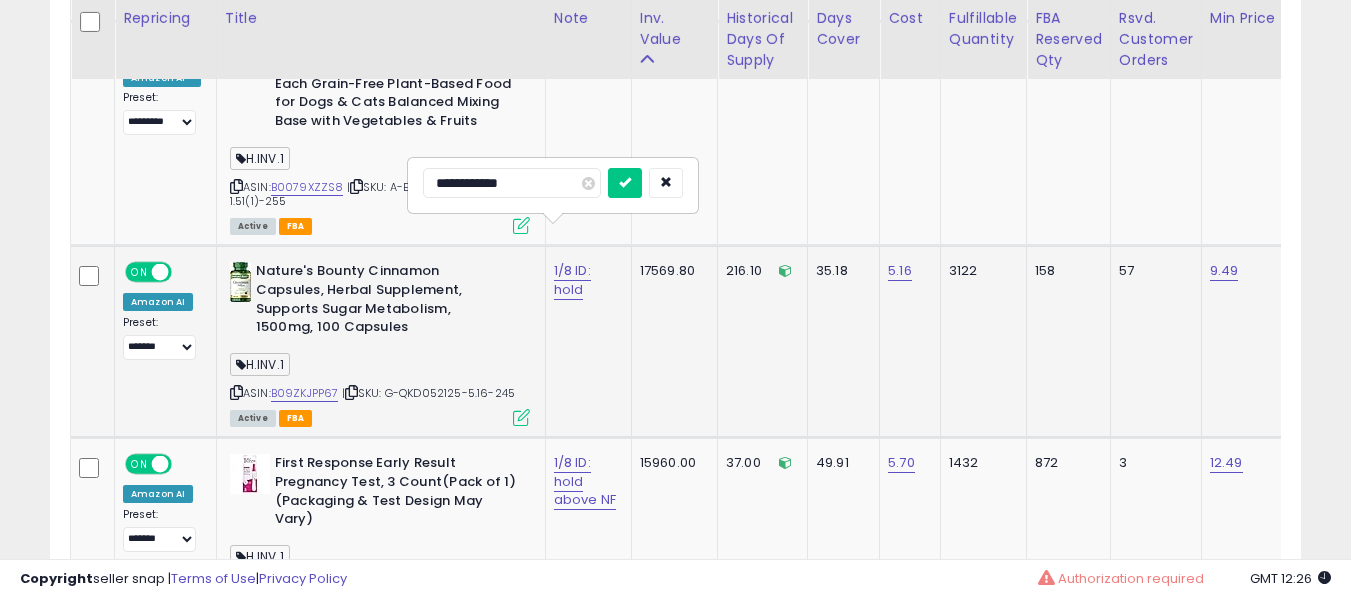 click at bounding box center [625, 183] 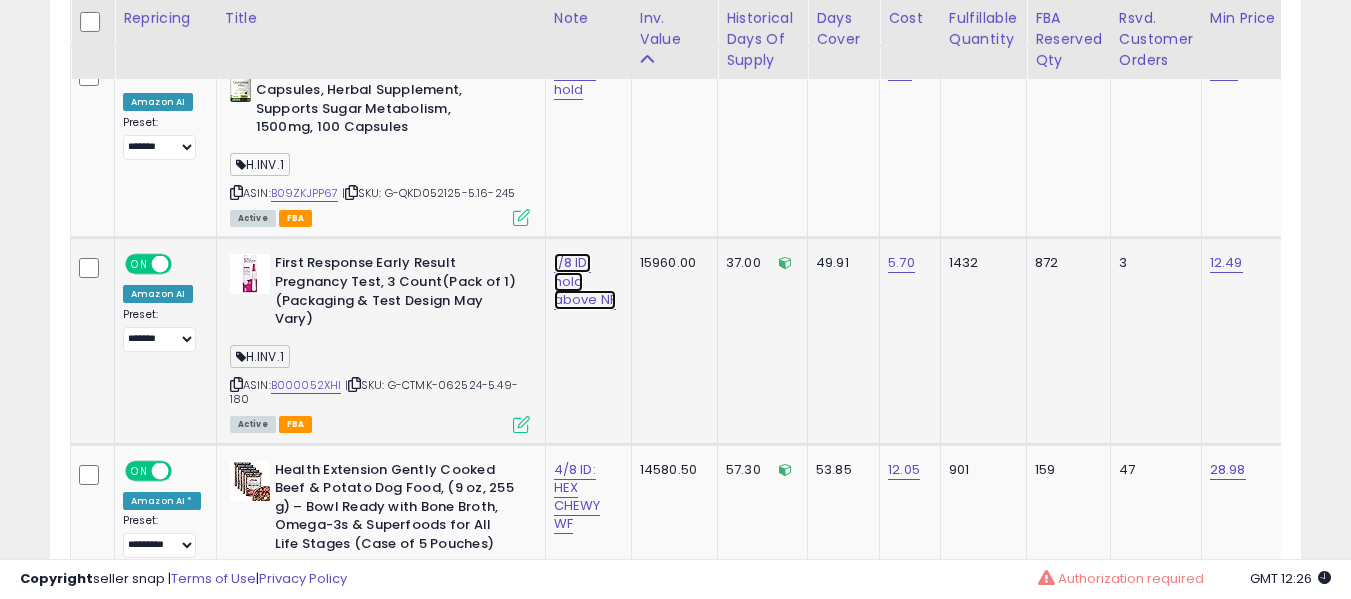 click on "1/8 ID: hold above NF" at bounding box center [577, -2713] 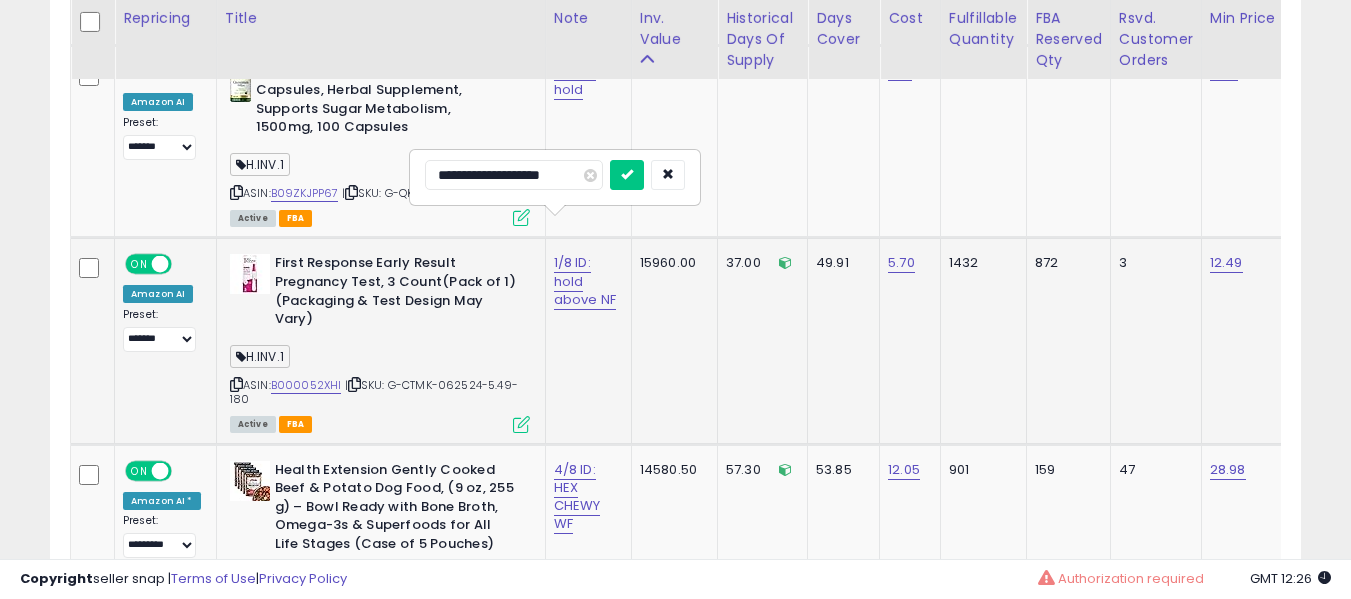 type on "**********" 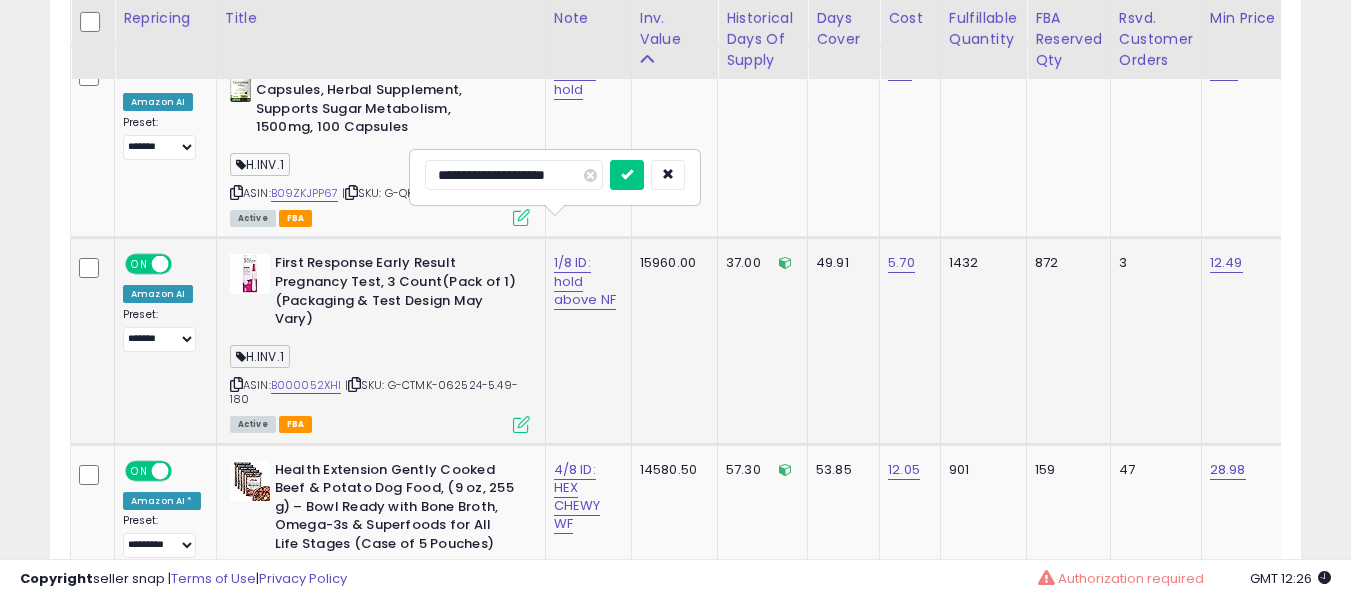 click at bounding box center (627, 175) 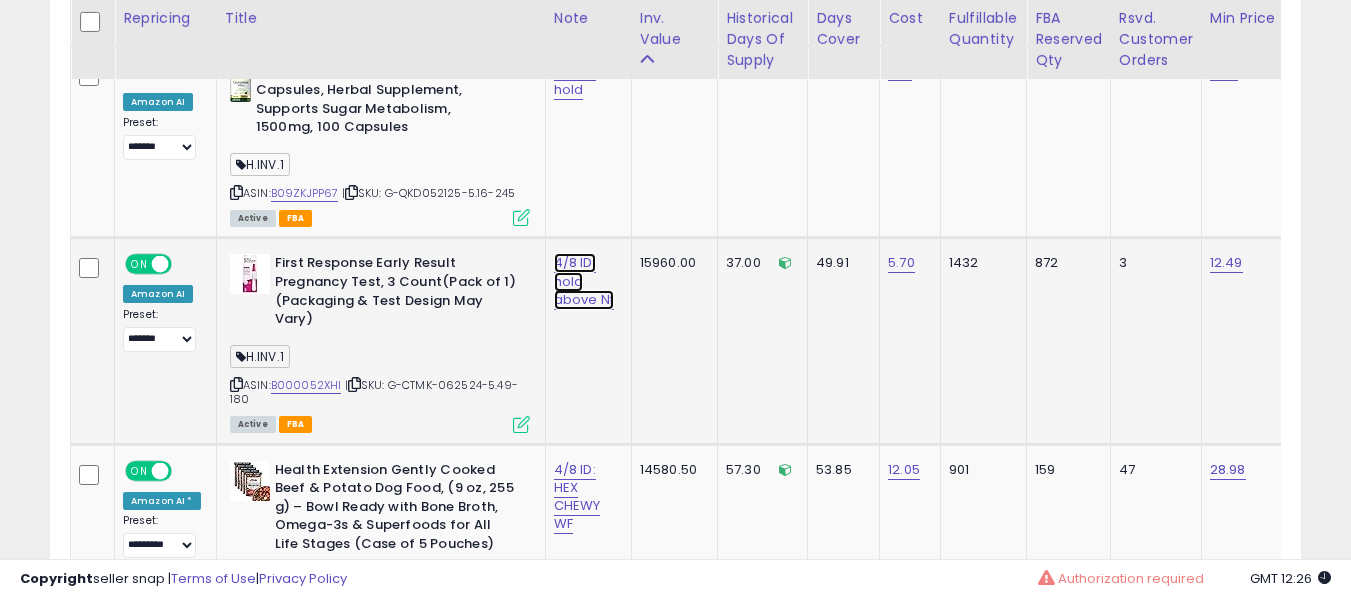 click on "4/8 ID: hold above Nf" at bounding box center (584, 281) 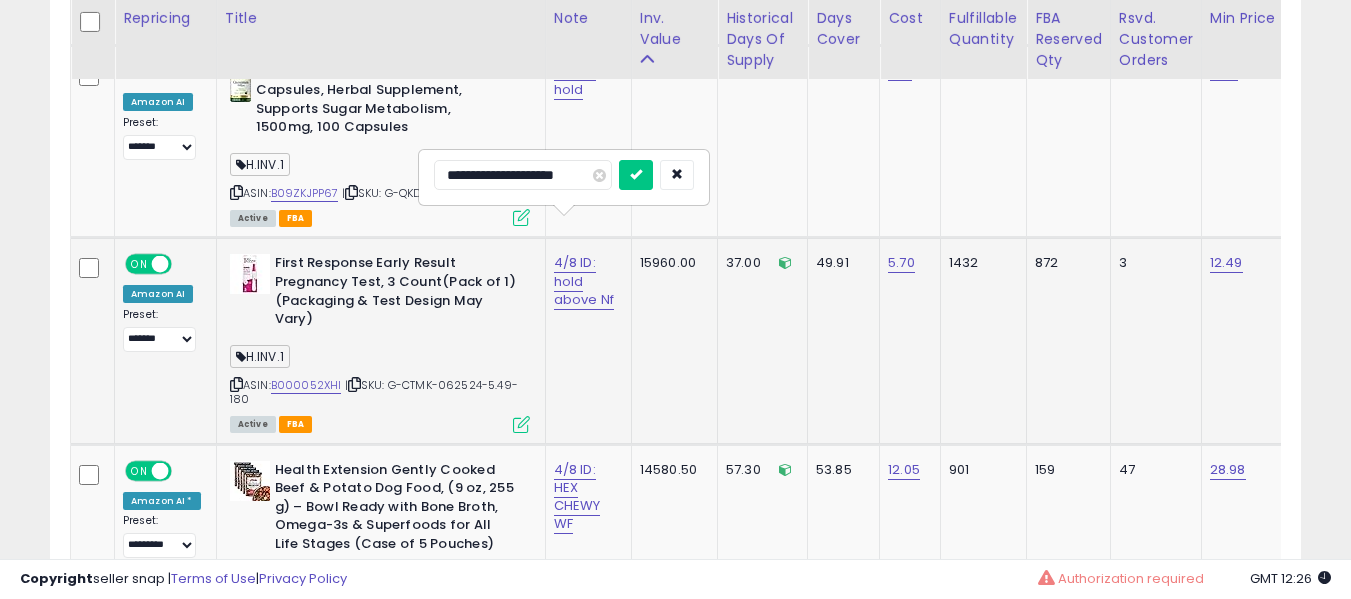 type on "**********" 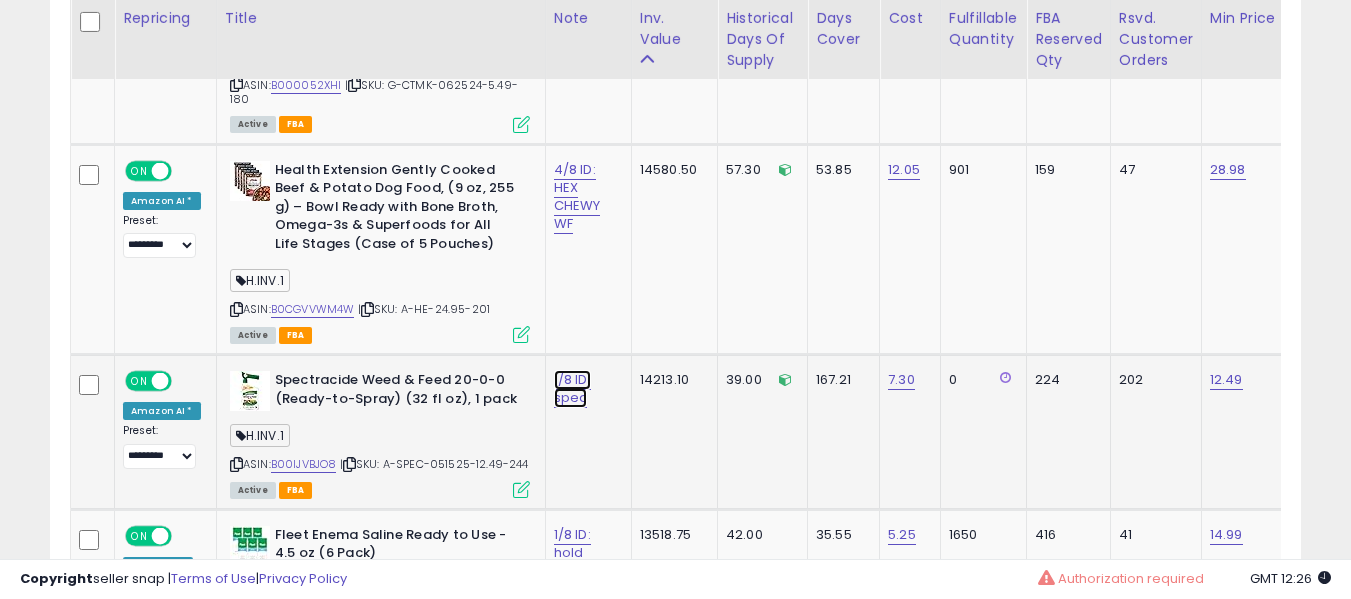 click on "1/8 ID: spec" at bounding box center (577, -3013) 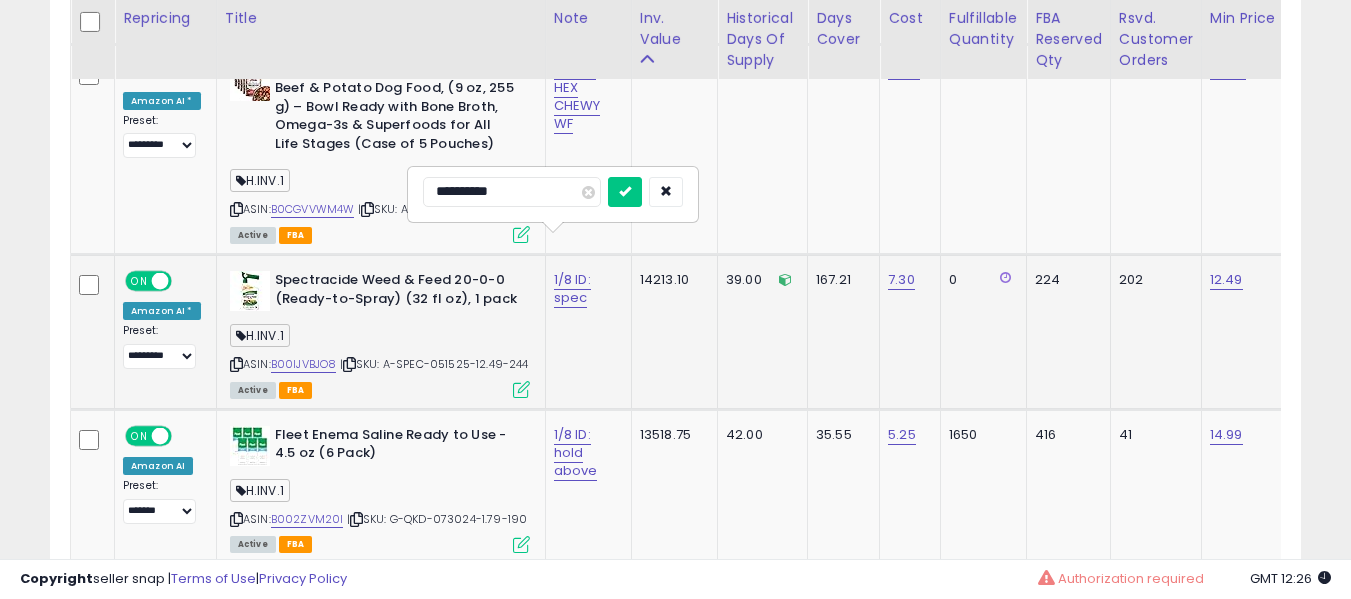 type on "**********" 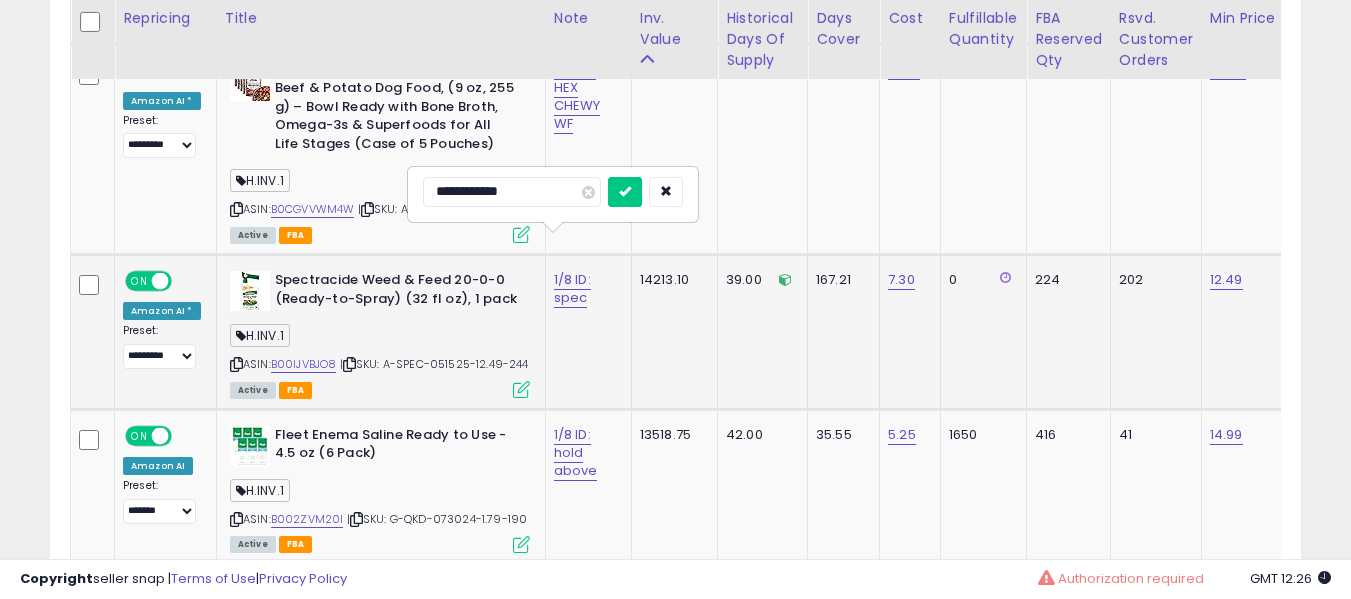 click at bounding box center [625, 192] 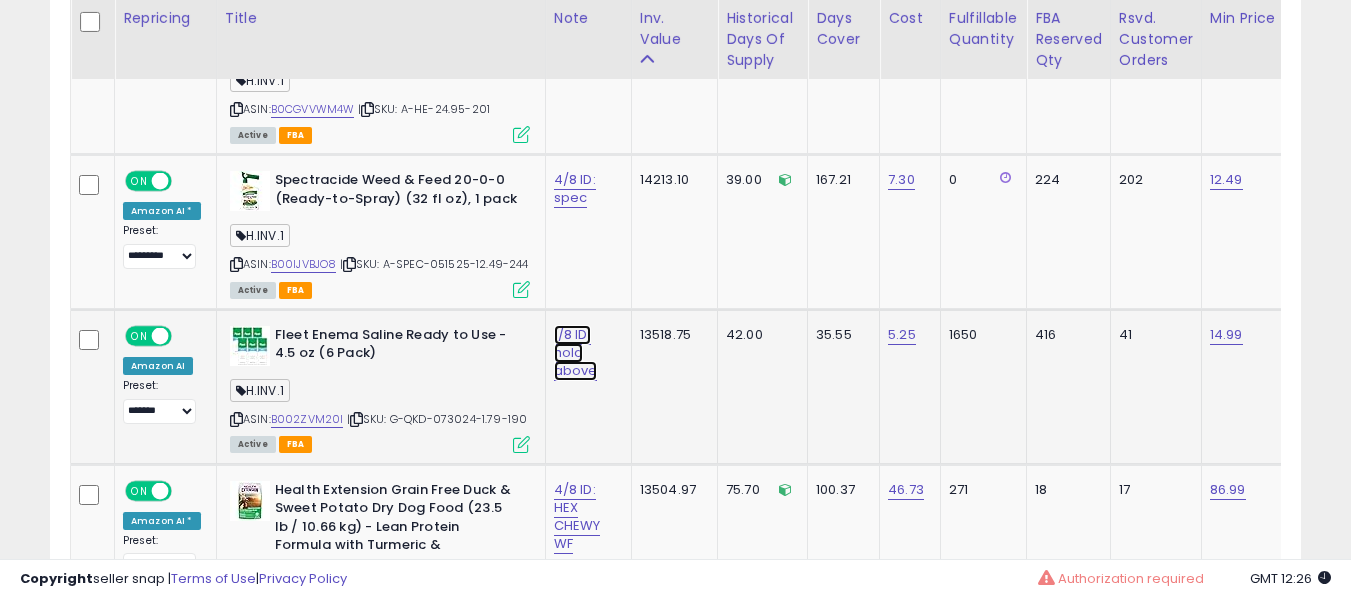 click on "1/8 ID: hold above" at bounding box center [577, -3213] 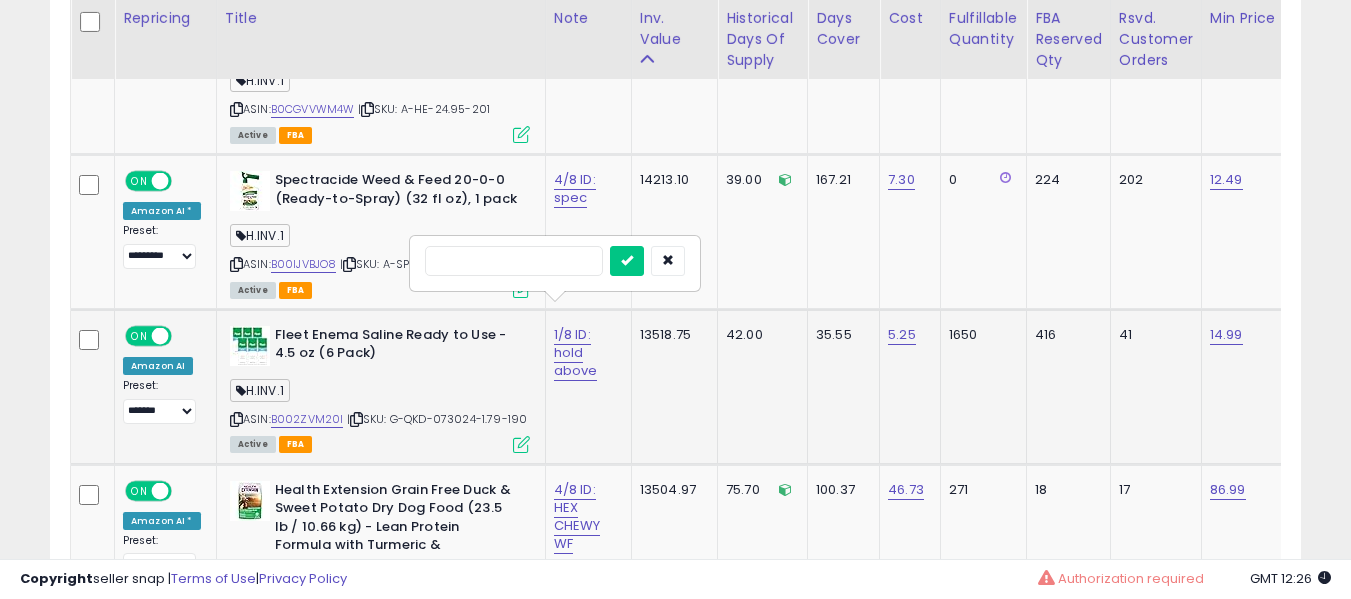 type on "*" 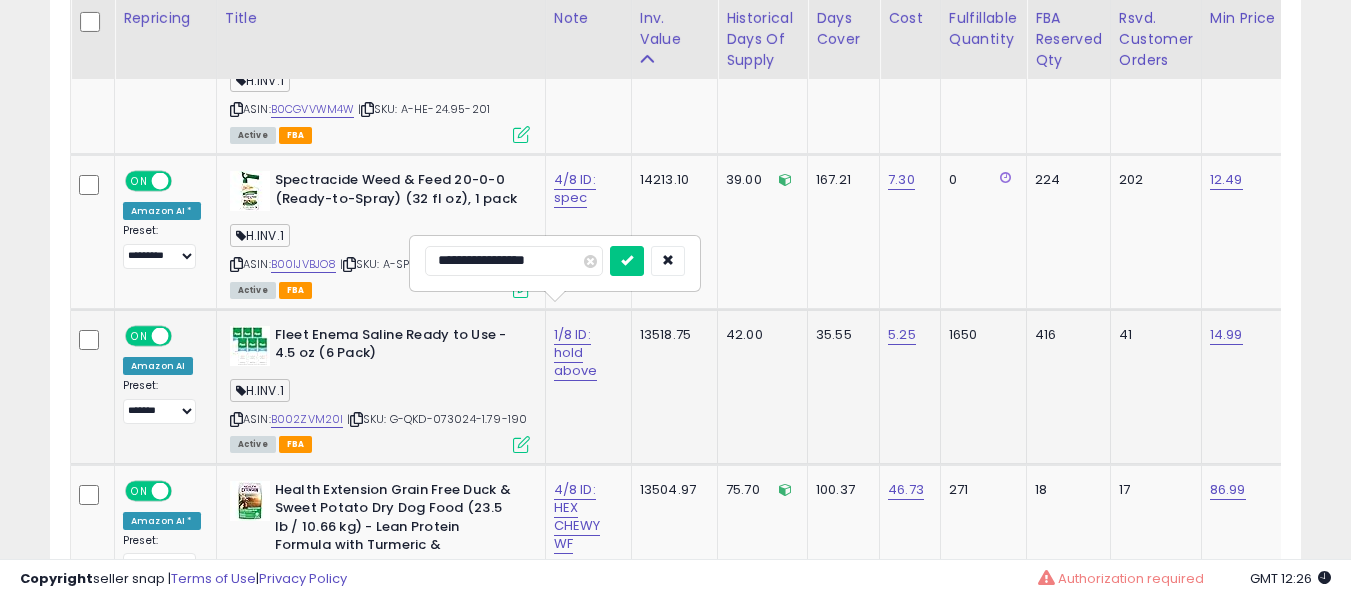 type on "**********" 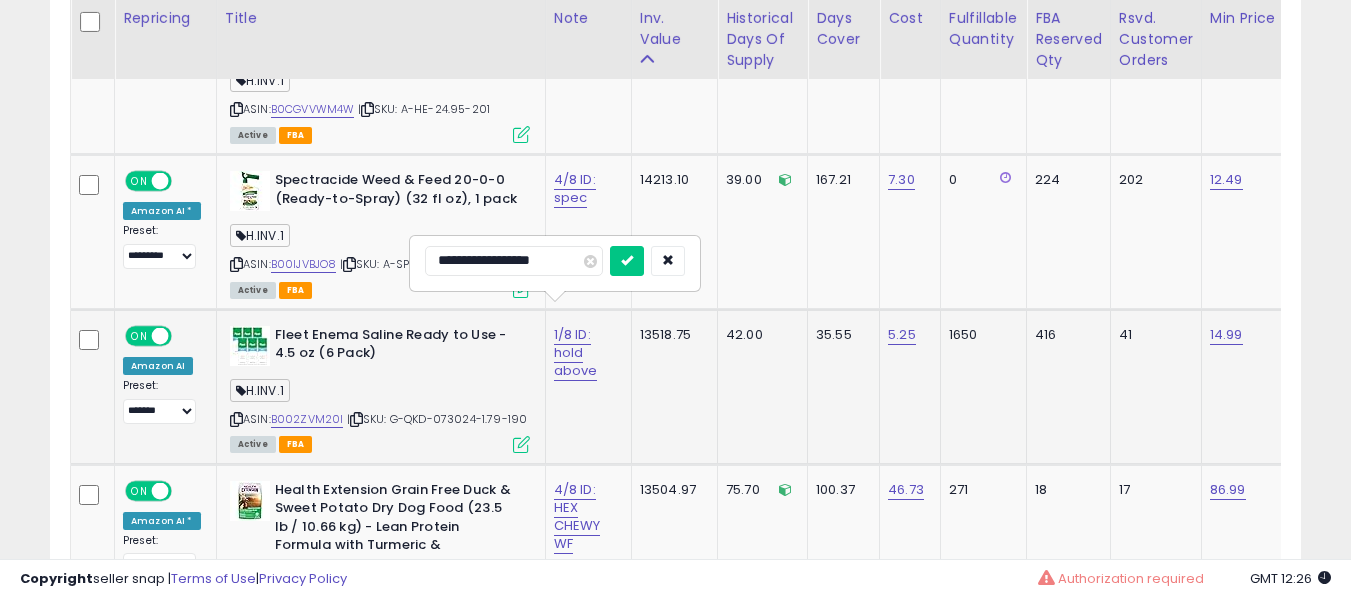 click at bounding box center [627, 261] 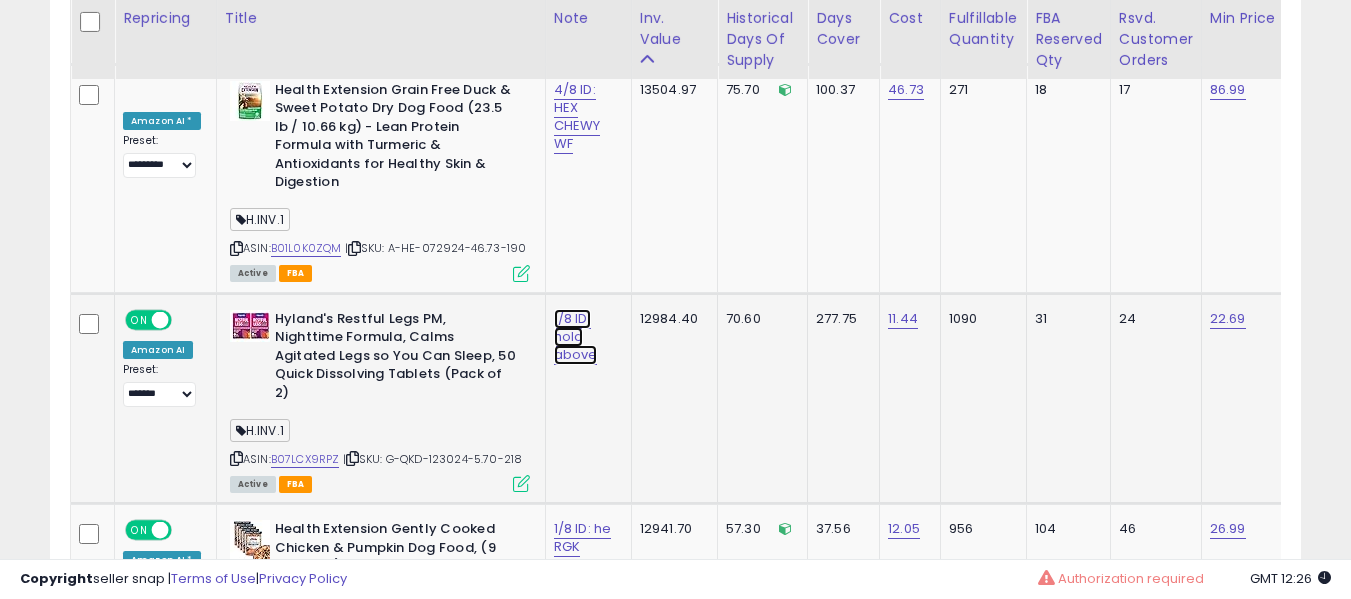 click on "1/8 ID: hold above" at bounding box center [577, -3613] 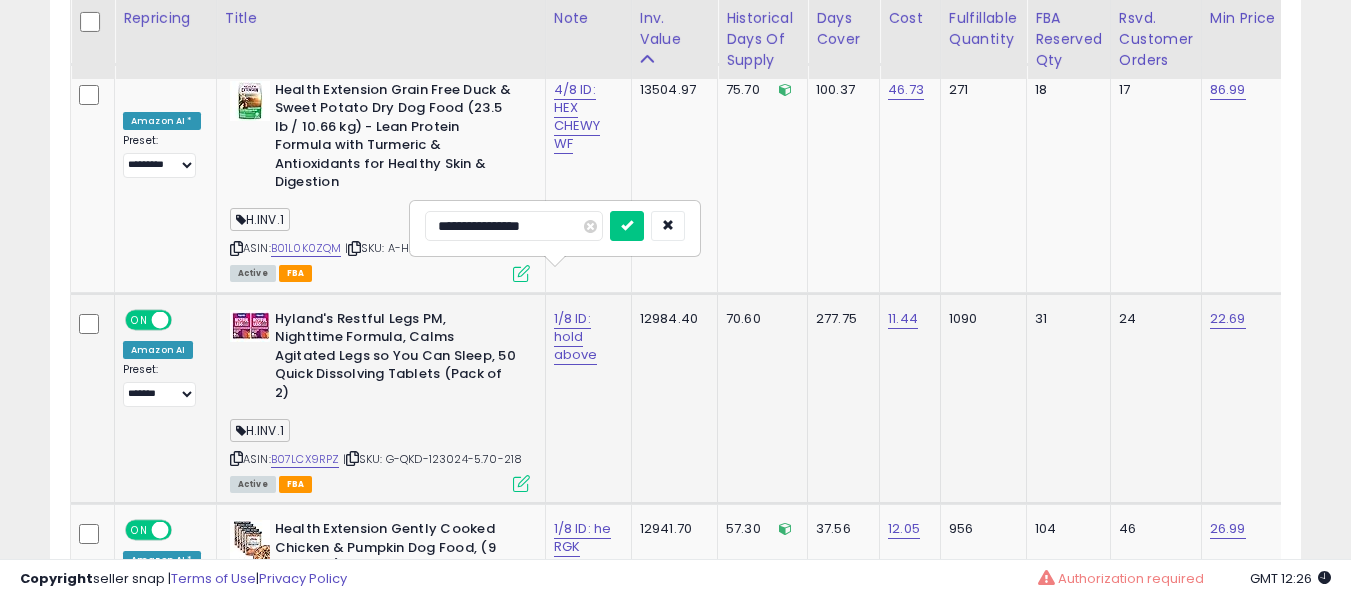 type on "**********" 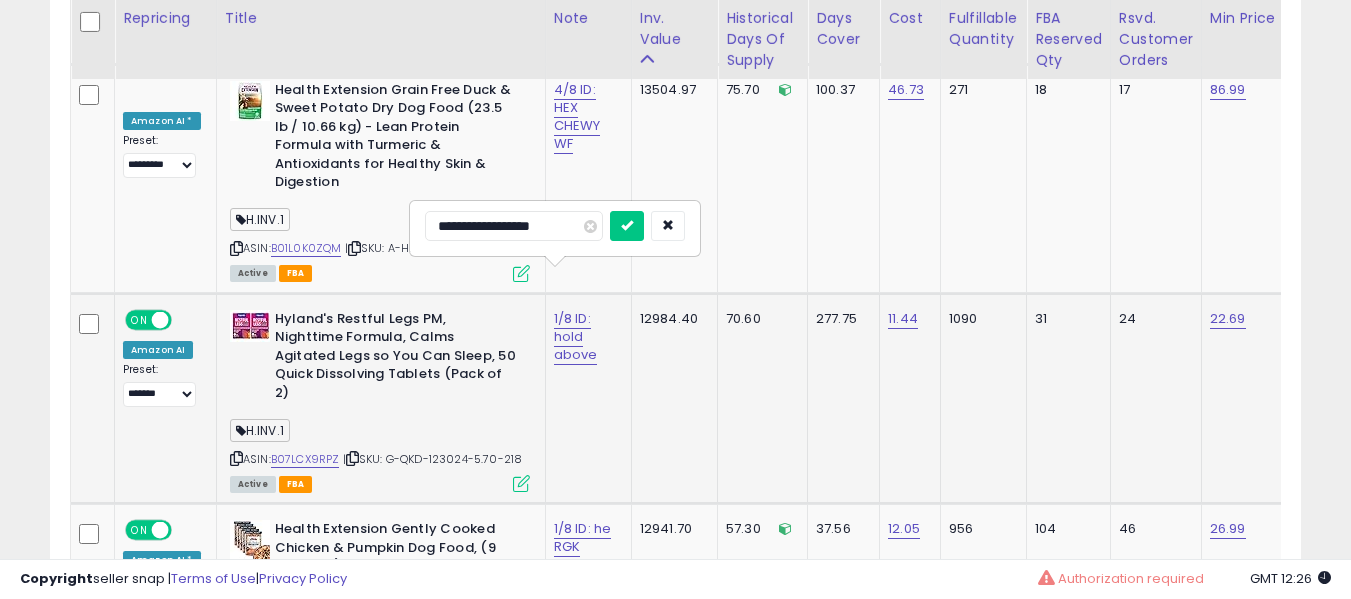 click at bounding box center [627, 226] 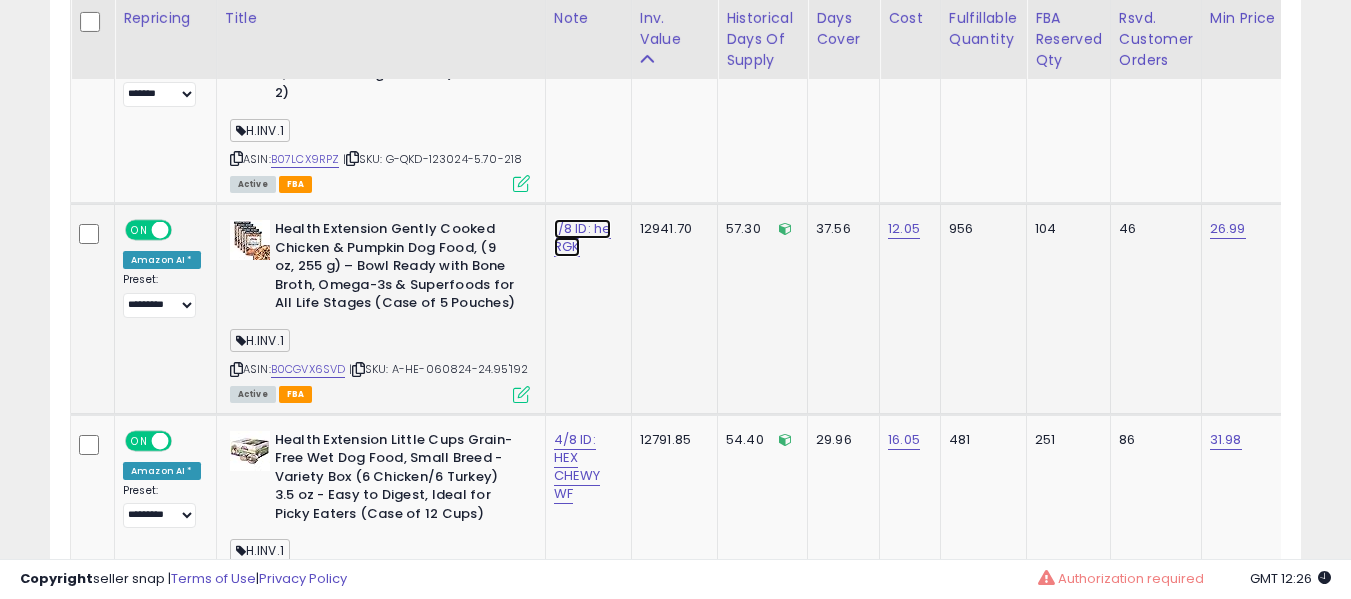 click on "1/8 ID: he RGK" at bounding box center (577, -3913) 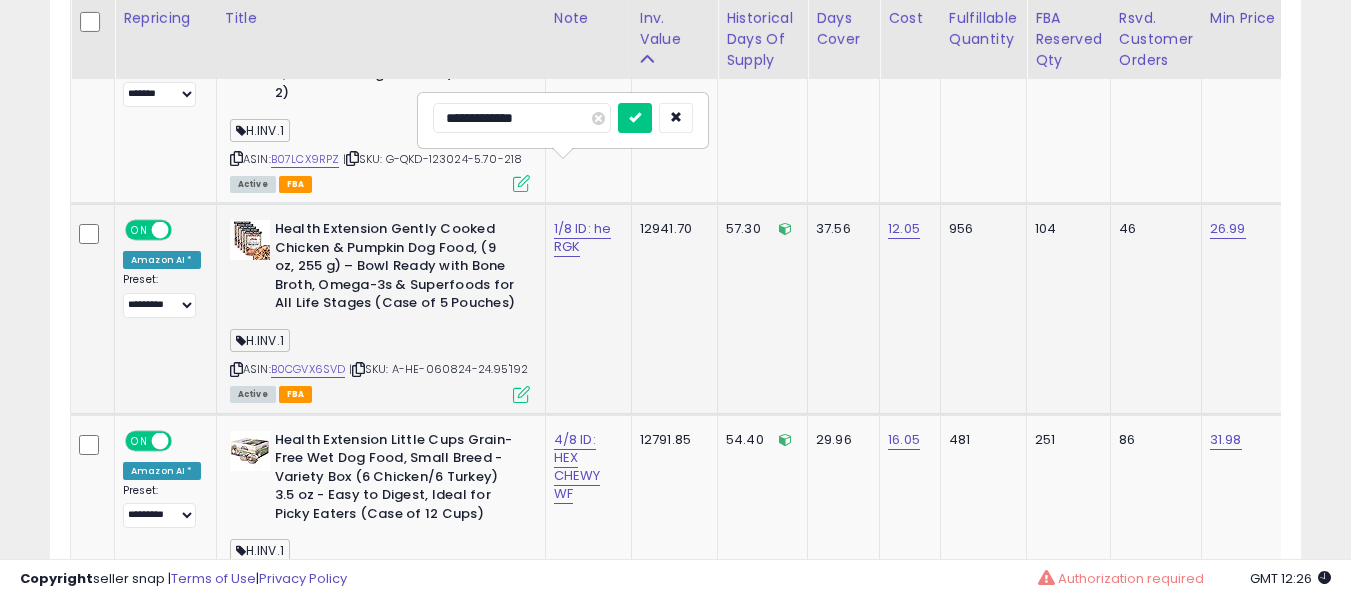 type on "**********" 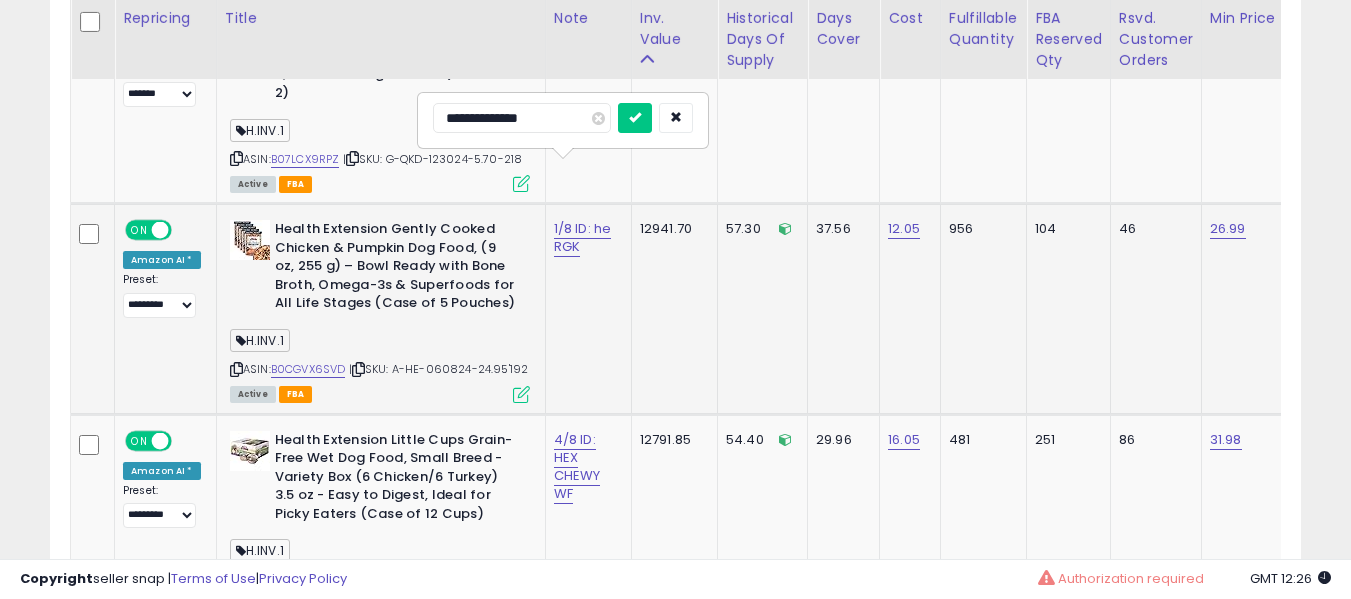 click at bounding box center [635, 118] 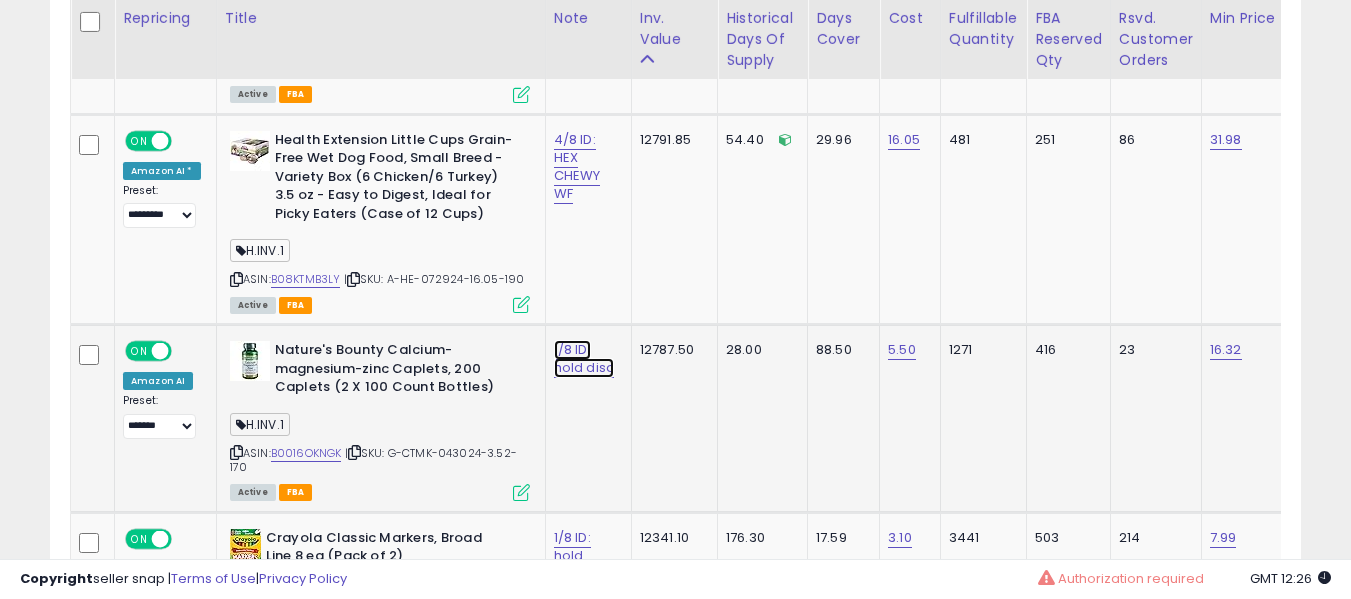 click on "1/8 ID: hold disc" at bounding box center [577, -4213] 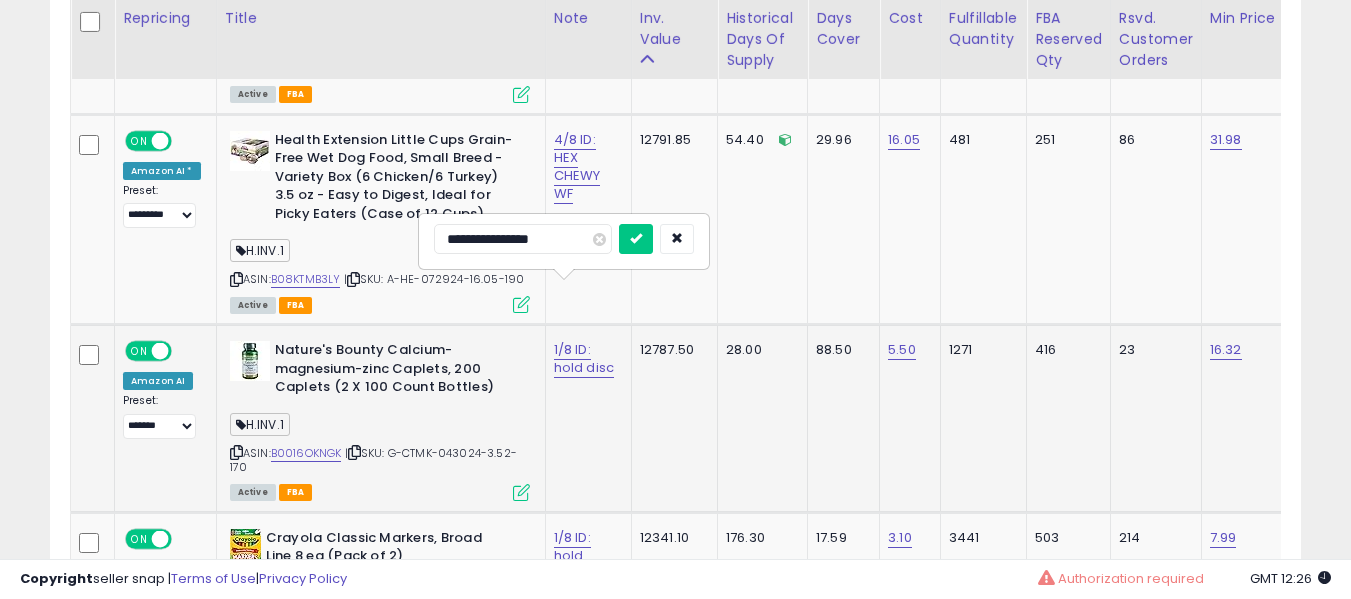 type on "**********" 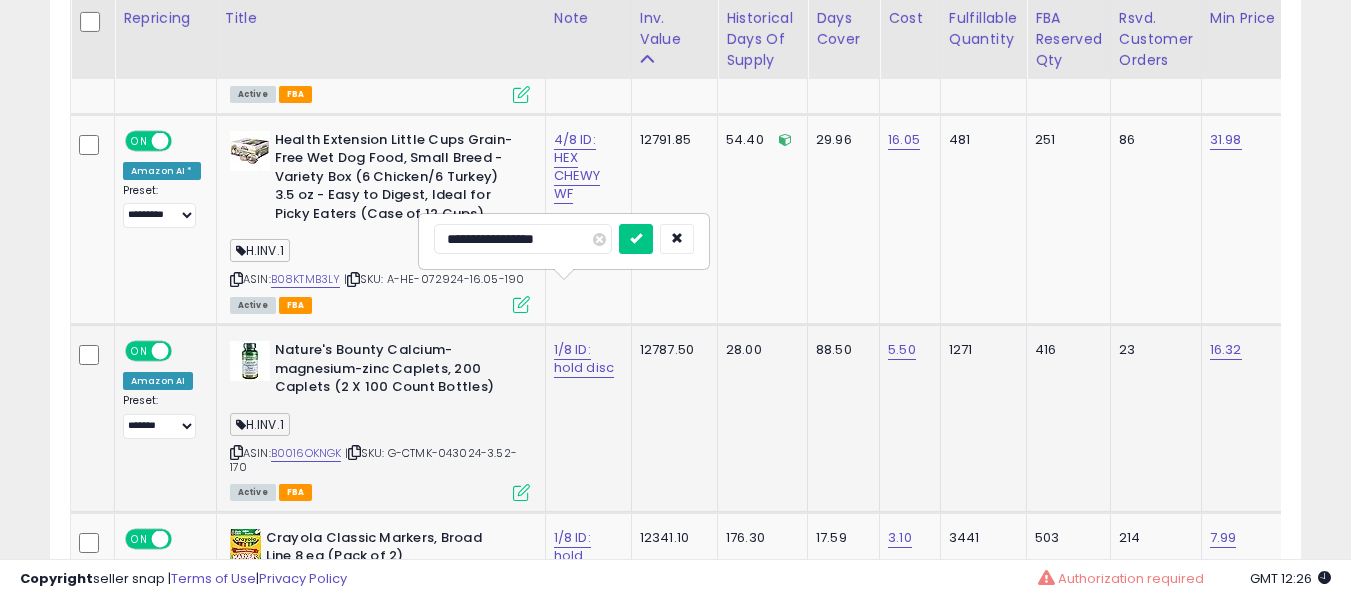 click at bounding box center (636, 239) 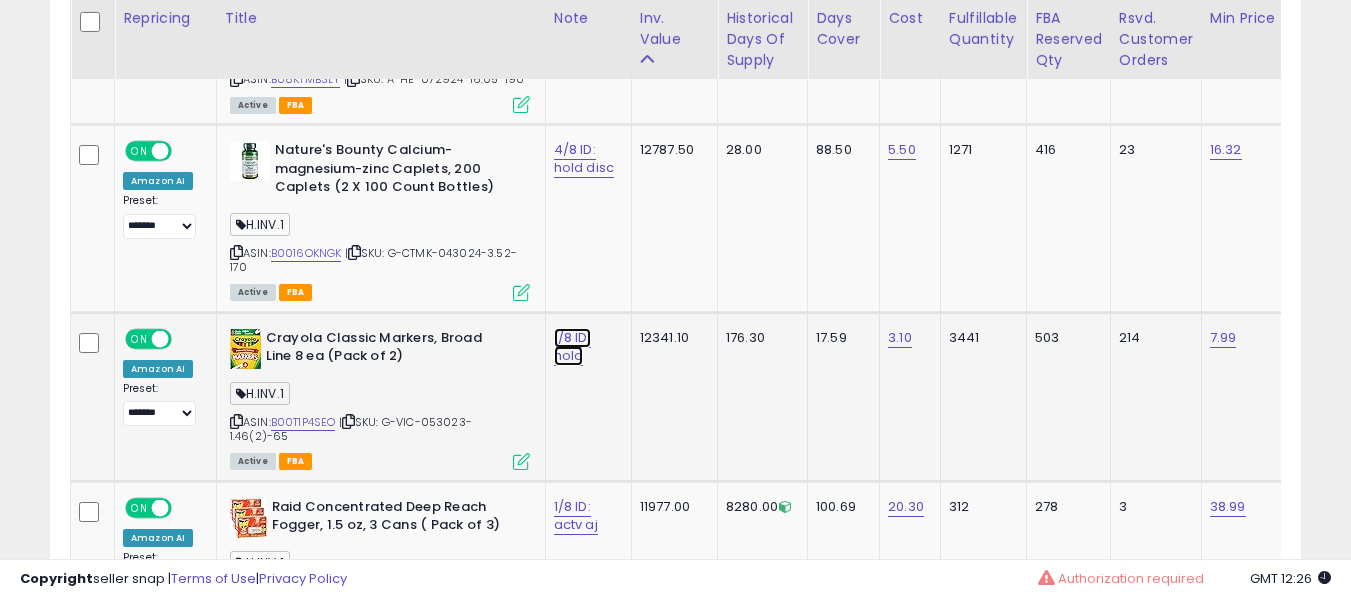 click on "1/8 ID: hold" at bounding box center (577, -4413) 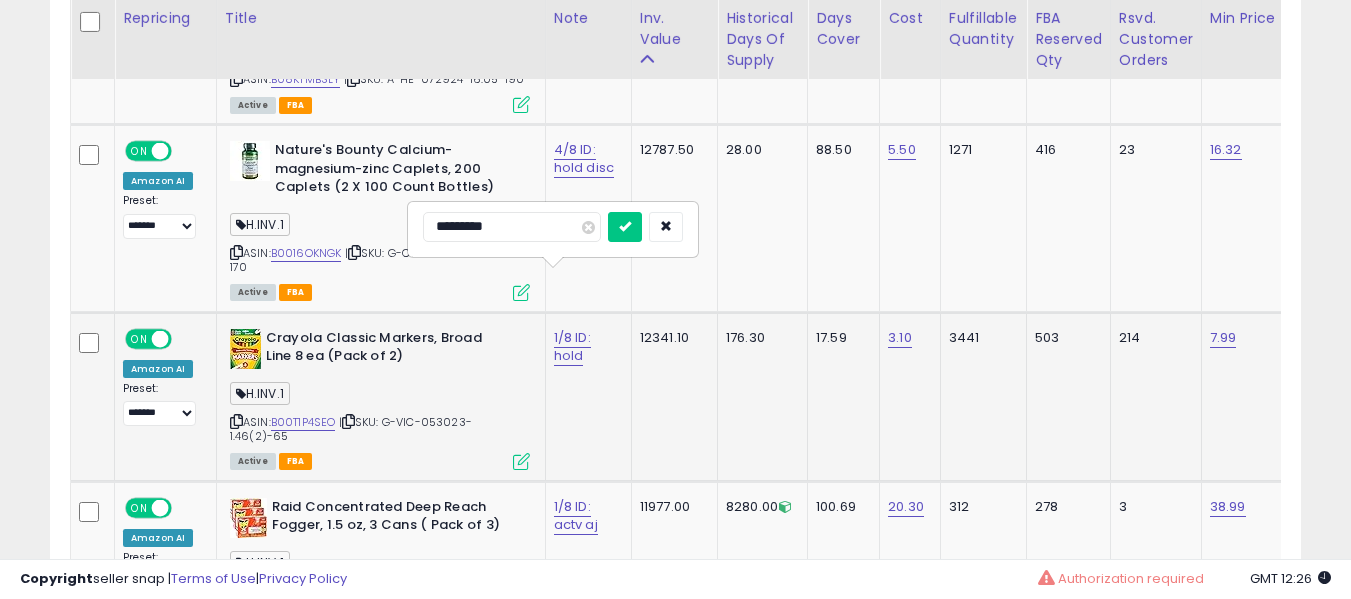 type on "**********" 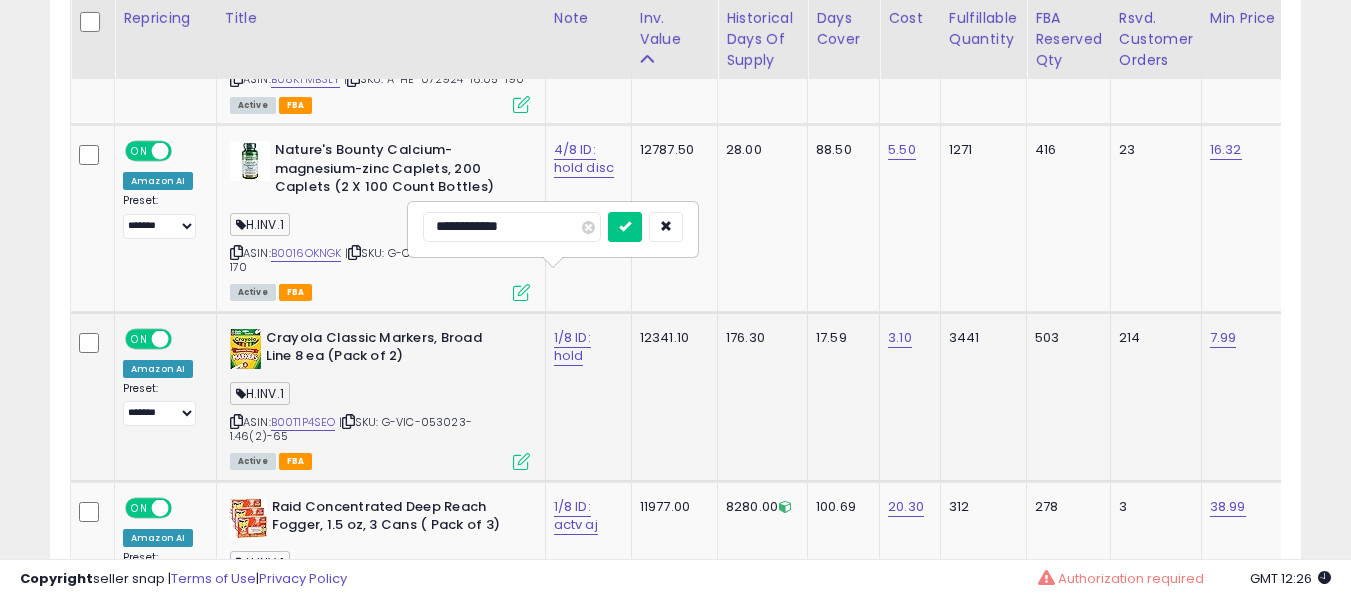 click at bounding box center [625, 227] 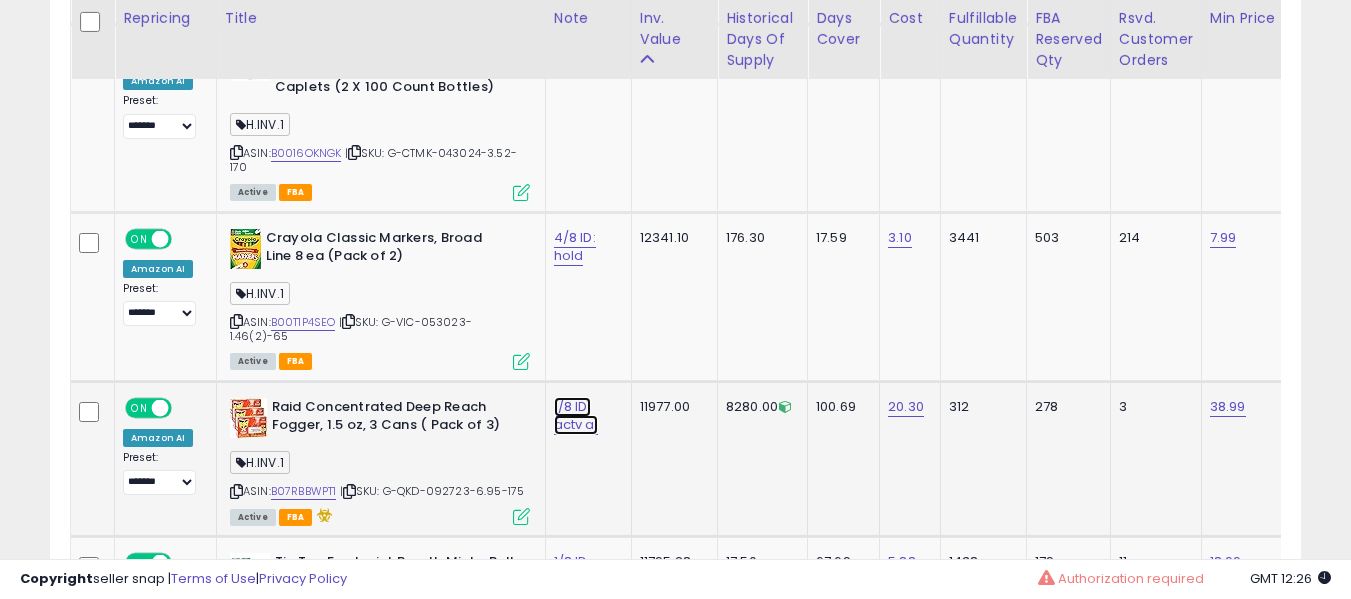 click on "1/8 ID: actv aj" at bounding box center (577, -4513) 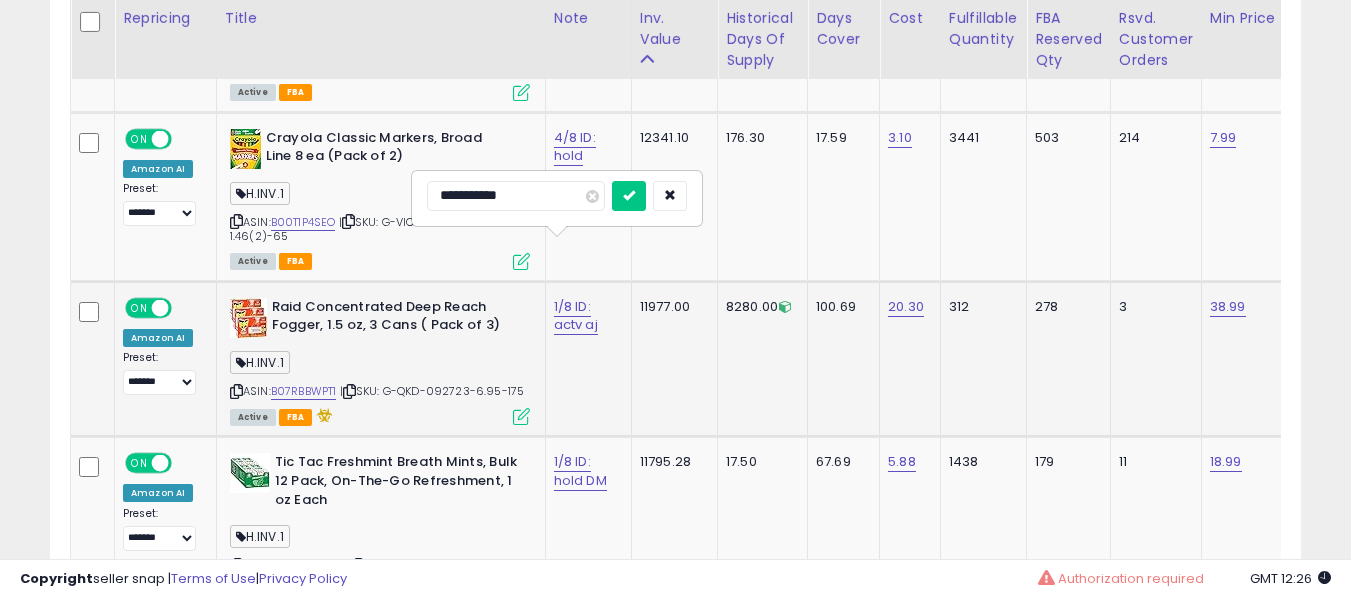 type on "**********" 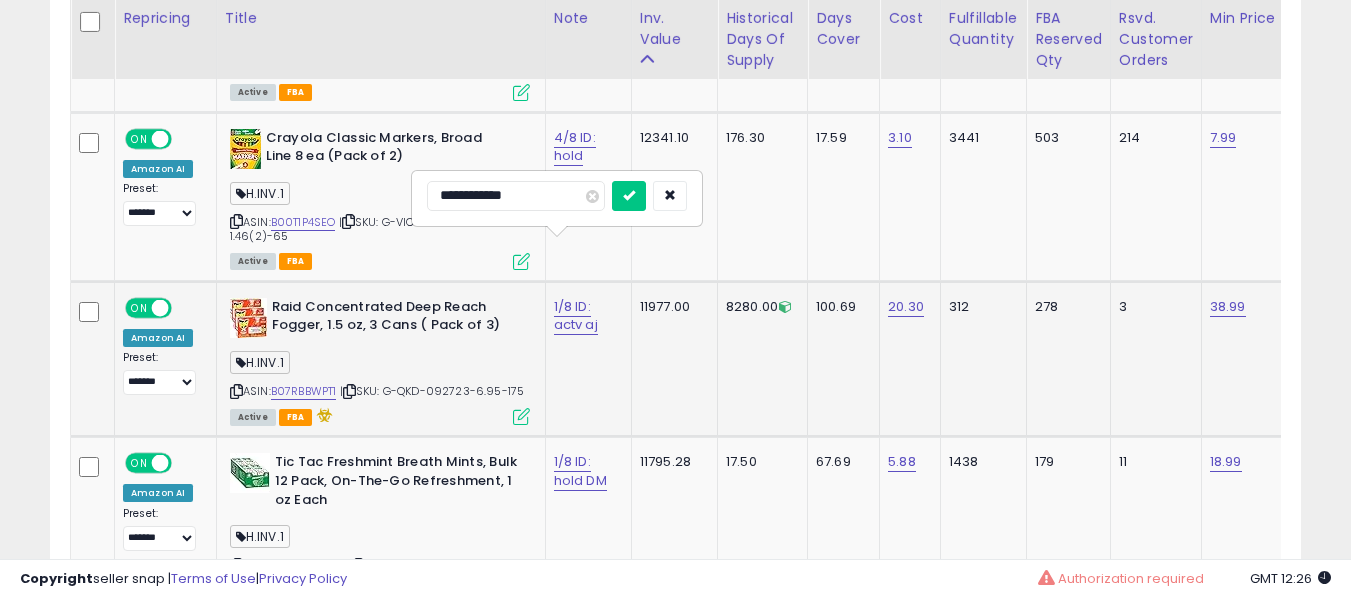 click at bounding box center (629, 196) 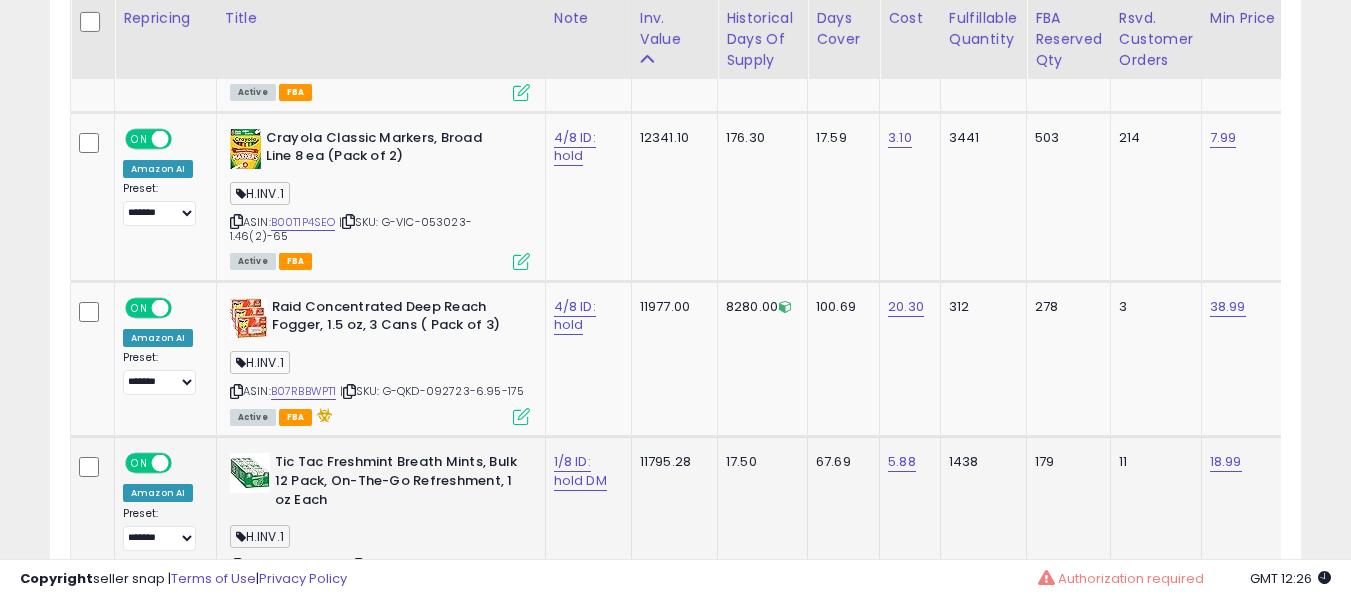 click on "1/8 ID: hold DM" 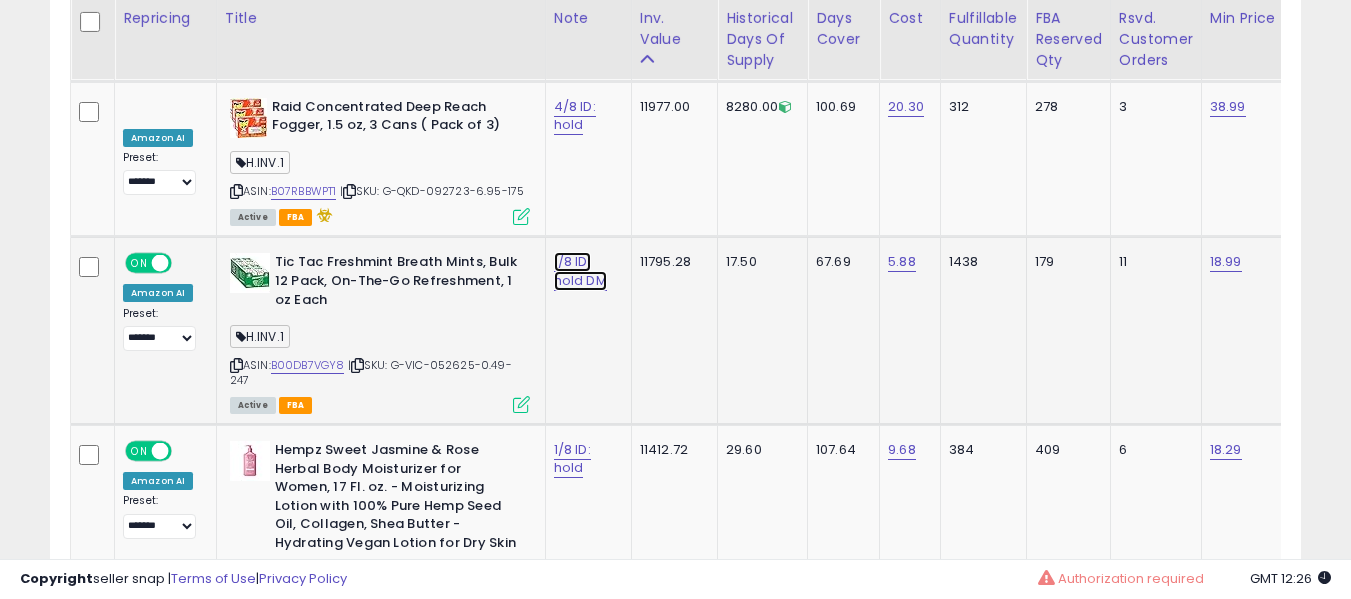 click on "1/8 ID: hold DM" at bounding box center [577, -4813] 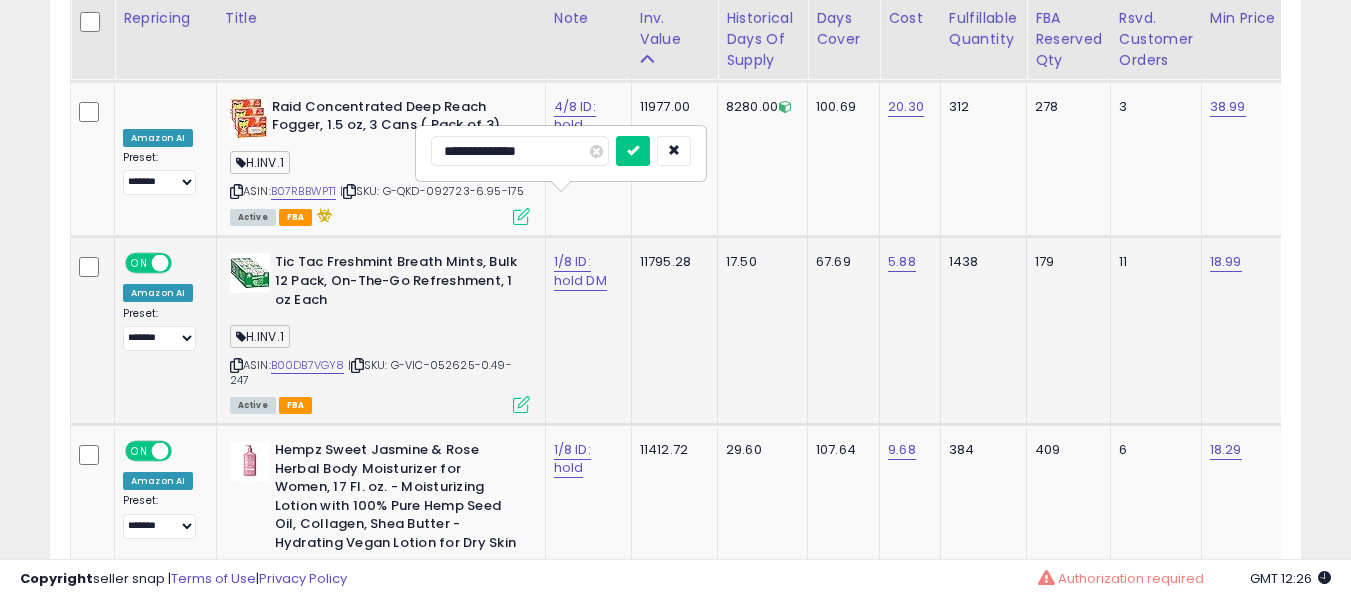 type on "**********" 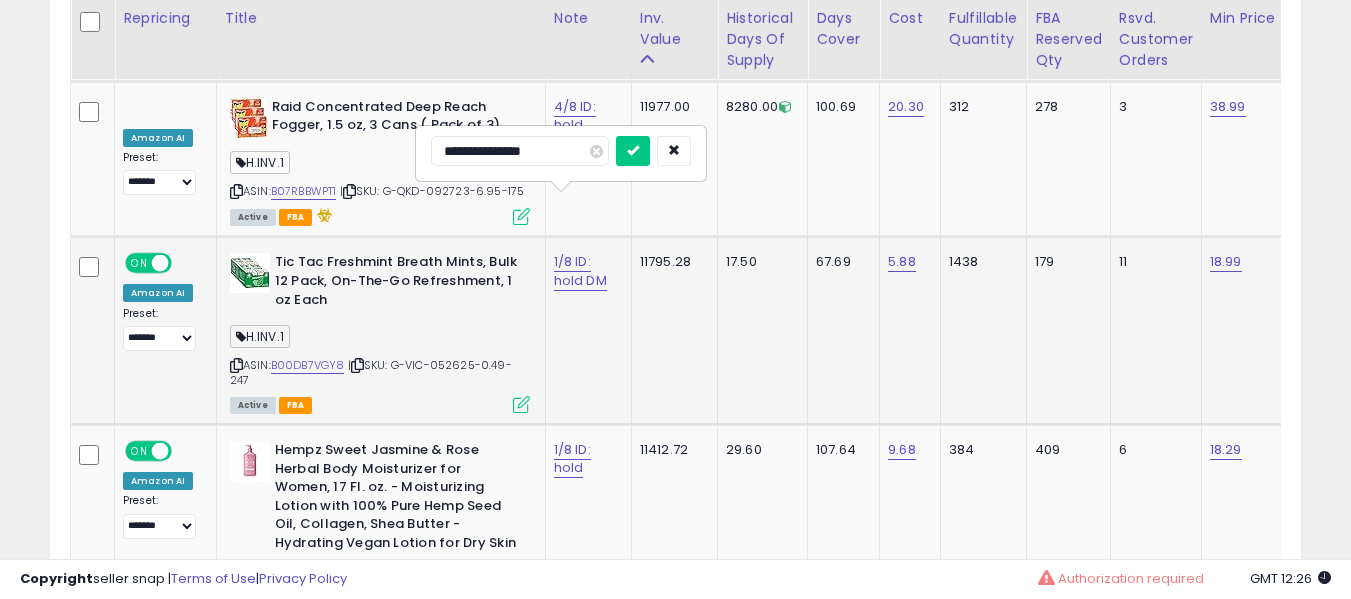 click at bounding box center [633, 151] 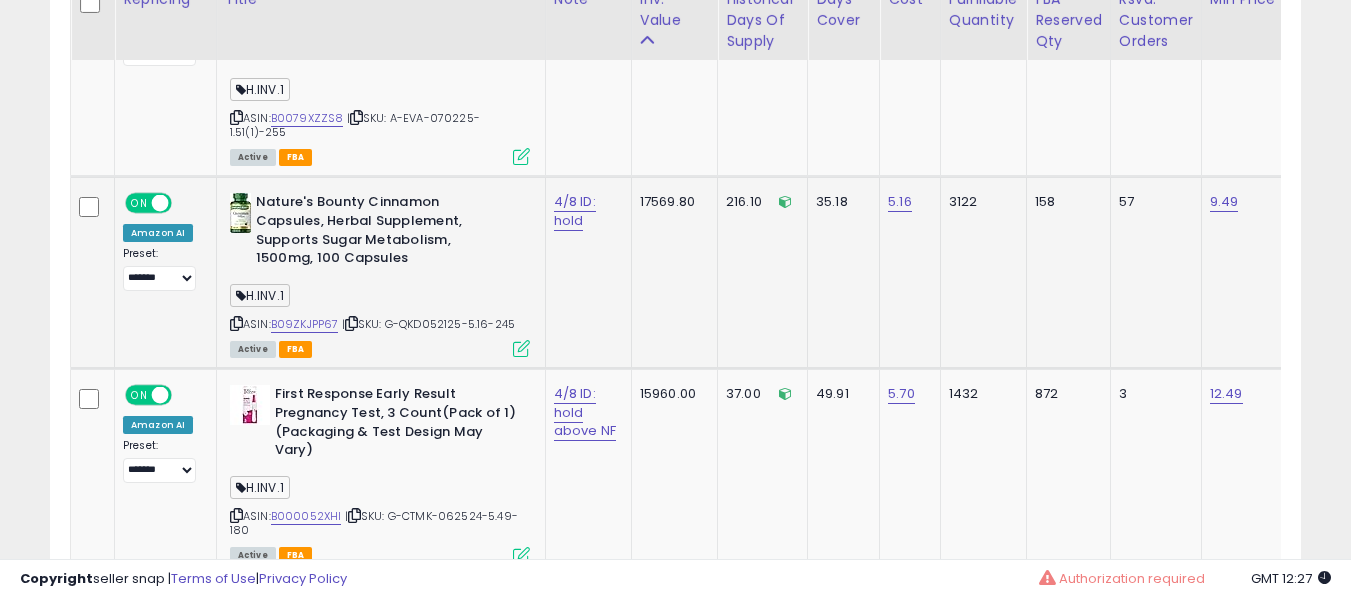 click on "Nature's Bounty Cinnamon Capsules, Herbal Supplement, Supports Sugar Metabolism, 1500mg, 100 Capsules" at bounding box center [377, 232] 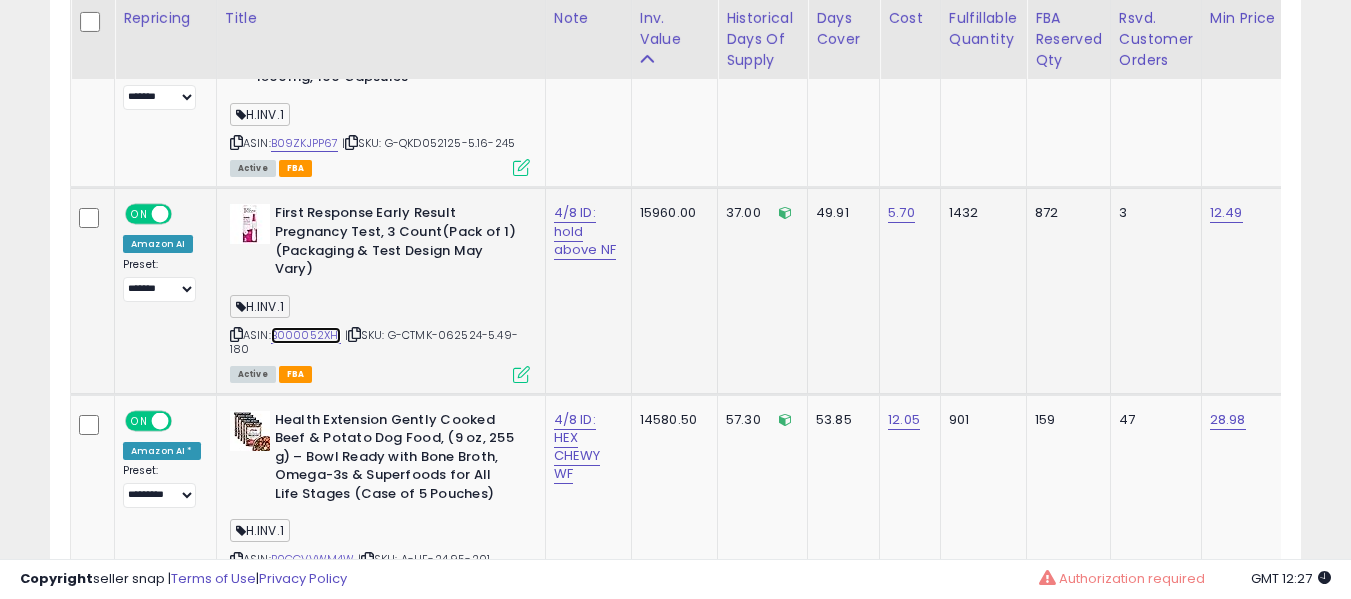 scroll, scrollTop: 0, scrollLeft: 2, axis: horizontal 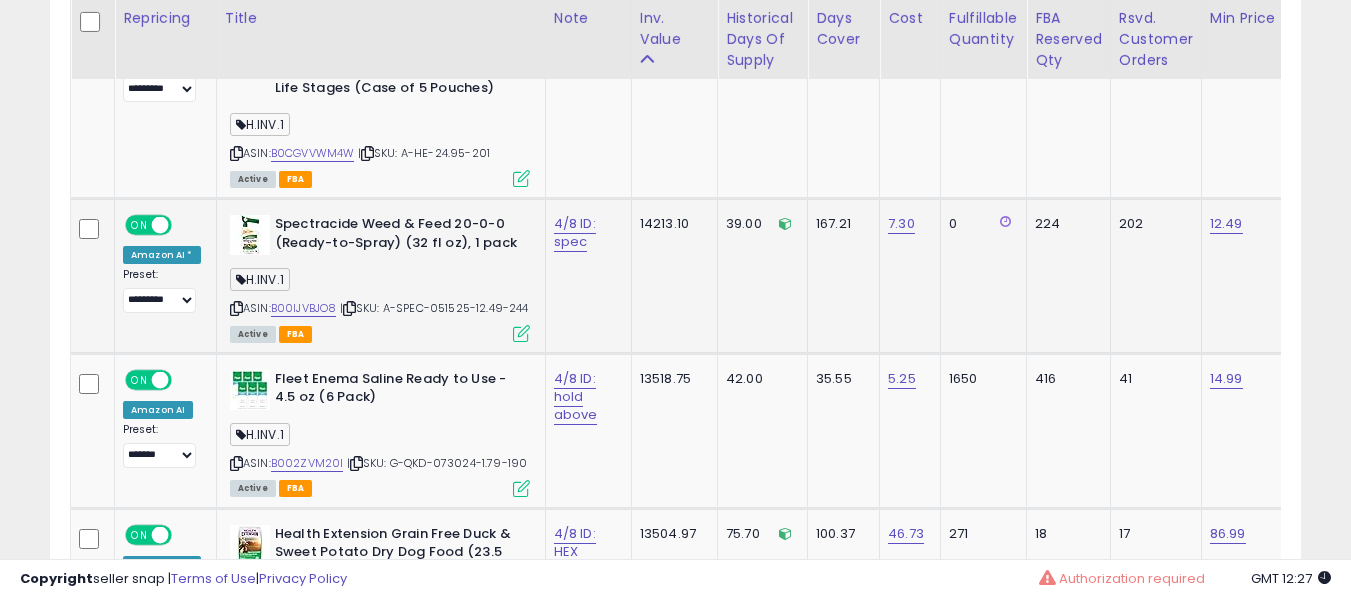 click on "ASIN:  B00IJVBJO8    |   SKU: A-SPEC-051525-12.49-244 Active FBA" at bounding box center (380, 277) 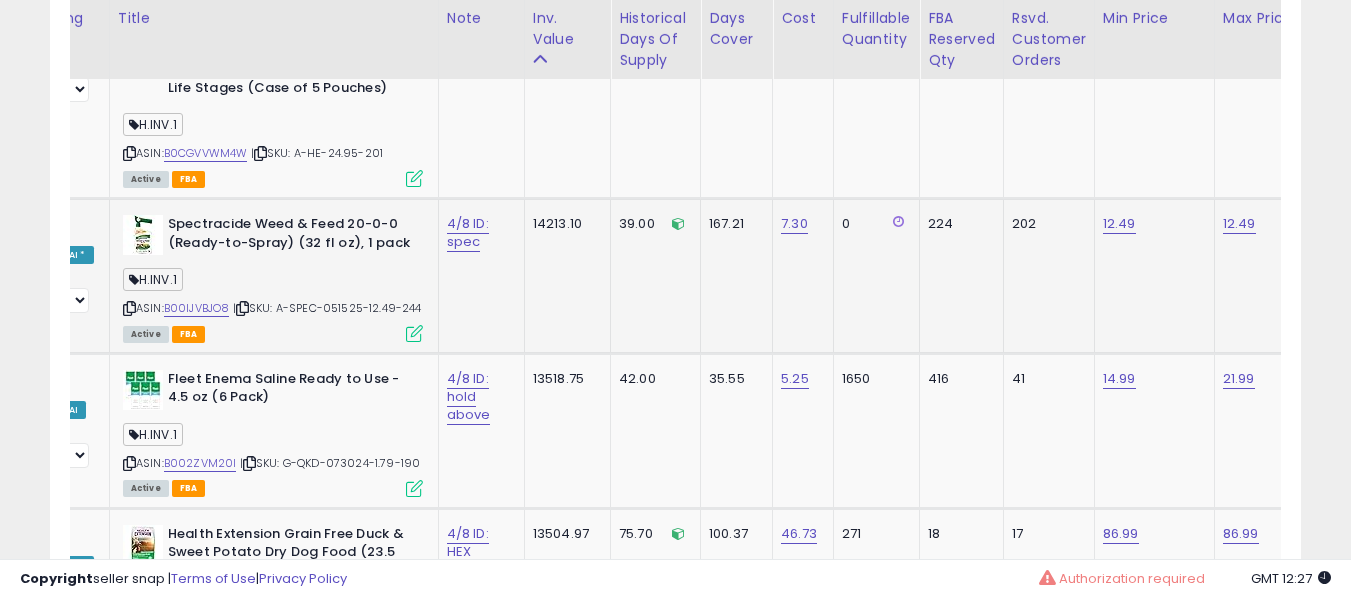 scroll, scrollTop: 0, scrollLeft: 200, axis: horizontal 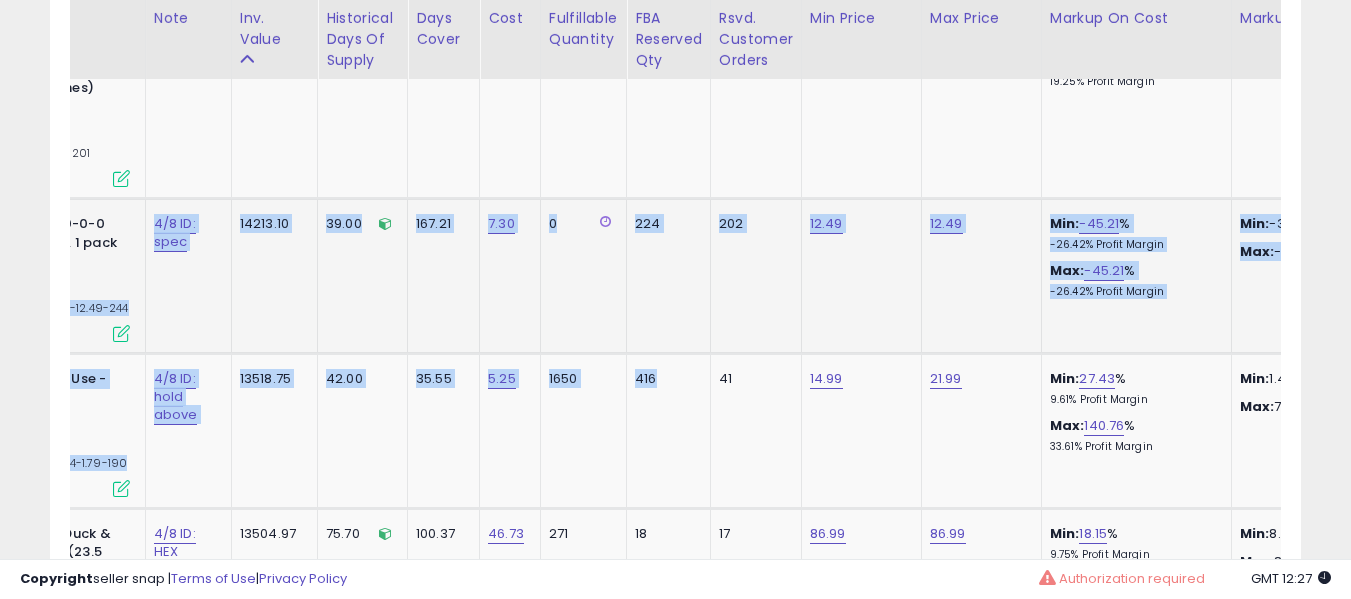 drag, startPoint x: 697, startPoint y: 343, endPoint x: 733, endPoint y: 323, distance: 41.18252 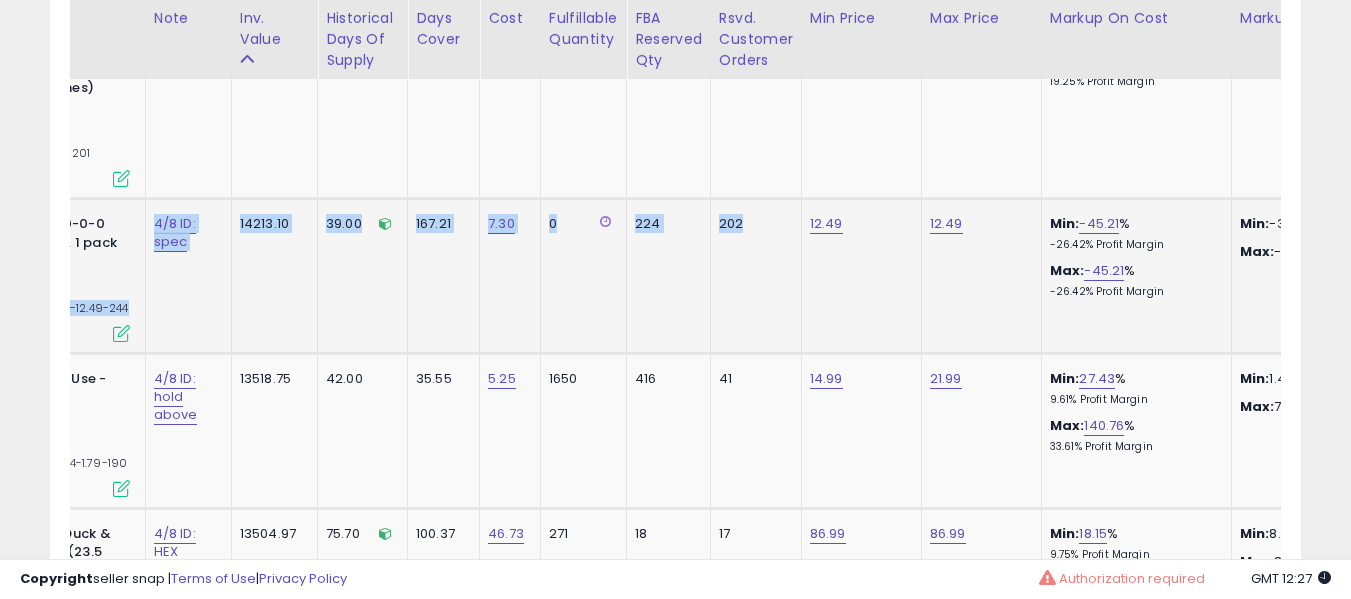 drag, startPoint x: 738, startPoint y: 322, endPoint x: 741, endPoint y: 304, distance: 18.248287 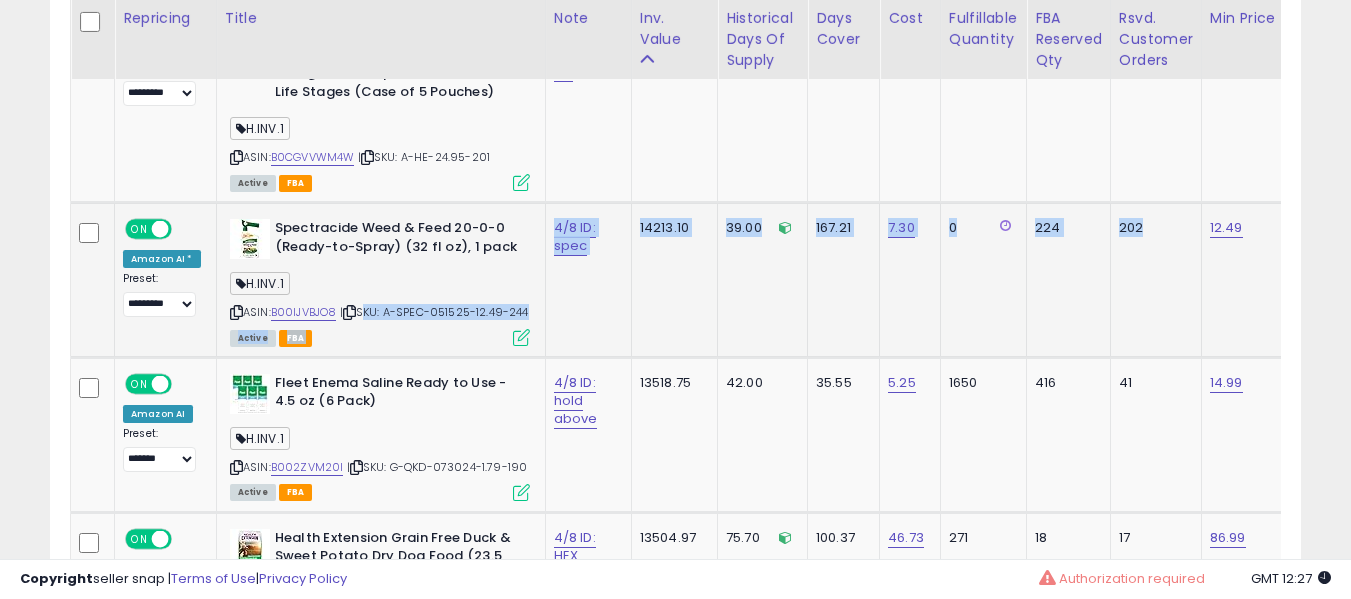 click on "39.00" 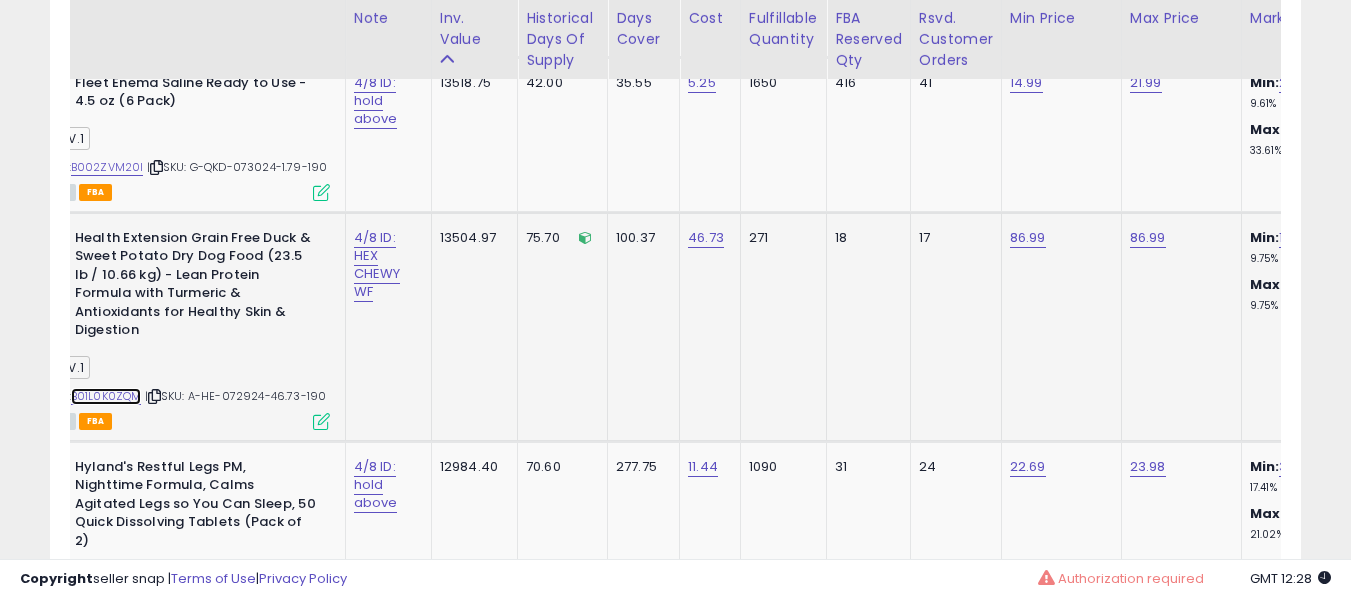 scroll, scrollTop: 0, scrollLeft: 3, axis: horizontal 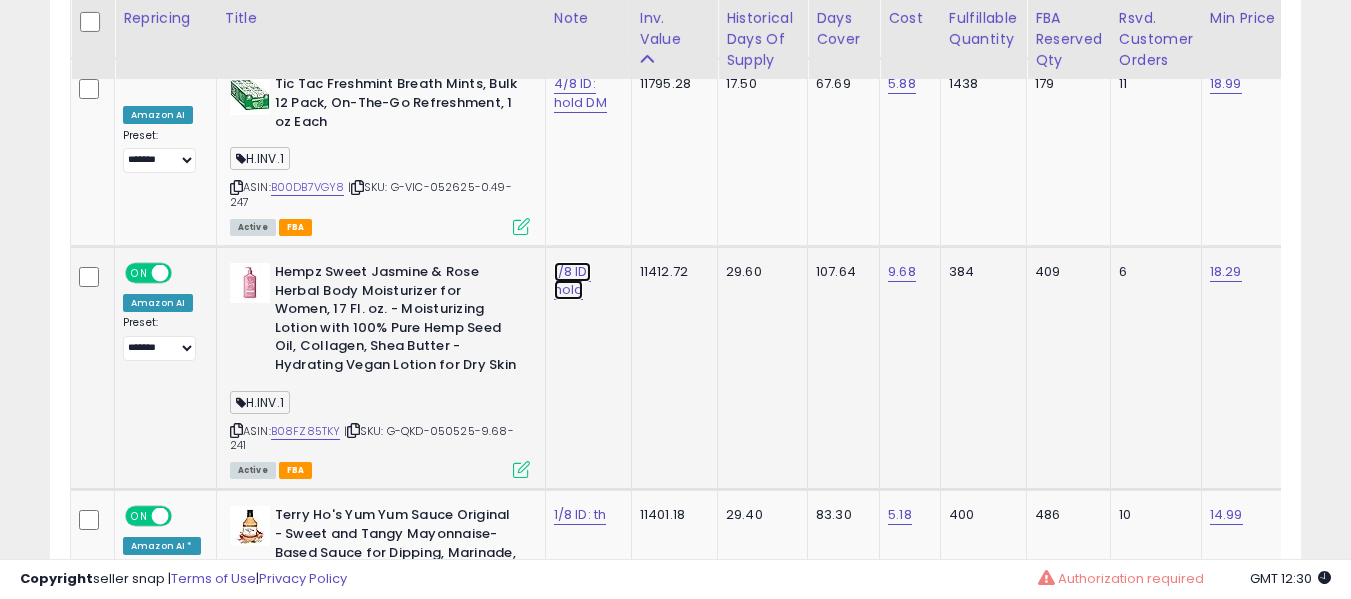 click on "1/8 ID: hold" at bounding box center [577, -4991] 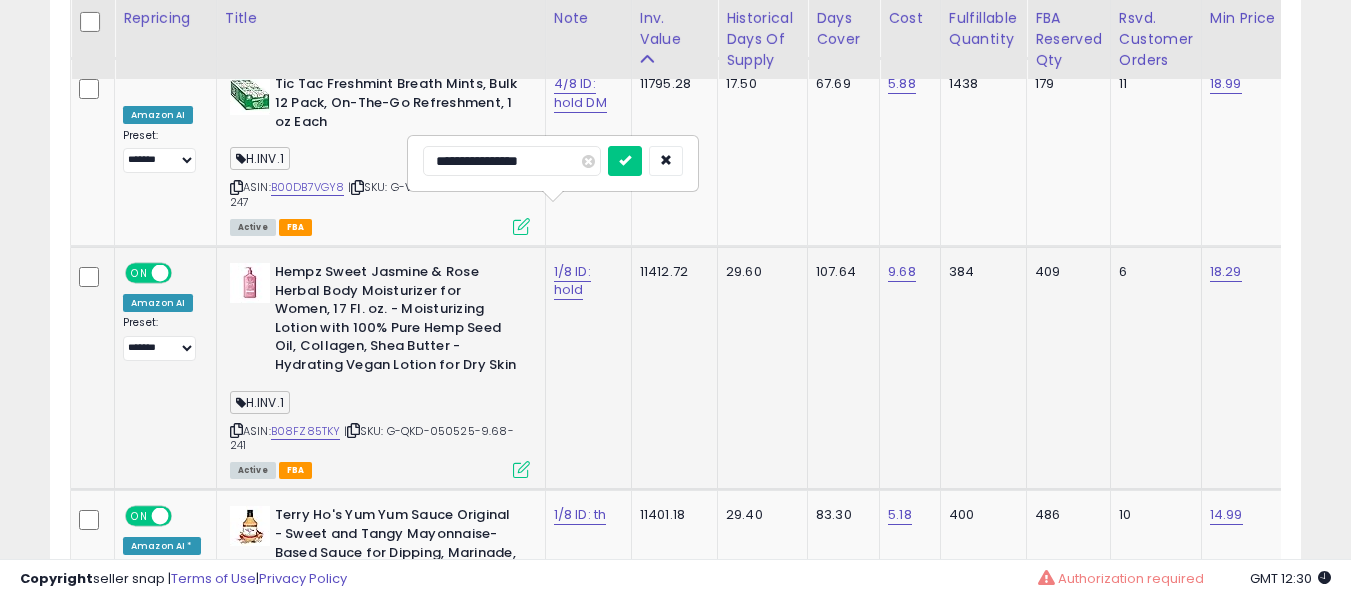 type on "**********" 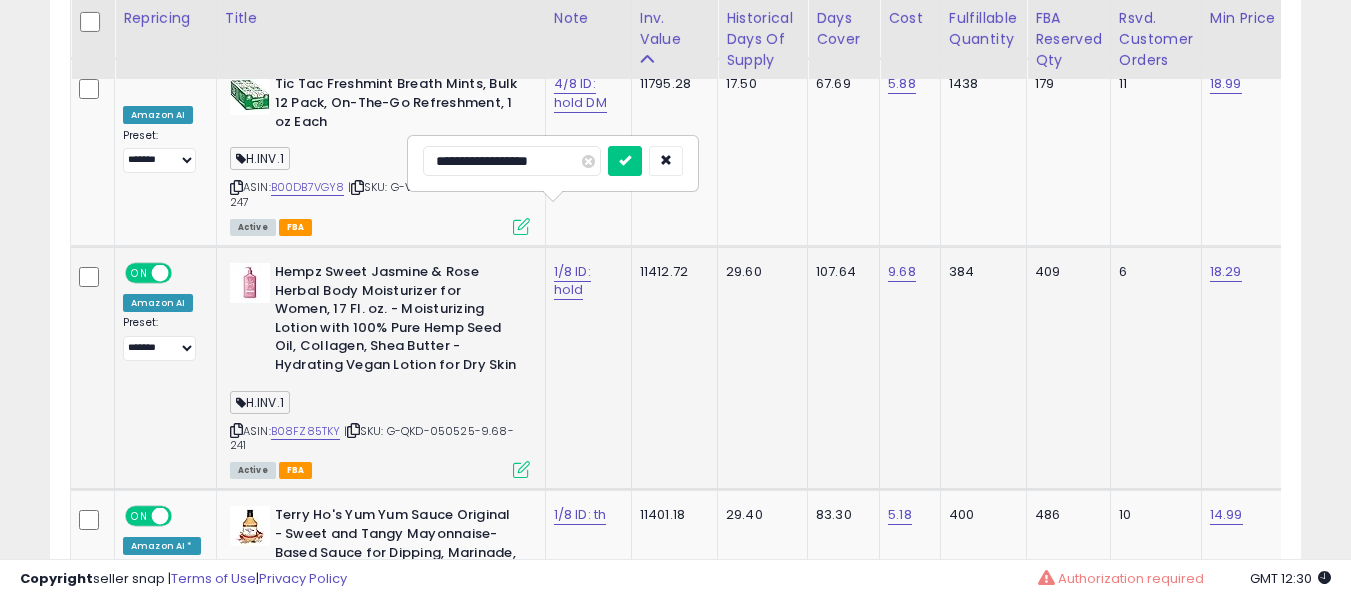 click at bounding box center [625, 161] 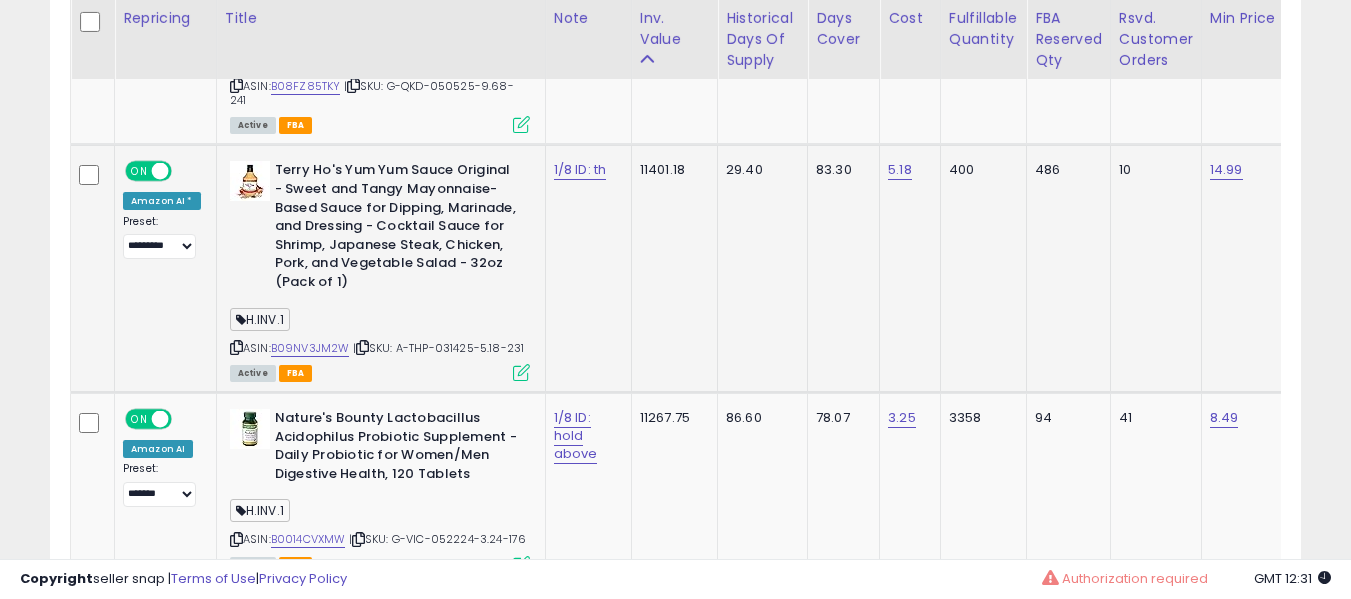 drag, startPoint x: 324, startPoint y: 354, endPoint x: 235, endPoint y: 205, distance: 173.5569 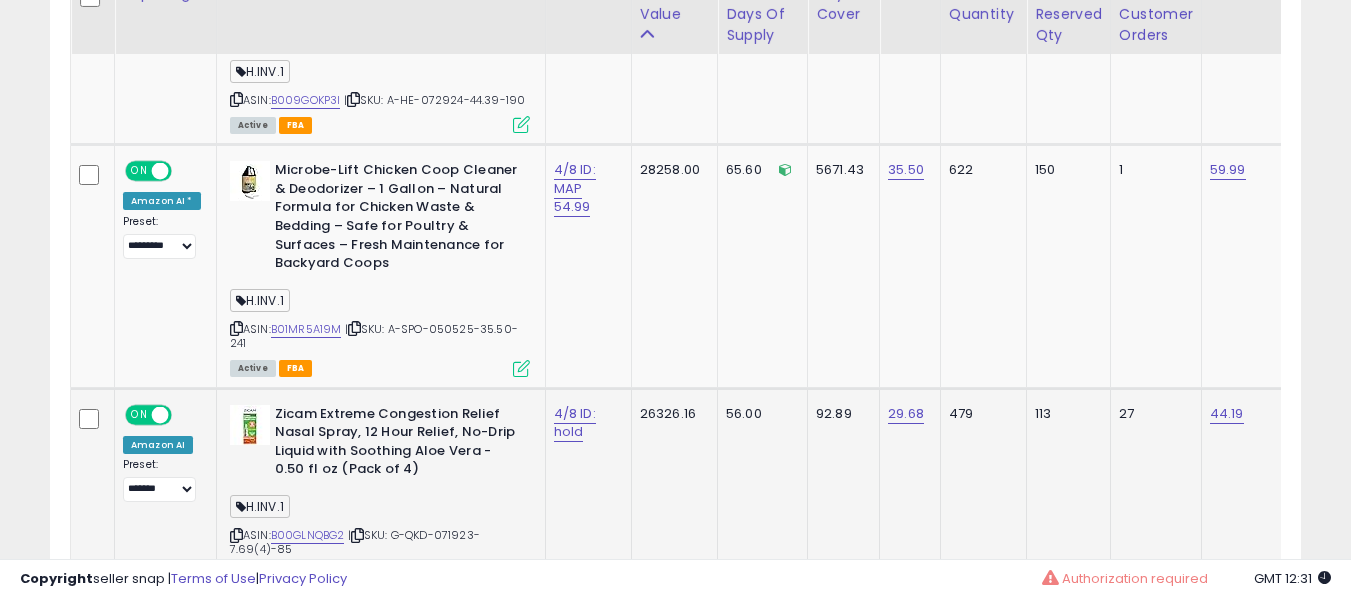 drag, startPoint x: 1123, startPoint y: 430, endPoint x: 1141, endPoint y: 375, distance: 57.870544 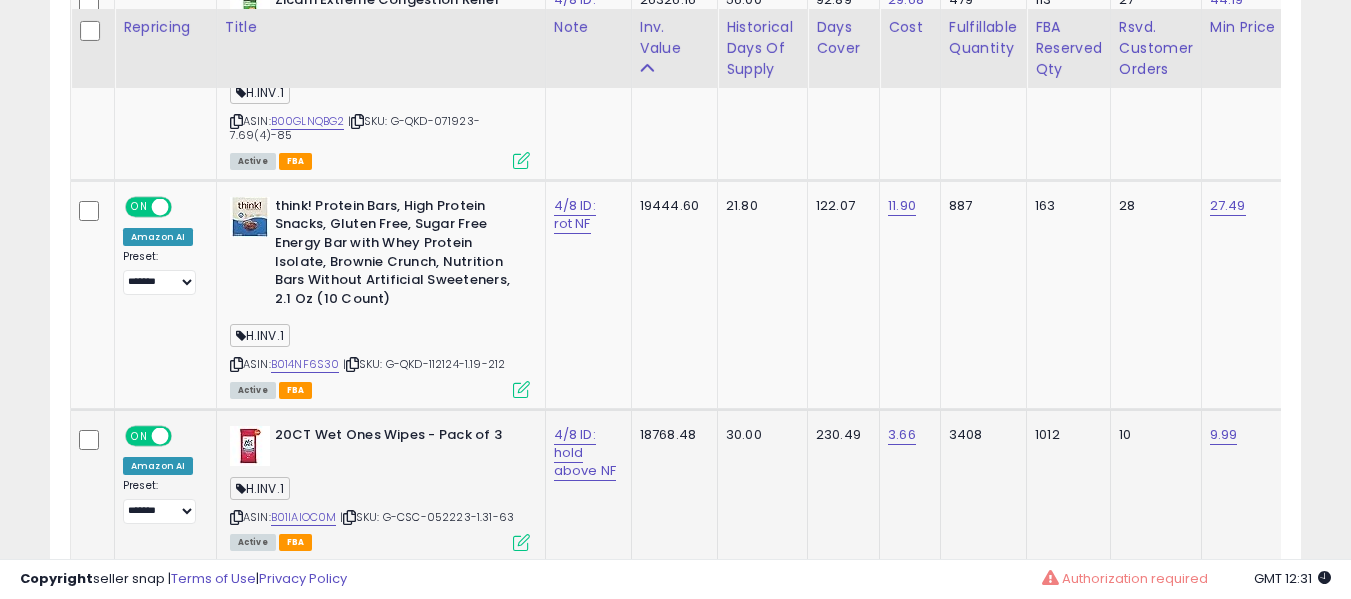 drag, startPoint x: 1131, startPoint y: 440, endPoint x: 1135, endPoint y: 389, distance: 51.156624 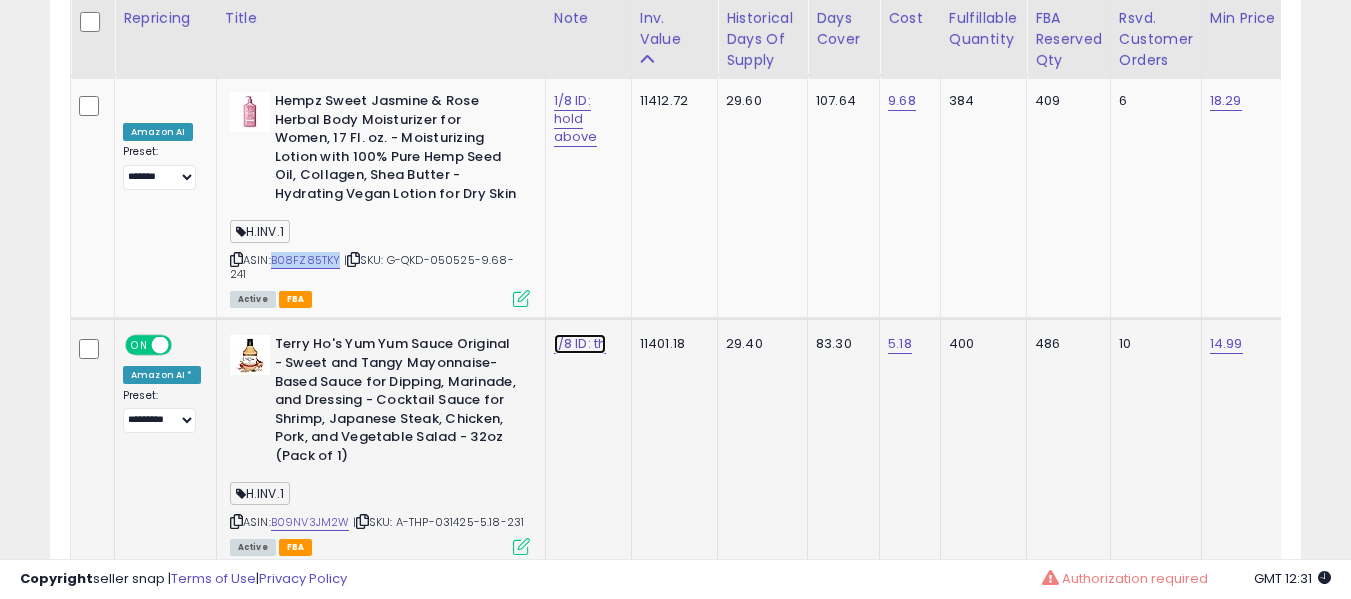 click on "1/8 ID: th" at bounding box center [577, -5162] 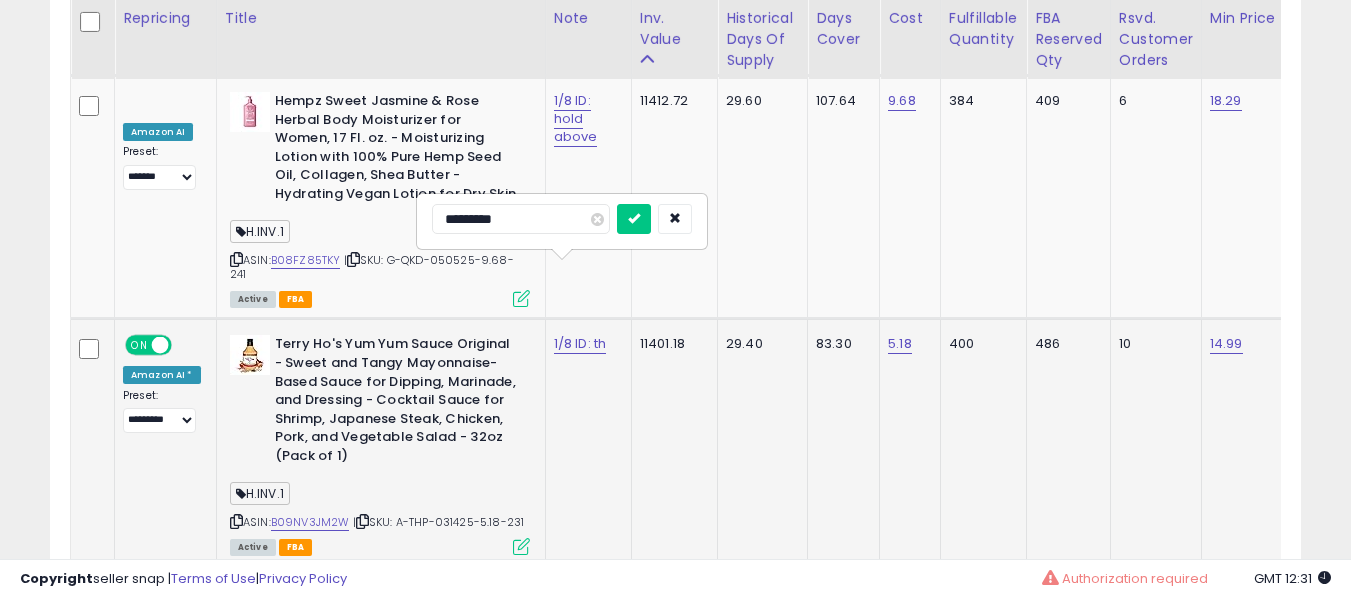type on "**********" 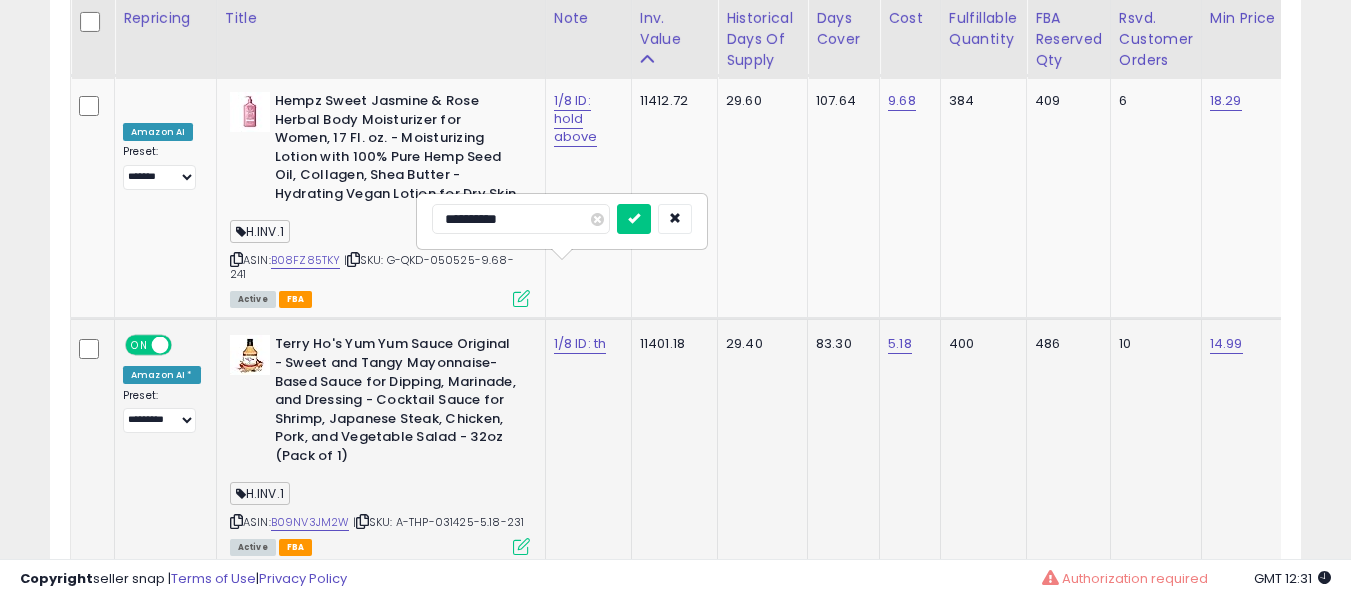 click at bounding box center [634, 219] 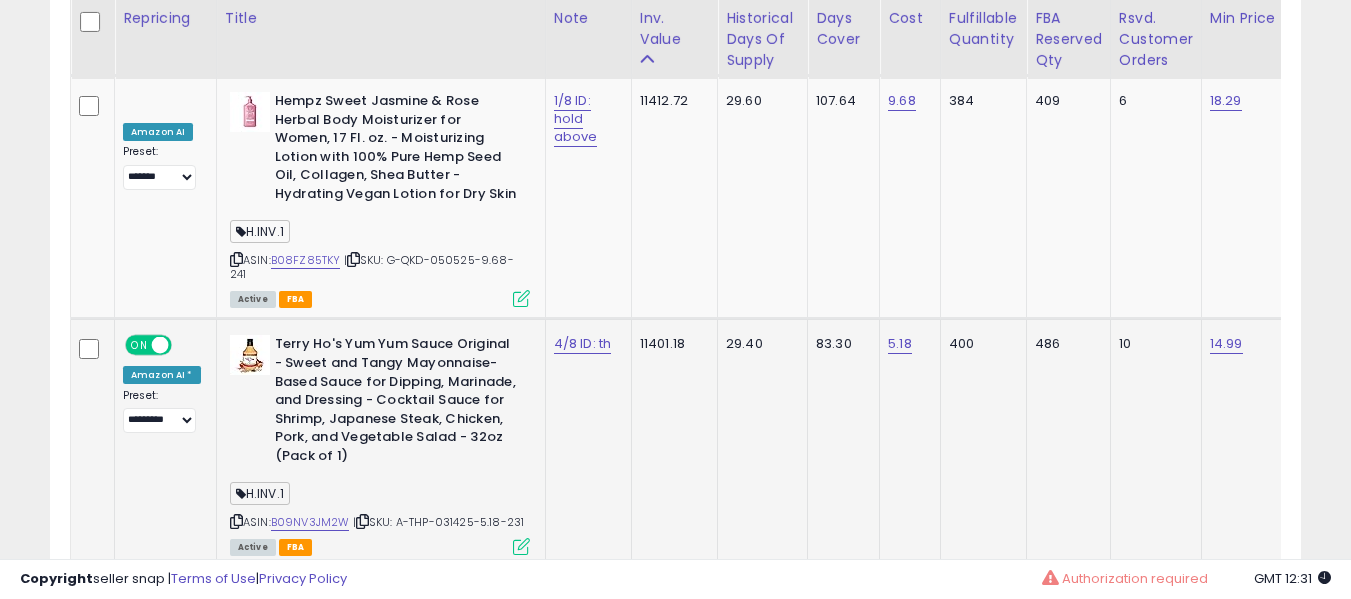 drag, startPoint x: 687, startPoint y: 293, endPoint x: 627, endPoint y: 302, distance: 60.671246 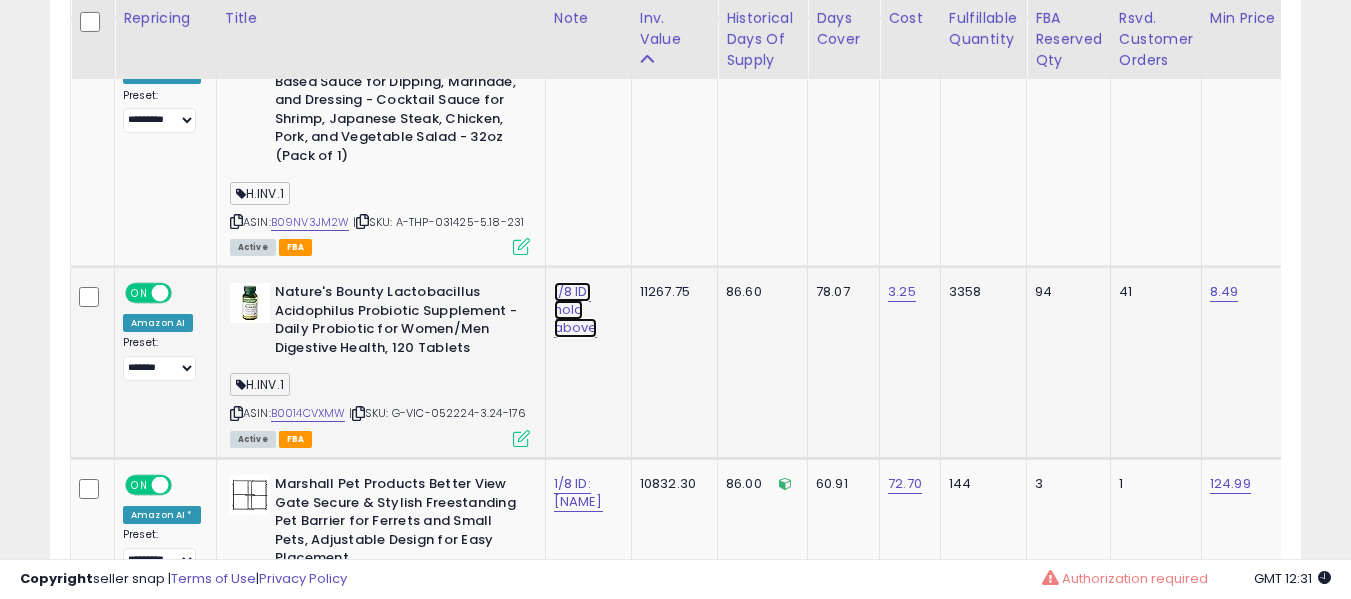 click on "1/8 ID: hold above" at bounding box center [577, -5462] 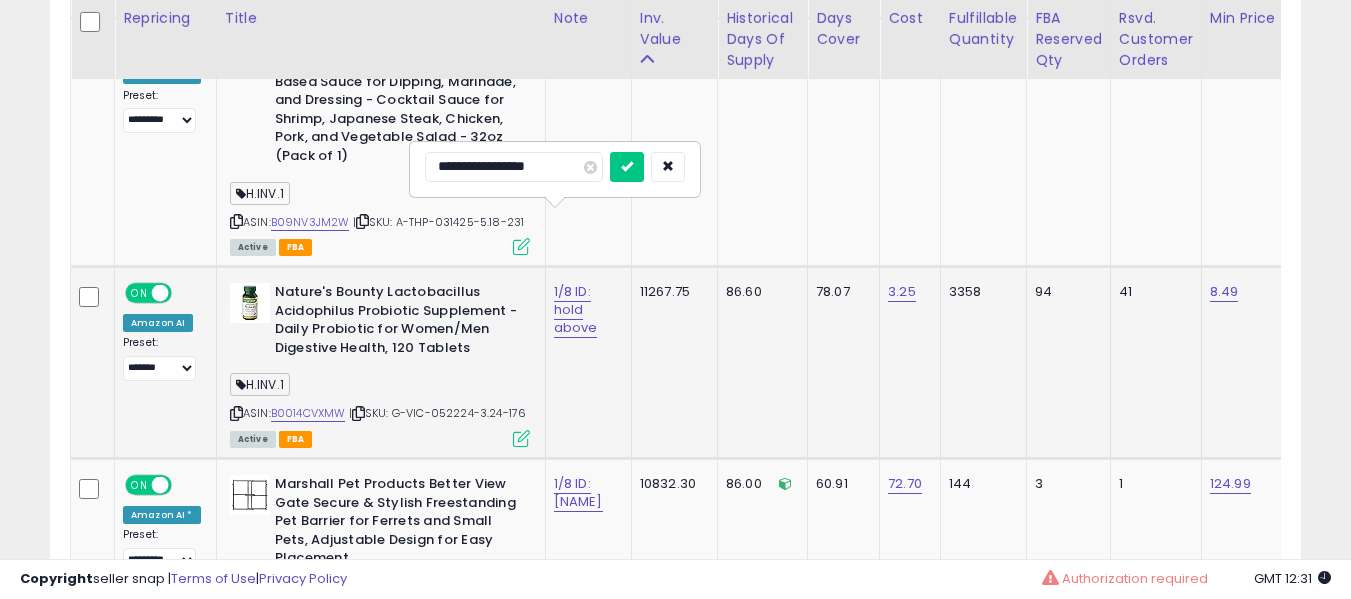 type on "**********" 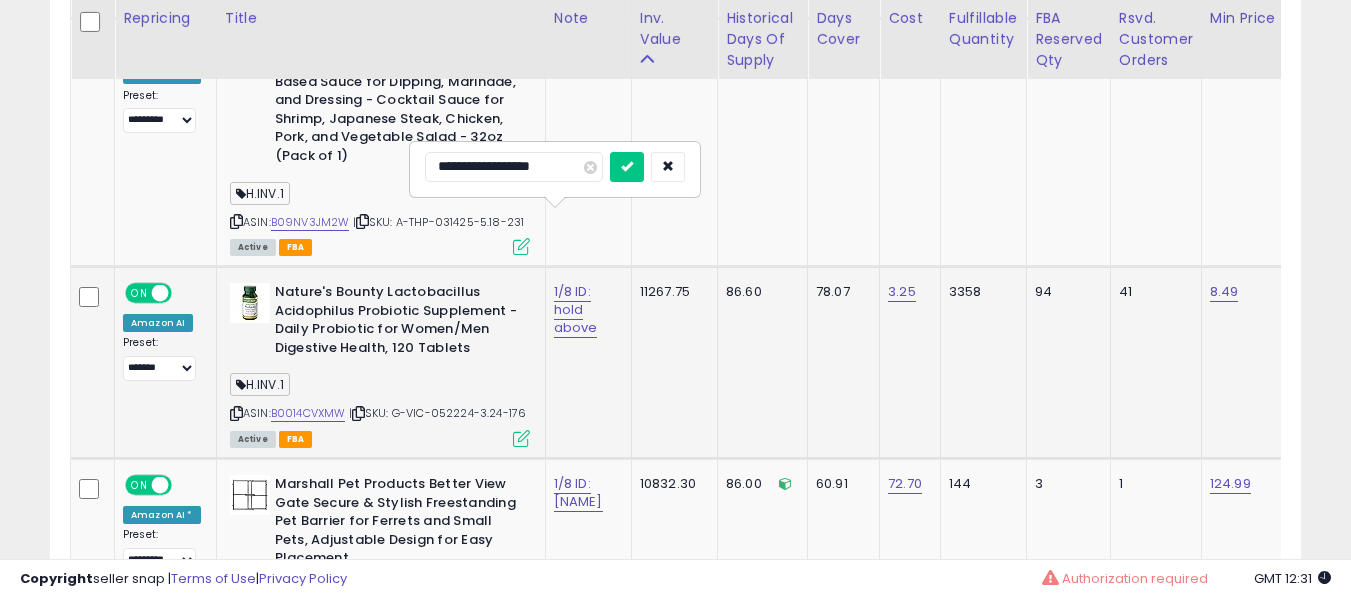 click at bounding box center (627, 167) 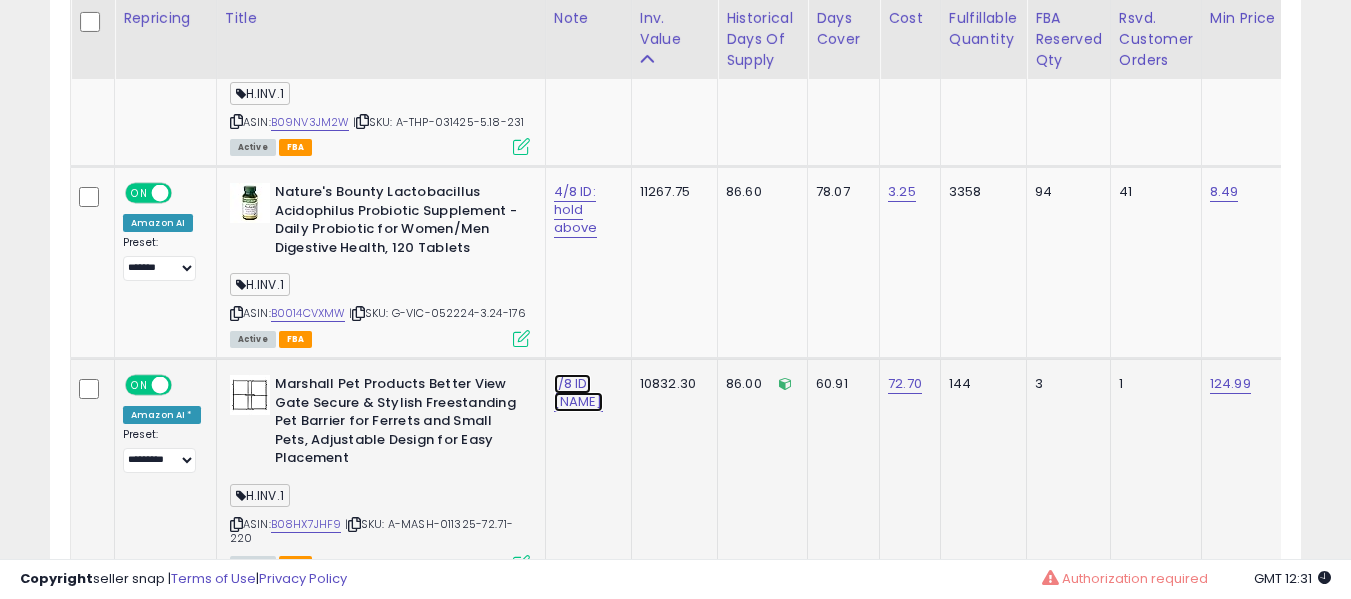 click on "1/8 ID: marshall" at bounding box center [577, -5562] 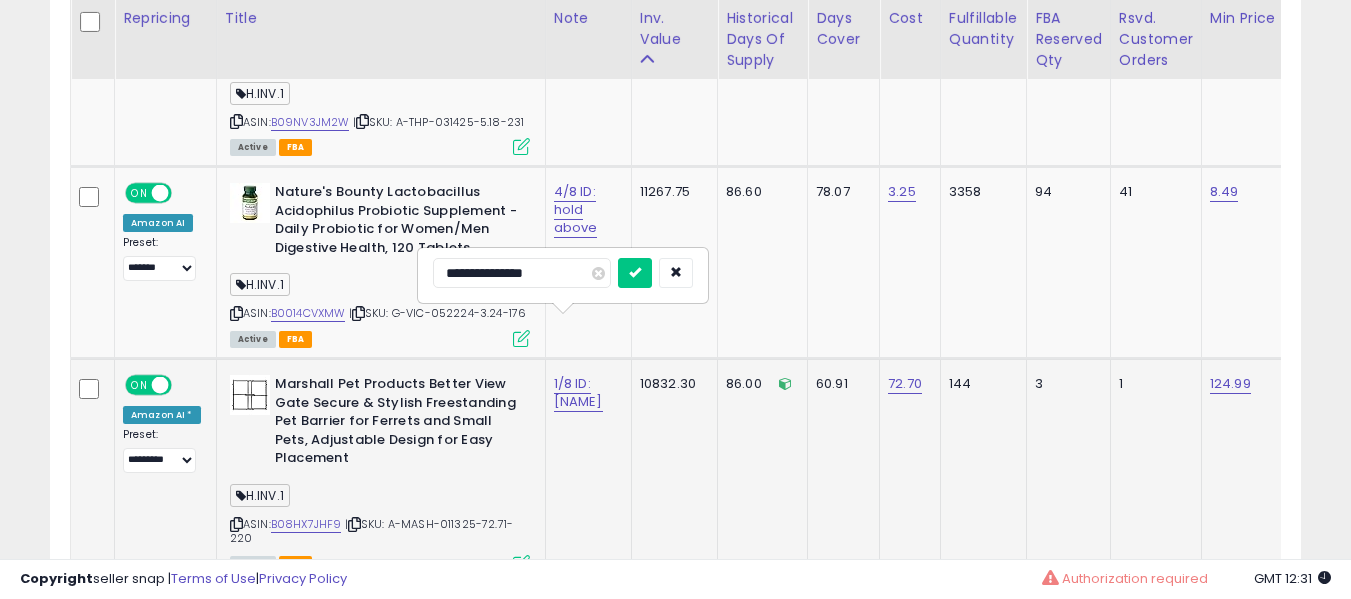 type on "**********" 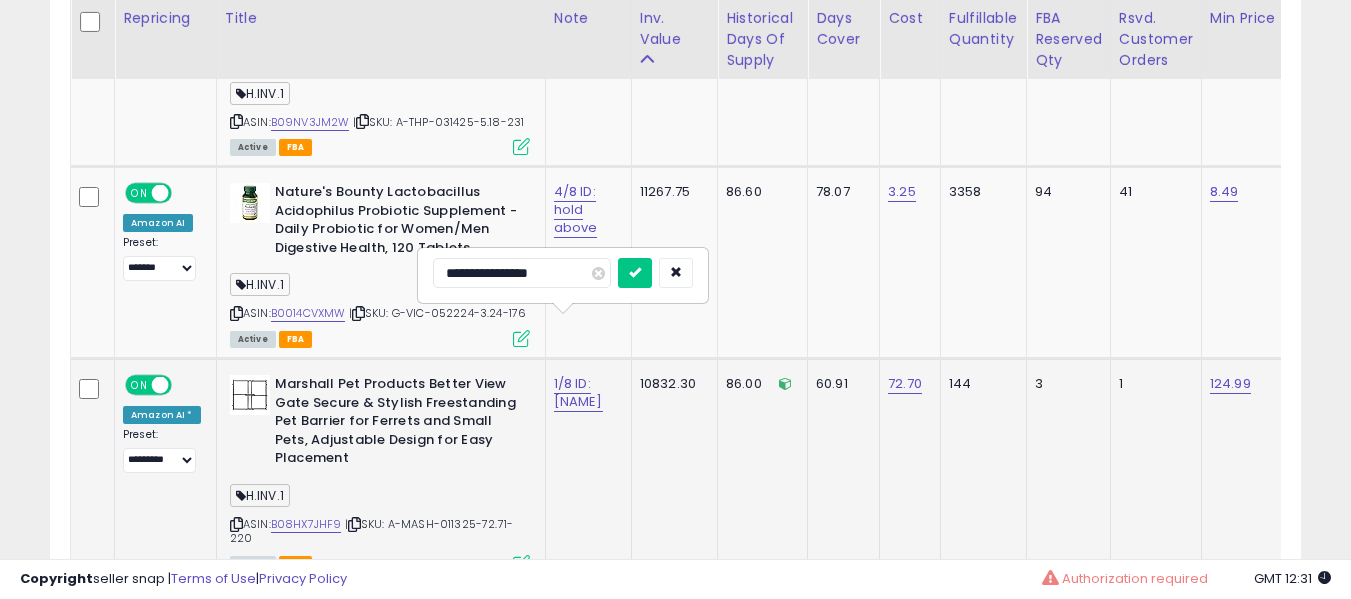 click at bounding box center (635, 273) 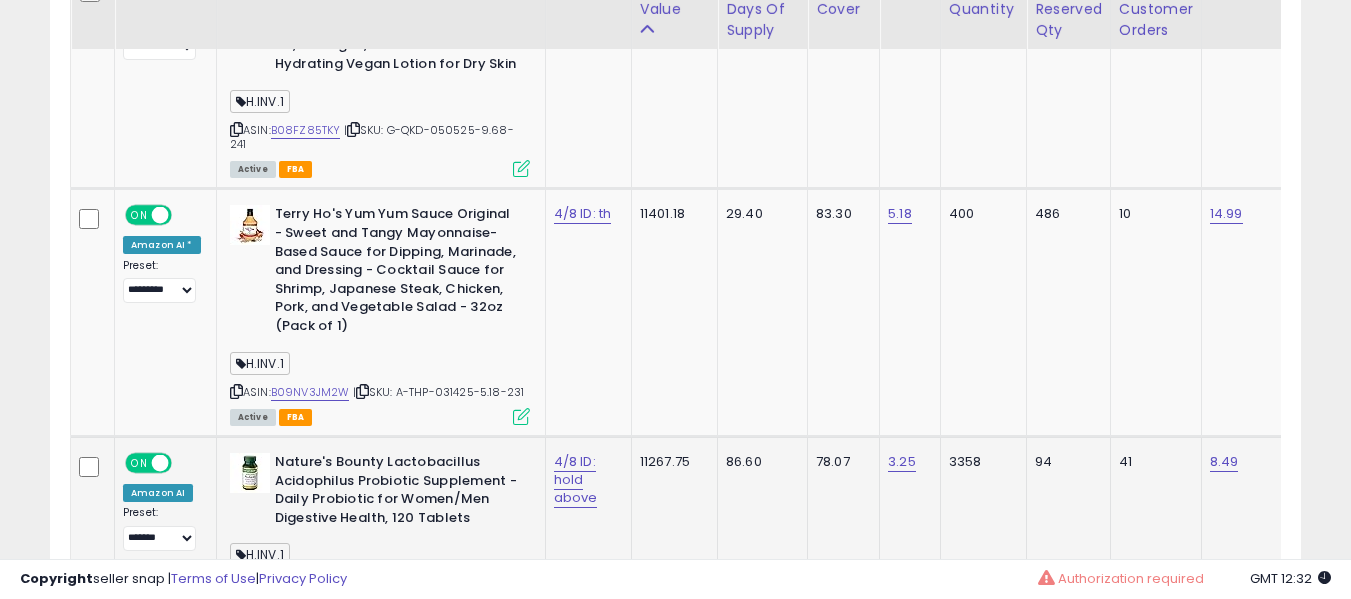 scroll, scrollTop: 6413, scrollLeft: 0, axis: vertical 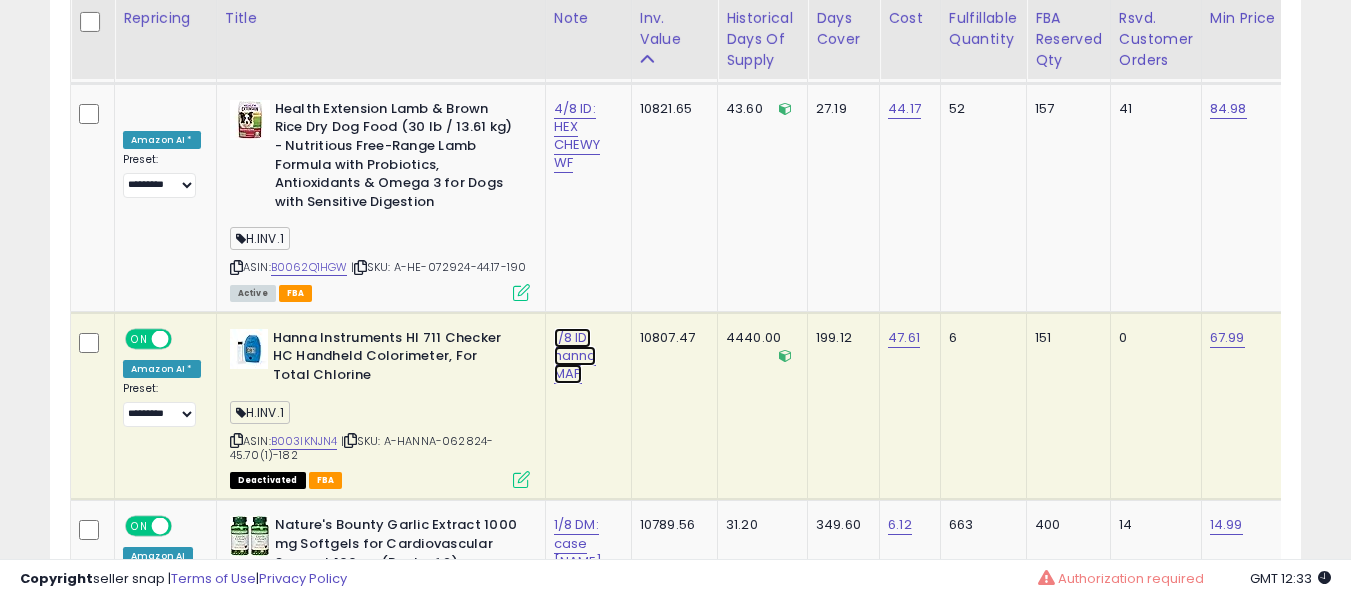 click on "1/8 ID: hanna MAP" at bounding box center (575, 356) 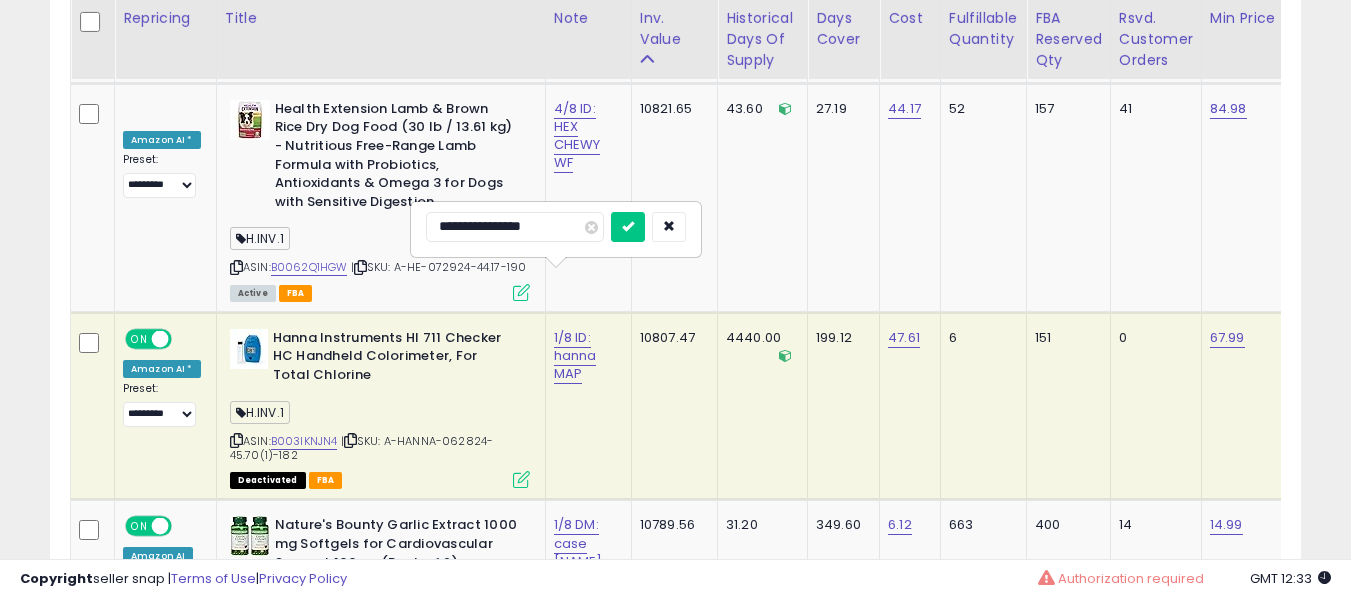 type on "**********" 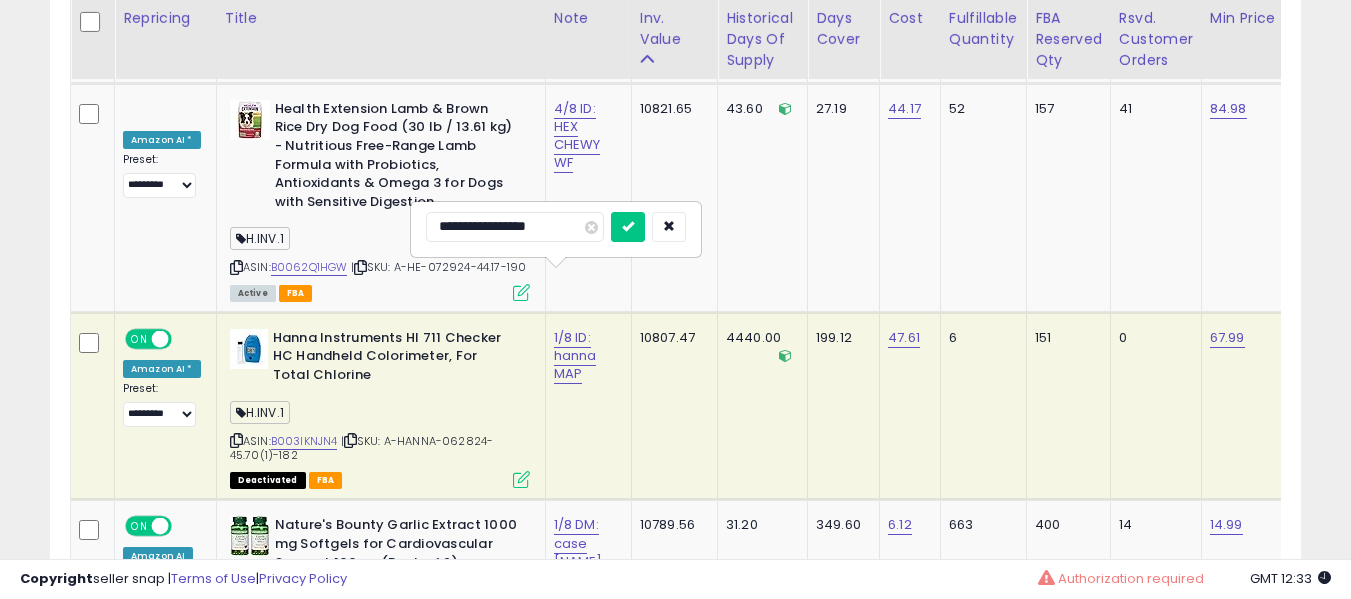 click at bounding box center (628, 227) 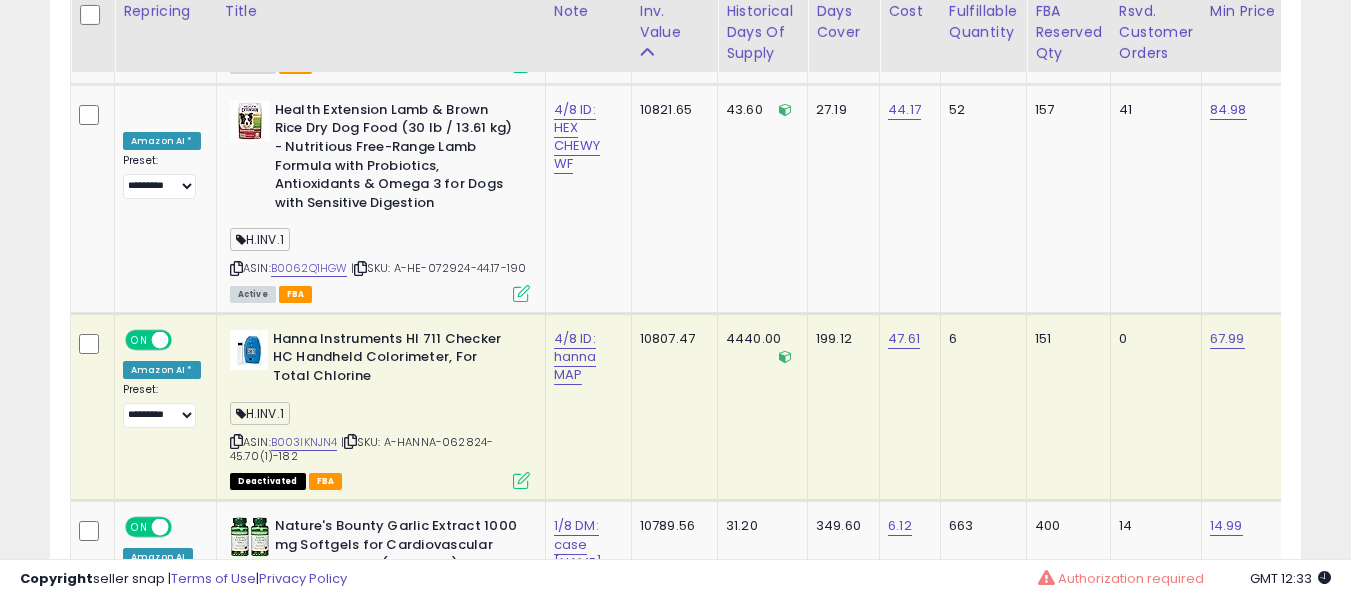 scroll, scrollTop: 7213, scrollLeft: 0, axis: vertical 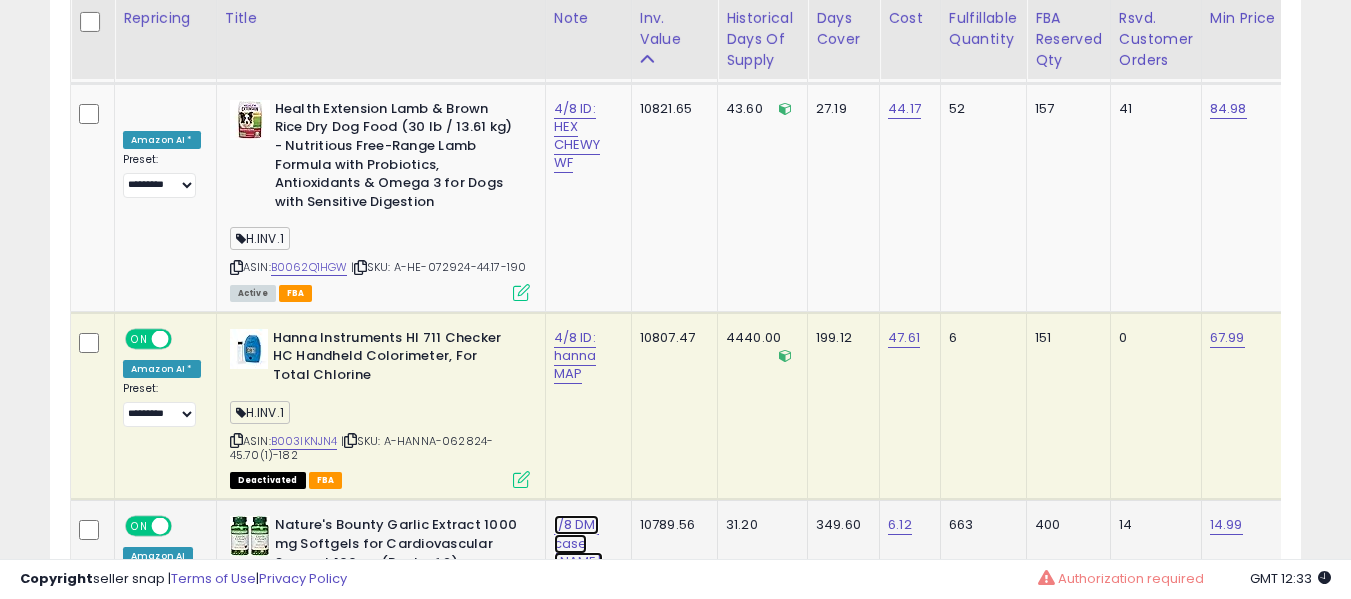 click on "1/8 DM: case JD" at bounding box center [577, -6062] 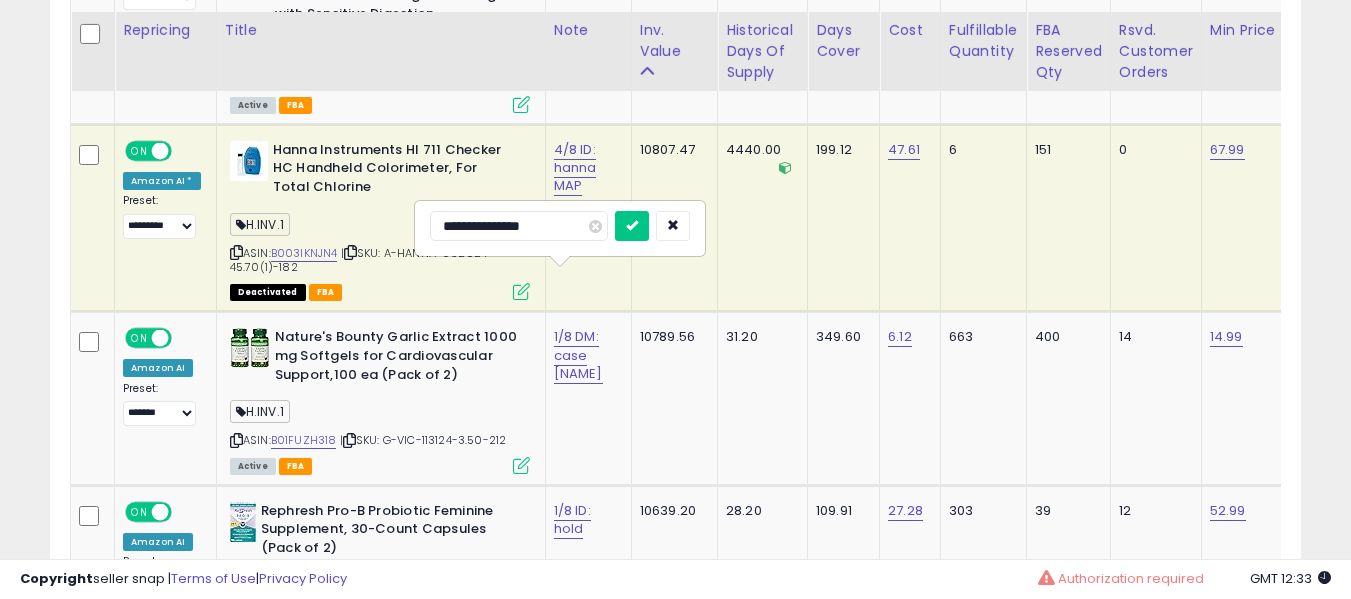 scroll, scrollTop: 7413, scrollLeft: 0, axis: vertical 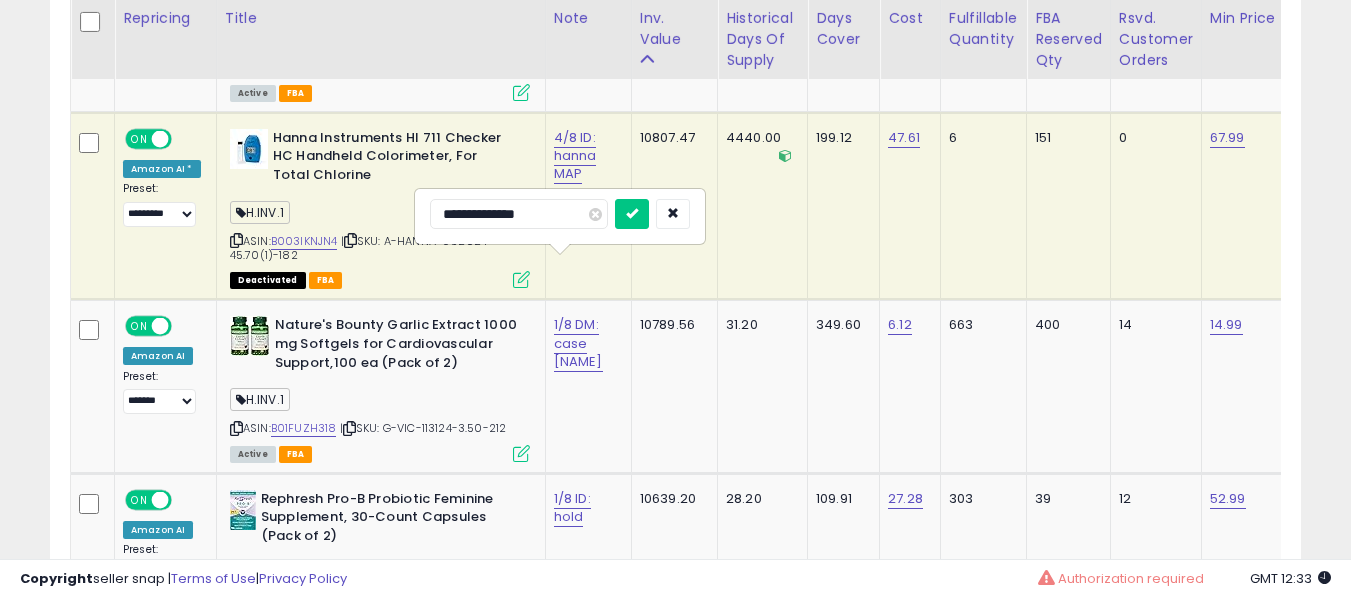 type on "**********" 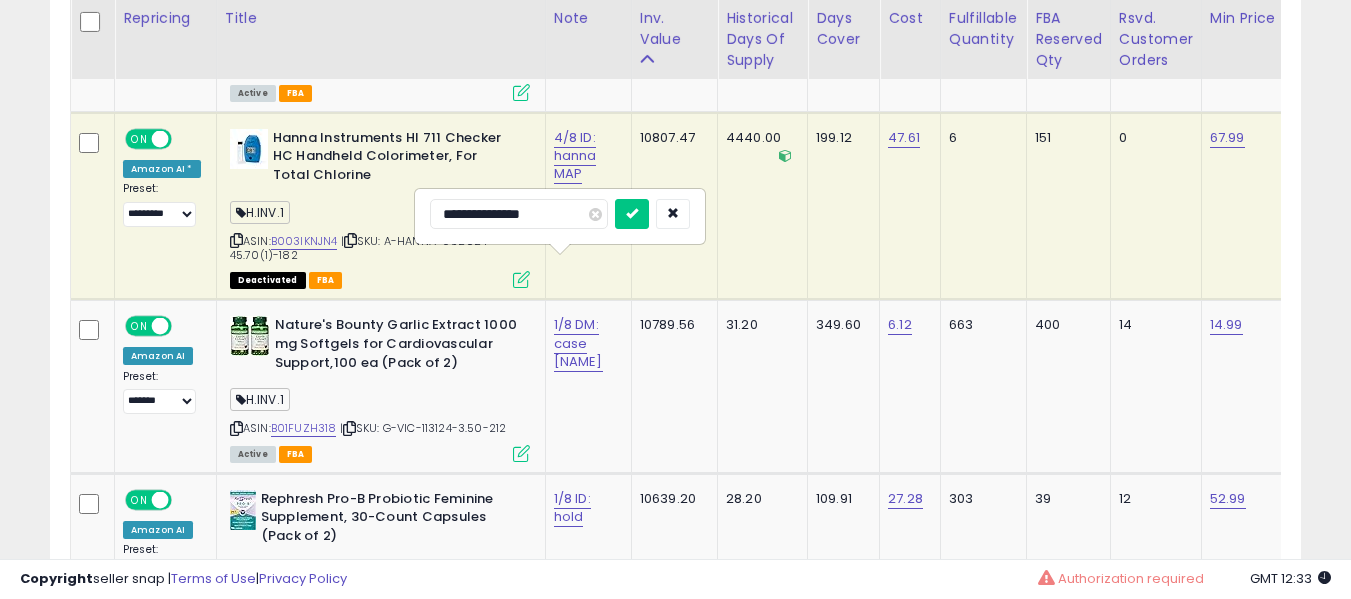 click at bounding box center [632, 214] 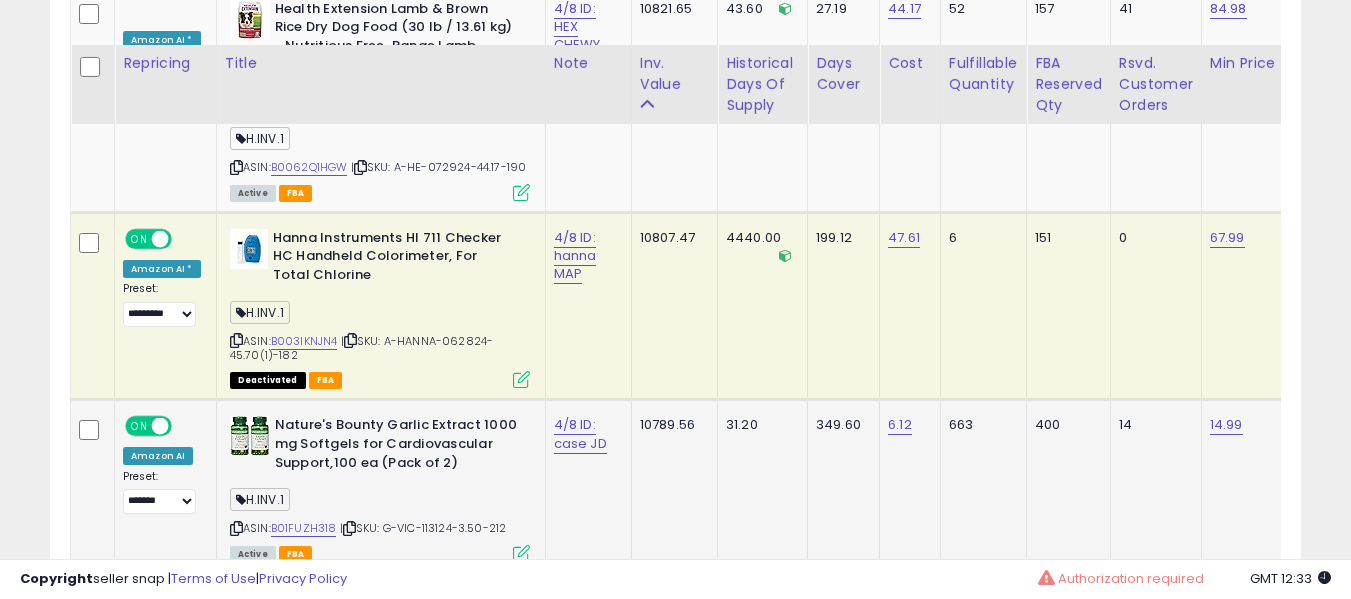 scroll, scrollTop: 7413, scrollLeft: 0, axis: vertical 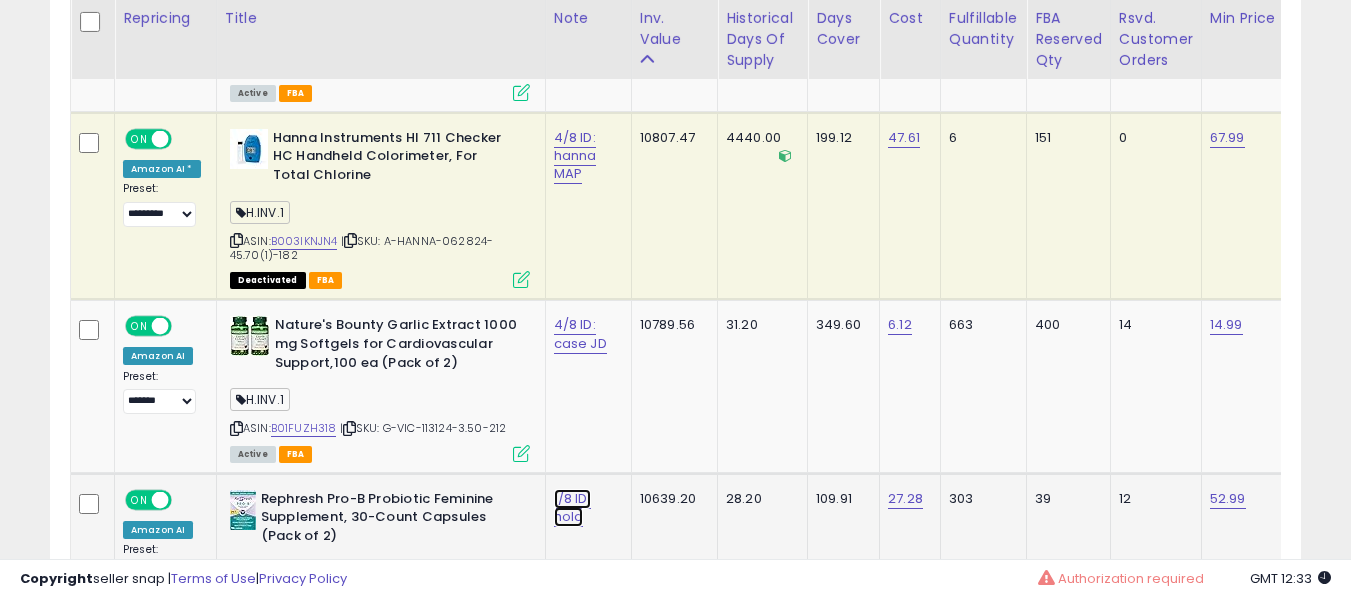 click on "1/8 ID: hold" at bounding box center [577, -6262] 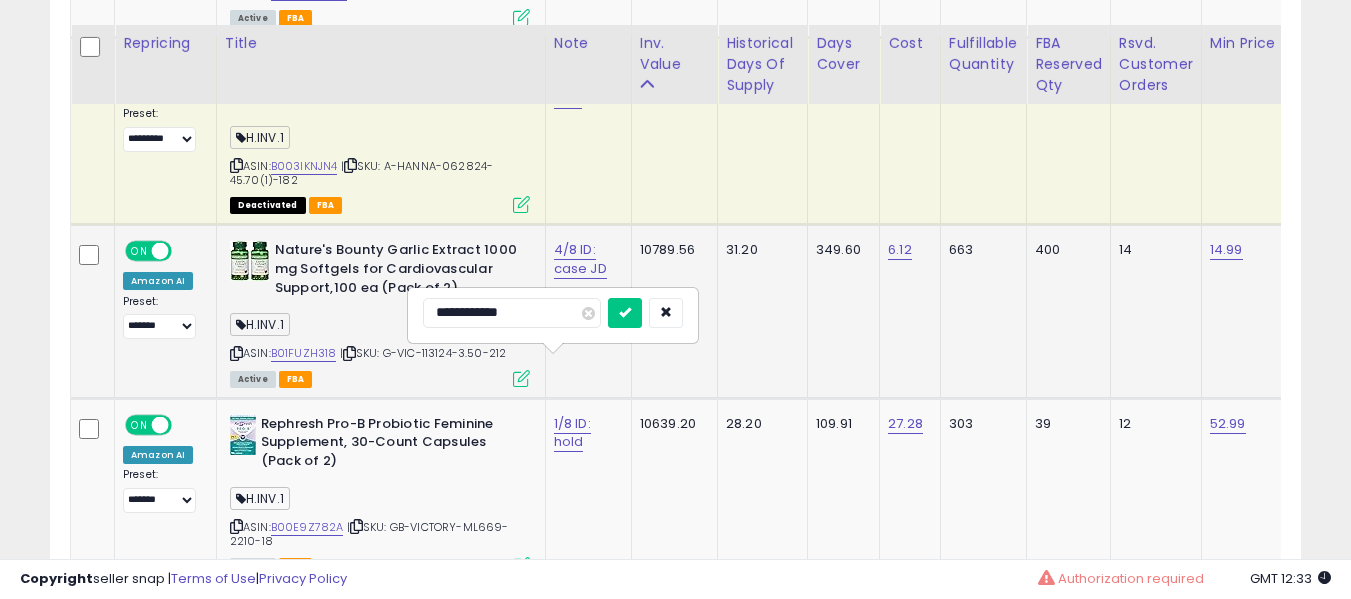 scroll, scrollTop: 7513, scrollLeft: 0, axis: vertical 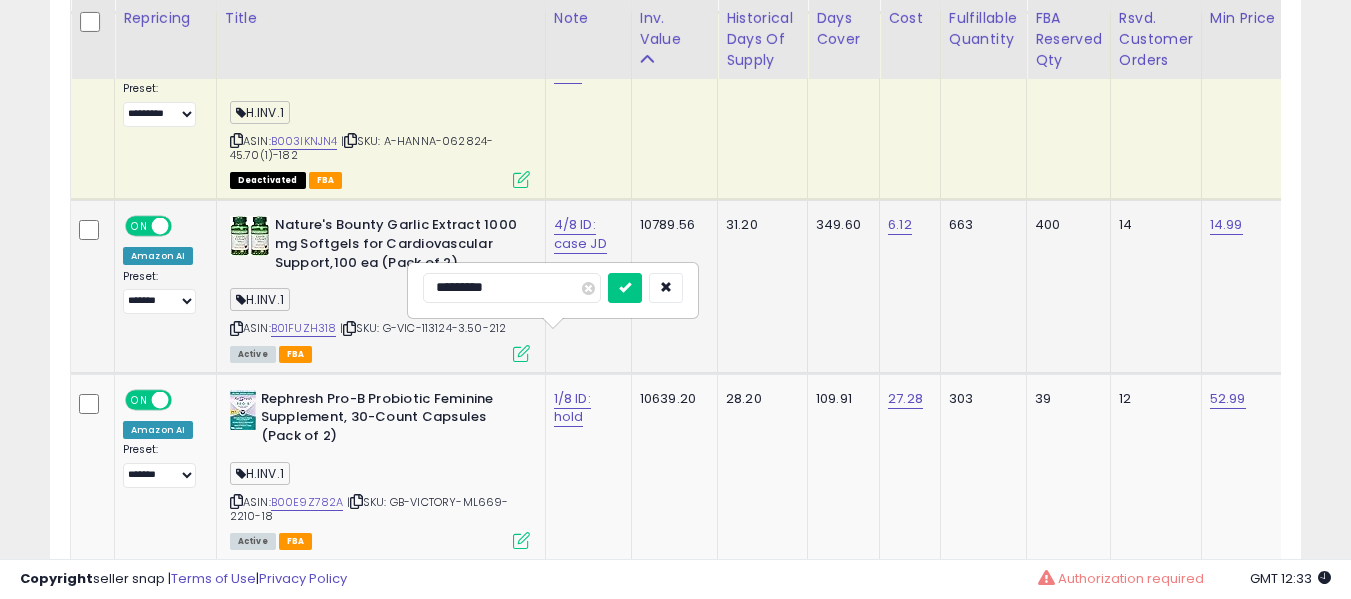 type on "**********" 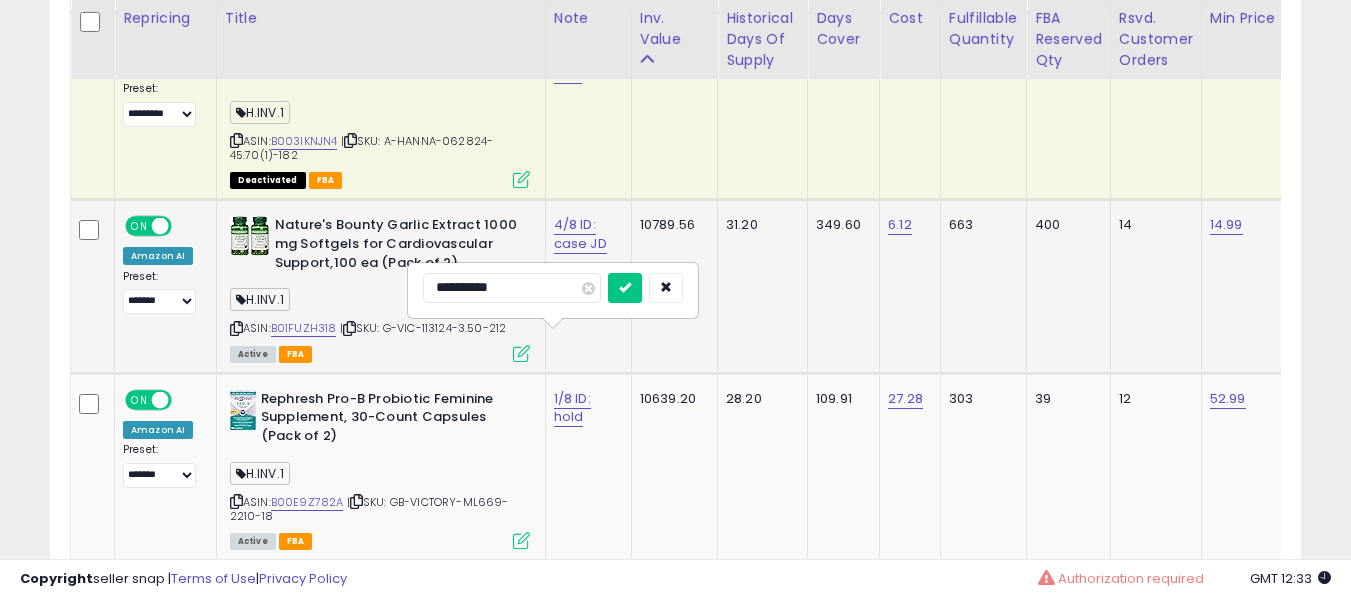 type on "**********" 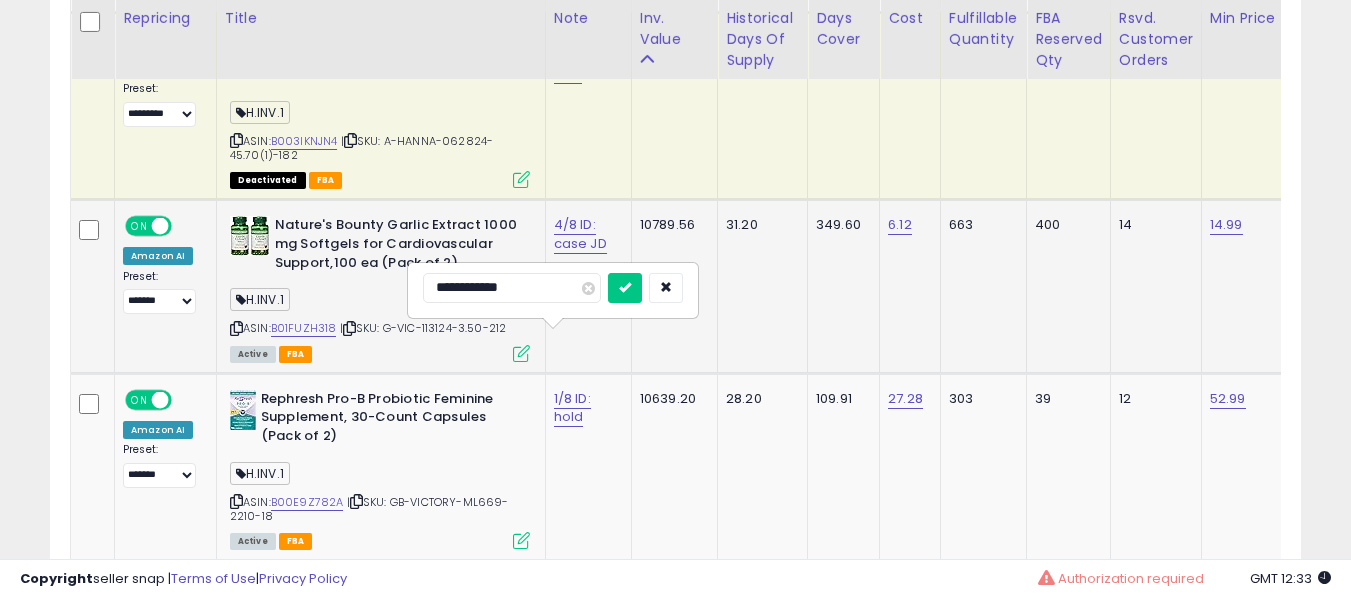 click at bounding box center (625, 288) 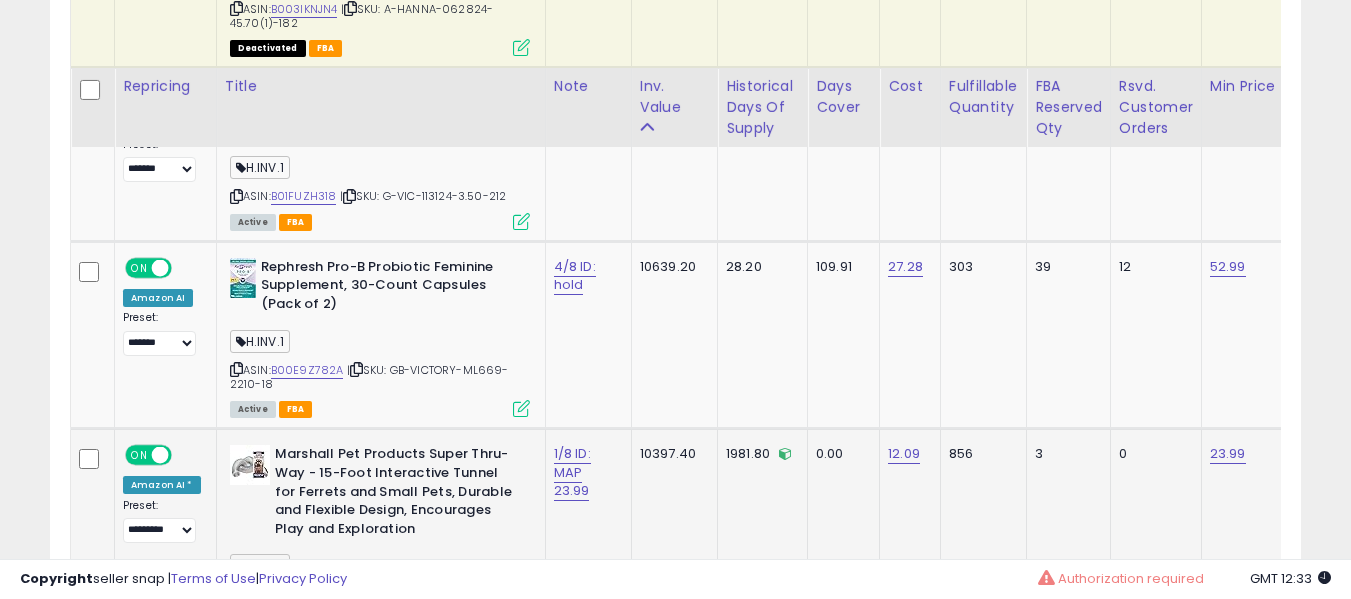 scroll, scrollTop: 7713, scrollLeft: 0, axis: vertical 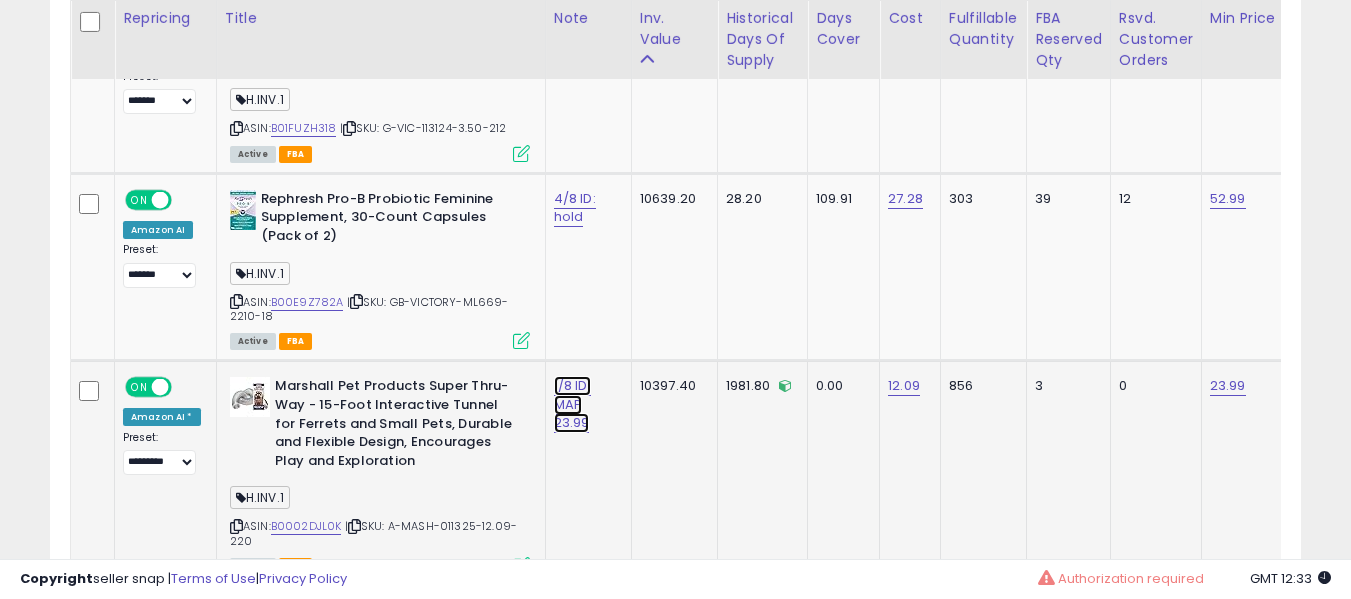 click on "1/8 ID: MAP 23.99" at bounding box center (577, -6562) 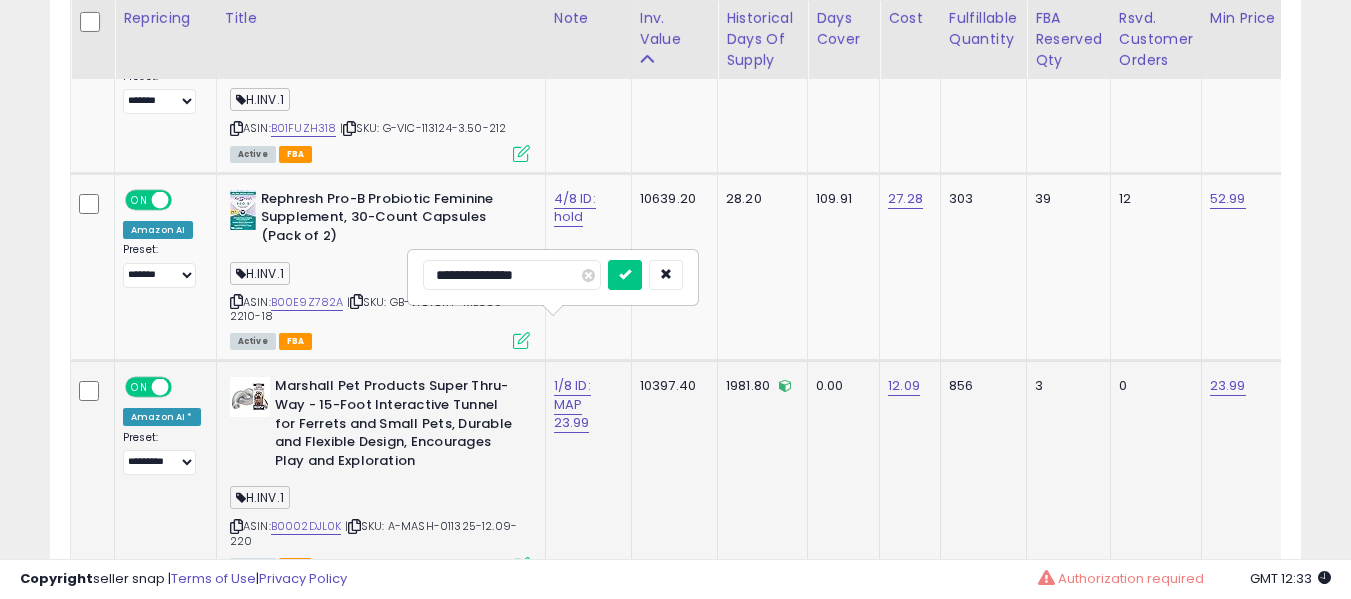 type on "**********" 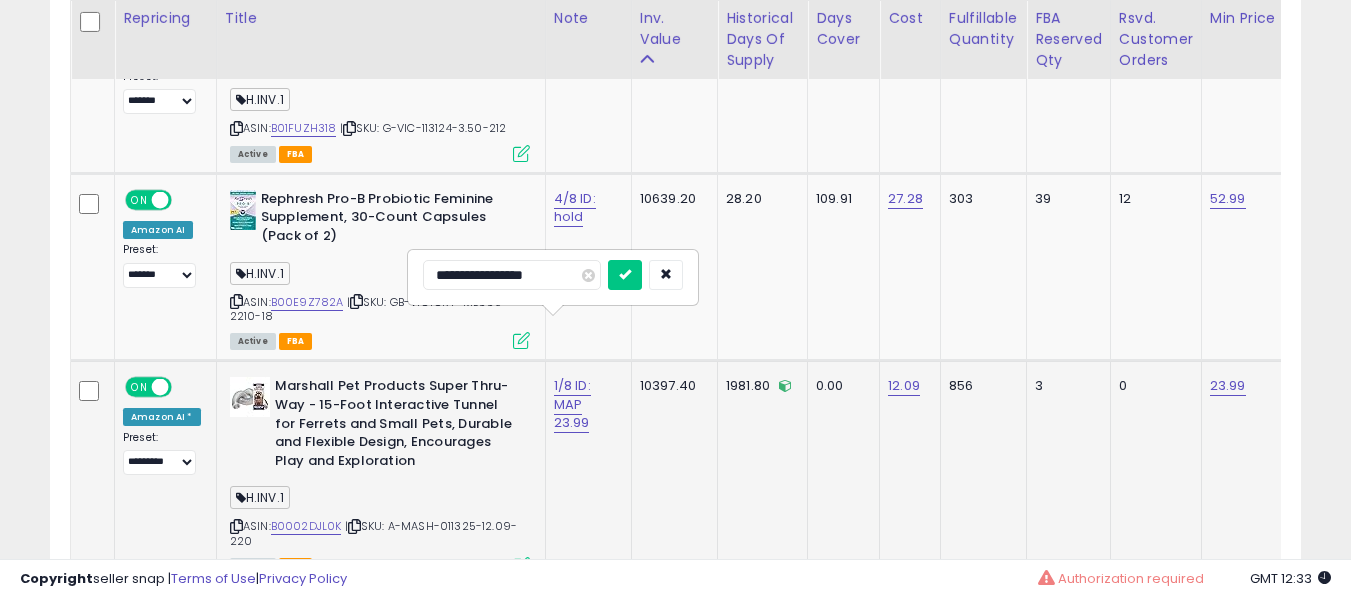click at bounding box center [625, 275] 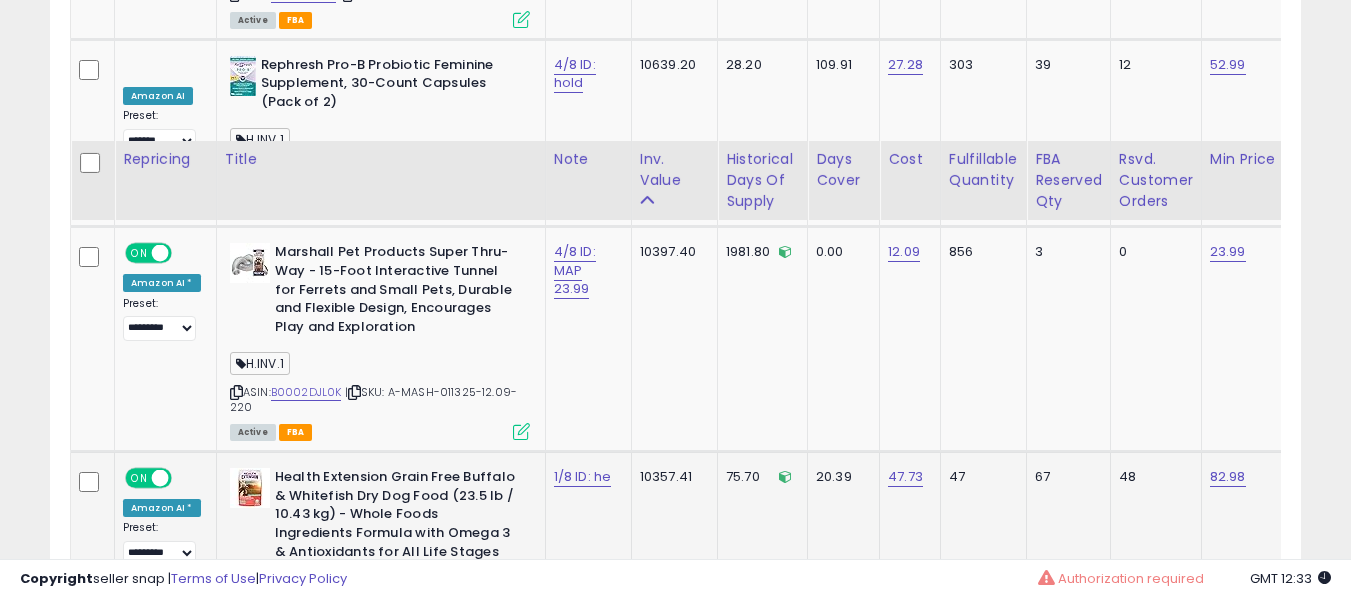scroll, scrollTop: 8013, scrollLeft: 0, axis: vertical 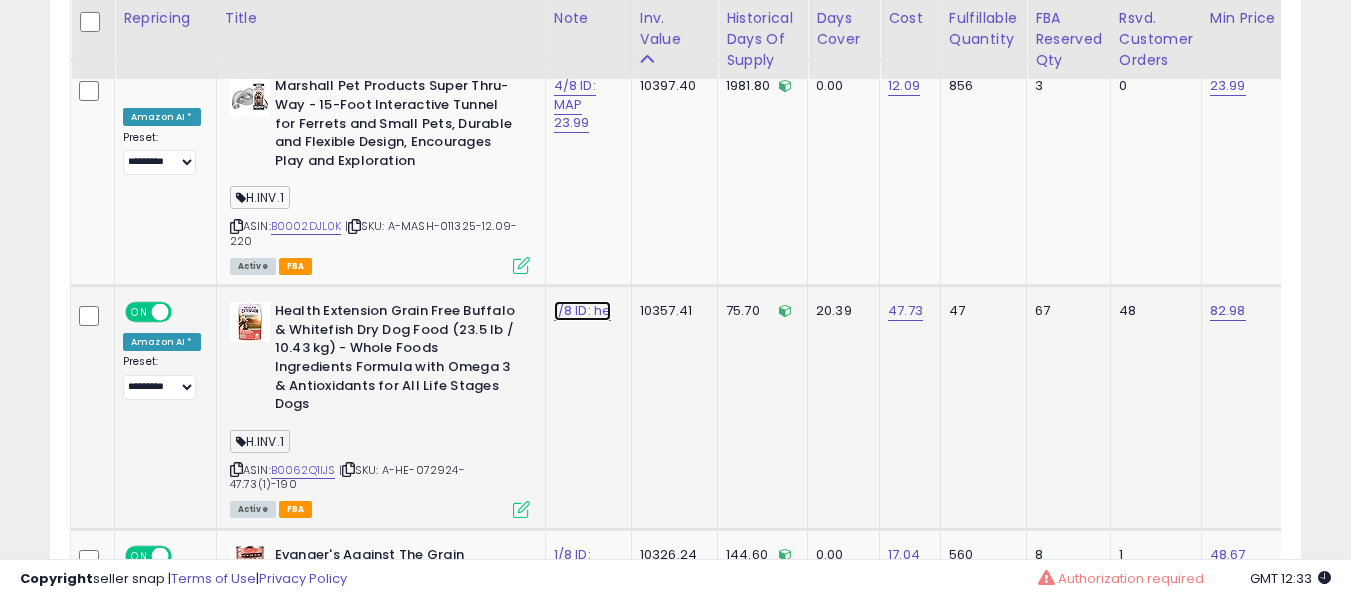 click on "1/8 ID: he" at bounding box center [577, -6862] 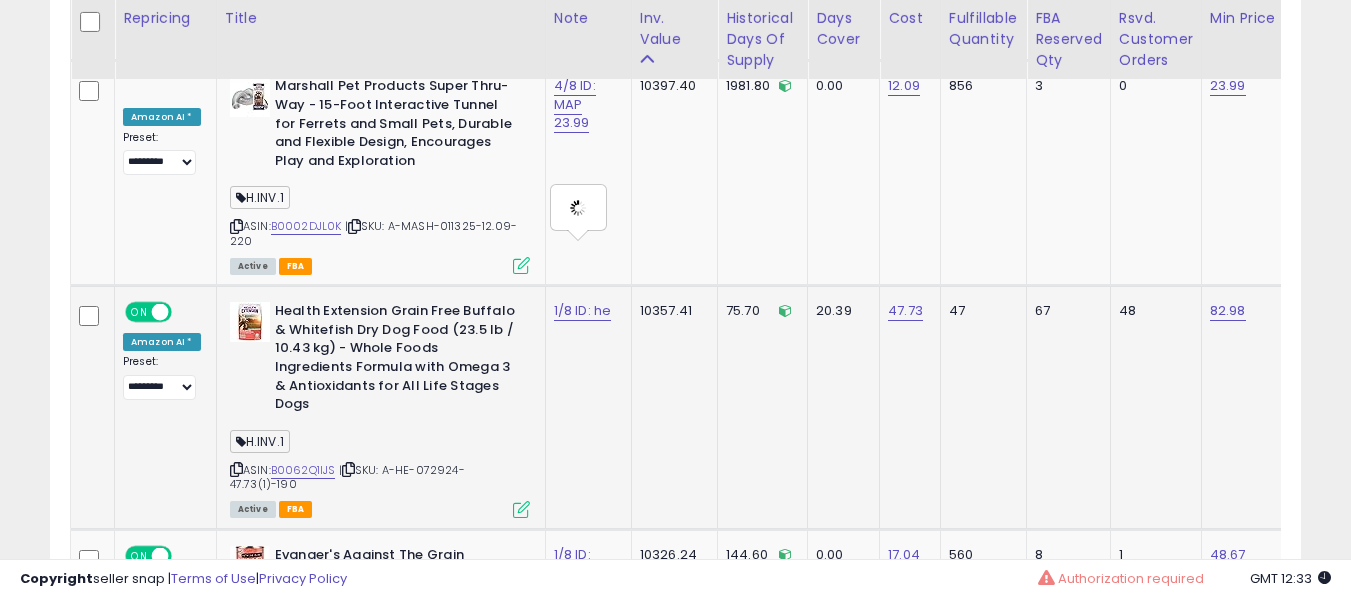 type on "**********" 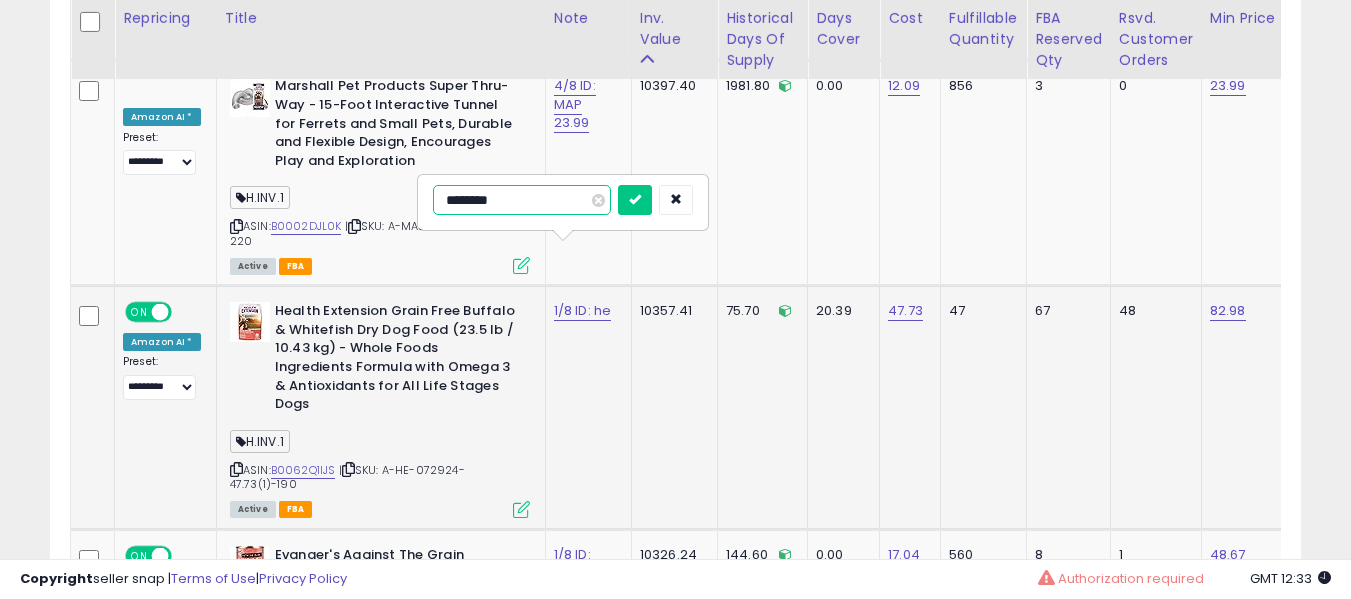 type on "*********" 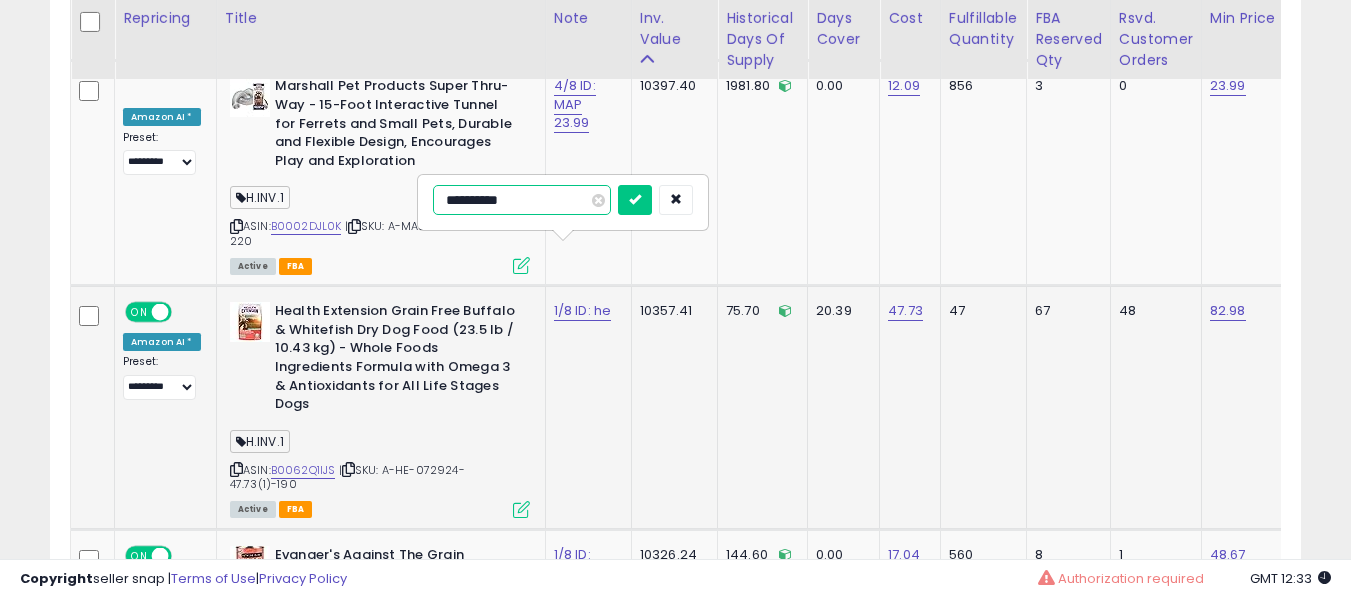 click at bounding box center (635, 200) 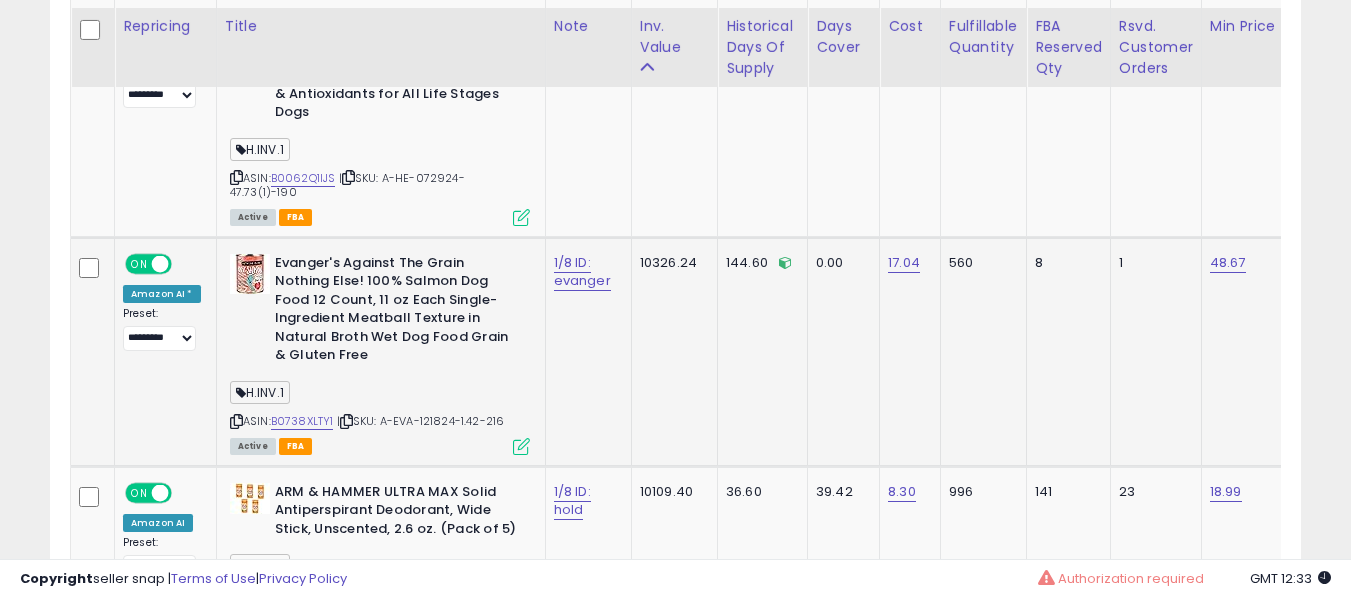 scroll, scrollTop: 8313, scrollLeft: 0, axis: vertical 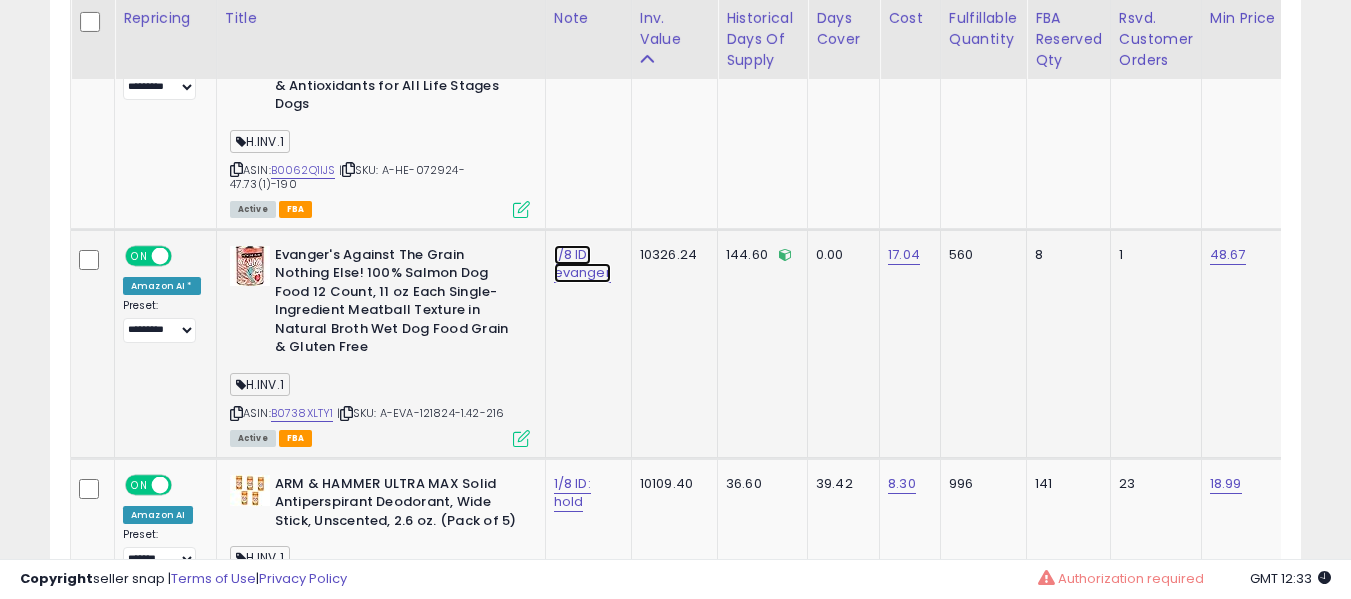 drag, startPoint x: 556, startPoint y: 176, endPoint x: 536, endPoint y: 198, distance: 29.732138 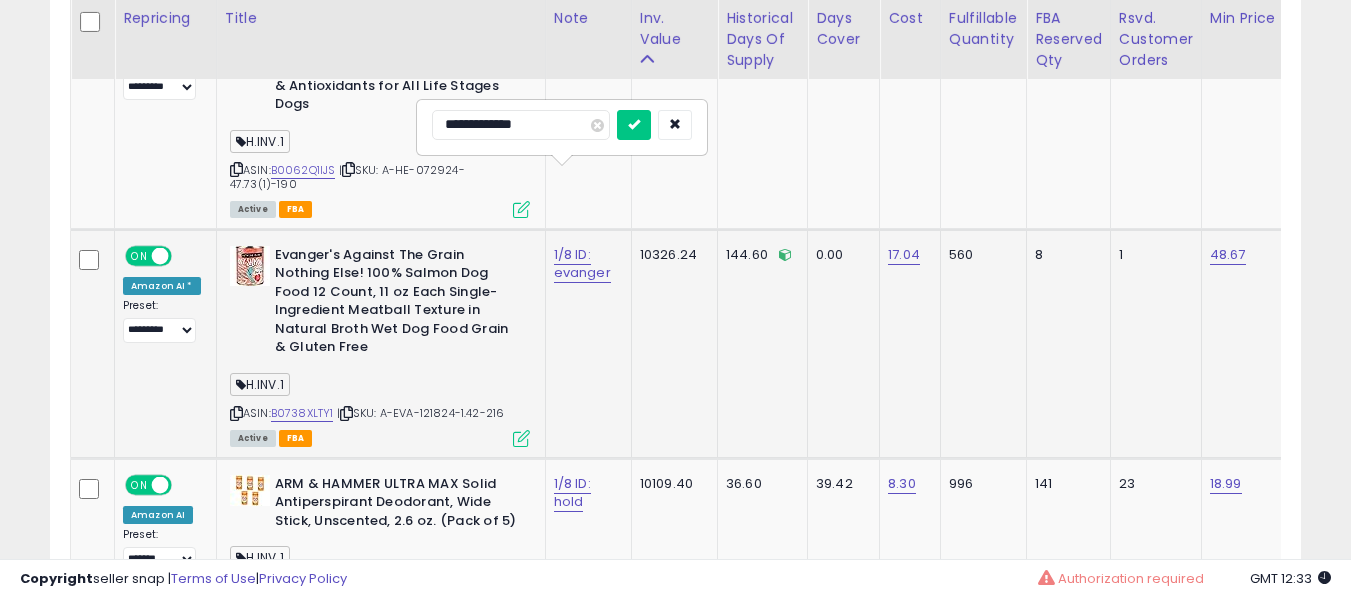 type on "**********" 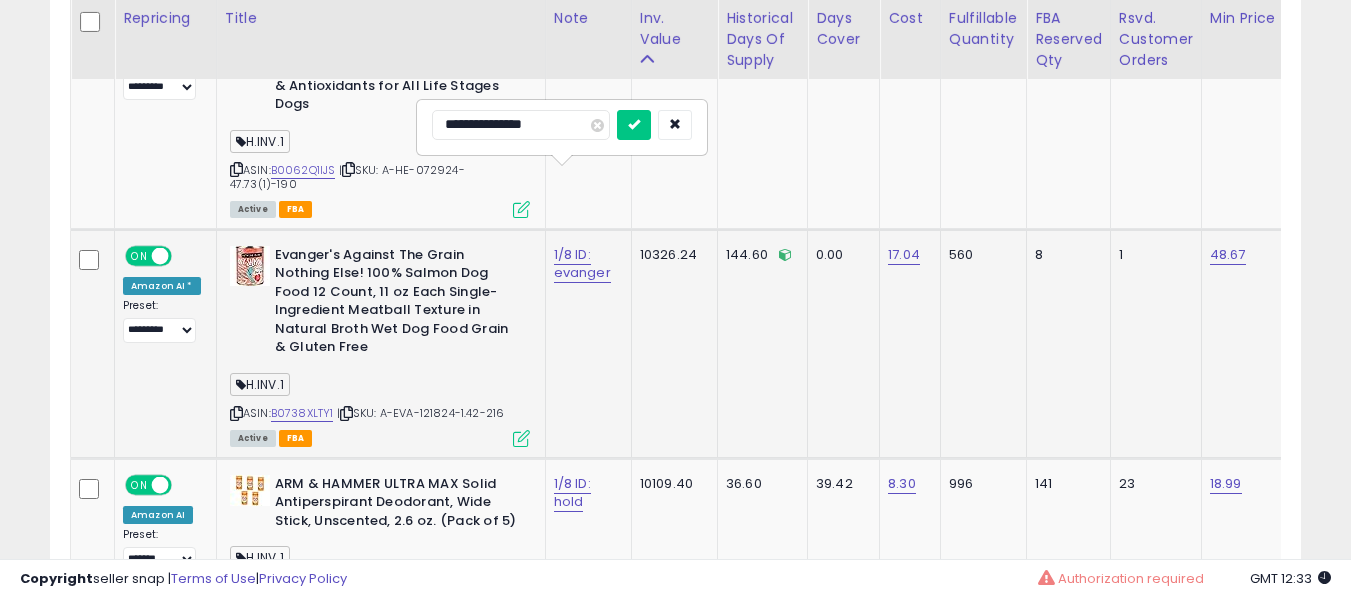 click at bounding box center (634, 125) 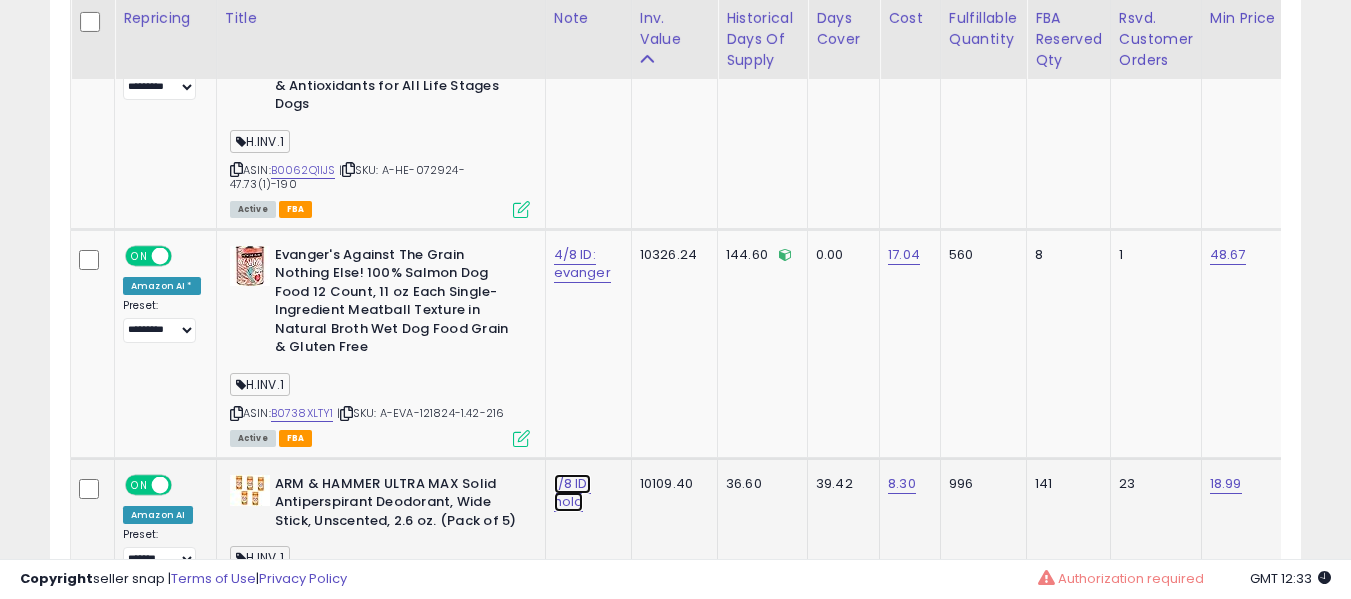click on "1/8 ID: hold" at bounding box center (577, -7162) 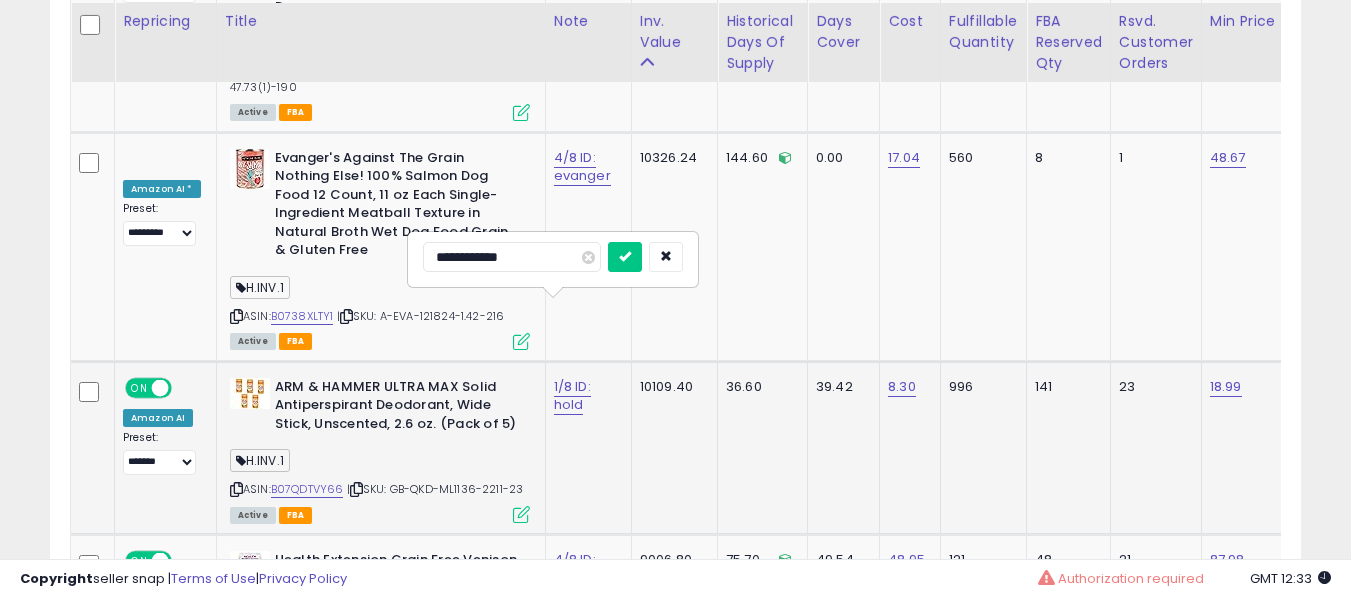scroll, scrollTop: 8413, scrollLeft: 0, axis: vertical 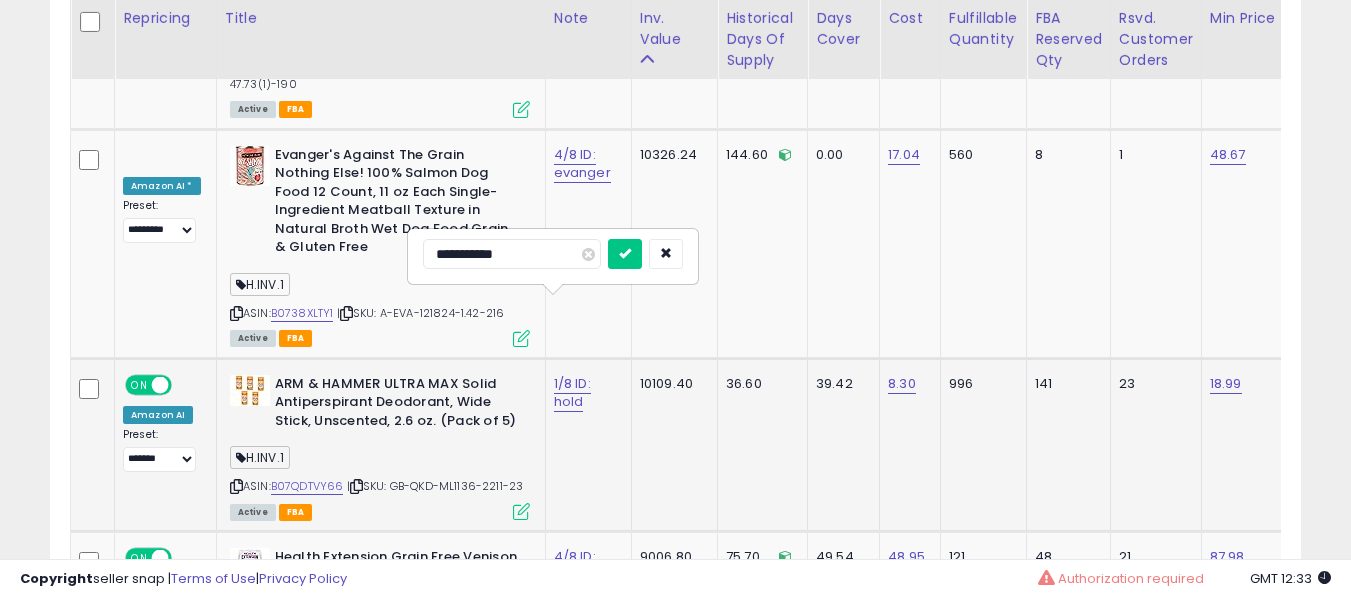 type on "**********" 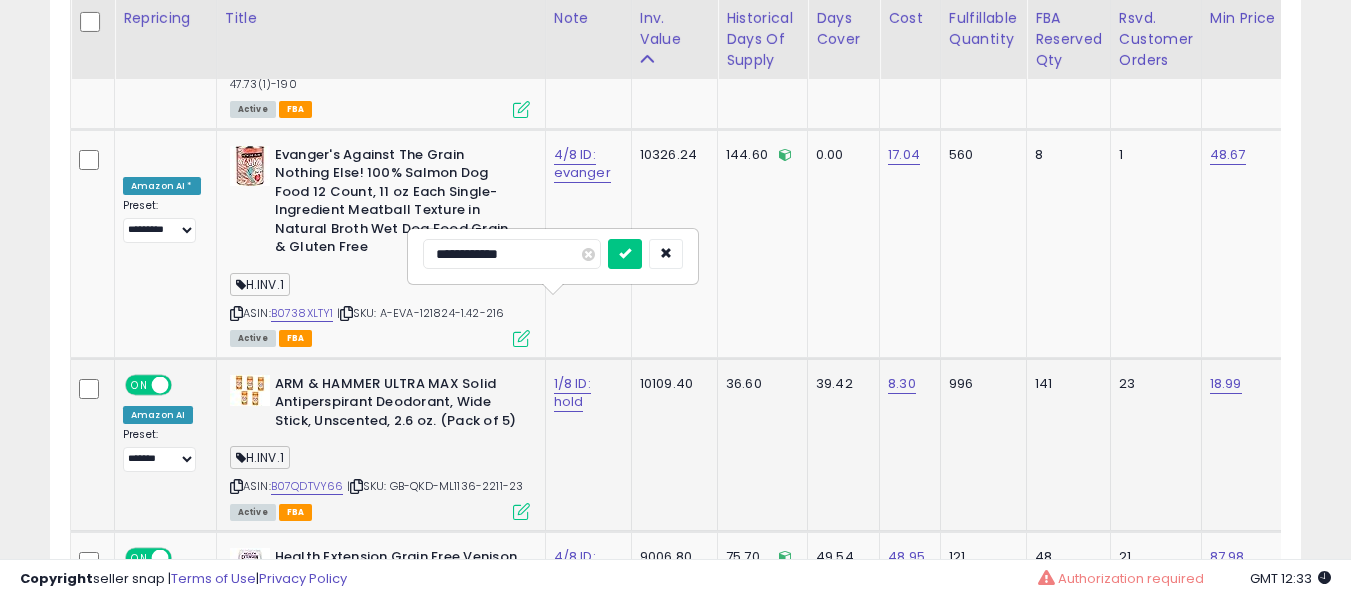click at bounding box center (625, 254) 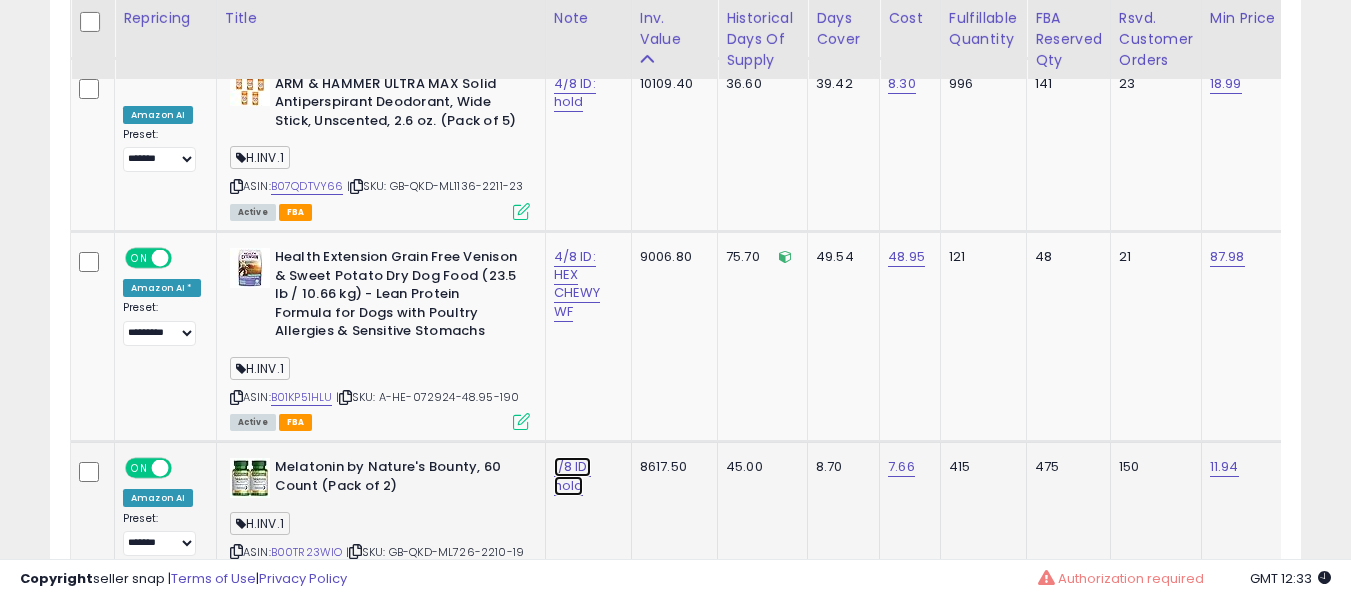 click on "1/8 ID: hold" at bounding box center (577, -7562) 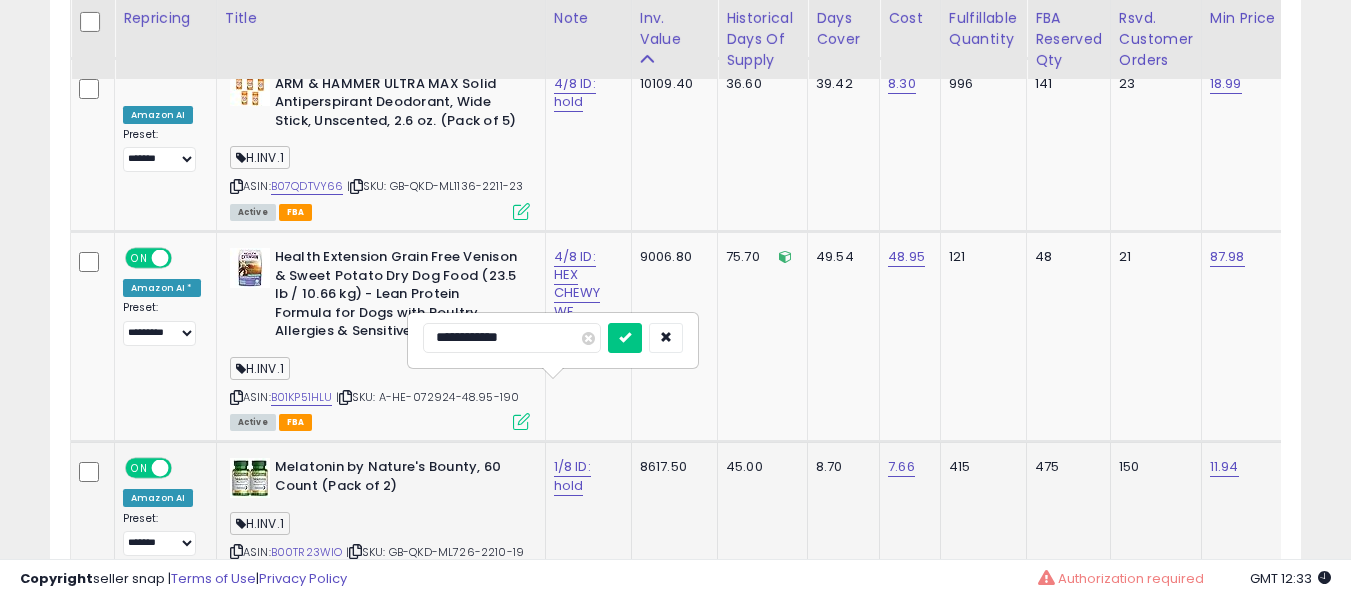 scroll, scrollTop: 8813, scrollLeft: 0, axis: vertical 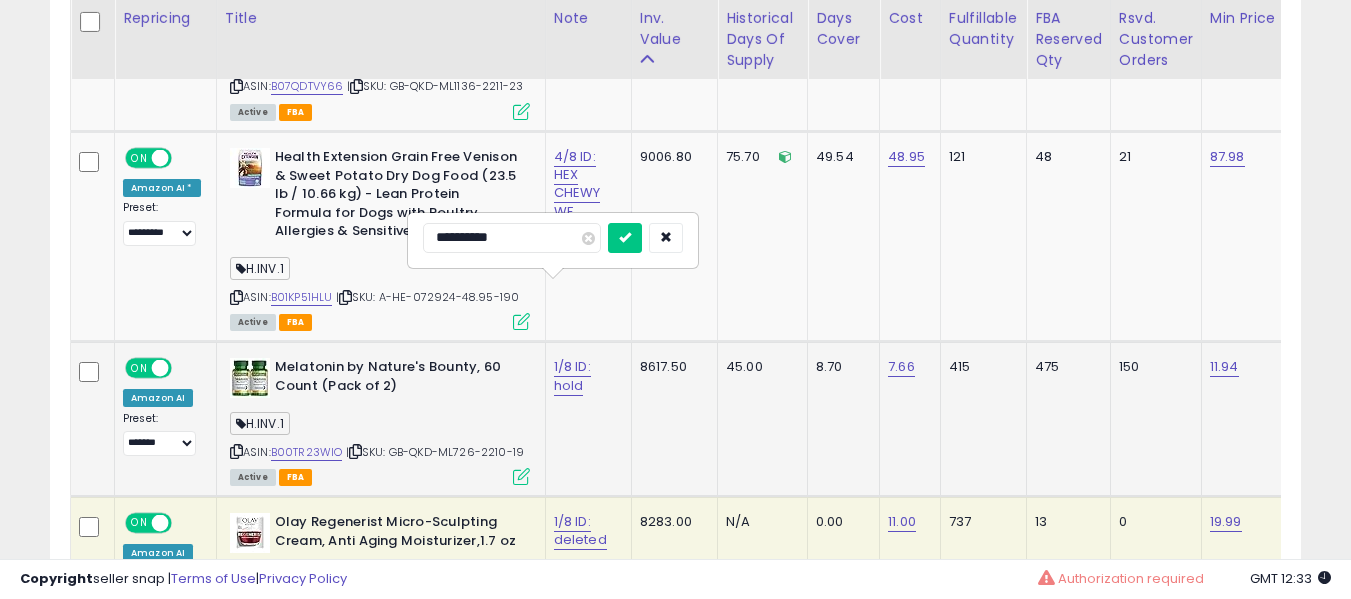 type on "**********" 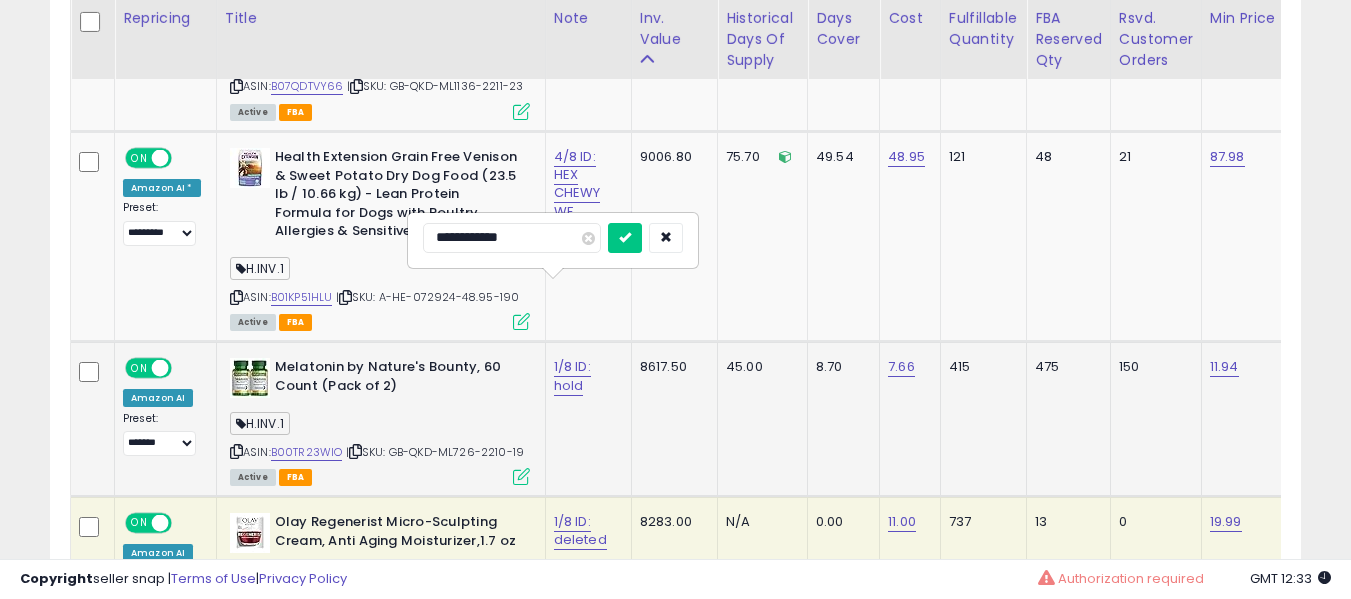 click at bounding box center (625, 238) 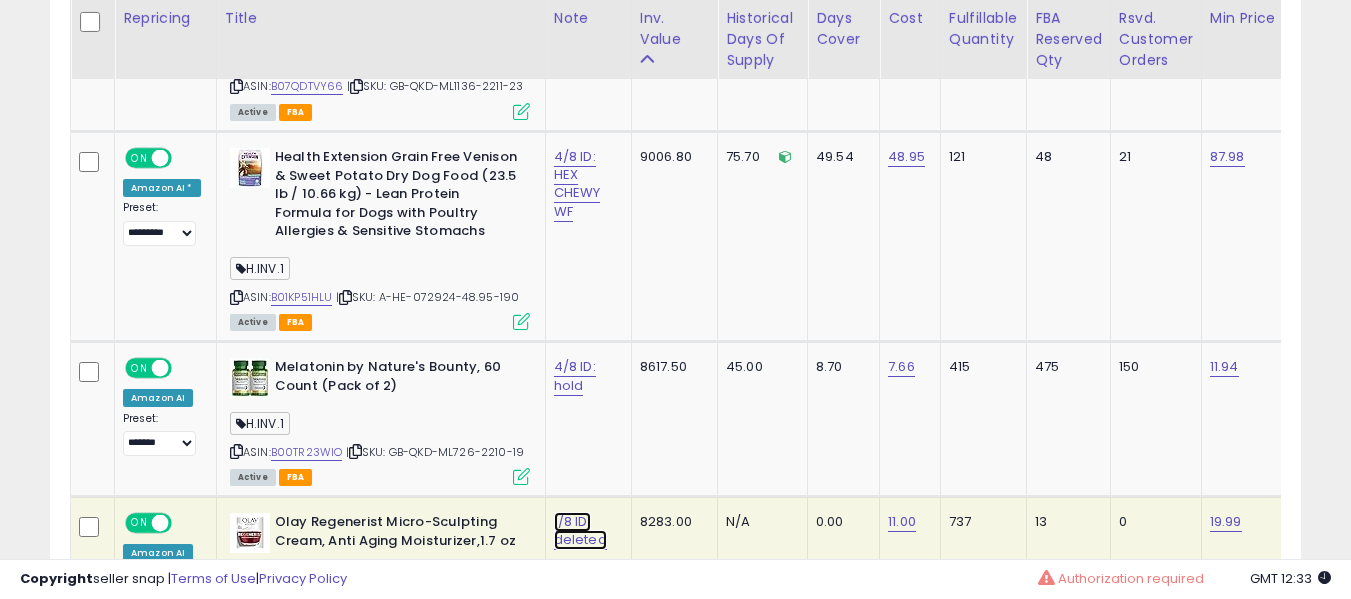 click on "1/8 ID: deleted" at bounding box center [575, -1244] 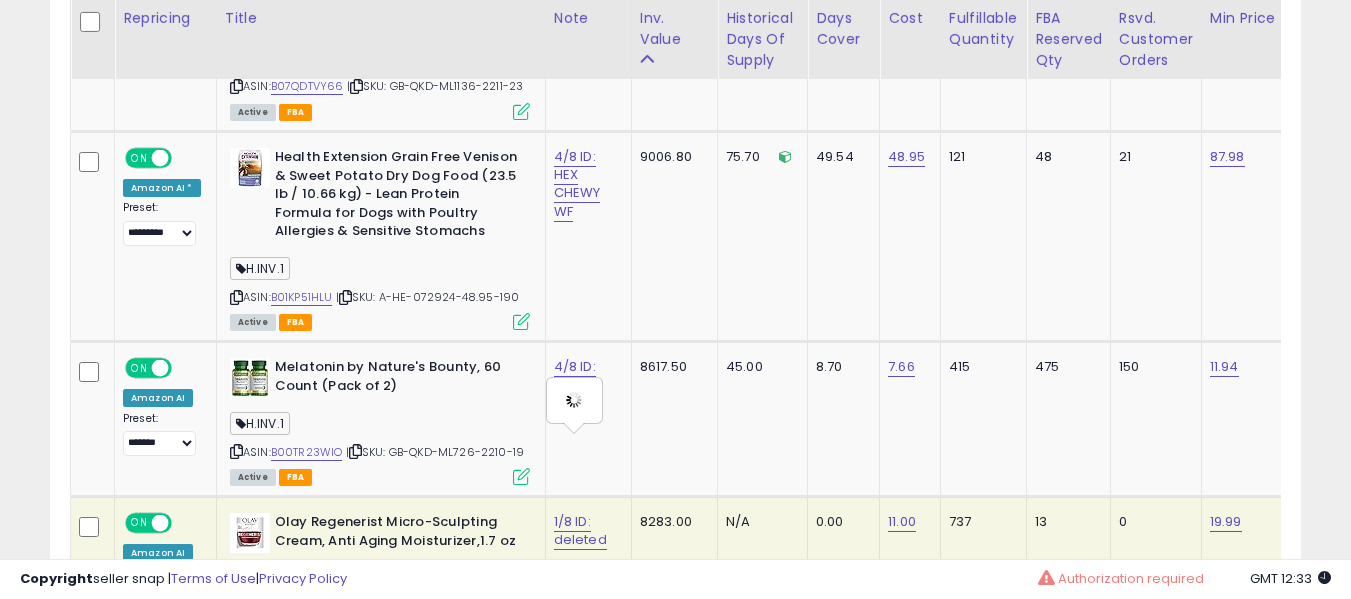 type on "**********" 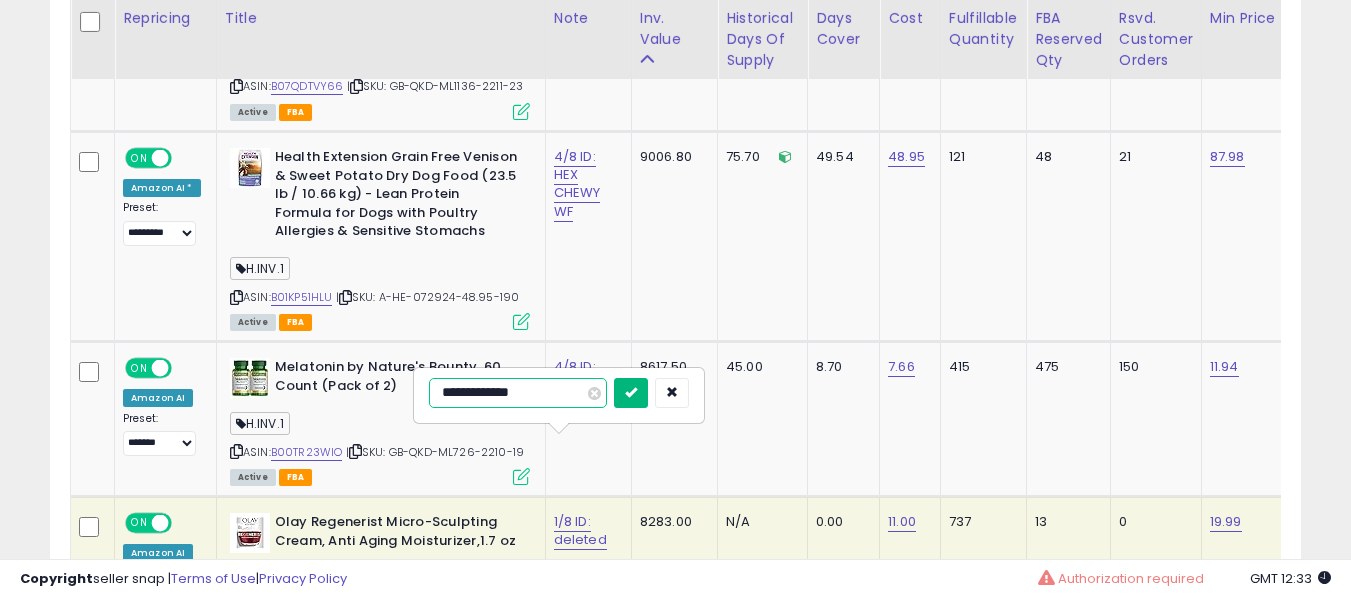 type on "**********" 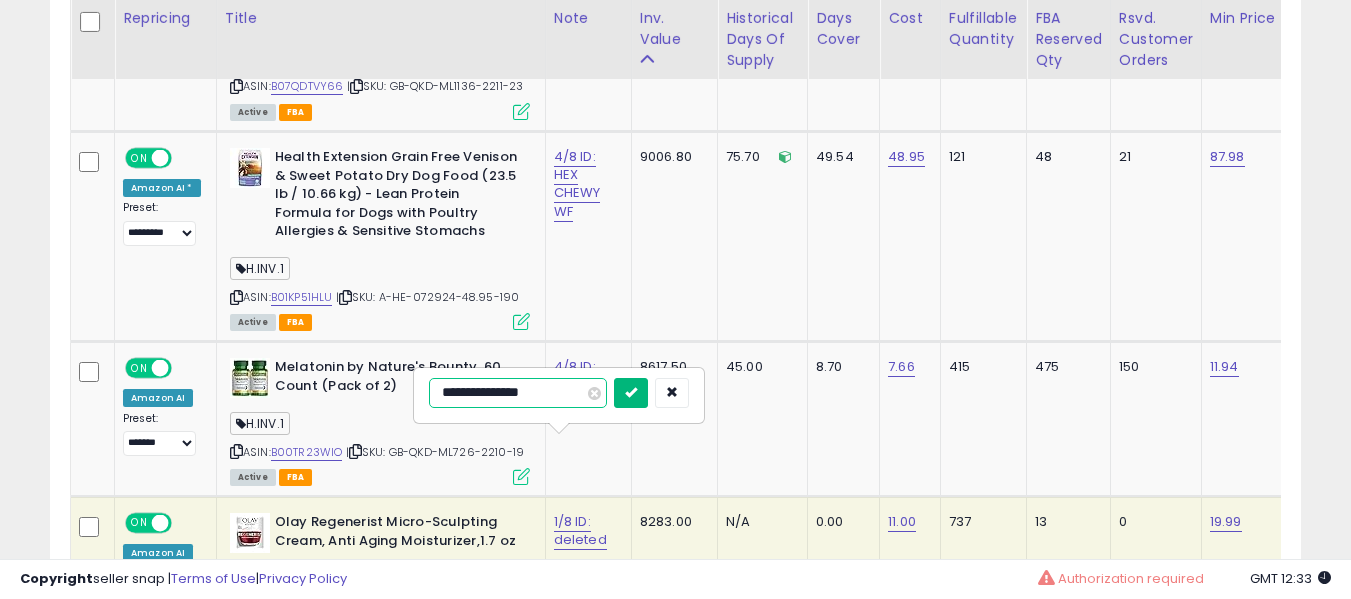 click at bounding box center (631, 393) 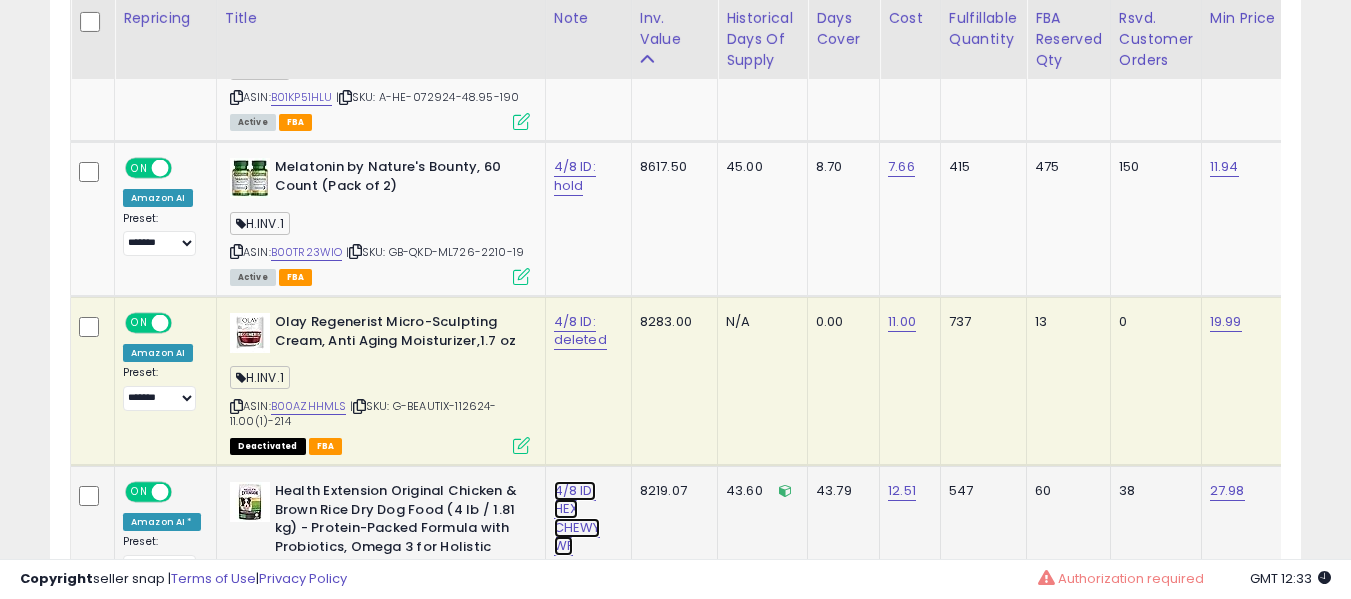 click on "4/8 ID: HEX CHEWY WF" at bounding box center [577, -7862] 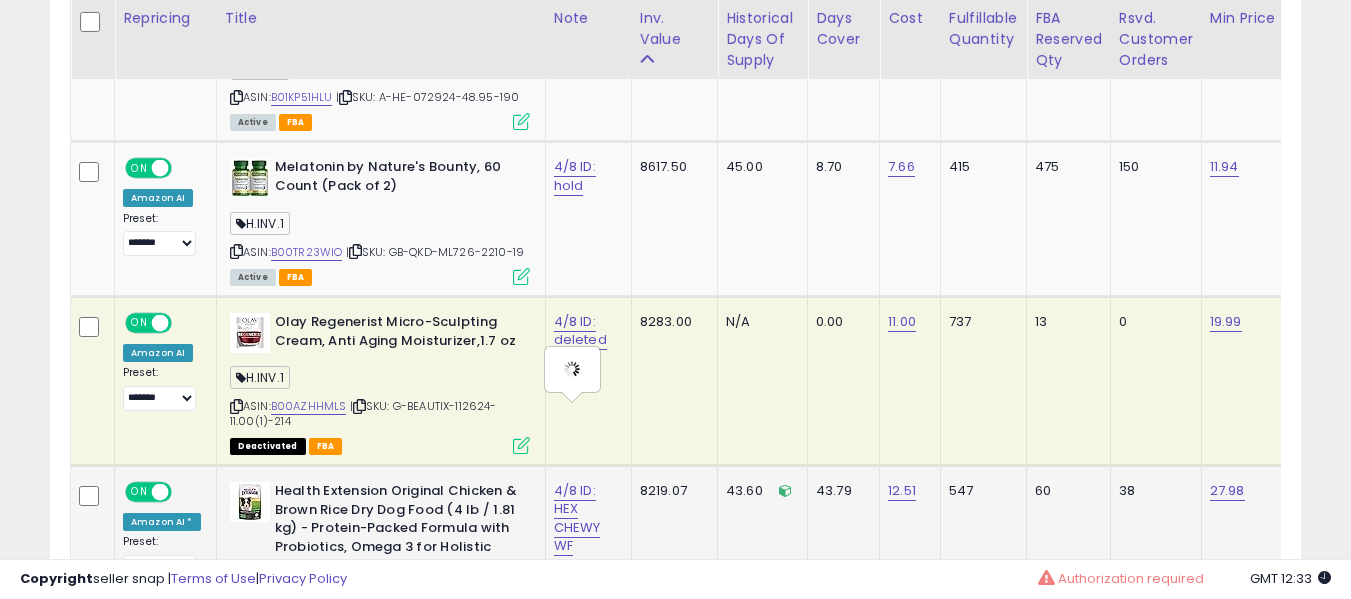 type on "**********" 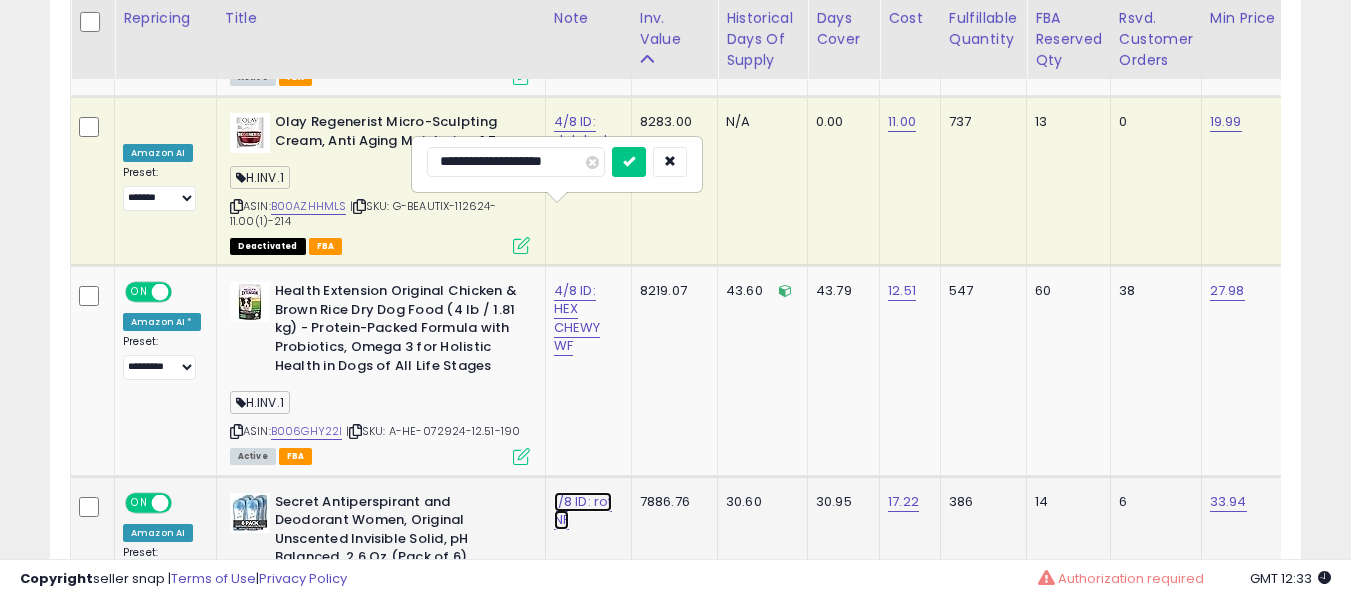 click on "1/8 ID: rot NF" at bounding box center (577, -8062) 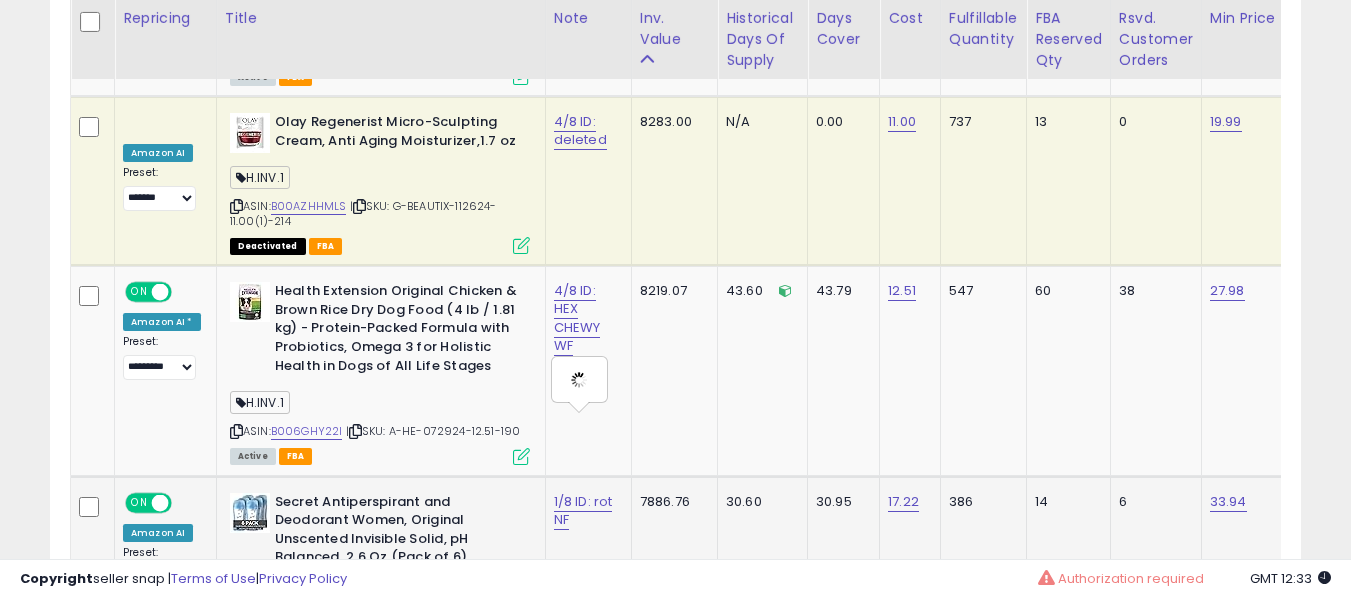 type on "**********" 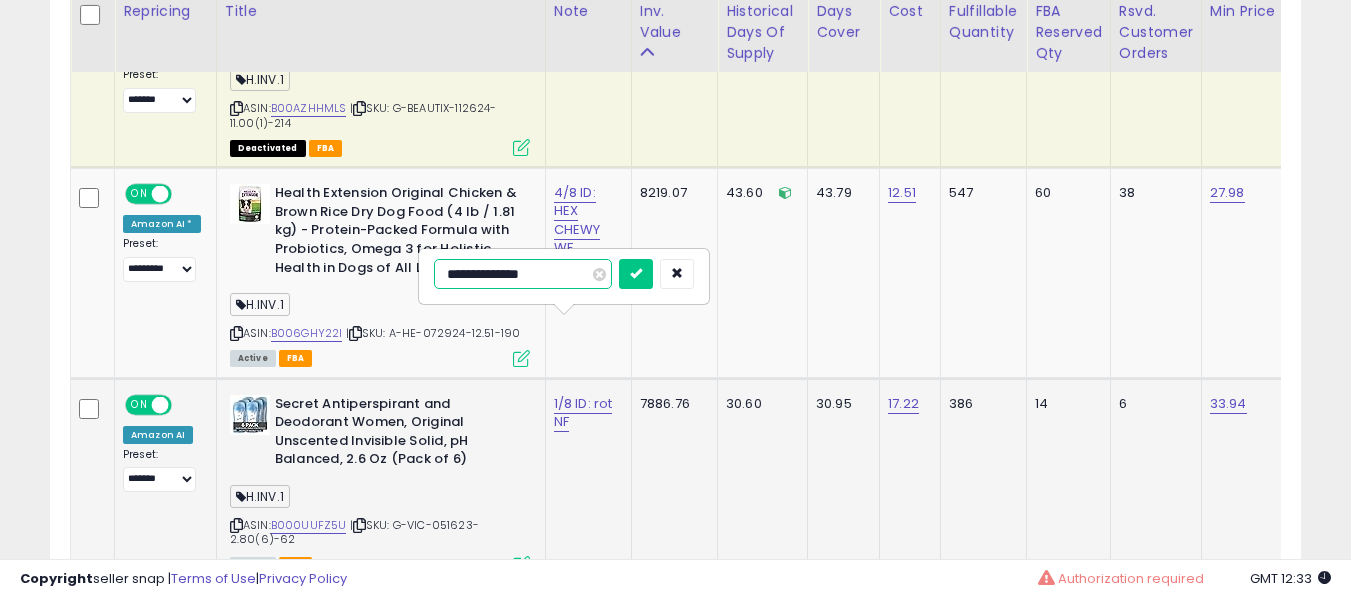scroll, scrollTop: 9313, scrollLeft: 0, axis: vertical 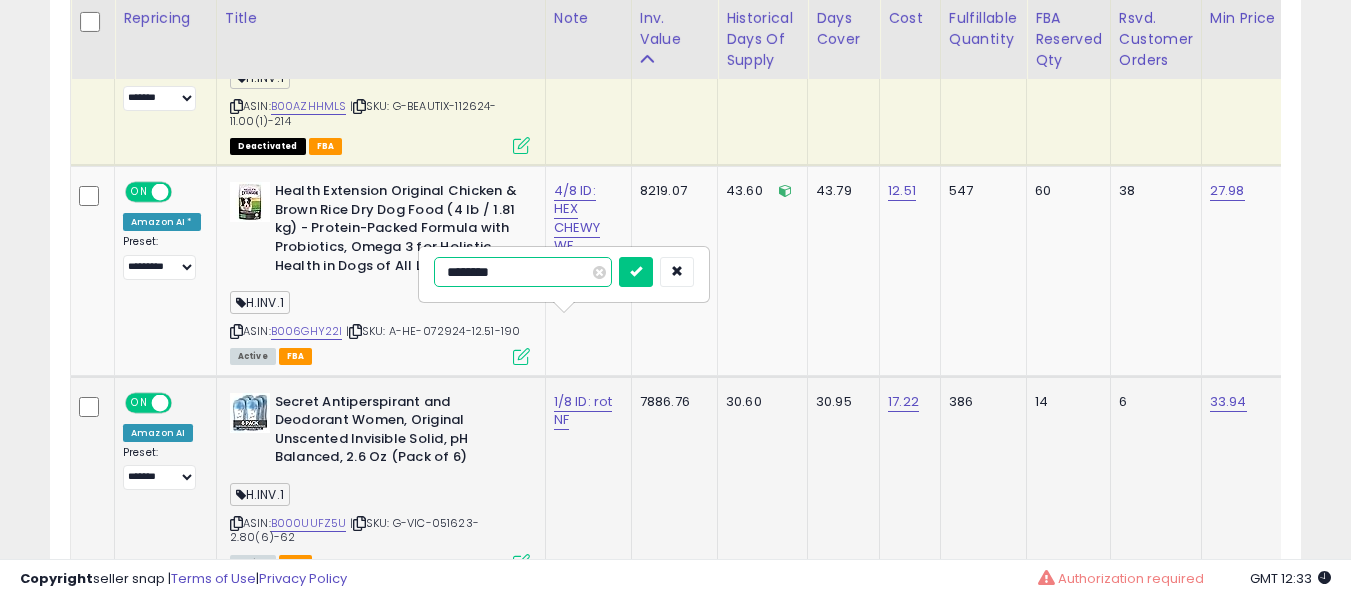 type on "********" 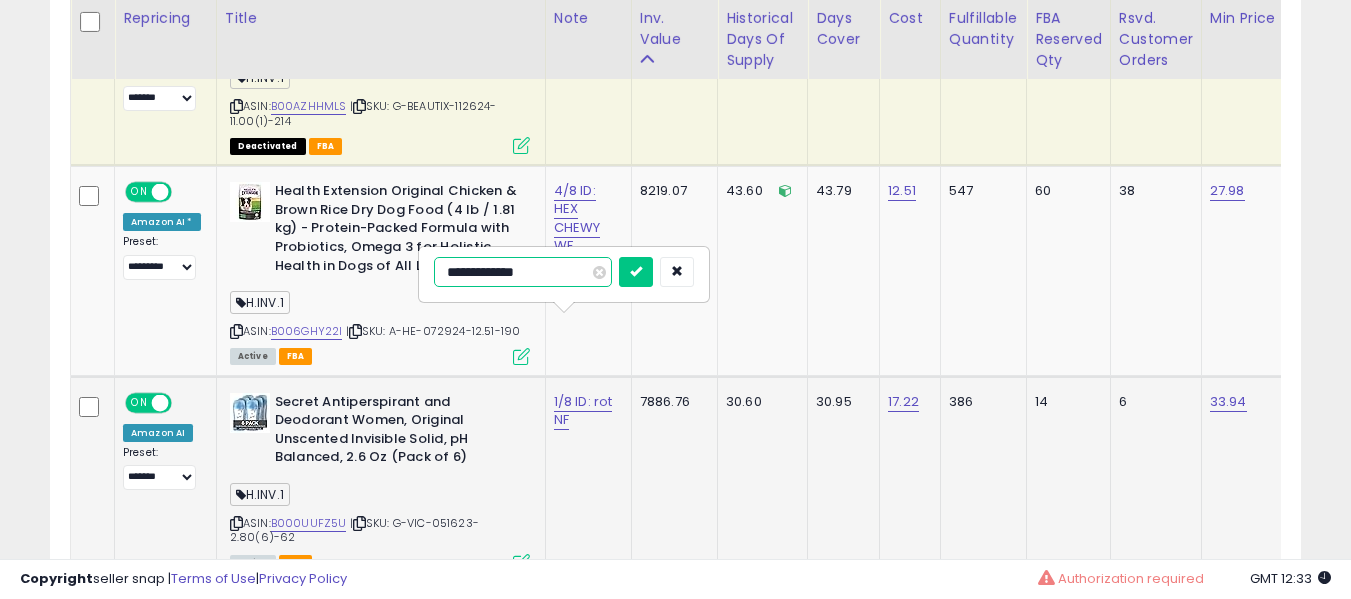type on "**********" 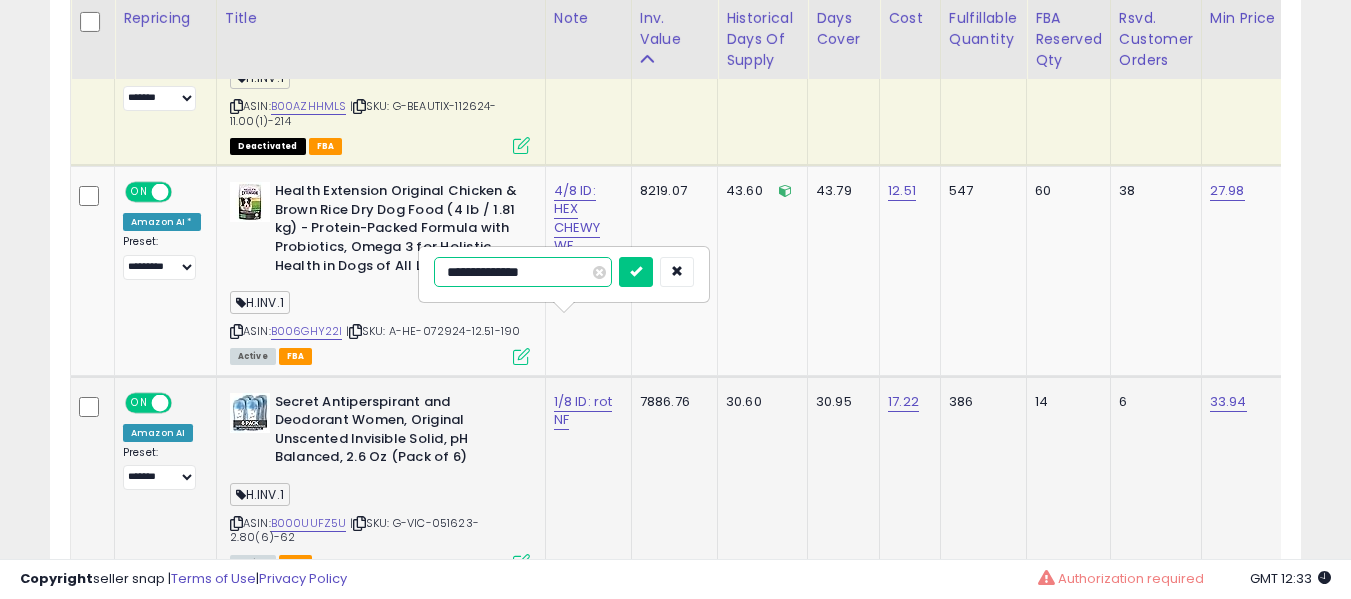 click at bounding box center [636, 272] 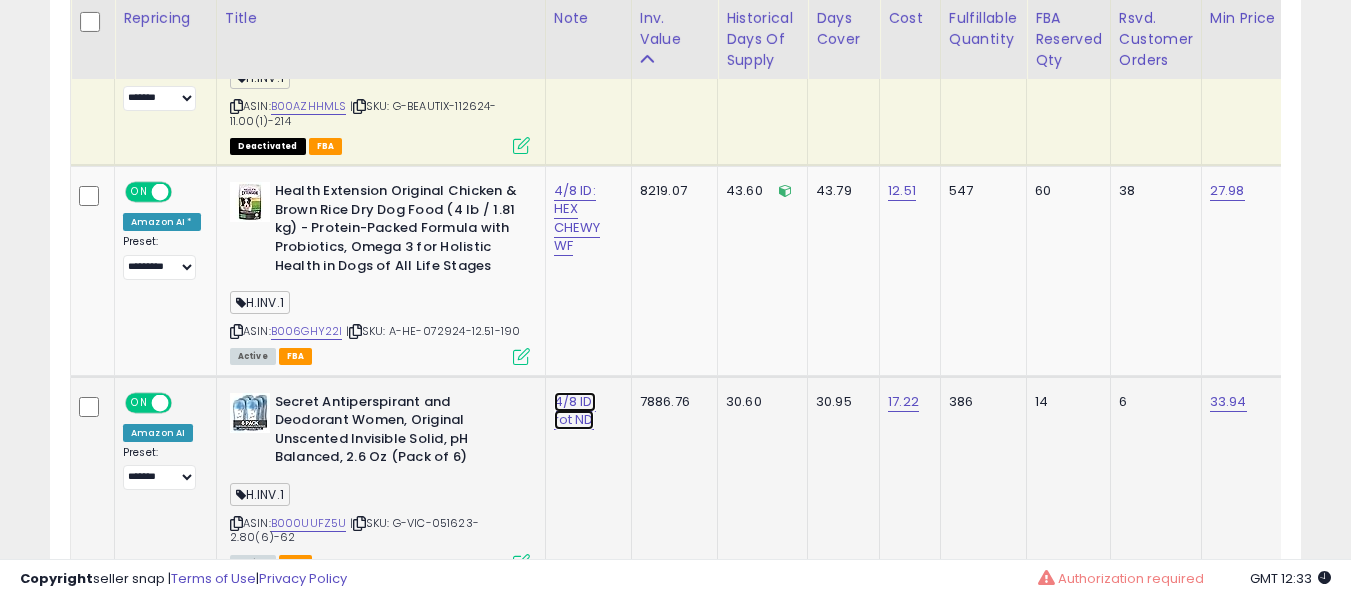 click on "4/8 ID: rot ND" at bounding box center (575, 411) 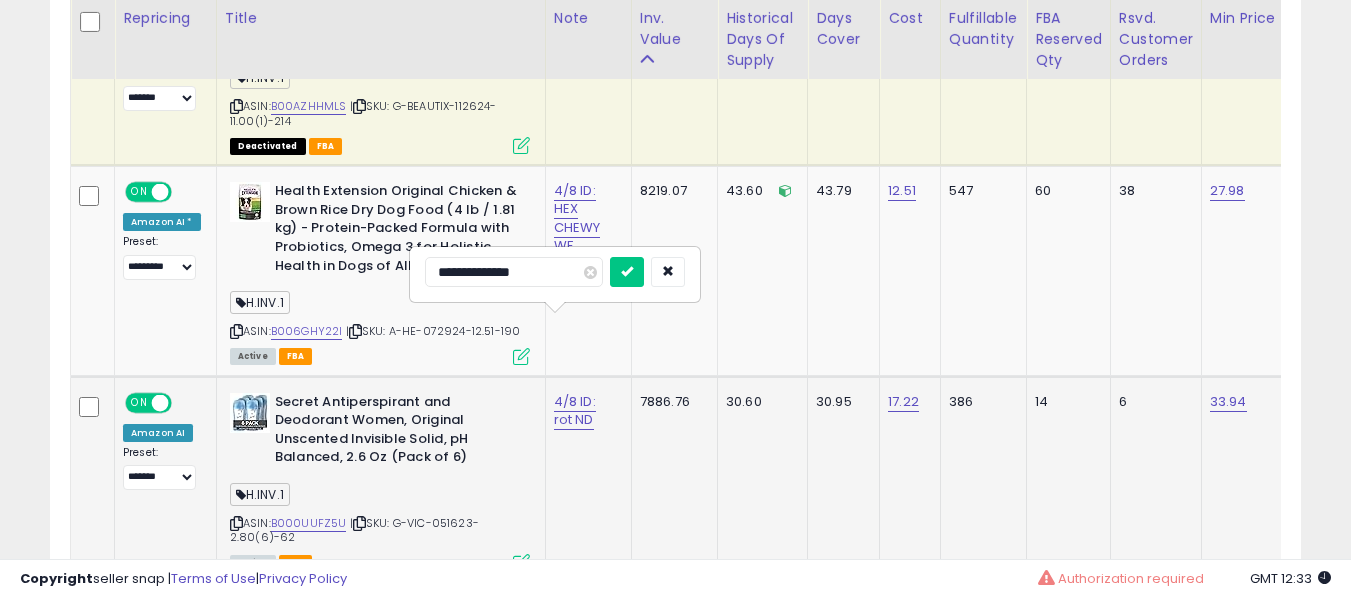 type on "**********" 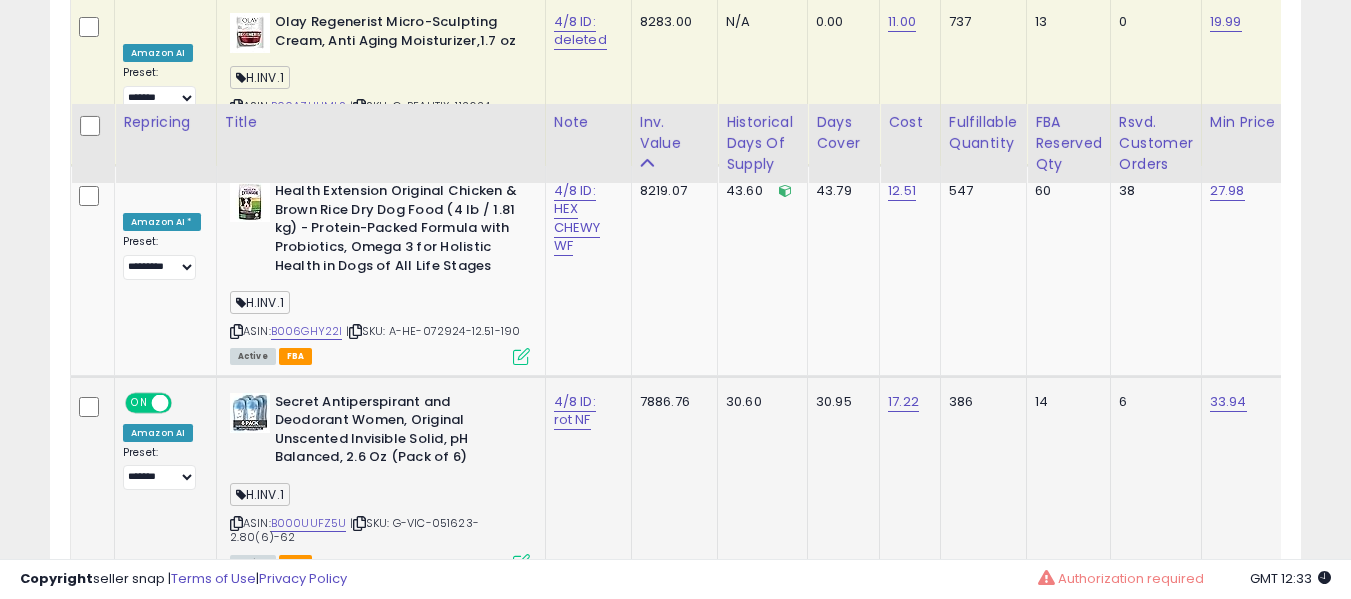 scroll, scrollTop: 9513, scrollLeft: 0, axis: vertical 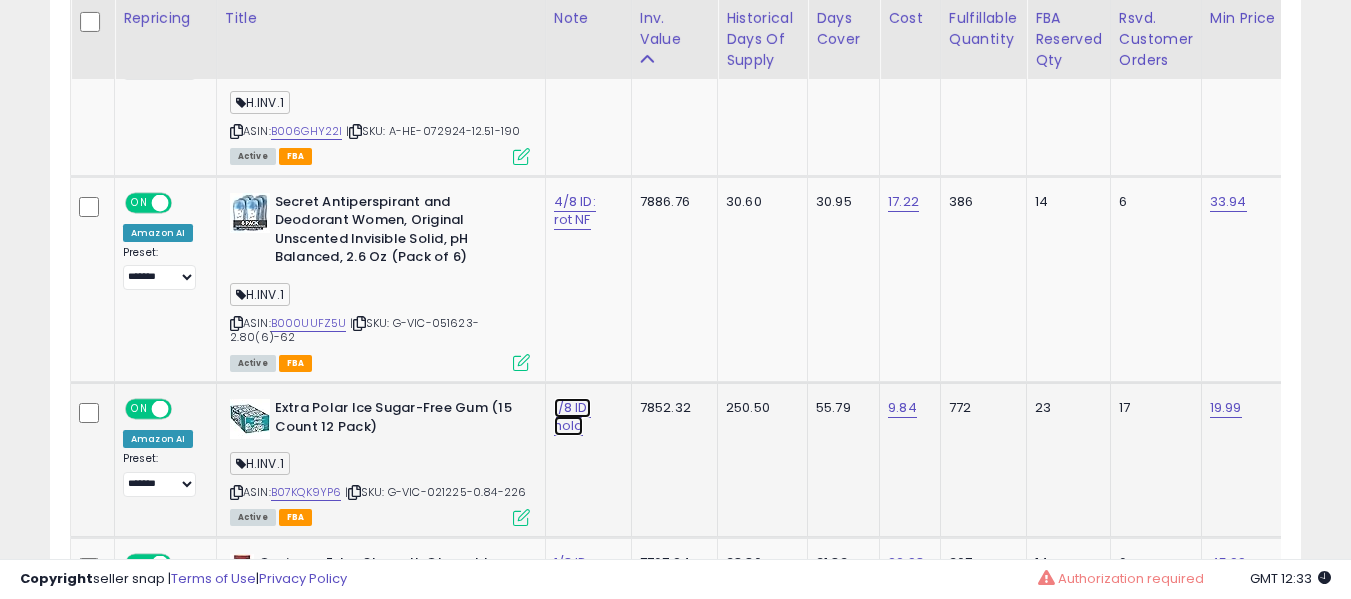 click on "1/8 ID: hold" at bounding box center (577, -8362) 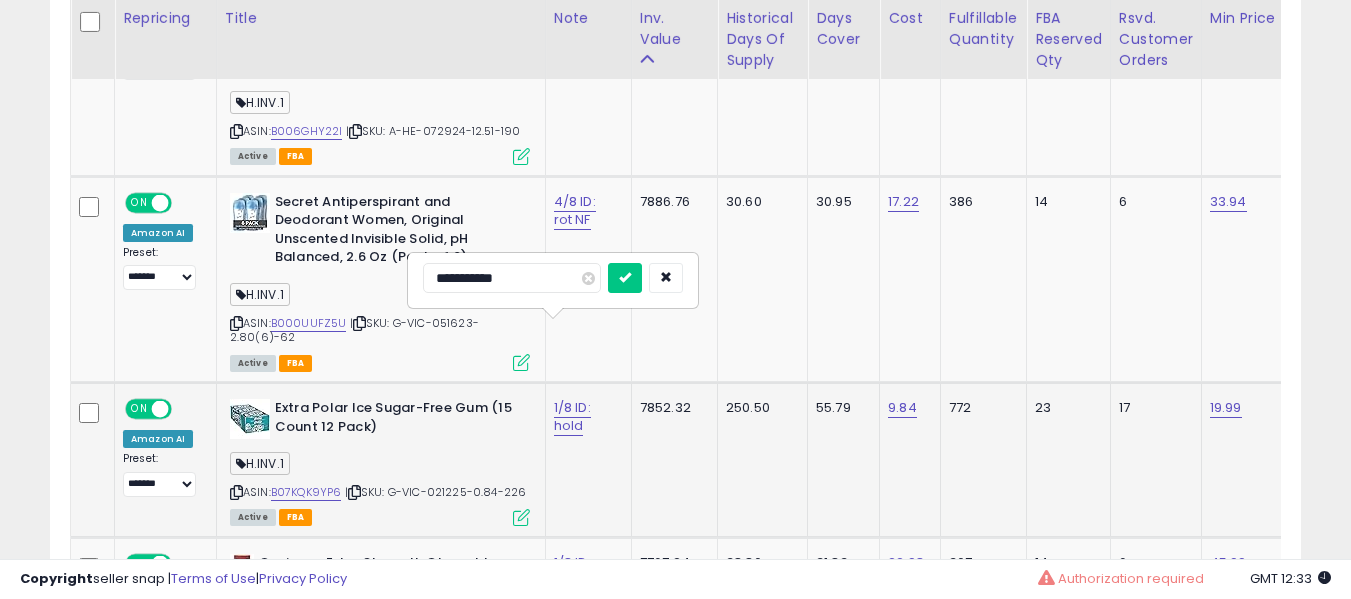 type on "**********" 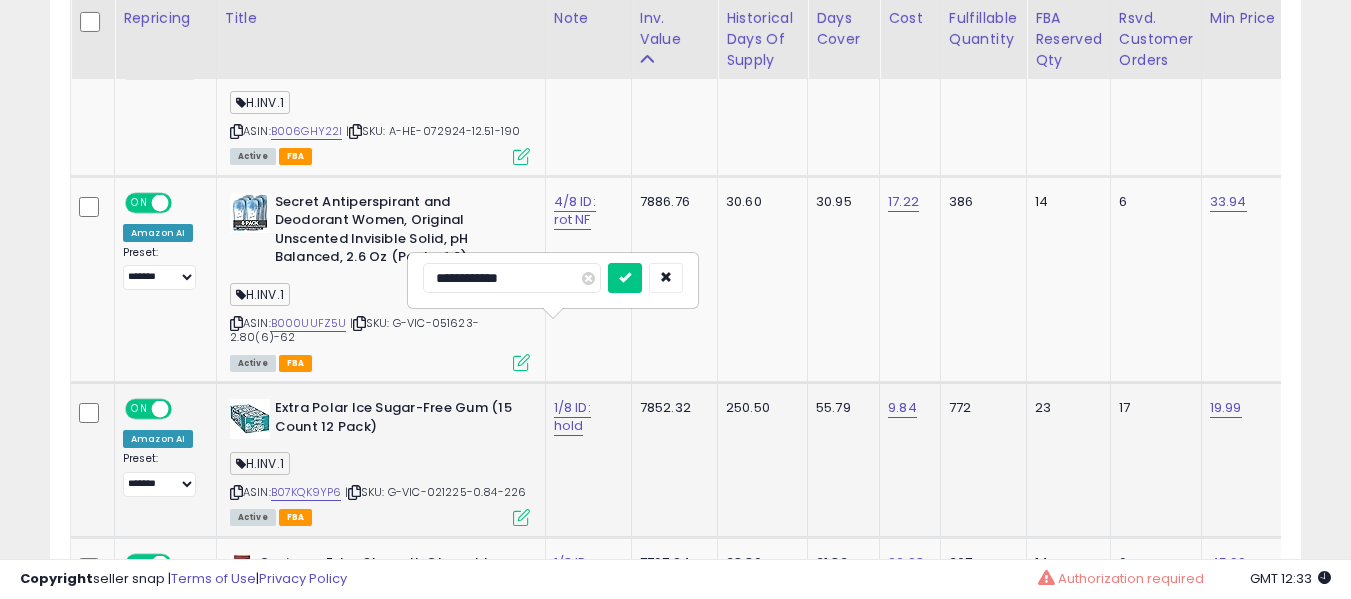 click at bounding box center [625, 278] 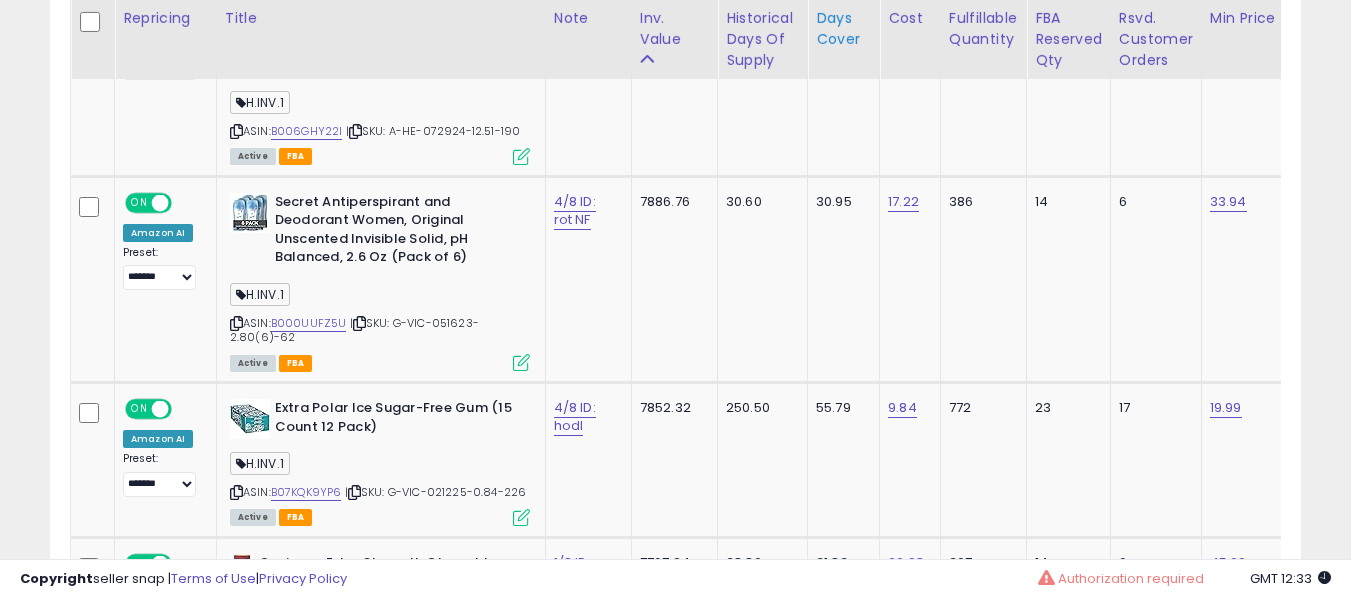 scroll, scrollTop: 7121, scrollLeft: 0, axis: vertical 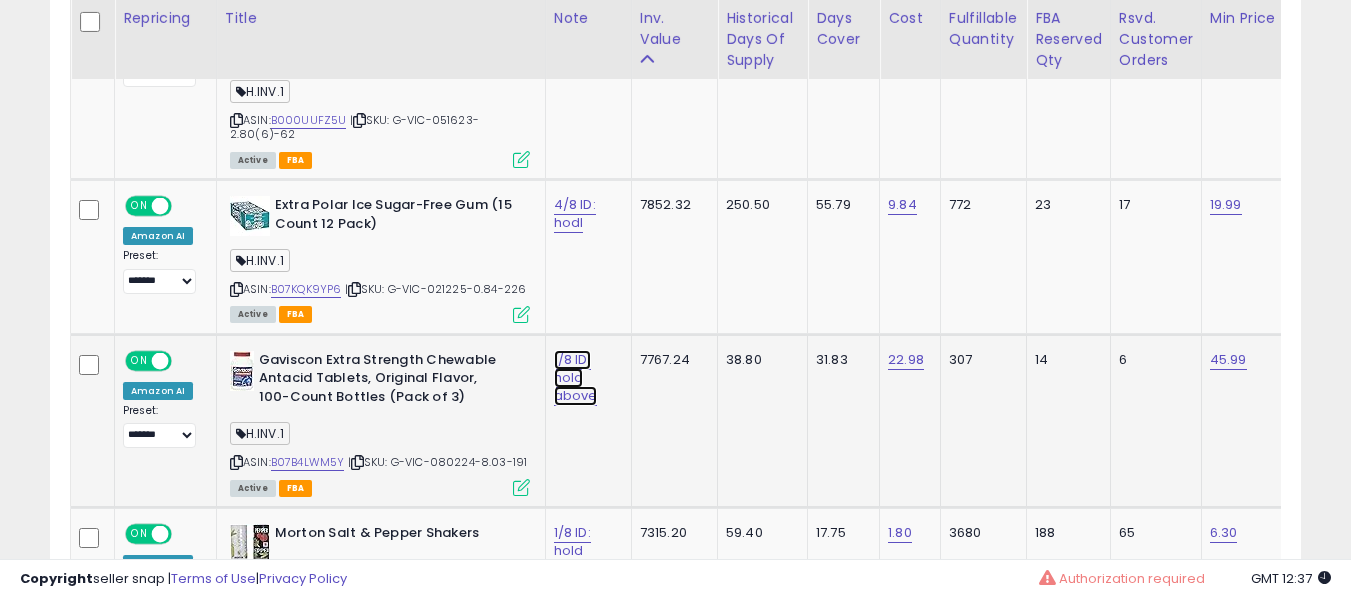 click on "1/8 ID: hold above" at bounding box center [577, -8565] 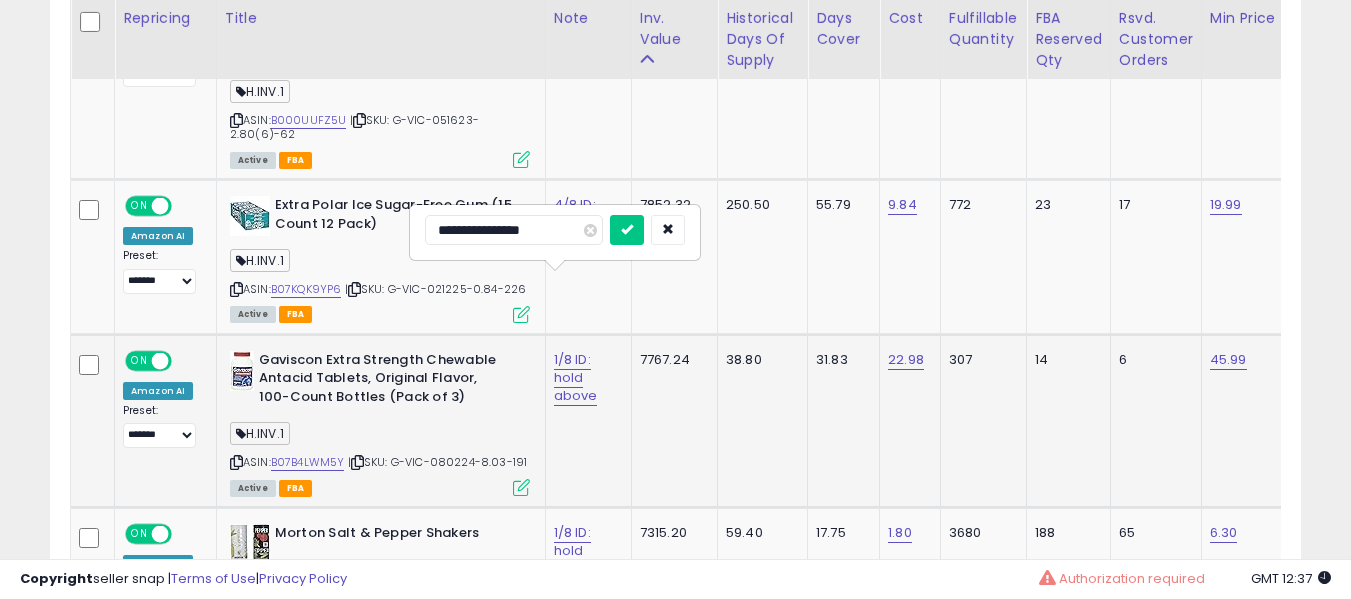 type on "**********" 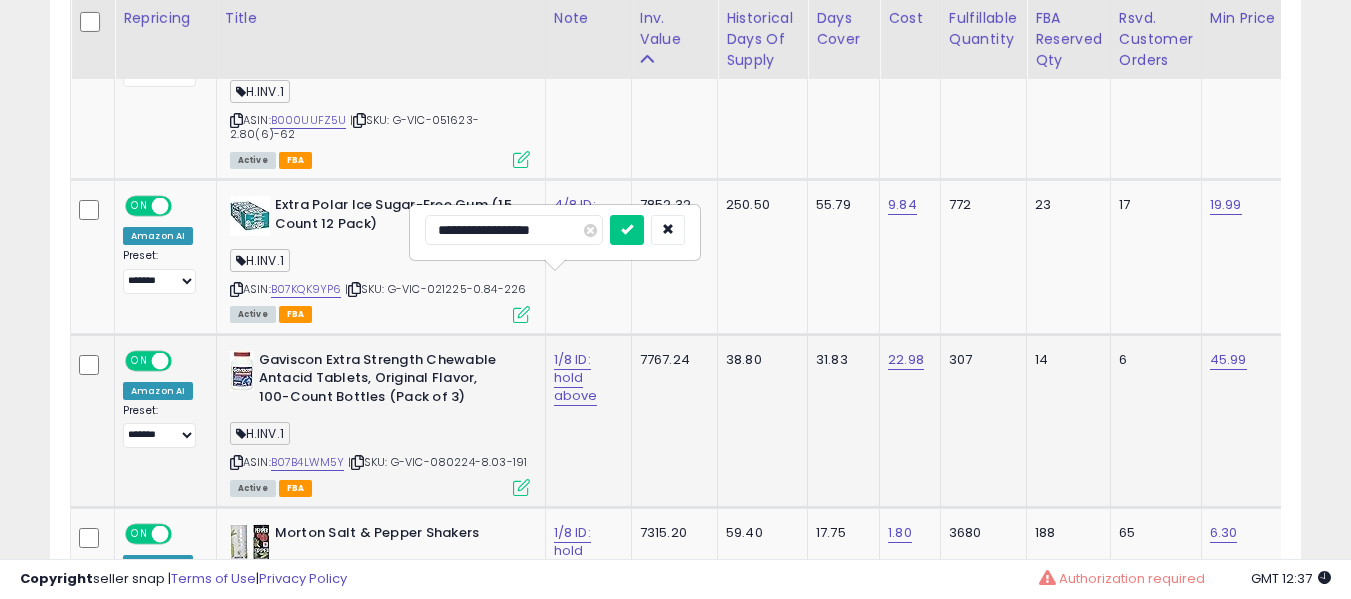click at bounding box center [627, 230] 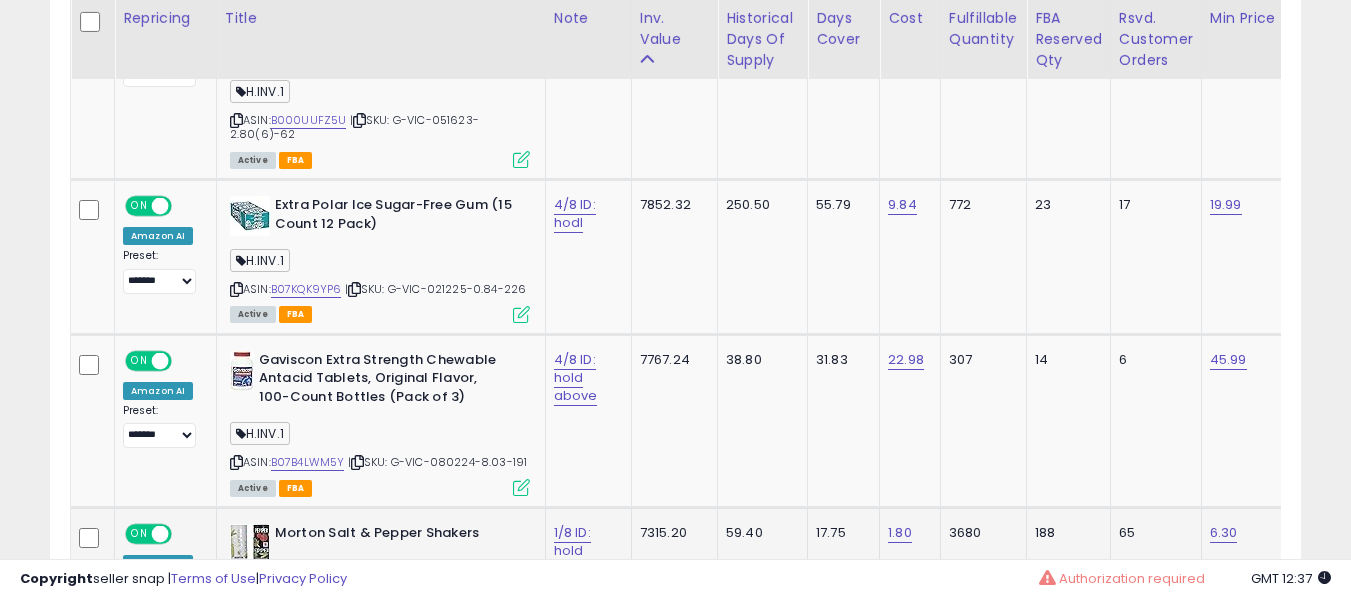 click on "1/8 ID: hold above" 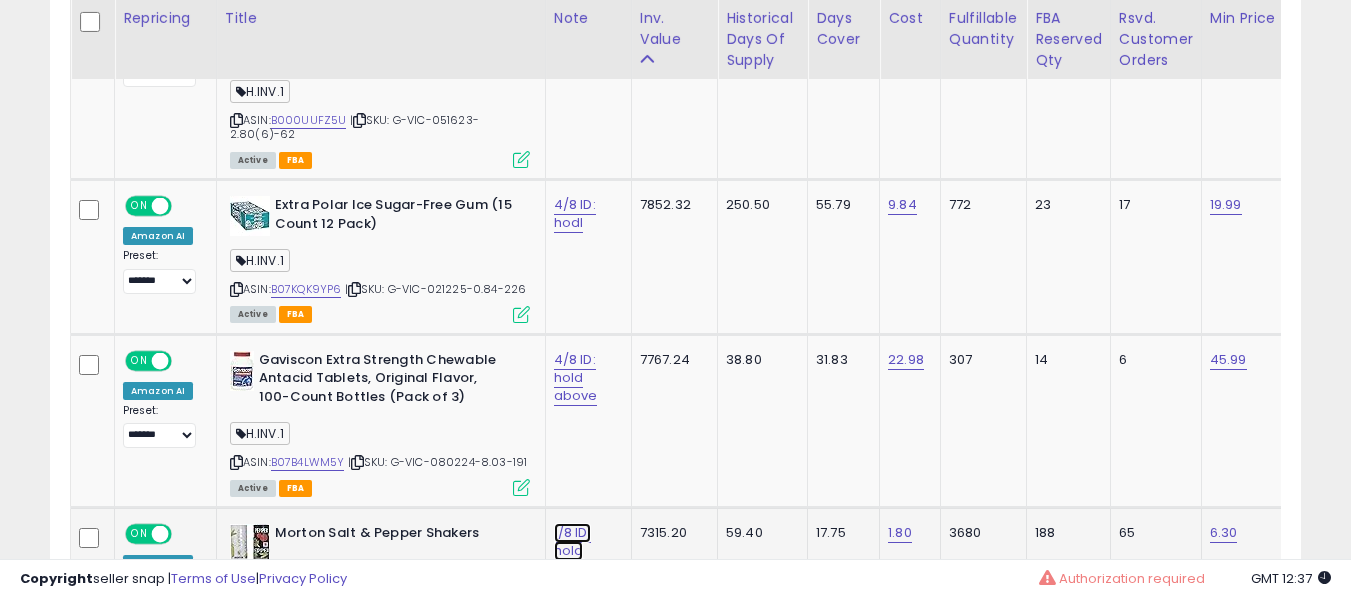 click on "1/8 ID: hold above" at bounding box center [577, -8565] 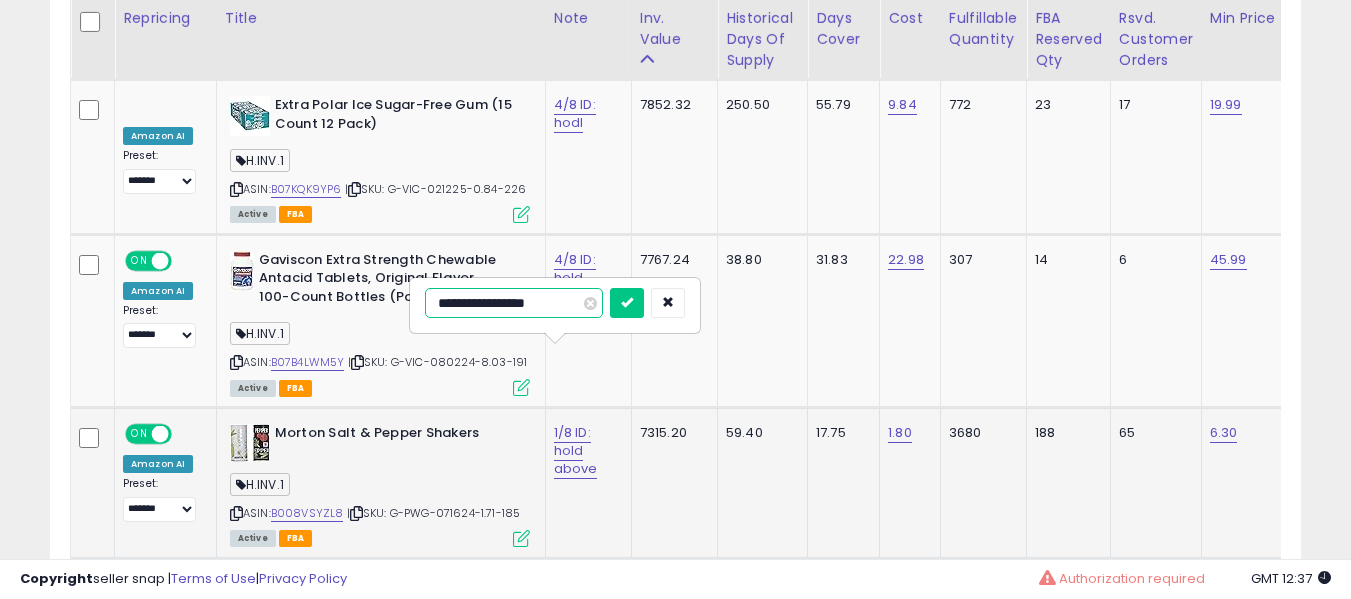 type on "**********" 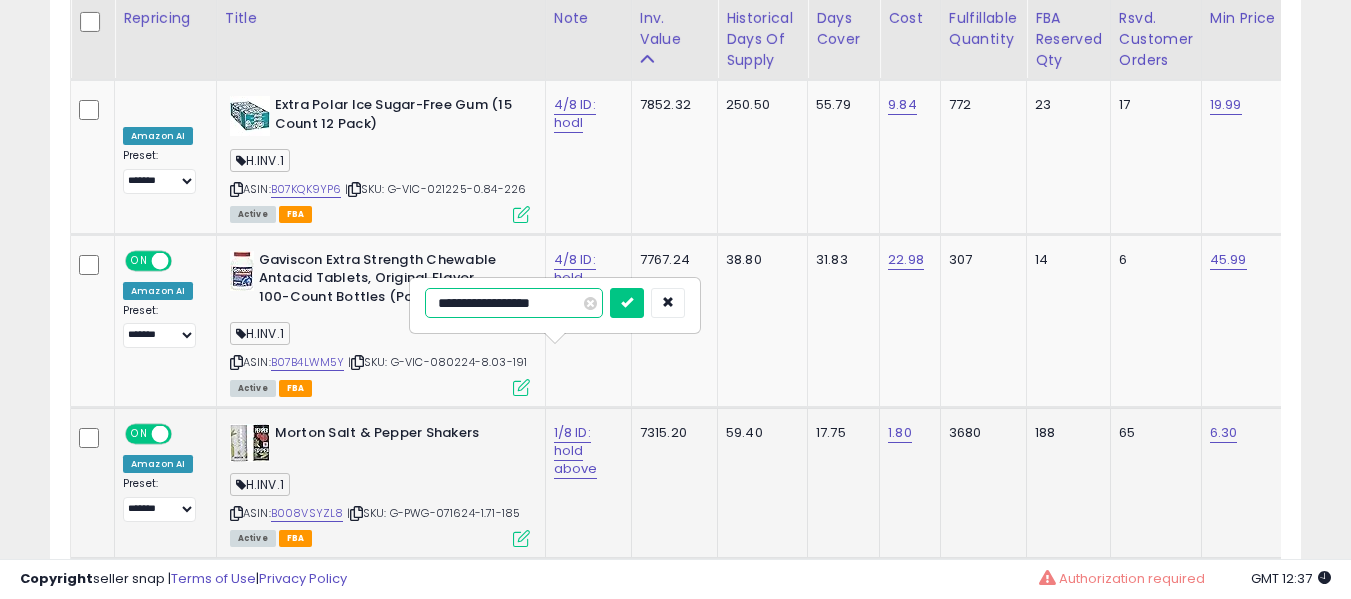 click at bounding box center (627, 303) 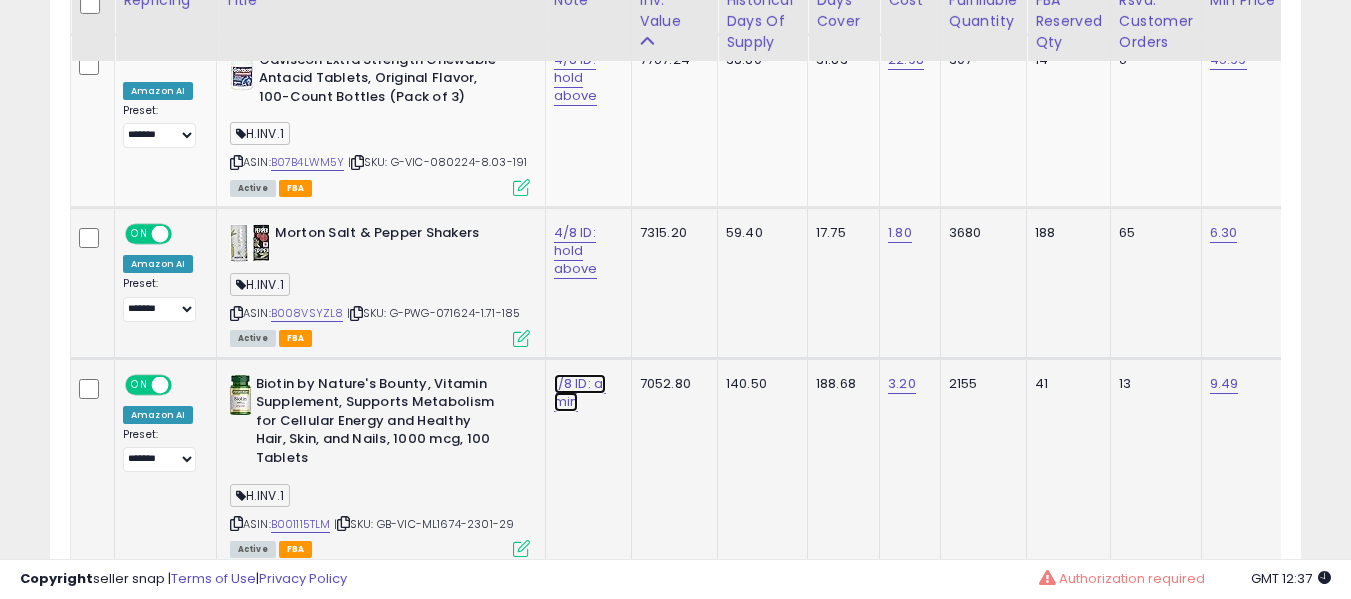 click on "1/8 ID: aj min" at bounding box center [577, -8865] 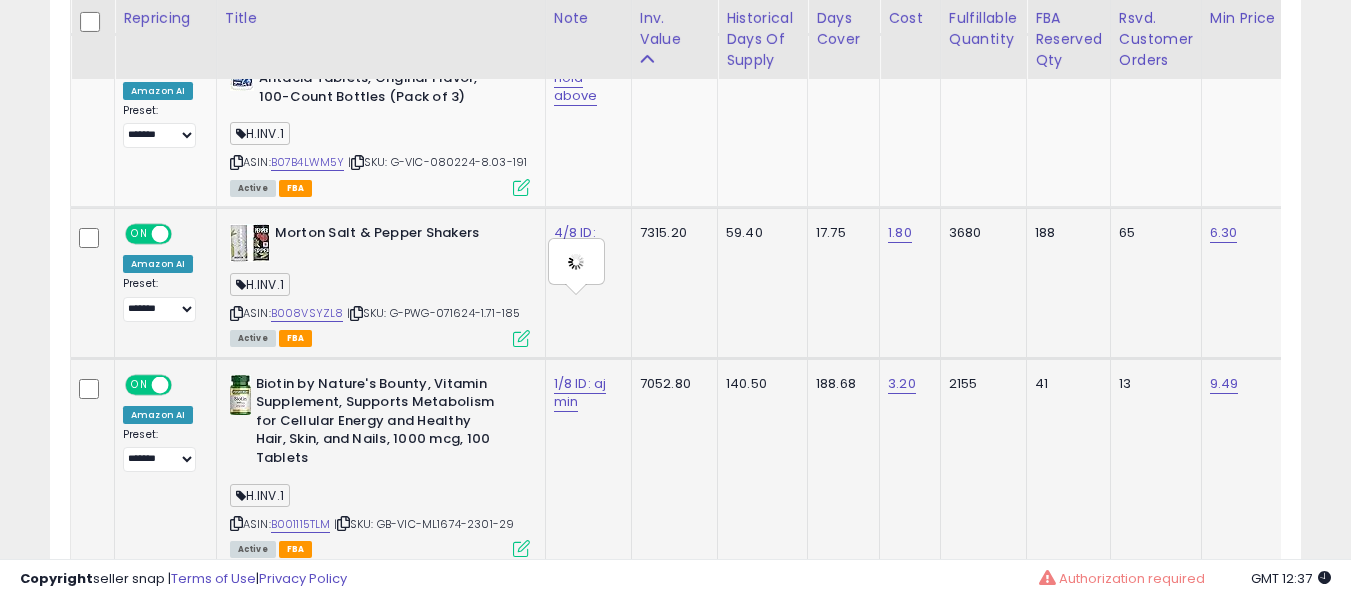 type on "**********" 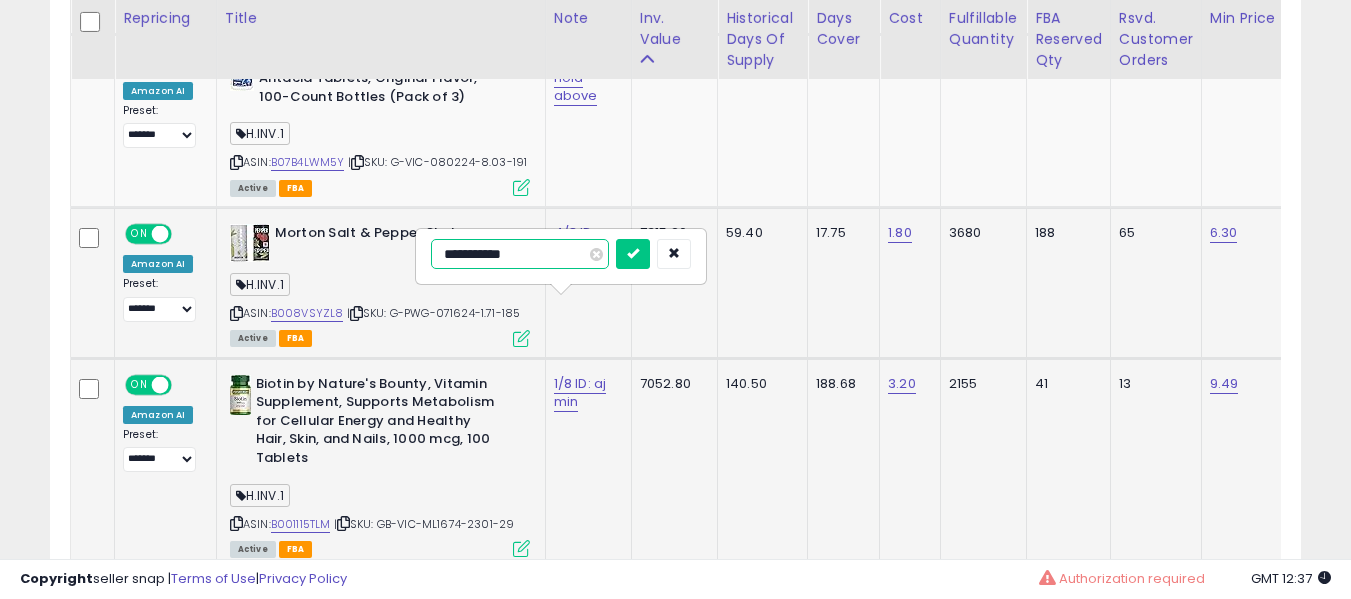 type on "**********" 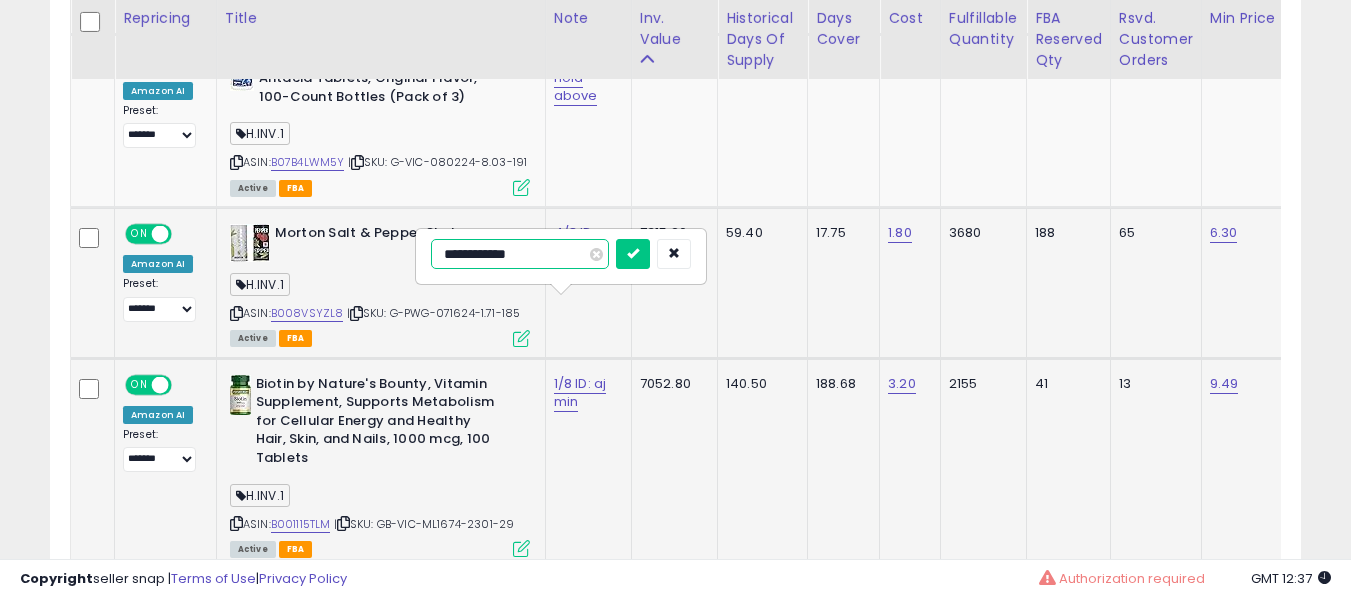 click at bounding box center [633, 254] 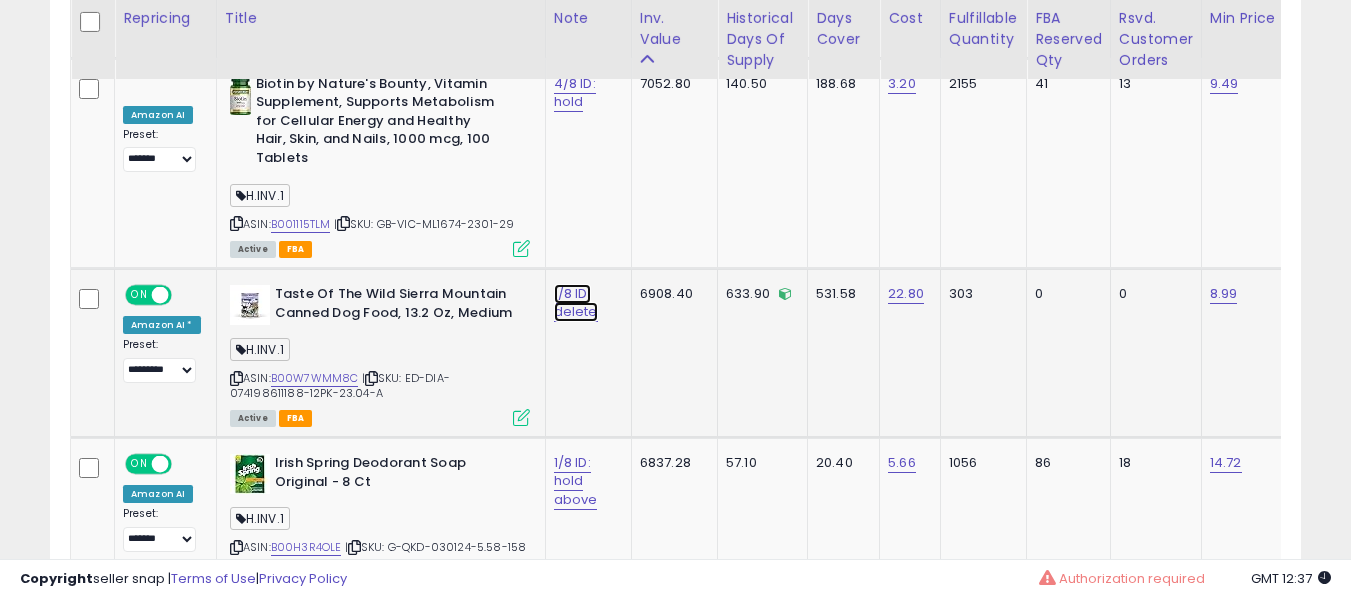 click on "1/8 ID: delete" at bounding box center [577, -9165] 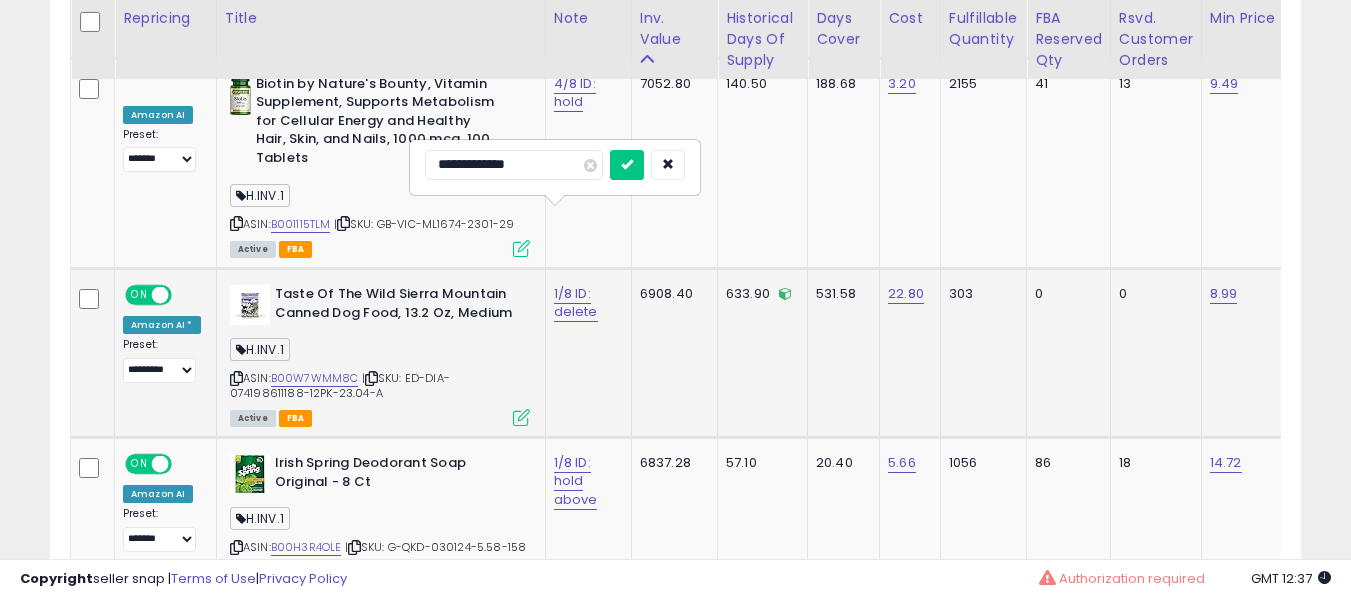 type on "**********" 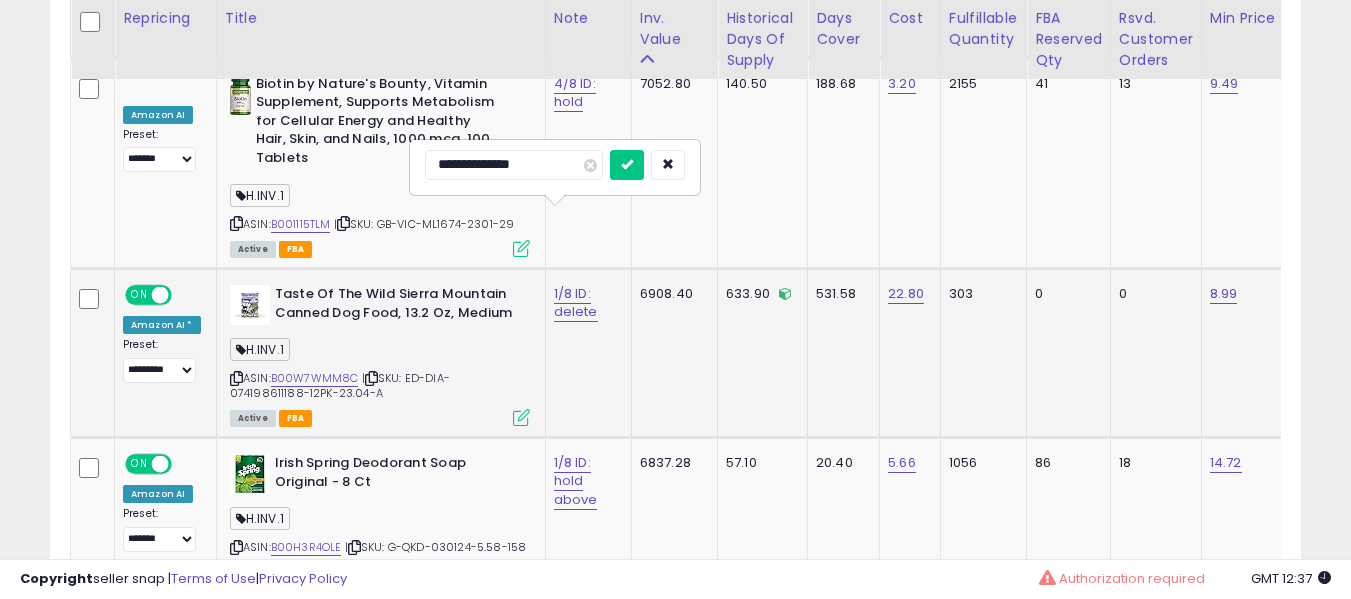 click at bounding box center (627, 165) 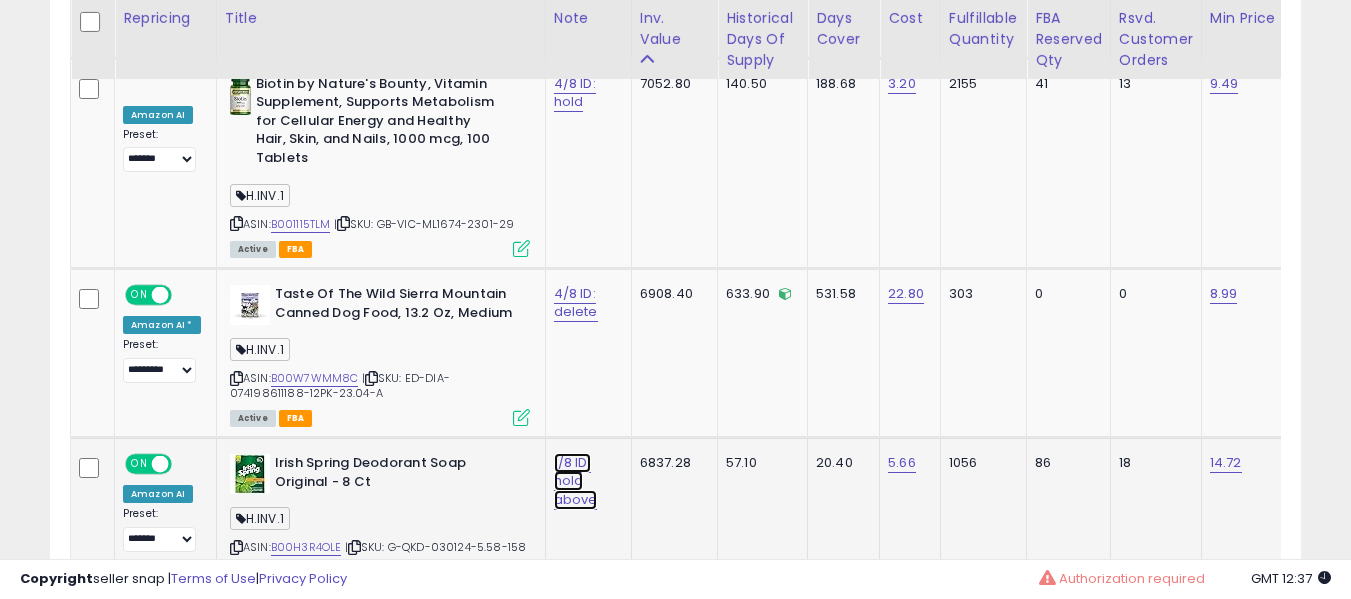 click on "1/8 ID: hold above" at bounding box center [577, -9165] 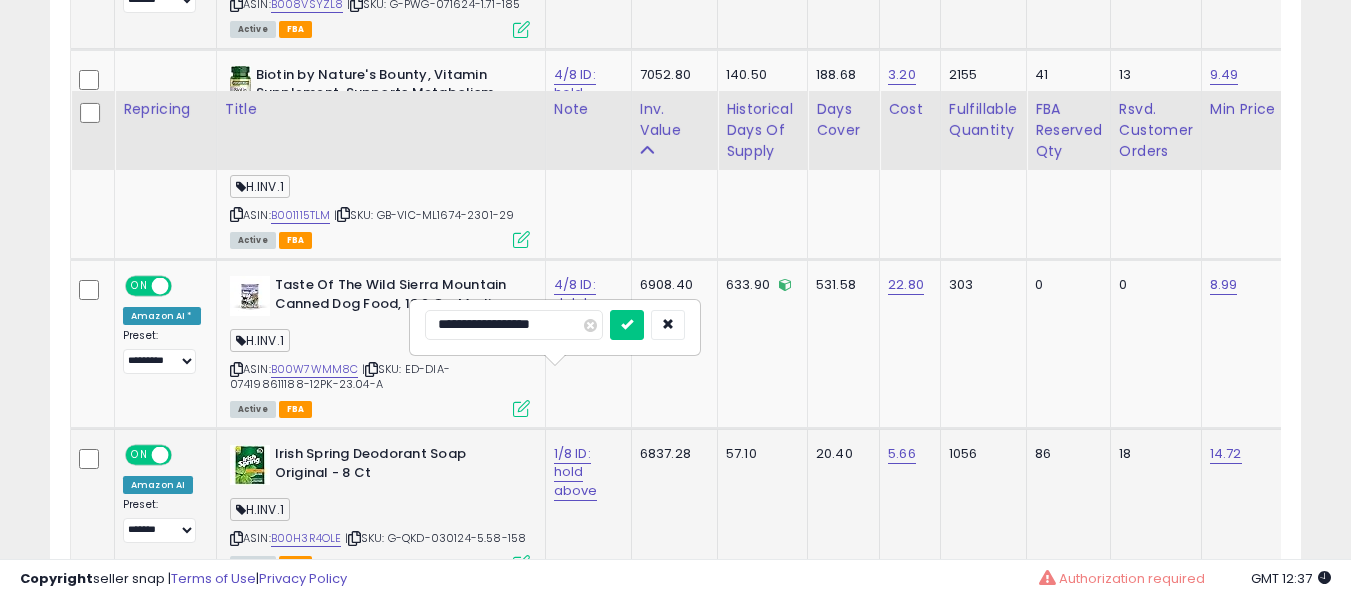 scroll, scrollTop: 10416, scrollLeft: 0, axis: vertical 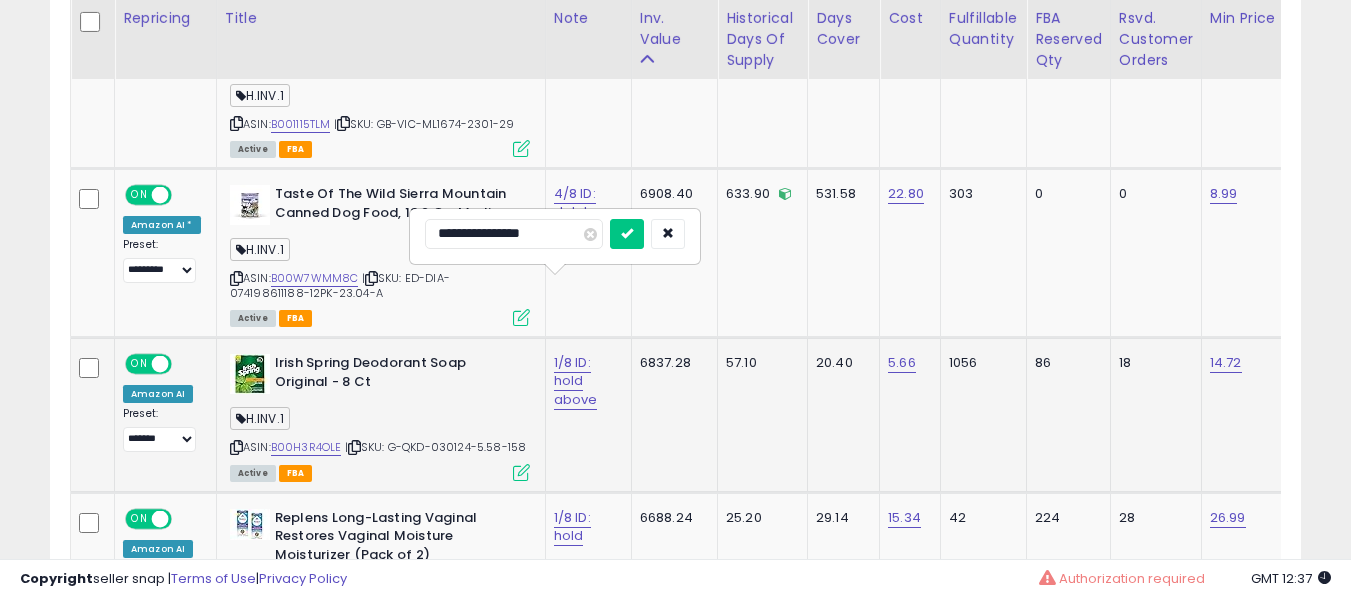 type on "**********" 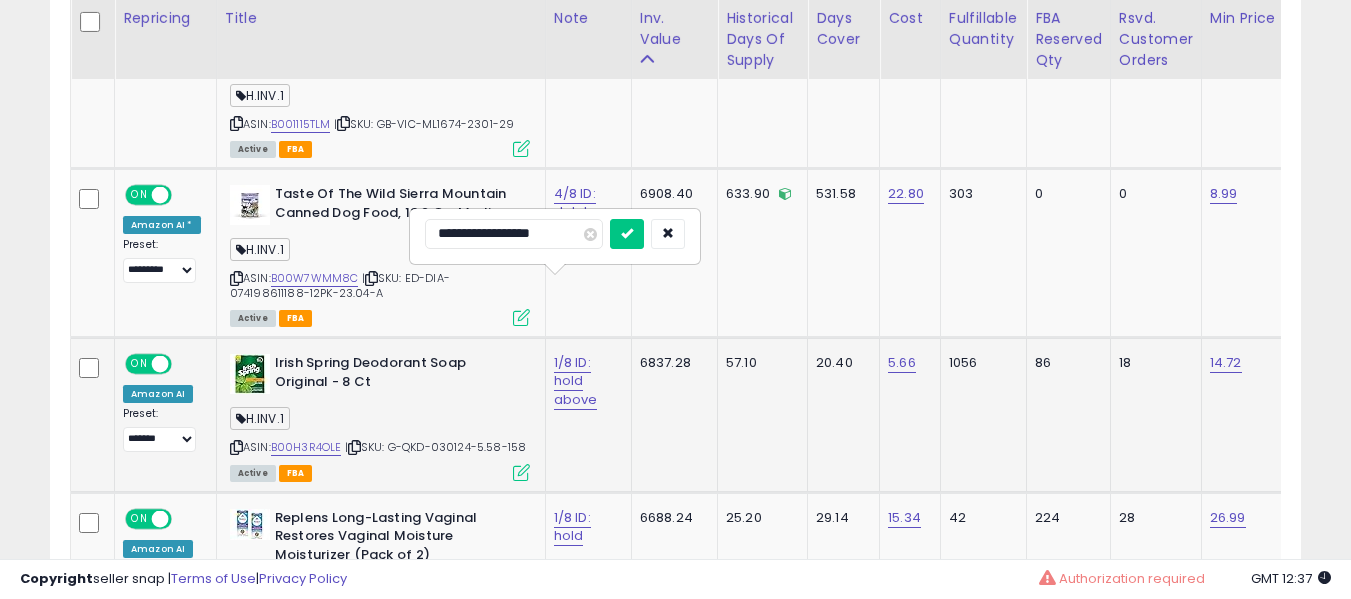 click at bounding box center [627, 234] 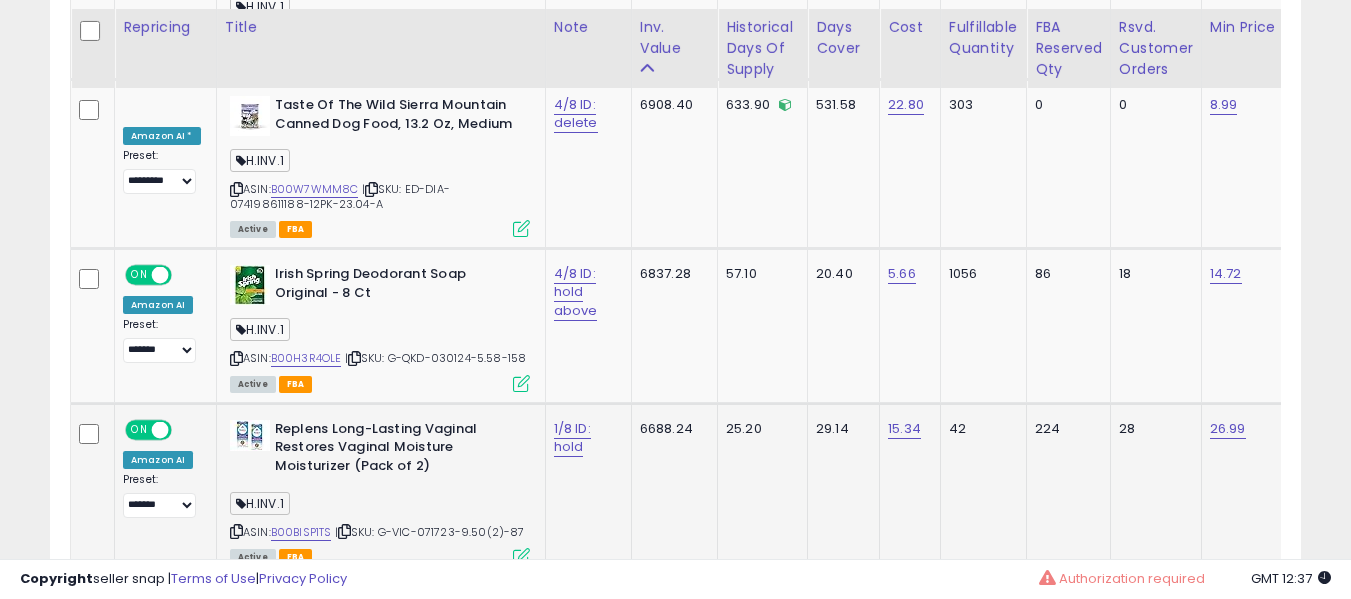 scroll, scrollTop: 10516, scrollLeft: 0, axis: vertical 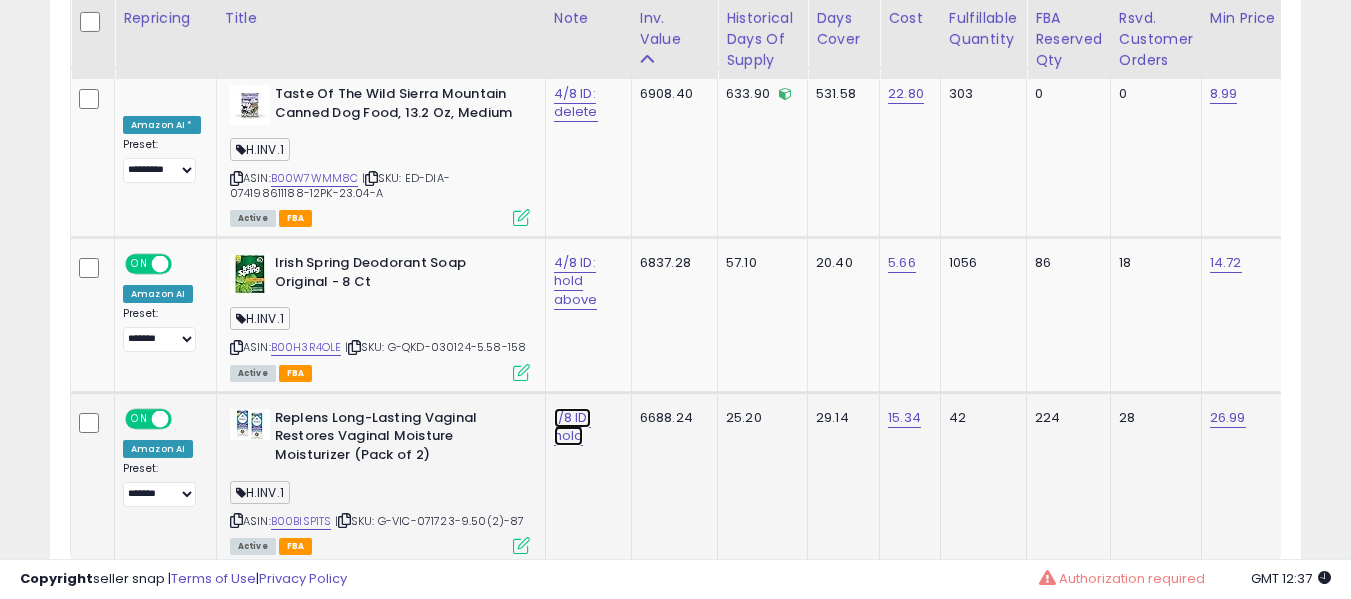 click on "1/8 ID: hold" at bounding box center [577, -9365] 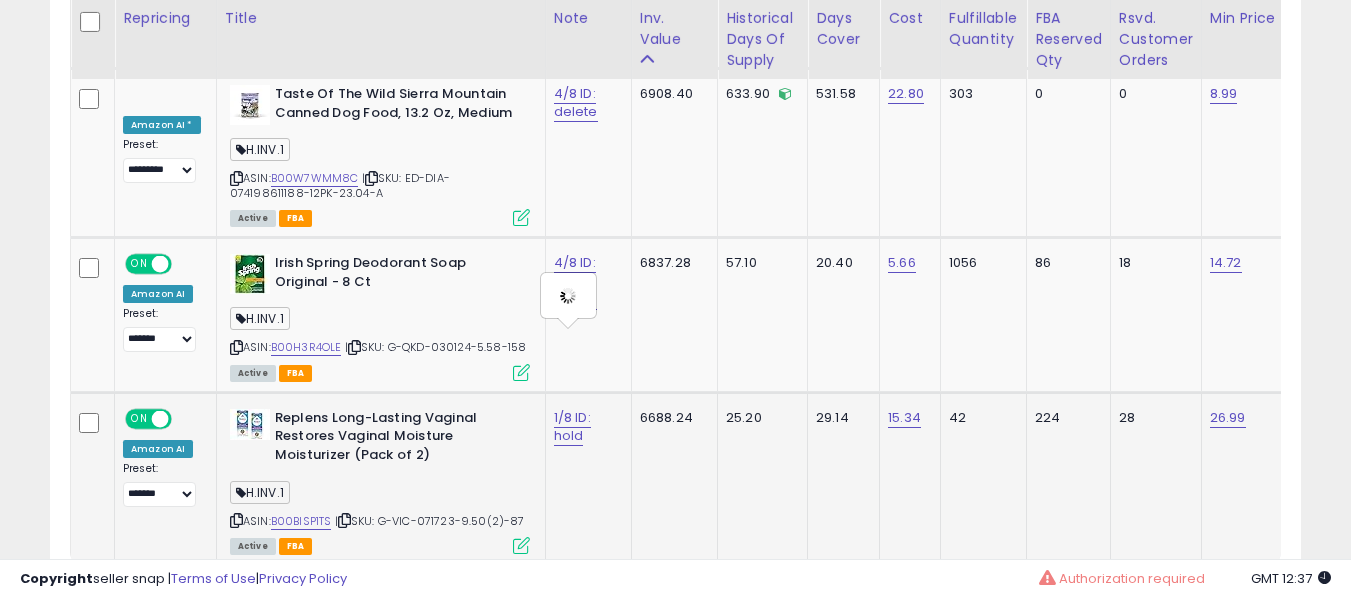 type on "**********" 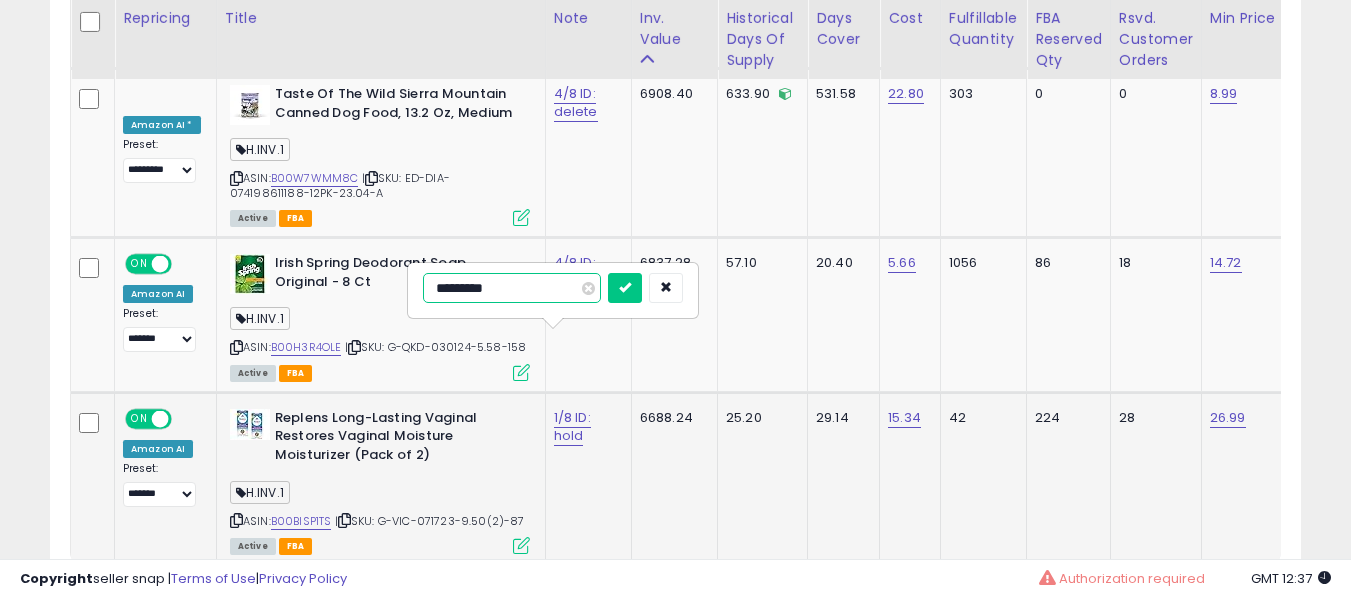 type on "**********" 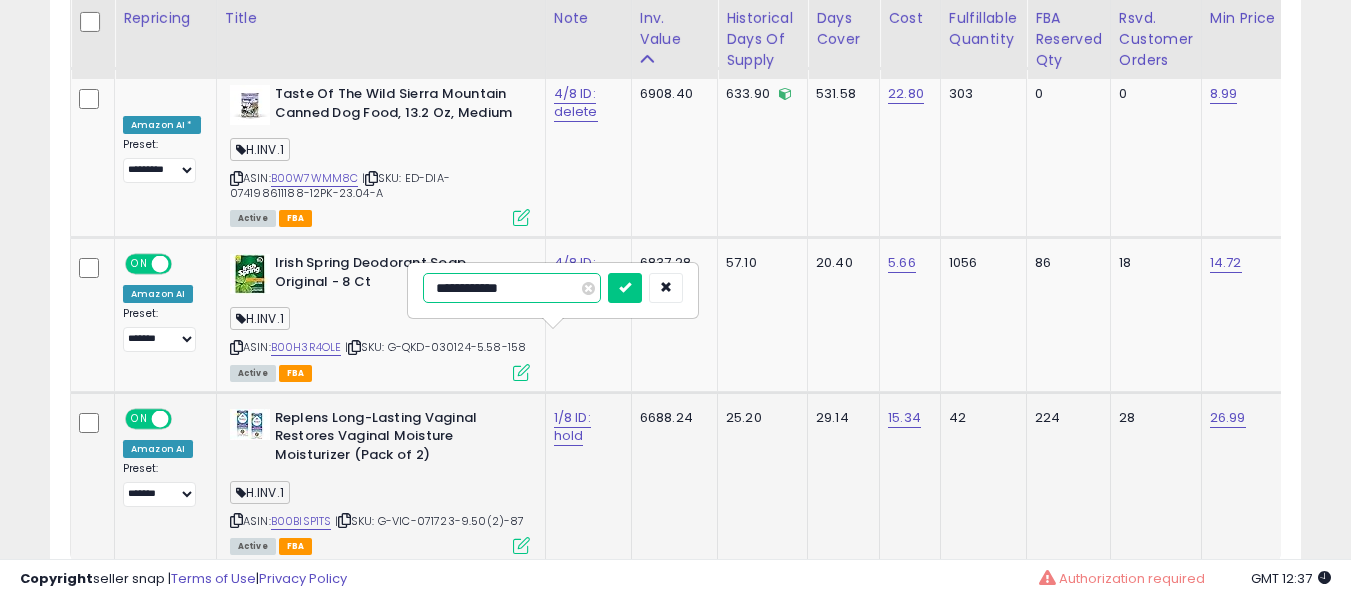 click at bounding box center (625, 288) 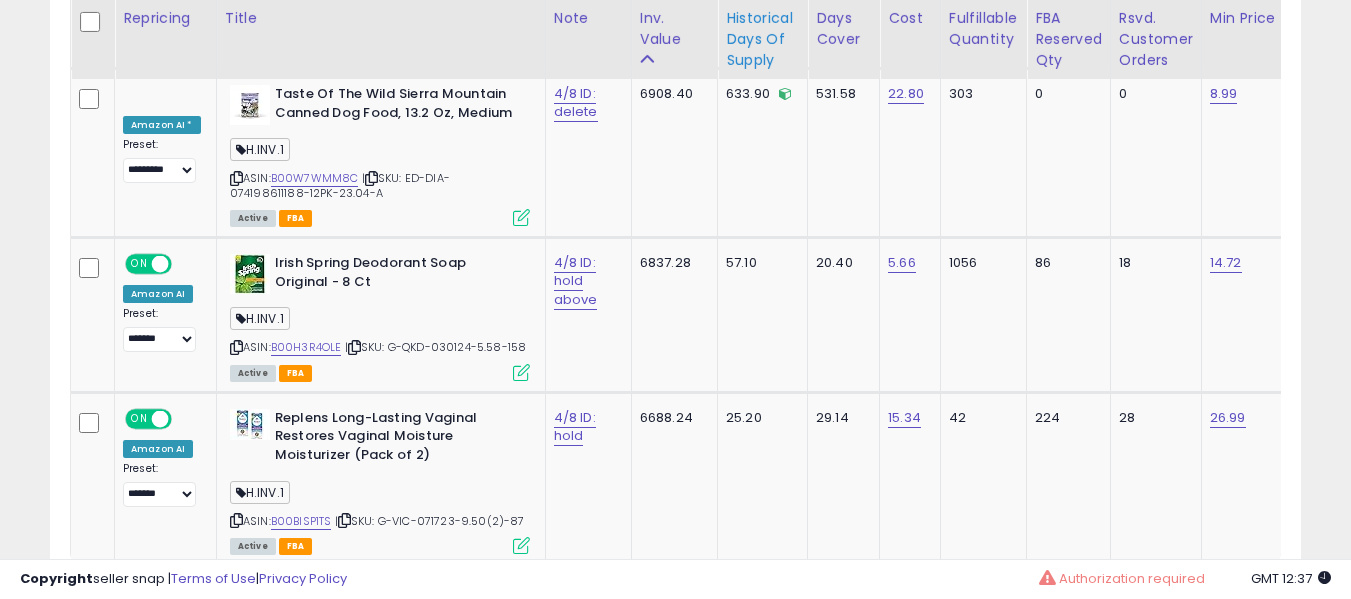 scroll, scrollTop: 9800, scrollLeft: 0, axis: vertical 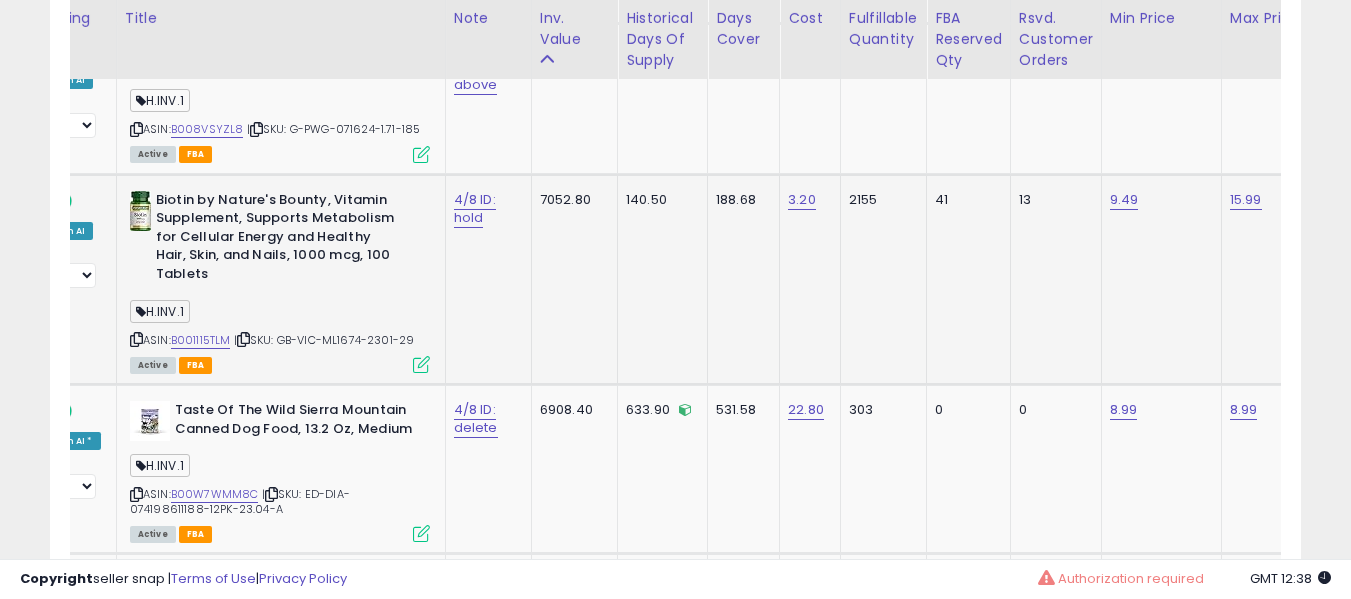 click on "4/8 ID: hold" 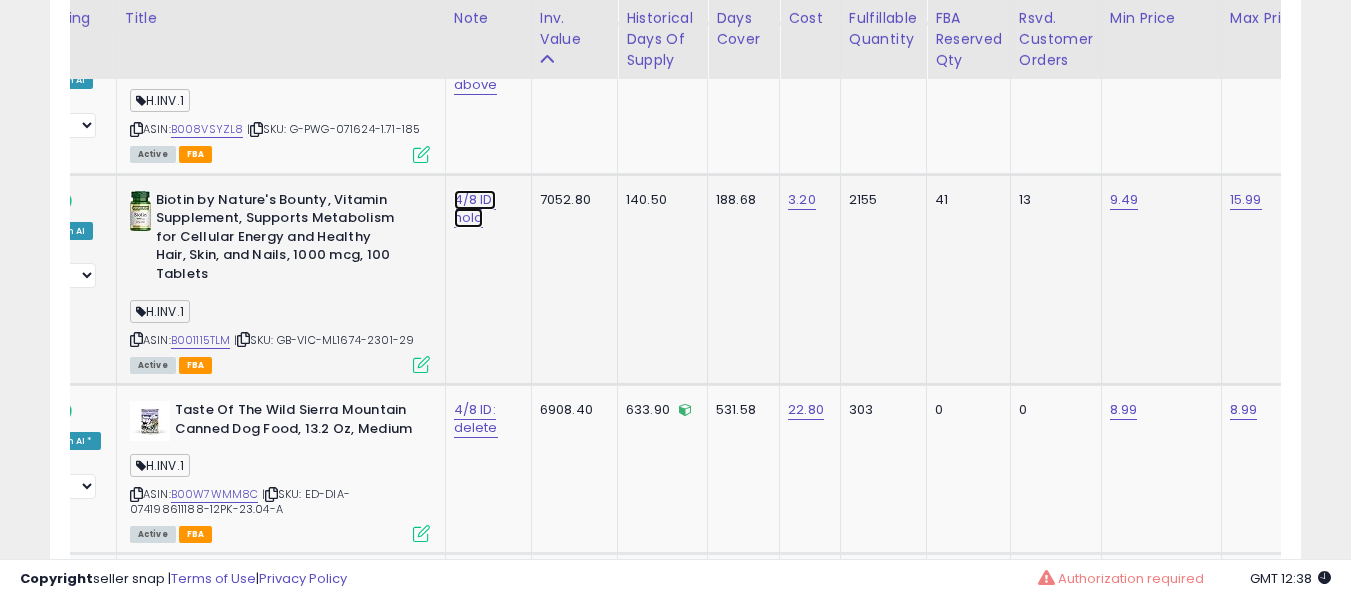click on "4/8 ID: hold" at bounding box center (477, -9049) 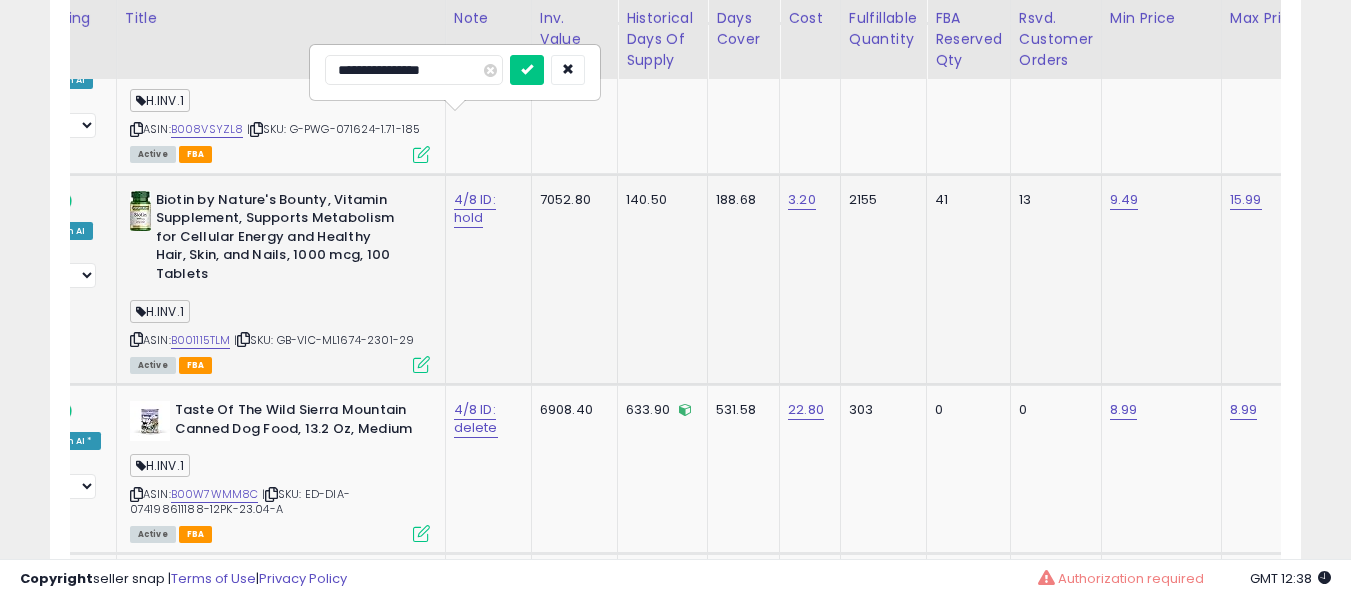type on "**********" 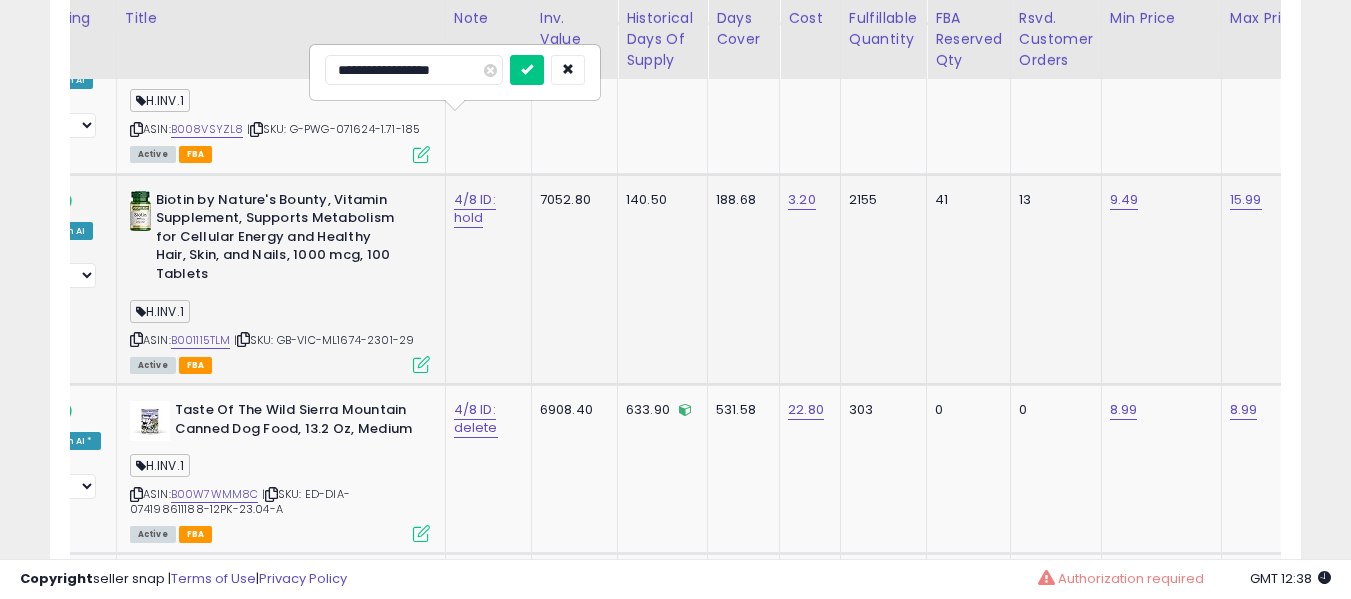 click at bounding box center (527, 70) 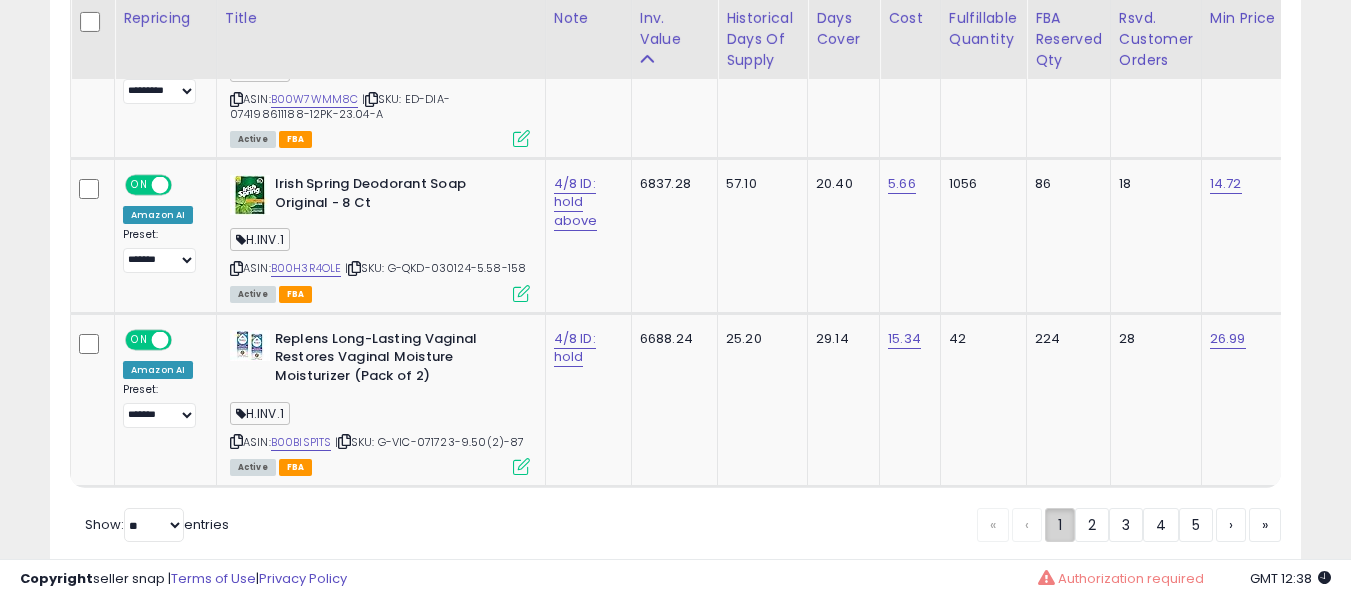 click on "1" 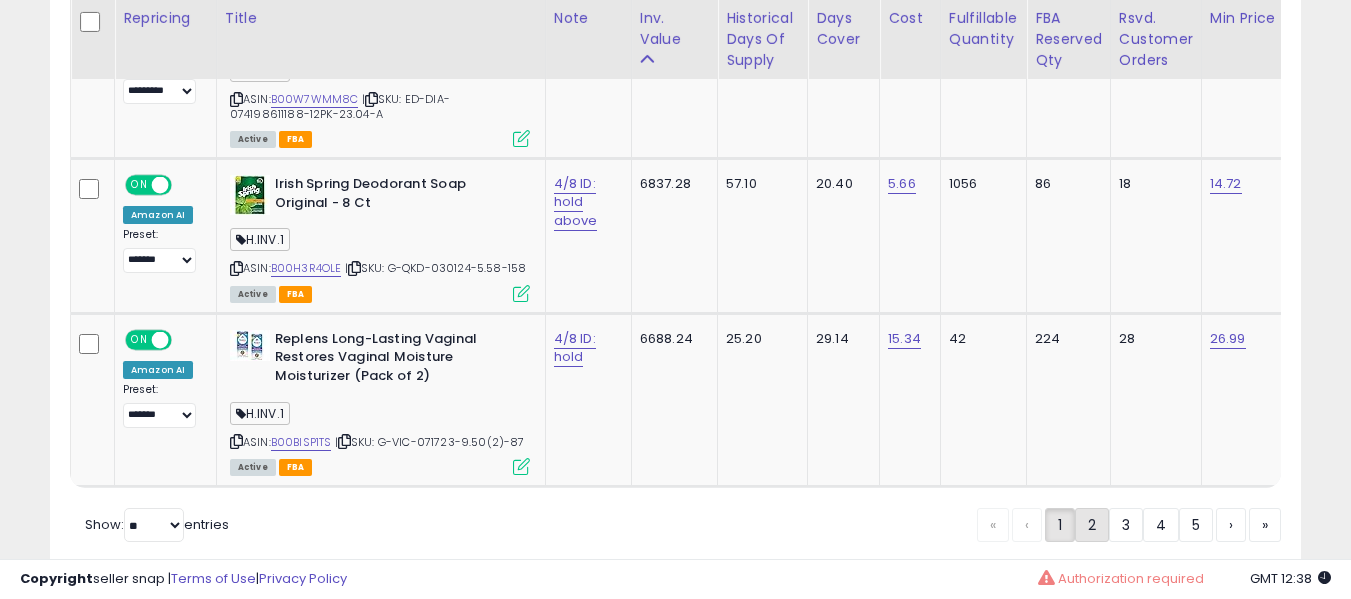 click on "2" 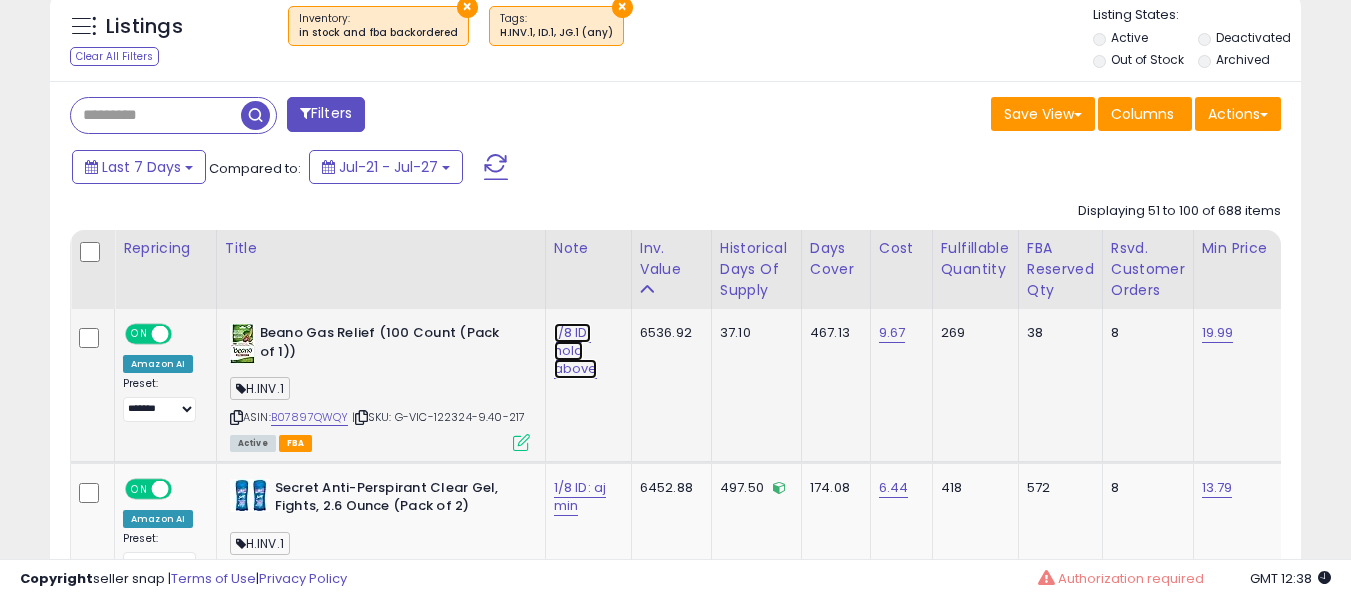 click on "1/8 ID: hold above" at bounding box center [576, 351] 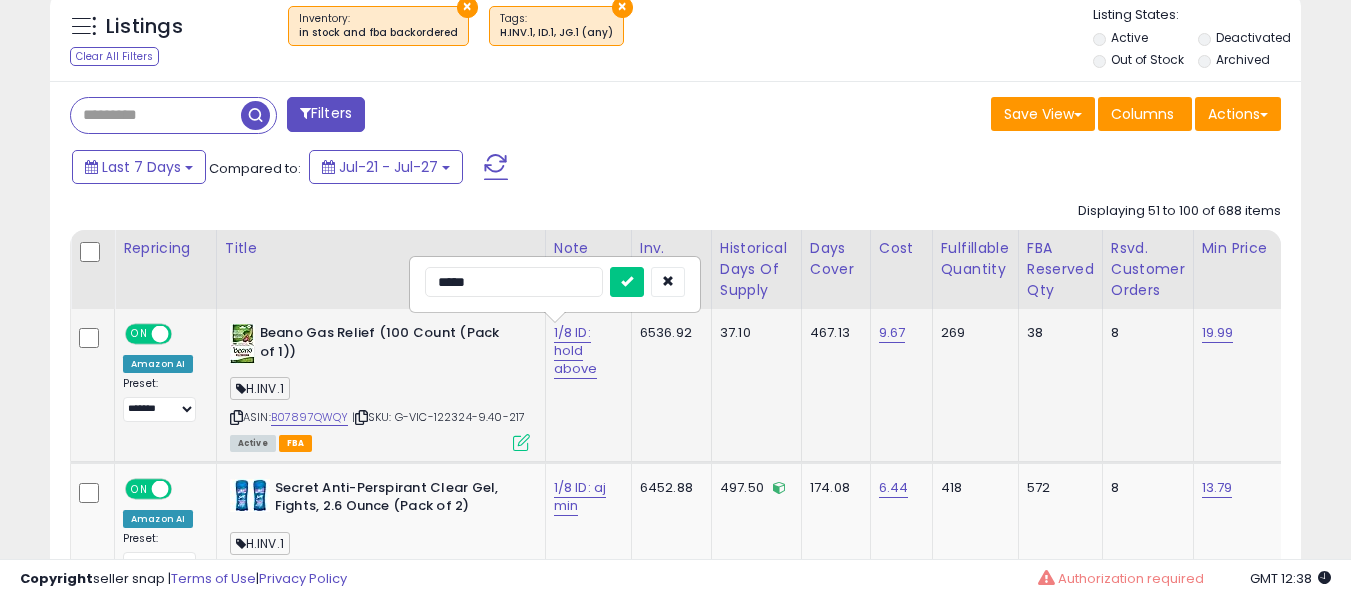 type on "******" 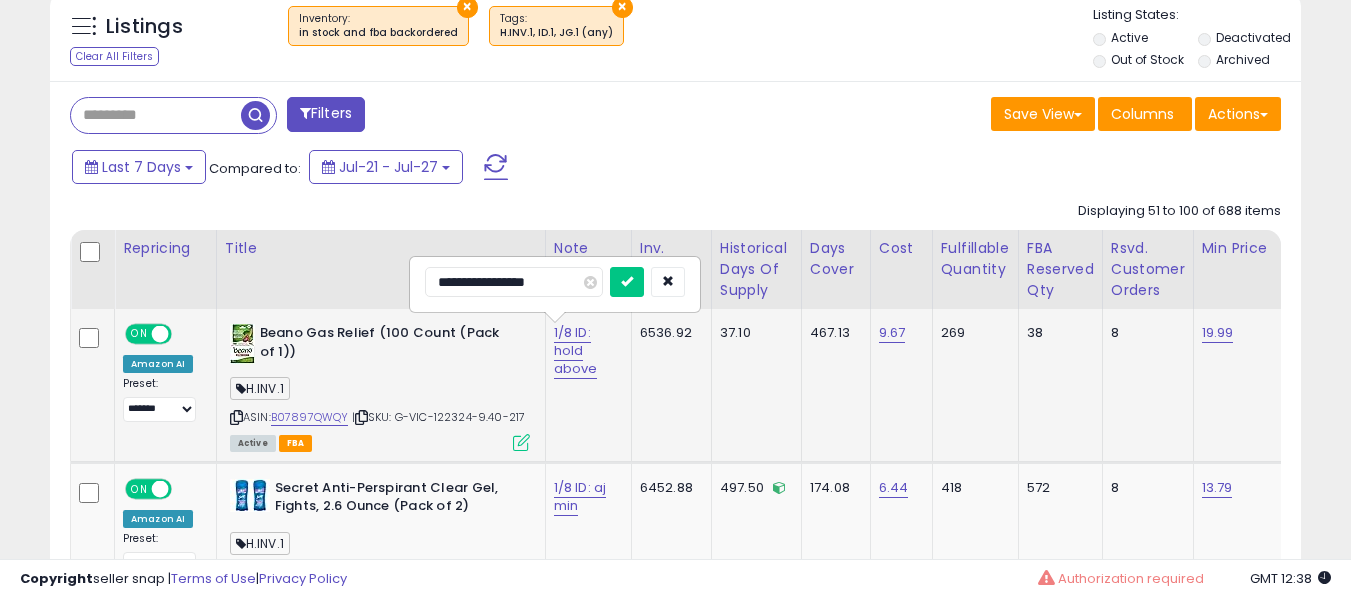 type on "**********" 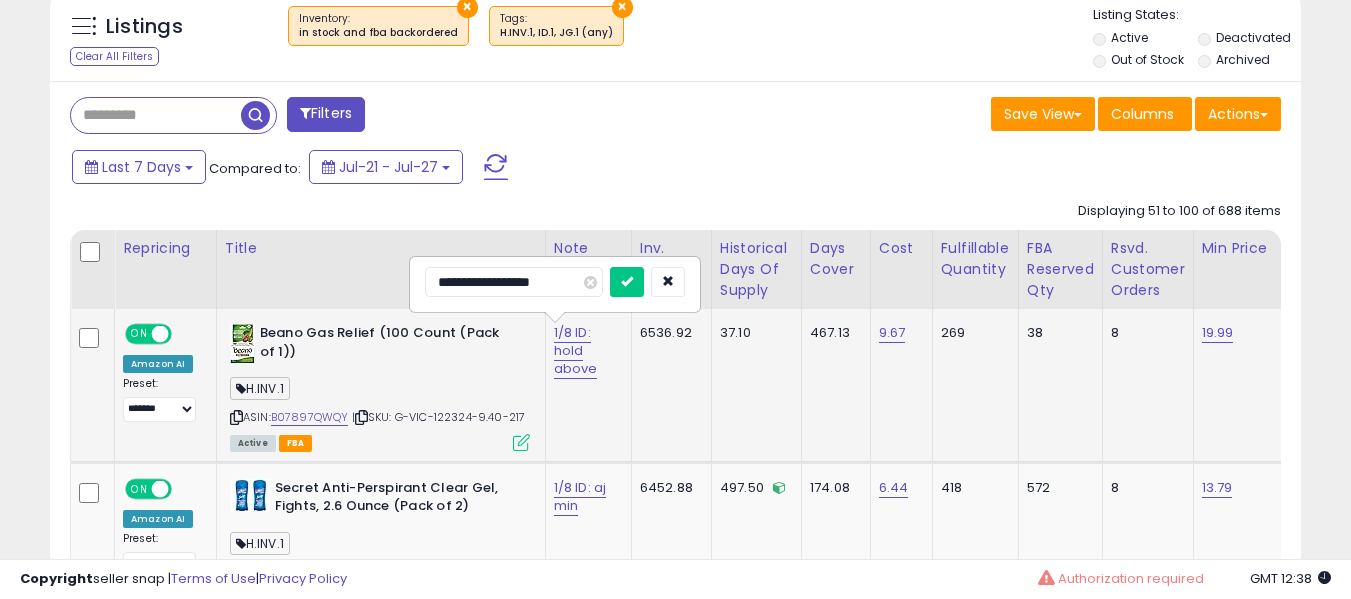 click at bounding box center (627, 282) 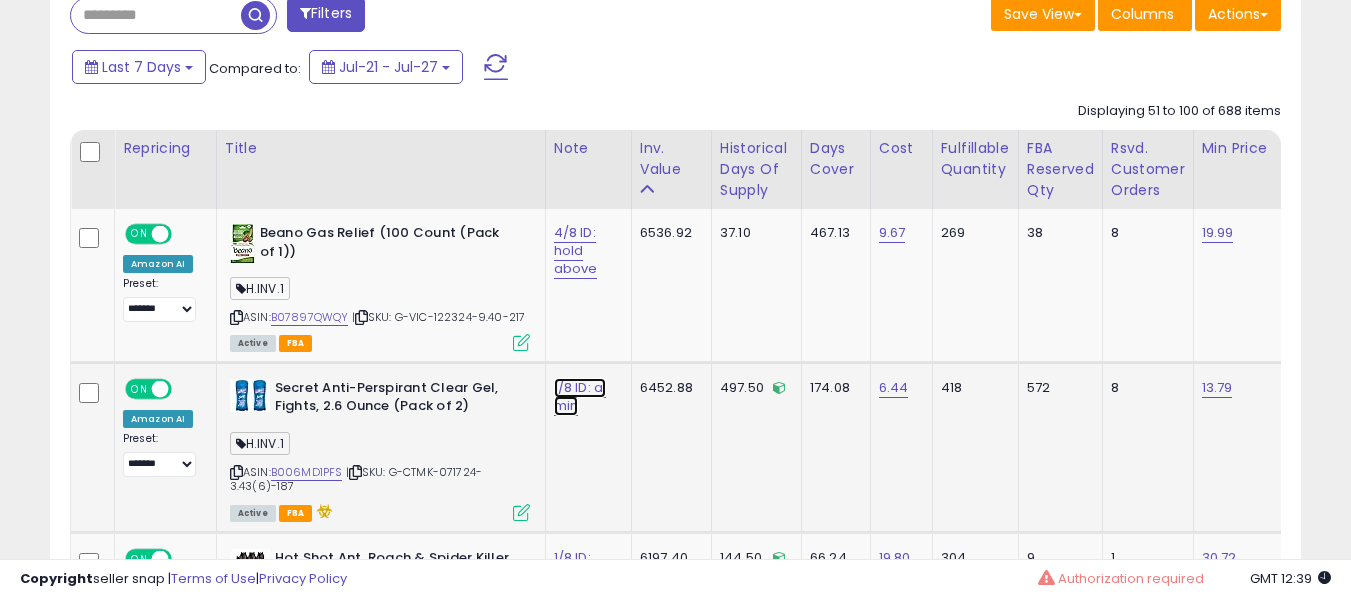 click on "1/8 ID: aj min" at bounding box center [576, 251] 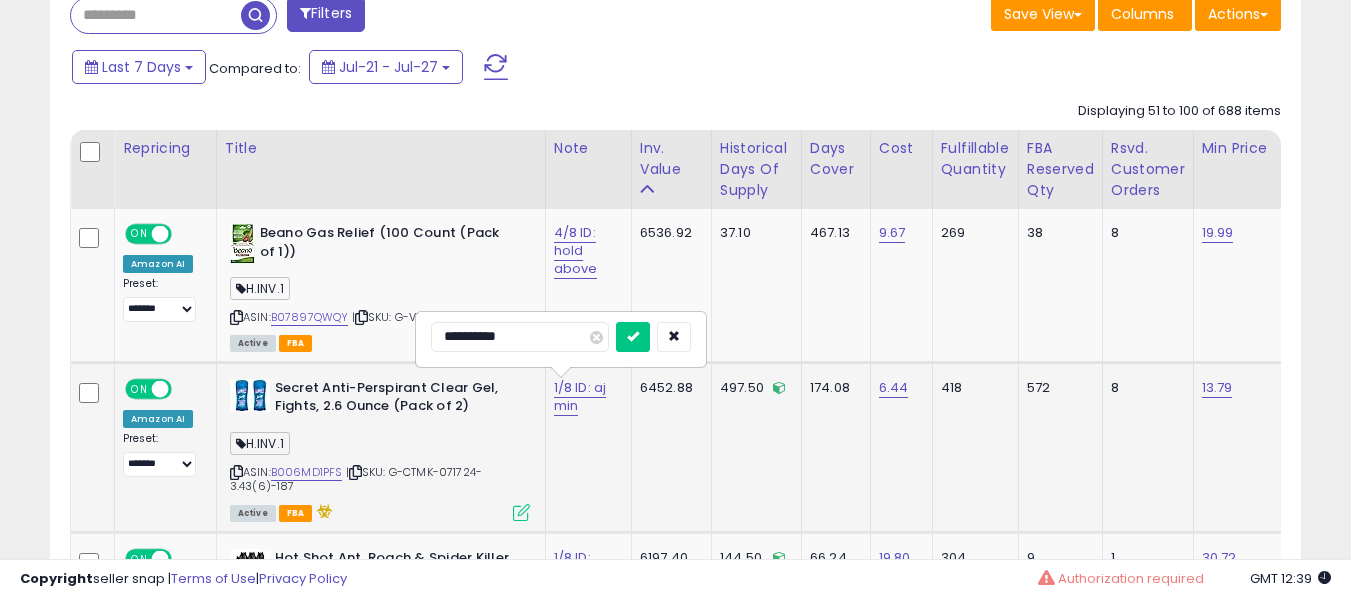 type on "**********" 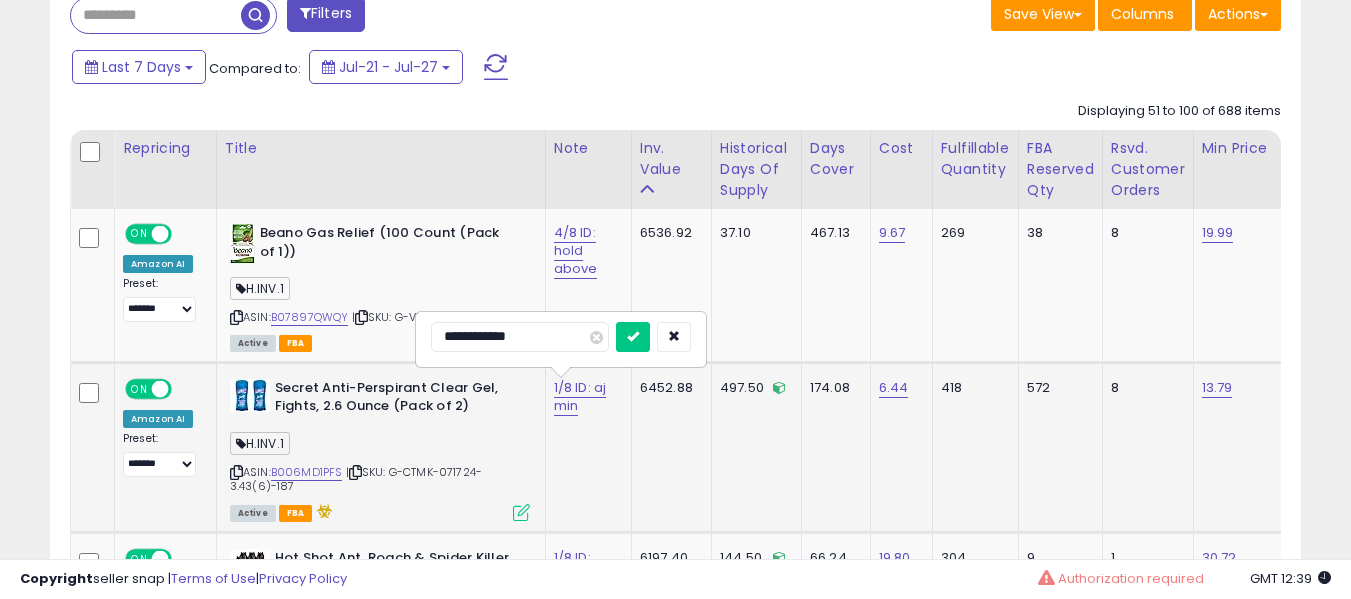 click at bounding box center [633, 337] 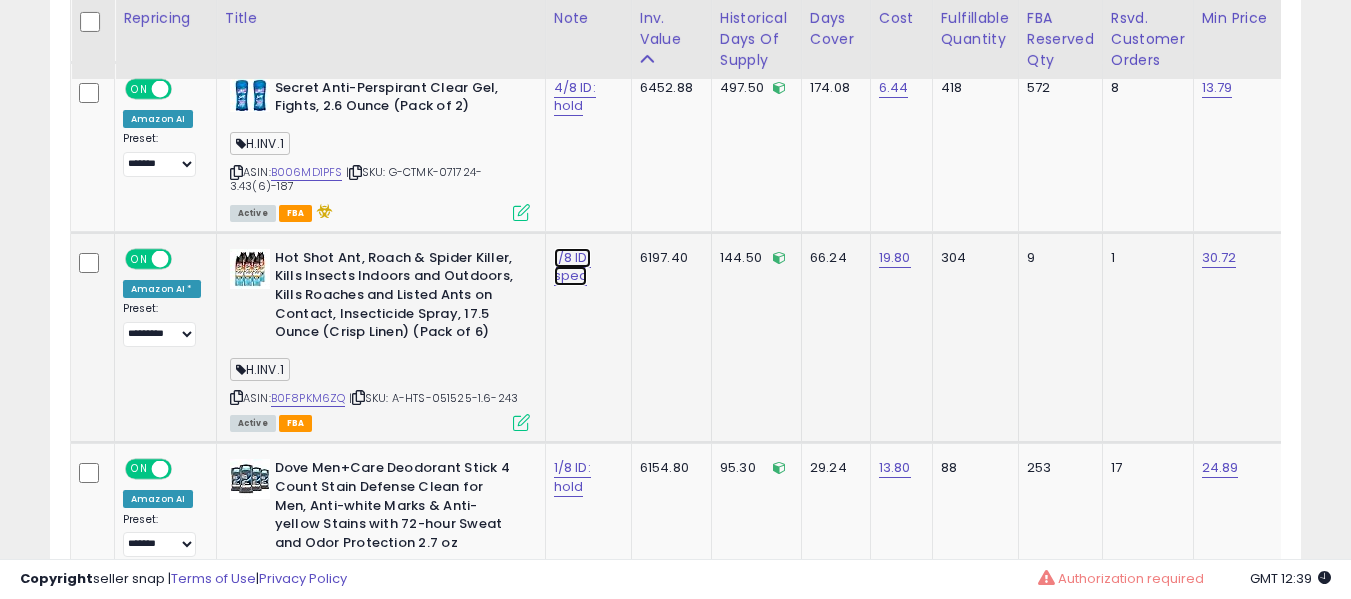 click on "1/8 ID: spec" at bounding box center [576, -49] 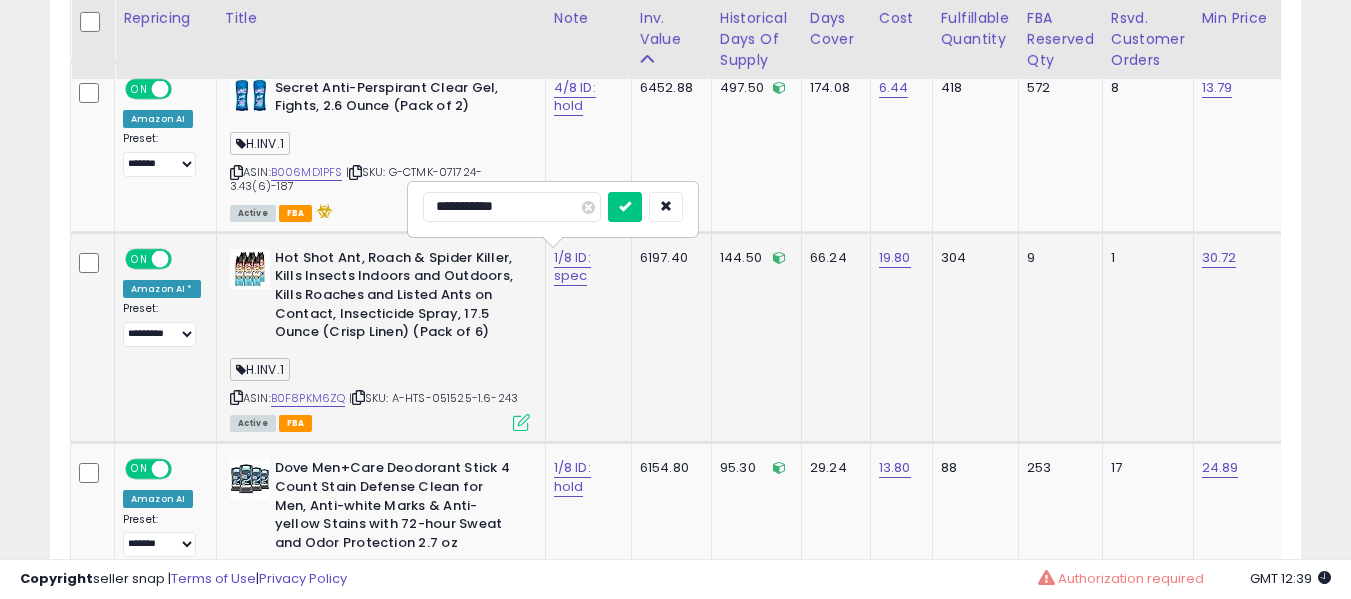 type on "**********" 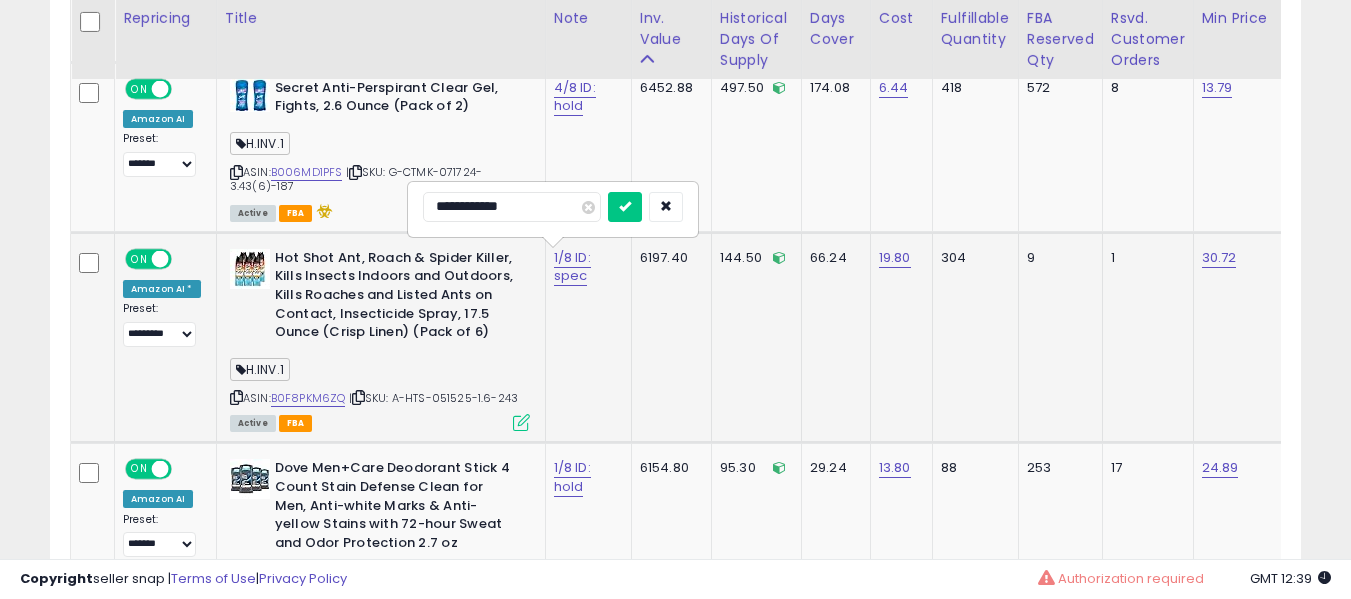 click at bounding box center [625, 207] 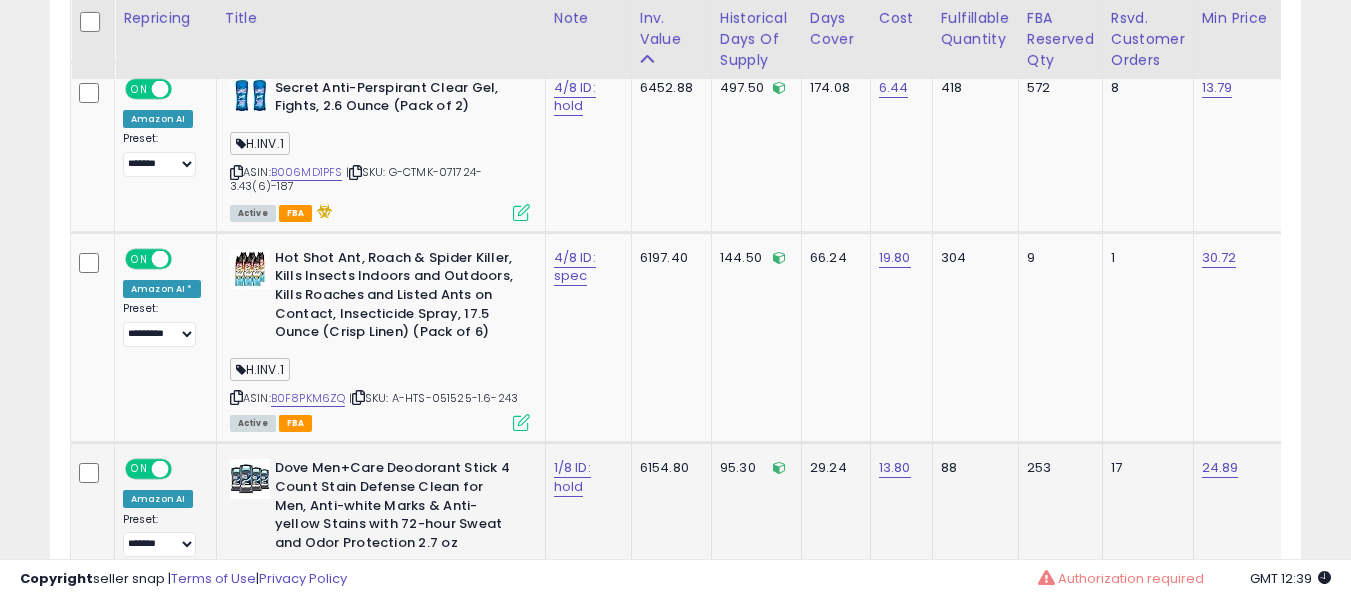click on "1/8 ID: hold" at bounding box center [585, 477] 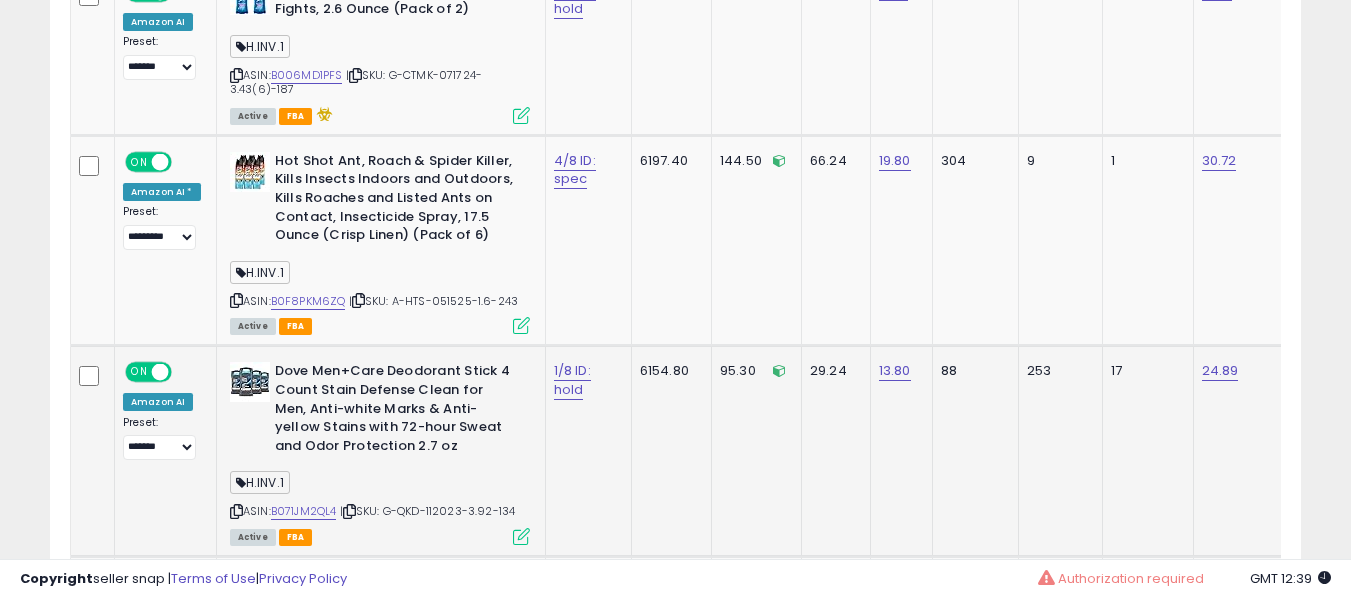 click on "1/8 ID: hold" 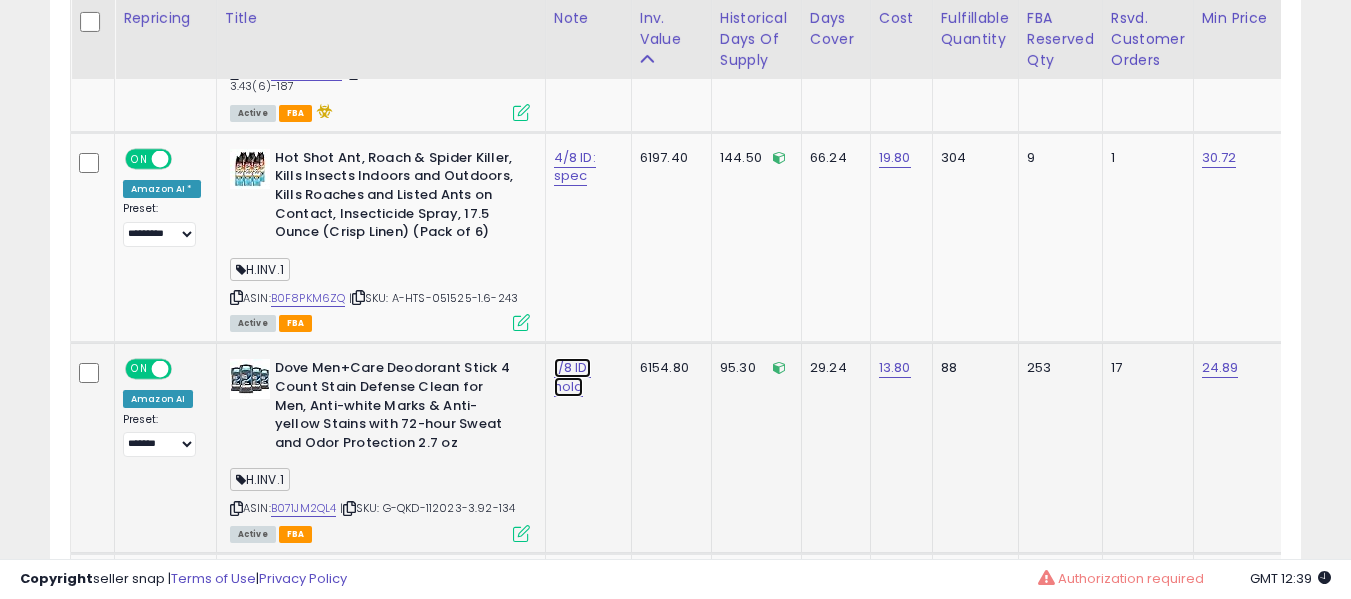 click on "1/8 ID: hold" at bounding box center [576, -149] 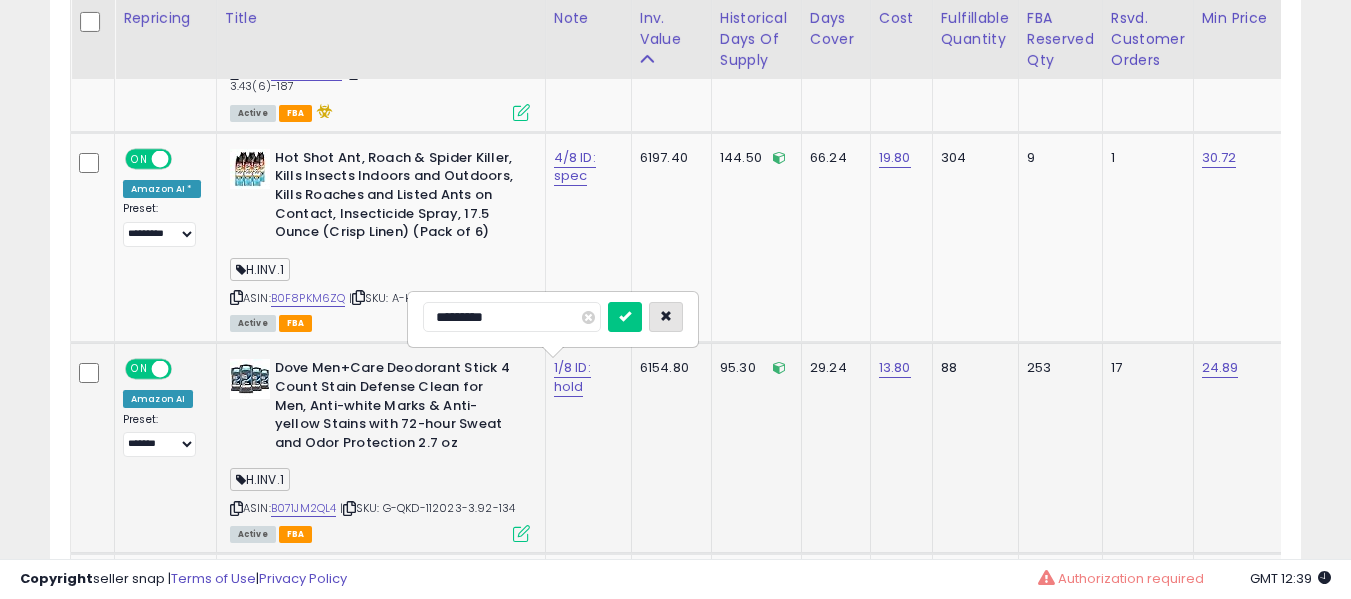type on "**********" 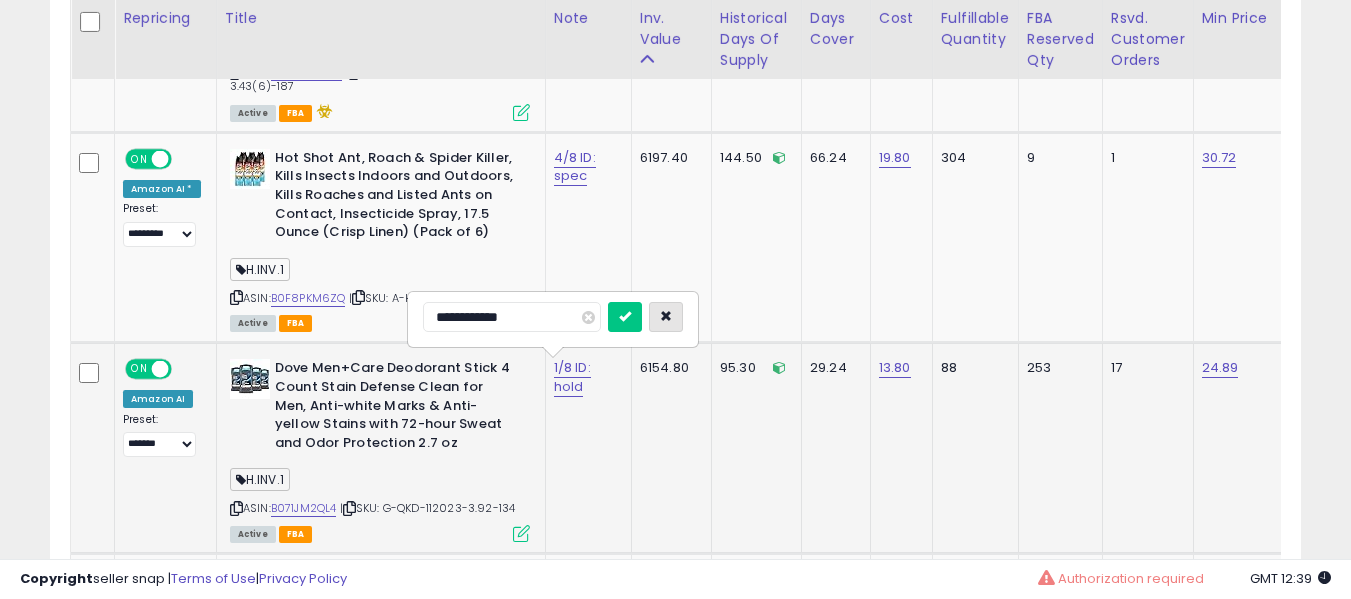 click at bounding box center (625, 317) 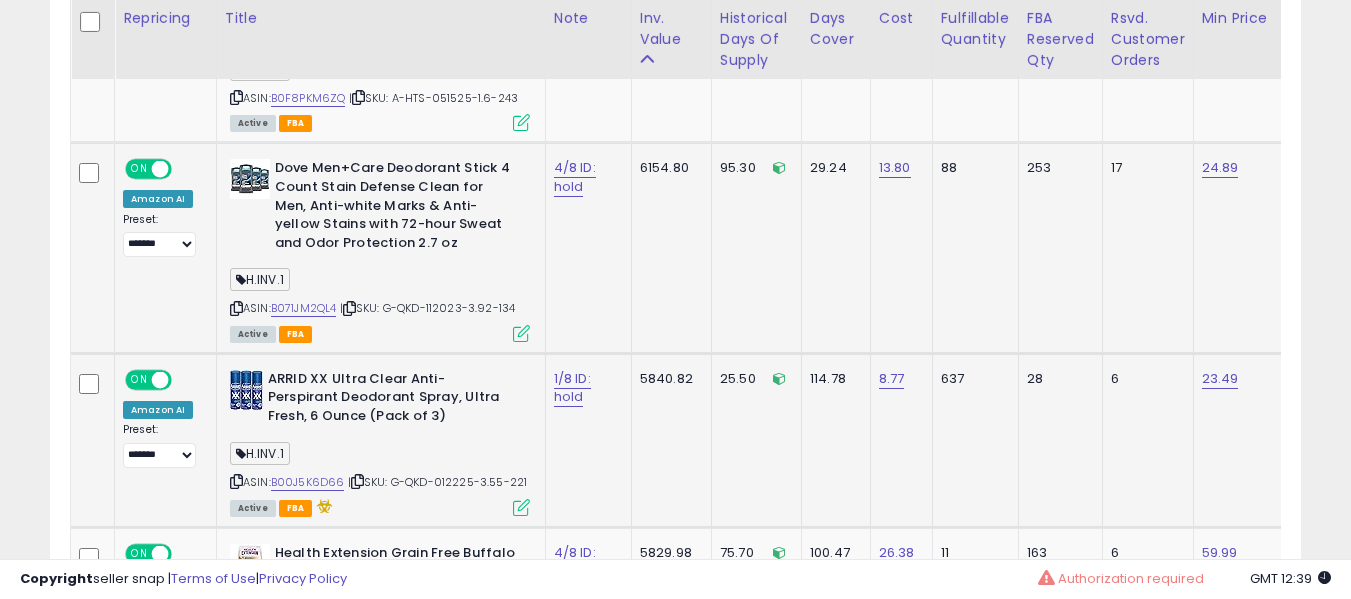 click on "1/8 ID: hold" 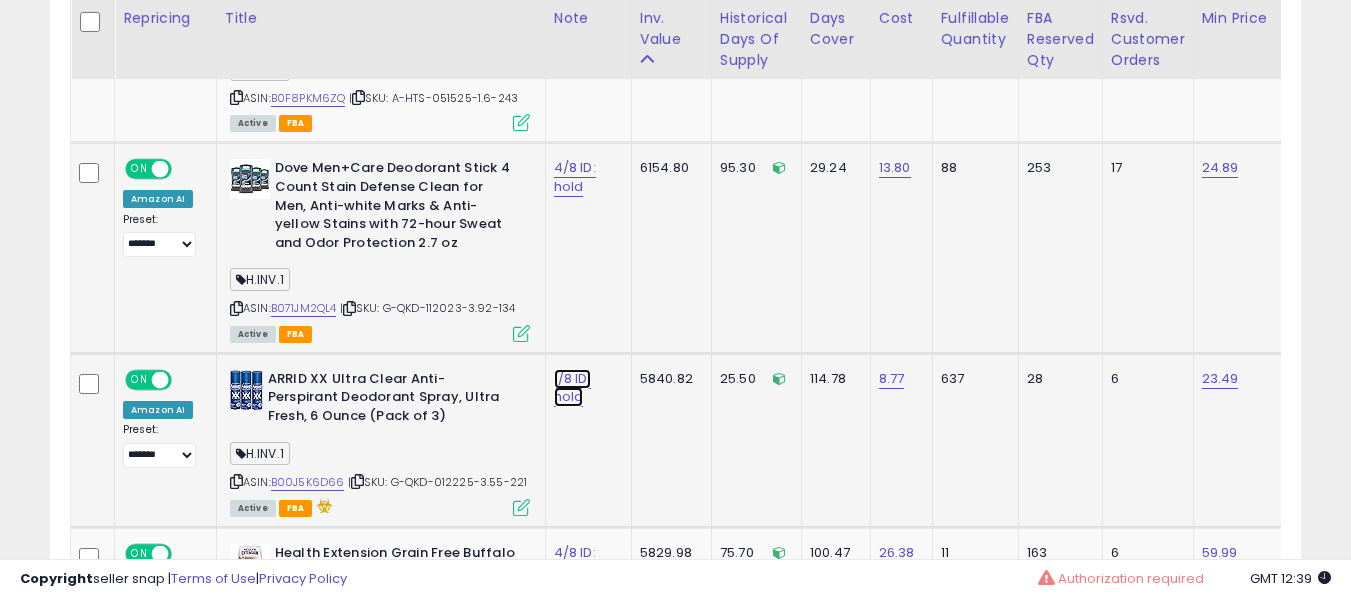 click on "1/8 ID: hold" at bounding box center [576, -349] 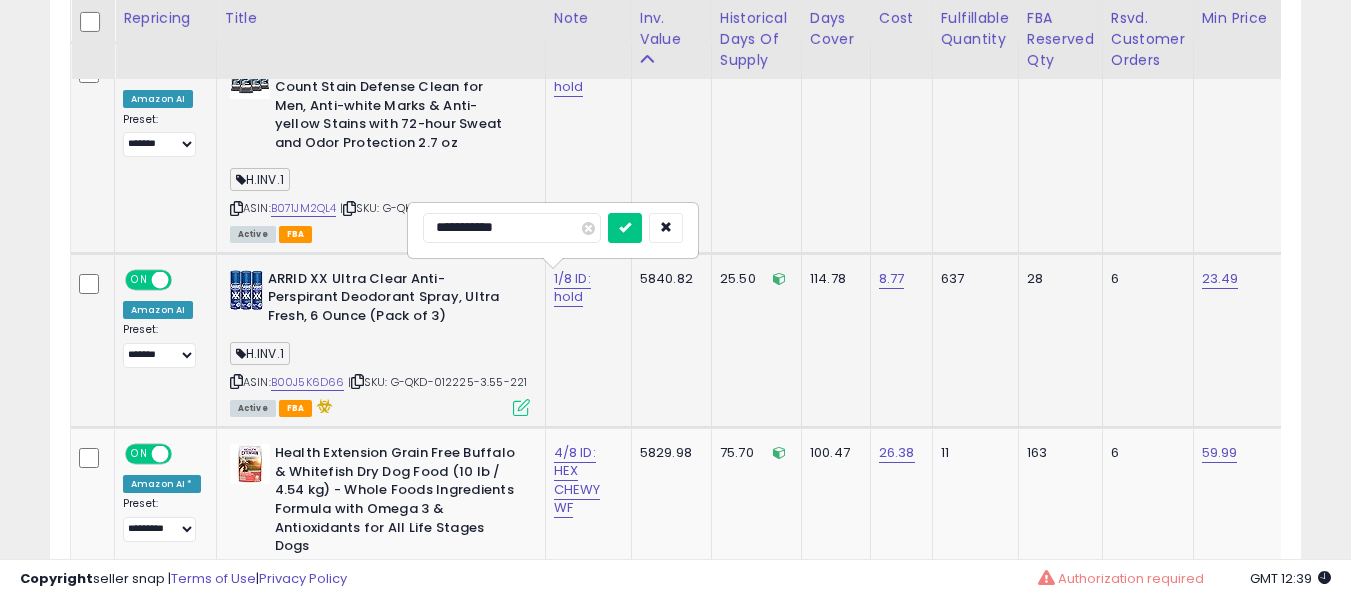 type on "**********" 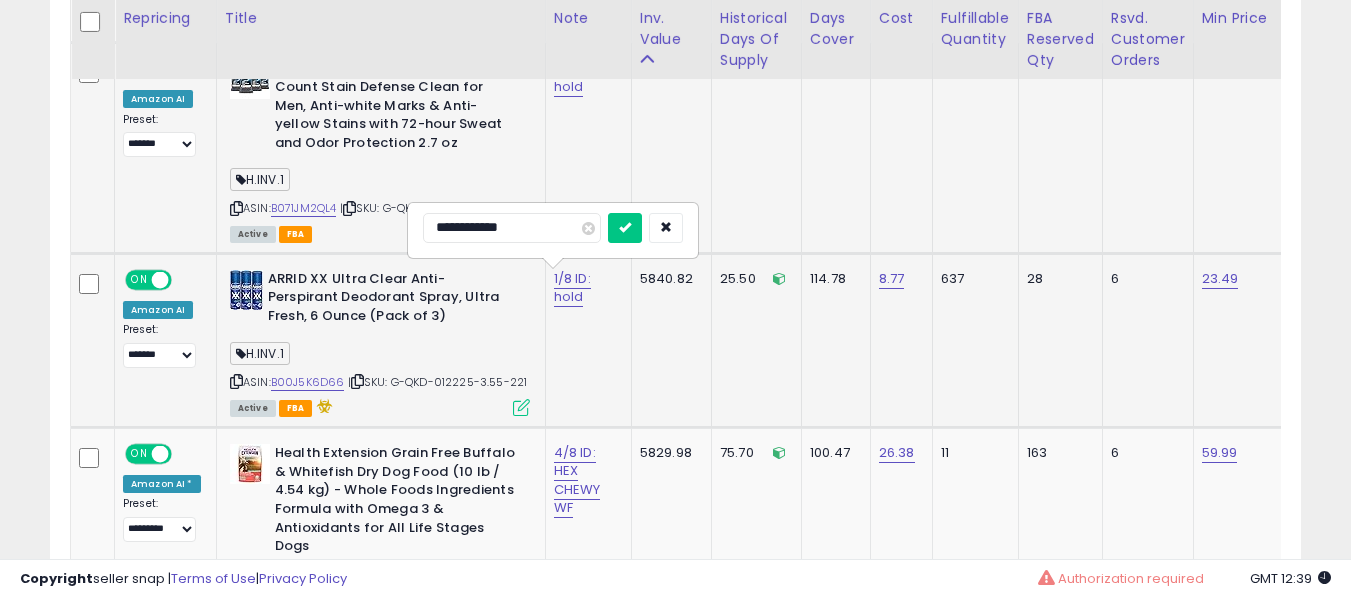 click at bounding box center [625, 228] 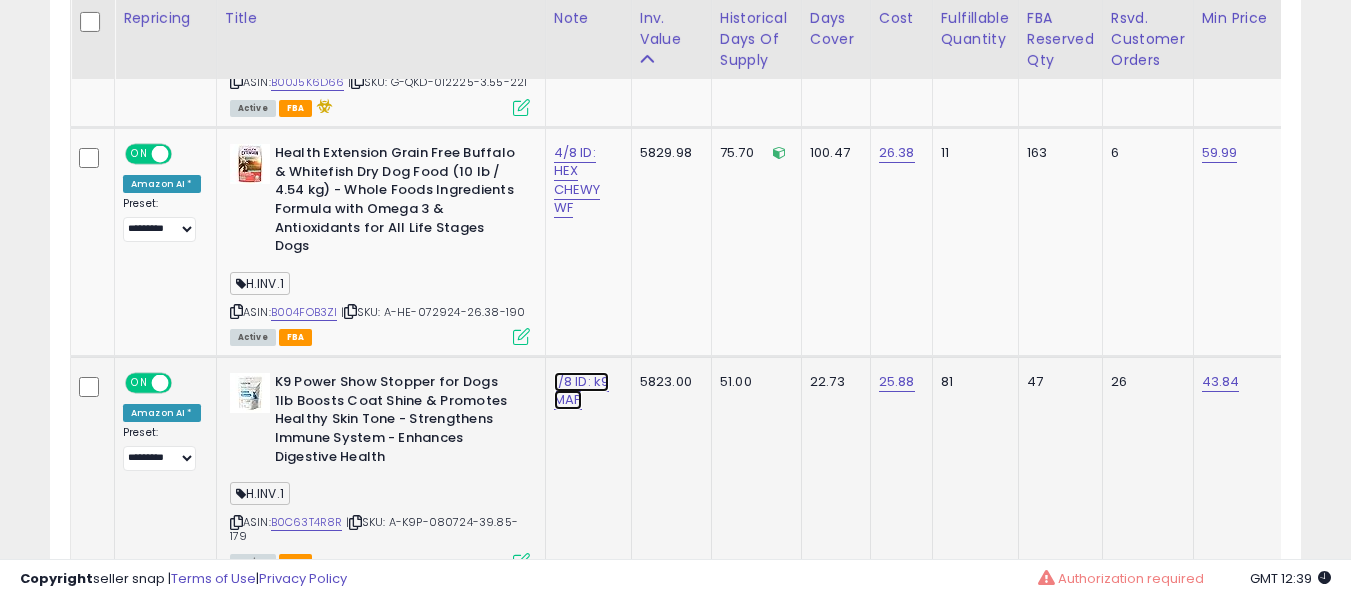 click on "1/8 ID: k9 MAP" at bounding box center [576, -749] 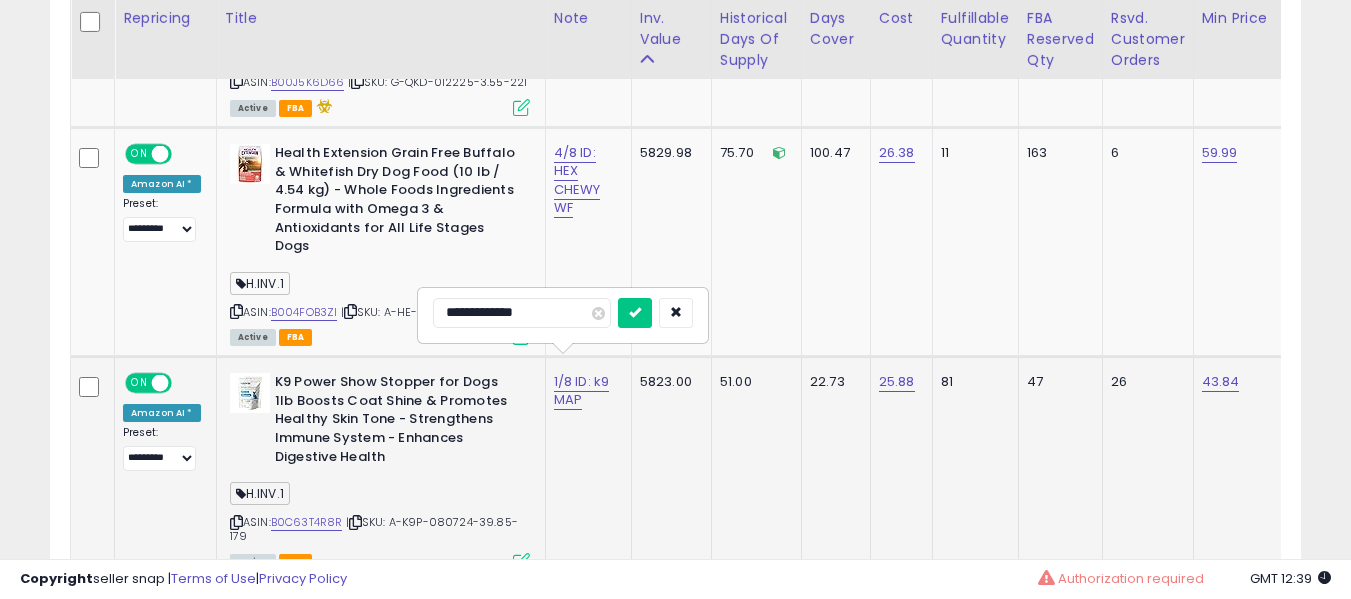 type on "**********" 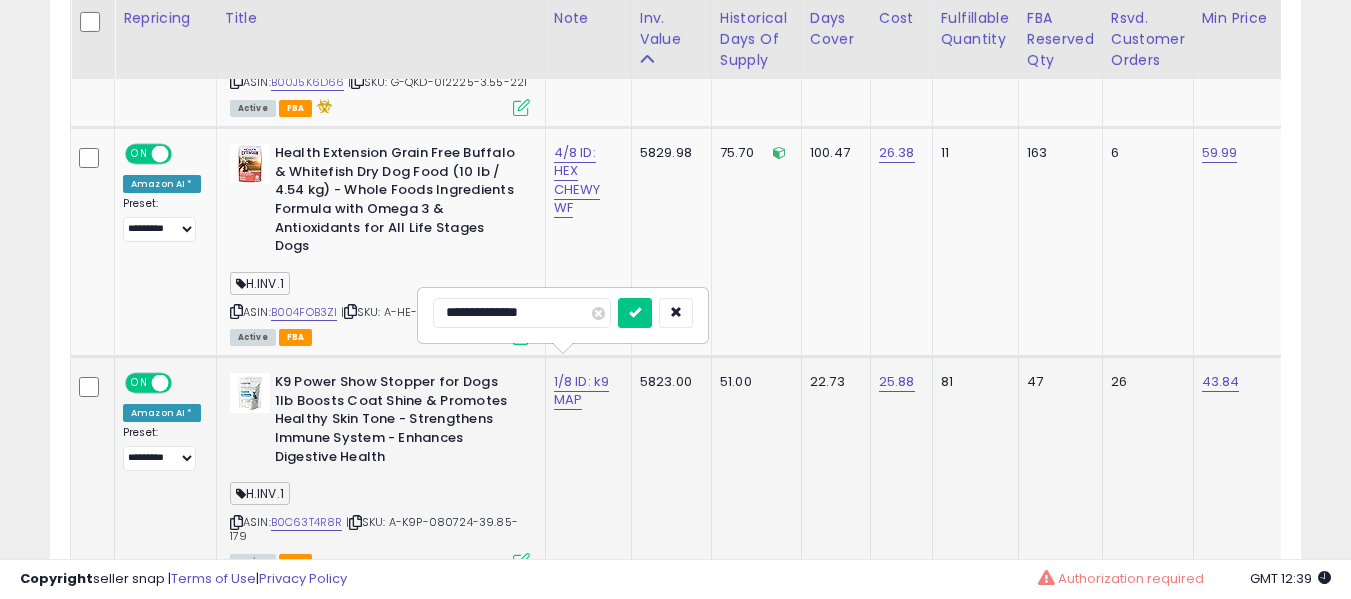 click at bounding box center (635, 313) 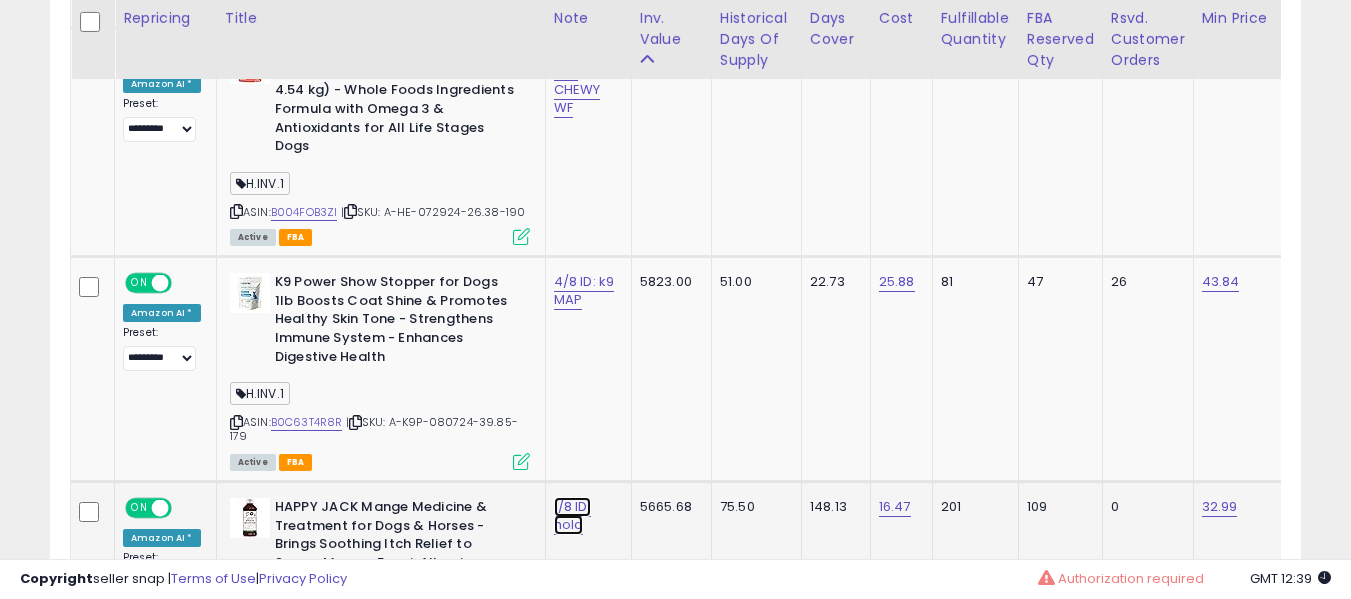 click on "1/8 ID: hold" at bounding box center (576, -849) 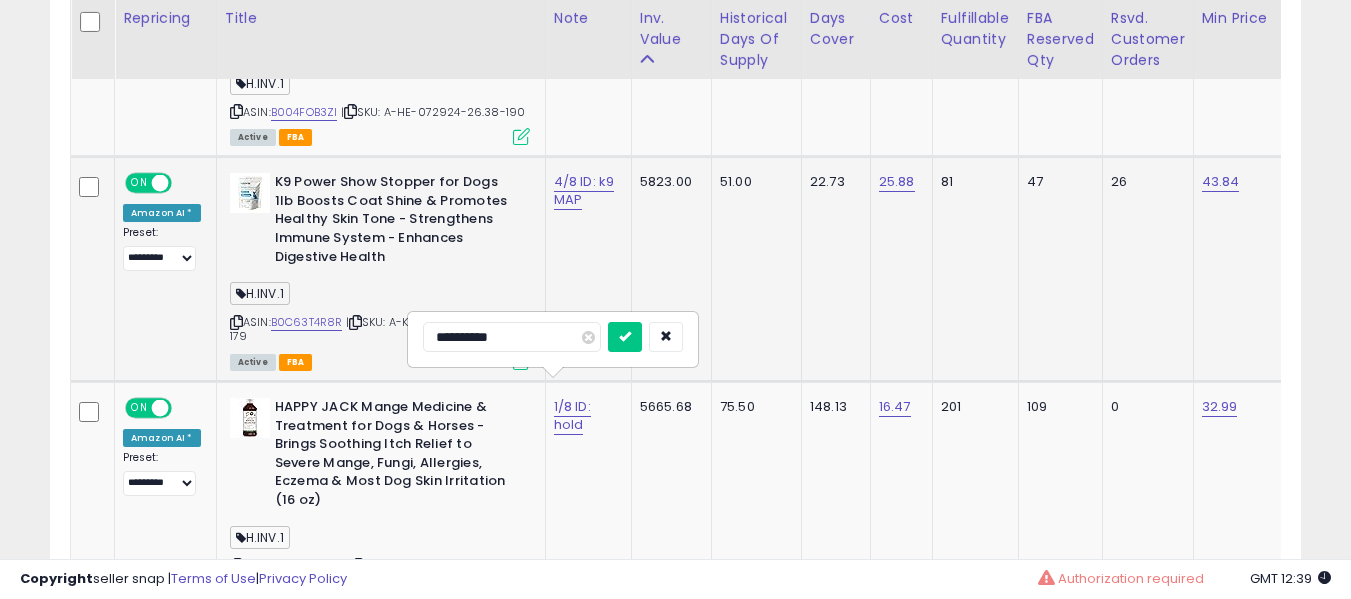type on "**********" 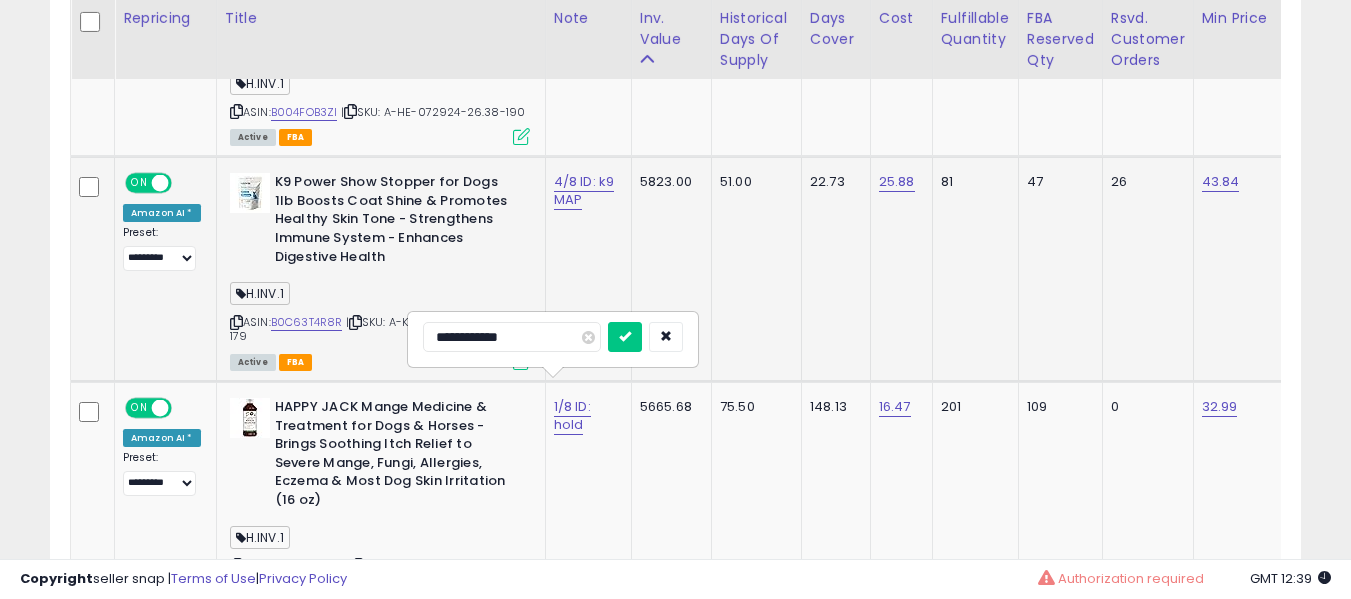 click at bounding box center [625, 337] 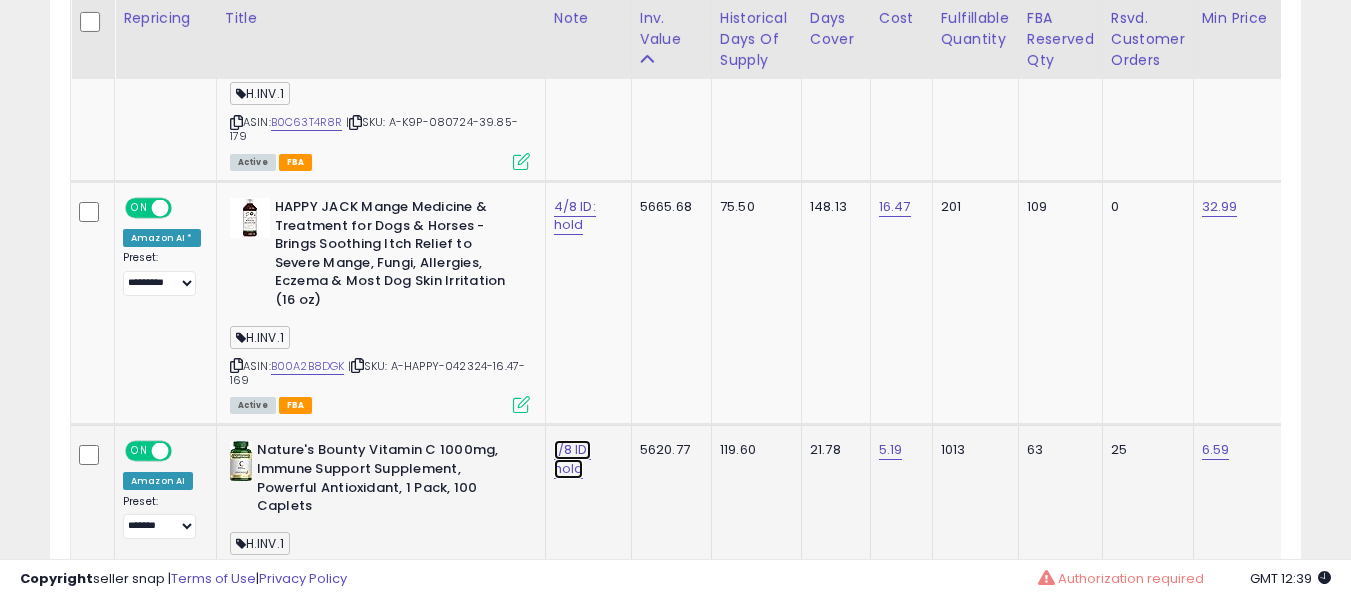 click on "1/8 ID: hold" at bounding box center (576, -1149) 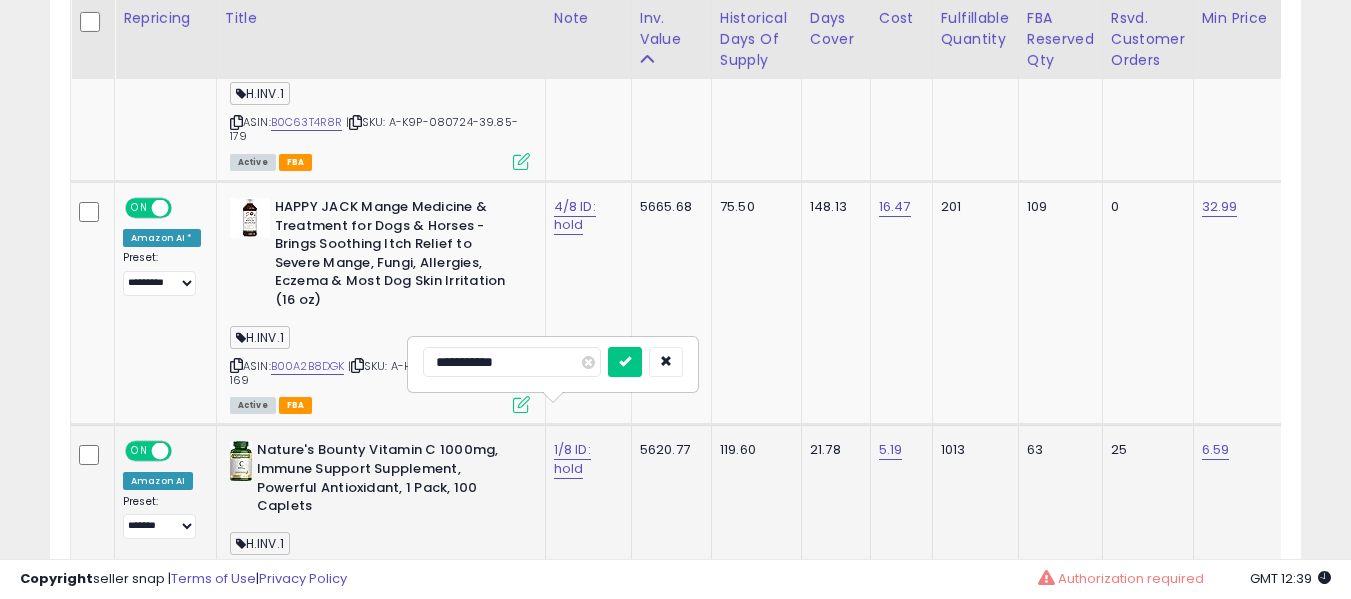 type on "**********" 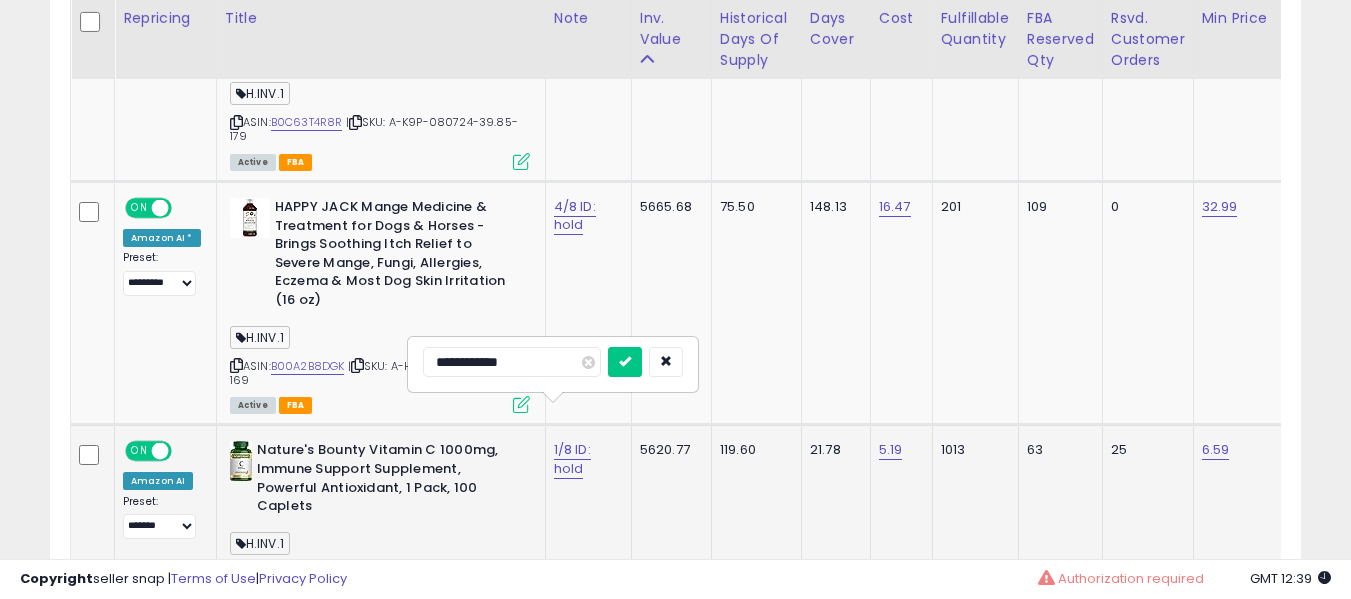 click at bounding box center (625, 362) 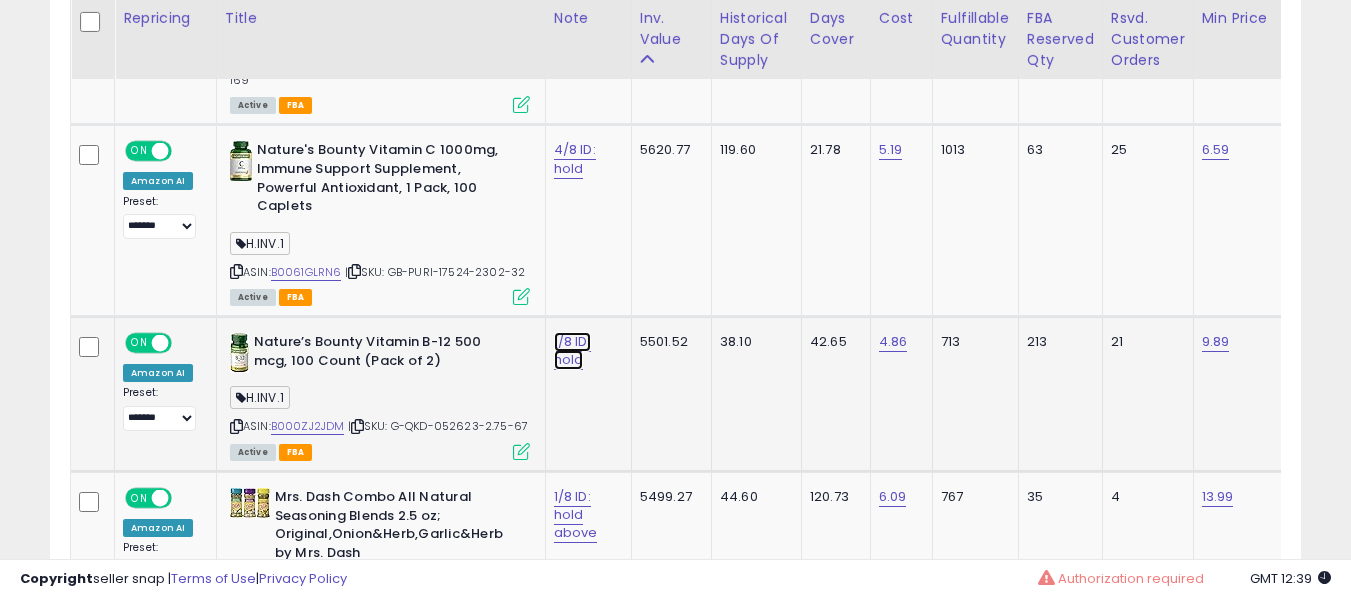 click on "1/8 ID: hold" at bounding box center [576, -1449] 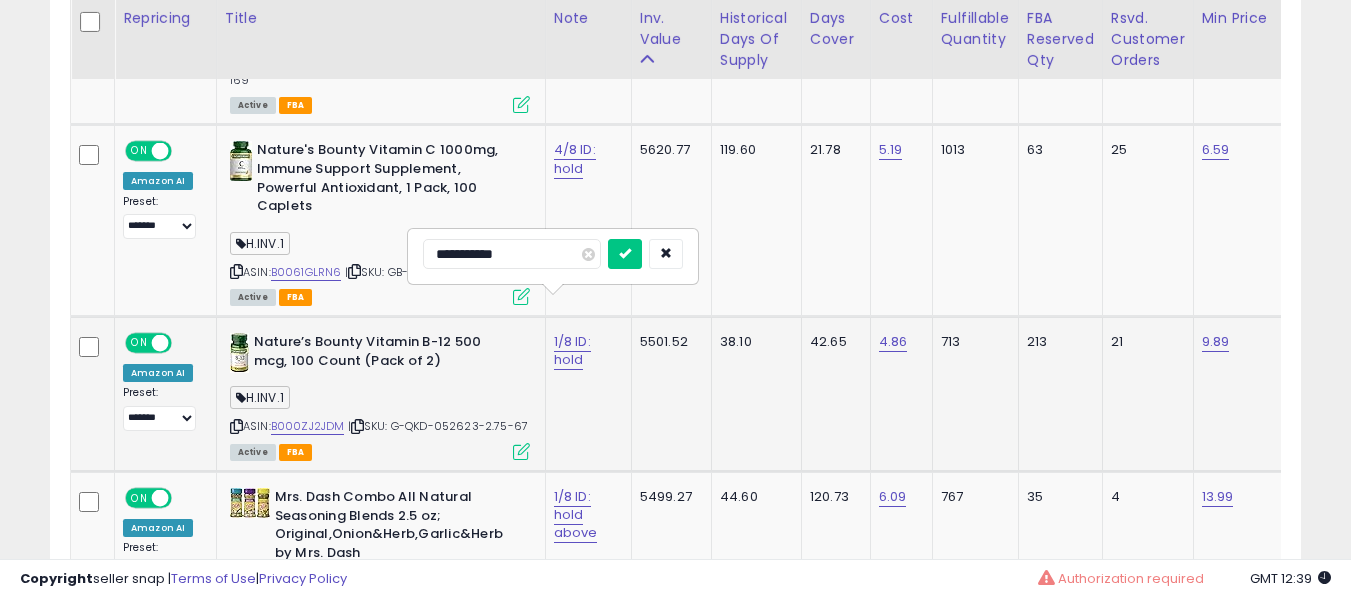 type on "**********" 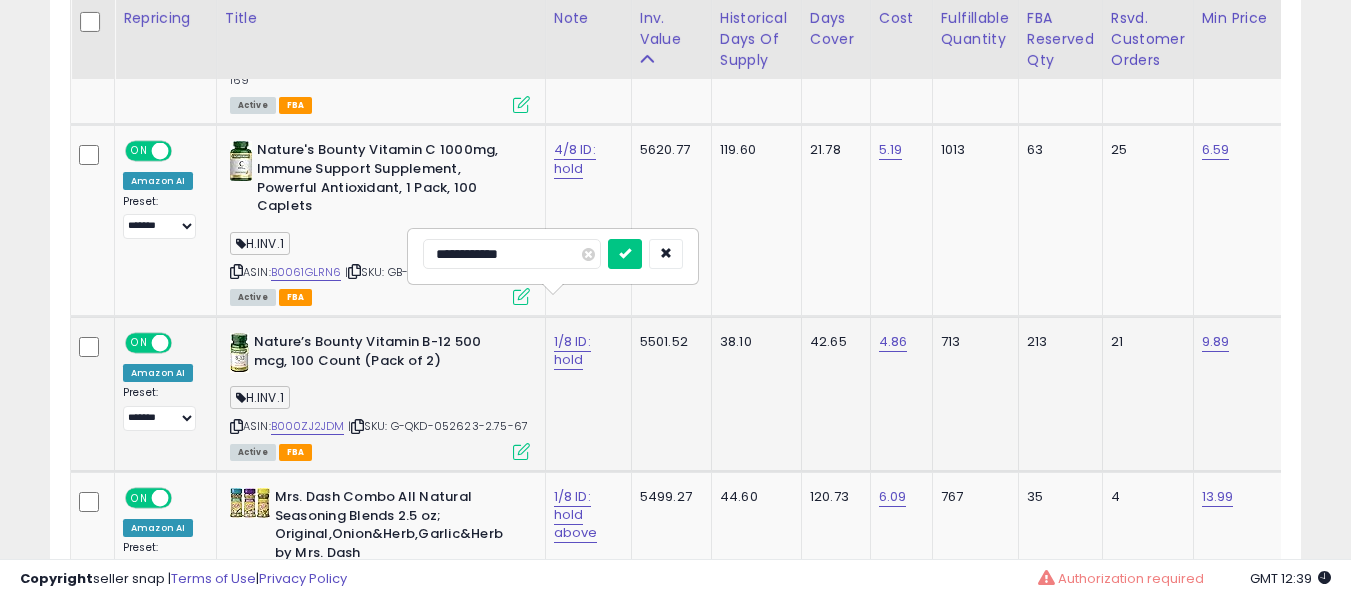 click at bounding box center (625, 254) 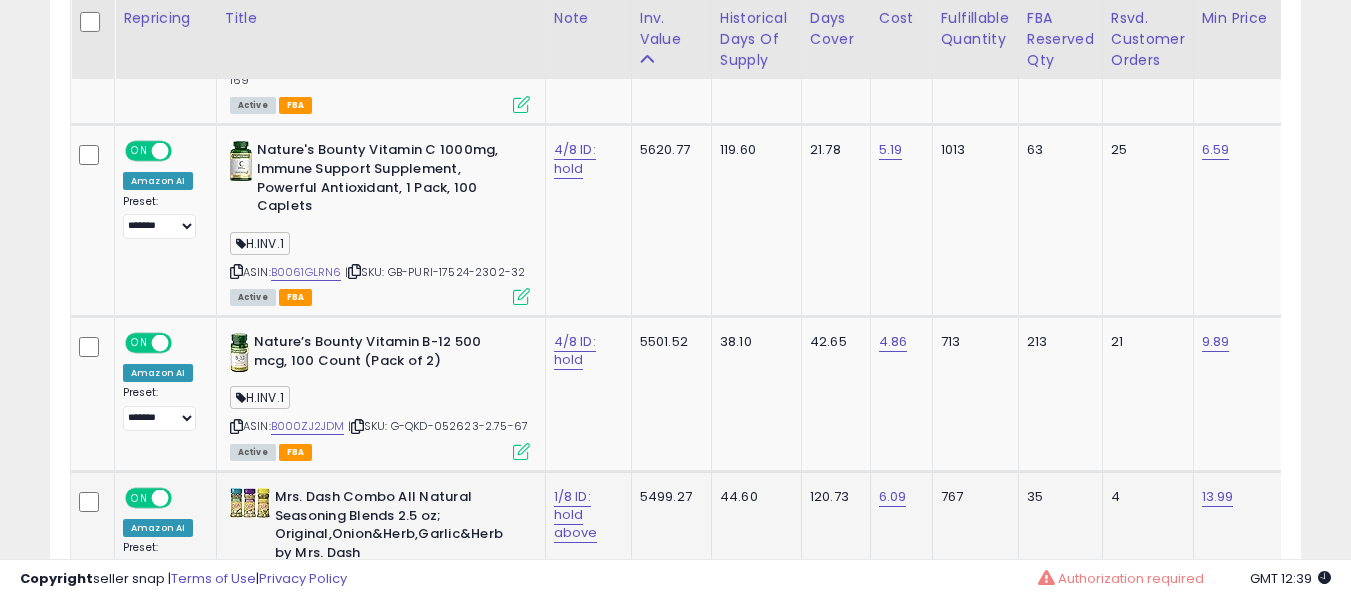 click on "1/8 ID: hold above" 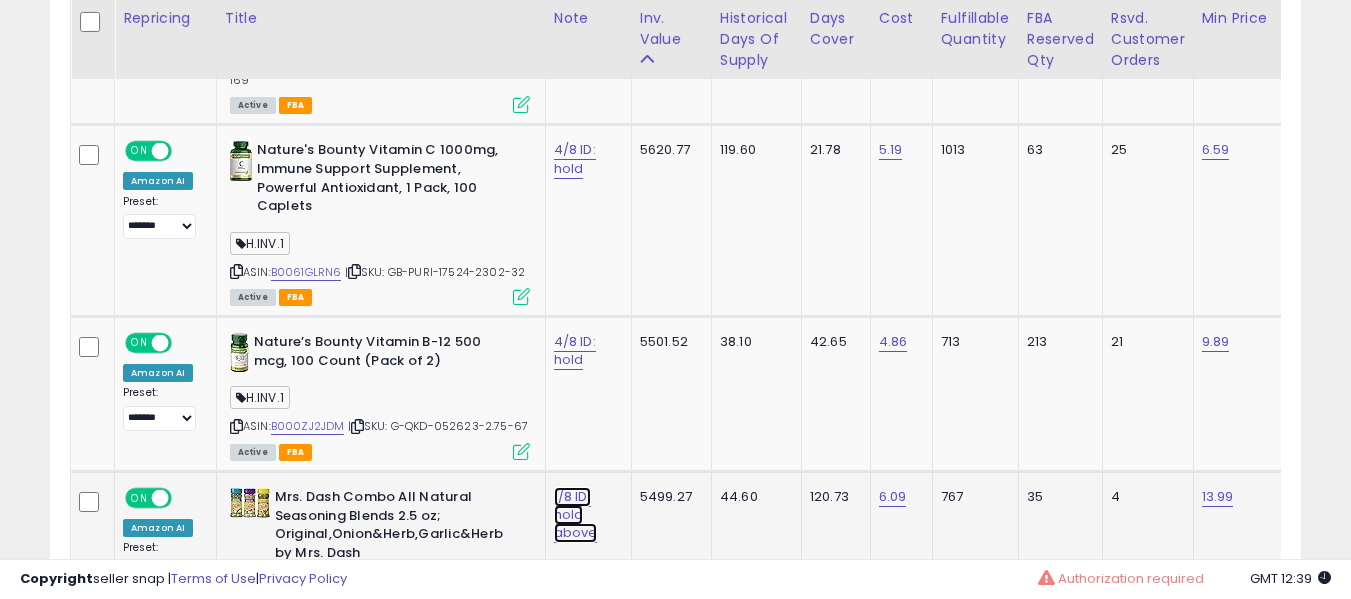 click on "1/8 ID: hold above" at bounding box center (576, -1449) 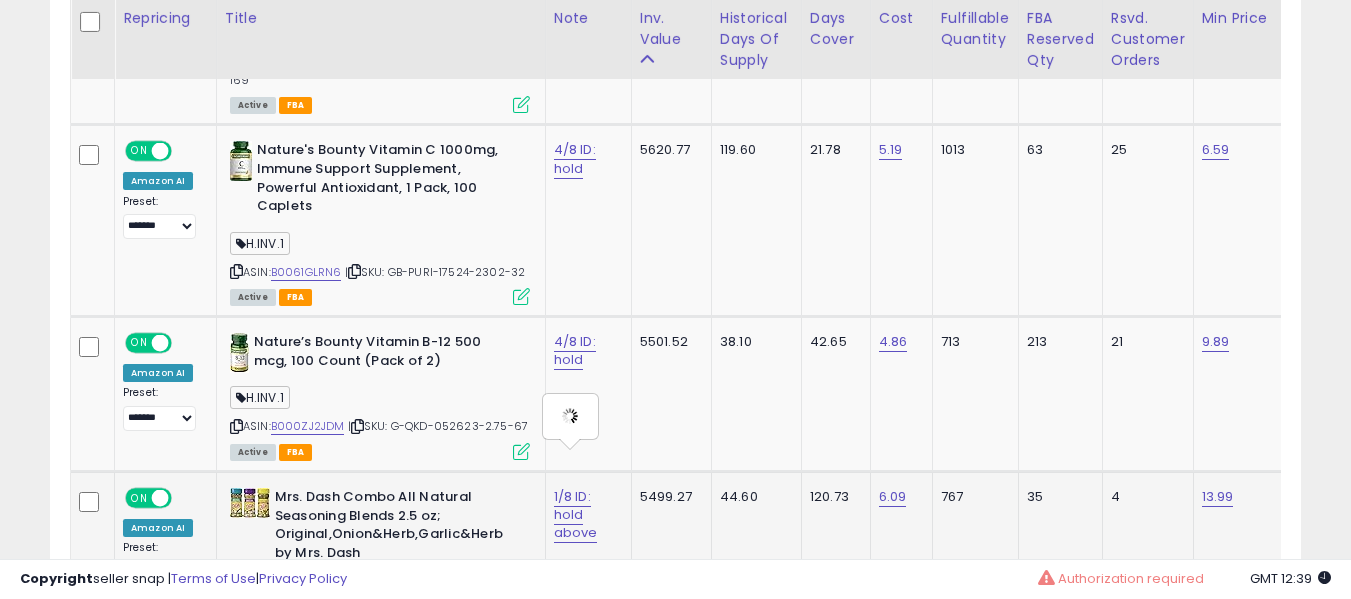 type on "**********" 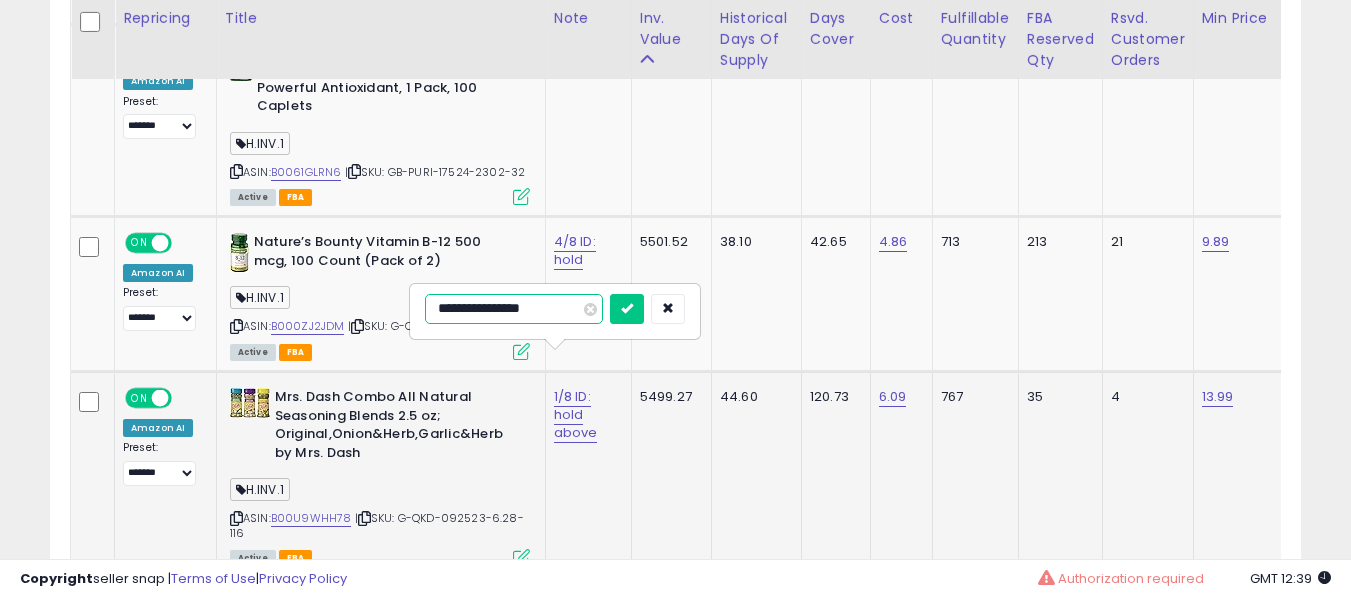 type on "**********" 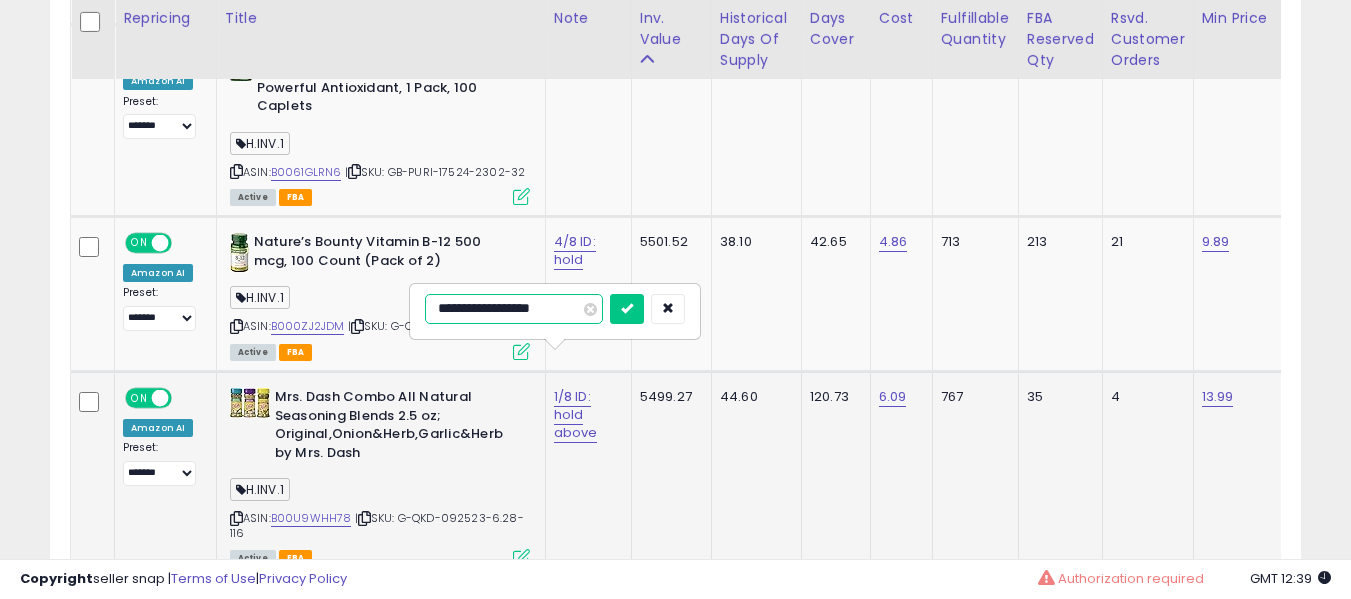 click at bounding box center [627, 309] 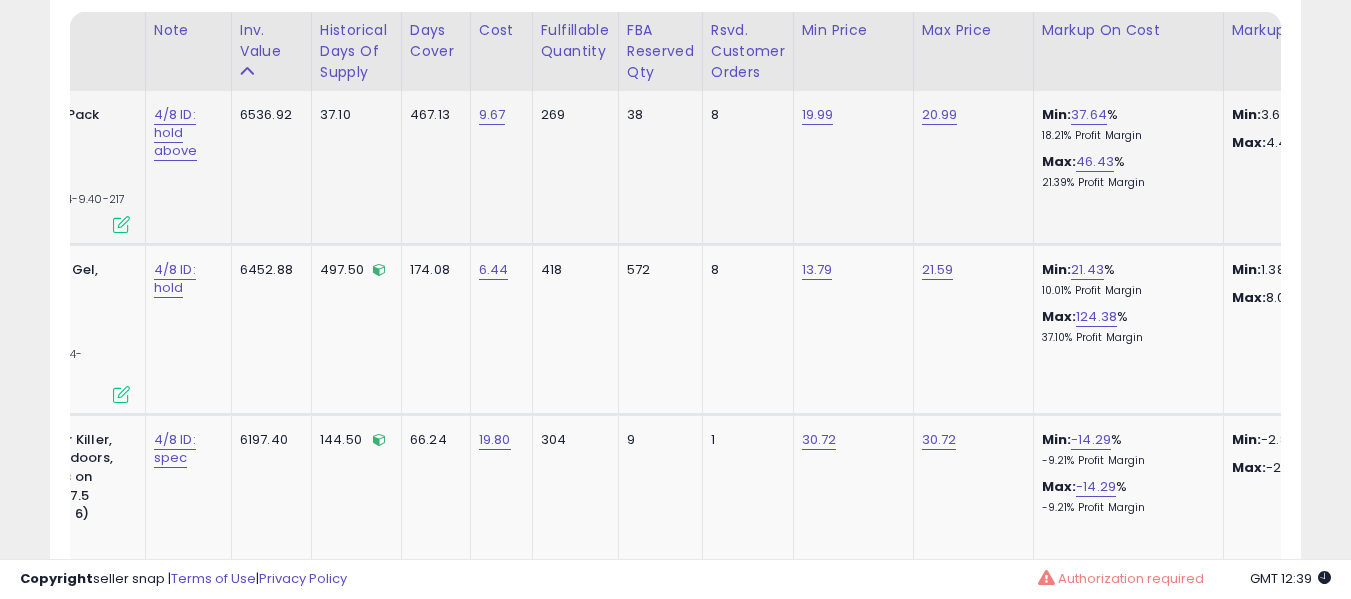click on "19.99" 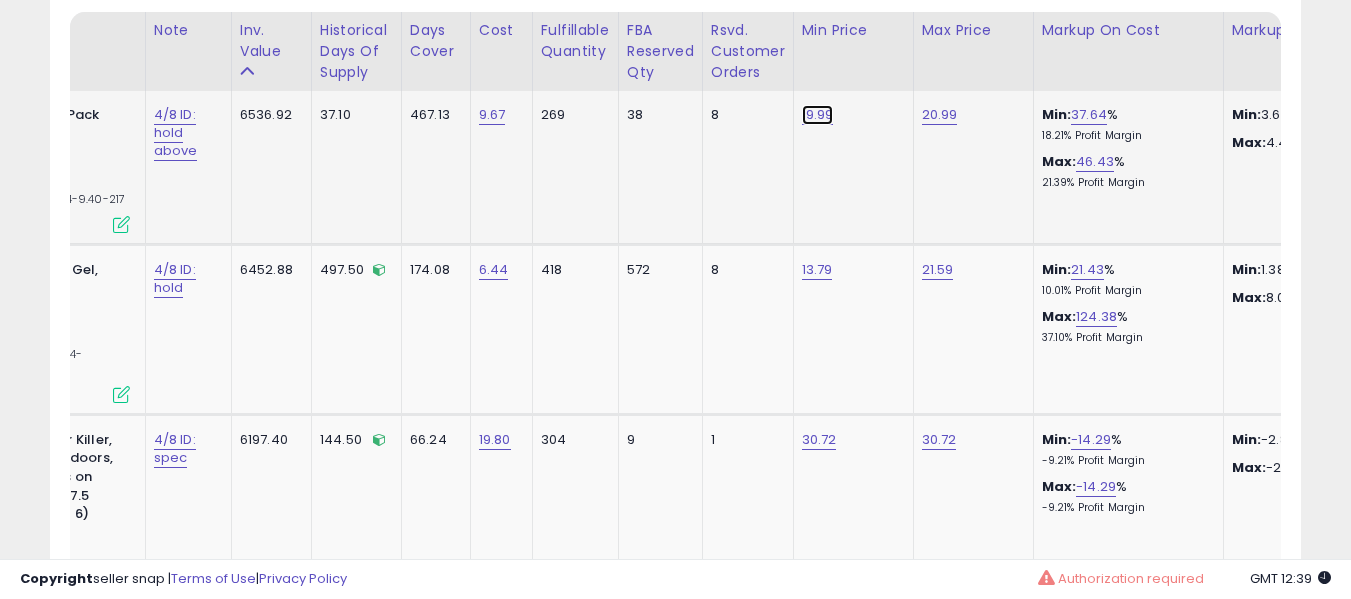 click on "19.99" at bounding box center (818, 115) 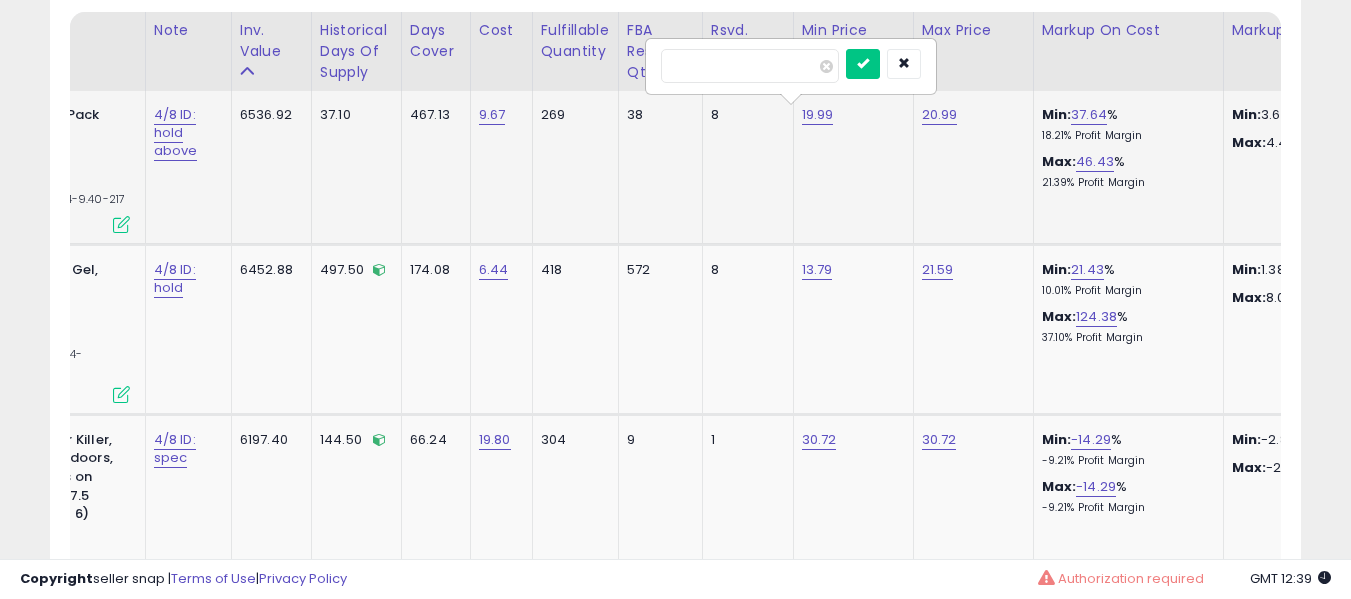 type on "*****" 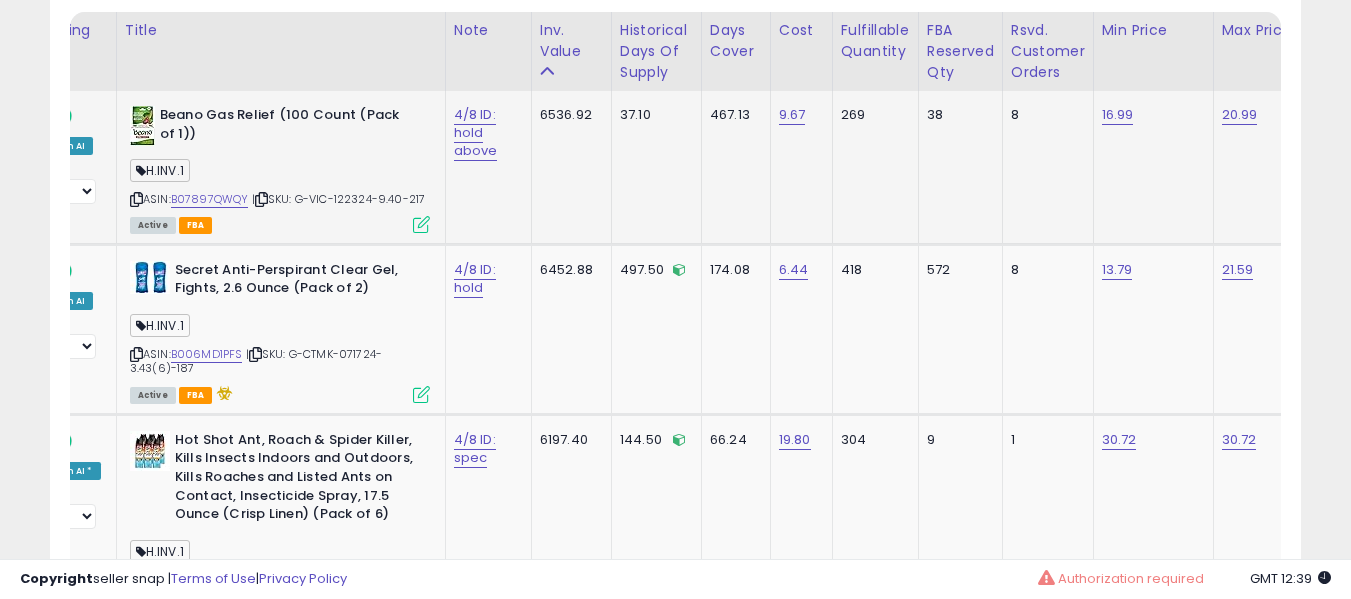 click on "4/8 ID: hold above" at bounding box center [485, 133] 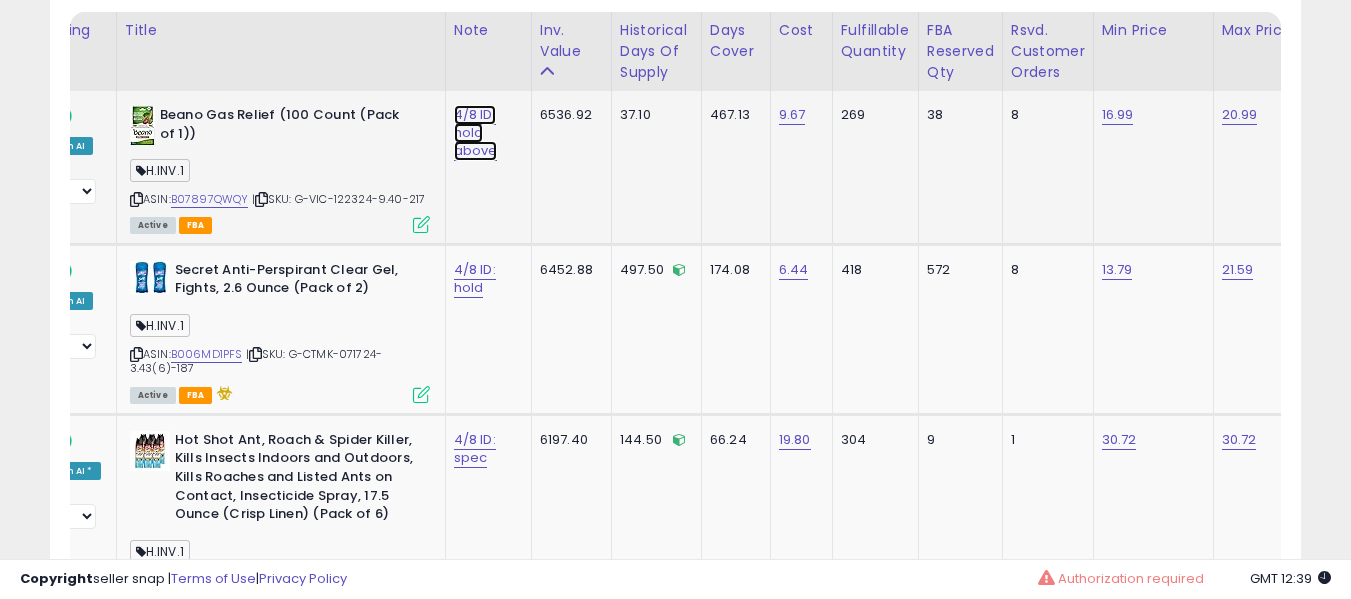 click on "4/8 ID: hold above" at bounding box center [476, 133] 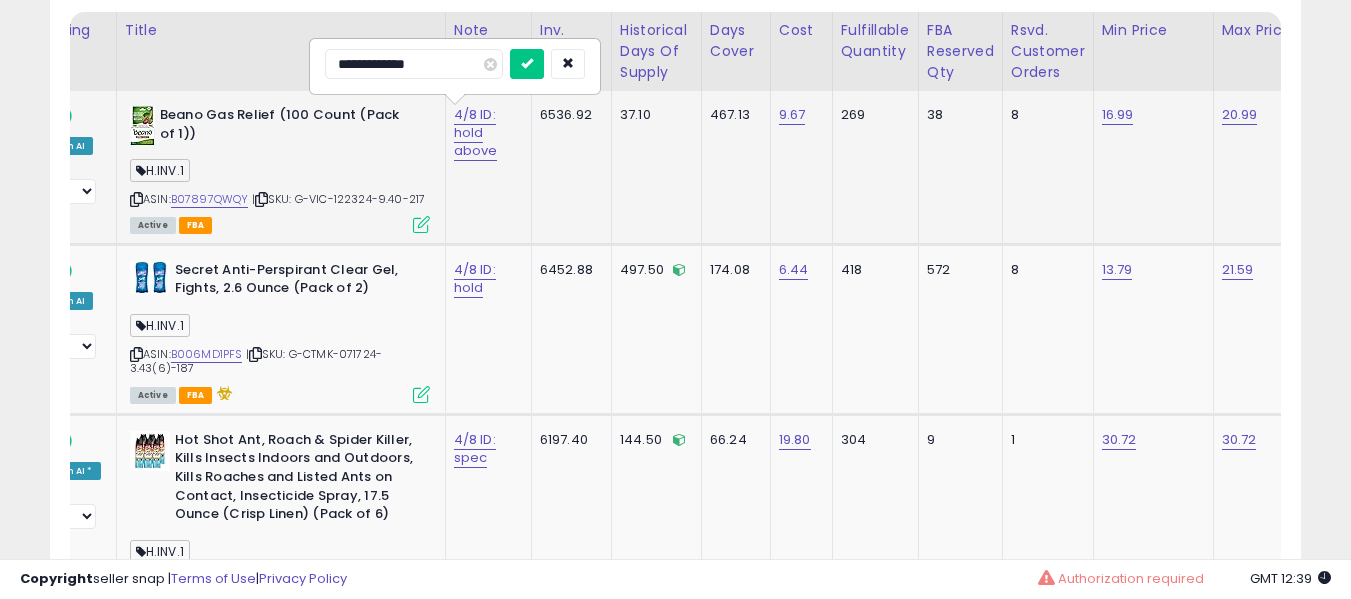 type on "**********" 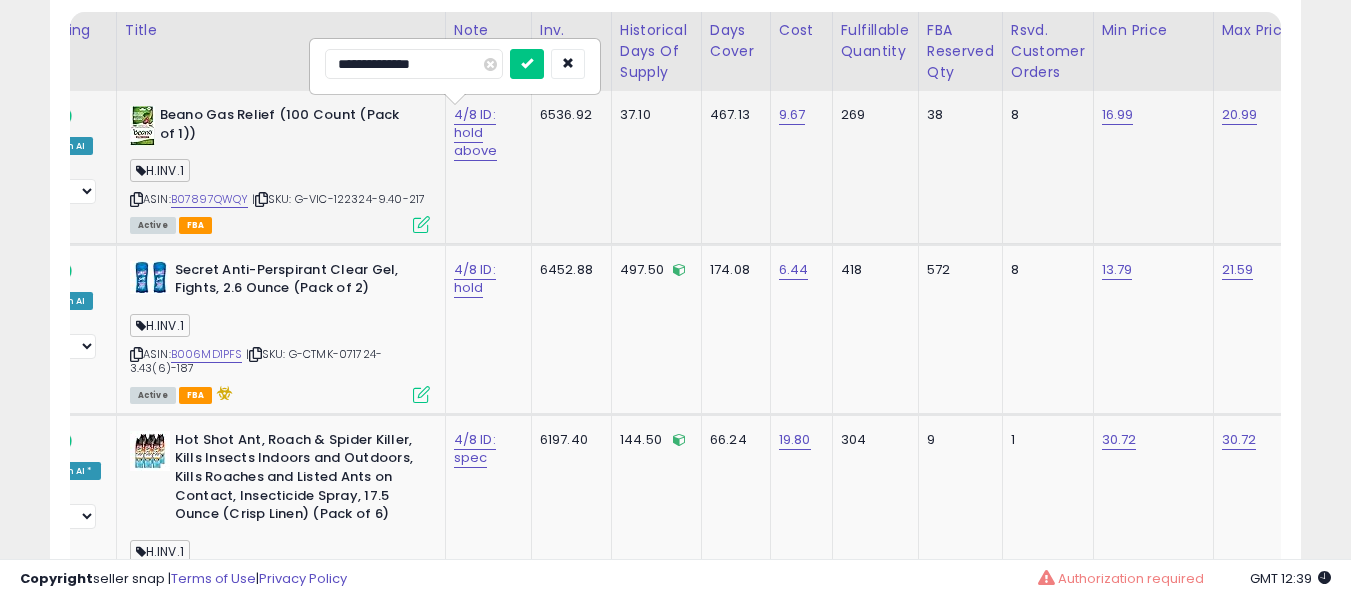 click at bounding box center (527, 64) 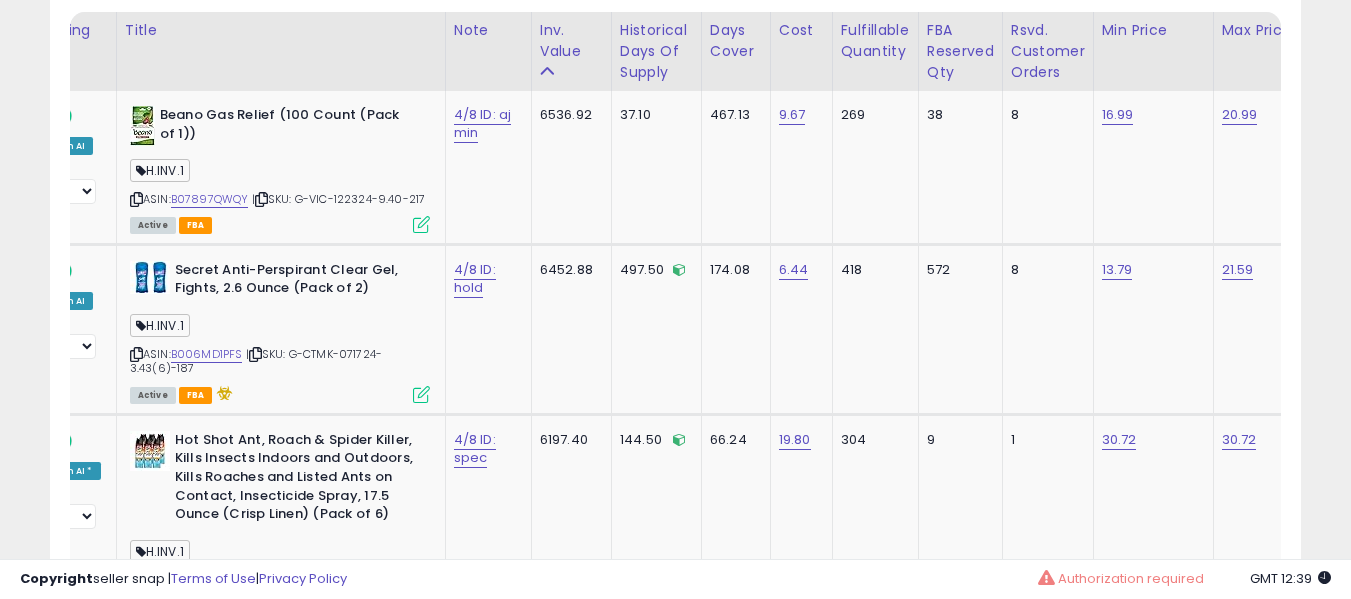 scroll, scrollTop: 0, scrollLeft: 0, axis: both 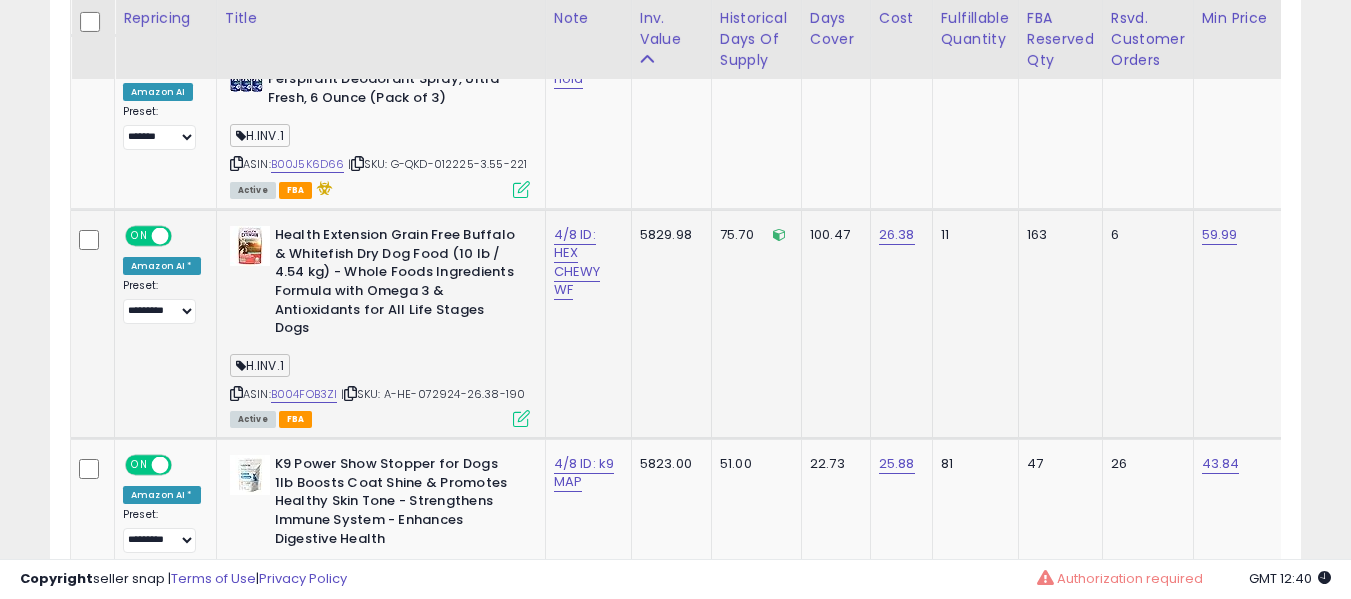 drag, startPoint x: 318, startPoint y: 387, endPoint x: 309, endPoint y: 382, distance: 10.29563 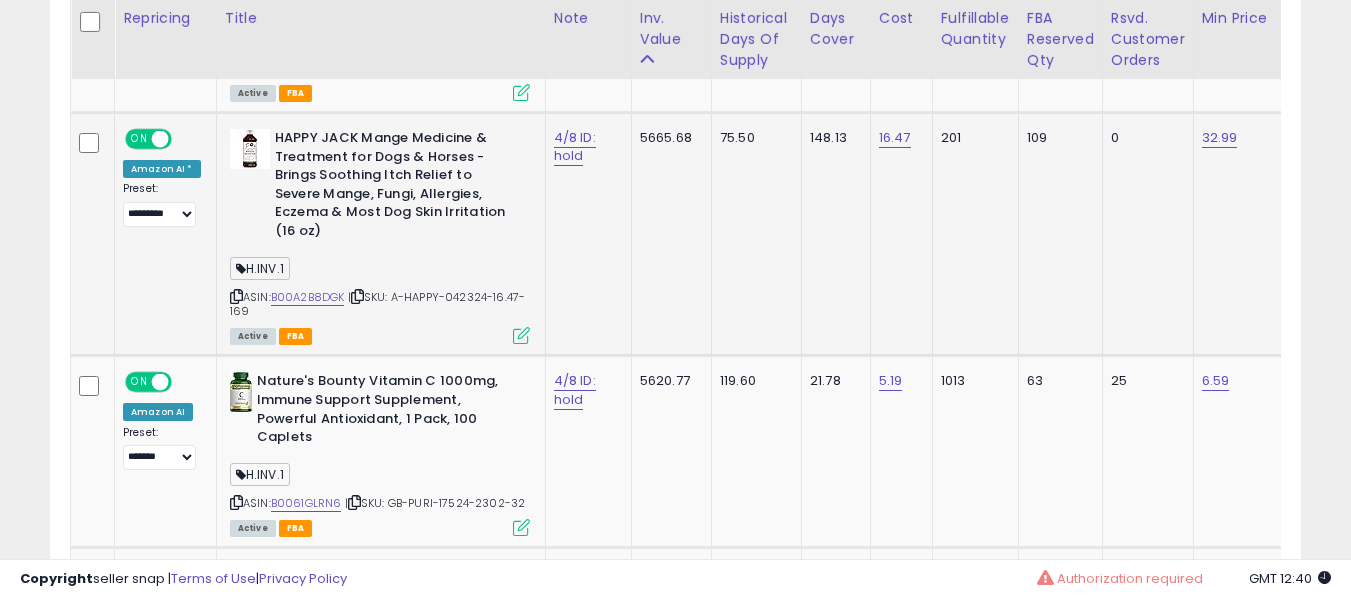 drag, startPoint x: 295, startPoint y: 269, endPoint x: 301, endPoint y: 255, distance: 15.231546 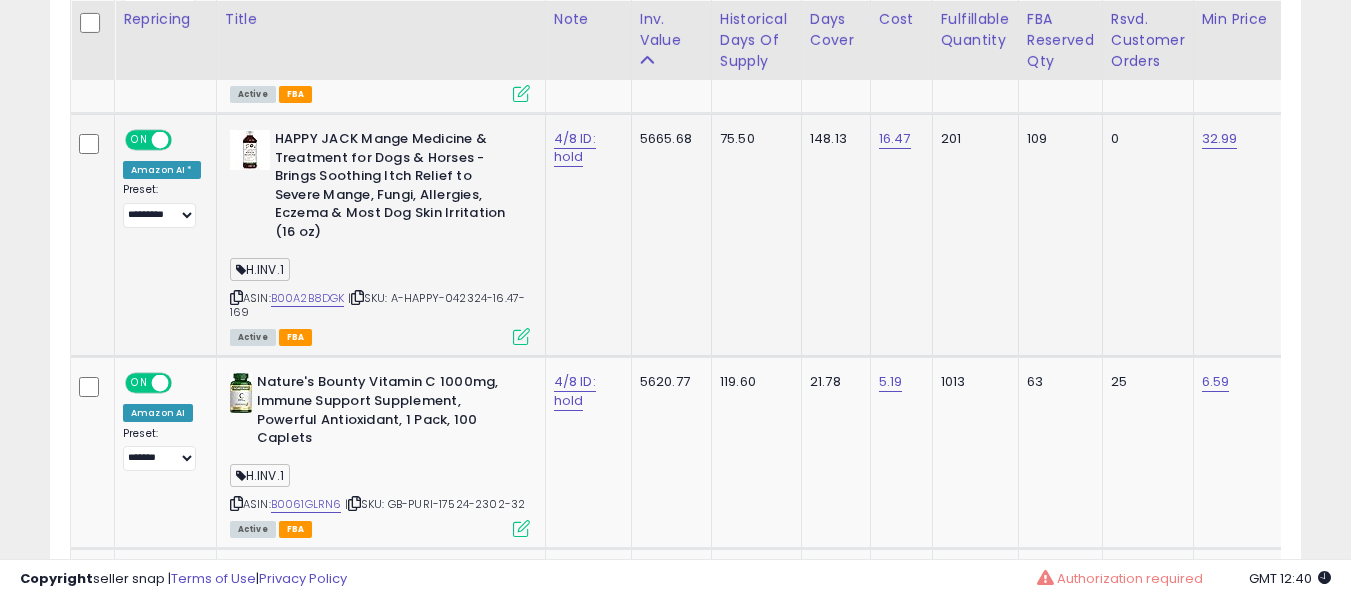 scroll, scrollTop: 2357, scrollLeft: 0, axis: vertical 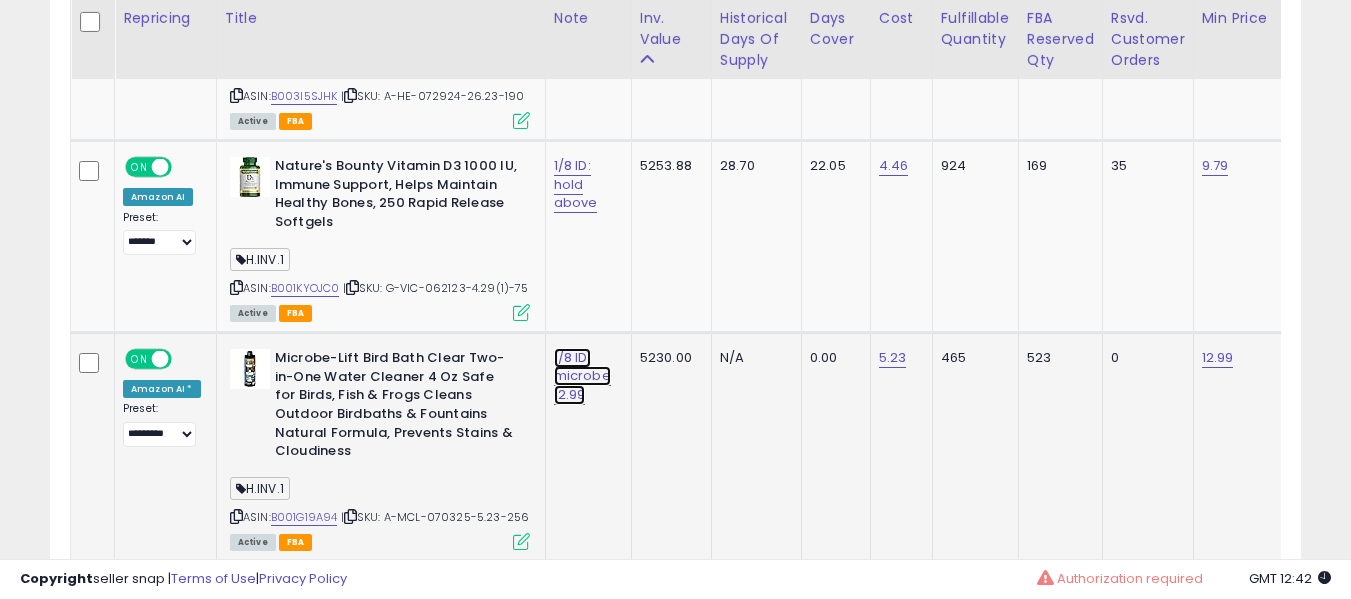 click on "1/8 ID: microbe 12.99" at bounding box center [583, -2224] 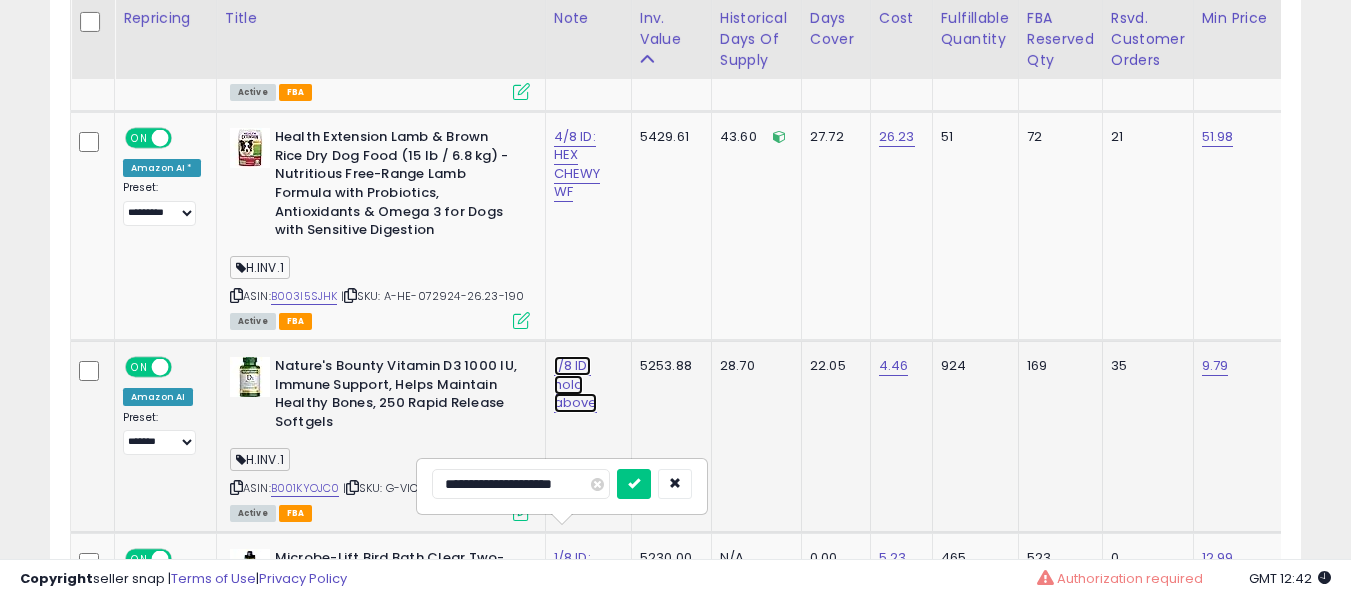 click on "1/8 ID: hold above" at bounding box center [583, -2024] 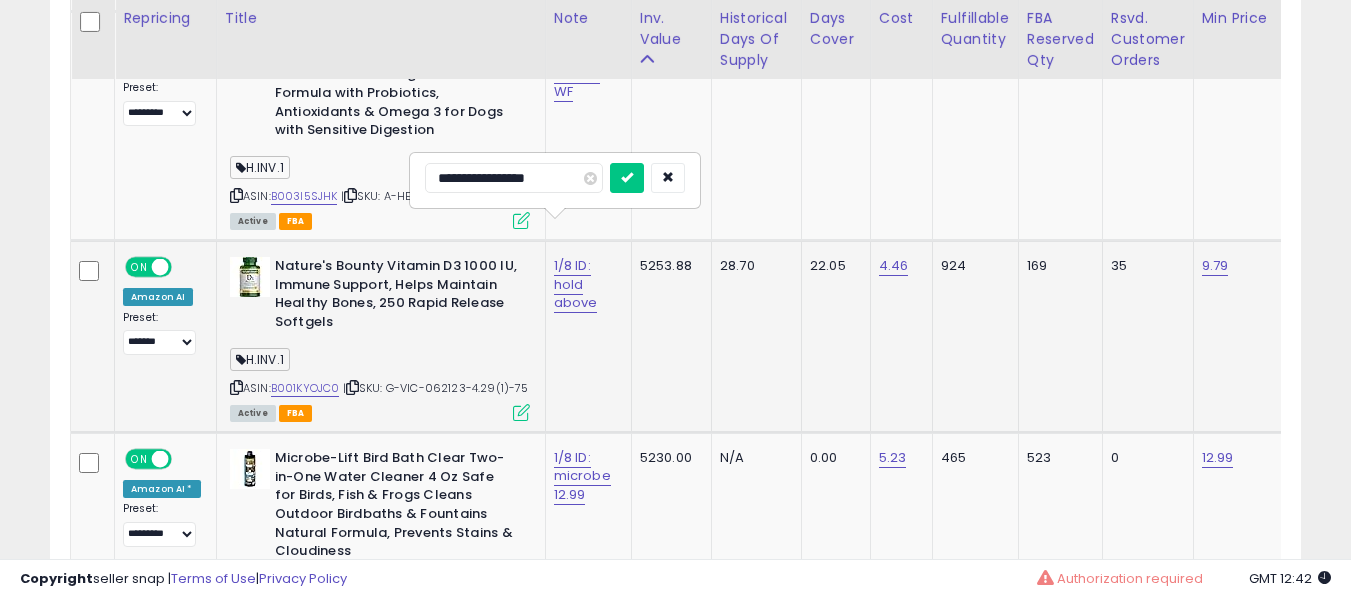 type on "**********" 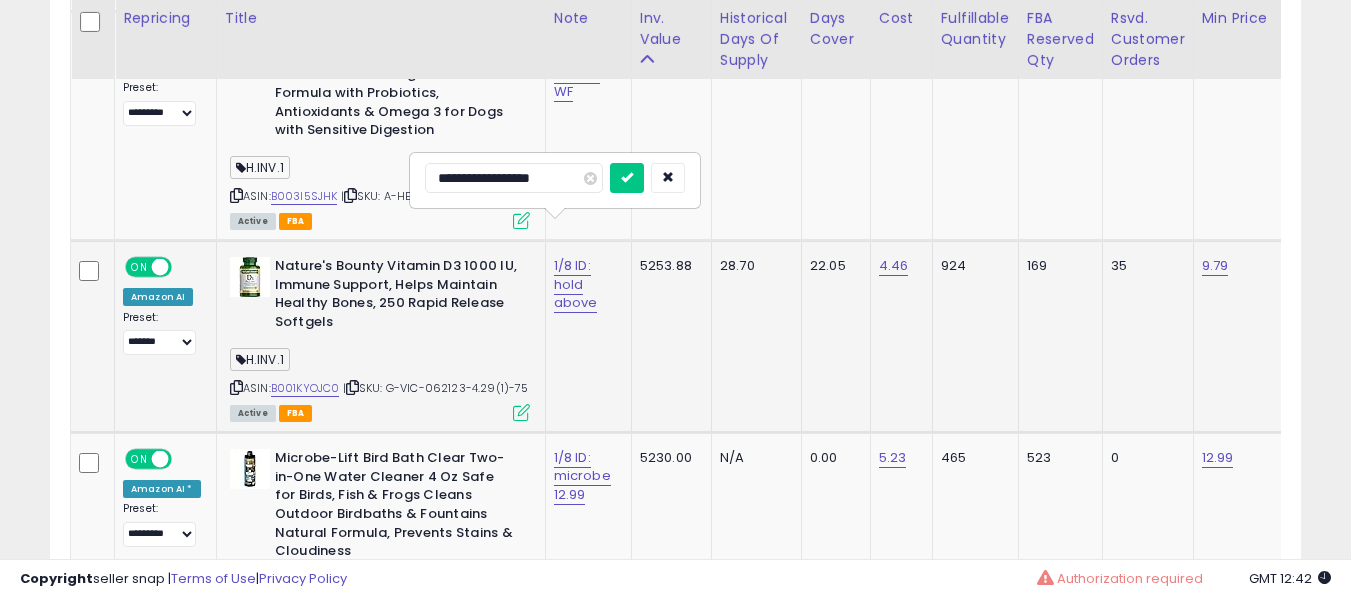click at bounding box center [627, 178] 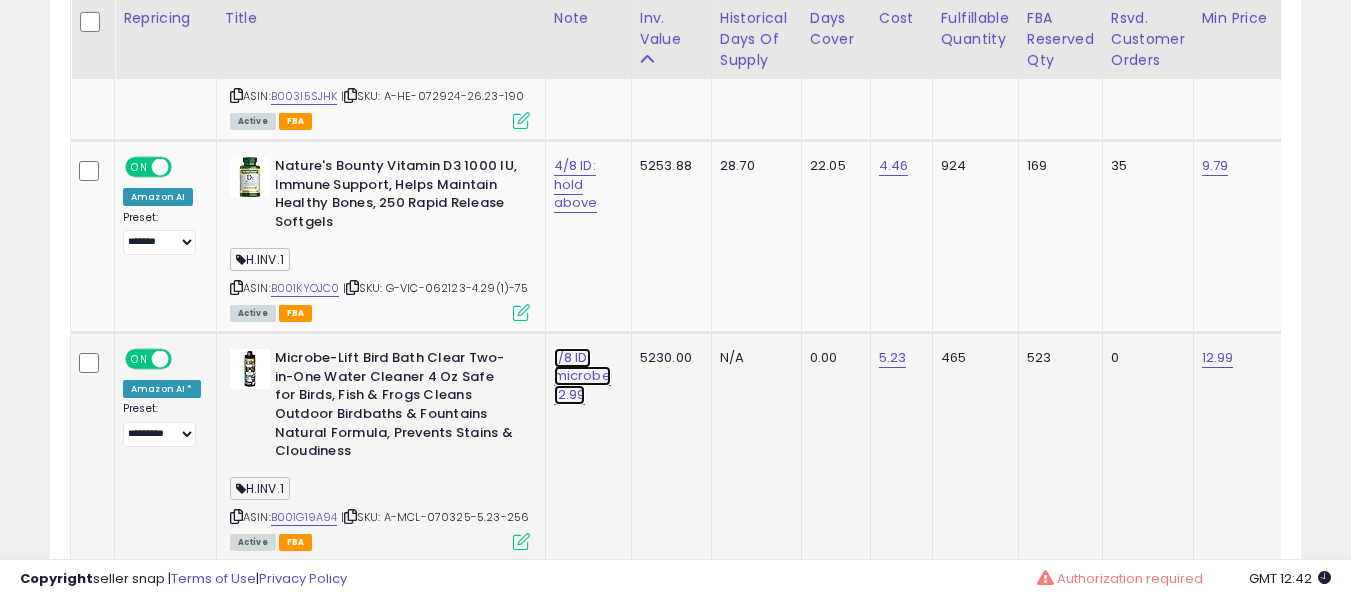 click on "1/8 ID: microbe 12.99" at bounding box center [583, -2224] 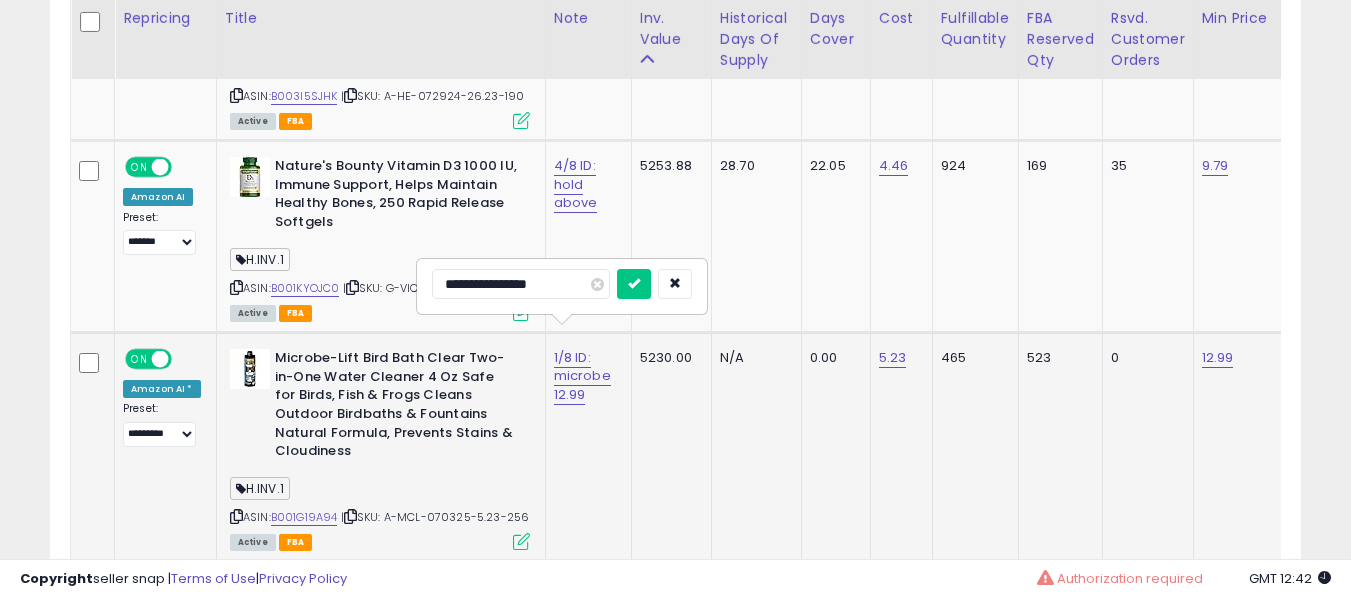 type on "**********" 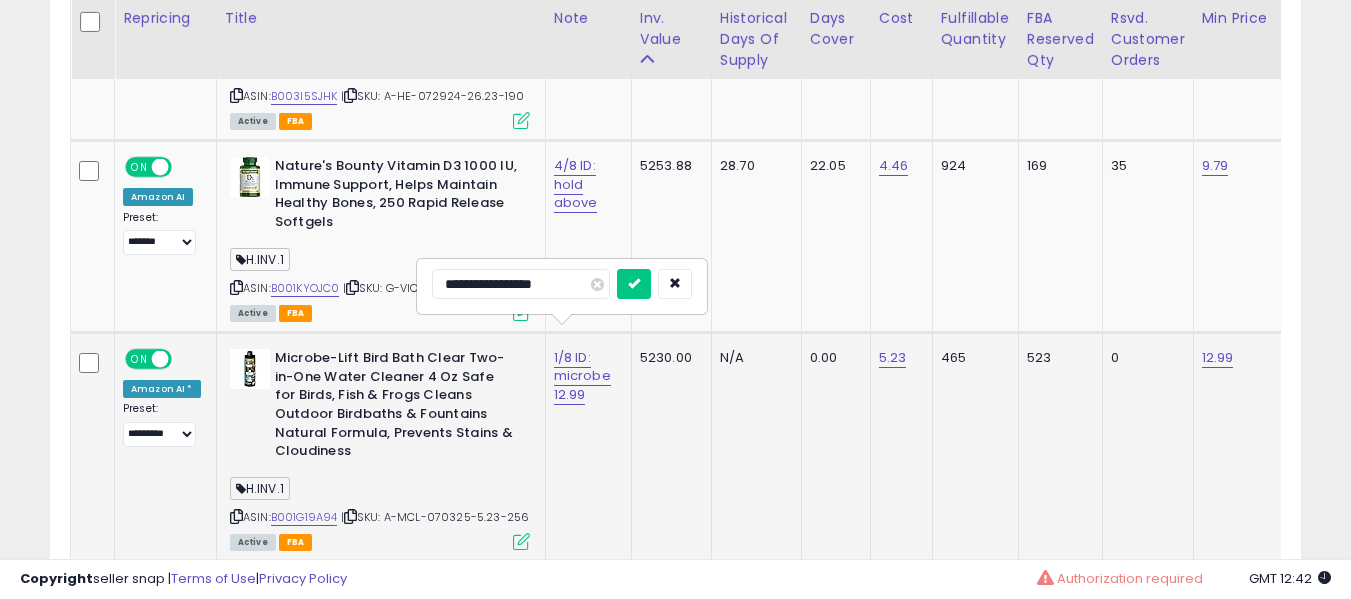 click at bounding box center (634, 284) 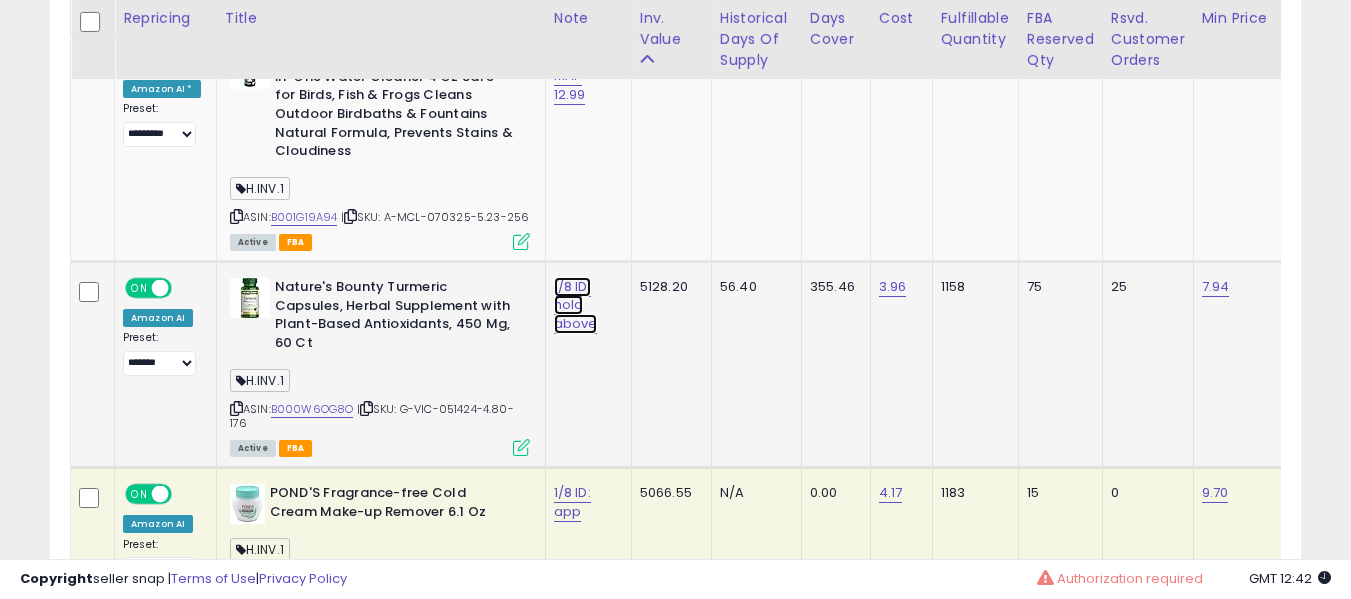 click on "1/8 ID: hold above" at bounding box center [583, -2524] 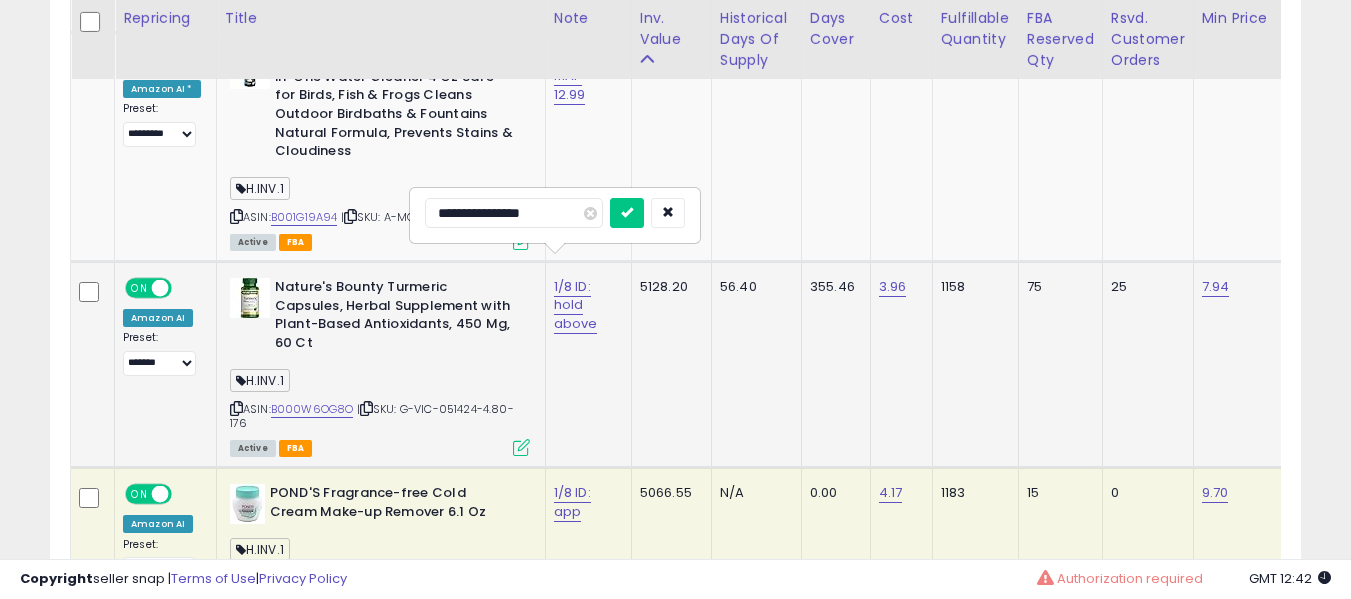 type on "**********" 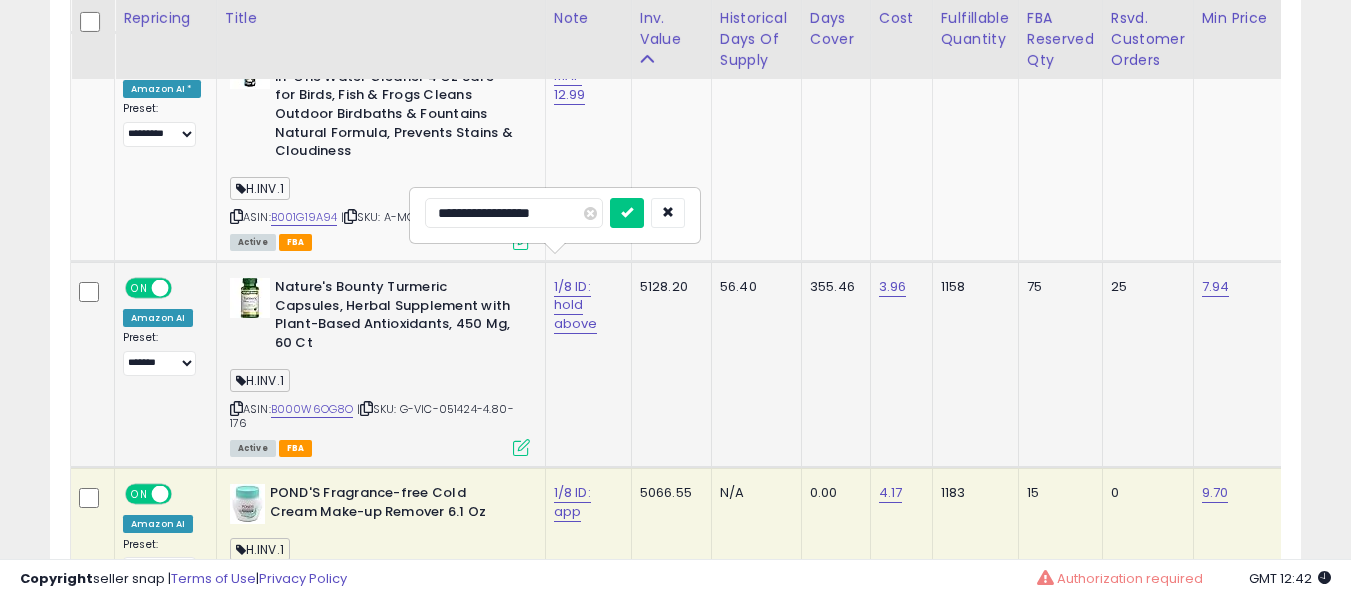 click at bounding box center (627, 213) 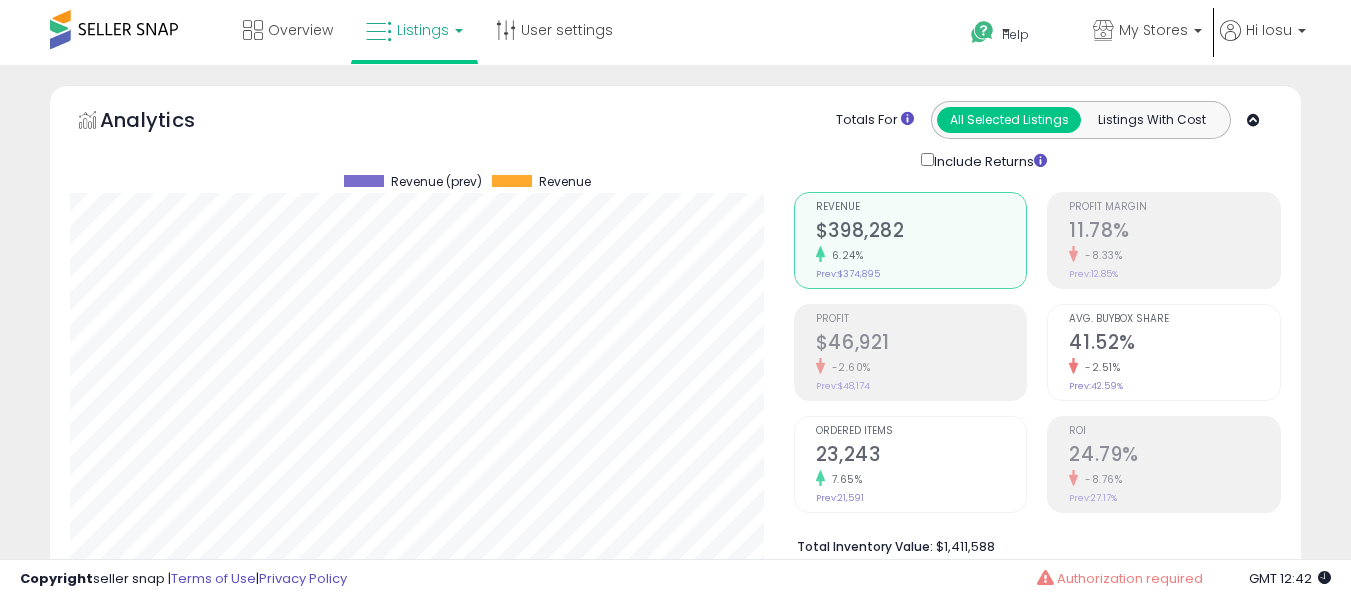 select on "**" 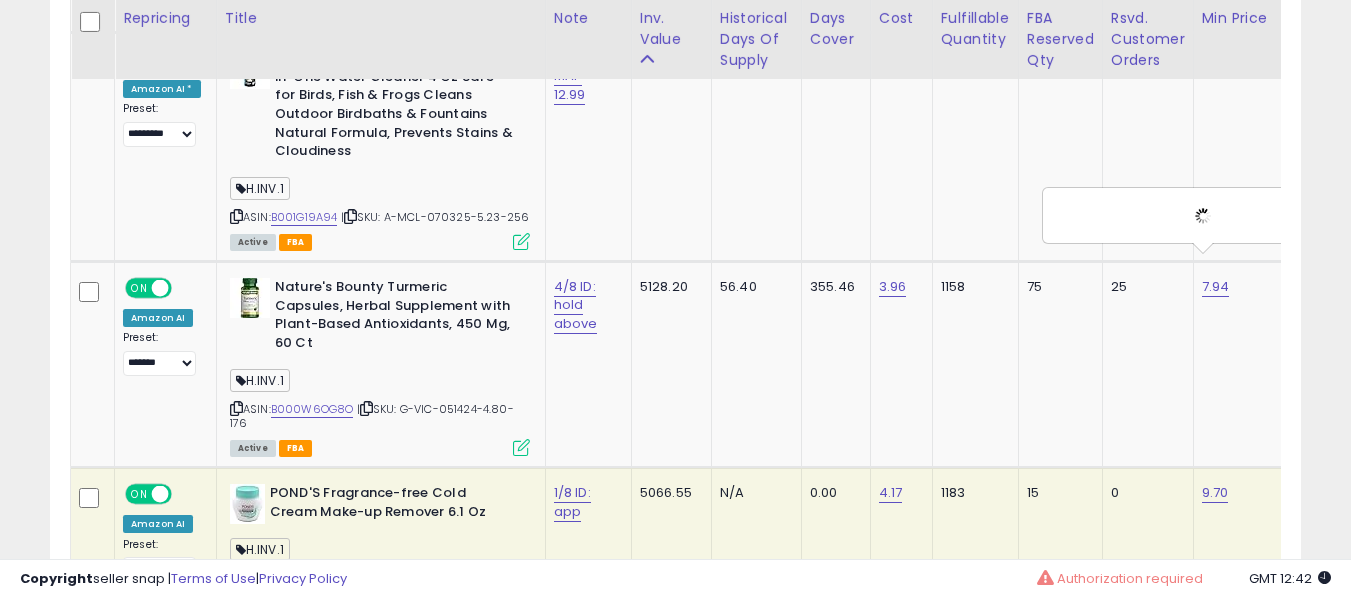 scroll, scrollTop: 3657, scrollLeft: 0, axis: vertical 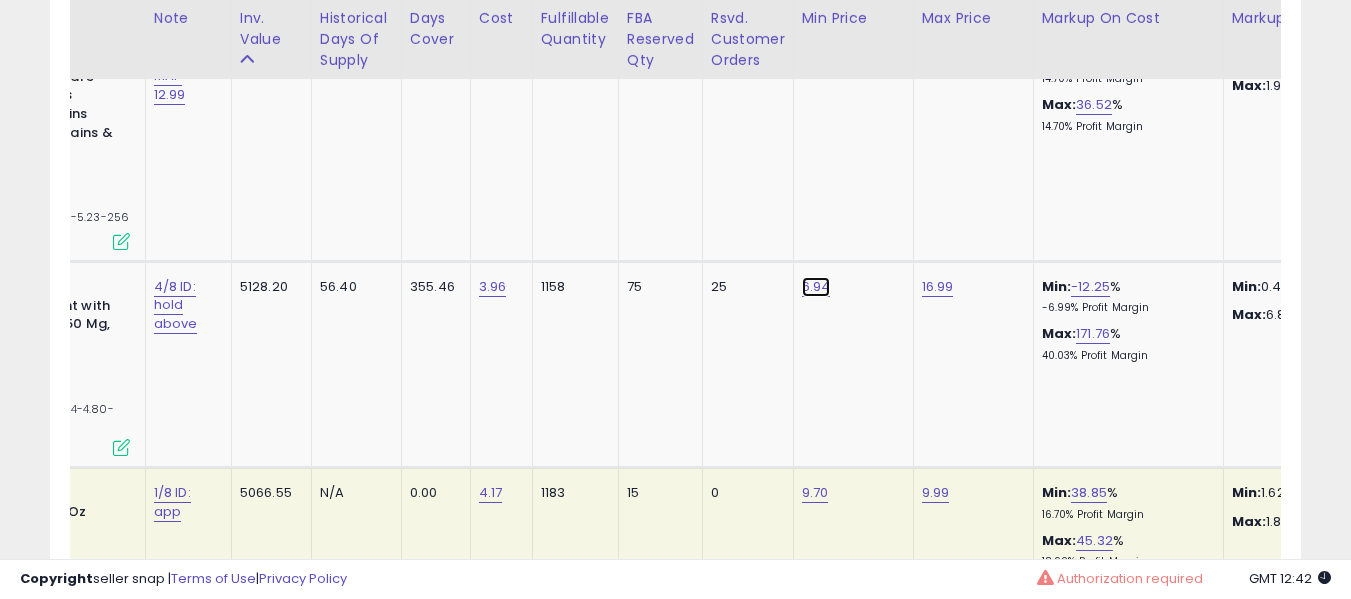 click on "6.94" at bounding box center [818, -2533] 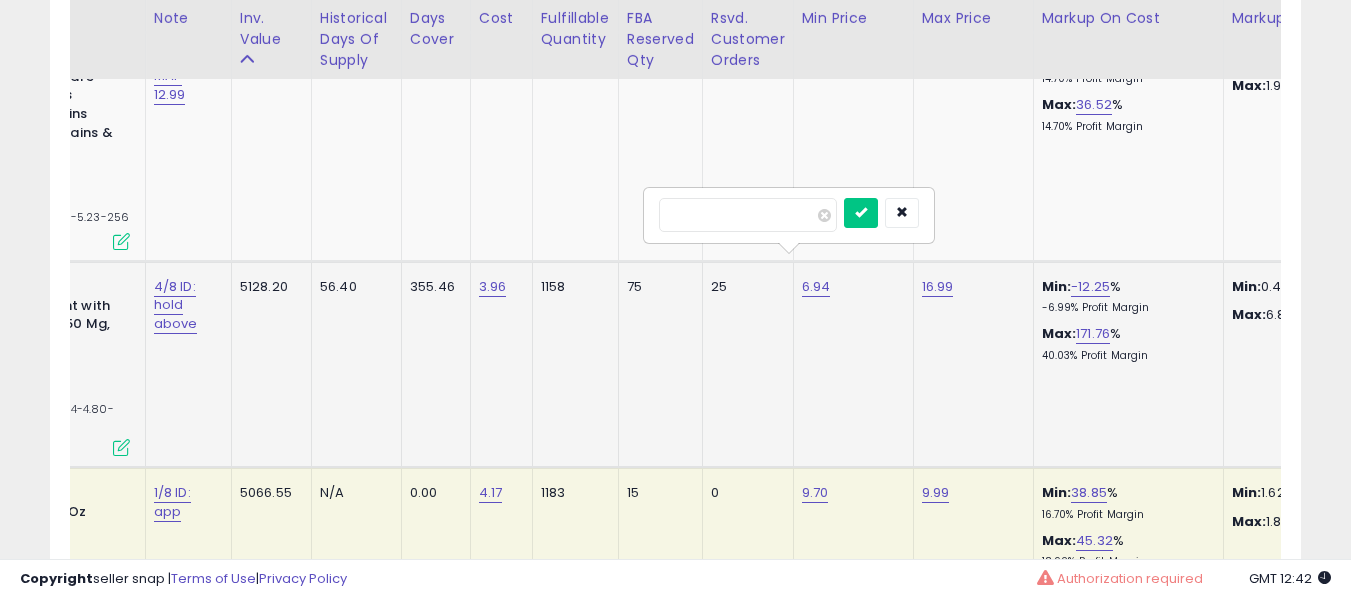 scroll, scrollTop: 0, scrollLeft: 294, axis: horizontal 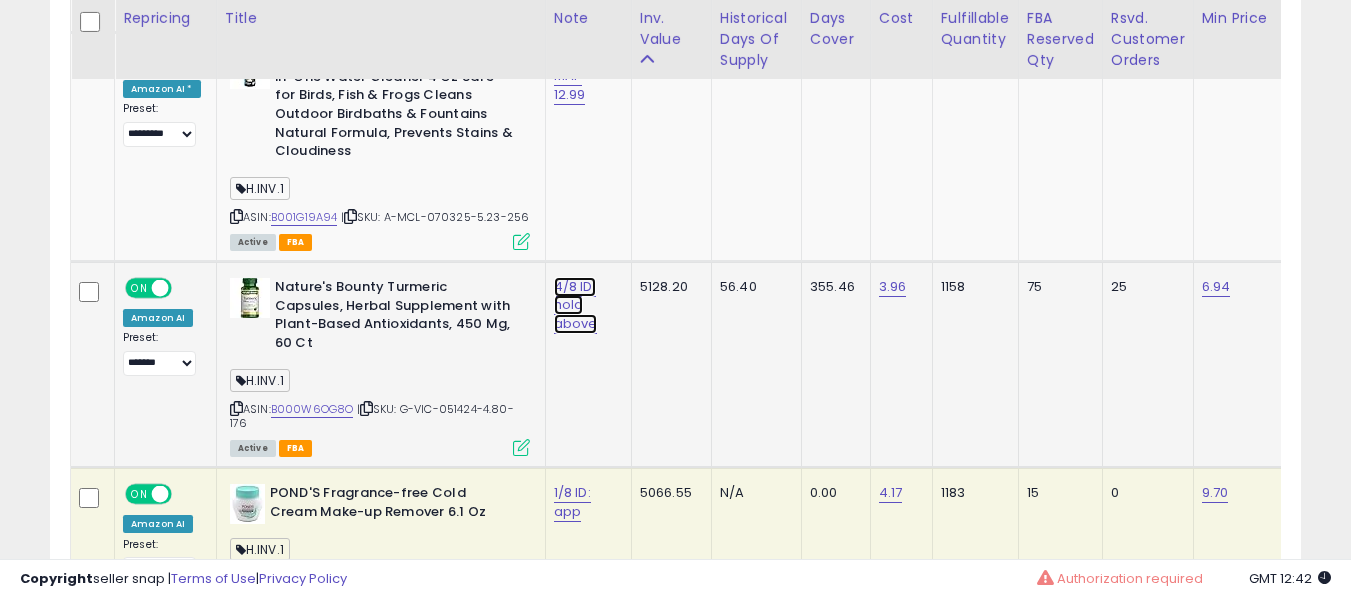 click on "4/8 ID: hold above" at bounding box center [583, -2524] 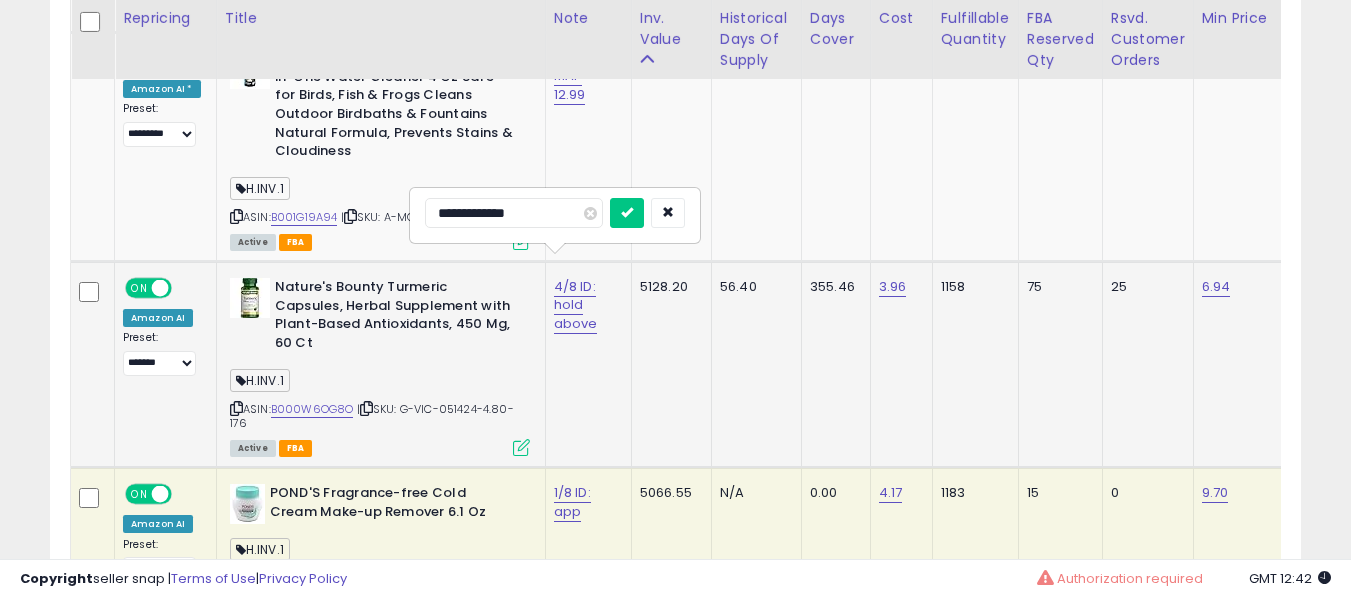 type on "**********" 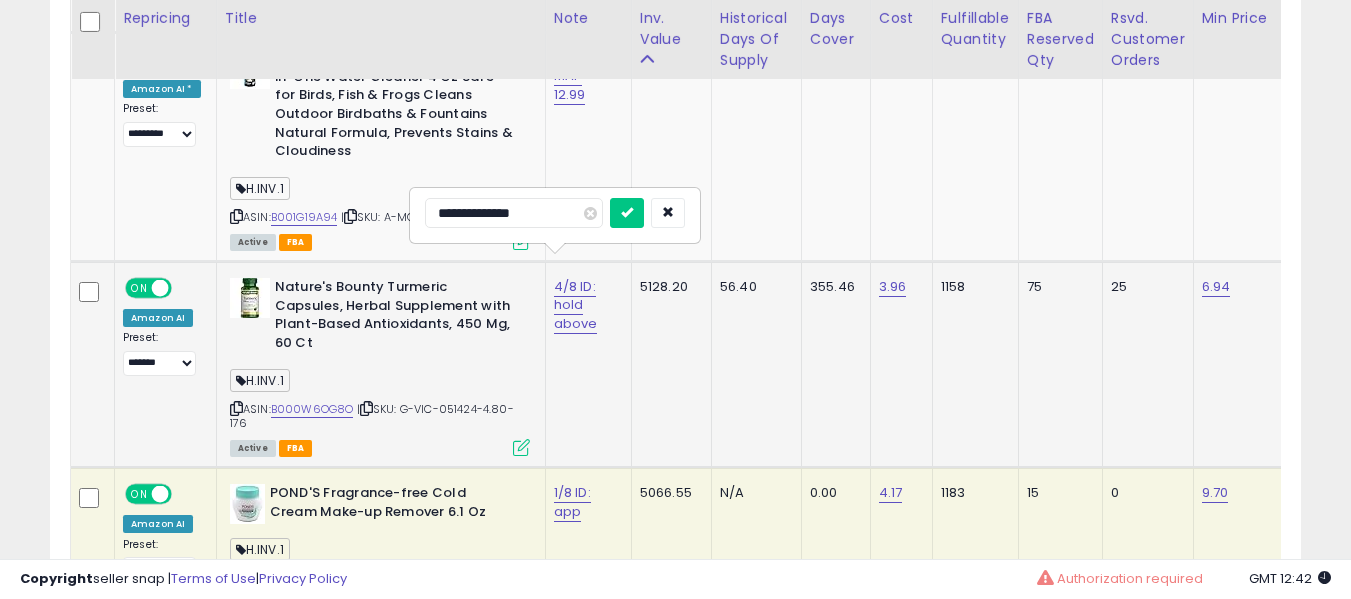 click at bounding box center (627, 213) 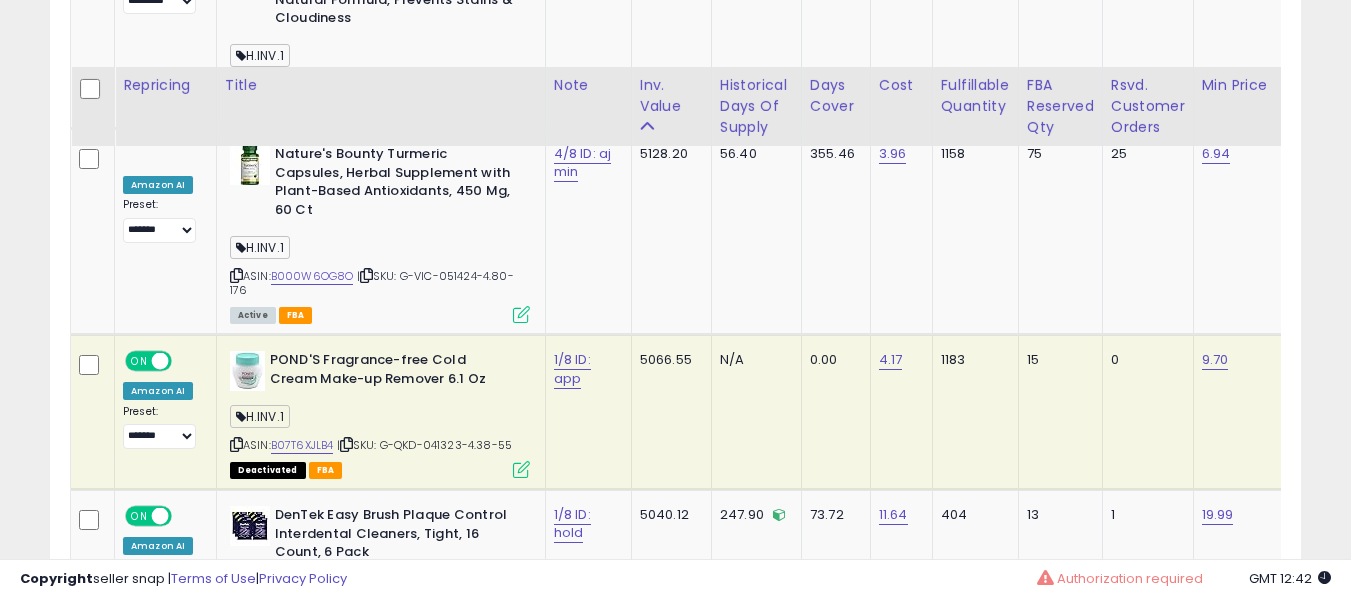 scroll, scrollTop: 3857, scrollLeft: 0, axis: vertical 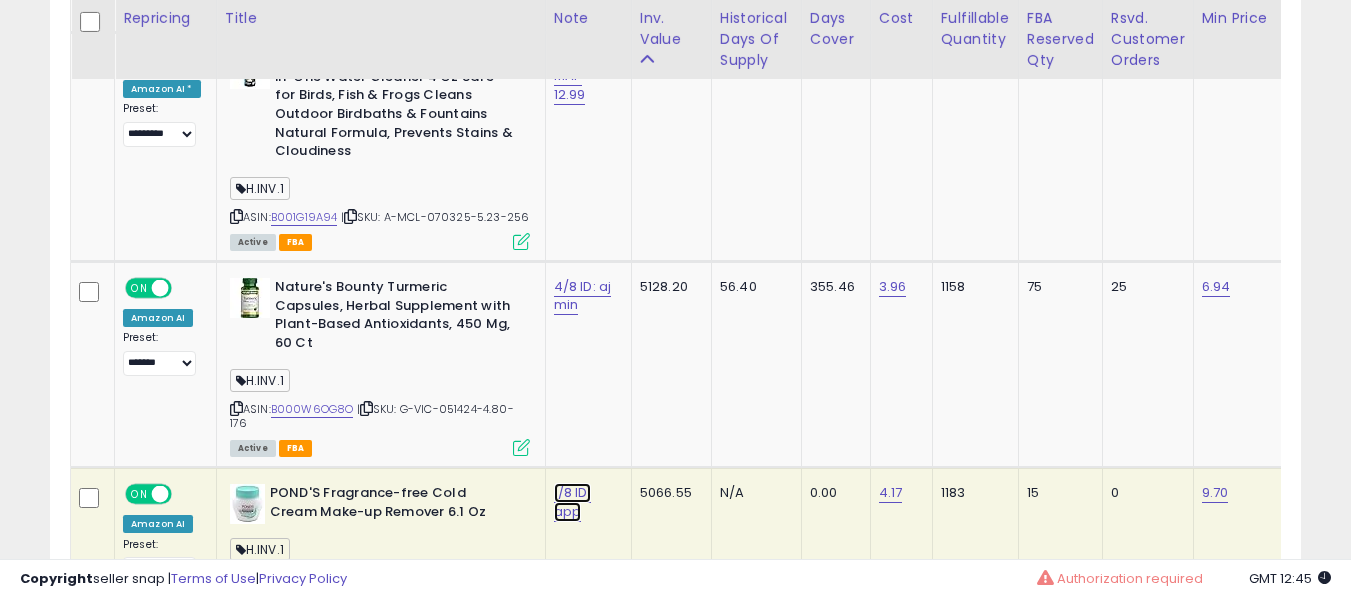click on "1/8 ID: app" at bounding box center (572, 502) 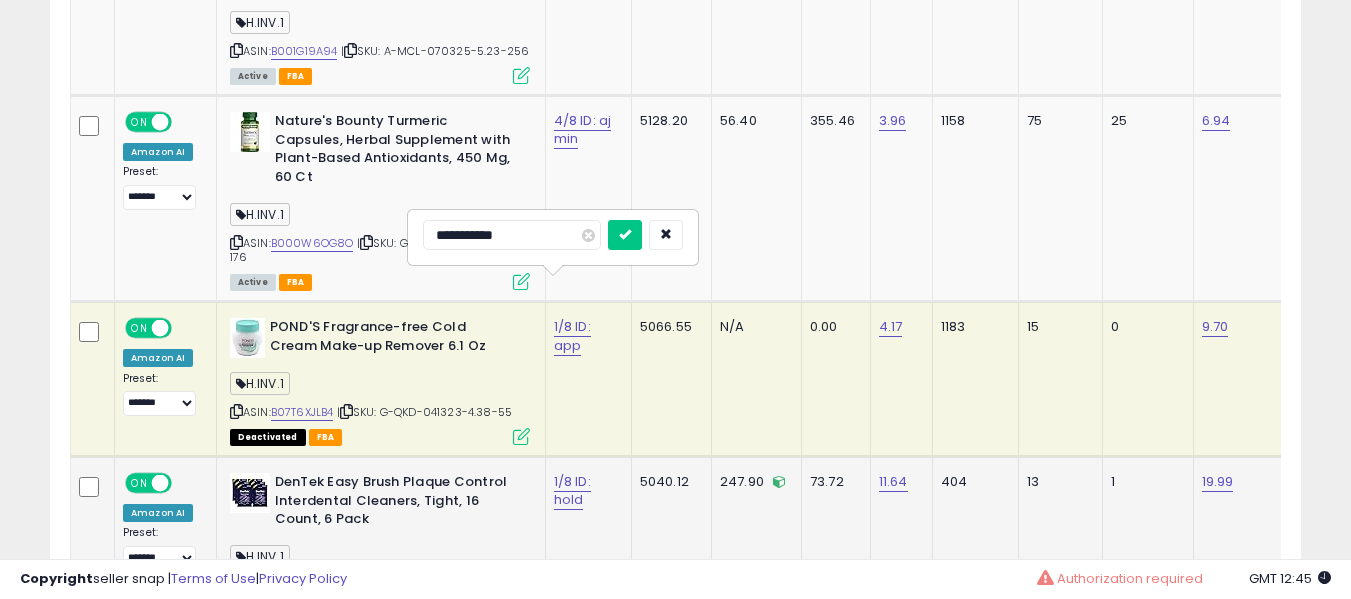 scroll, scrollTop: 3857, scrollLeft: 0, axis: vertical 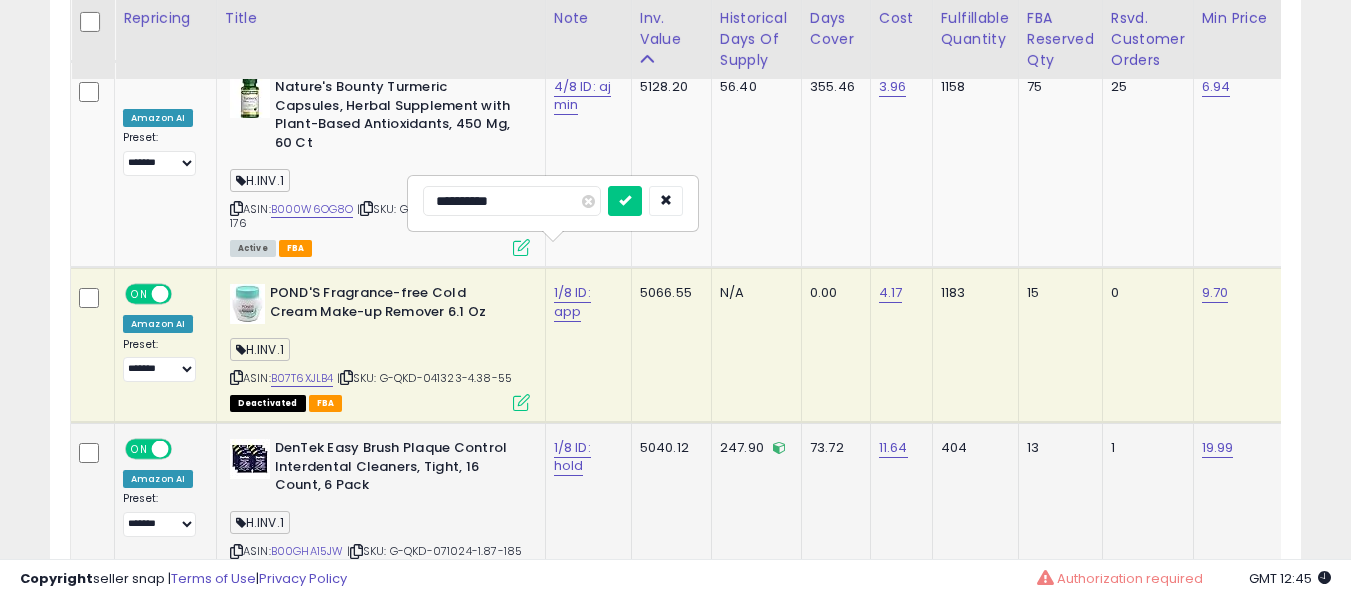 type on "**********" 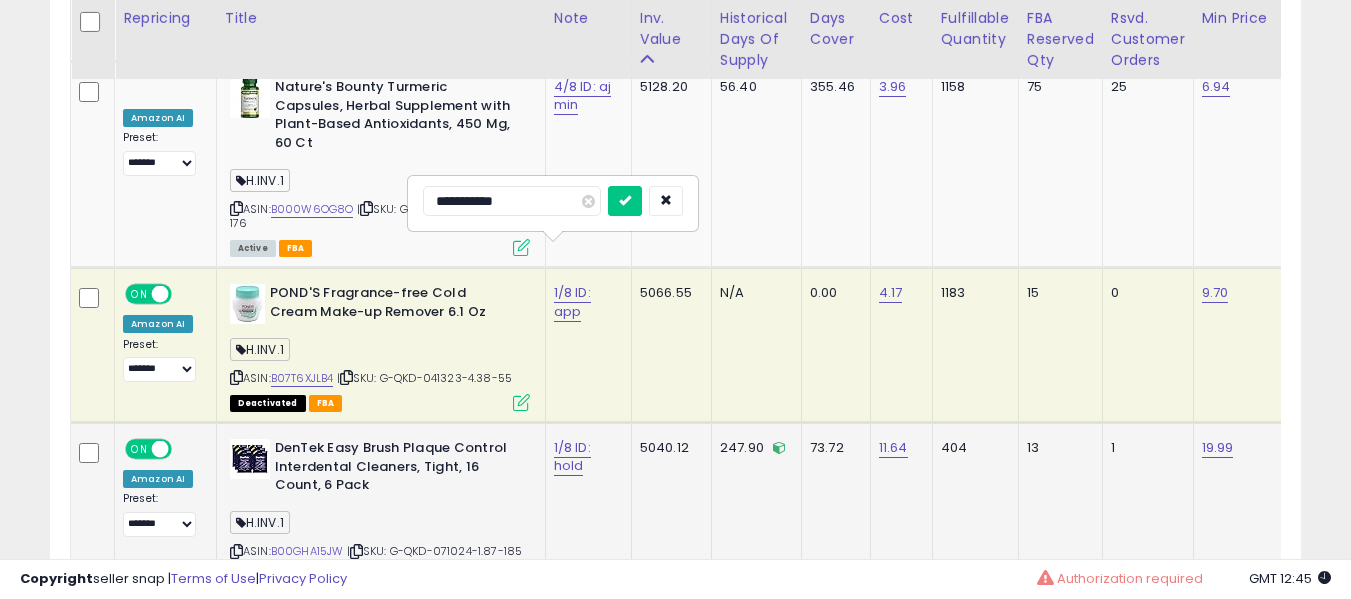 click at bounding box center [625, 201] 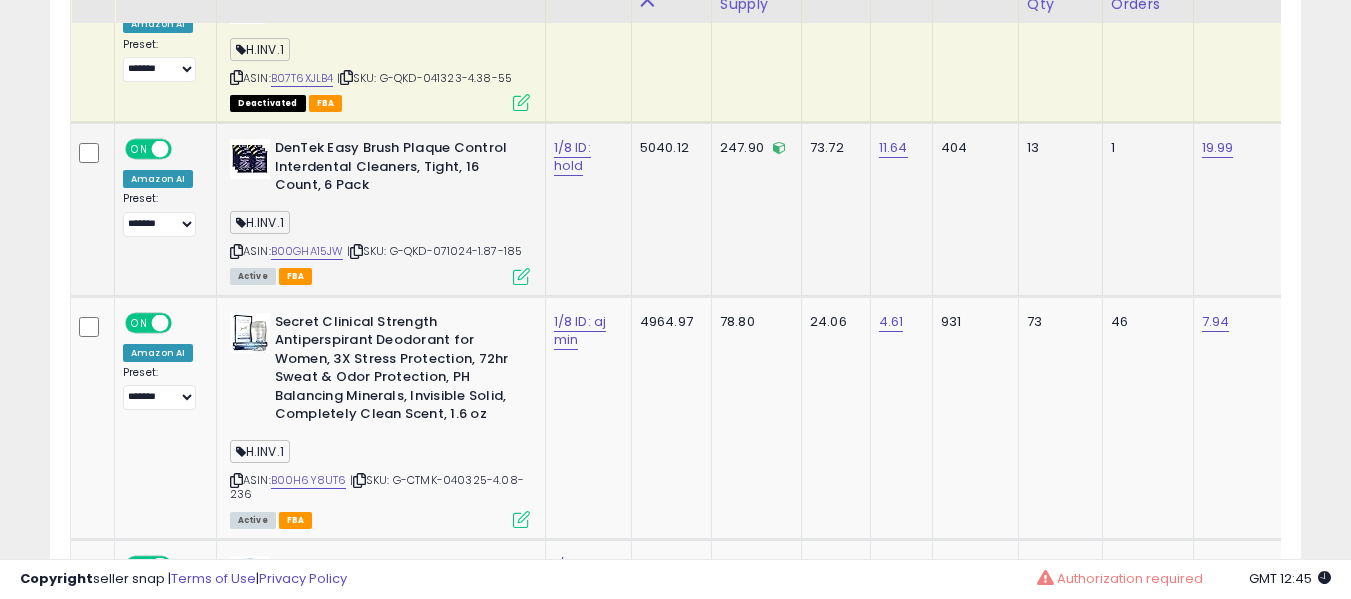 scroll, scrollTop: 3957, scrollLeft: 0, axis: vertical 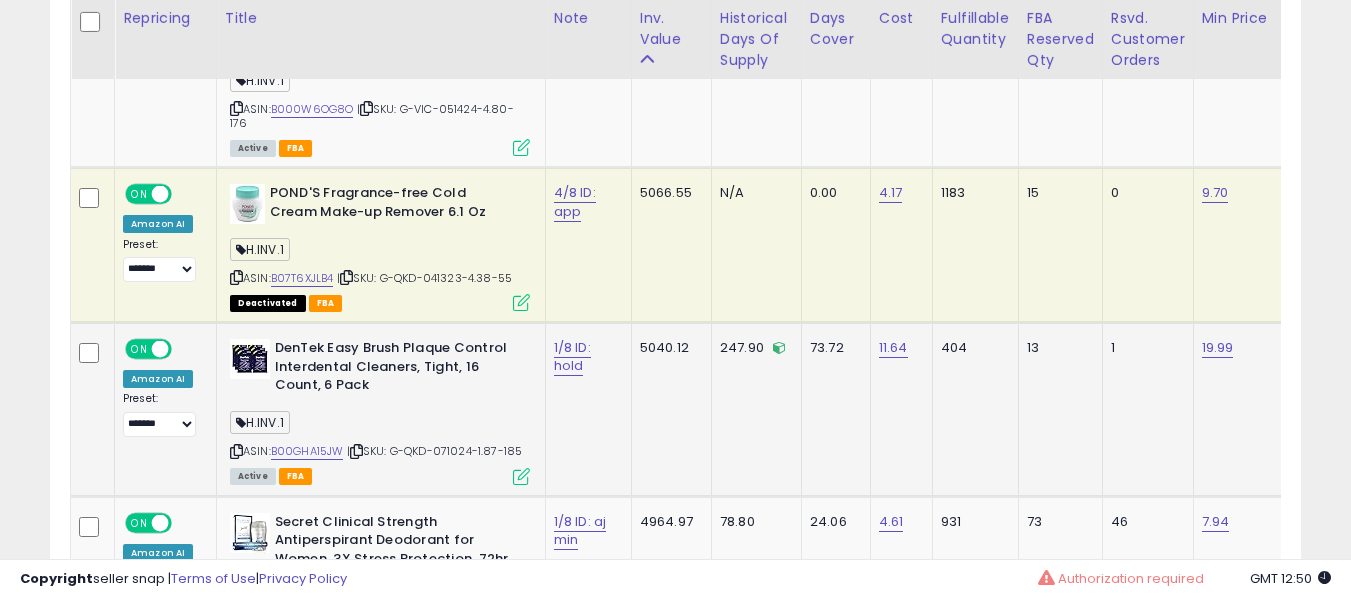 click on "1/8 ID: hold" at bounding box center [585, 357] 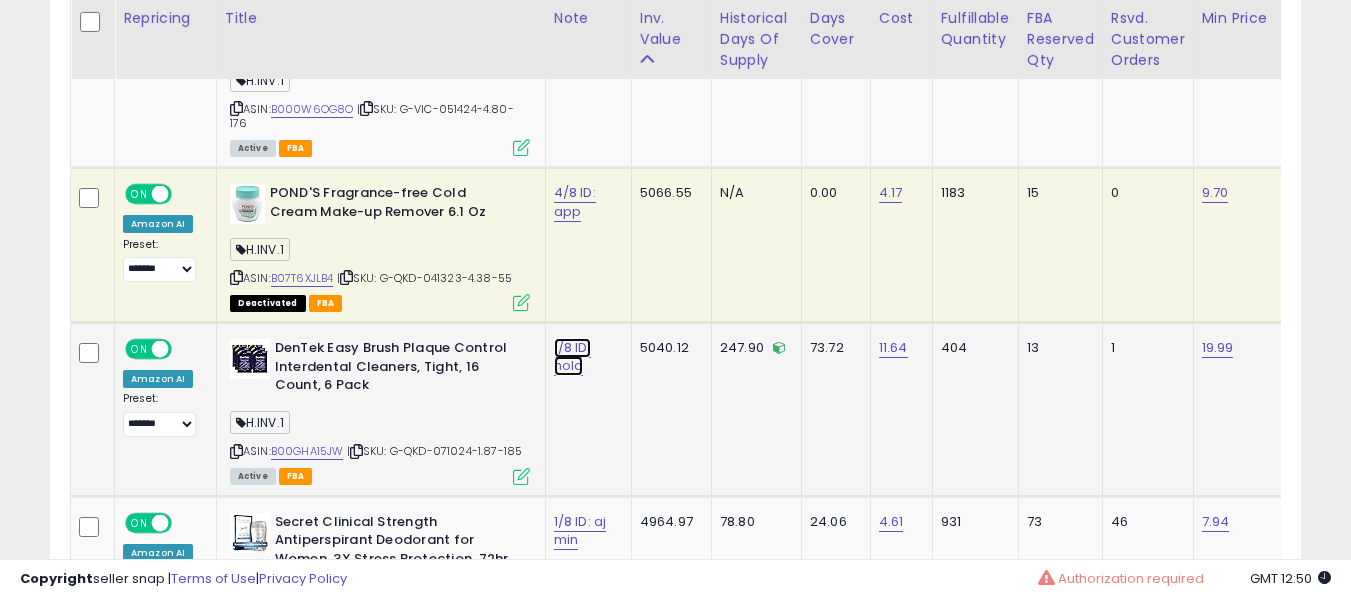 click on "1/8 ID: hold" at bounding box center [583, -2824] 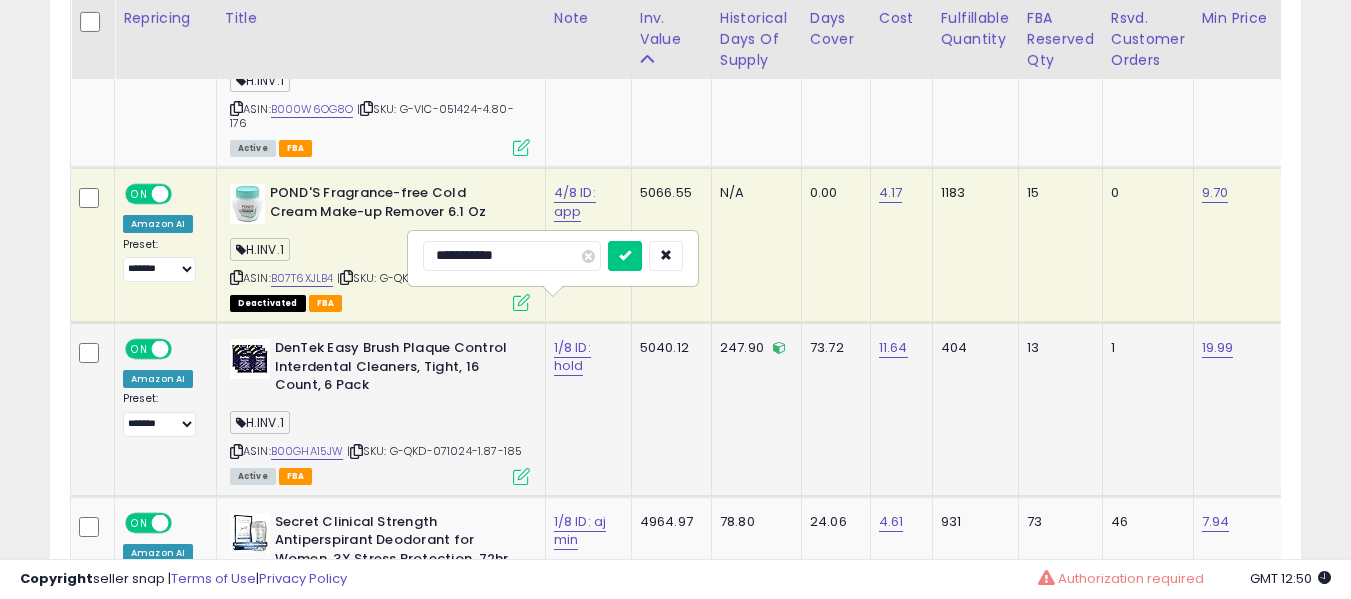 type on "**********" 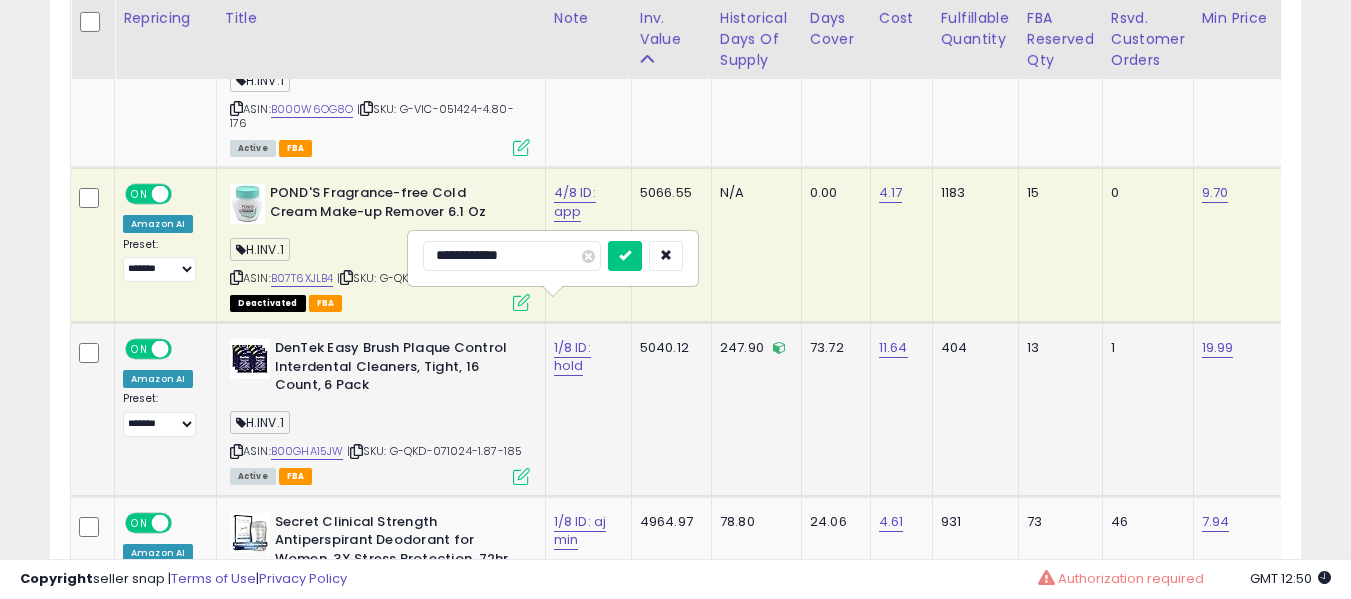 click at bounding box center [625, 256] 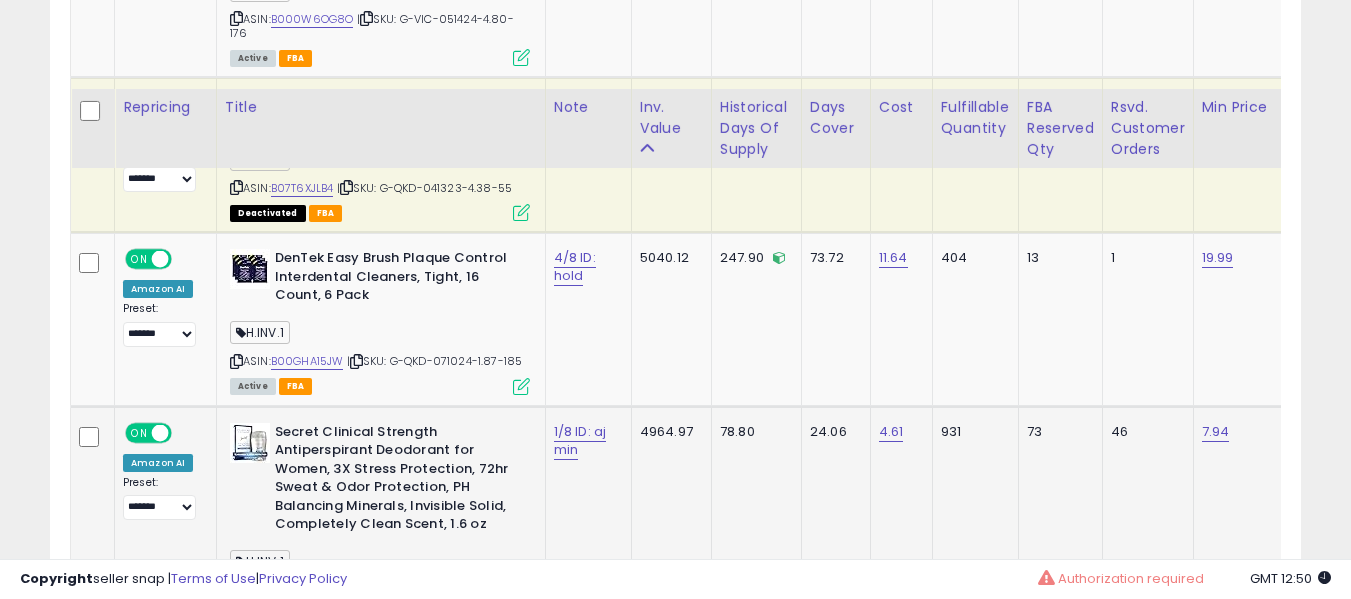 scroll, scrollTop: 4157, scrollLeft: 0, axis: vertical 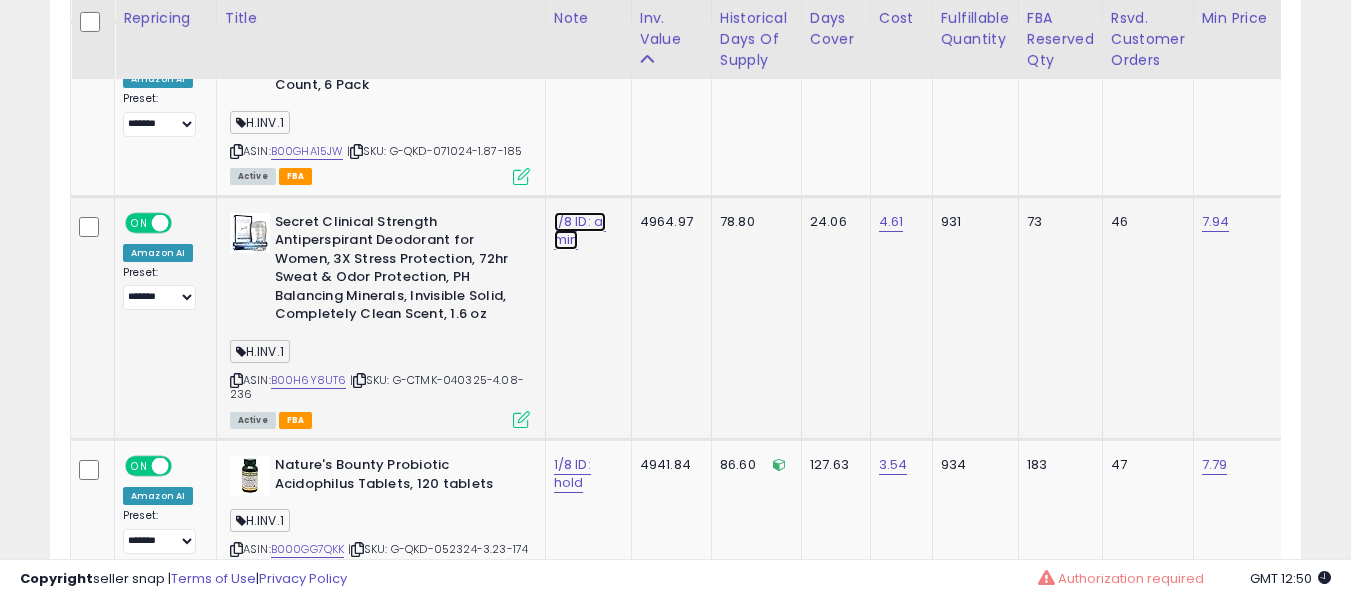 click on "1/8 ID: aj min" at bounding box center (583, -3124) 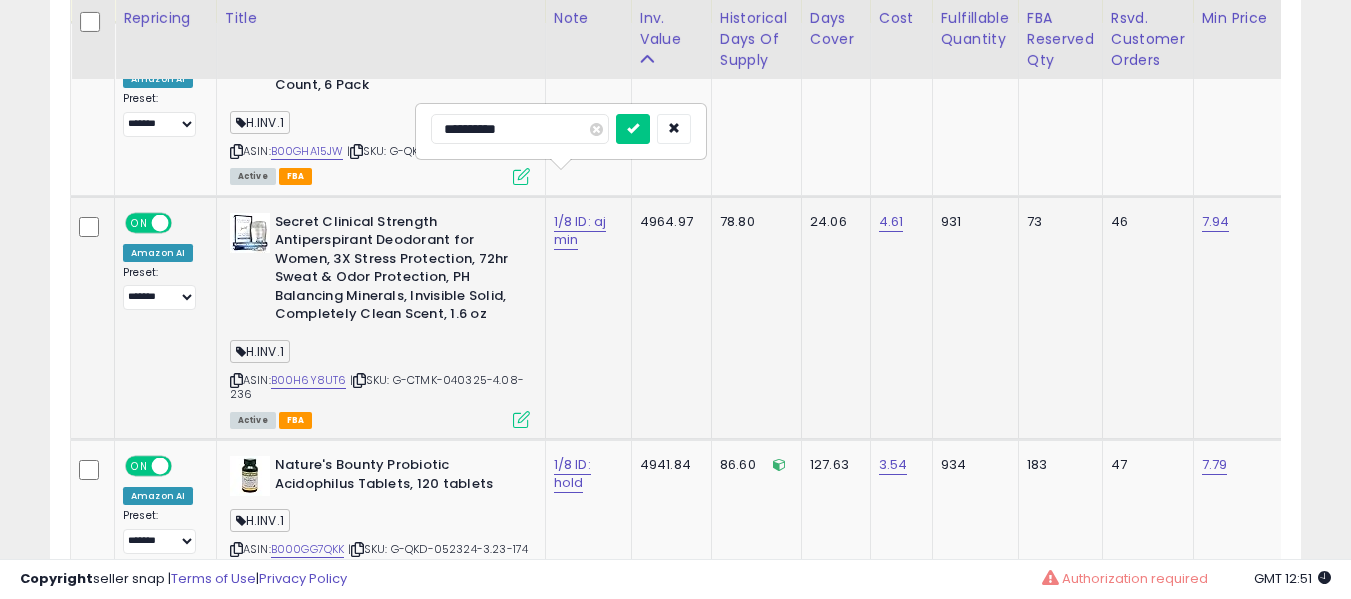 type on "**********" 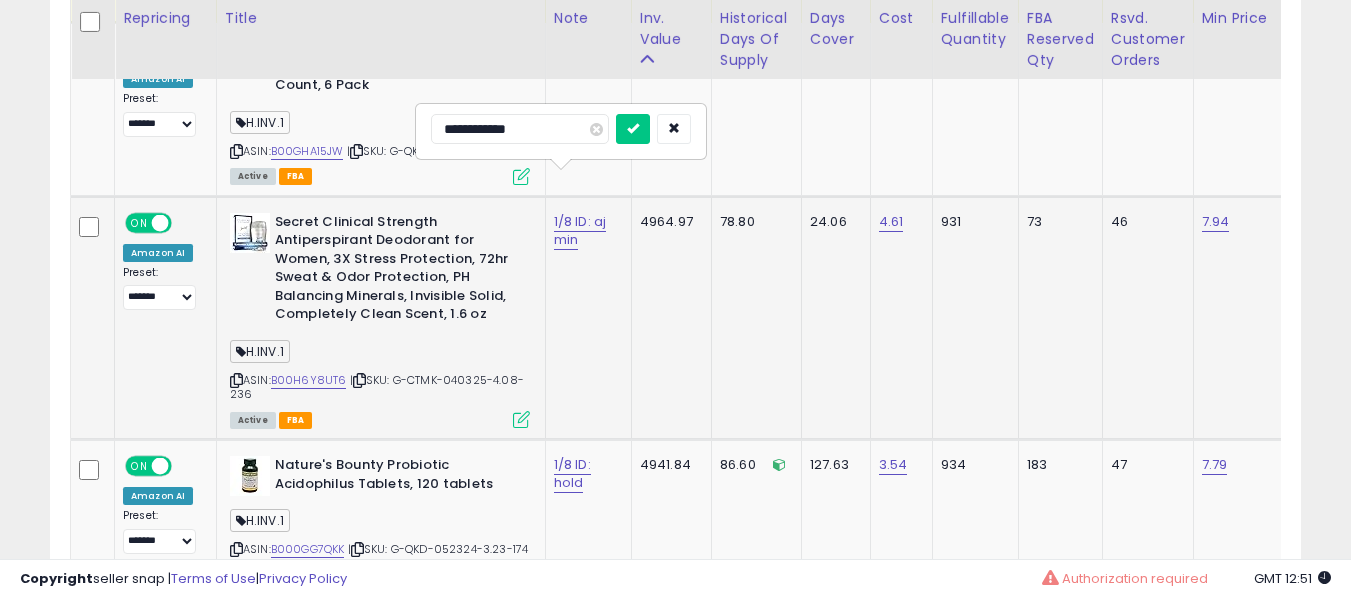 click at bounding box center [633, 129] 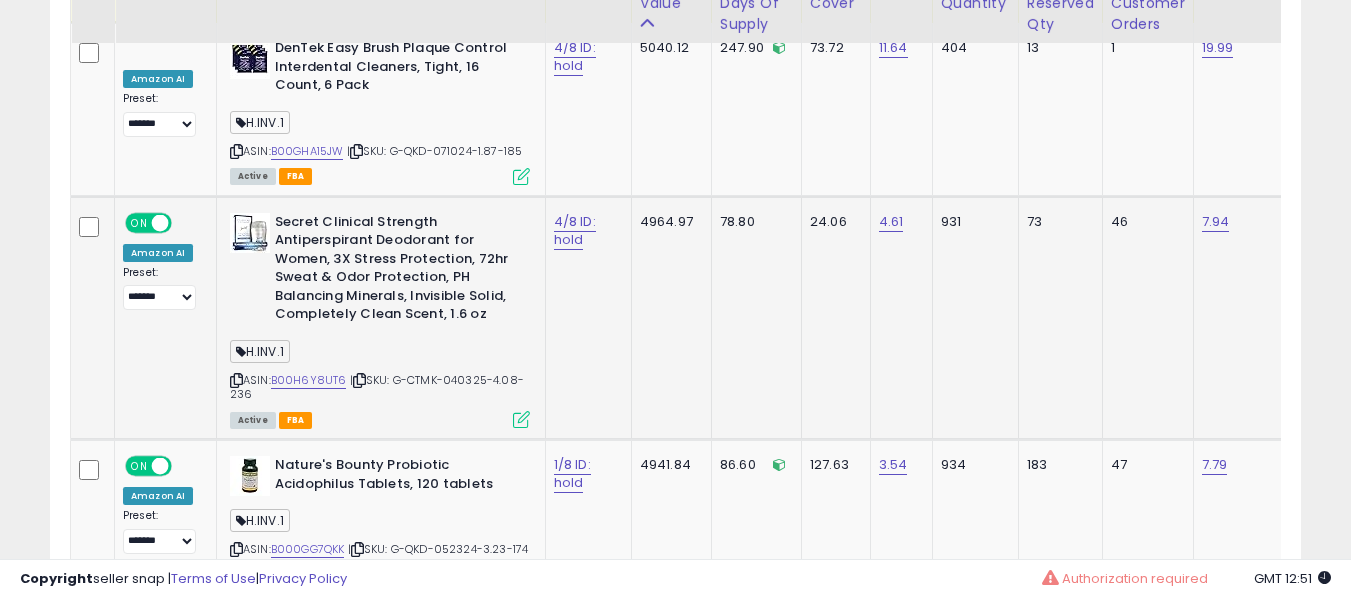scroll, scrollTop: 4157, scrollLeft: 0, axis: vertical 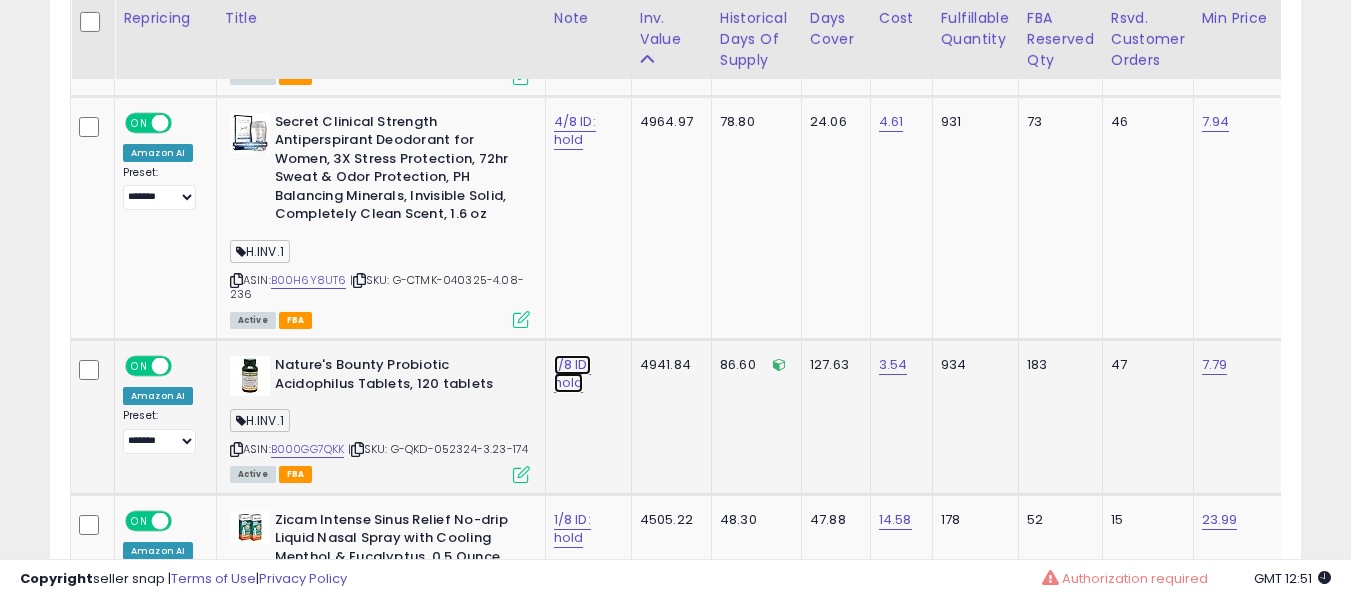 click on "1/8 ID: hold" at bounding box center [583, -3224] 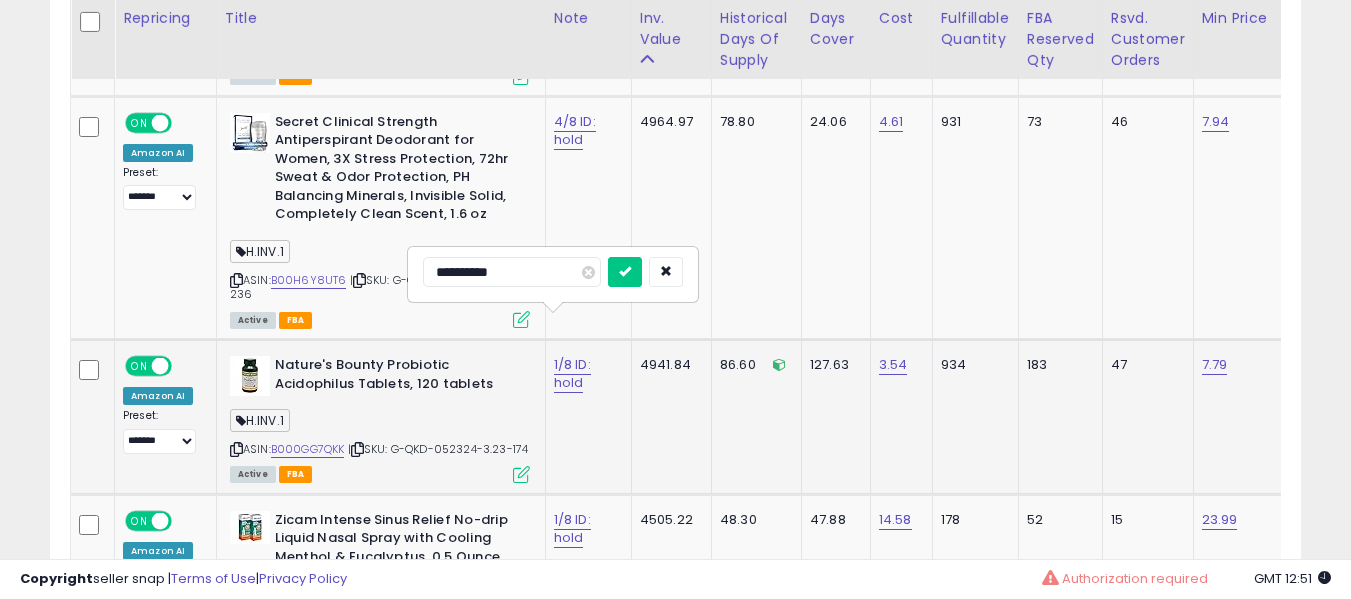 type on "**********" 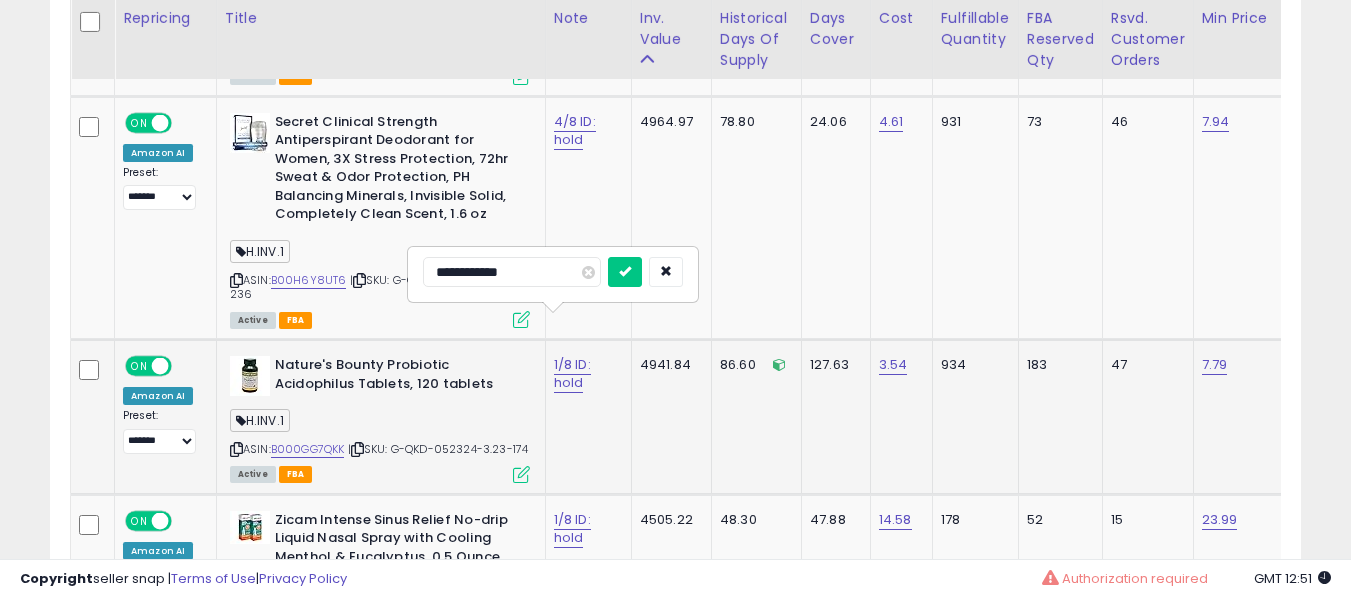 click at bounding box center [625, 272] 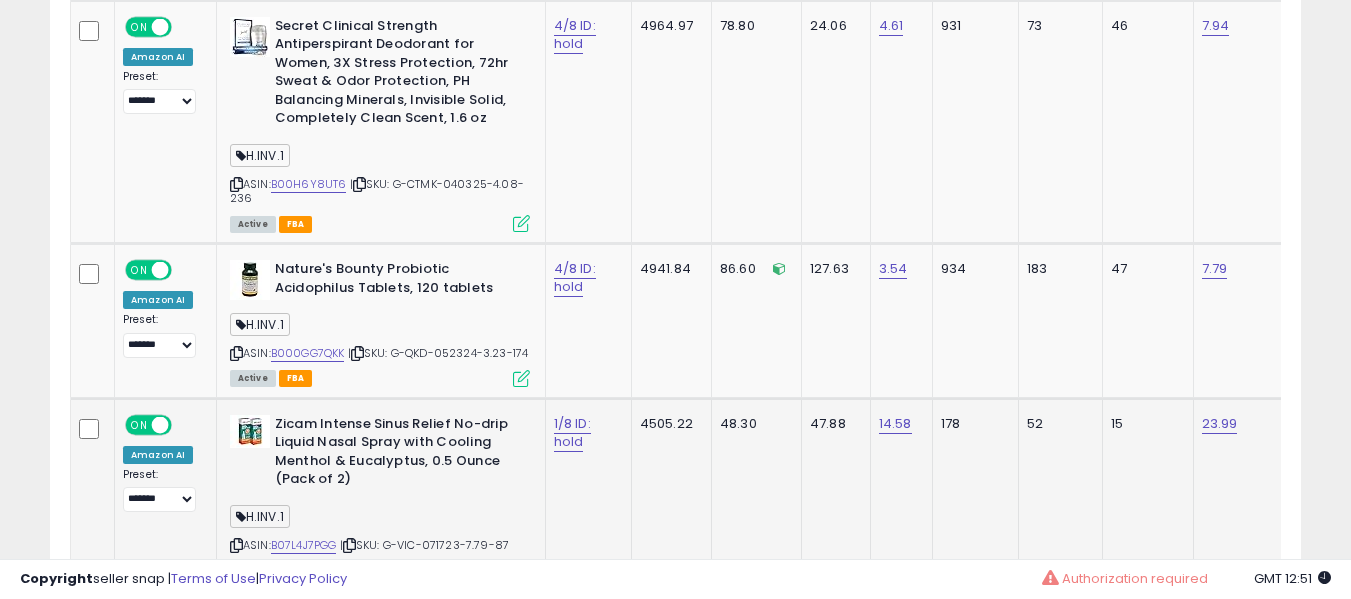 scroll, scrollTop: 4657, scrollLeft: 0, axis: vertical 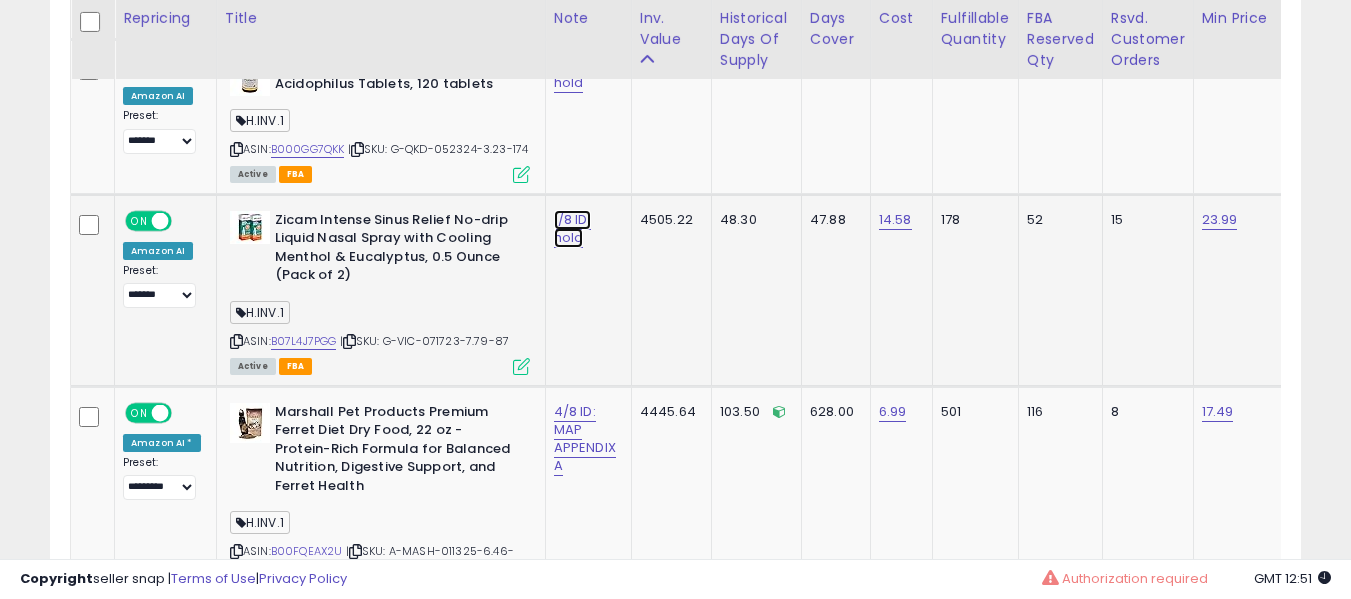 click on "1/8 ID: hold" at bounding box center (583, -3524) 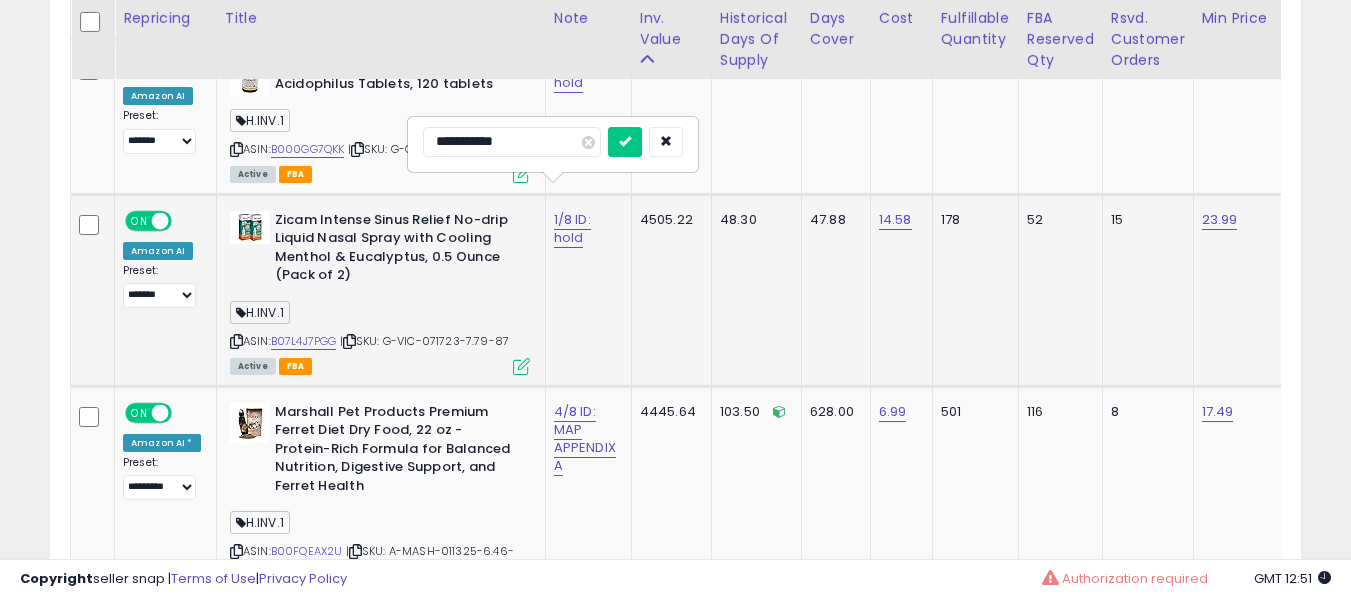 type on "**********" 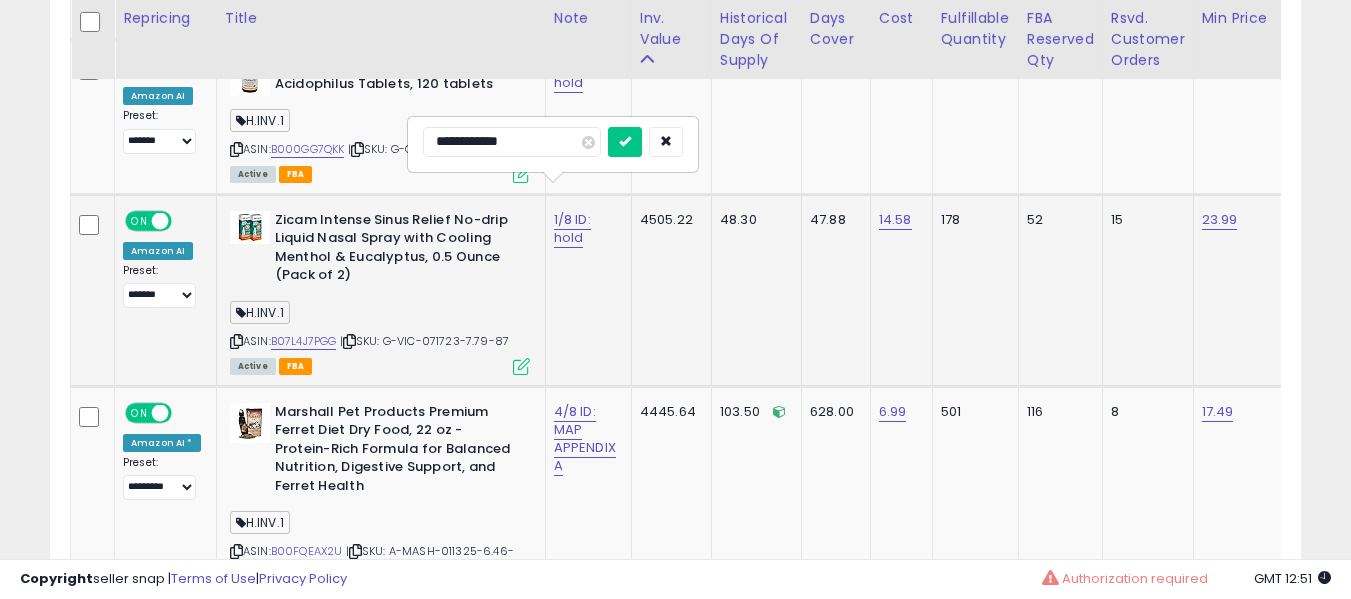 click at bounding box center (625, 142) 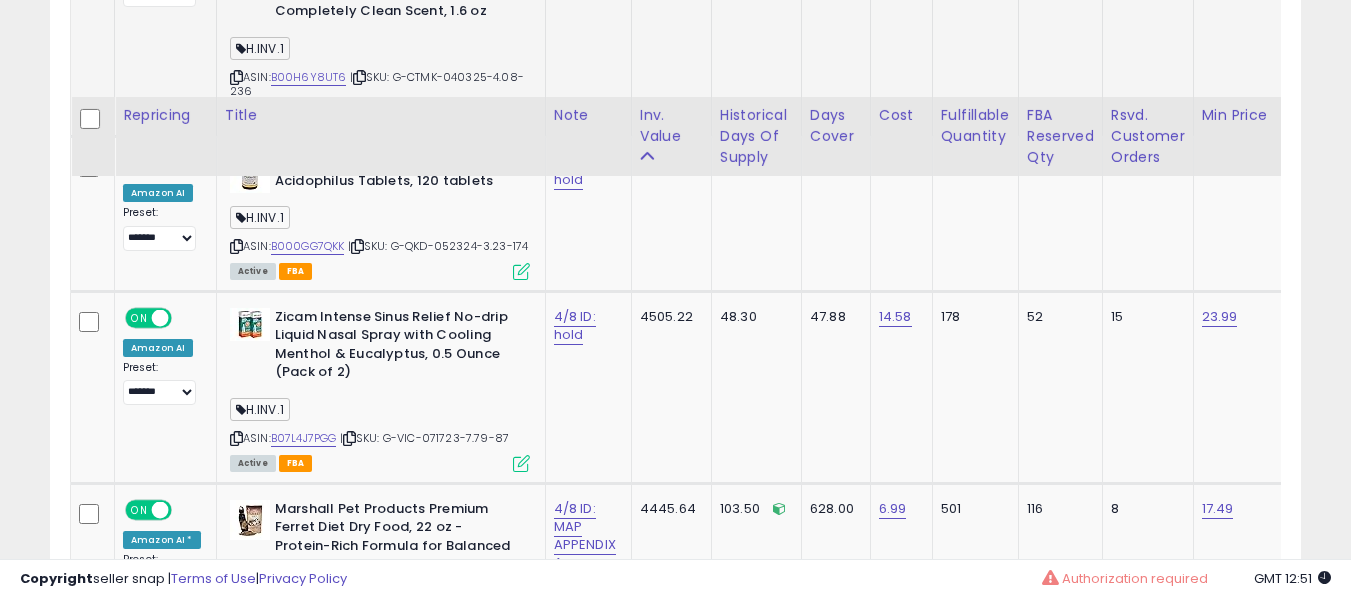 scroll, scrollTop: 4457, scrollLeft: 0, axis: vertical 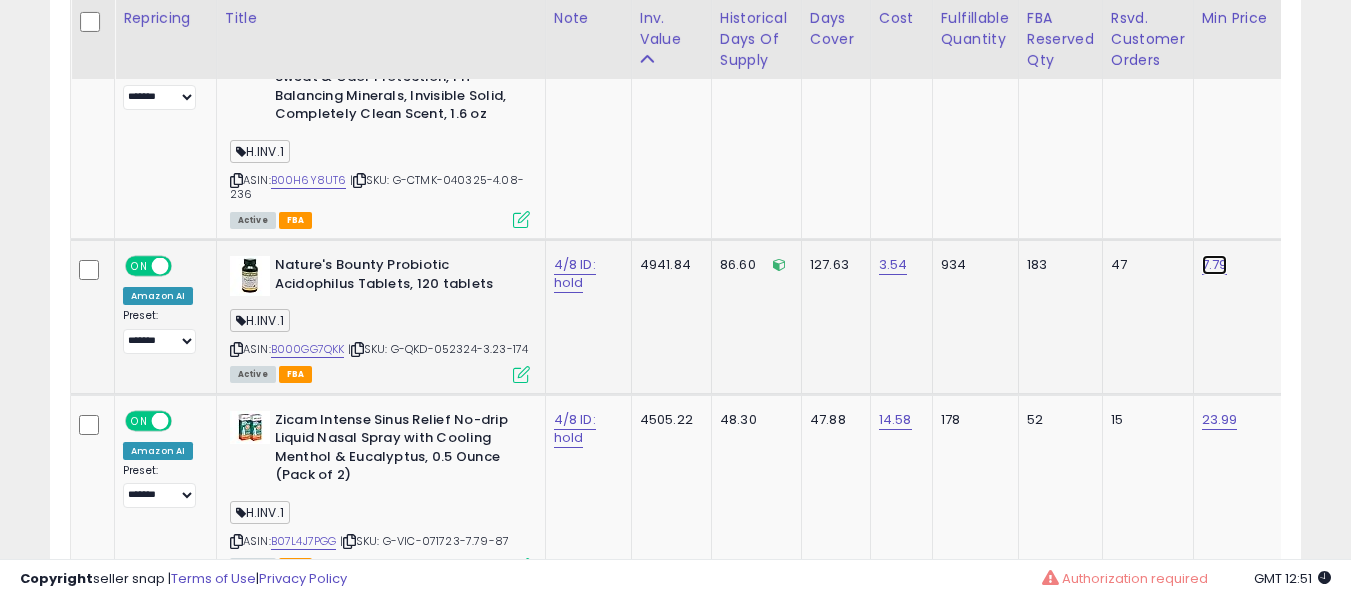 click on "7.79" at bounding box center (1218, -3333) 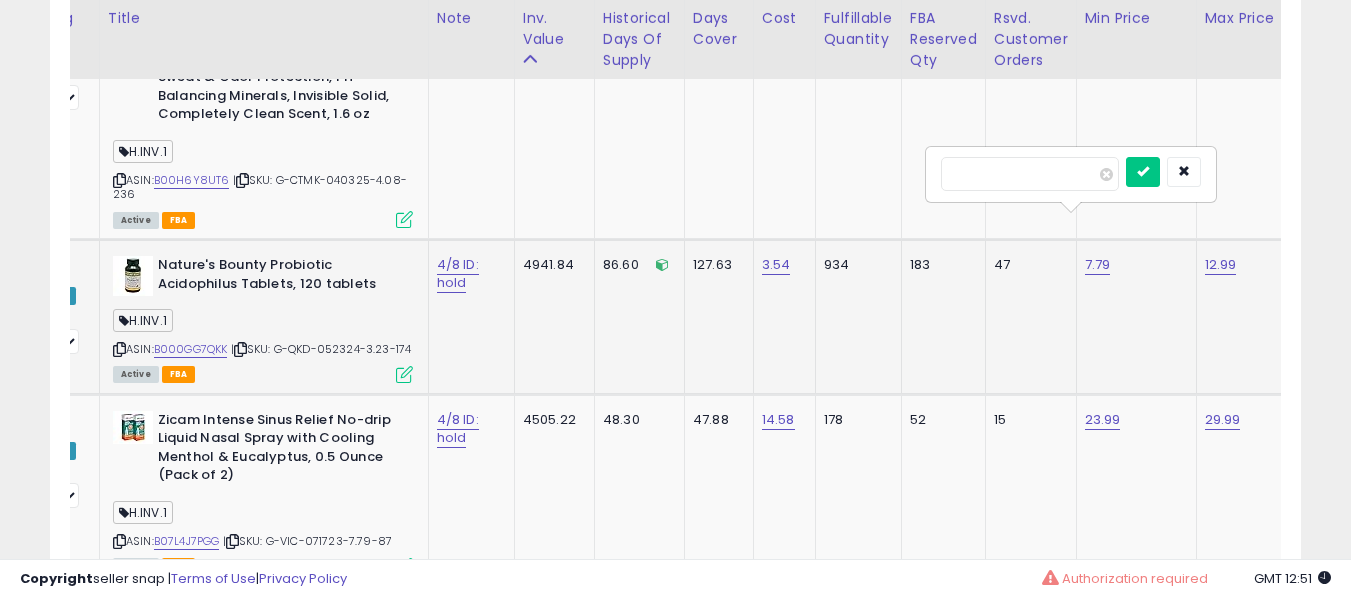 type on "****" 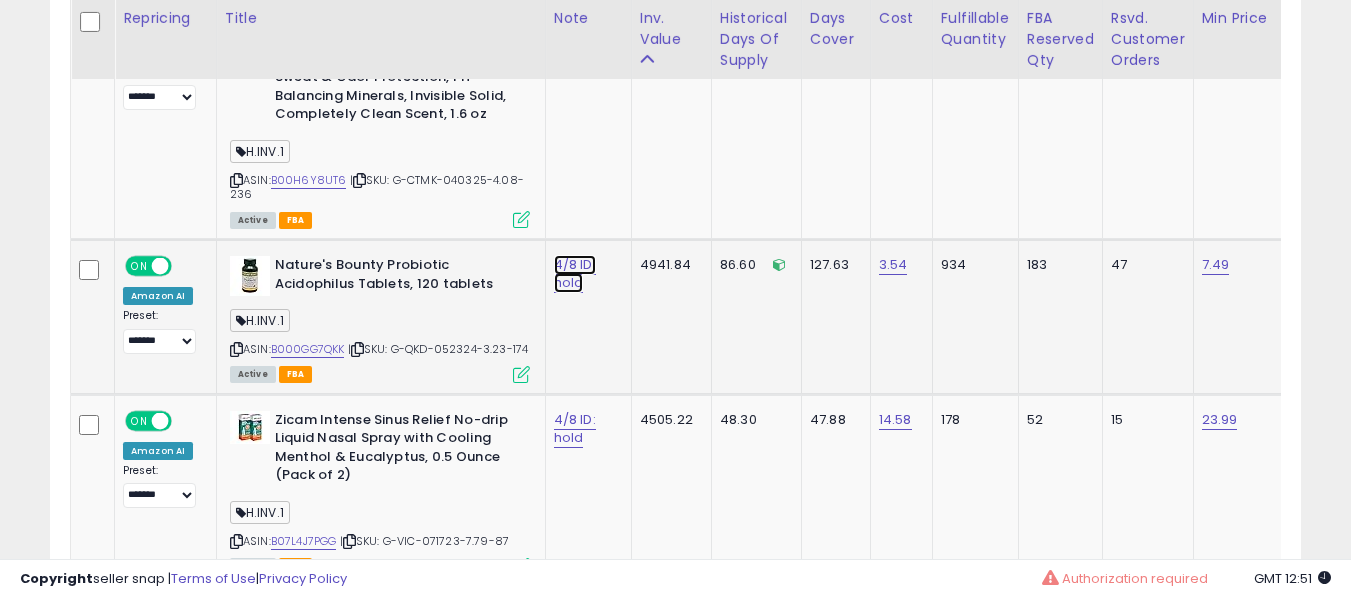 click on "4/8 ID: hold" at bounding box center (583, -3324) 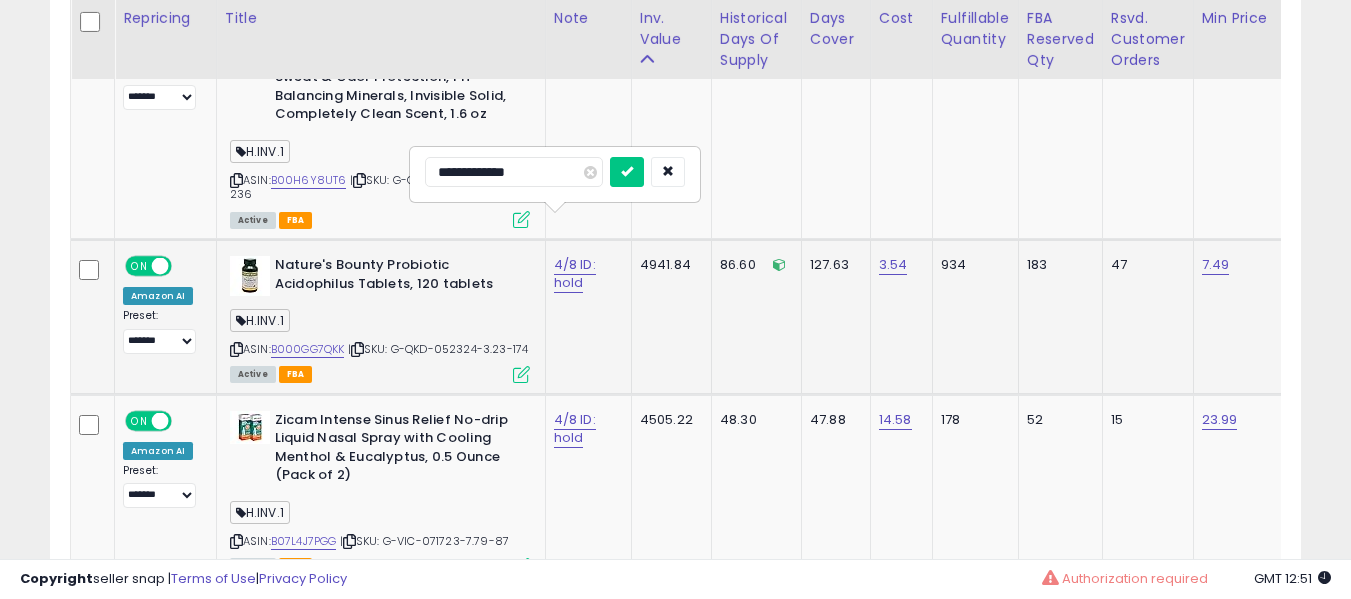 type on "**********" 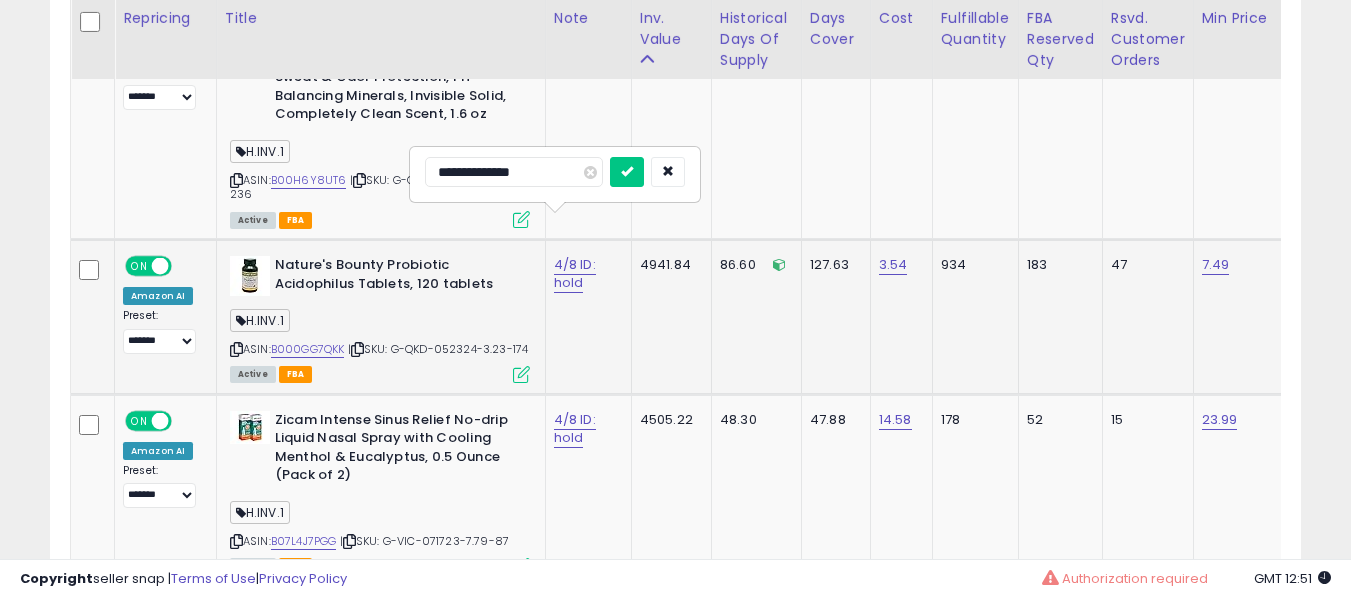 click at bounding box center (627, 172) 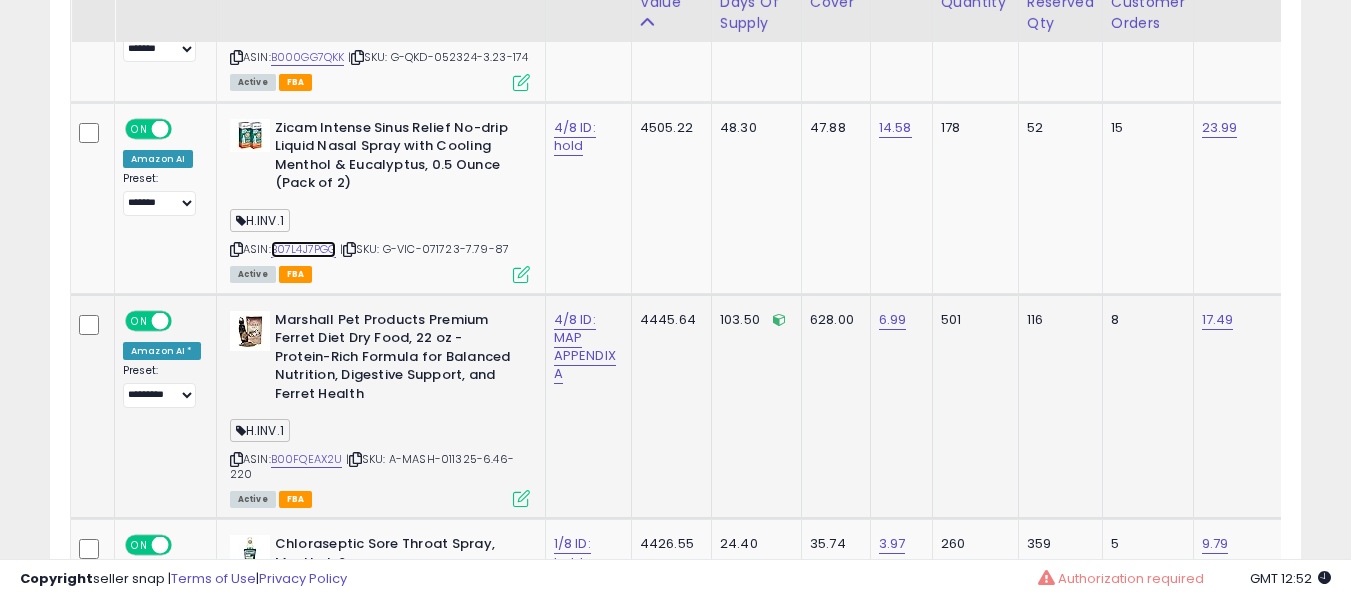 scroll, scrollTop: 4857, scrollLeft: 0, axis: vertical 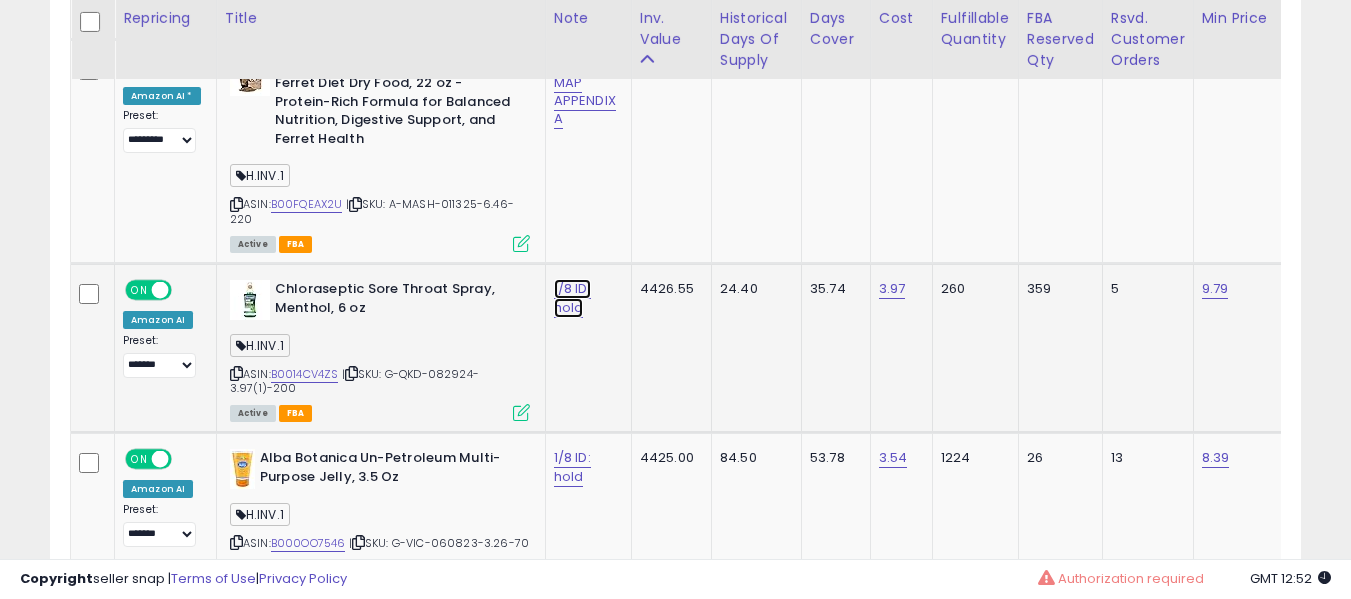 click on "1/8 ID: hold" at bounding box center (583, -3871) 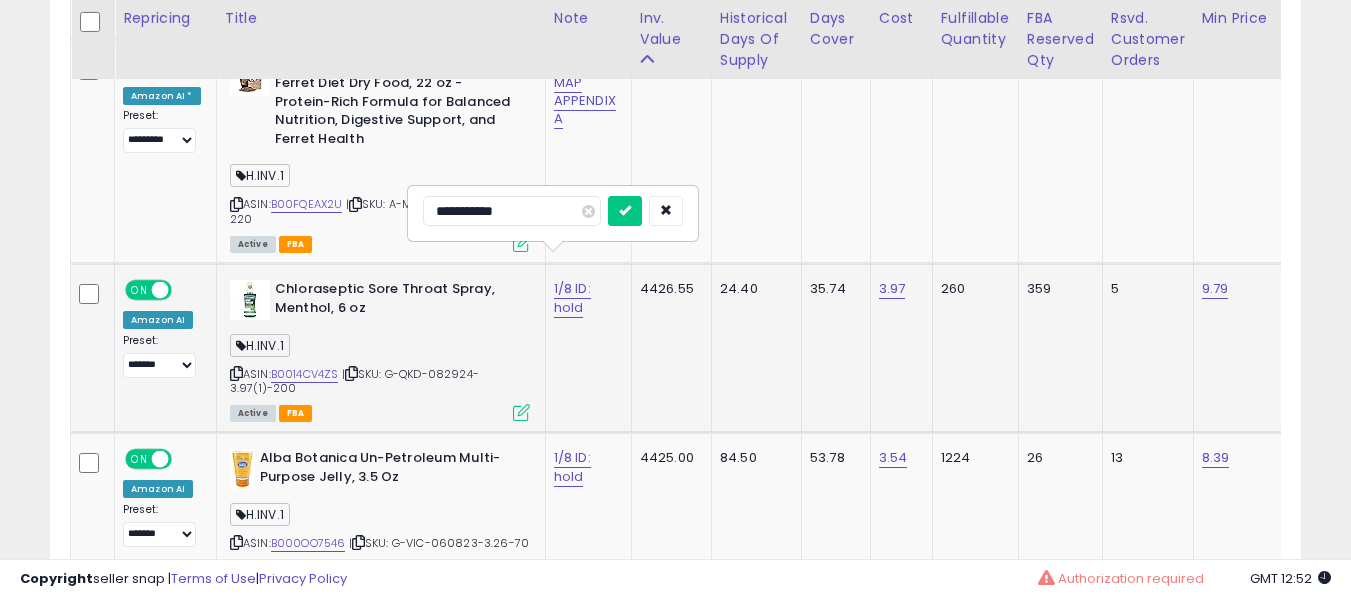 type on "**********" 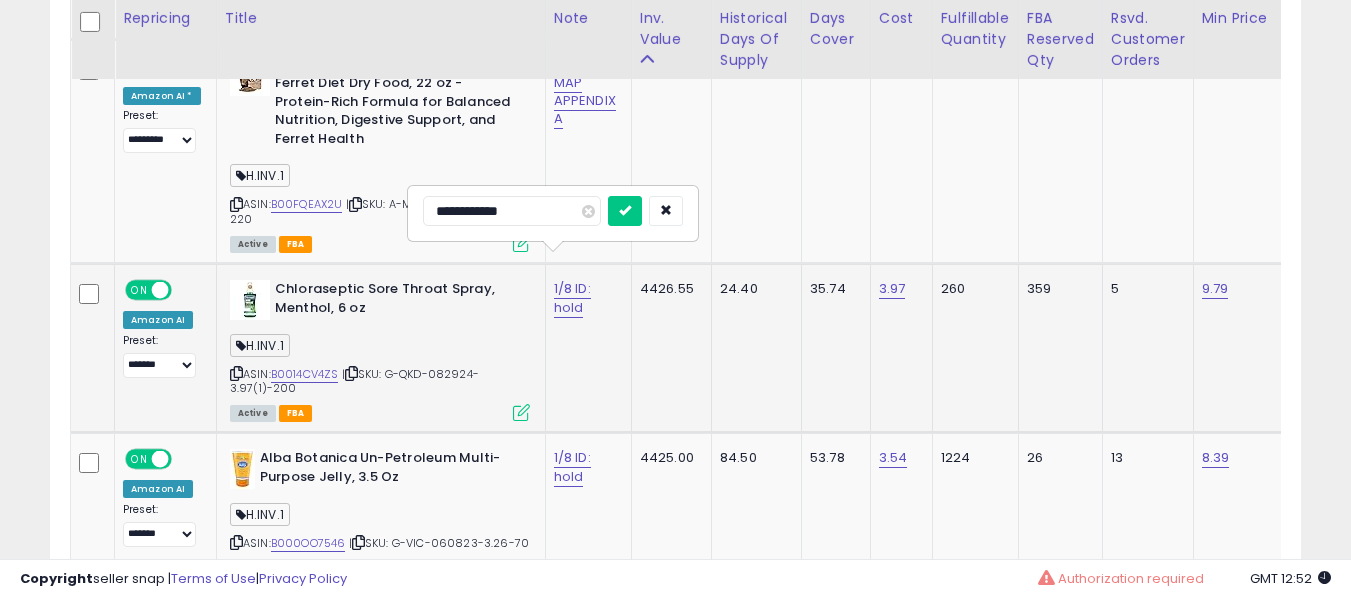 click at bounding box center (625, 211) 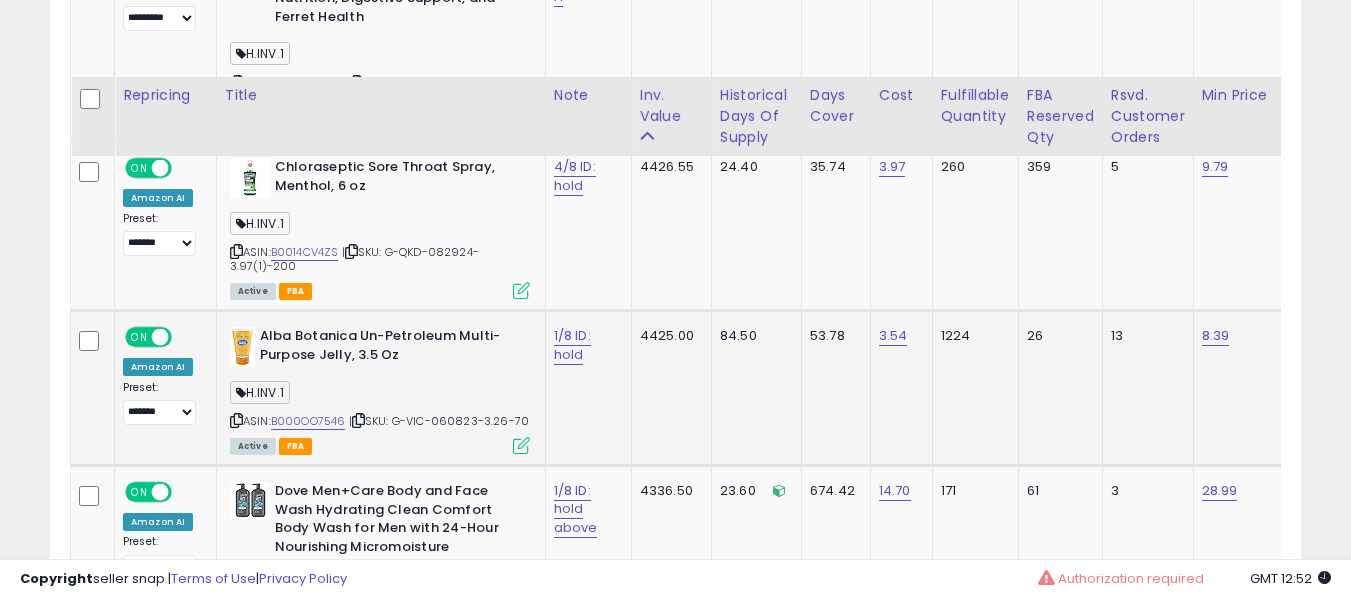scroll, scrollTop: 5204, scrollLeft: 0, axis: vertical 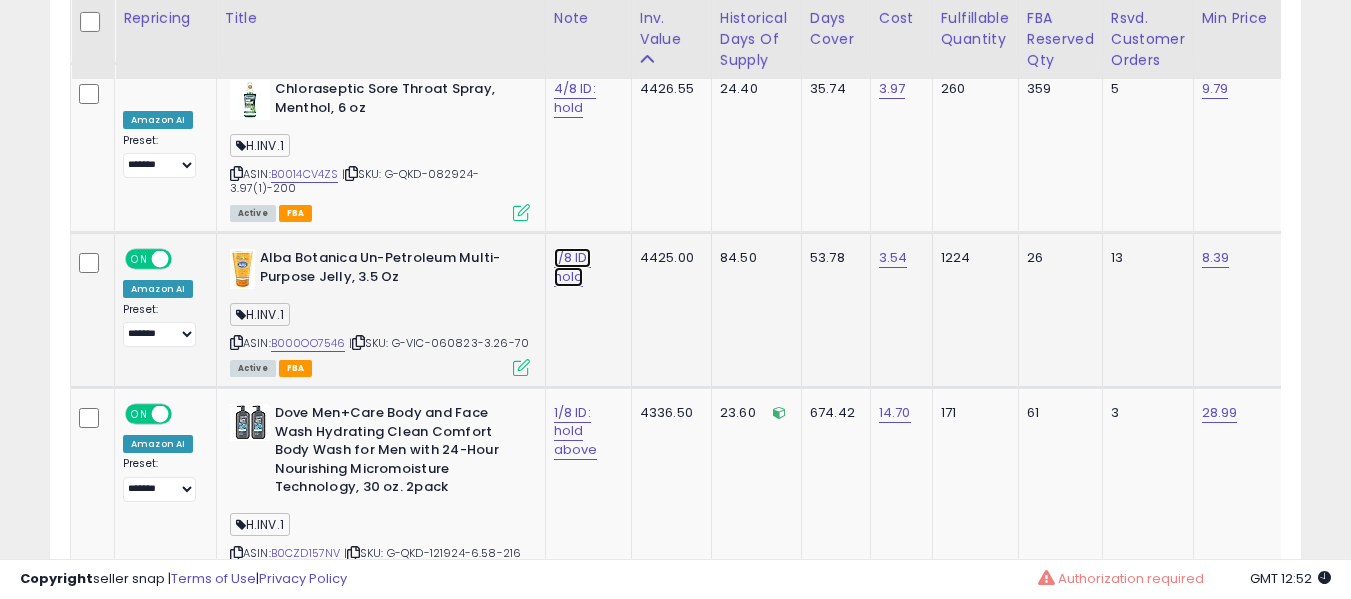 click on "1/8 ID: hold" at bounding box center [583, -4071] 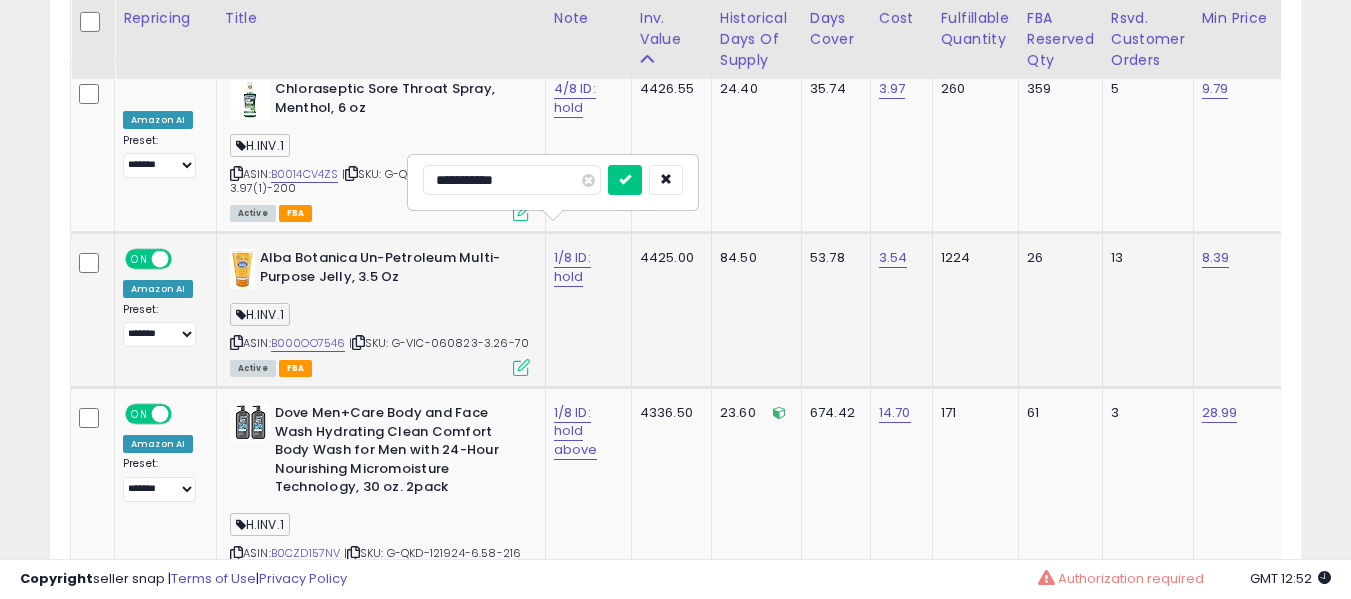 type on "**********" 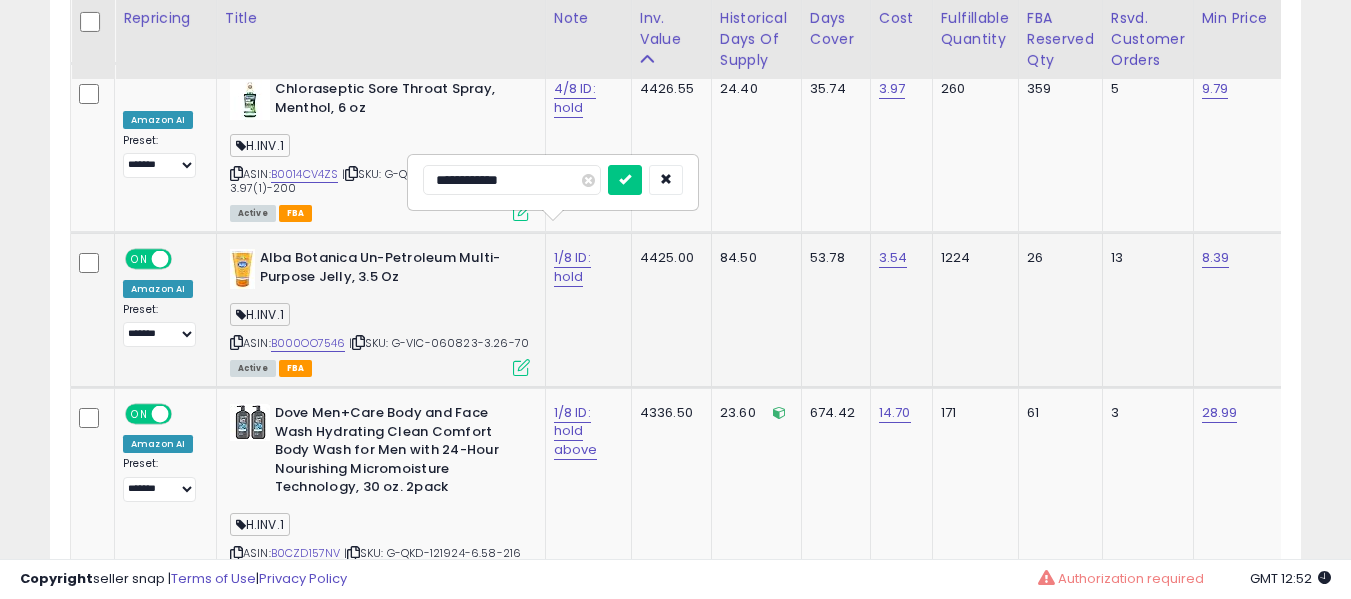 click at bounding box center [625, 180] 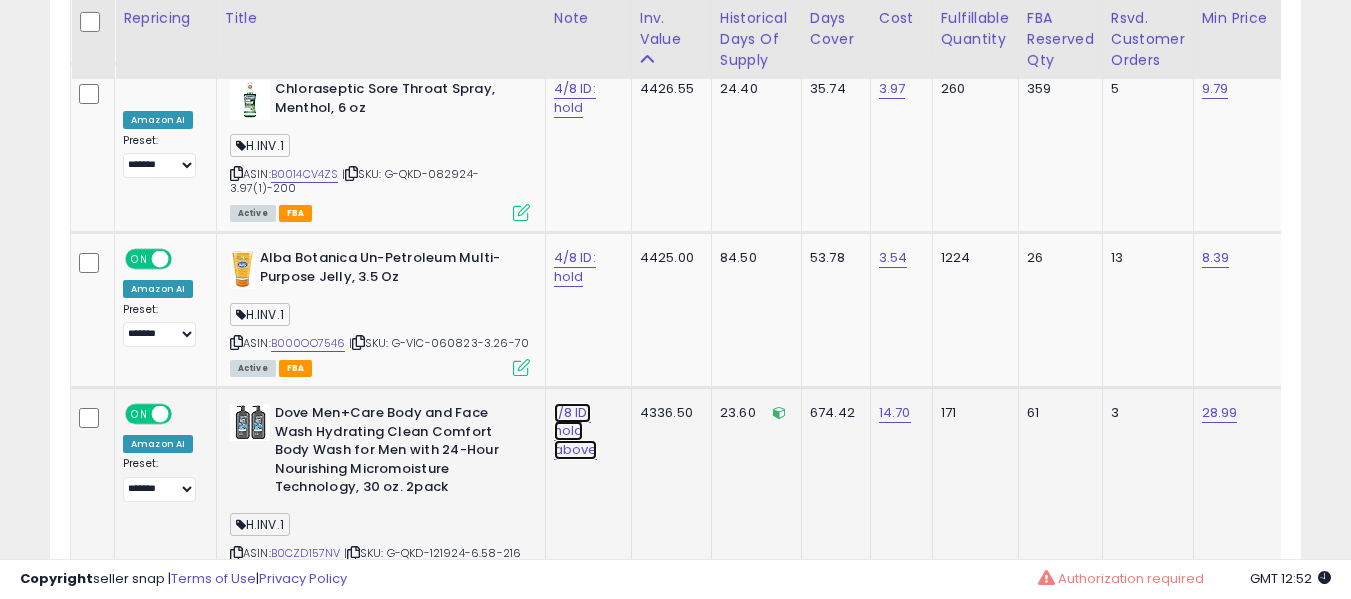 click on "1/8 ID: hold above" at bounding box center [583, -4071] 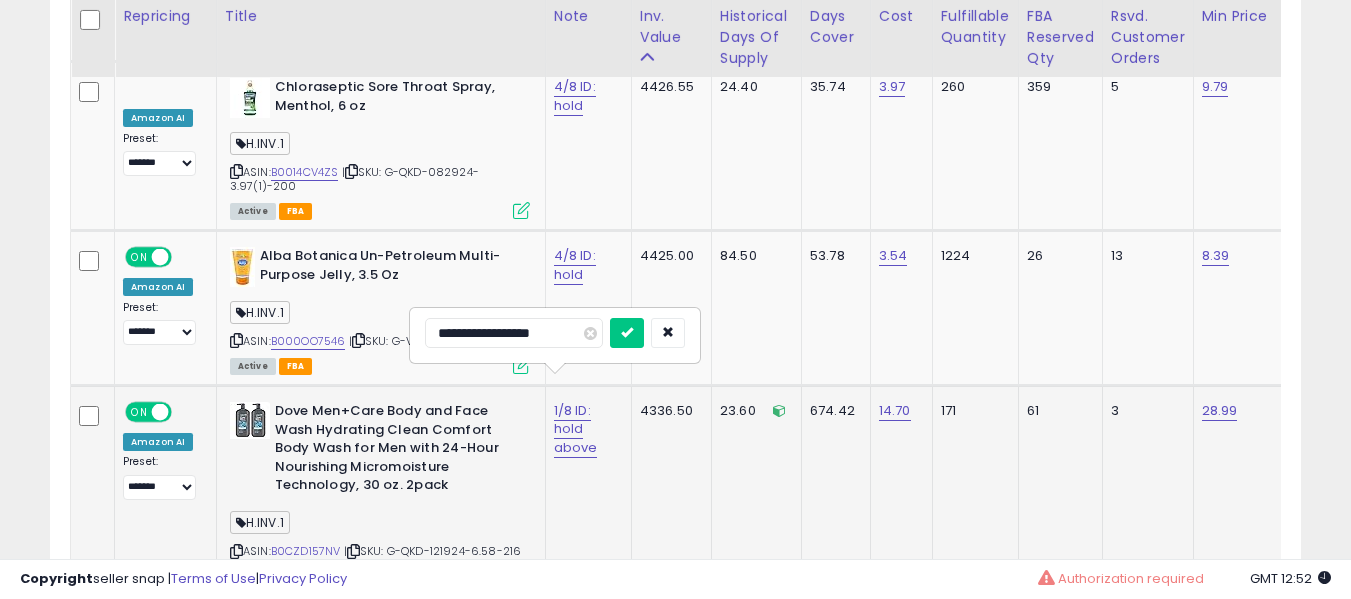 scroll, scrollTop: 5304, scrollLeft: 0, axis: vertical 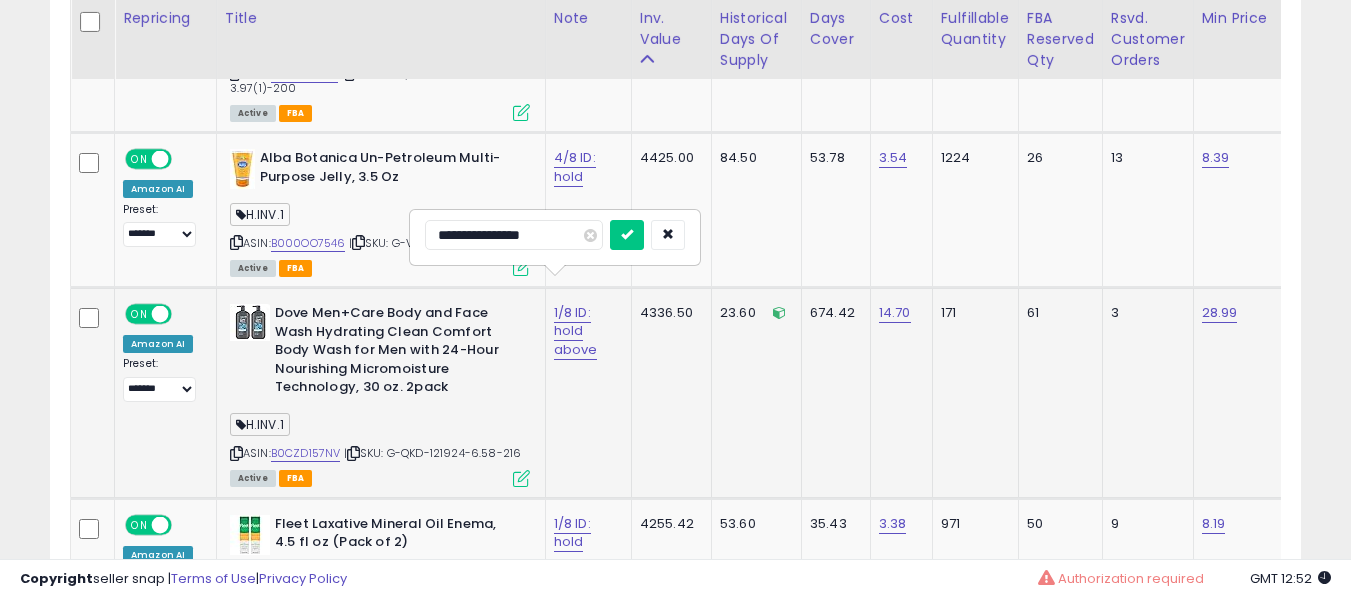 type on "**********" 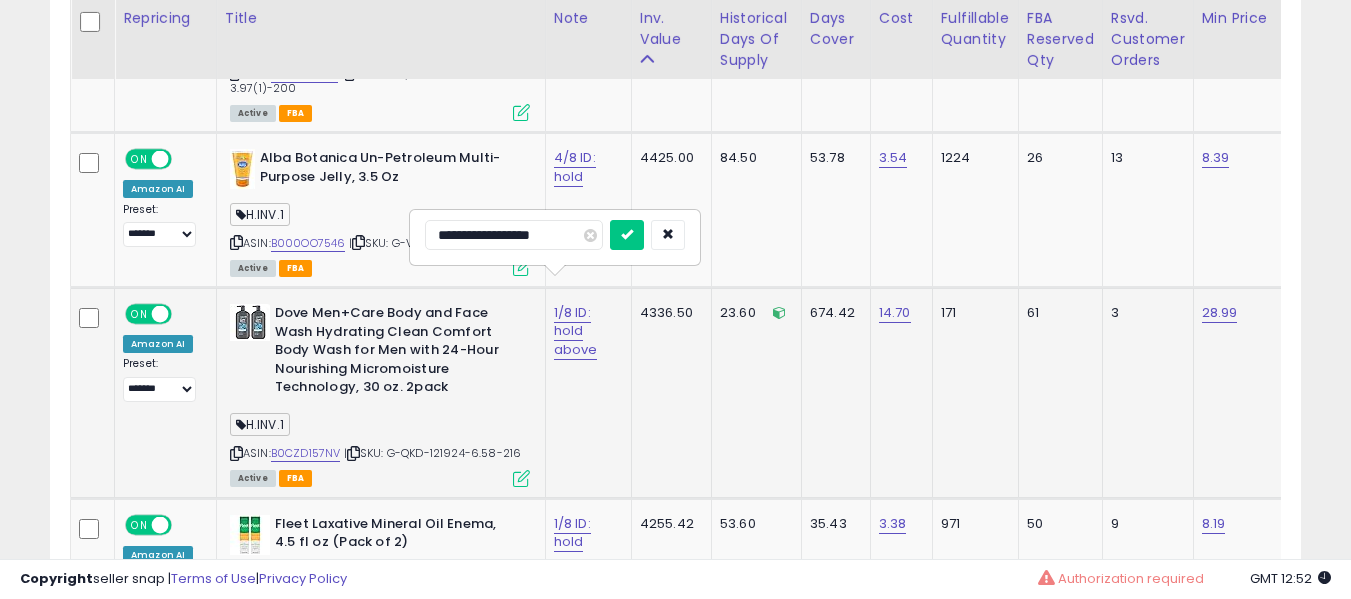 click at bounding box center [627, 235] 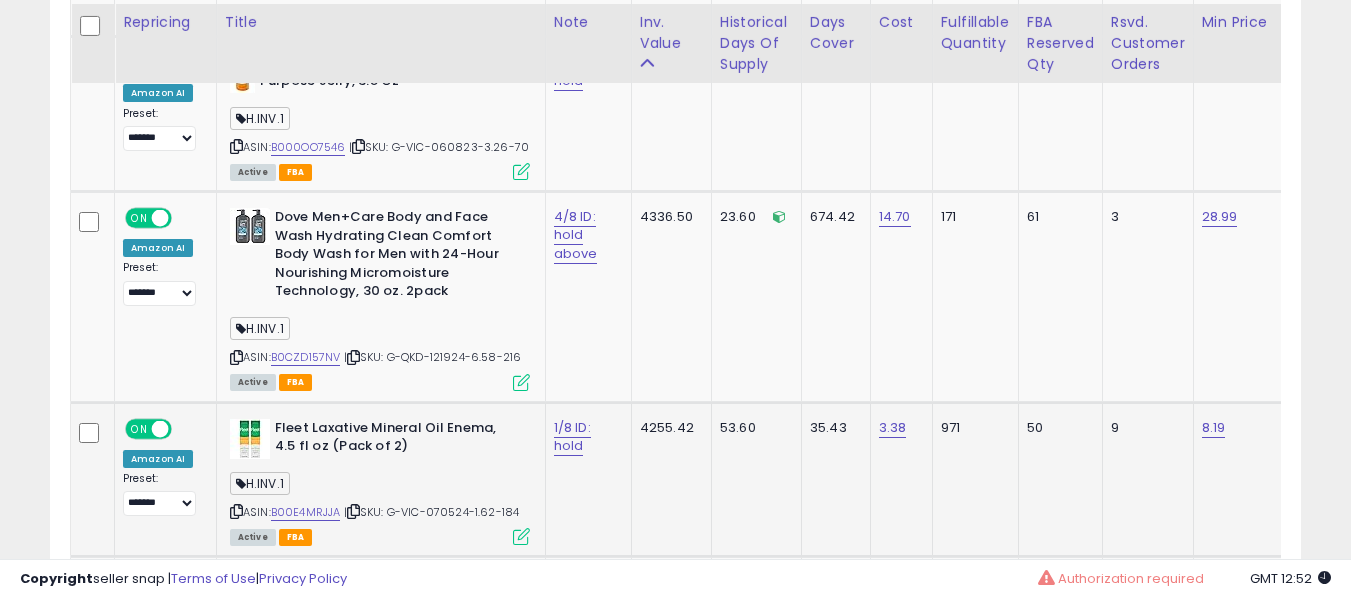 scroll, scrollTop: 5404, scrollLeft: 0, axis: vertical 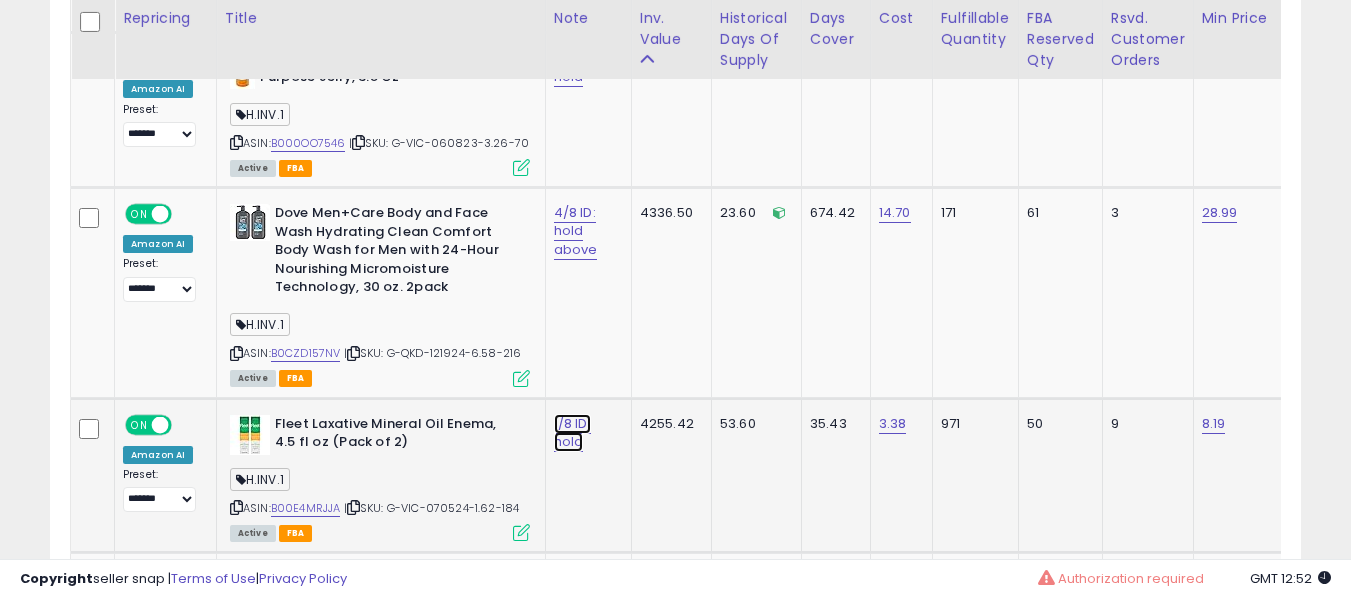 click on "1/8 ID: hold" at bounding box center (583, -4271) 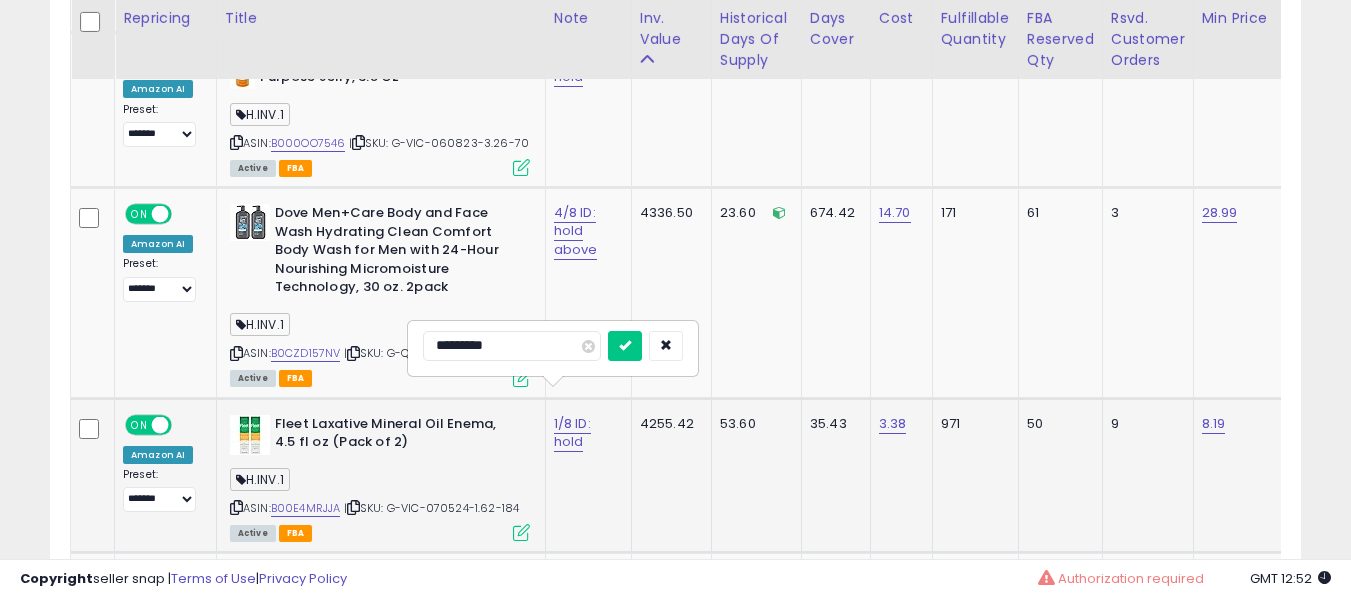 type on "**********" 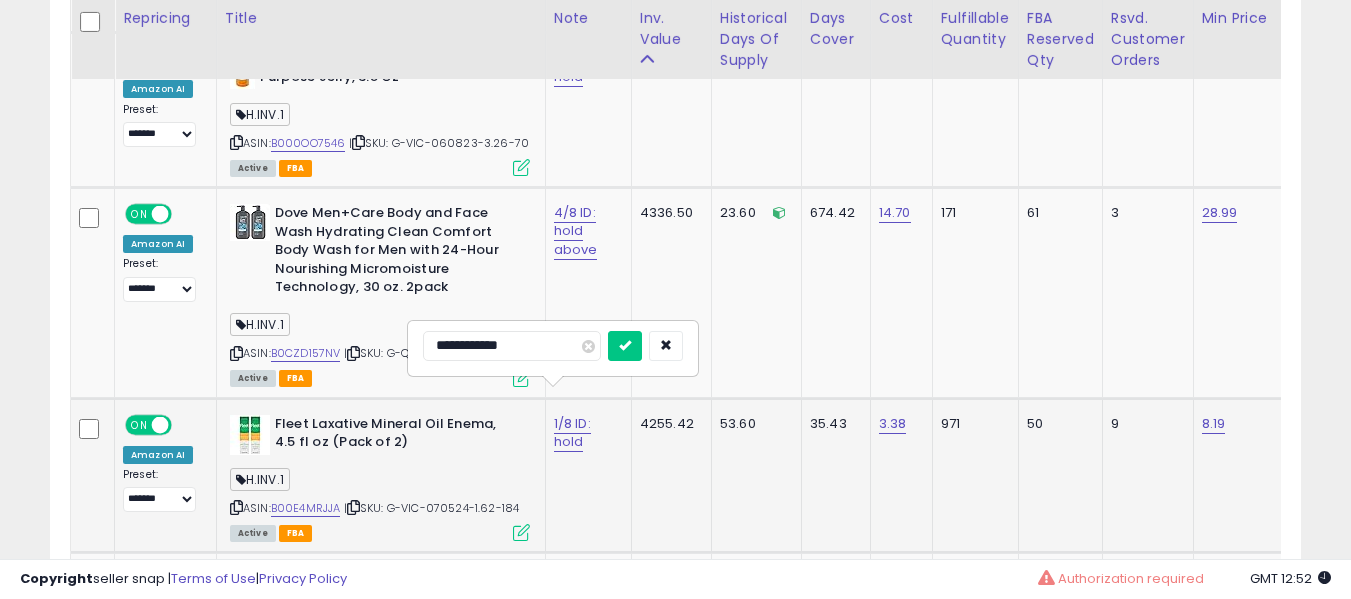 click at bounding box center (625, 346) 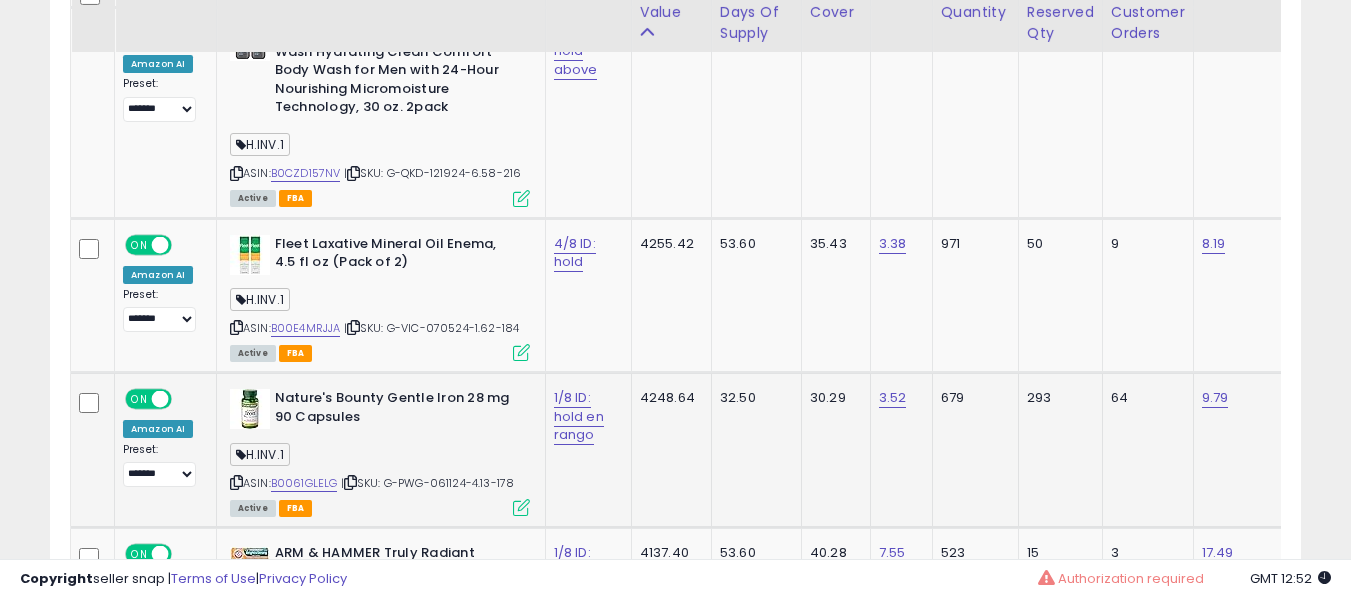 scroll, scrollTop: 5604, scrollLeft: 0, axis: vertical 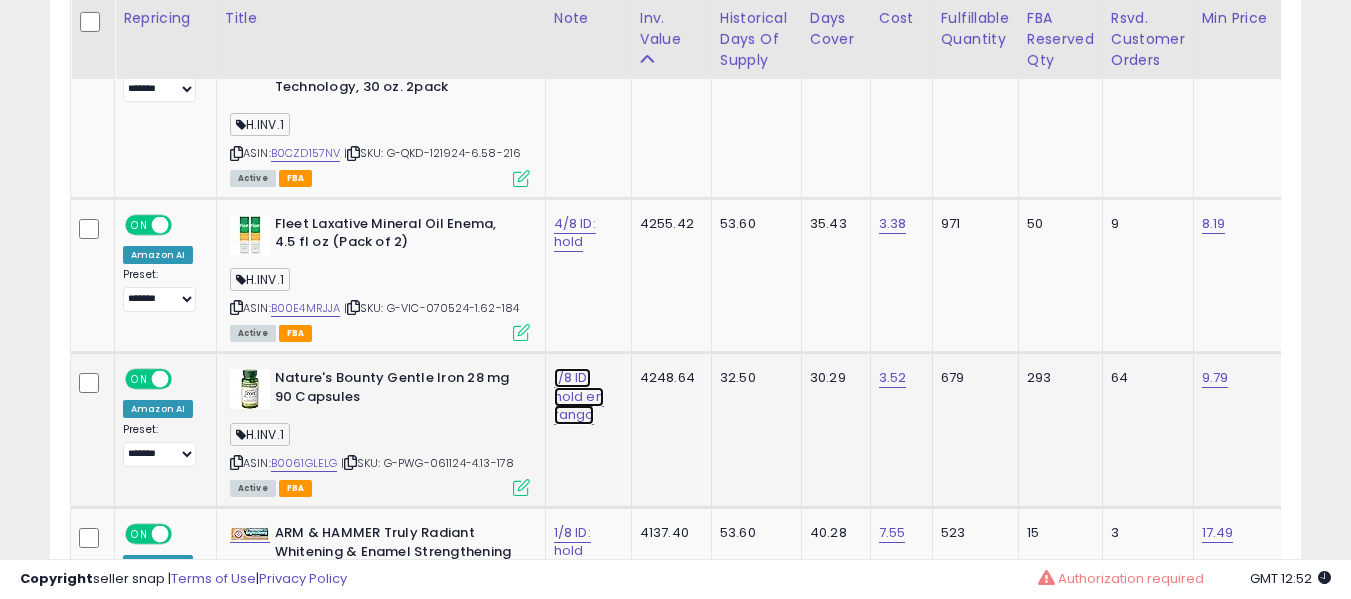 click on "1/8 ID: hold en rango" at bounding box center [583, -4471] 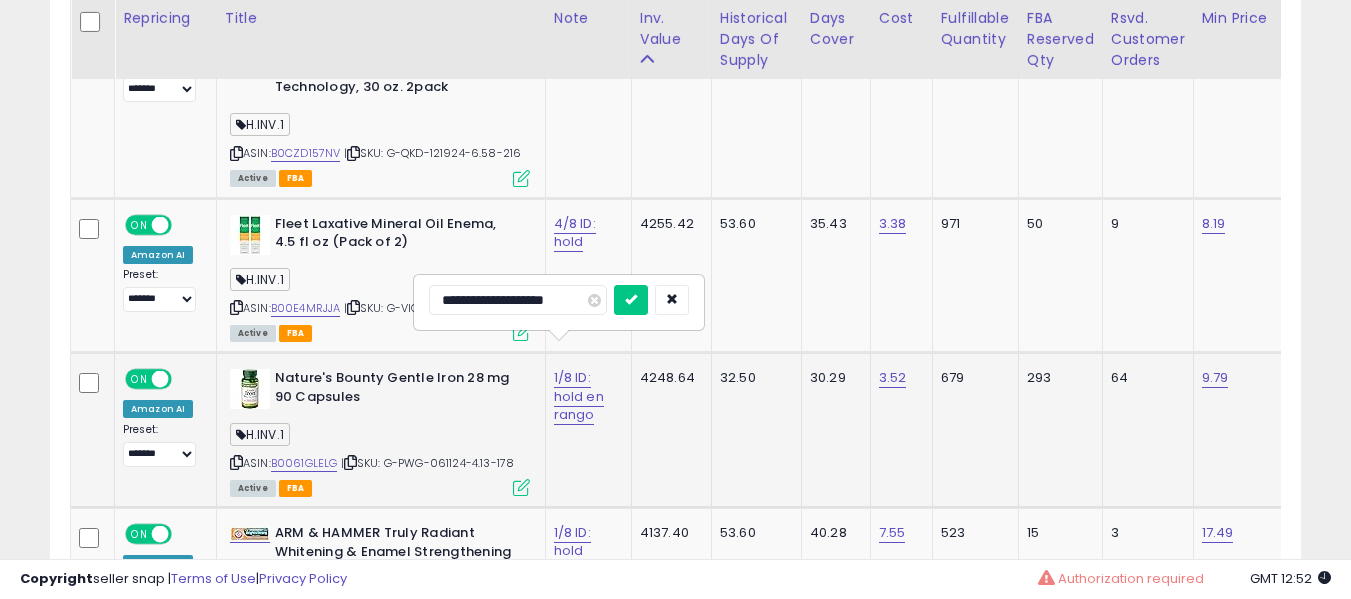 type on "**********" 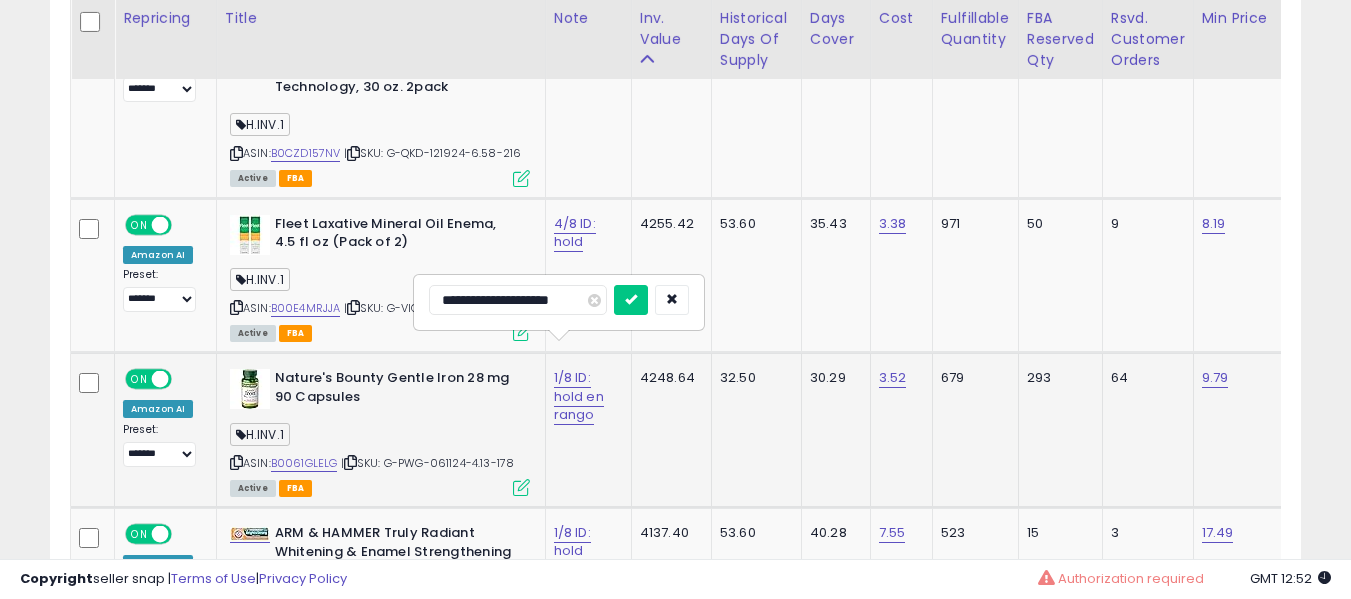 click at bounding box center [631, 300] 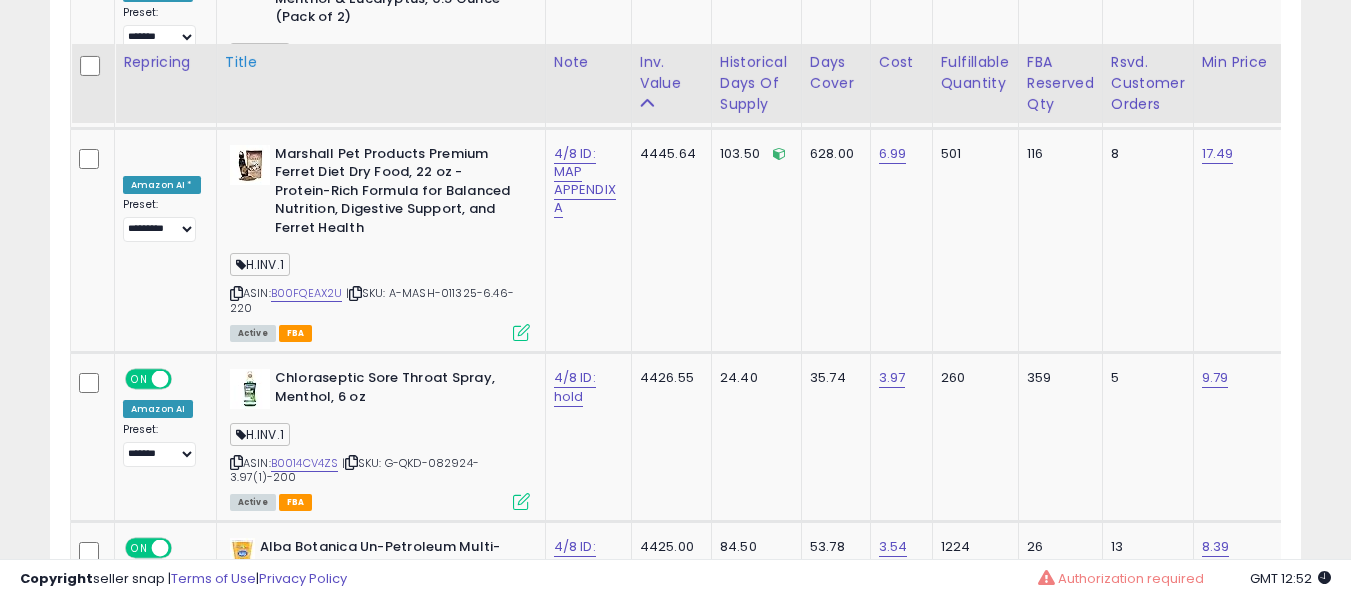 scroll, scrollTop: 4904, scrollLeft: 0, axis: vertical 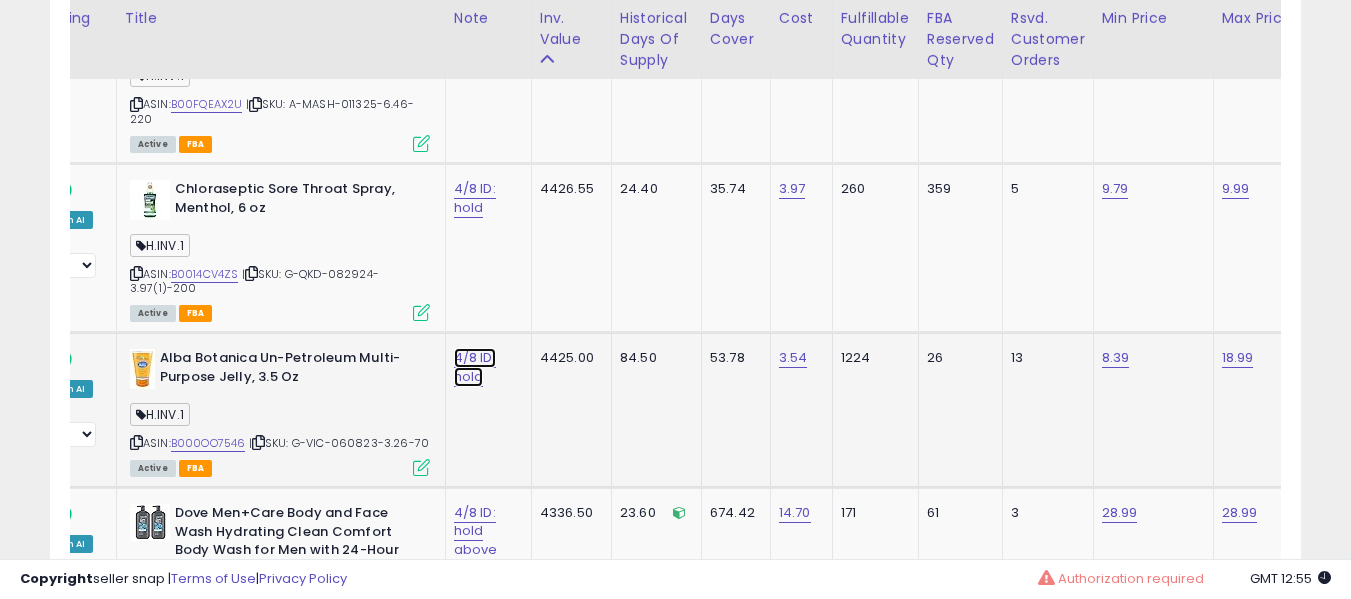 click on "4/8 ID: hold" at bounding box center (483, -3971) 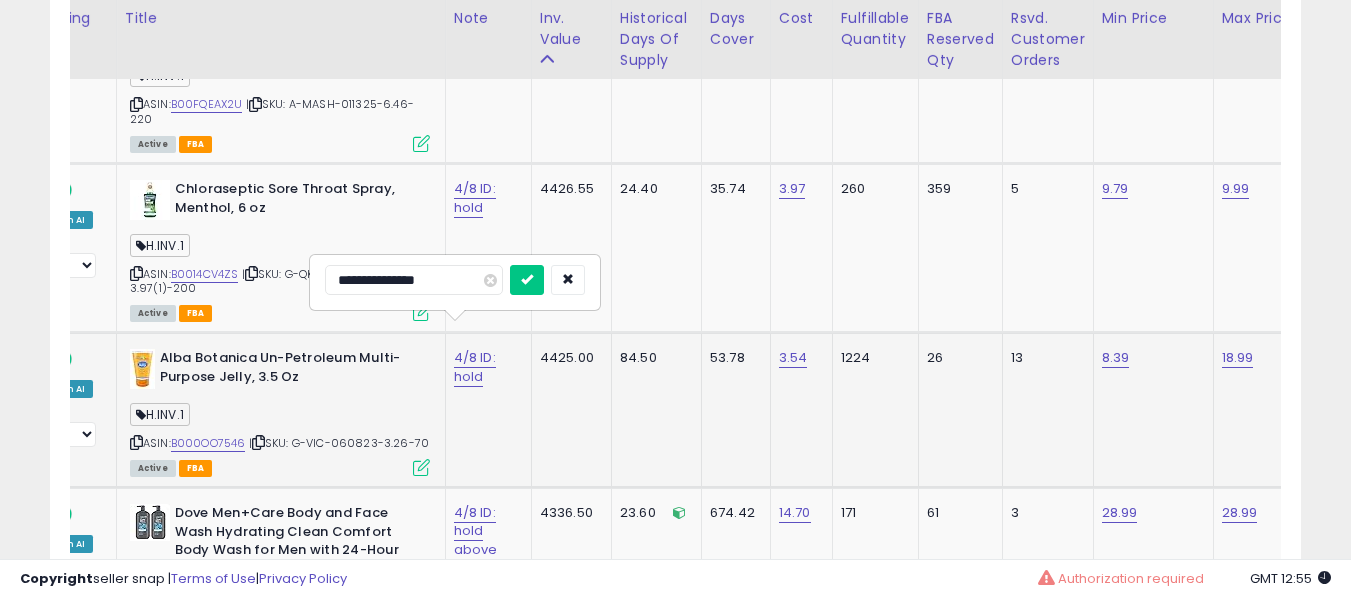 type on "**********" 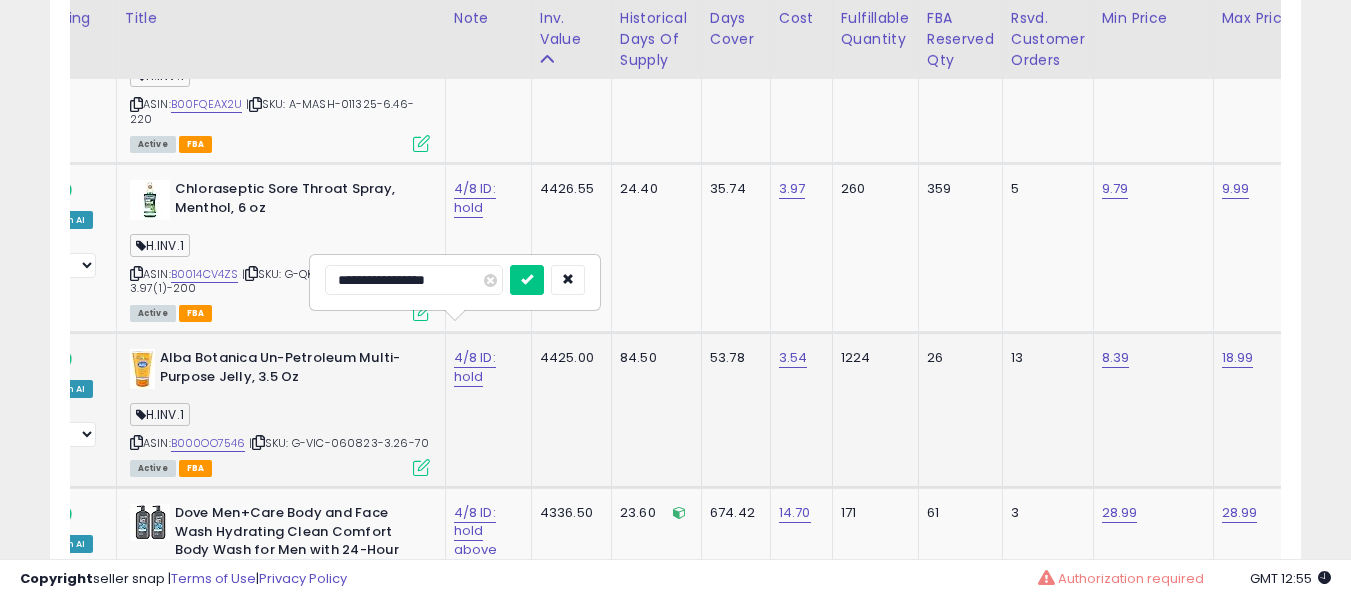 click at bounding box center (527, 280) 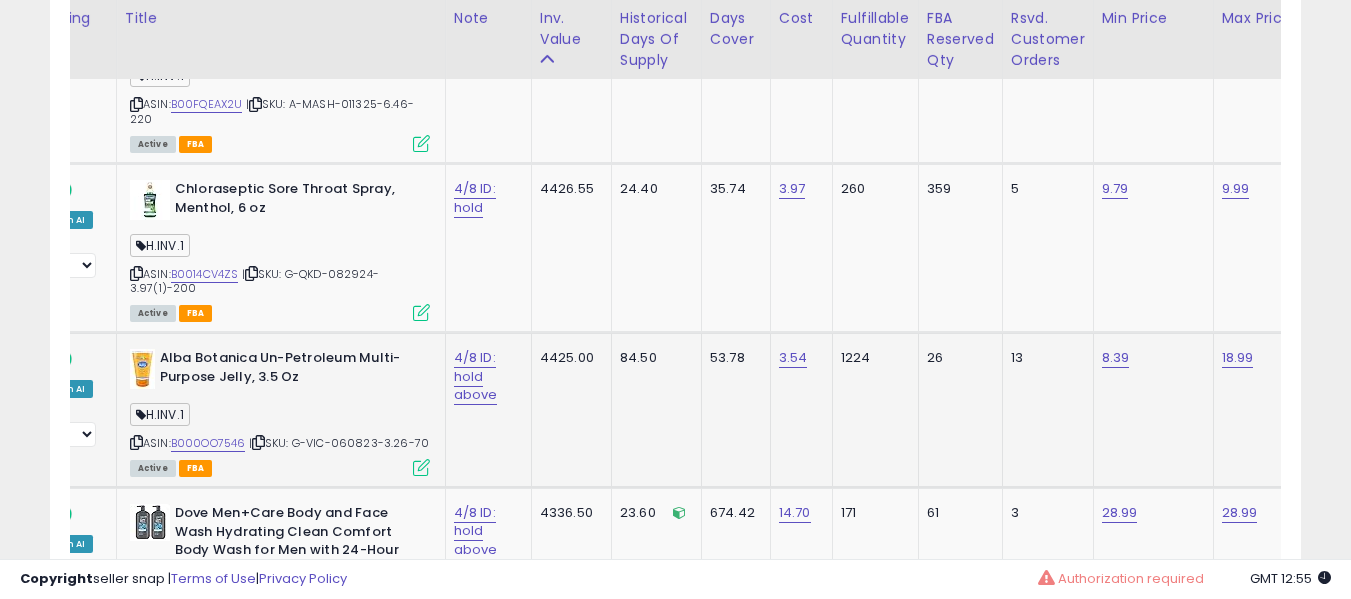 scroll, scrollTop: 0, scrollLeft: 0, axis: both 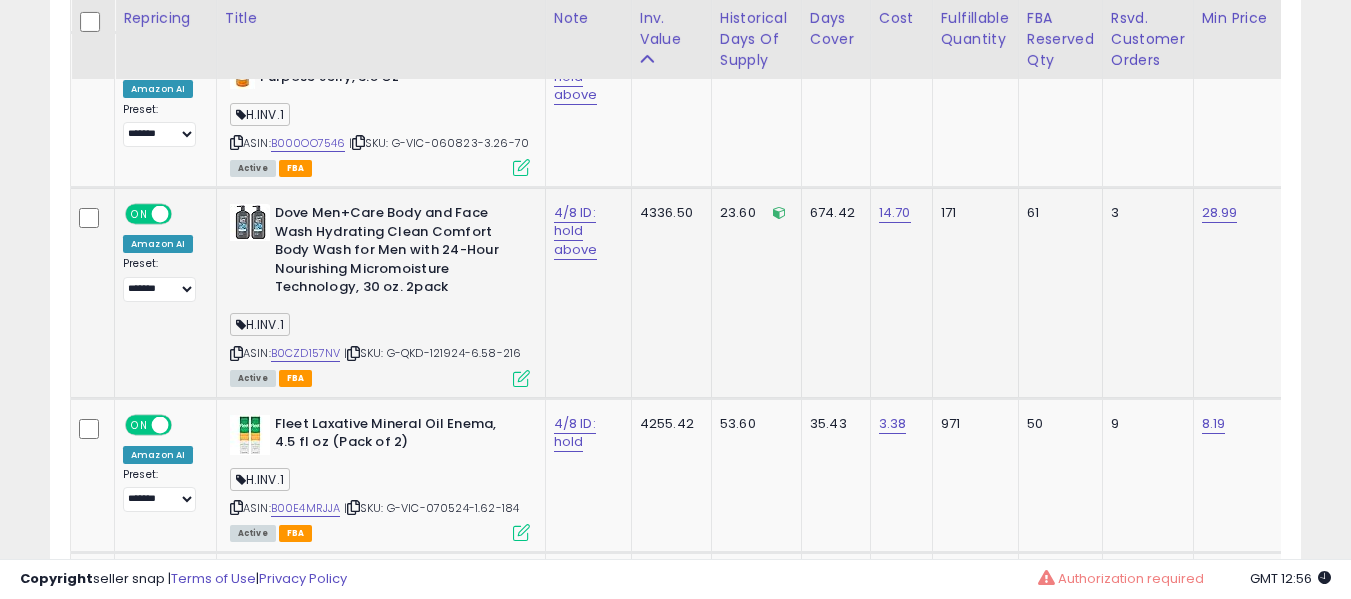 click on "4/8 ID: hold above" 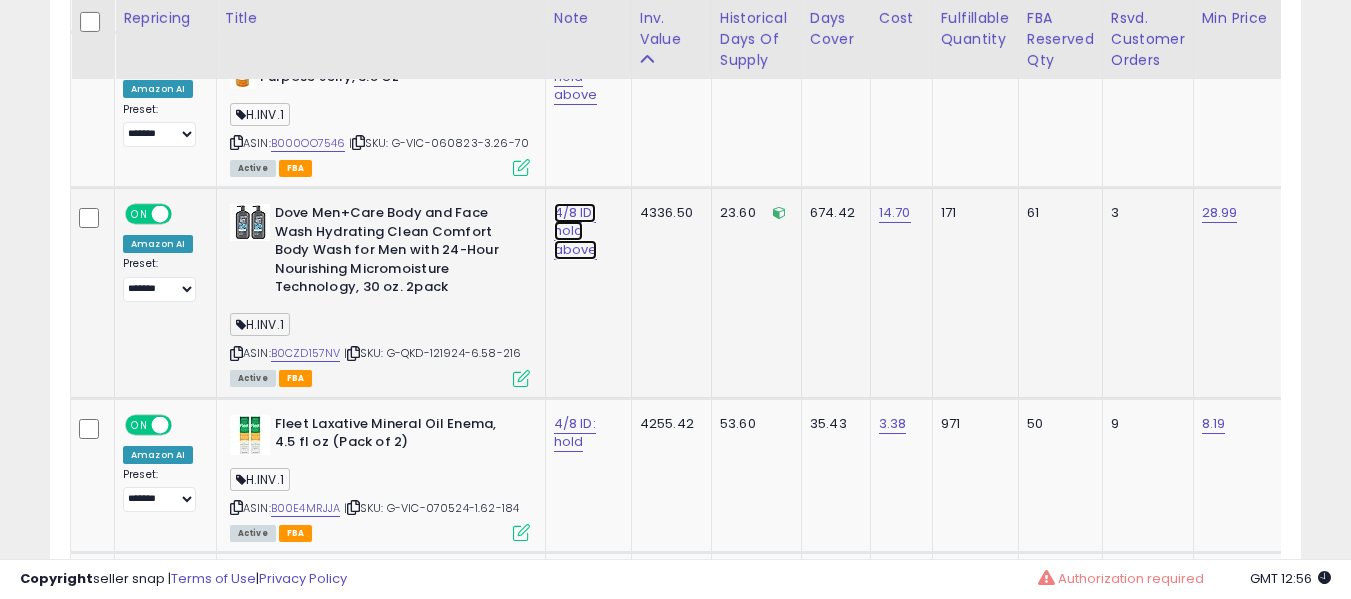 click on "4/8 ID: hold above" at bounding box center [583, -4271] 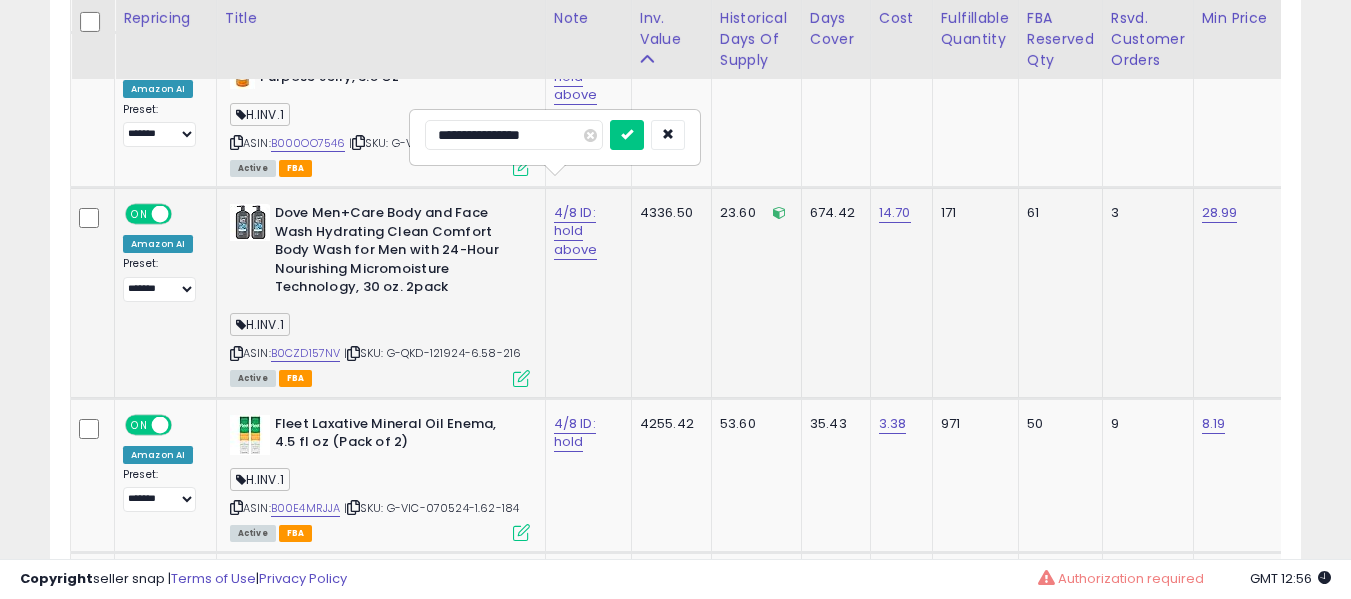 type on "**********" 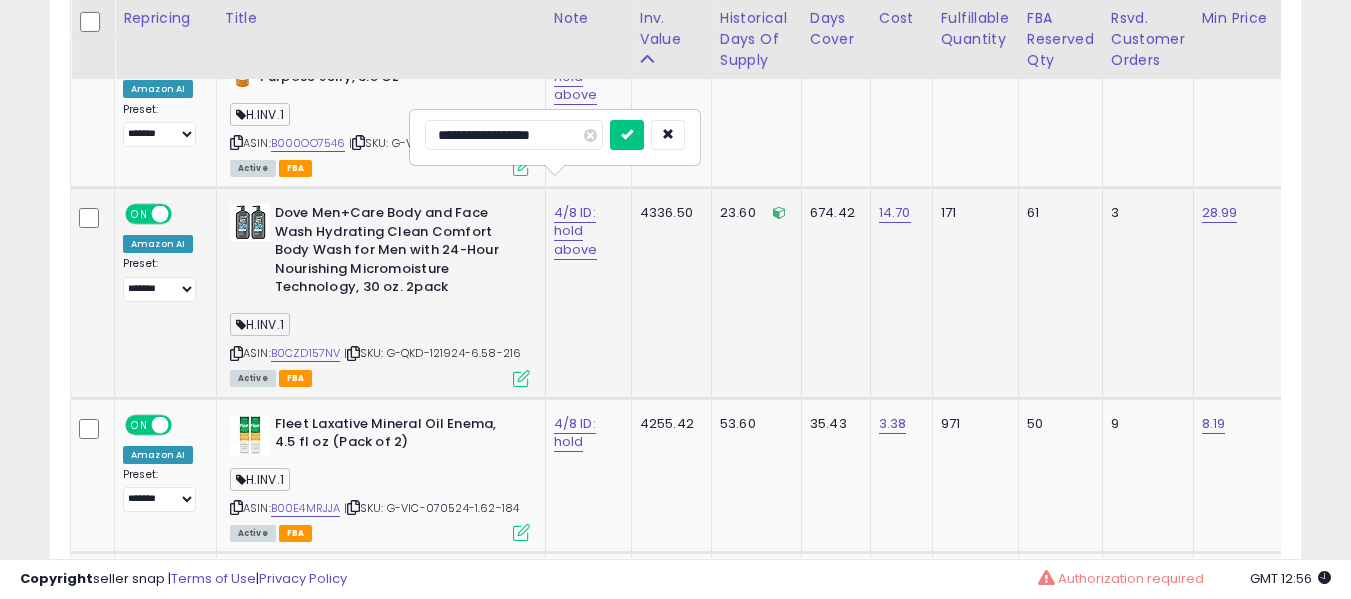 click at bounding box center (627, 135) 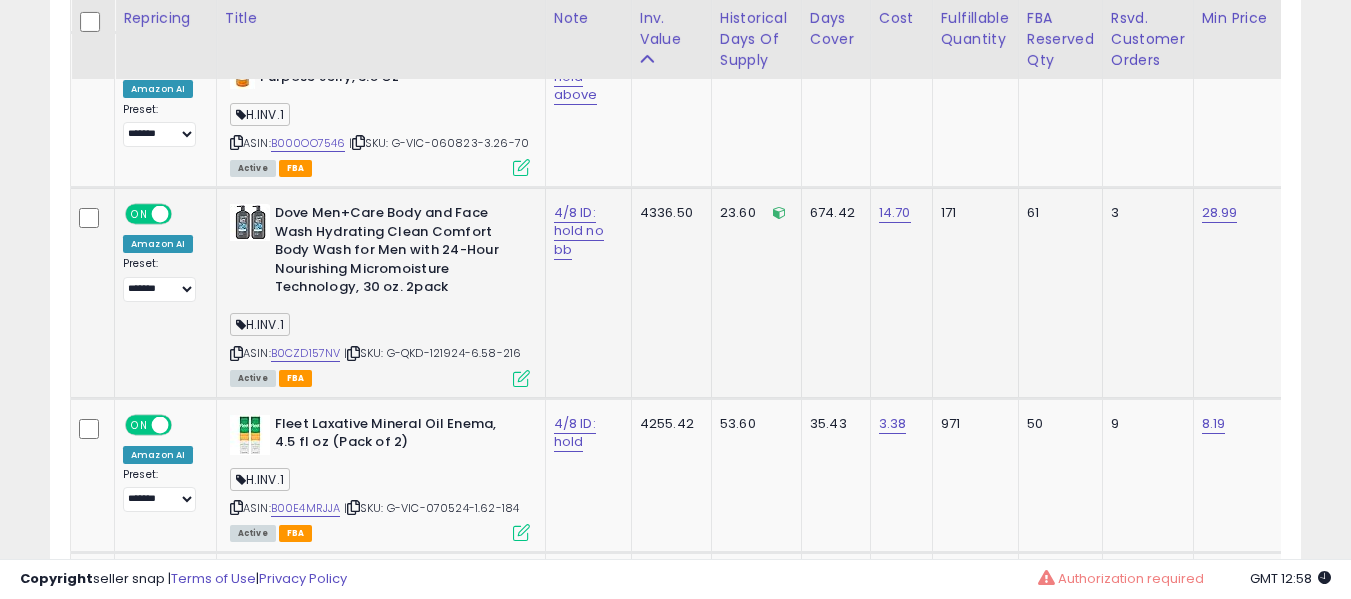 scroll, scrollTop: 0, scrollLeft: 587, axis: horizontal 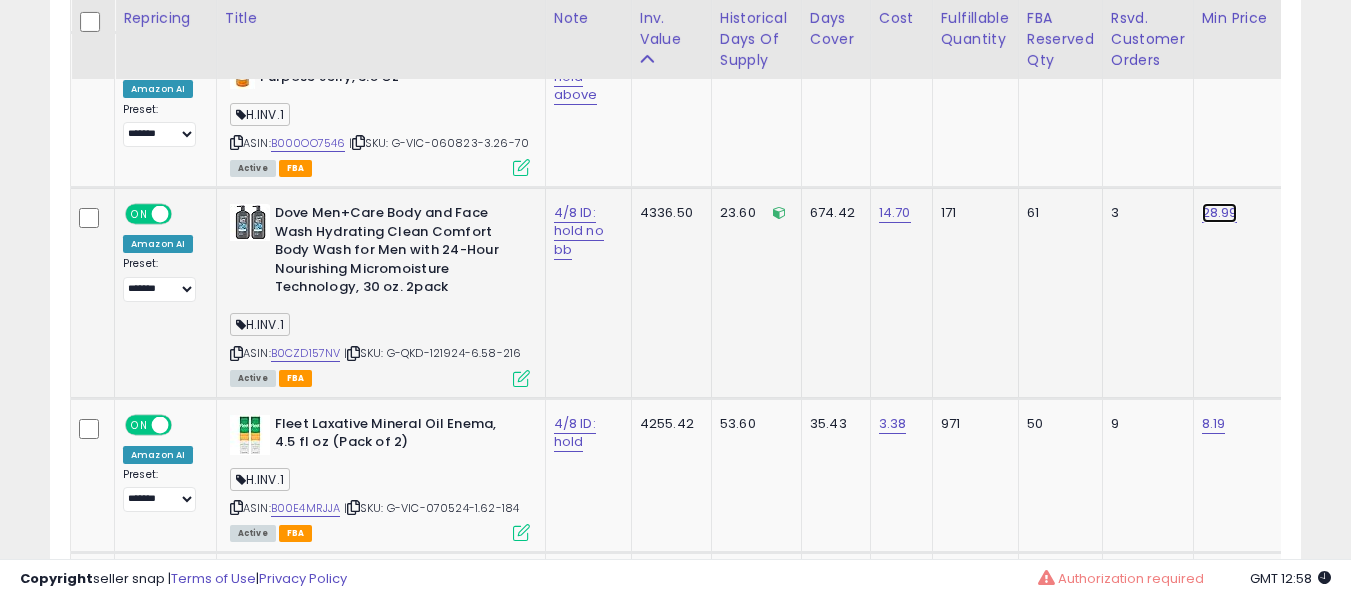 click on "28.99" at bounding box center (1218, -4280) 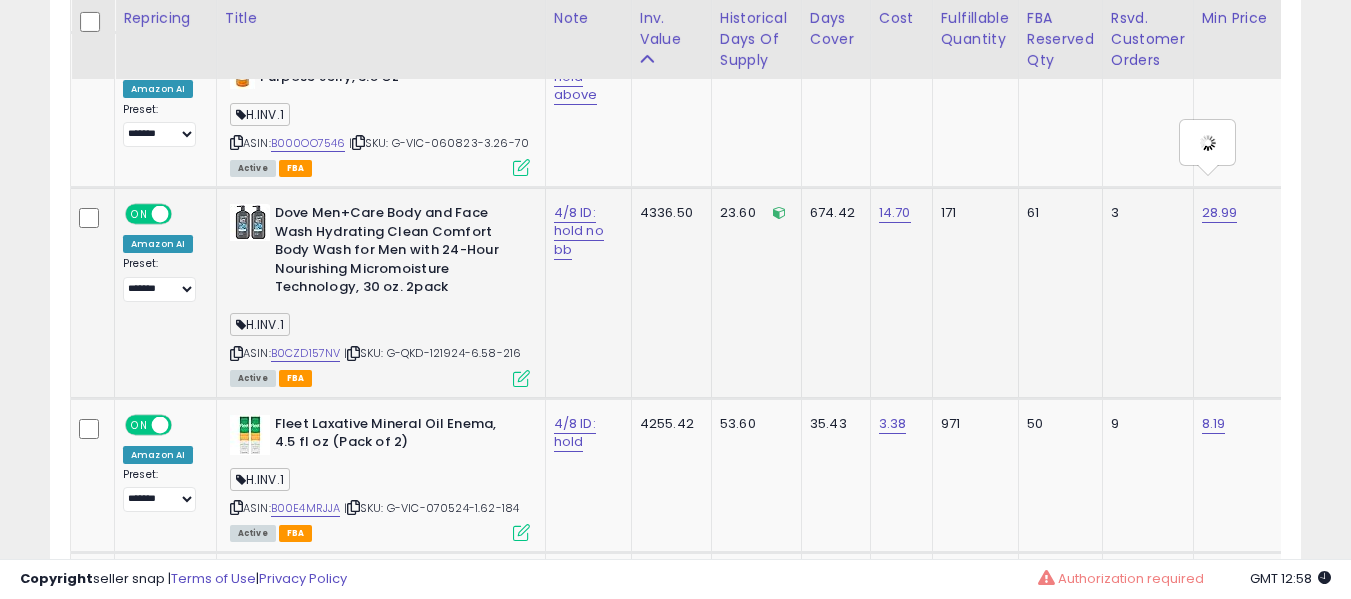 scroll, scrollTop: 0, scrollLeft: 122, axis: horizontal 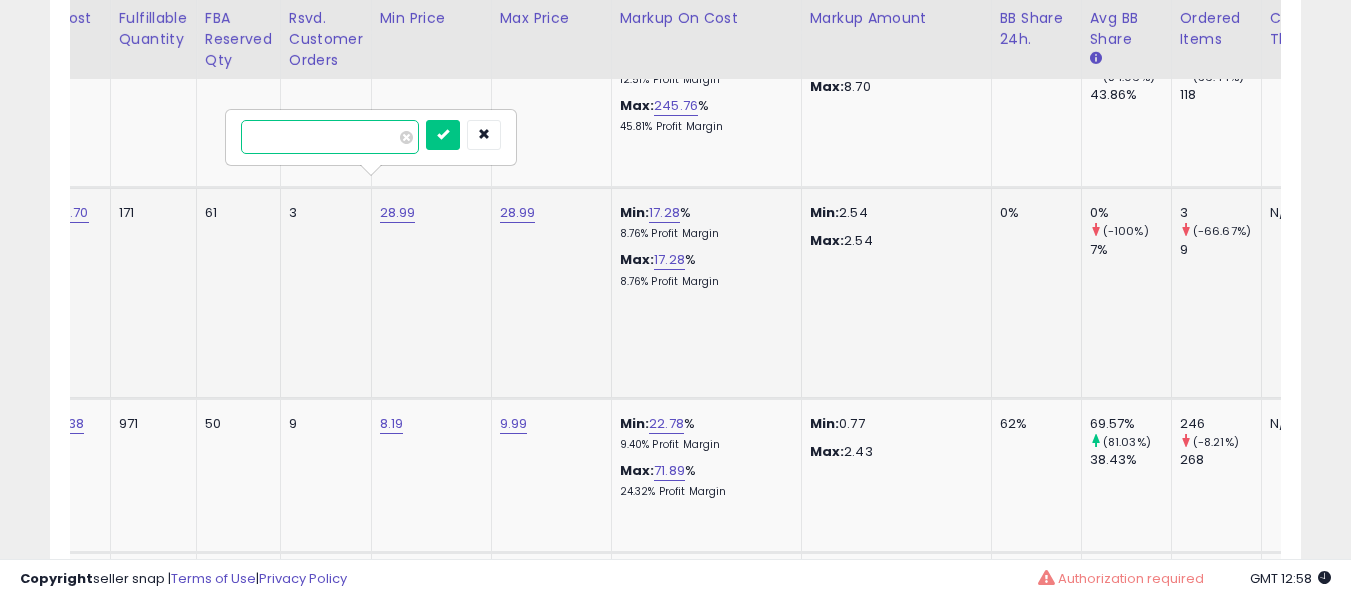 type on "*****" 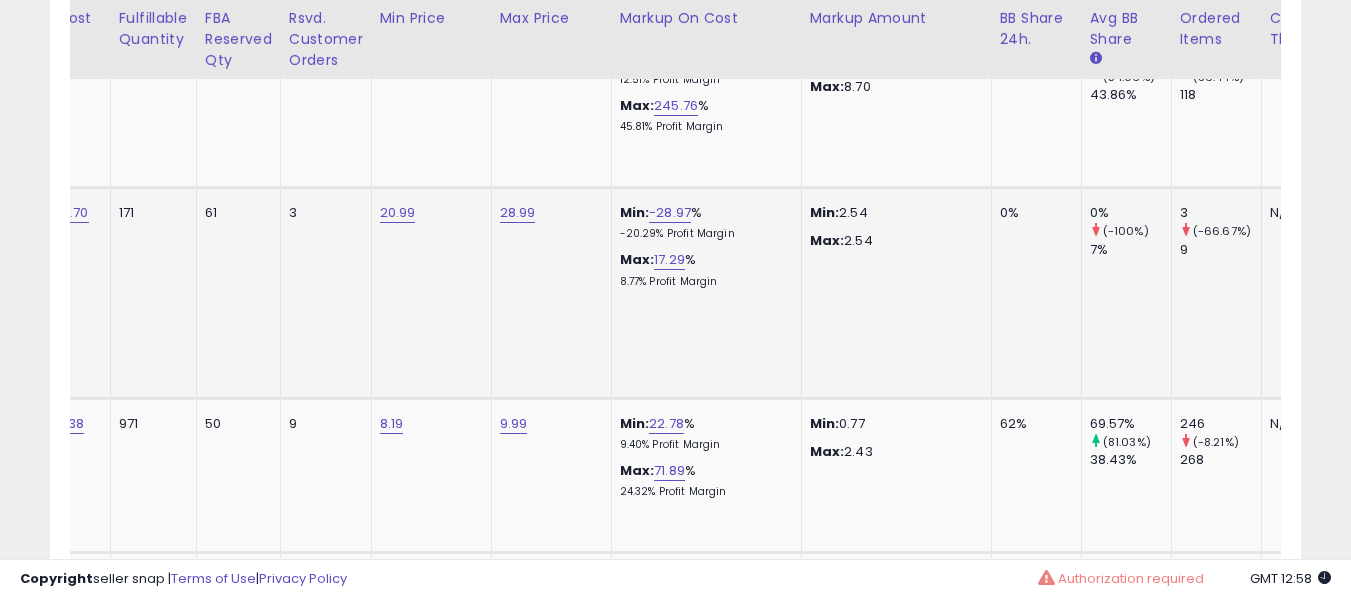scroll, scrollTop: 0, scrollLeft: 726, axis: horizontal 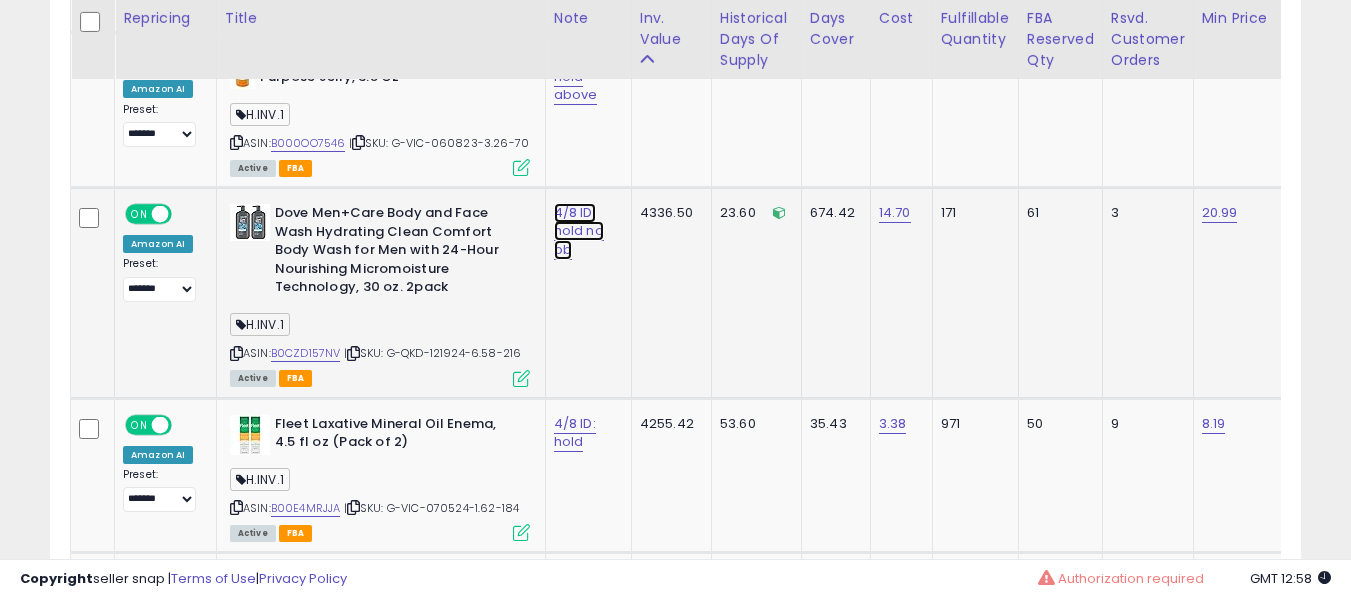 click on "4/8 ID: hold no bb" at bounding box center [583, -4271] 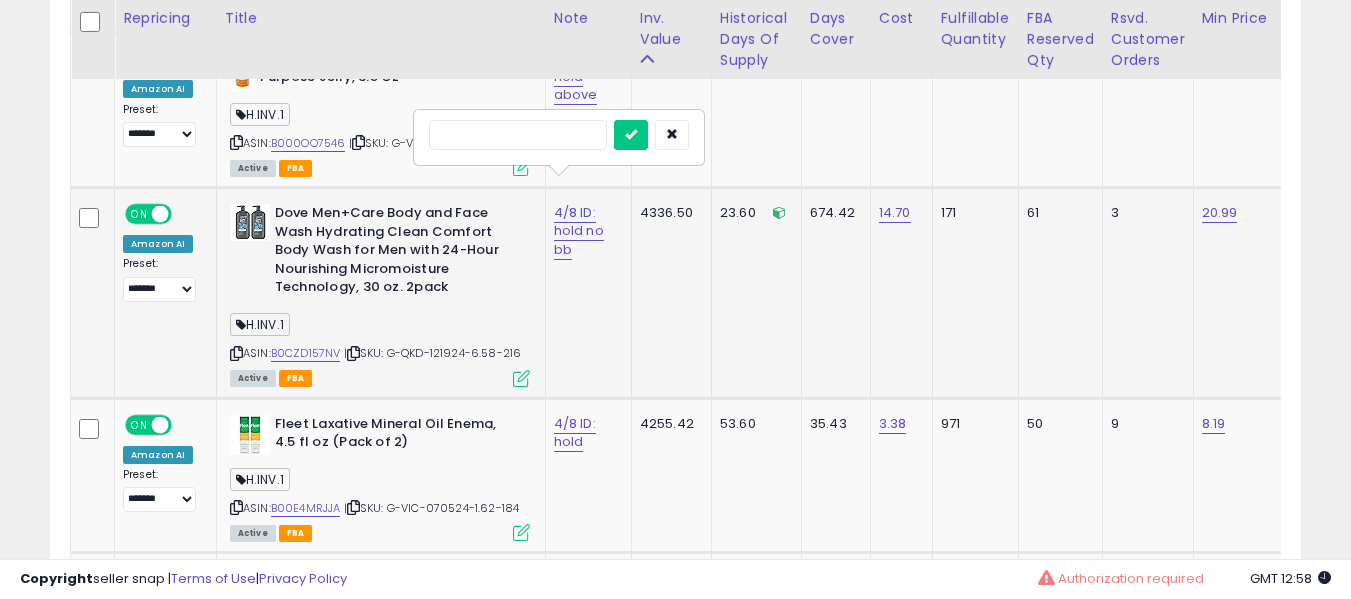 type on "*" 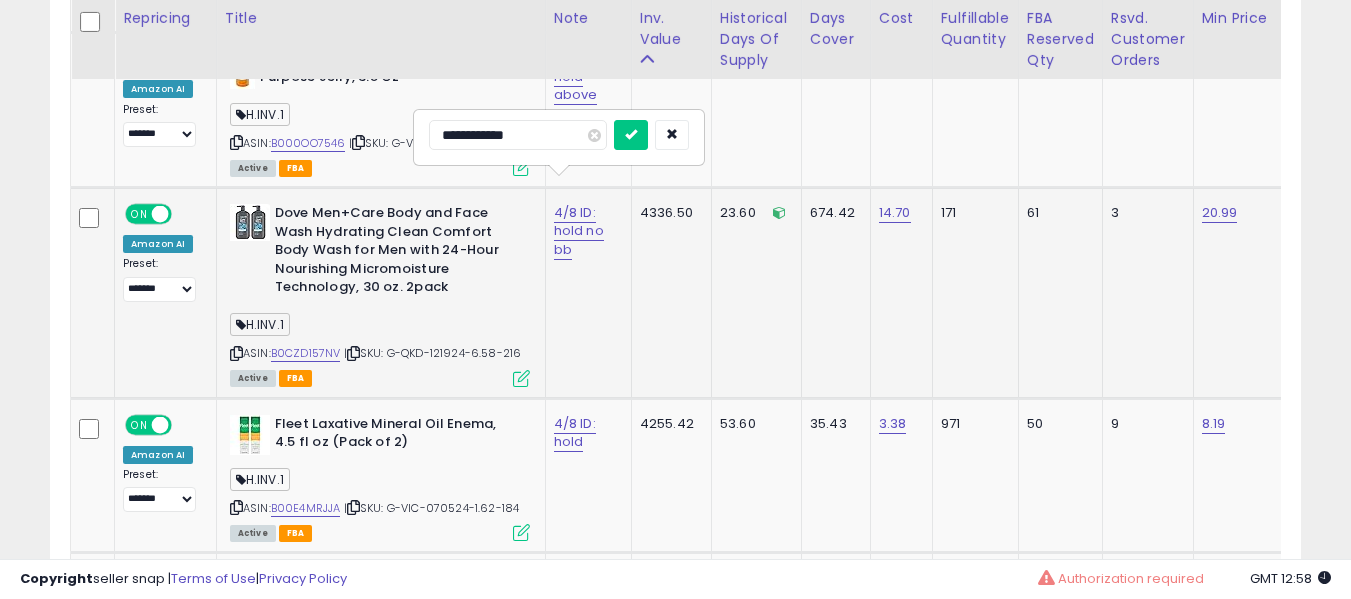 type on "**********" 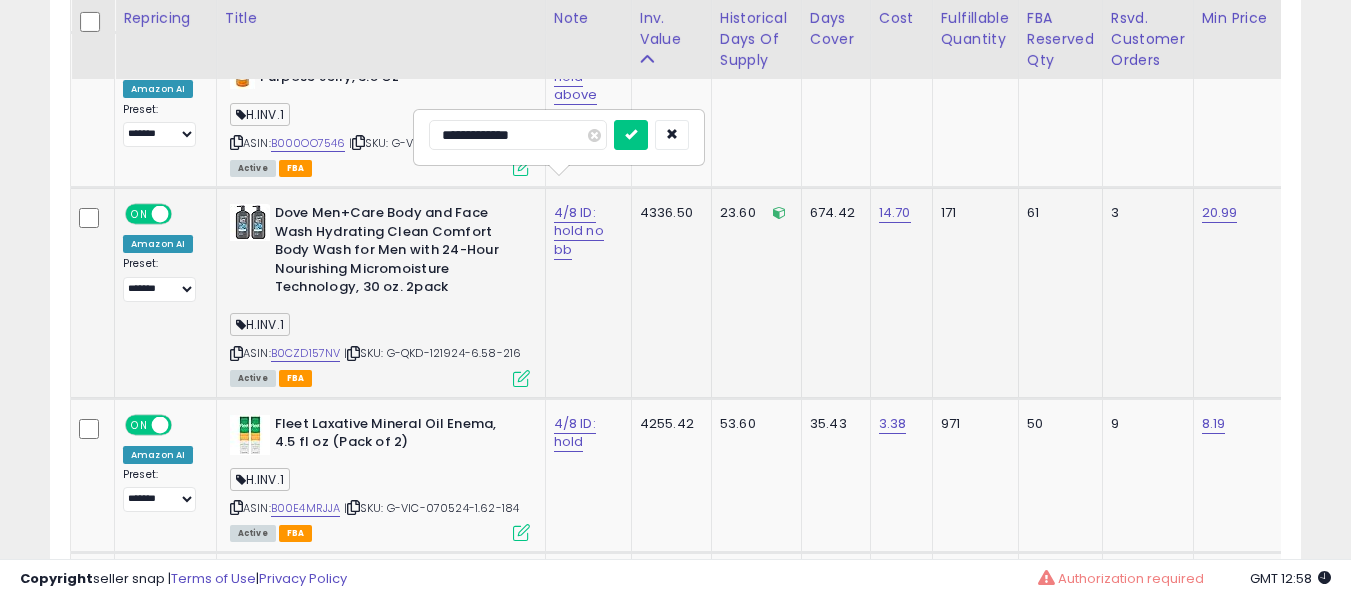 type on "**********" 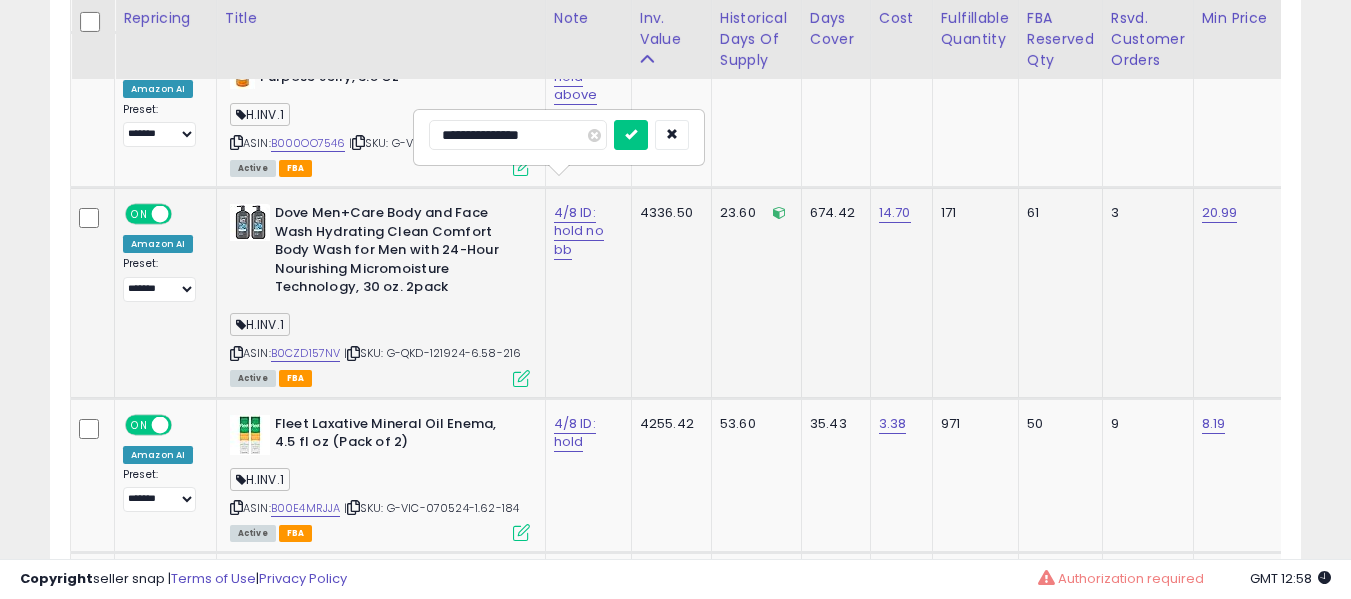 type on "**********" 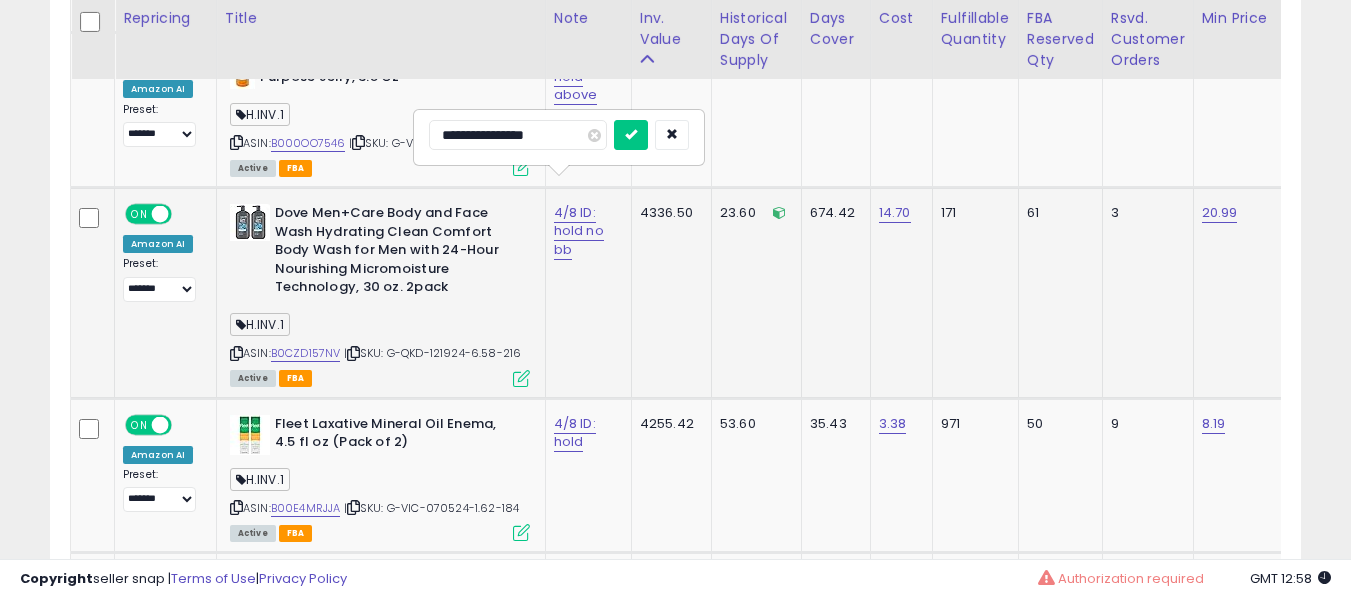 click at bounding box center (631, 135) 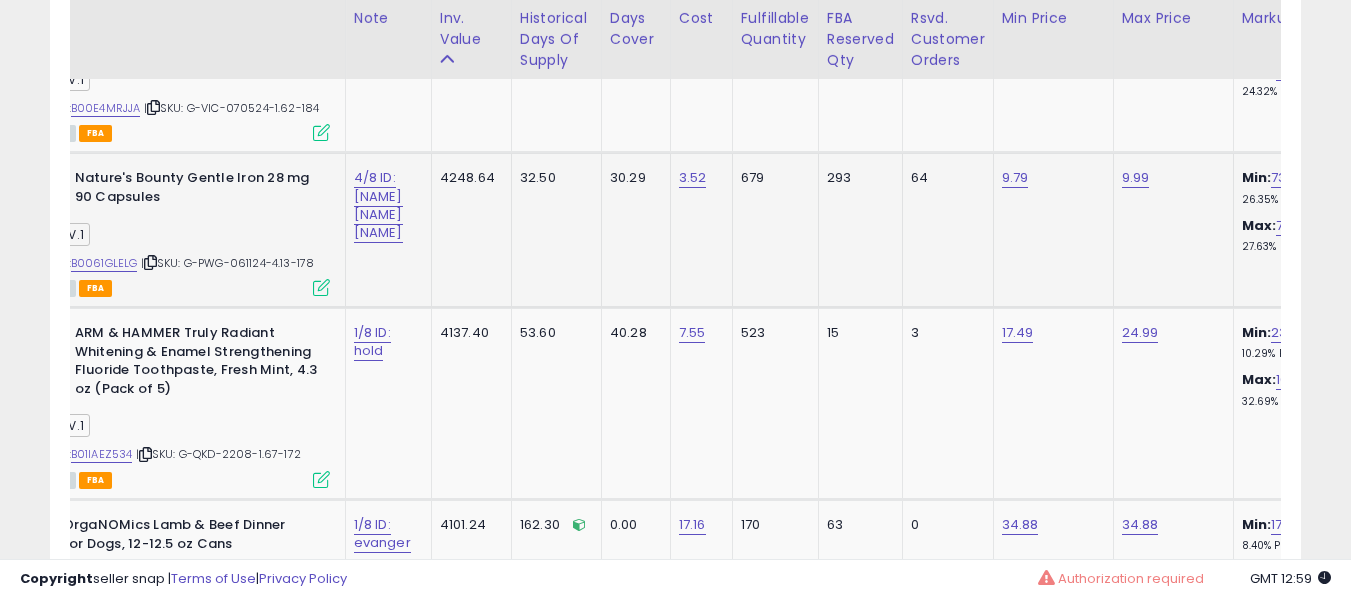click on "9.79" 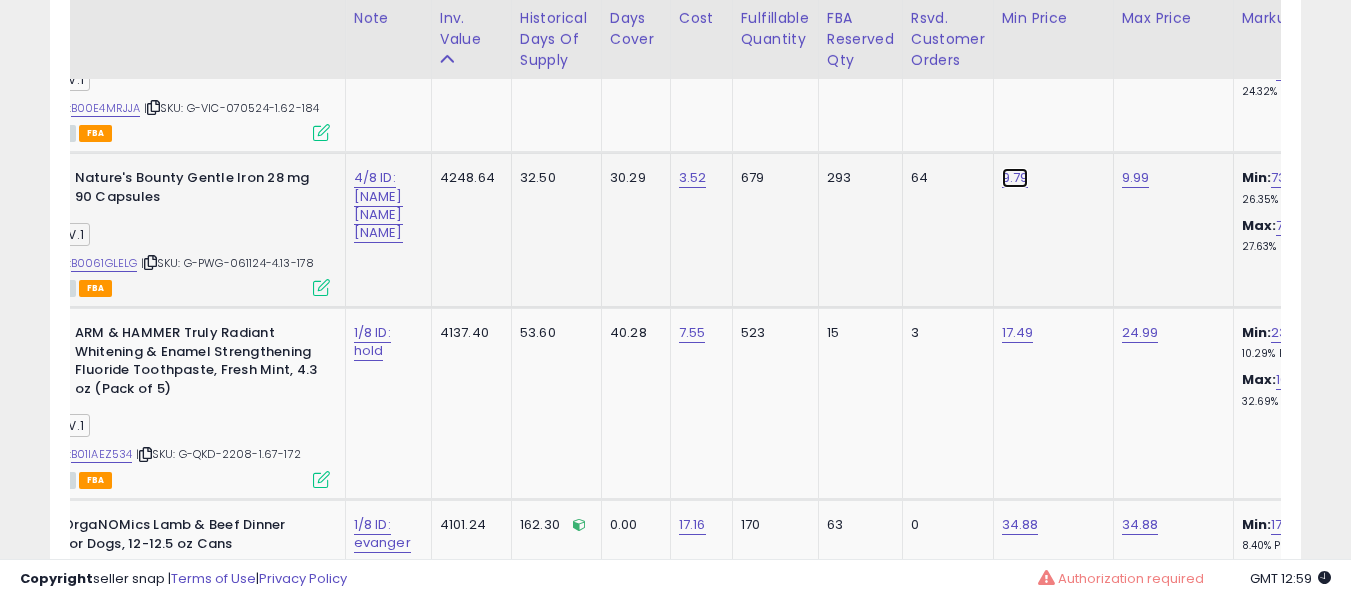 click on "9.79" at bounding box center (1018, -4680) 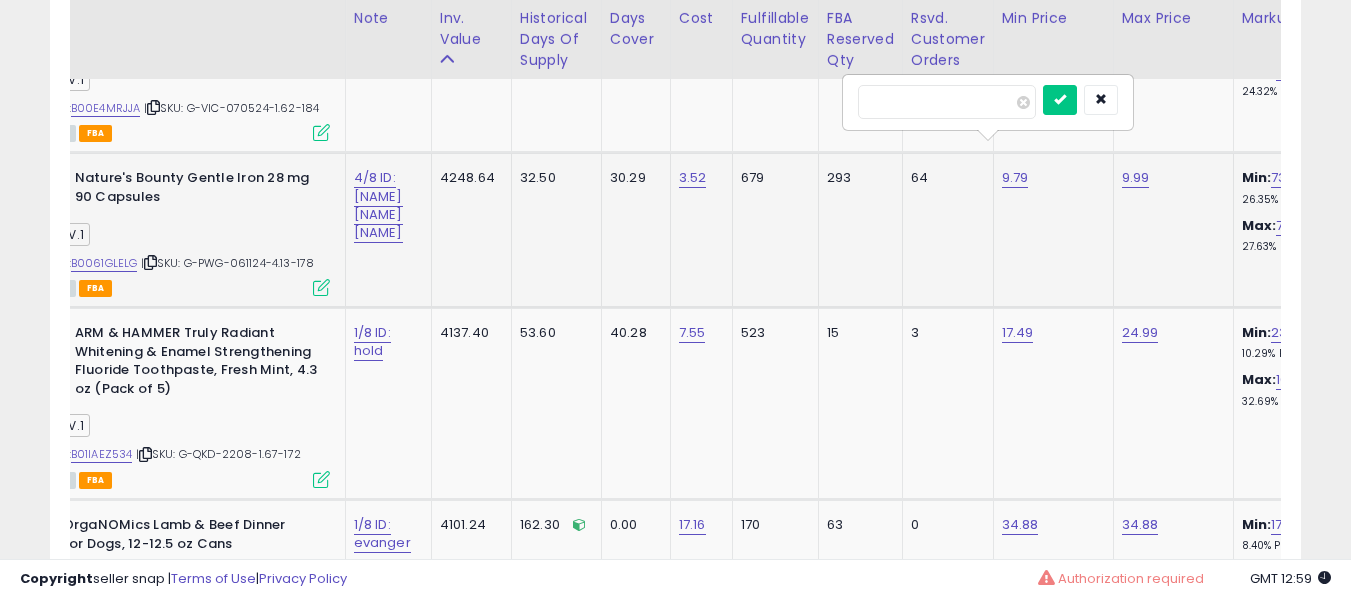 type on "****" 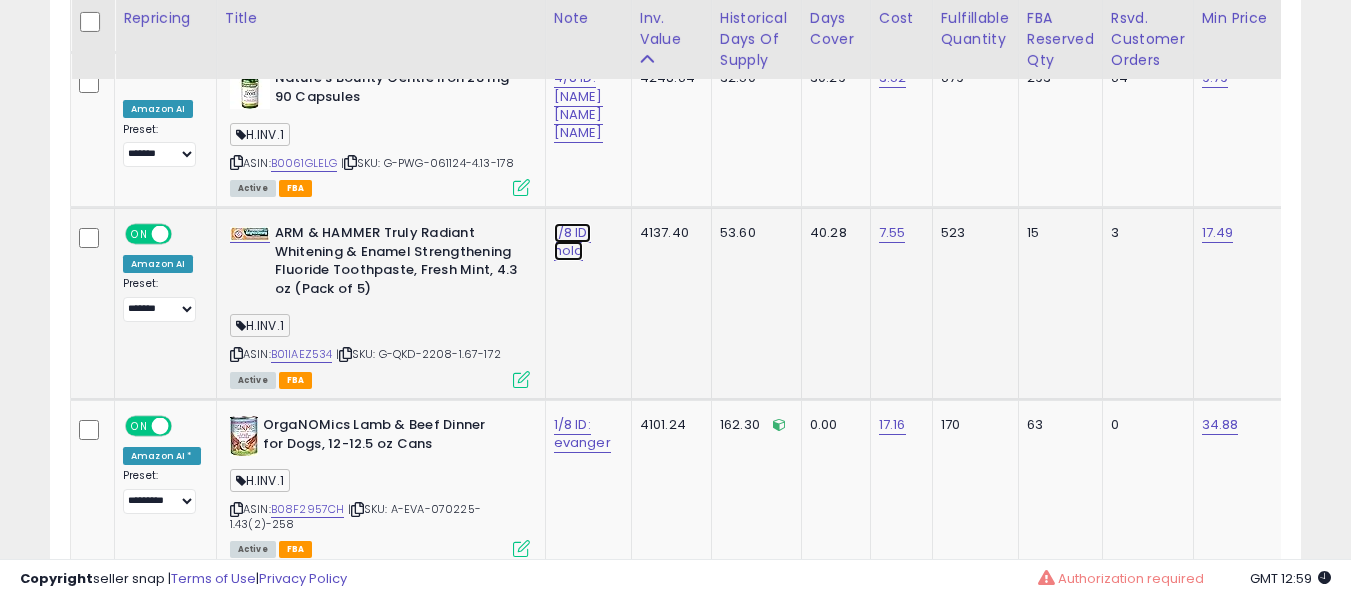 click on "1/8 ID: hold" at bounding box center (583, -4771) 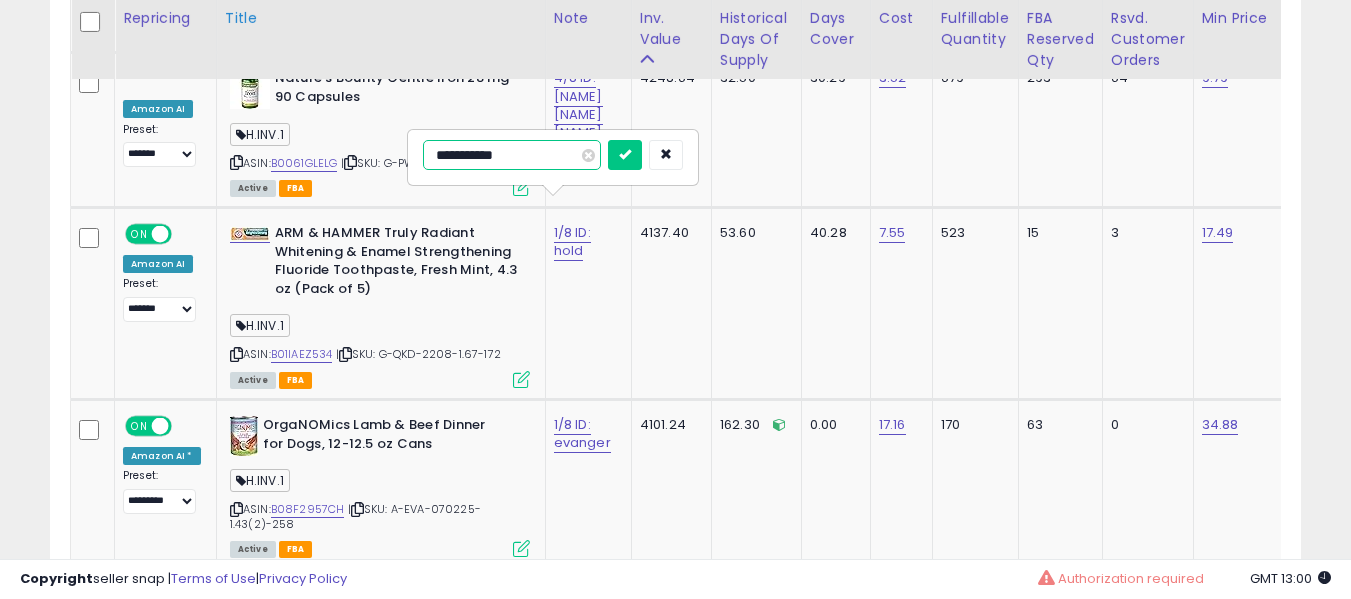 type on "**********" 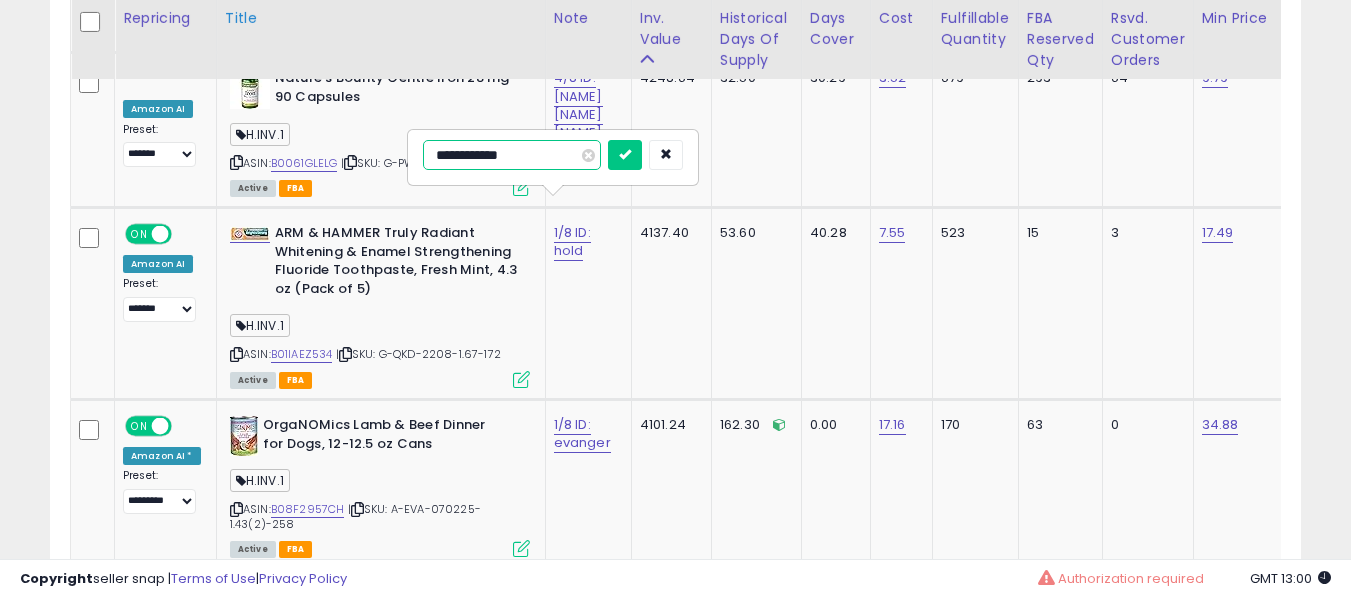 click at bounding box center (625, 155) 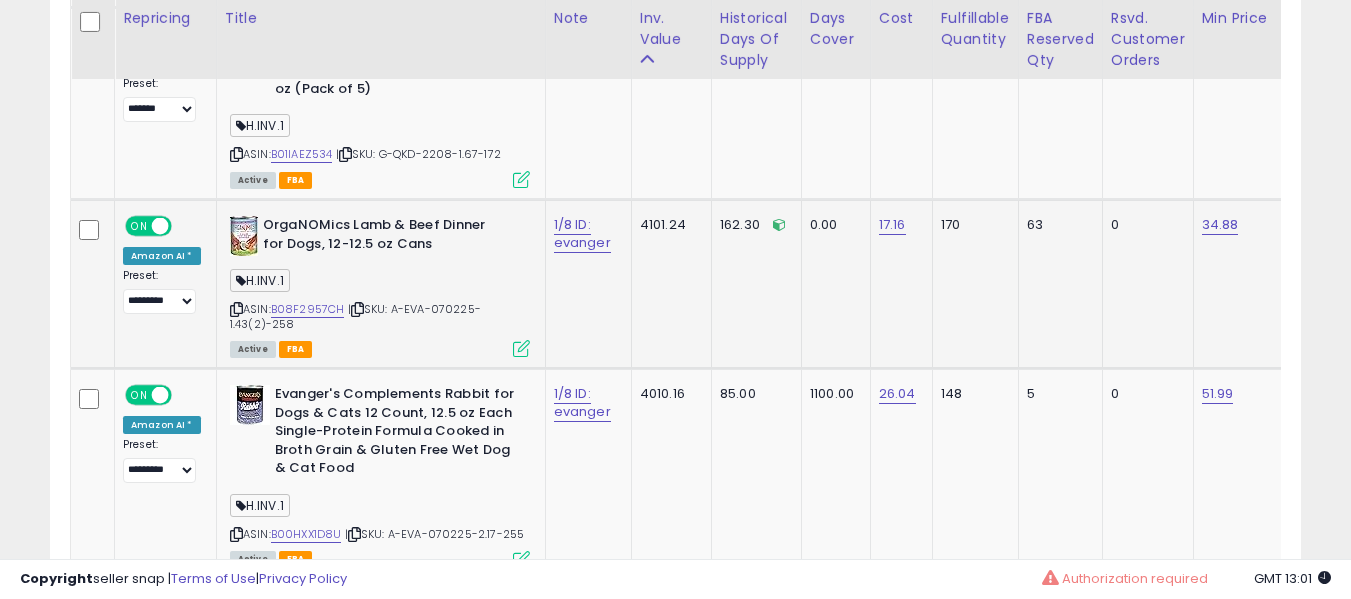 scroll, scrollTop: 6105, scrollLeft: 0, axis: vertical 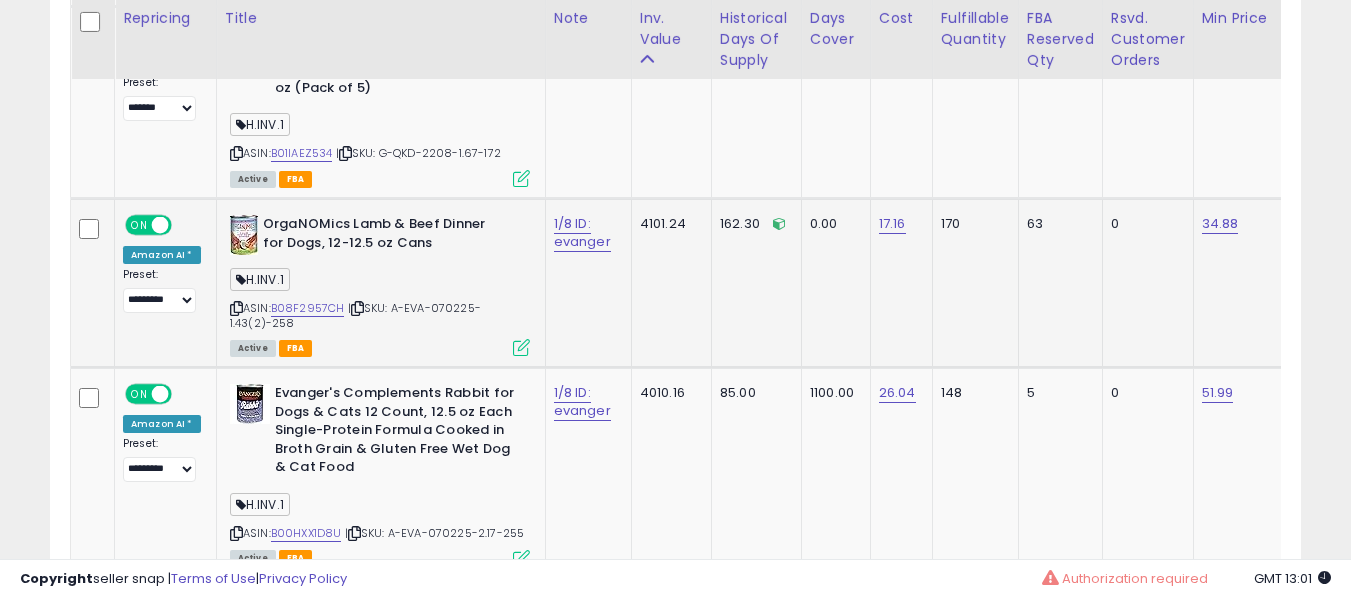 click on "OrgaNOMics Lamb & Beef Dinner for Dogs, 12-12.5 oz Cans  H.INV.1  ASIN:  B08F2957CH    |   SKU: A-EVA-070225-1.43(2)-258 Active FBA" 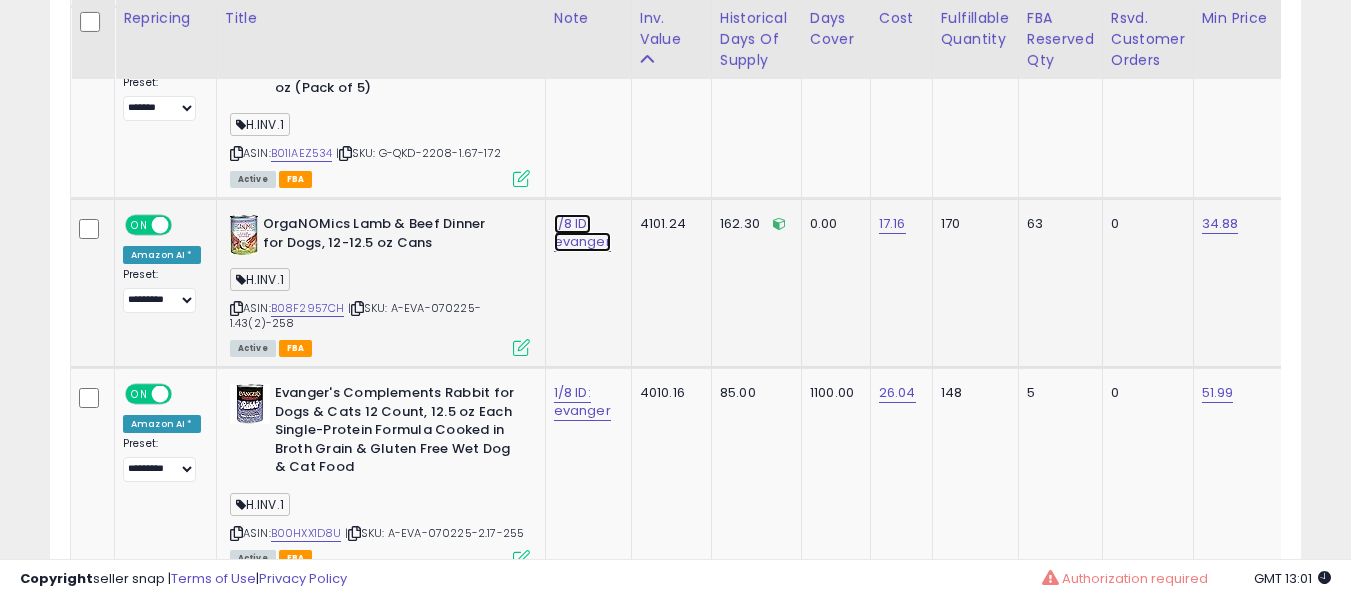 click on "1/8 ID: evanger" at bounding box center (583, -4972) 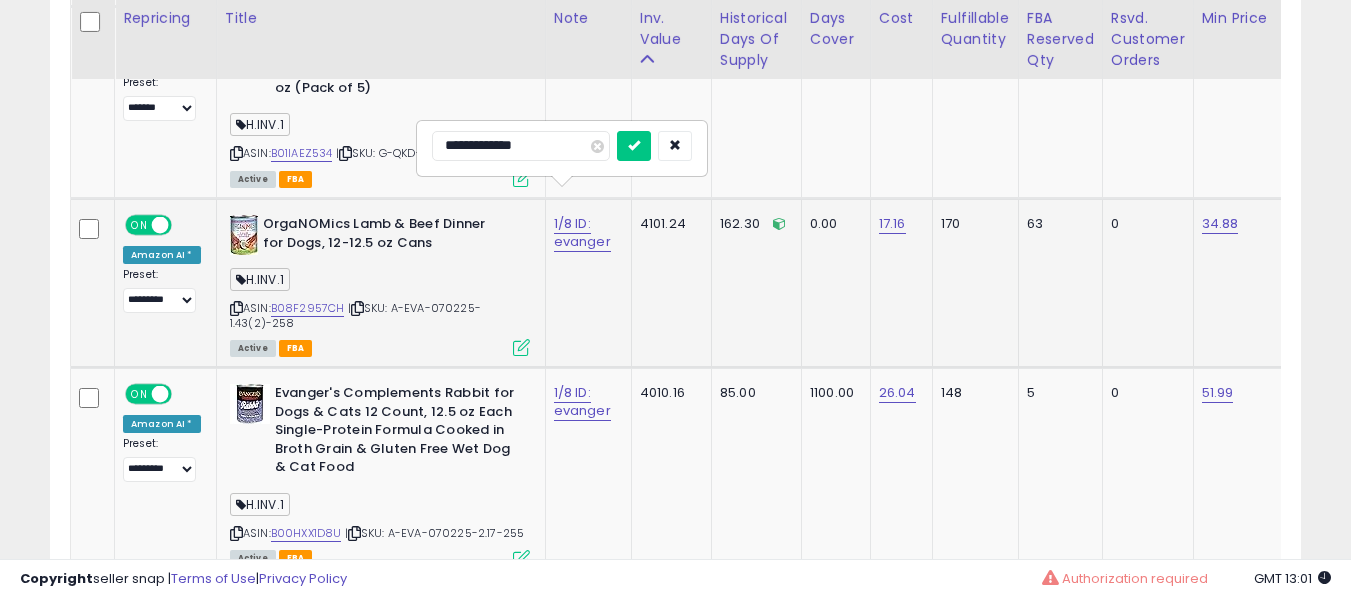 type on "**********" 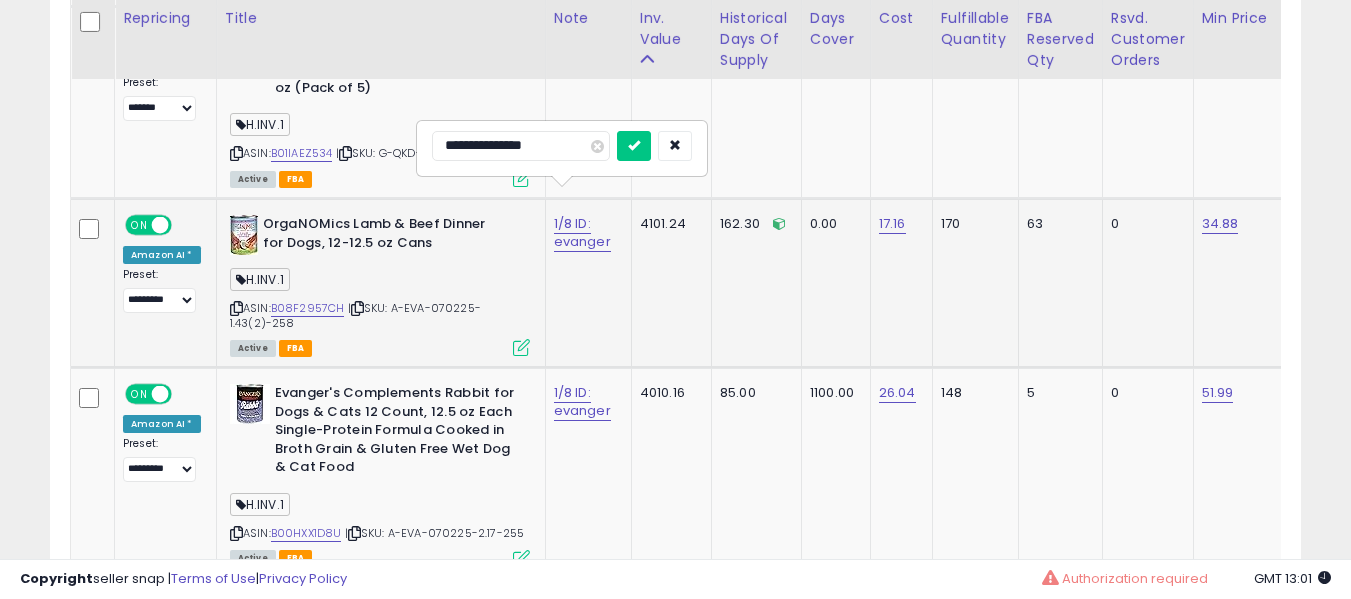 click at bounding box center [634, 146] 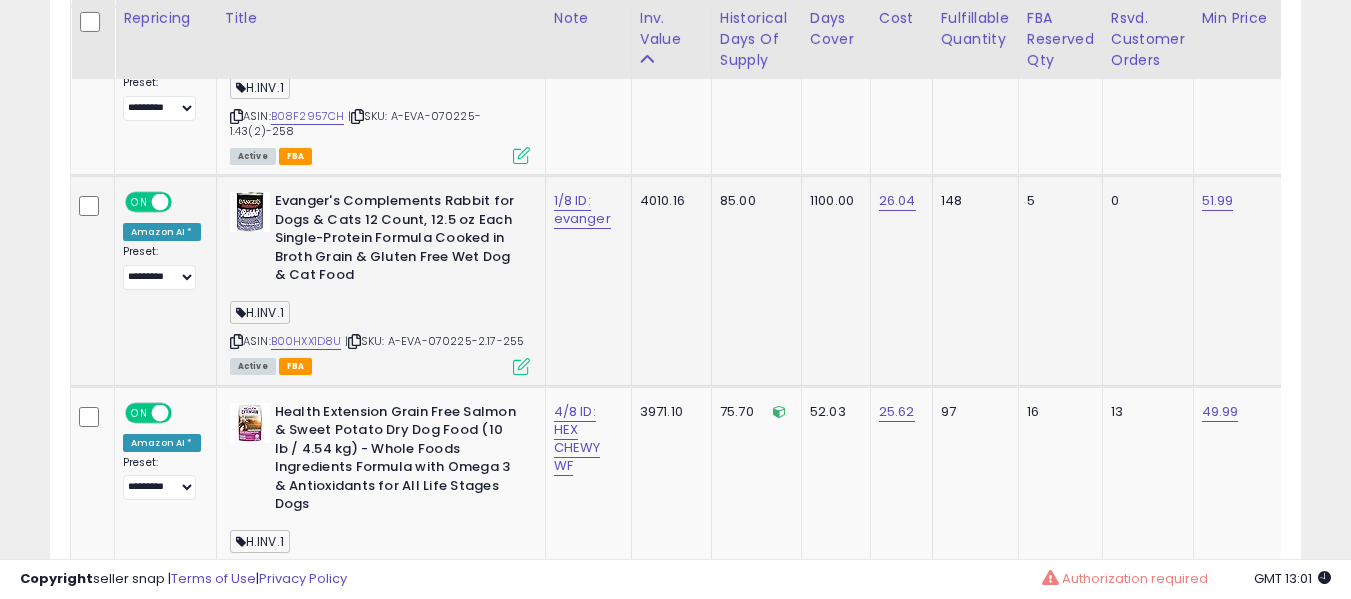 scroll, scrollTop: 6305, scrollLeft: 0, axis: vertical 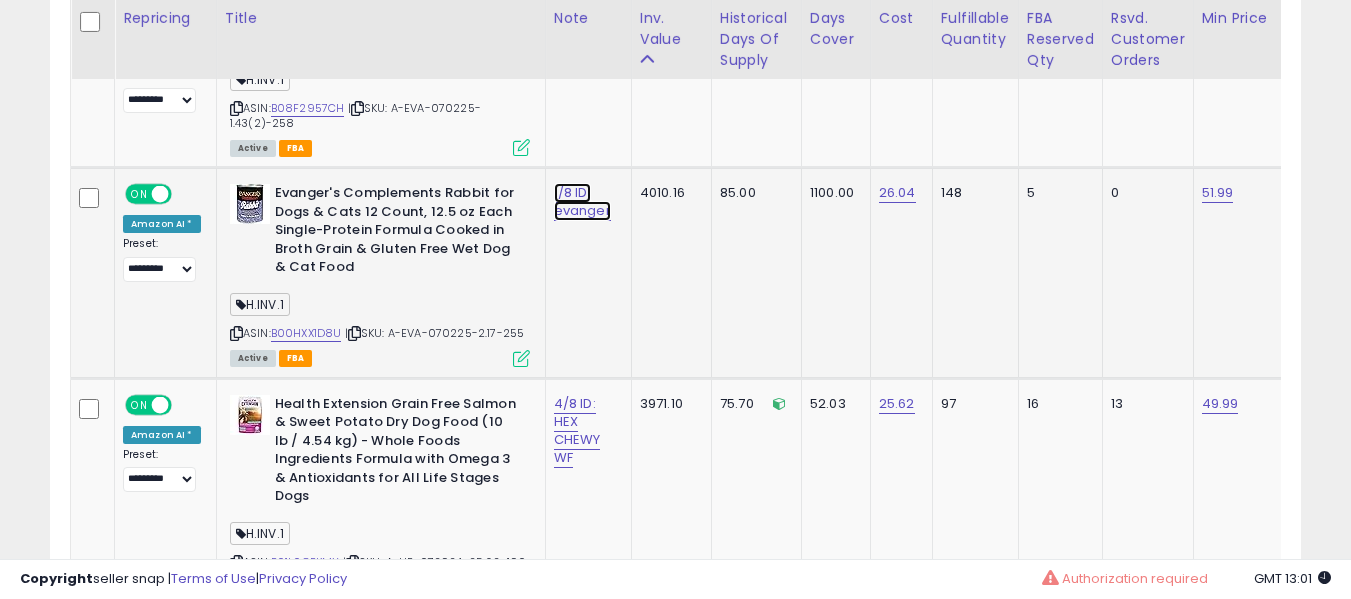click on "1/8 ID: evanger" at bounding box center [583, -5172] 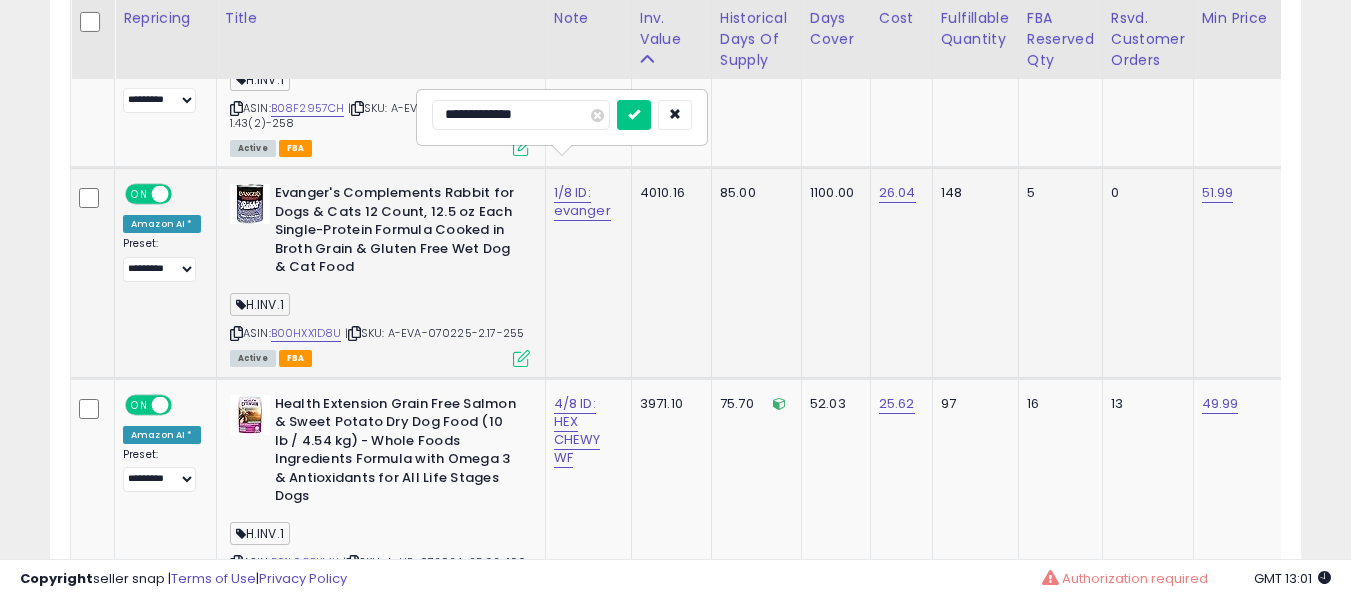 type on "**********" 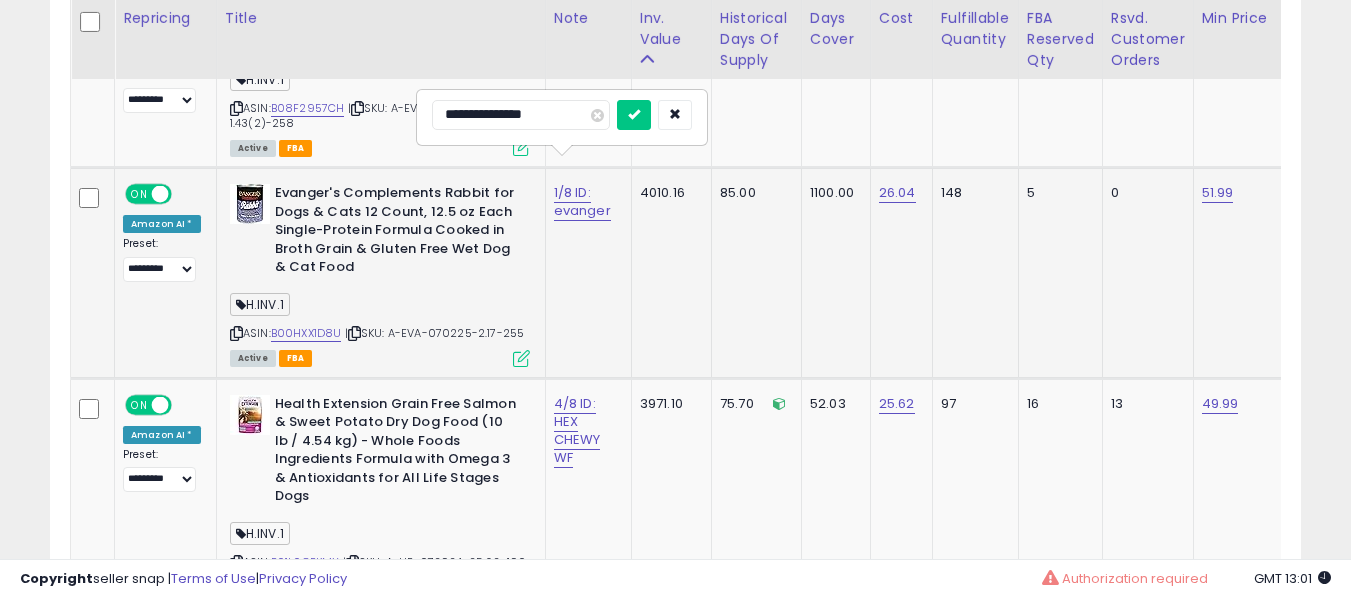 click at bounding box center (634, 115) 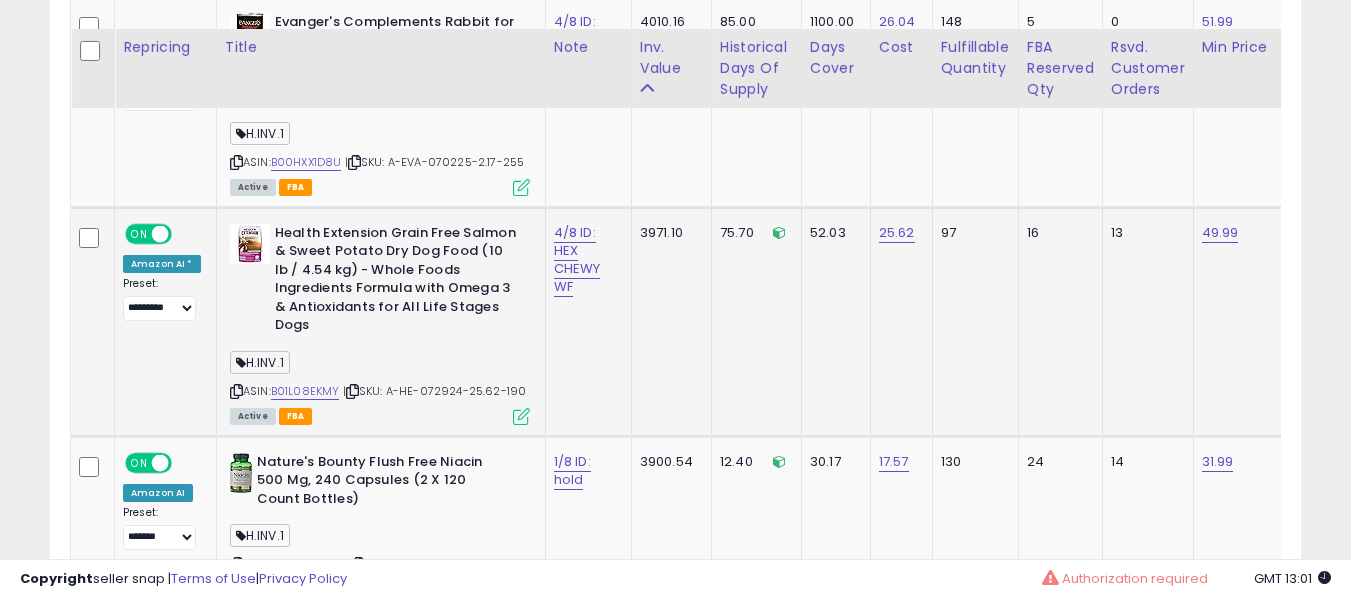scroll, scrollTop: 6505, scrollLeft: 0, axis: vertical 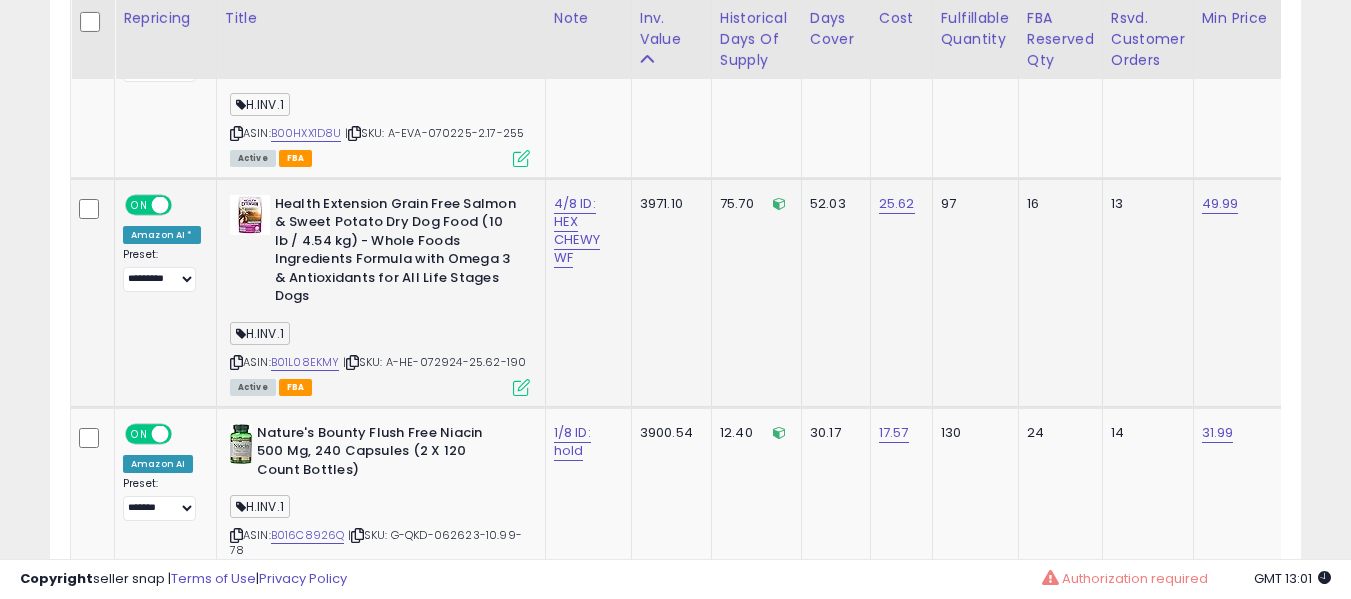 drag, startPoint x: 327, startPoint y: 319, endPoint x: 333, endPoint y: 330, distance: 12.529964 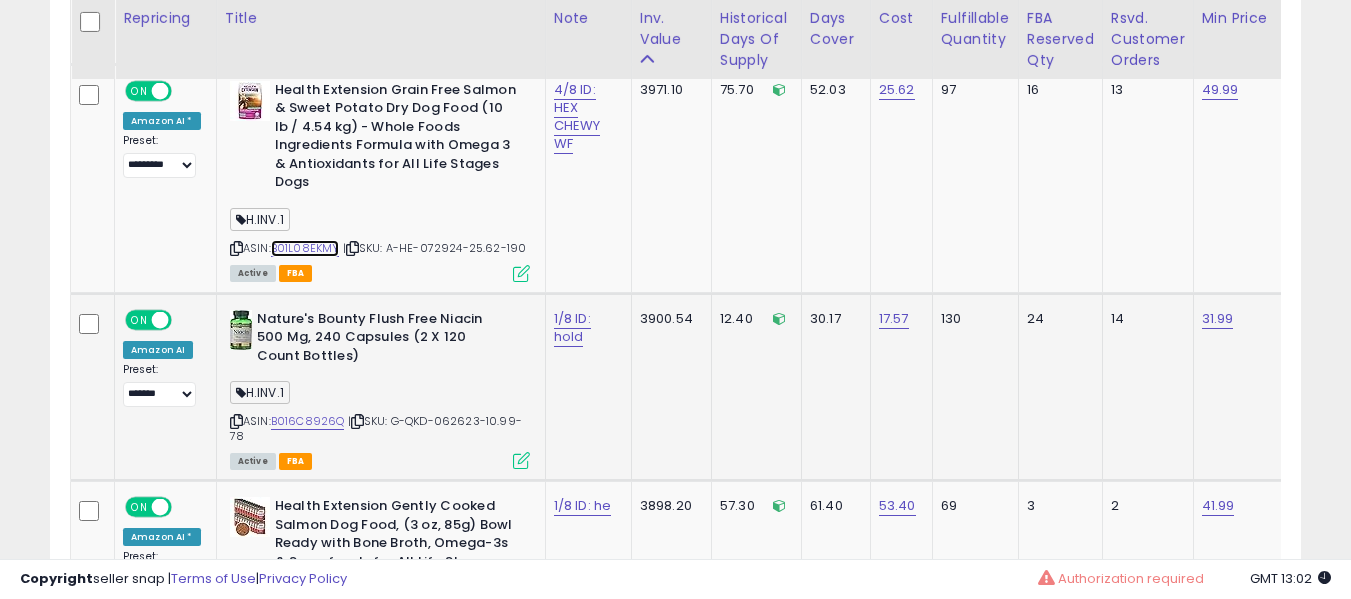 scroll, scrollTop: 6705, scrollLeft: 0, axis: vertical 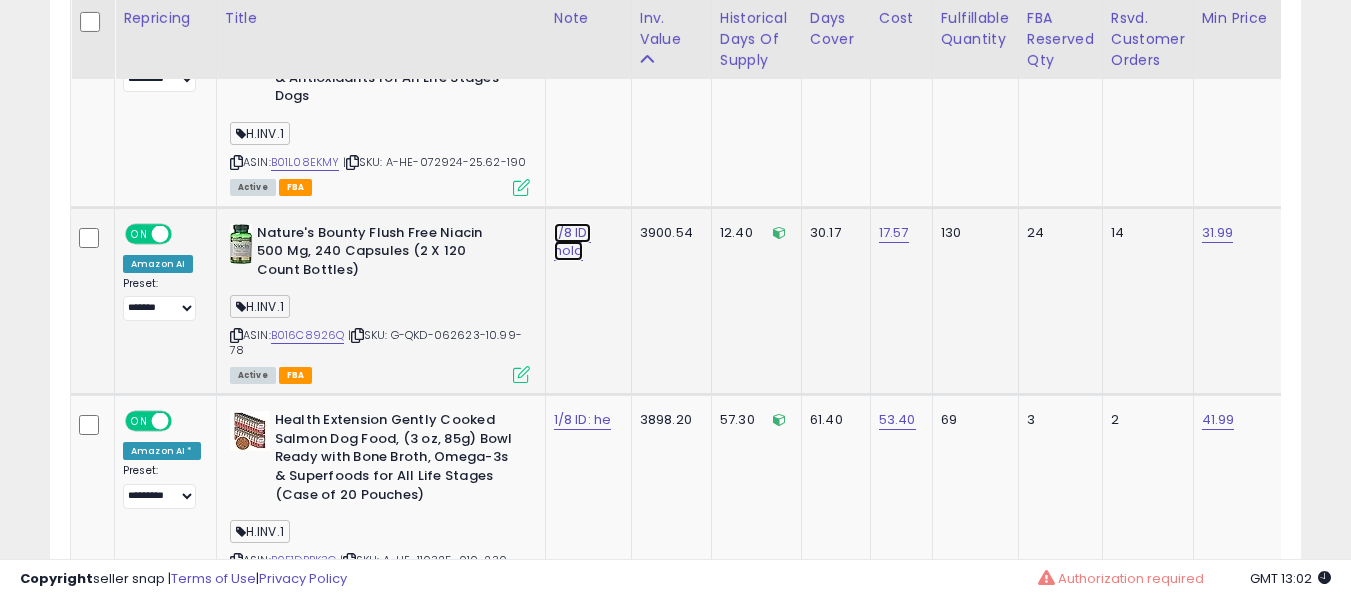 click on "1/8 ID: hold" at bounding box center (583, -5572) 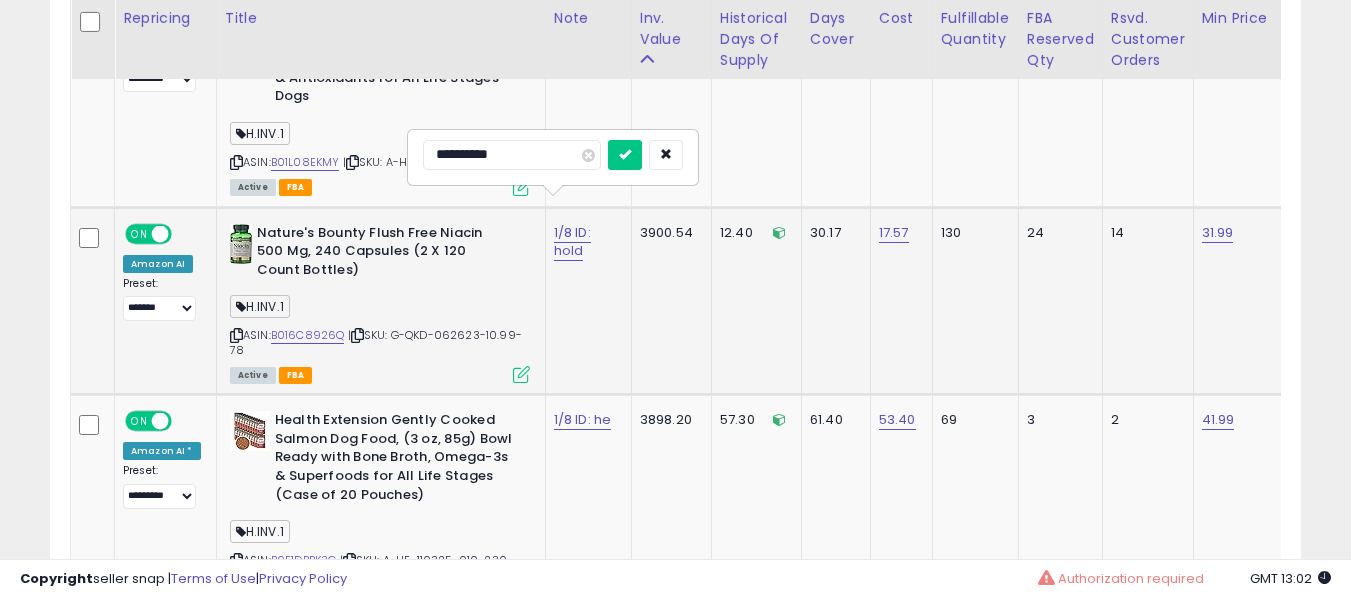 type on "**********" 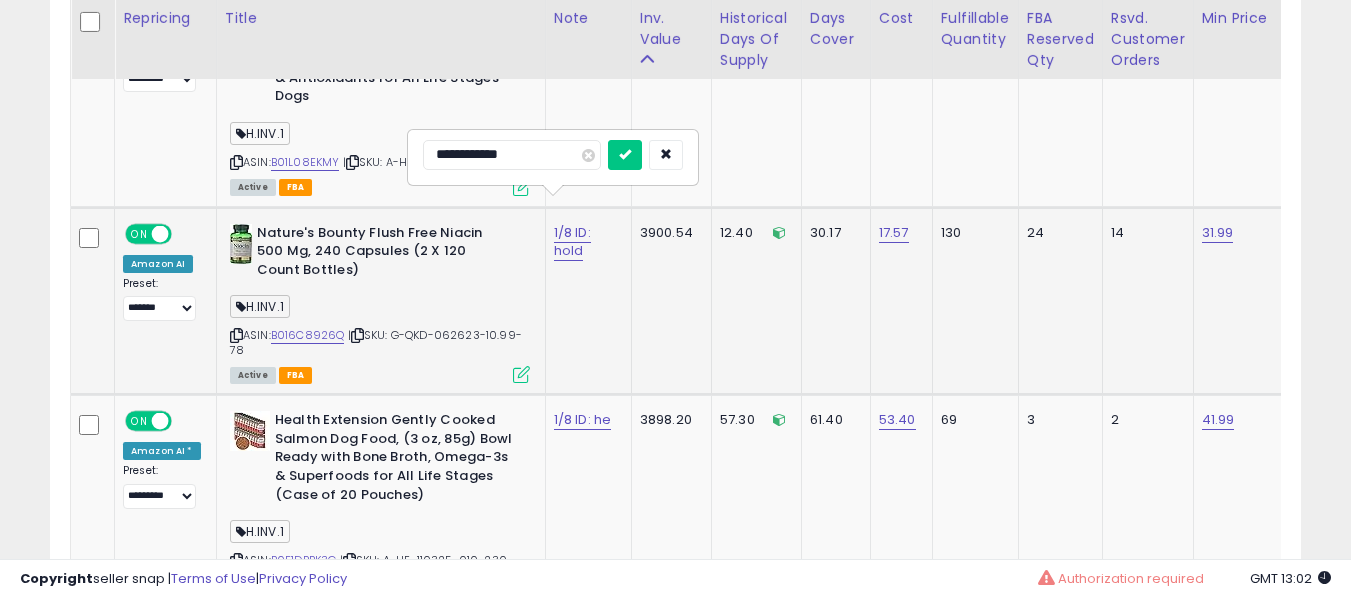 click at bounding box center [625, 155] 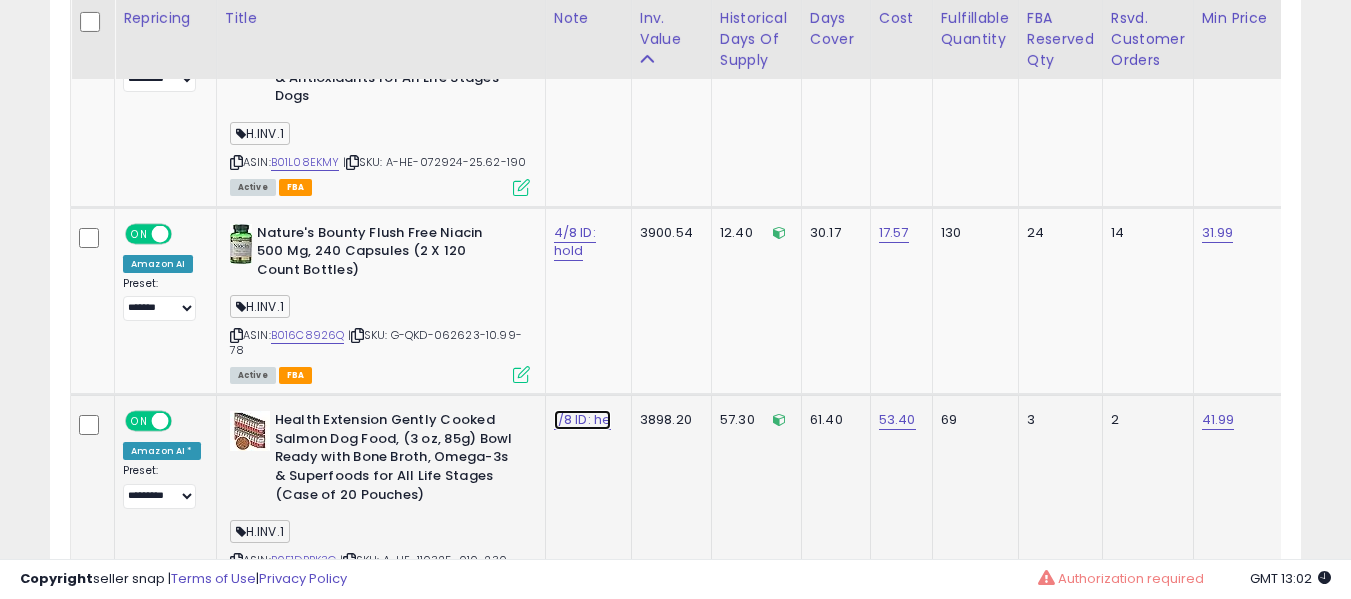 click on "1/8 ID: he" at bounding box center (583, -5572) 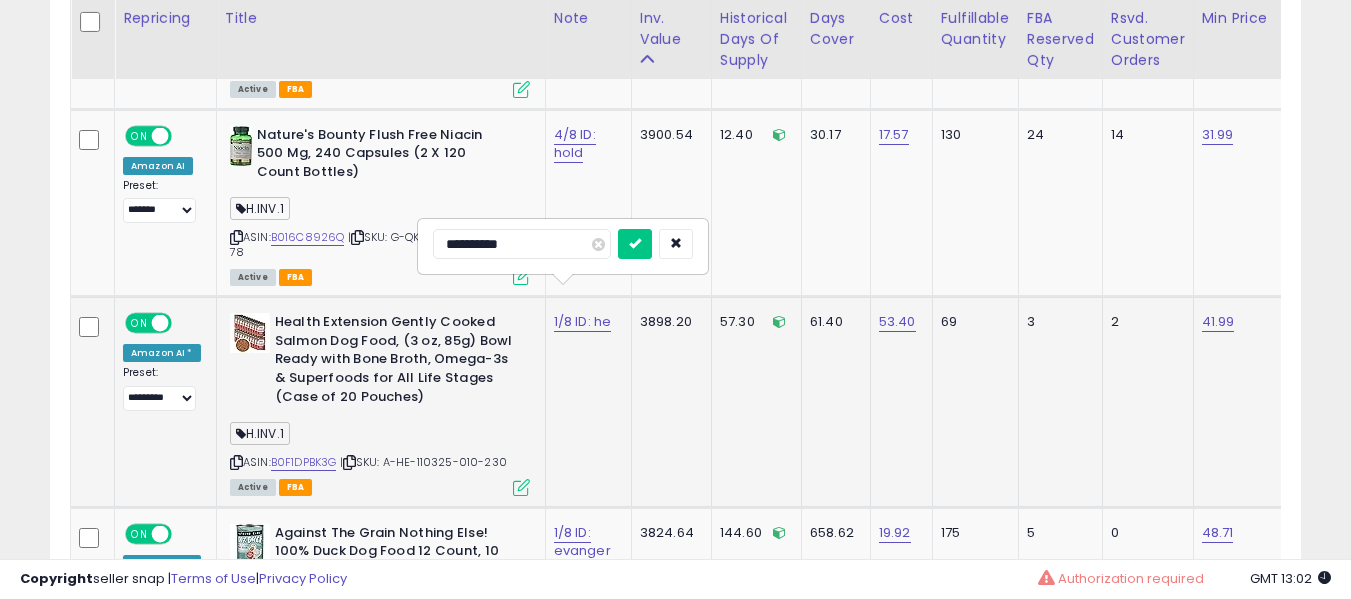 scroll, scrollTop: 6805, scrollLeft: 0, axis: vertical 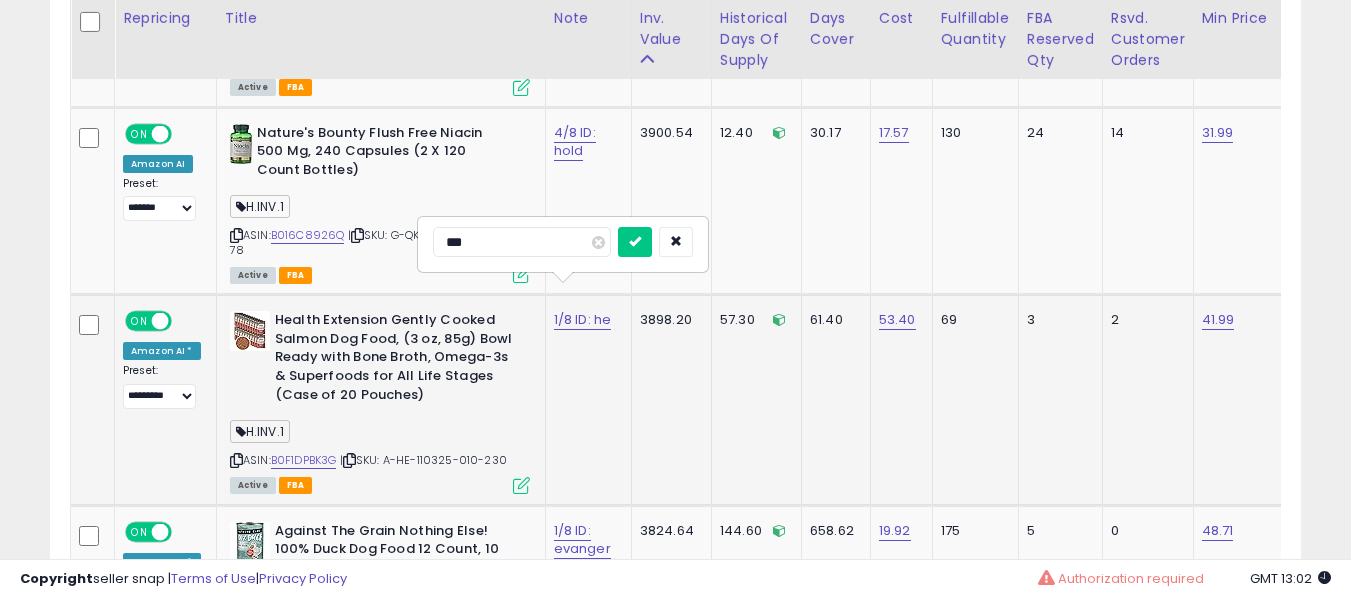 type on "****" 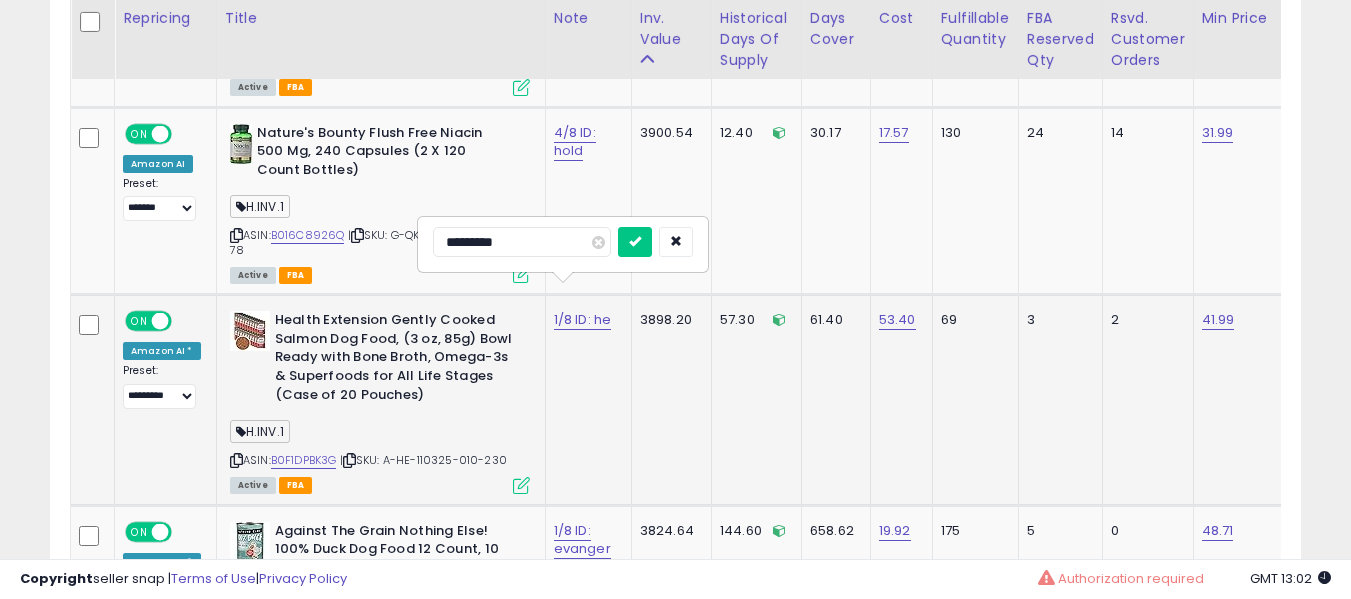 type on "**********" 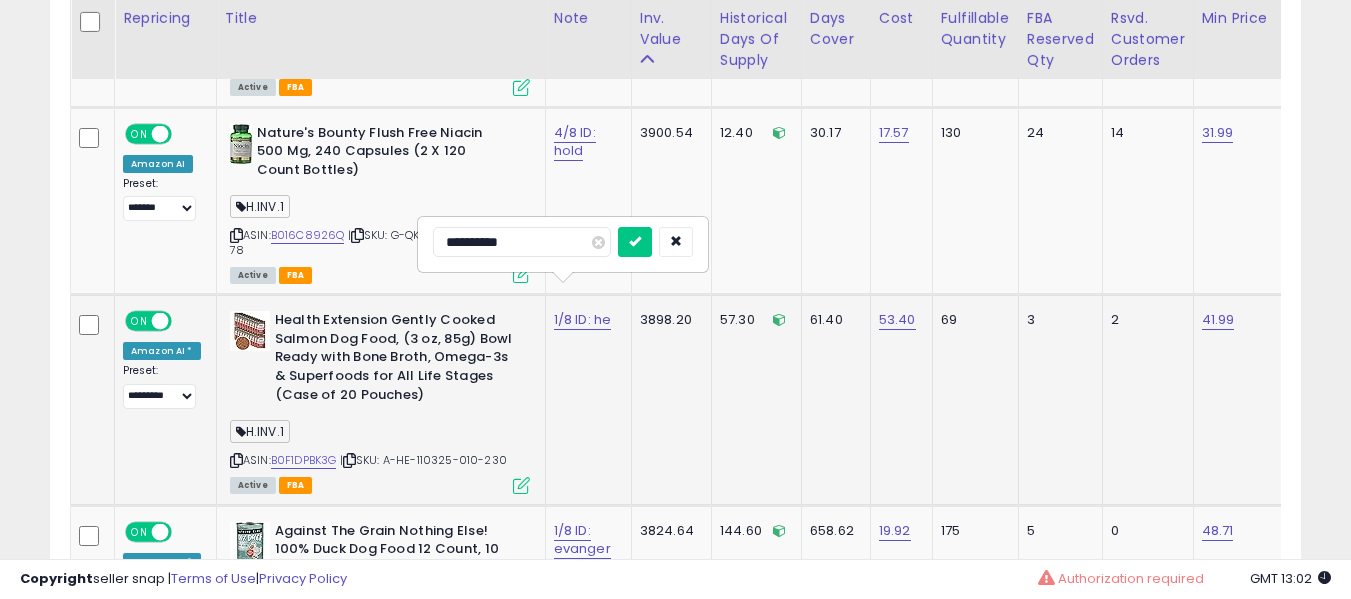click at bounding box center (635, 242) 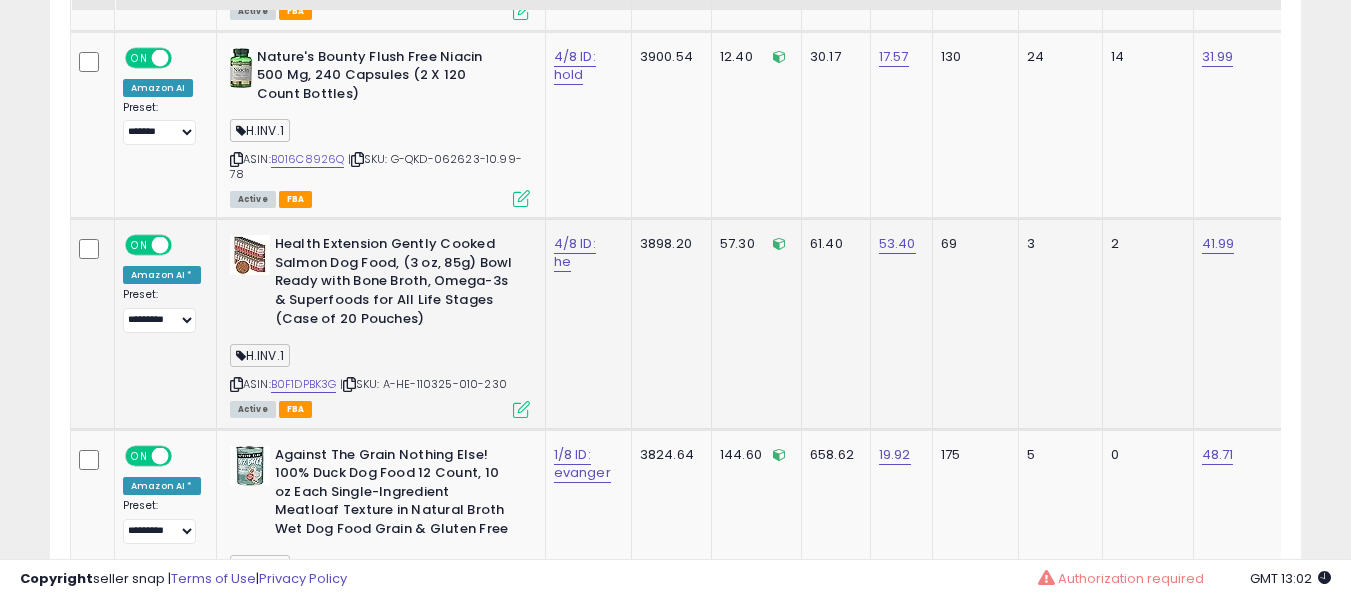scroll, scrollTop: 6905, scrollLeft: 0, axis: vertical 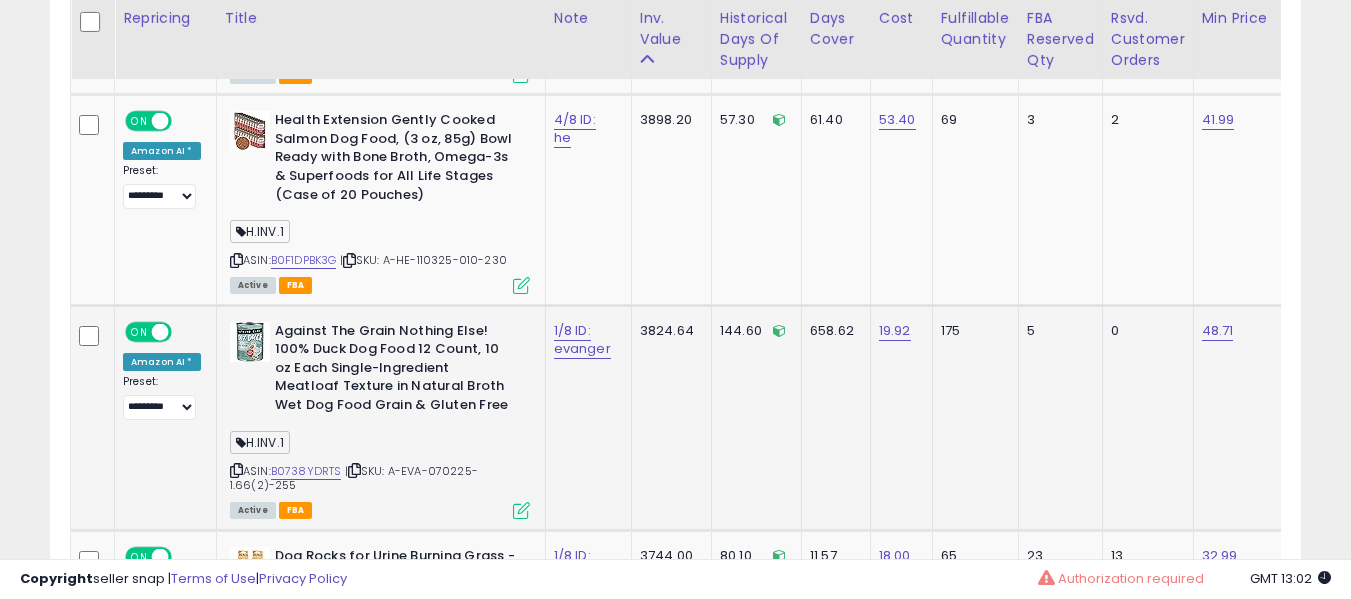 click on "1/8 ID: evanger" 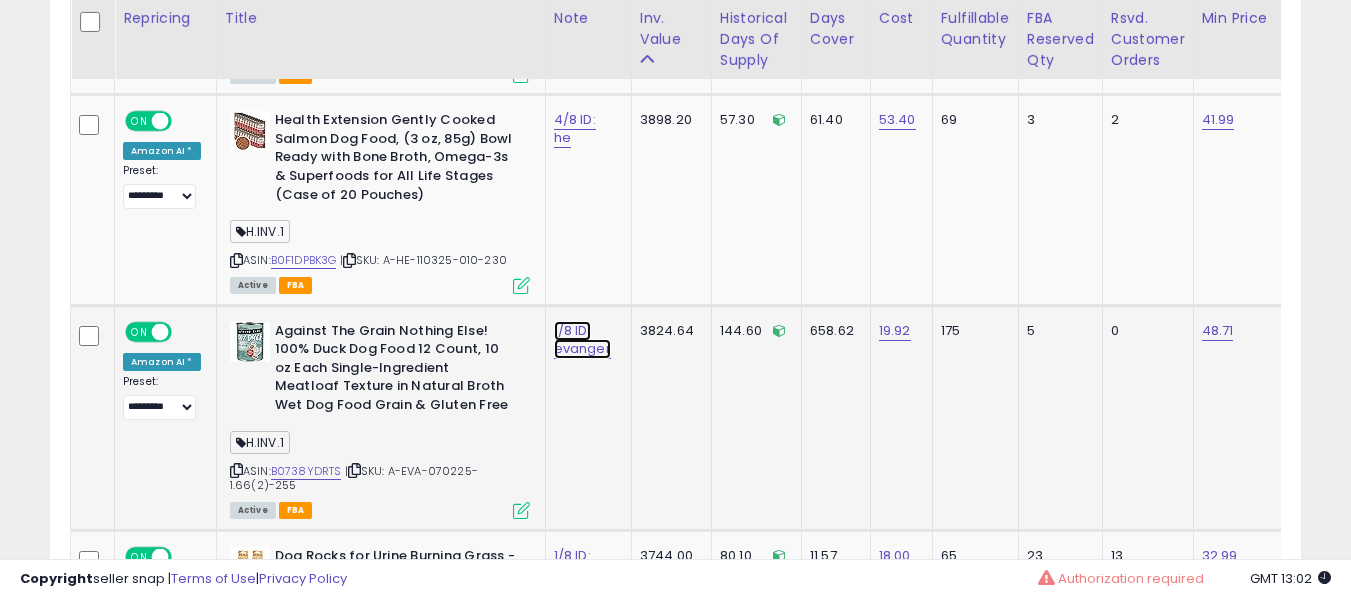 click on "1/8 ID: evanger" at bounding box center [583, -5872] 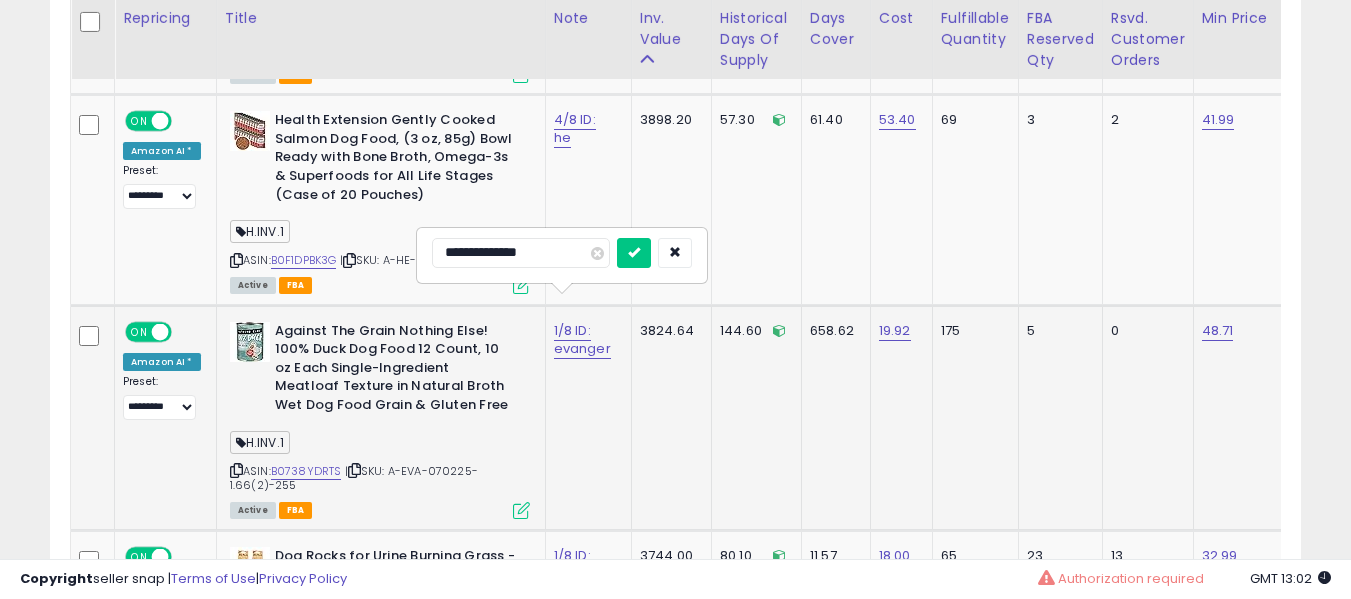 type on "**********" 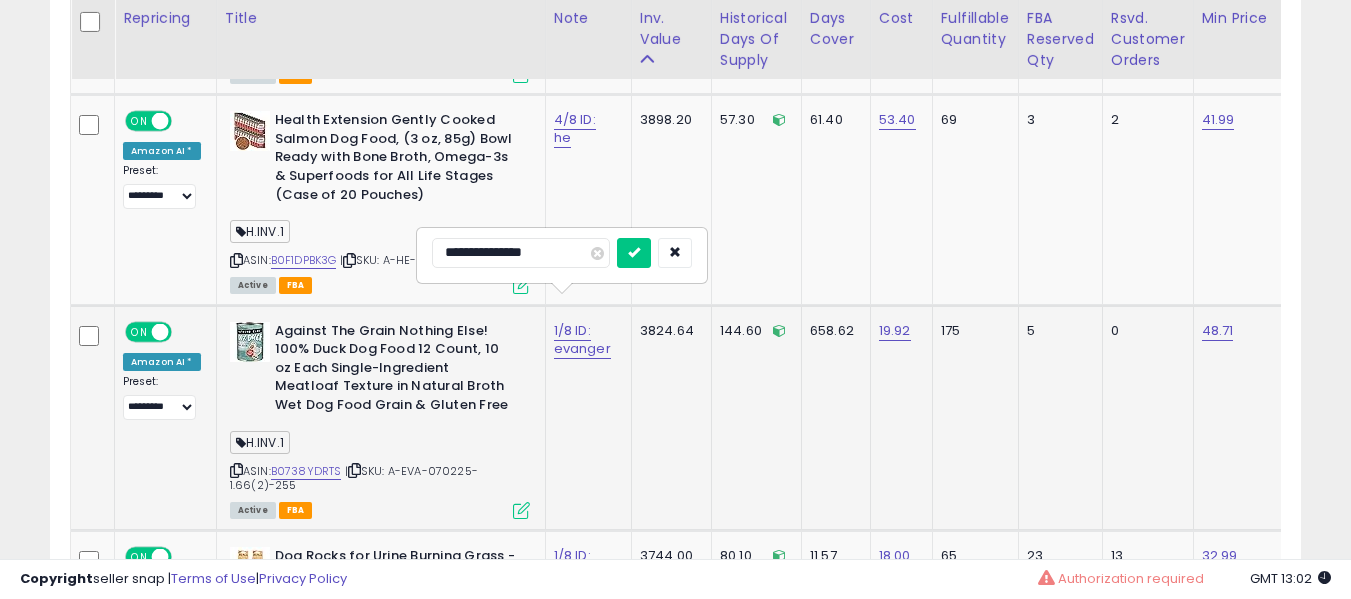 click at bounding box center (634, 253) 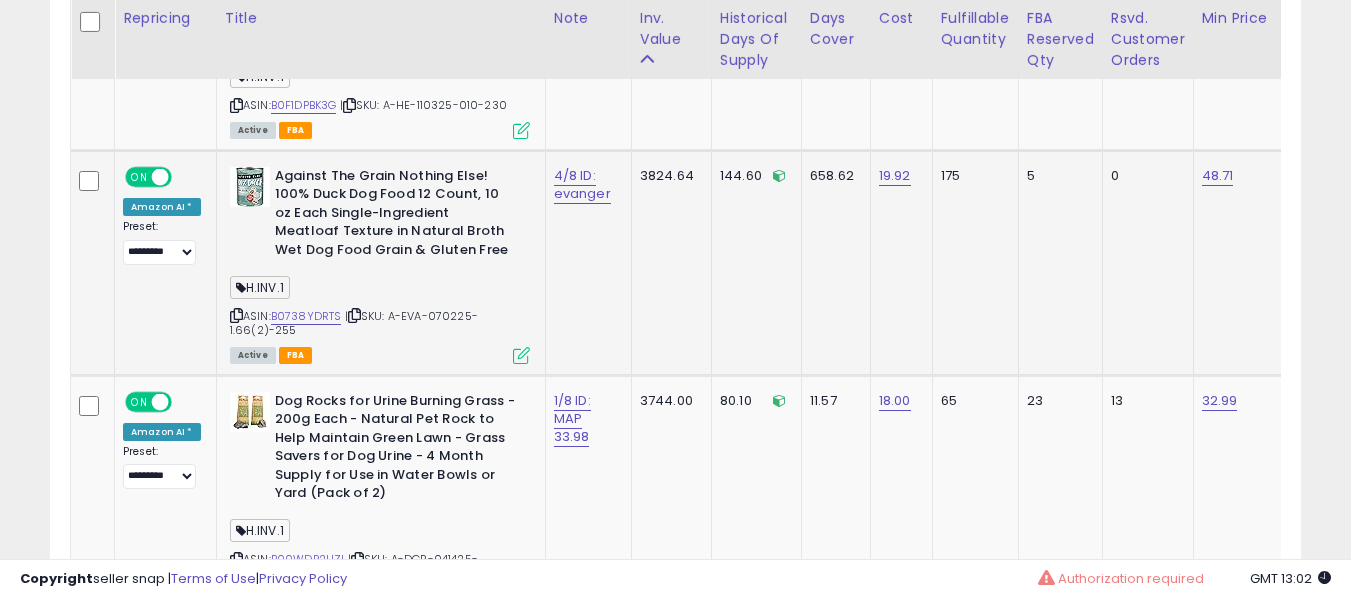 scroll, scrollTop: 7205, scrollLeft: 0, axis: vertical 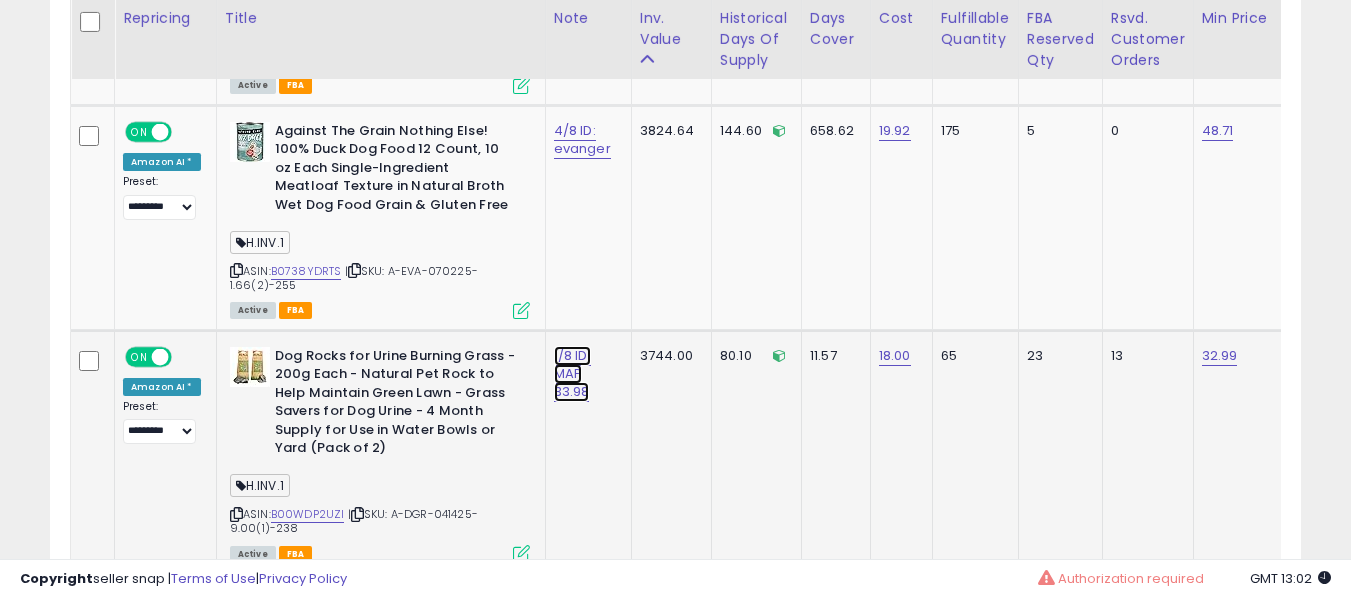 click on "1/8 ID: MAP 33.98" at bounding box center [583, -6072] 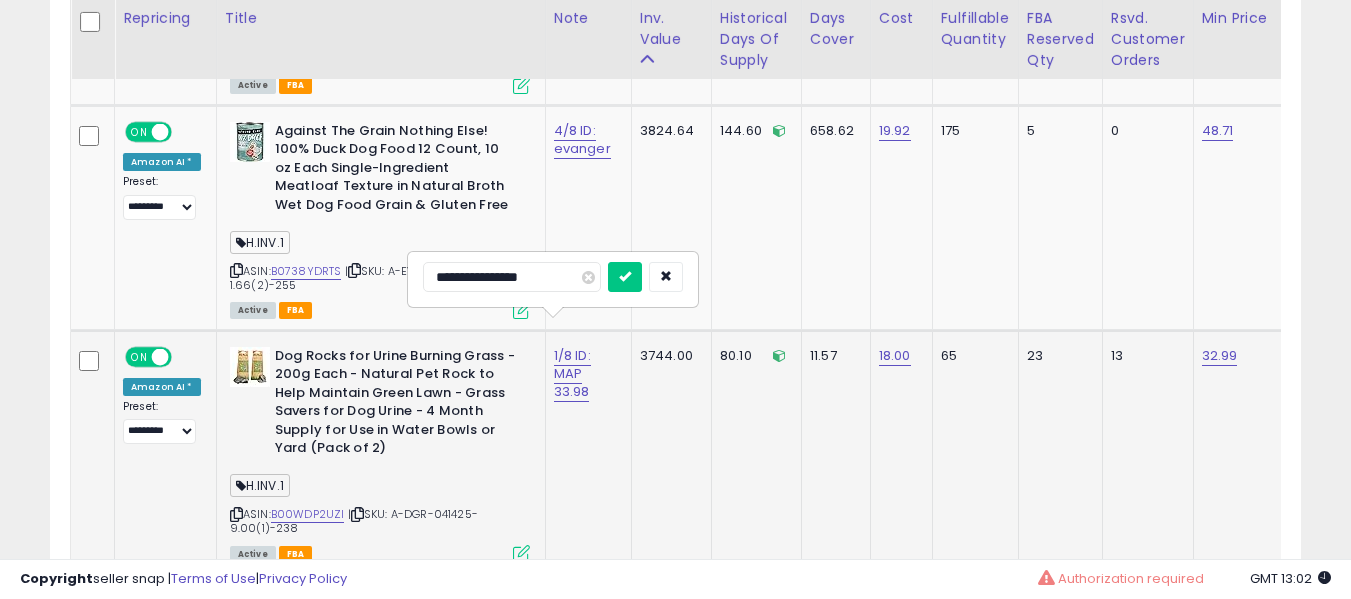 type on "**********" 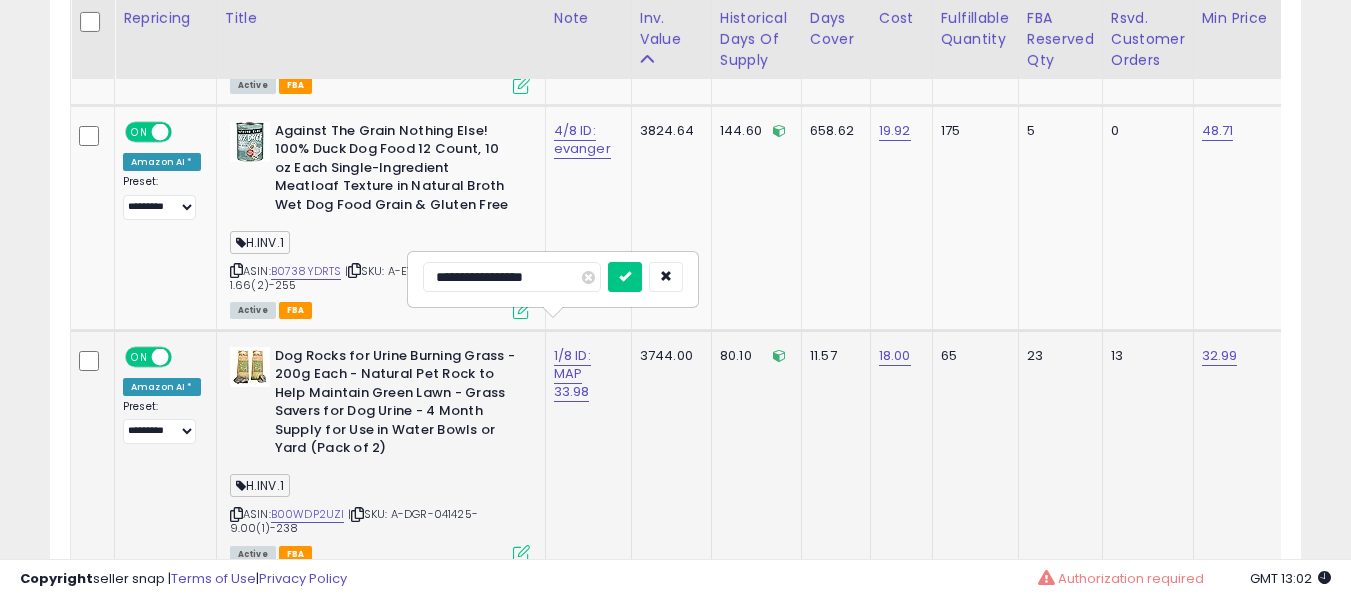 click at bounding box center (625, 277) 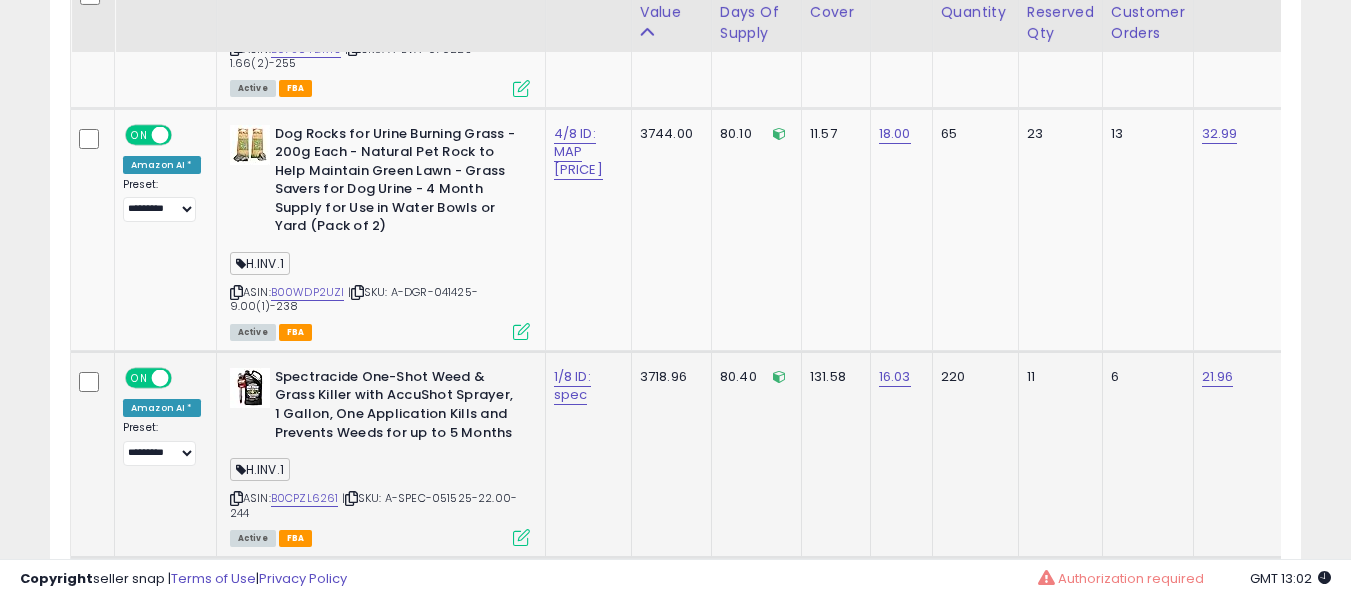 scroll, scrollTop: 7505, scrollLeft: 0, axis: vertical 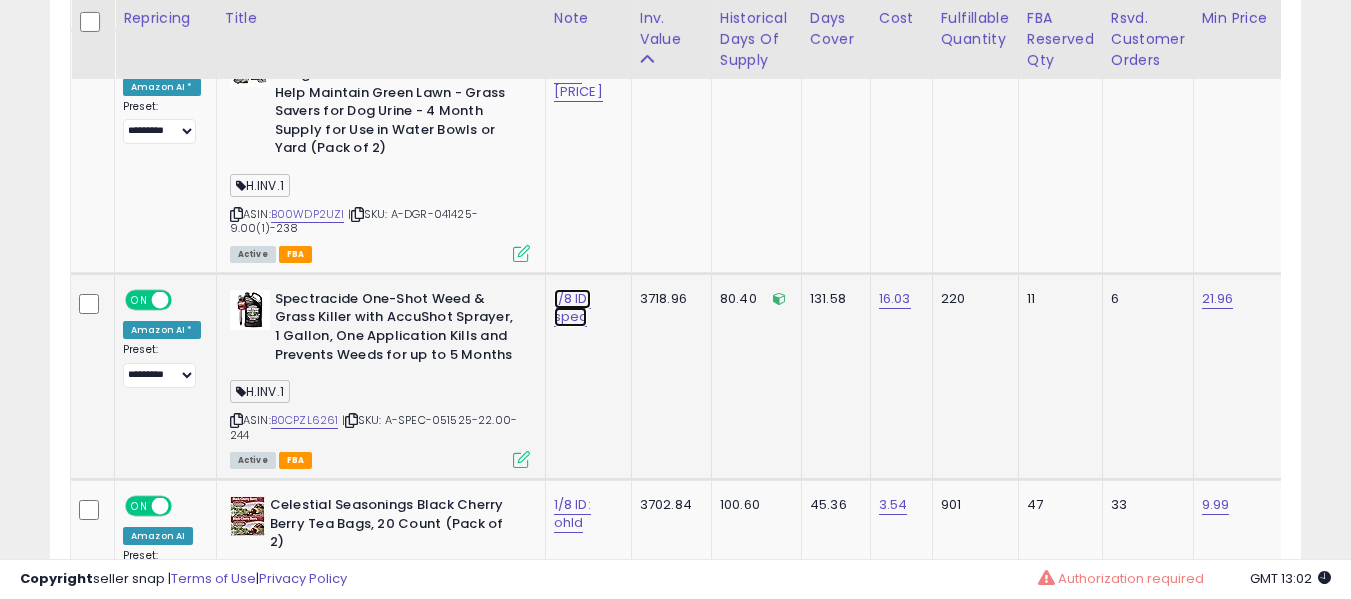 click on "1/8 ID: spec" at bounding box center [583, -6372] 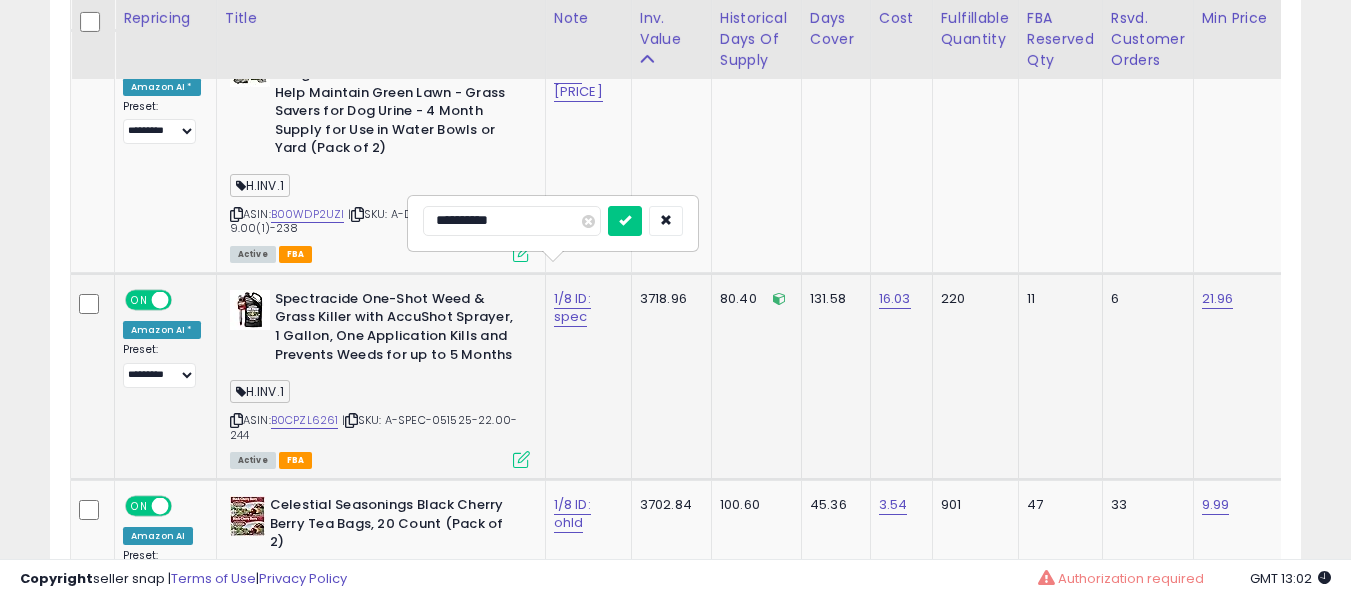 type on "**********" 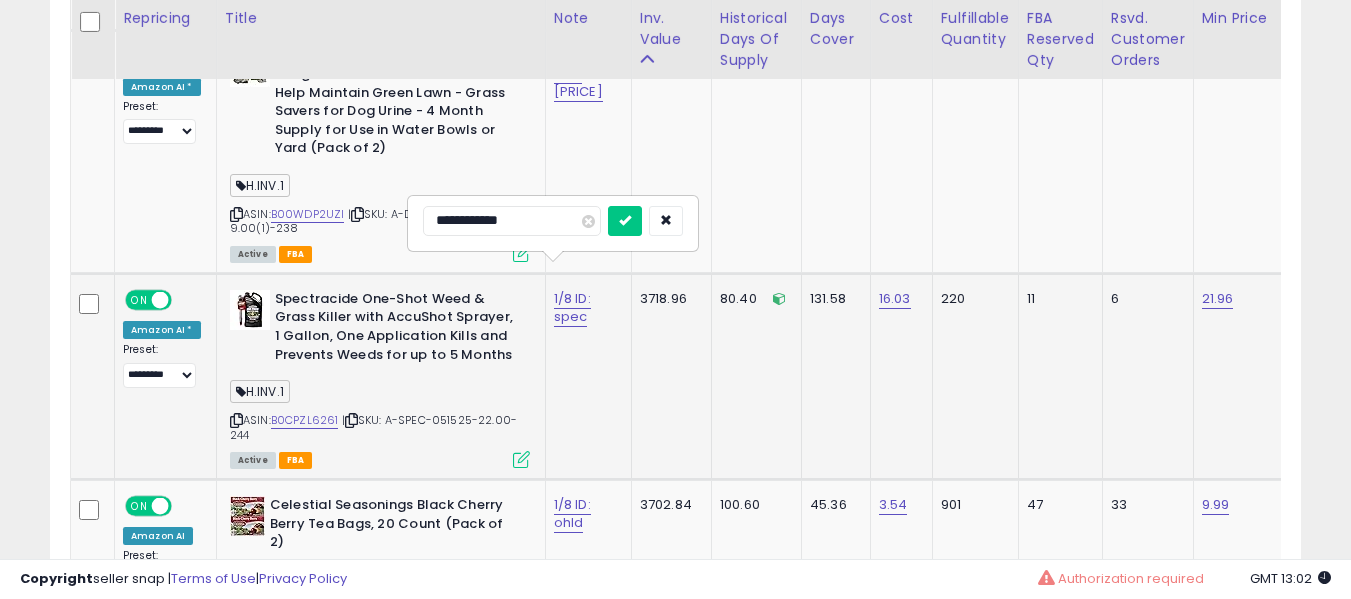 click at bounding box center (625, 221) 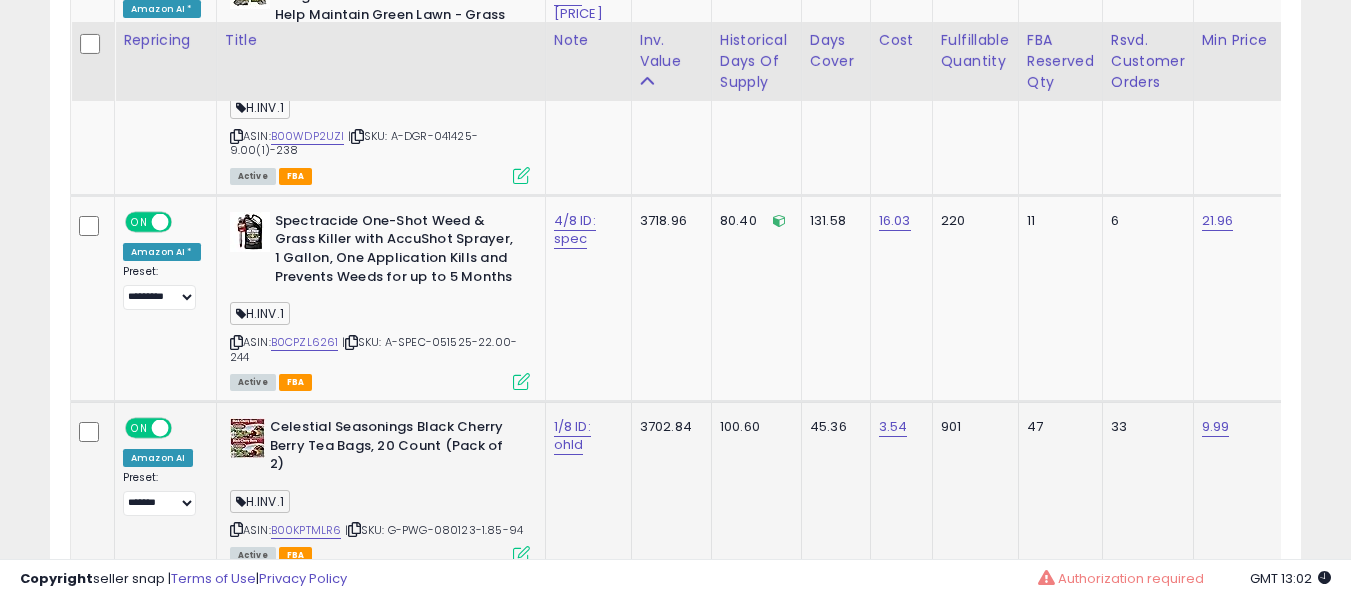 scroll, scrollTop: 7605, scrollLeft: 0, axis: vertical 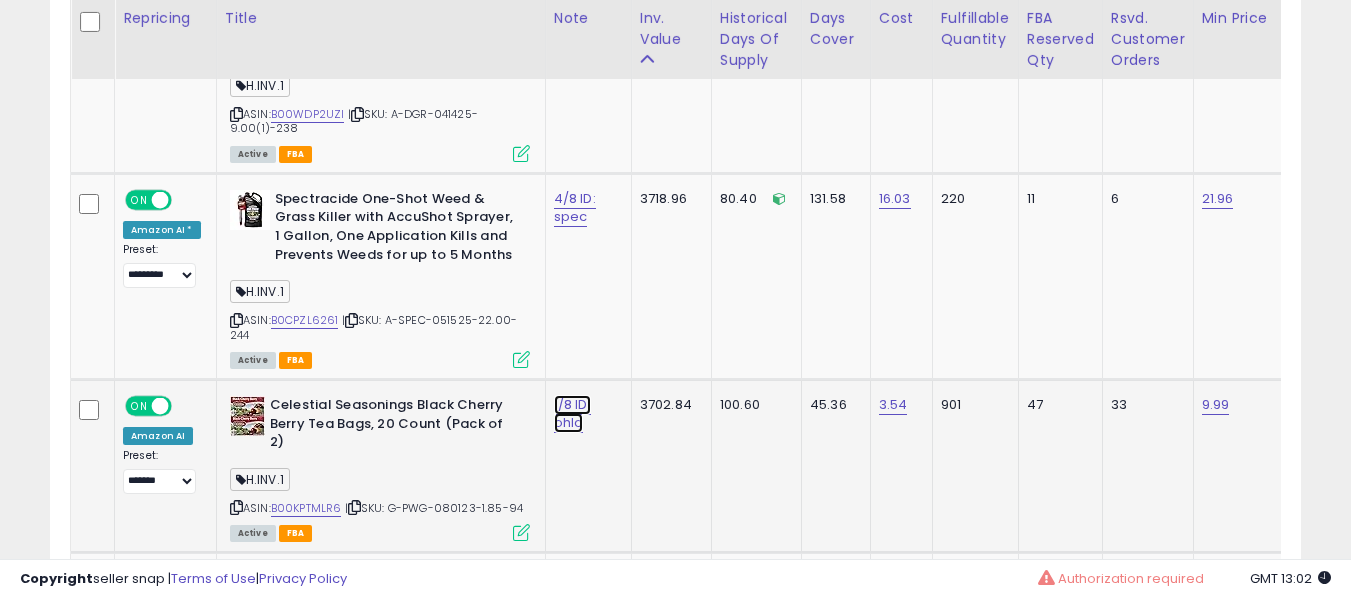 click on "1/8 ID: ohld" at bounding box center [583, -6472] 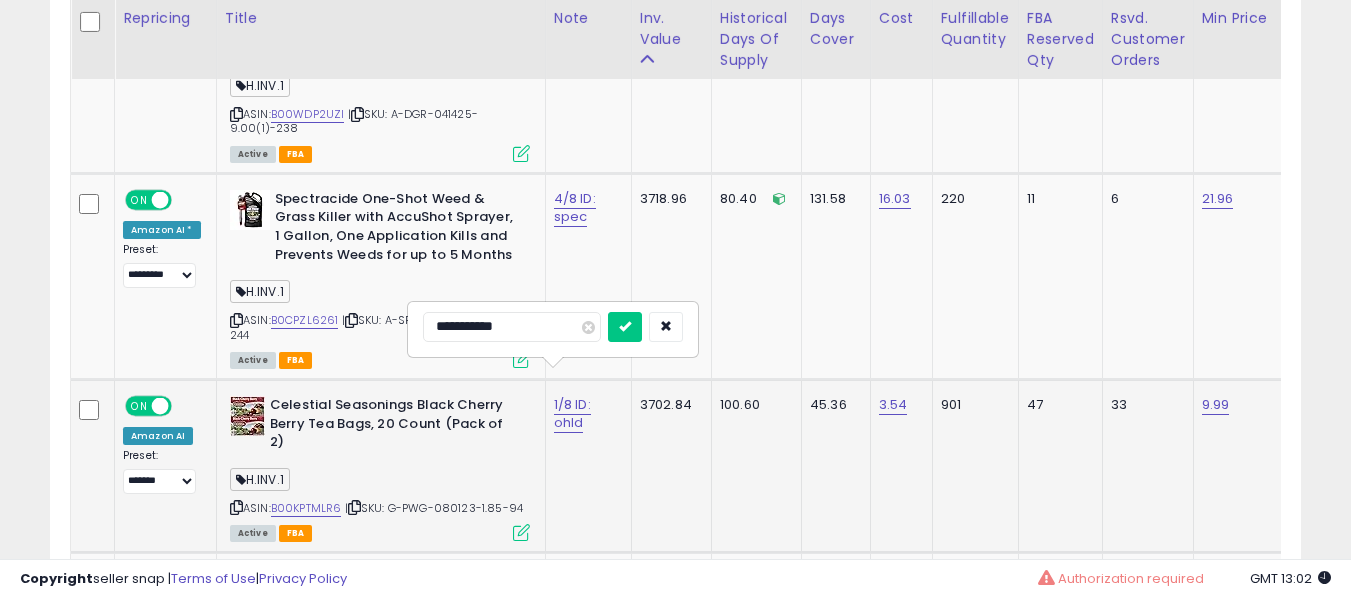 type on "**********" 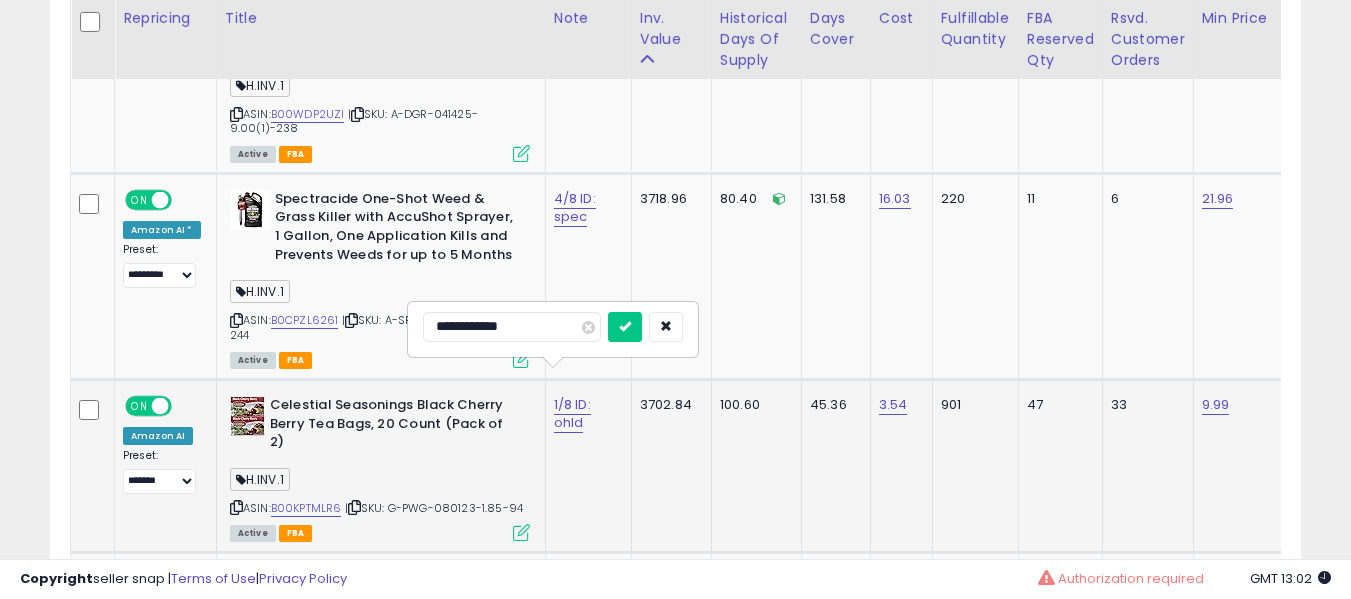 click at bounding box center (625, 327) 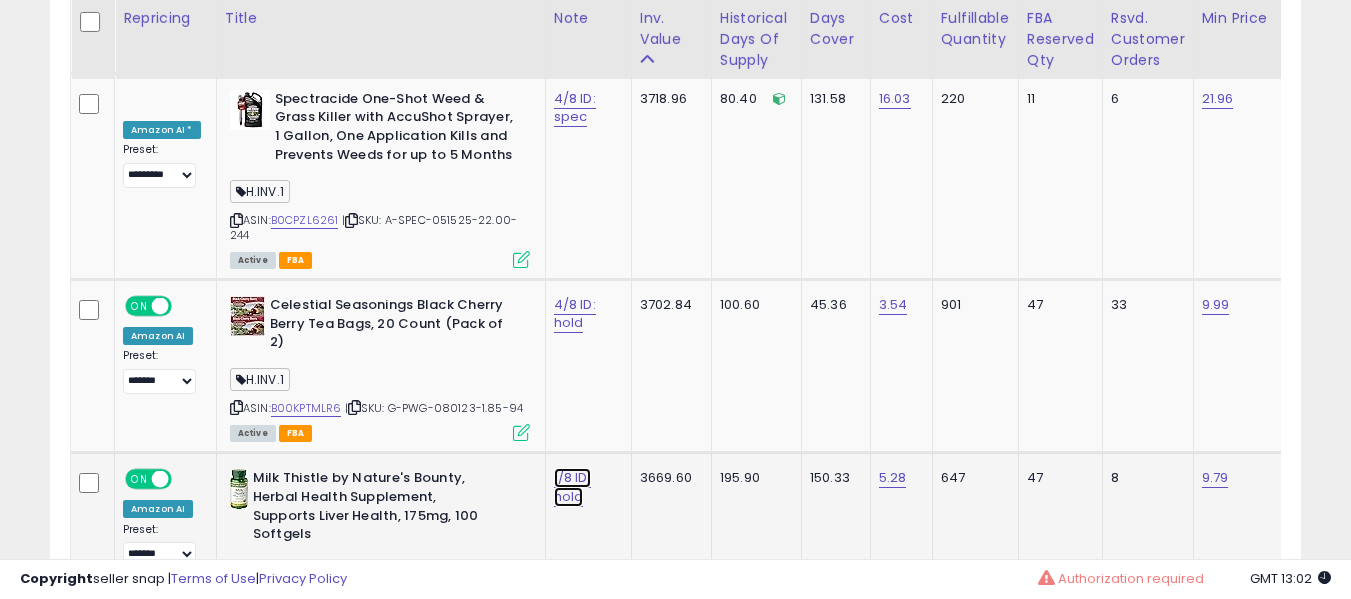 click on "1/8 ID: hold" at bounding box center (583, -6572) 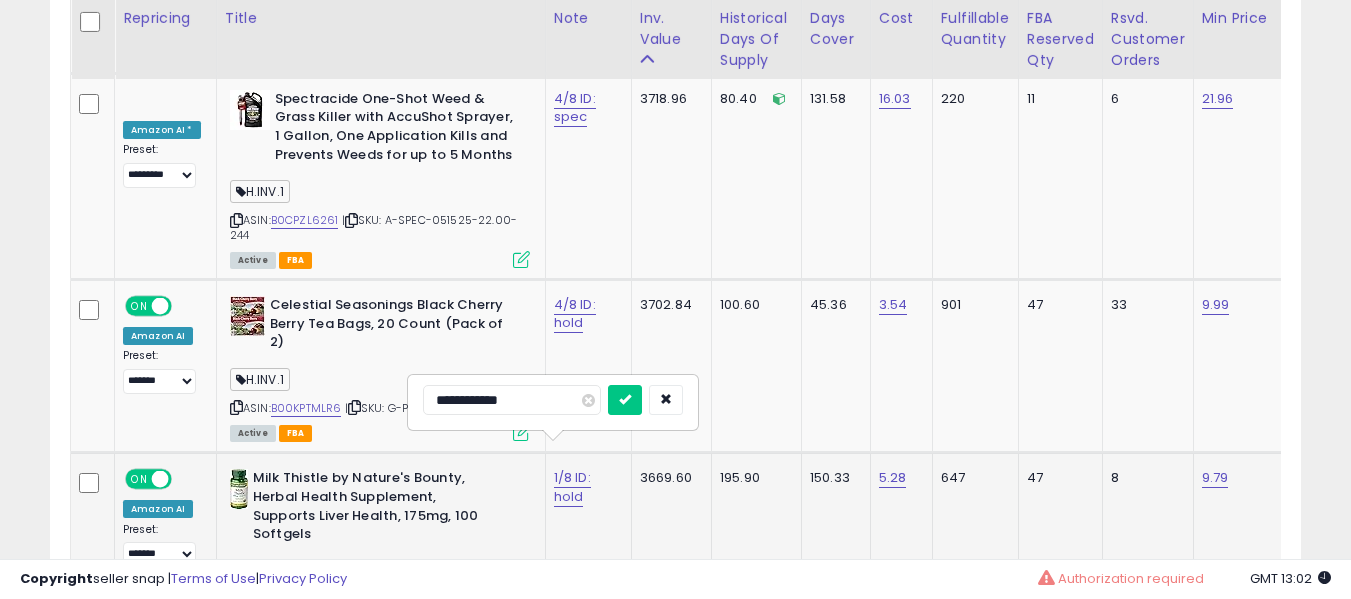 scroll, scrollTop: 7605, scrollLeft: 0, axis: vertical 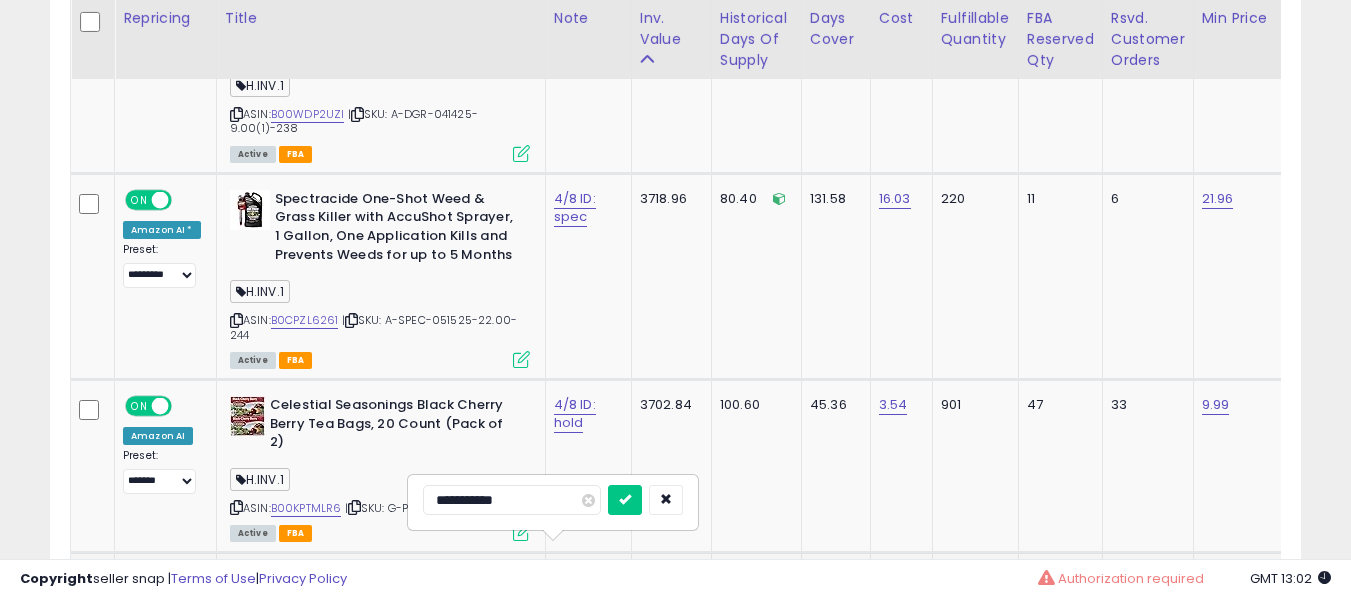 type on "**********" 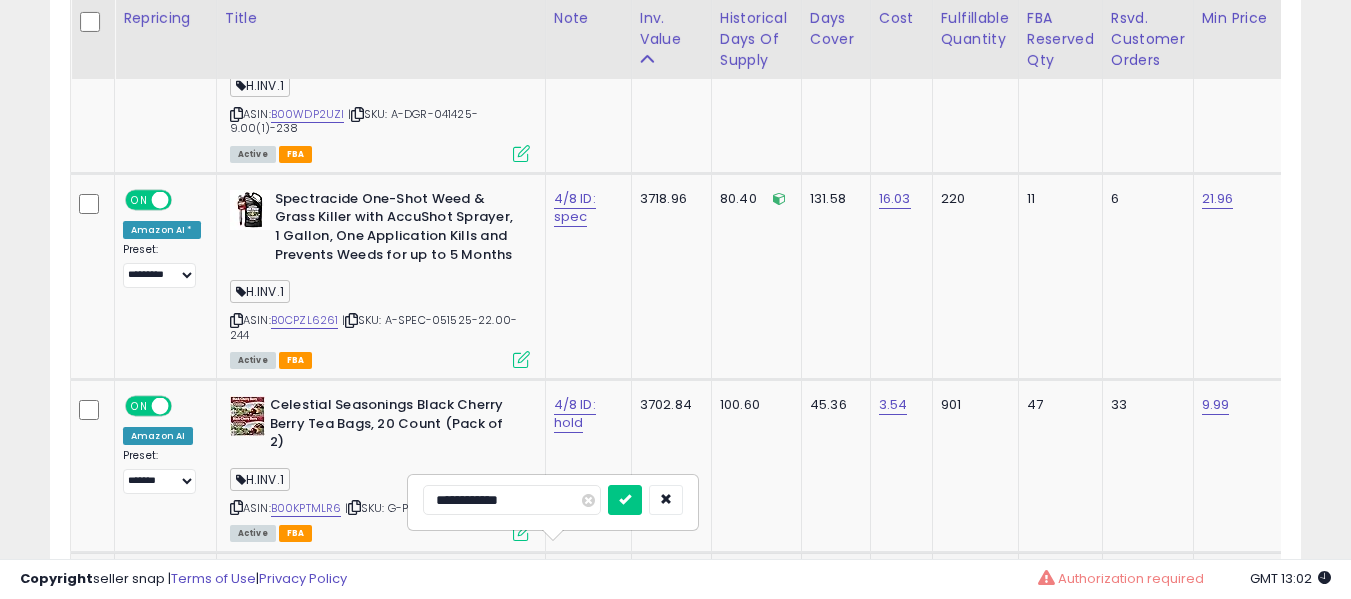 click at bounding box center [625, 500] 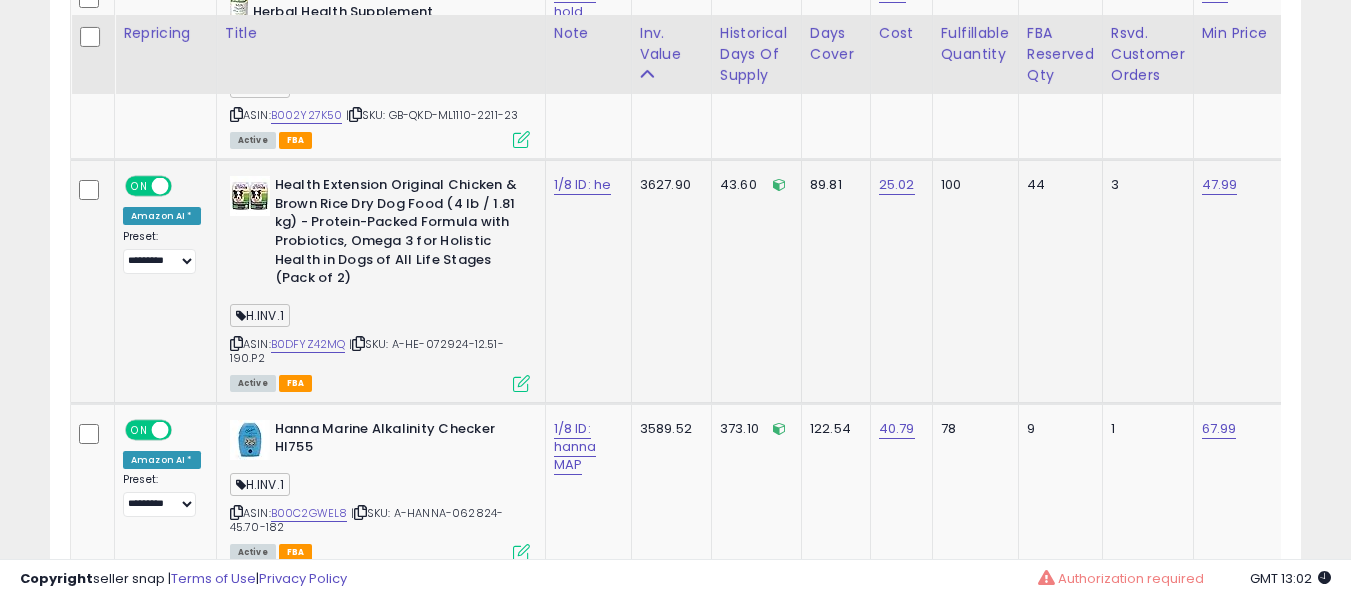 scroll, scrollTop: 8205, scrollLeft: 0, axis: vertical 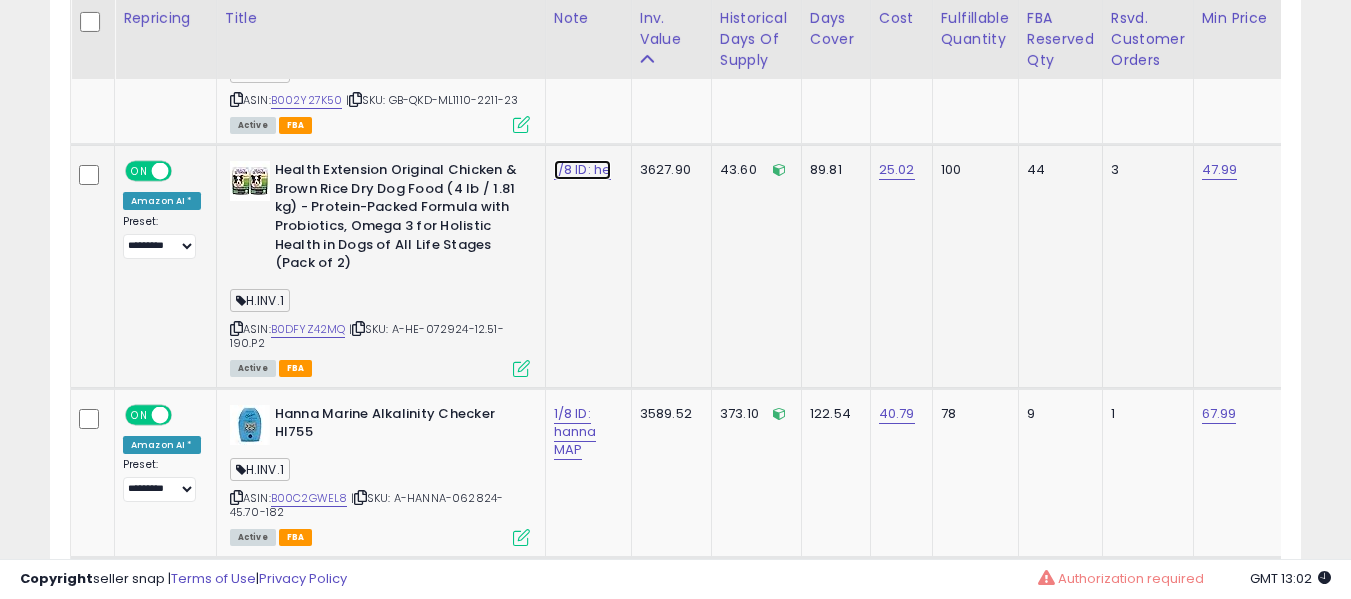 click on "1/8 ID: he" at bounding box center [583, -7072] 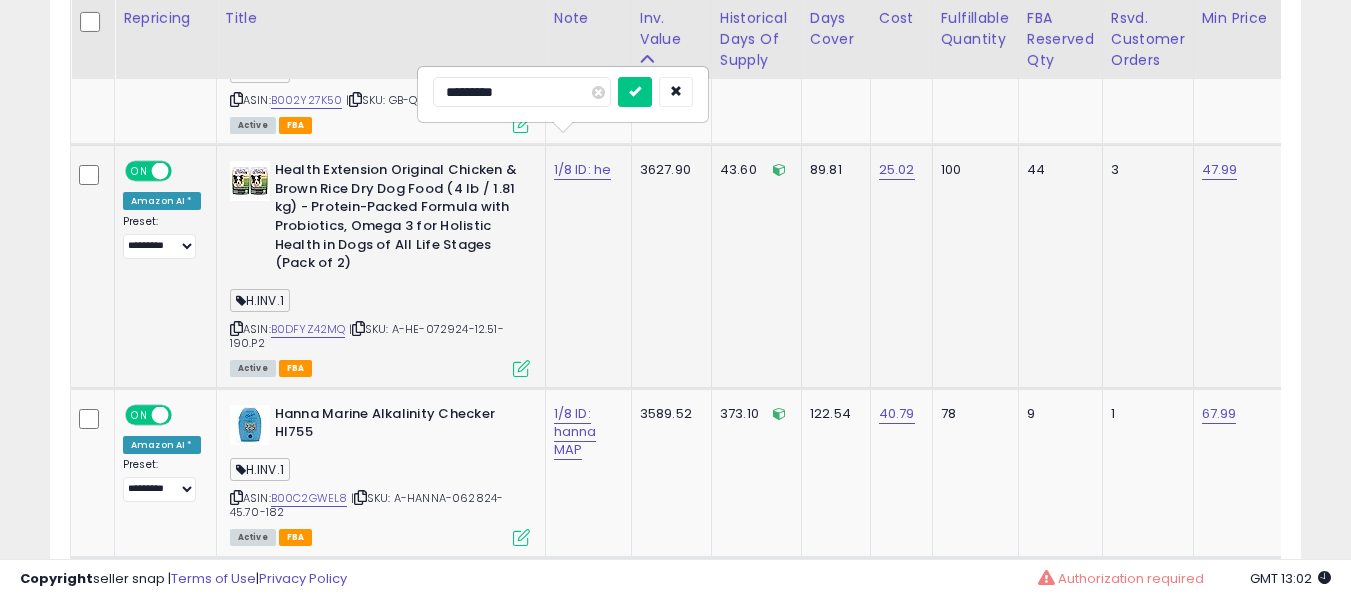 type on "**********" 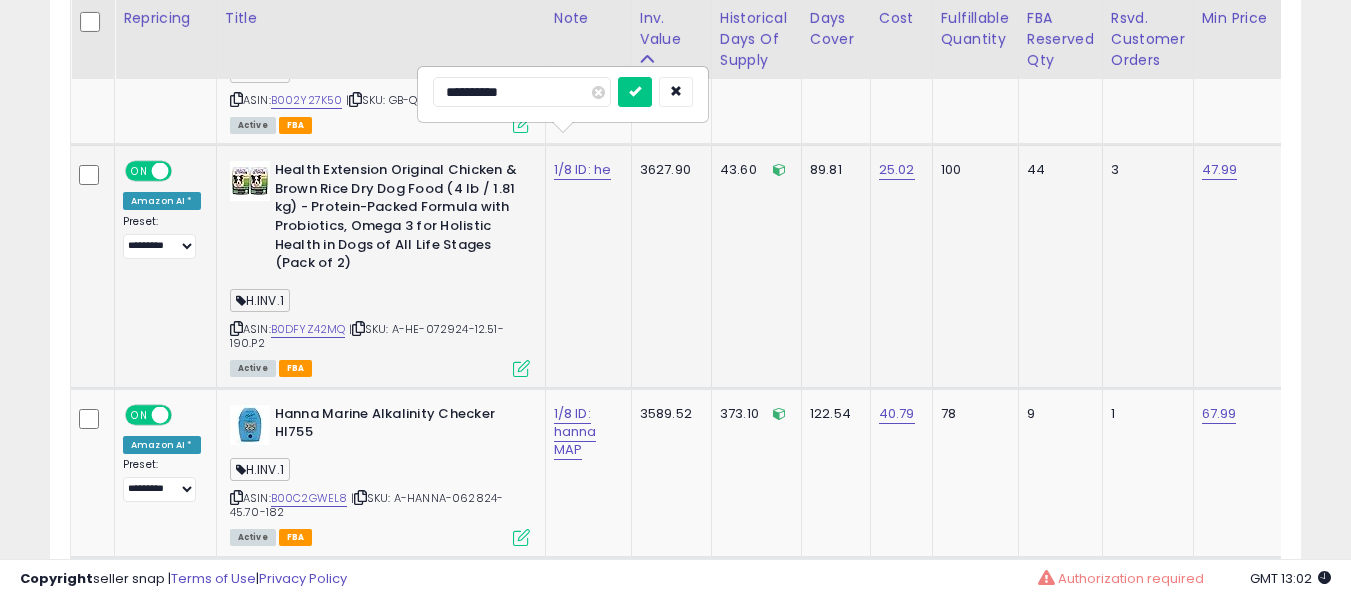 click at bounding box center (635, 92) 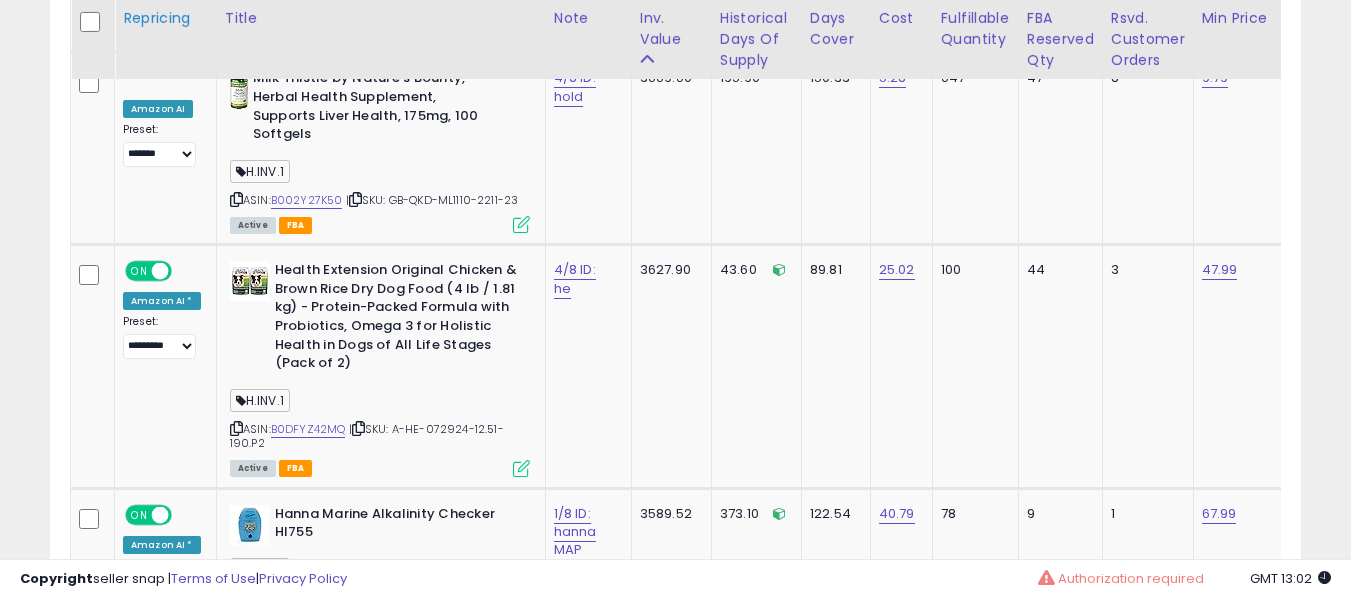 scroll, scrollTop: 7149, scrollLeft: 0, axis: vertical 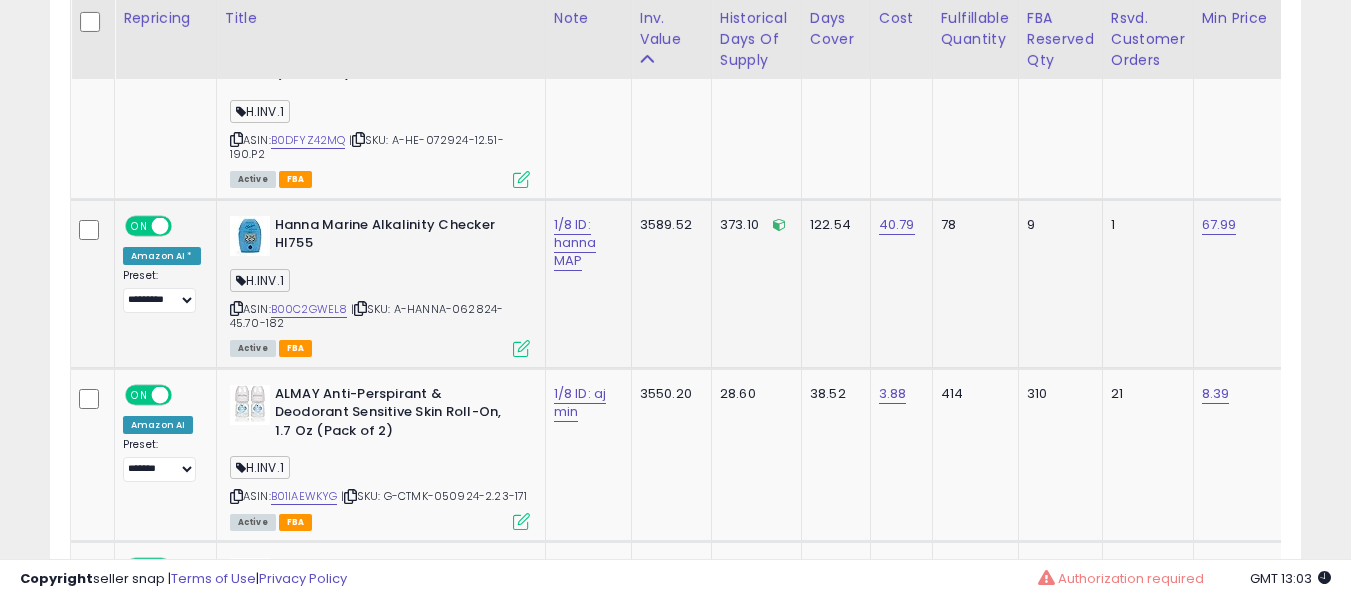 click on "1/8 ID: hanna MAP" 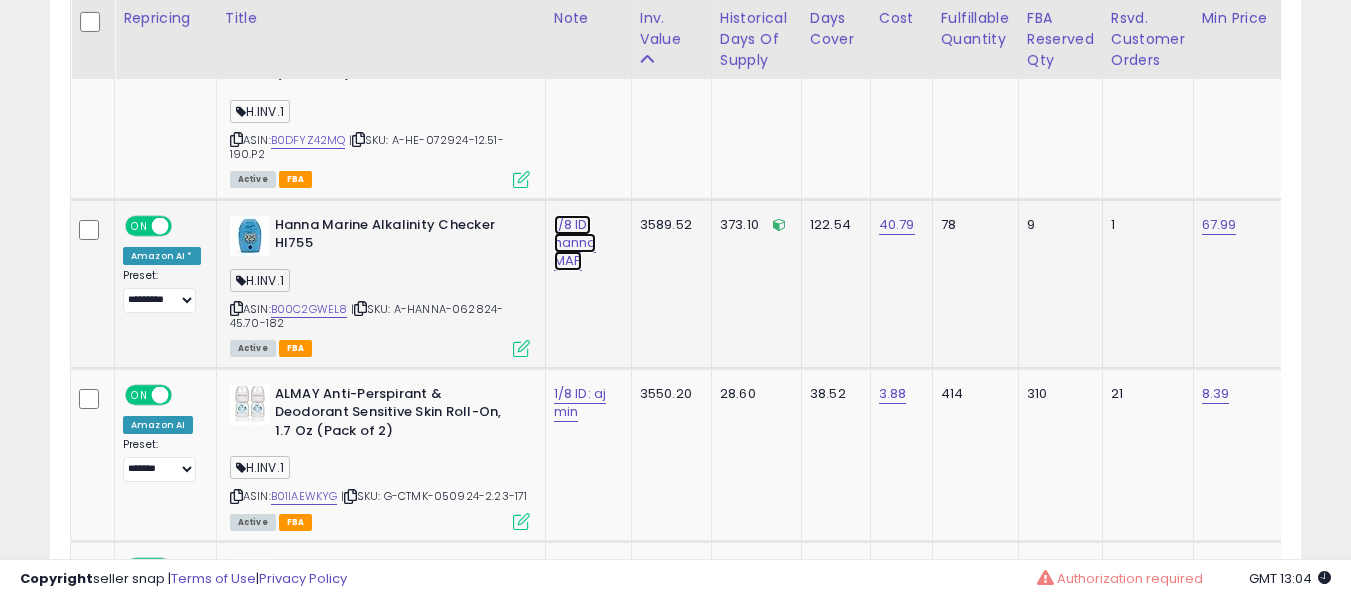 click on "1/8 ID: hanna MAP" at bounding box center (583, -7261) 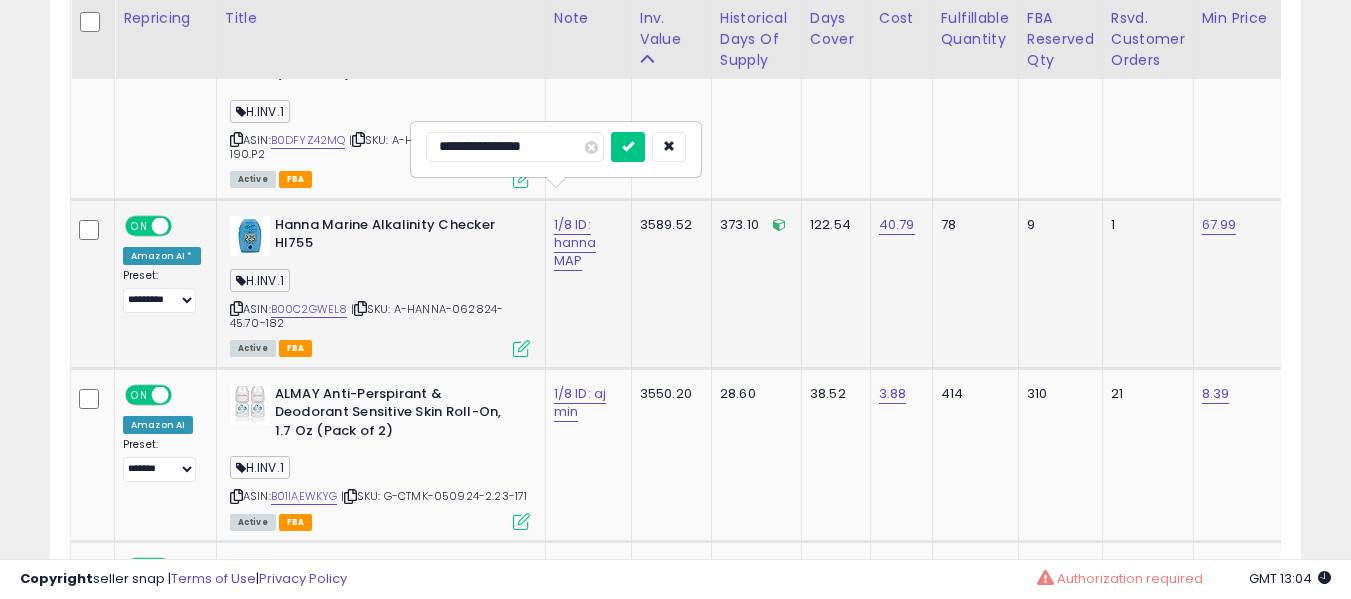 type on "**********" 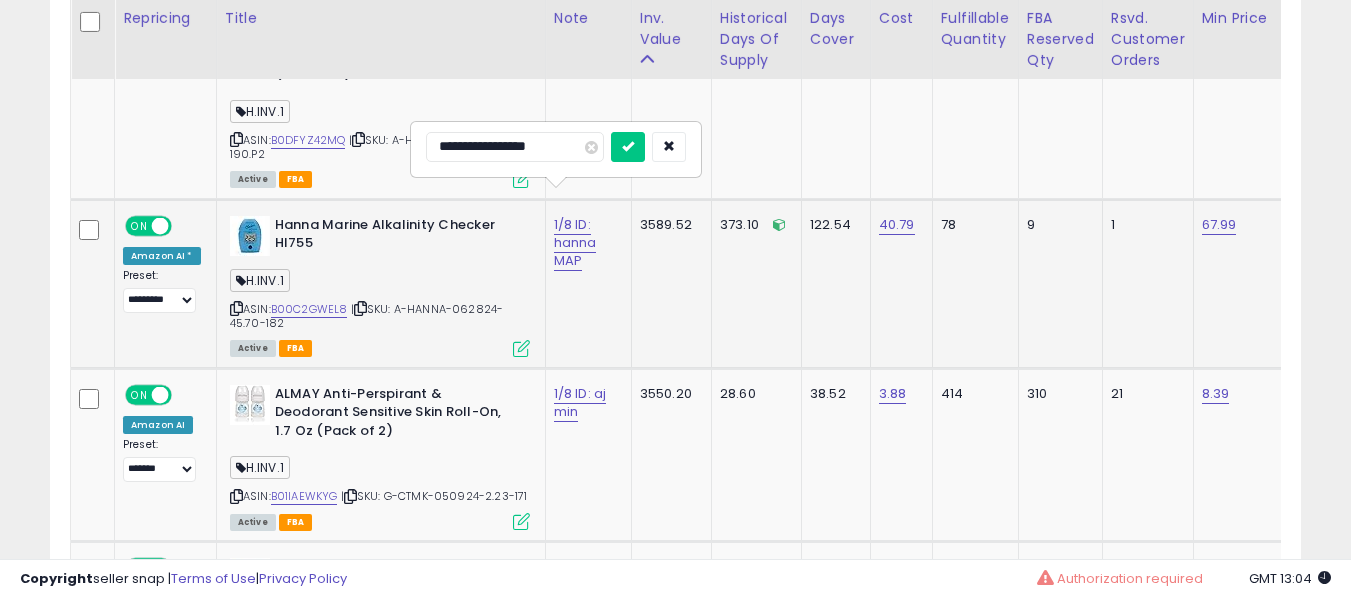 click at bounding box center [628, 147] 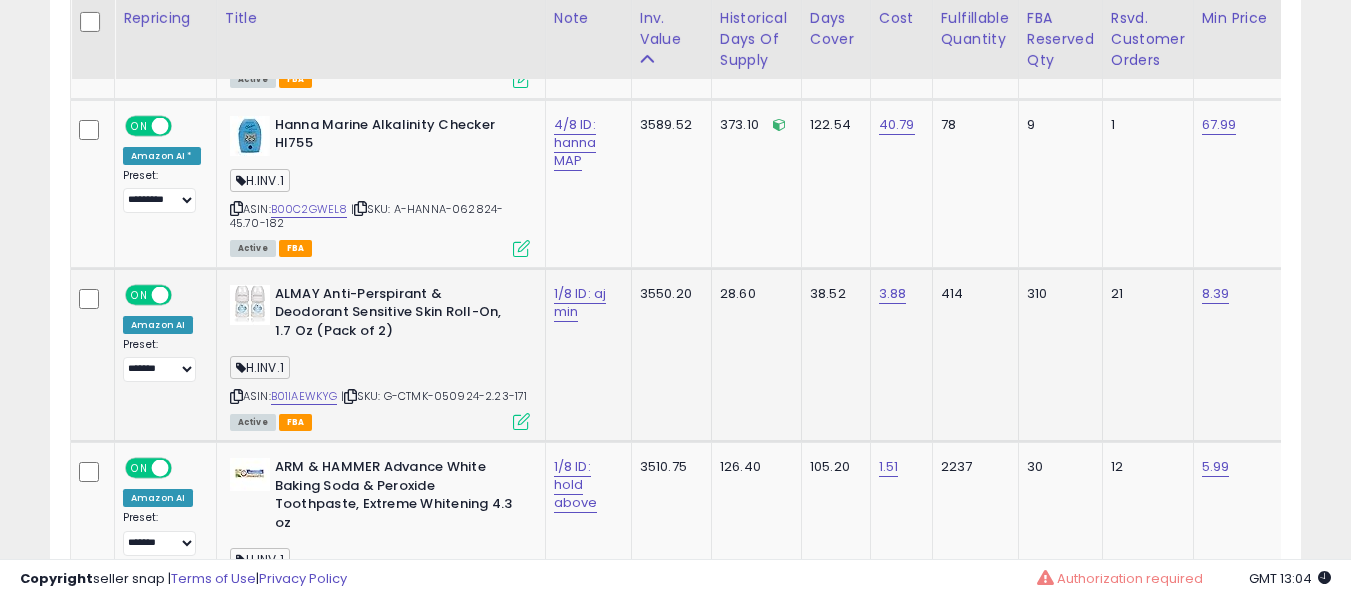 click on "1/8 ID: aj min" at bounding box center (585, 303) 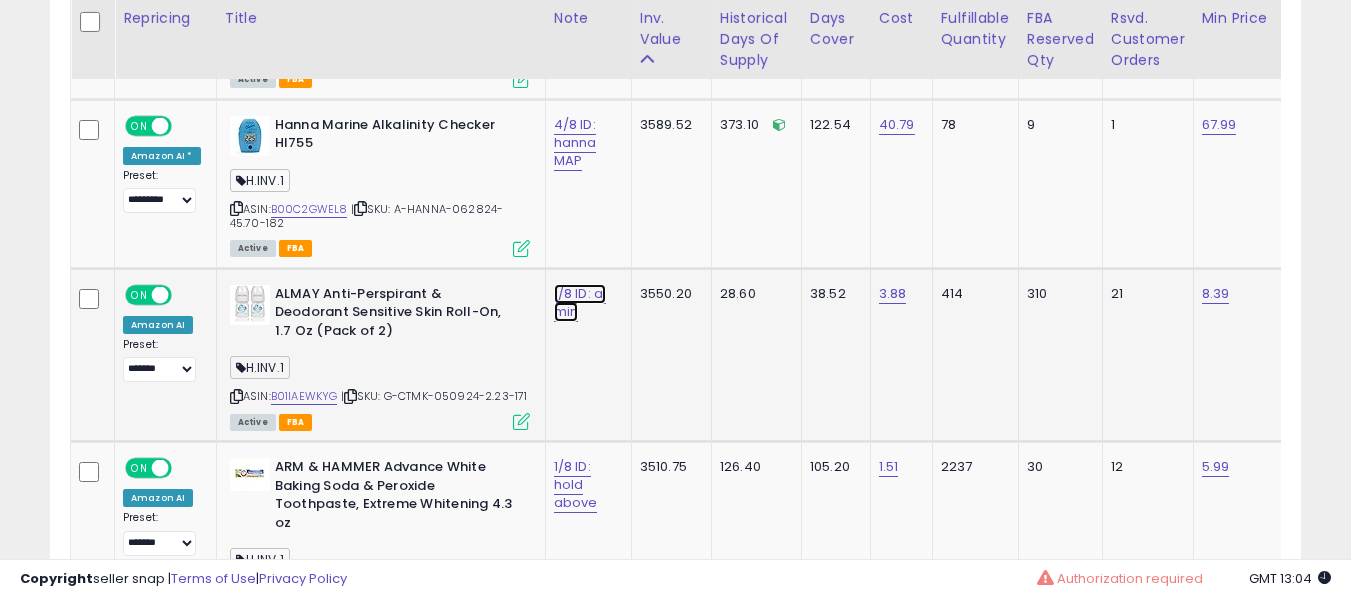 click on "1/8 ID: aj min" at bounding box center (583, -7361) 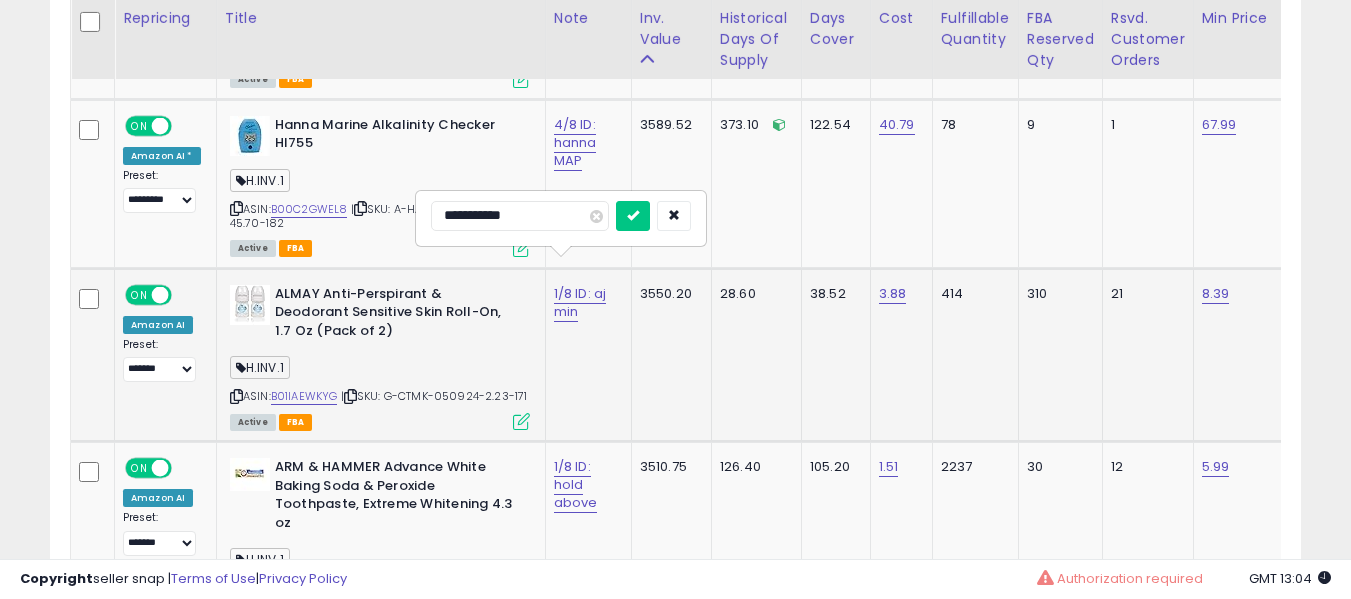 type on "**********" 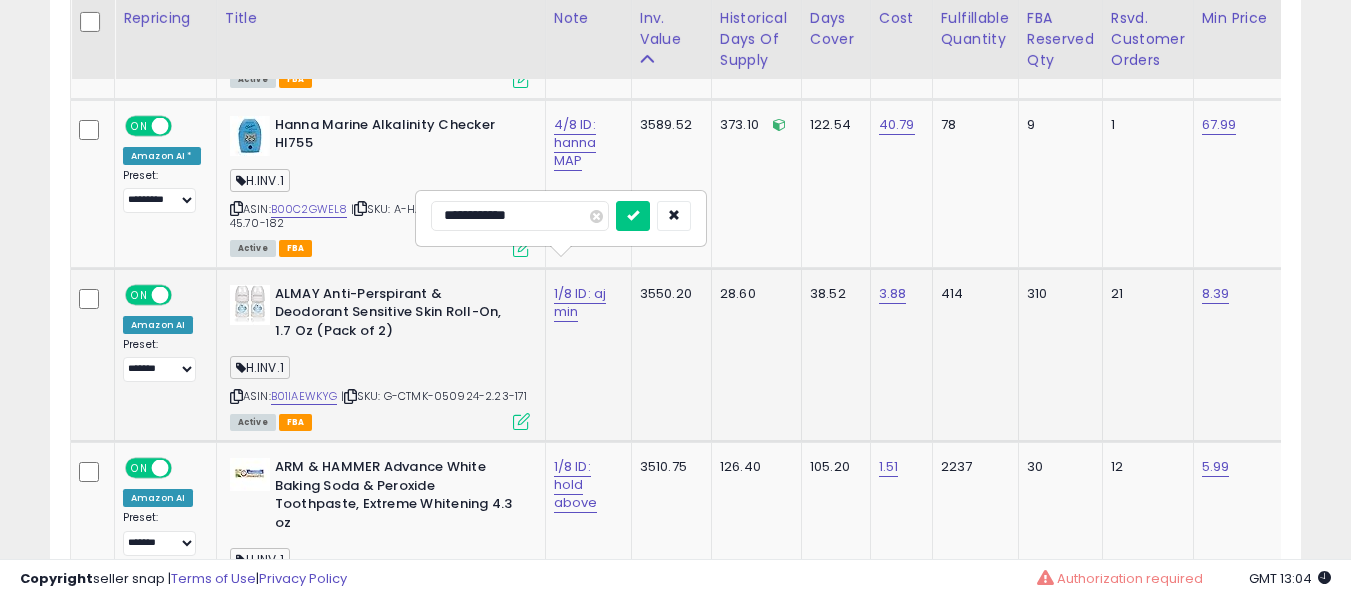 click at bounding box center (633, 216) 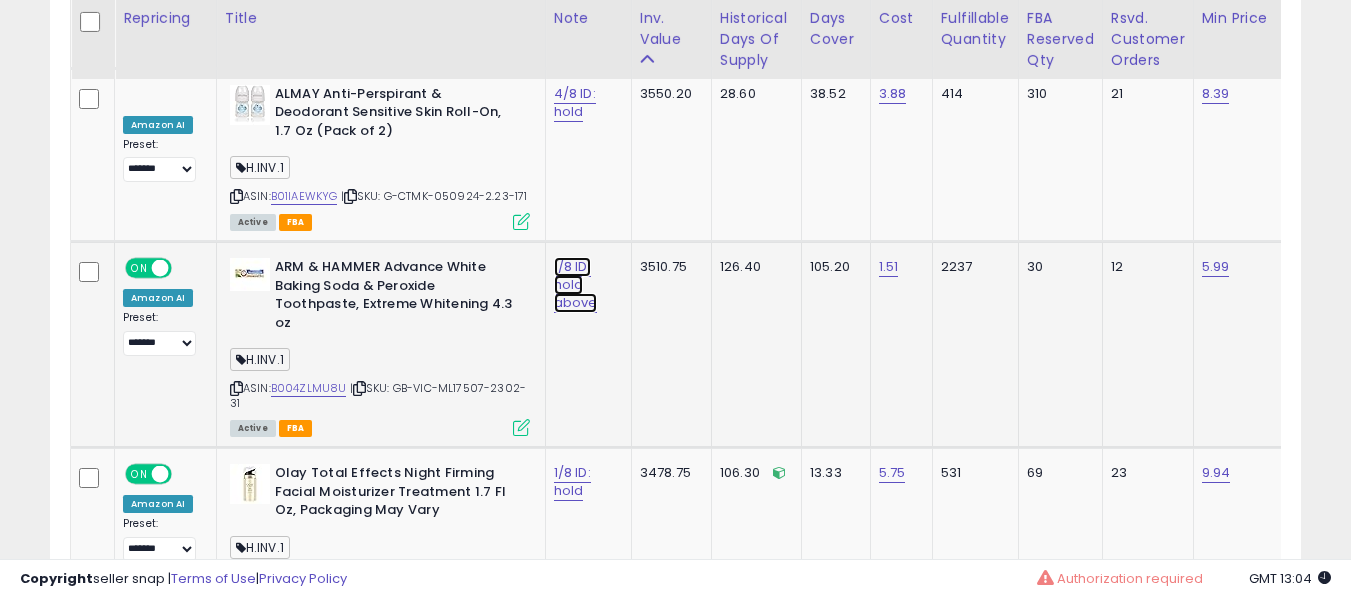 click on "1/8 ID: hold above" at bounding box center [583, -7561] 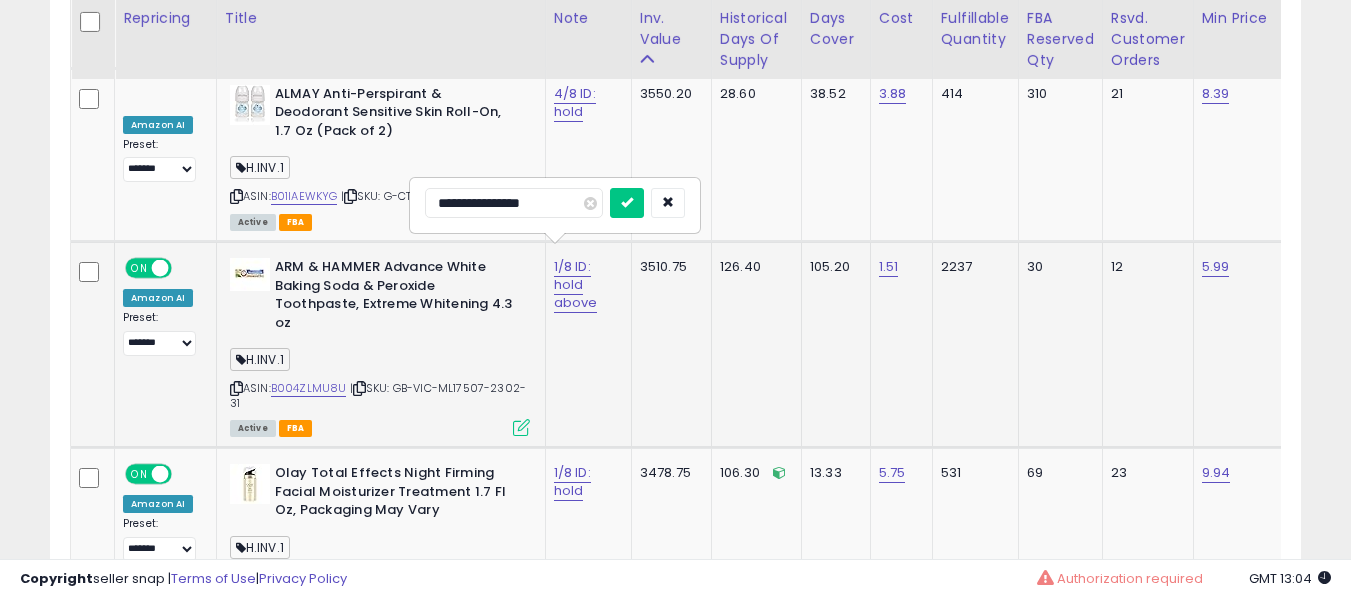 type on "**********" 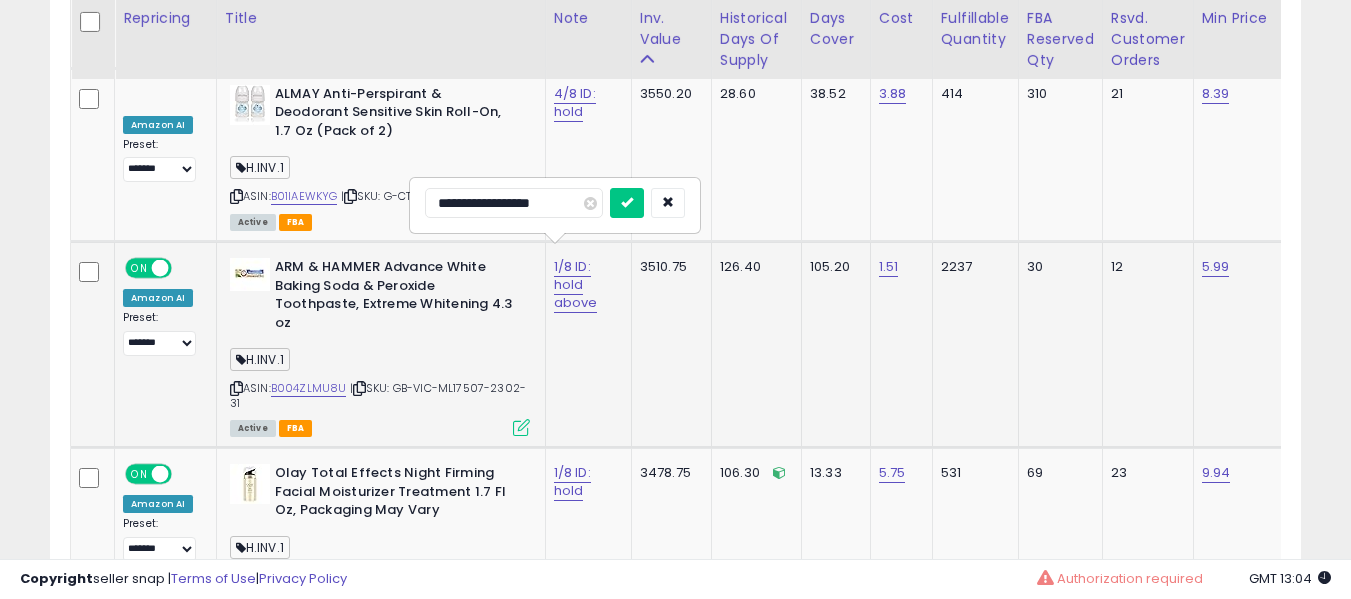 click at bounding box center [627, 203] 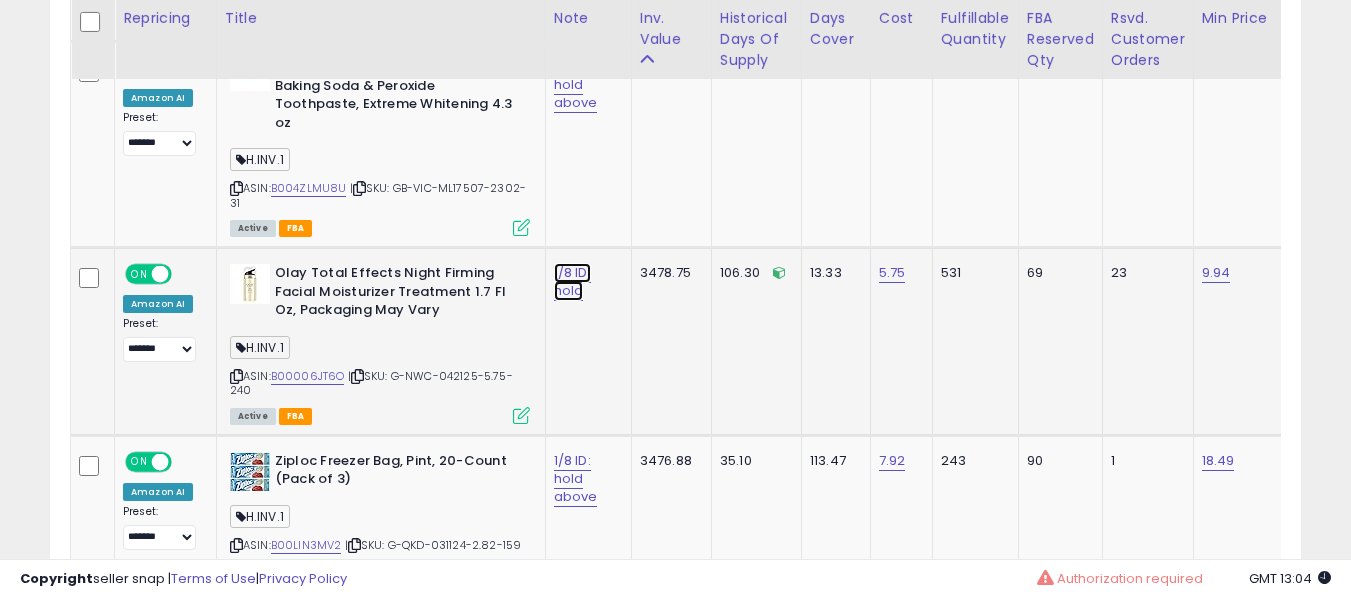 click on "1/8 ID: hold" at bounding box center (583, -7761) 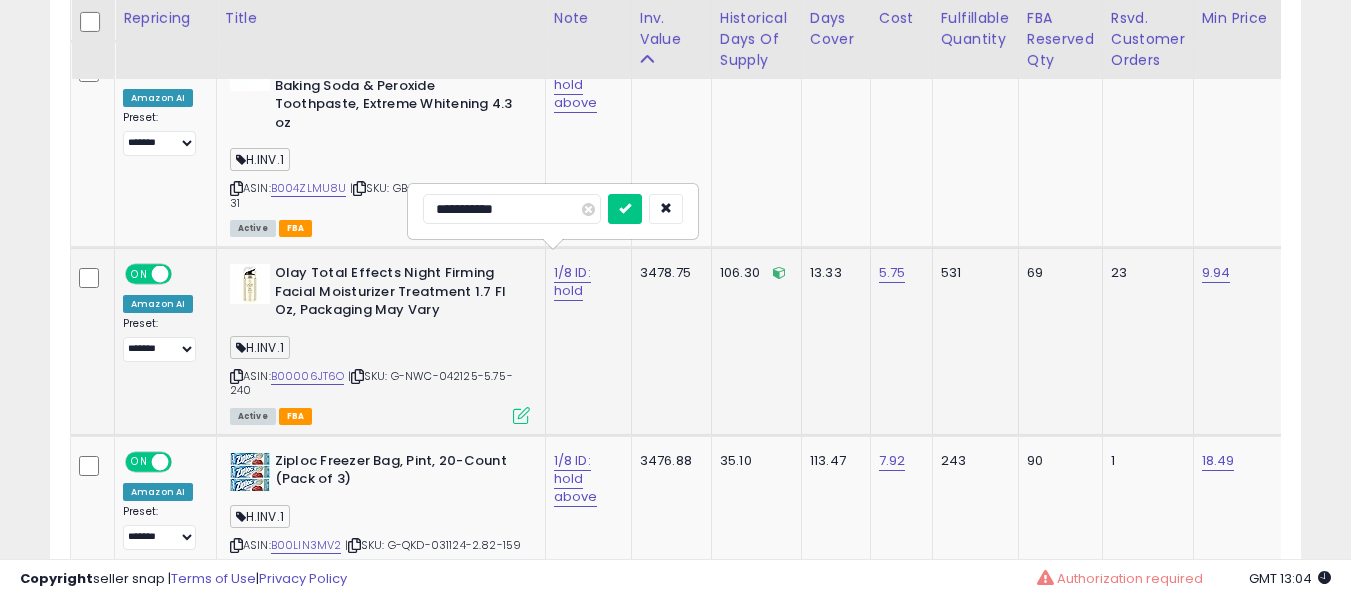 type on "**********" 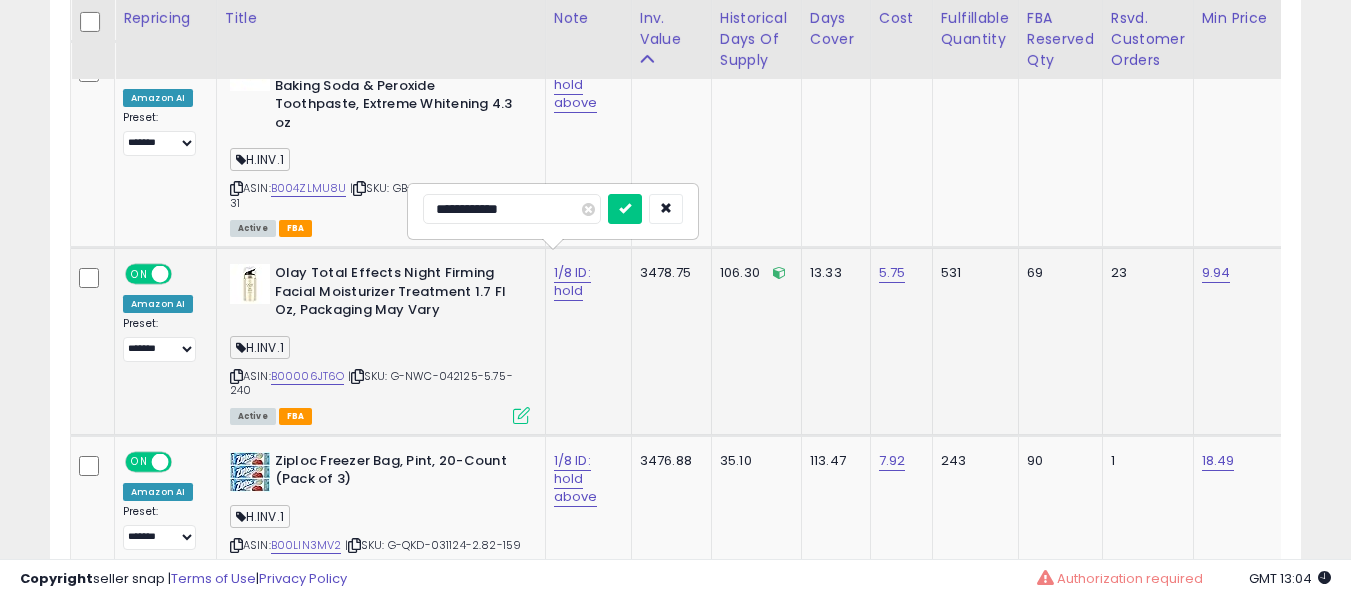 click at bounding box center [625, 209] 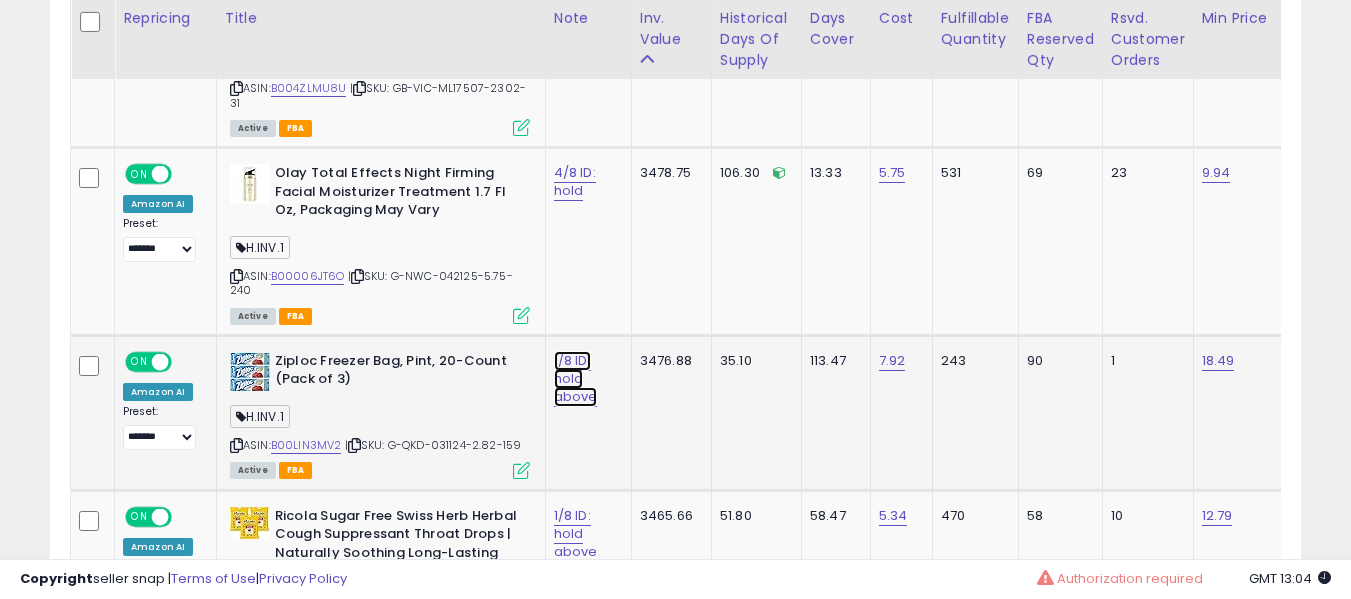 click on "1/8 ID: hold above" at bounding box center [583, -7861] 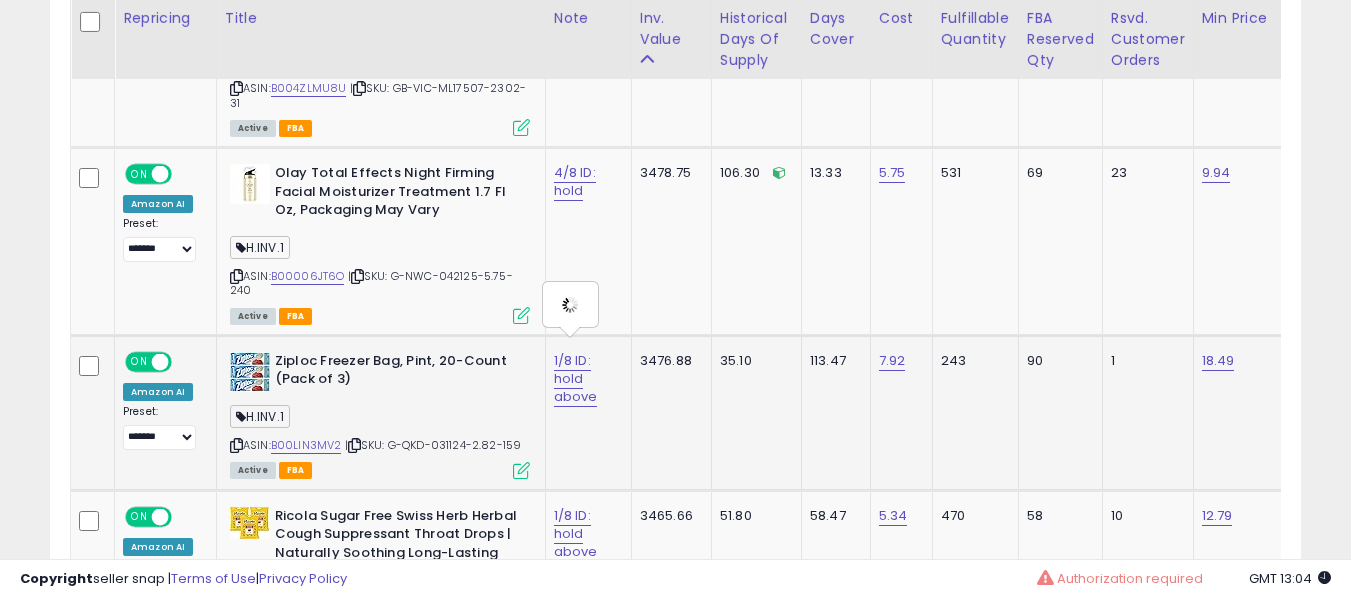 type on "**********" 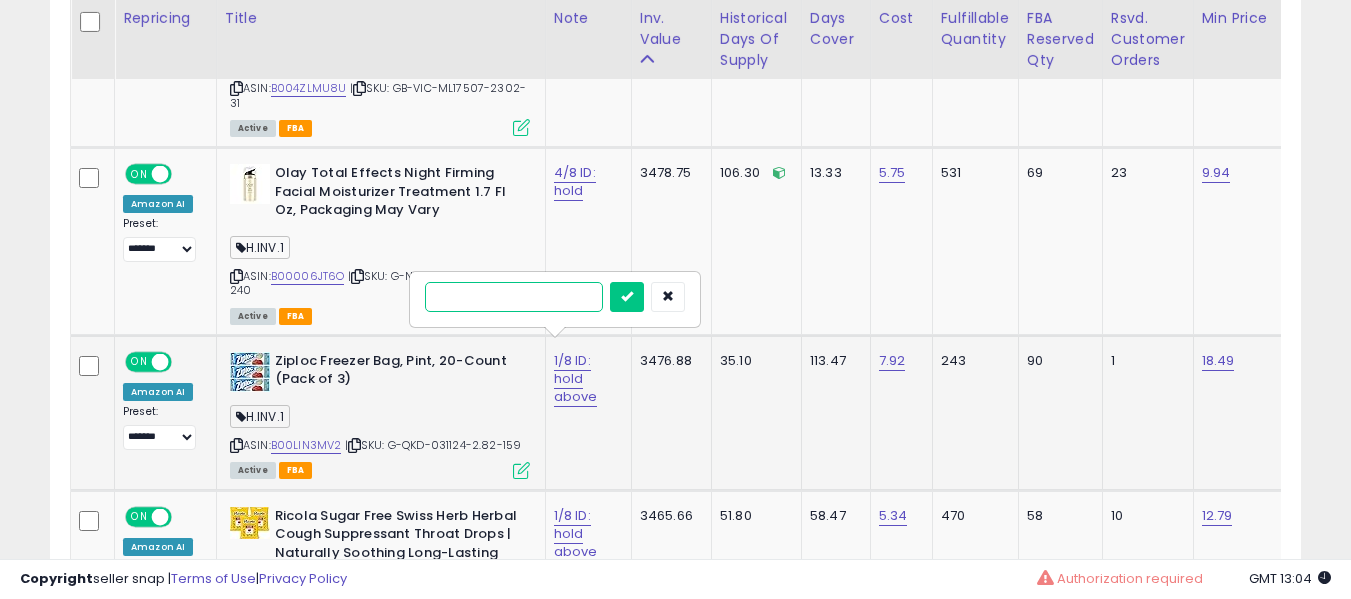 type on "*" 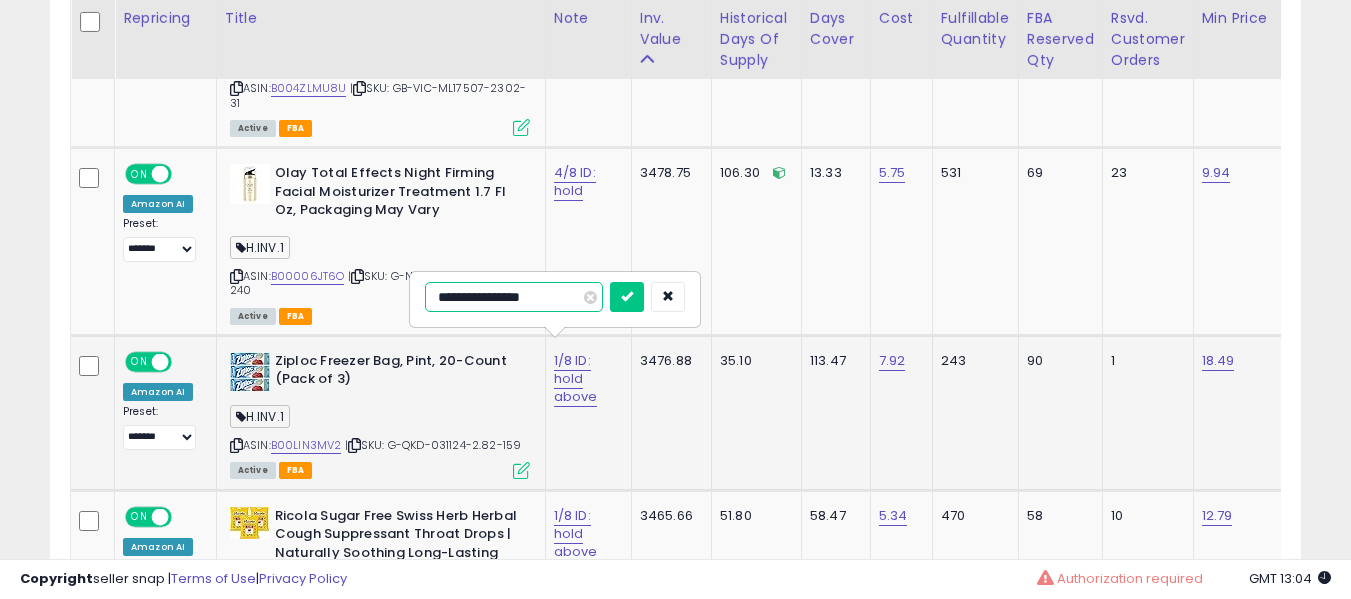 type on "**********" 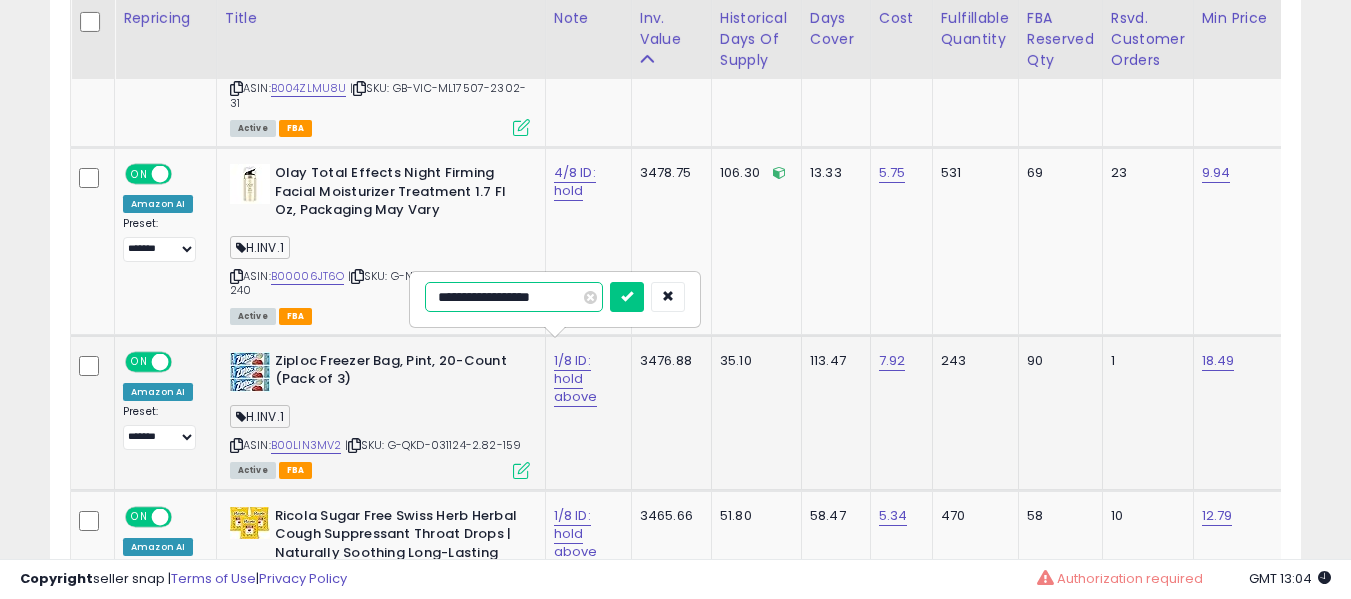 click at bounding box center [627, 297] 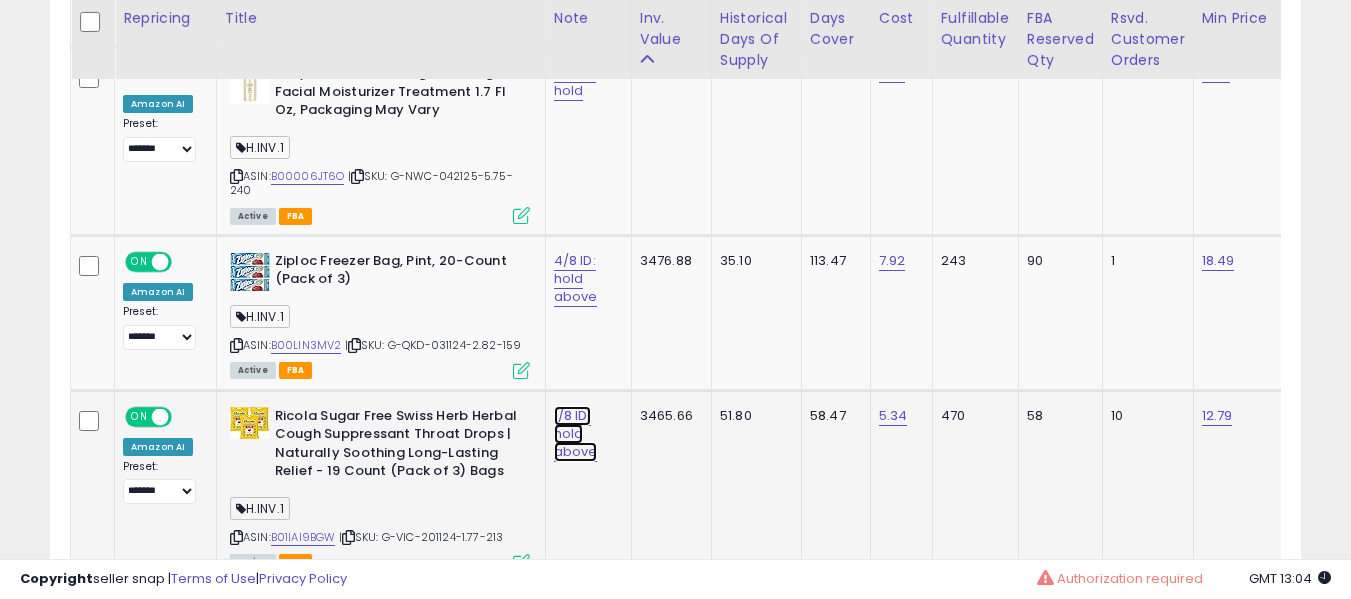 click on "1/8 ID: hold above" at bounding box center (583, -7961) 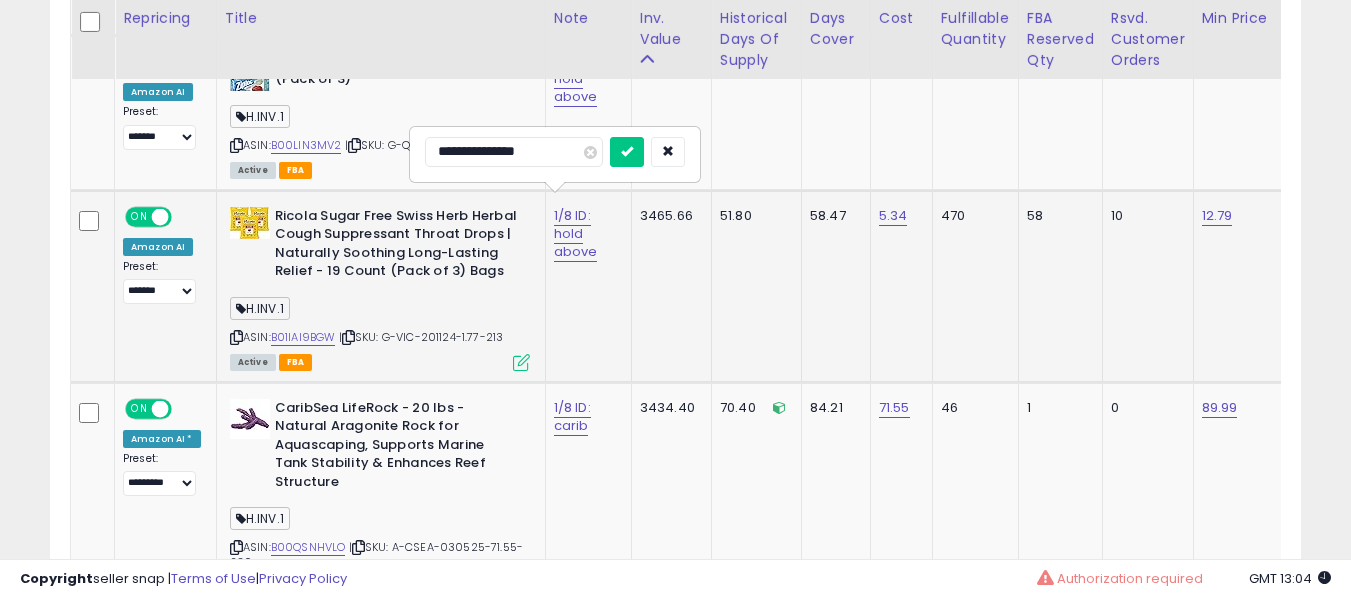 type on "**********" 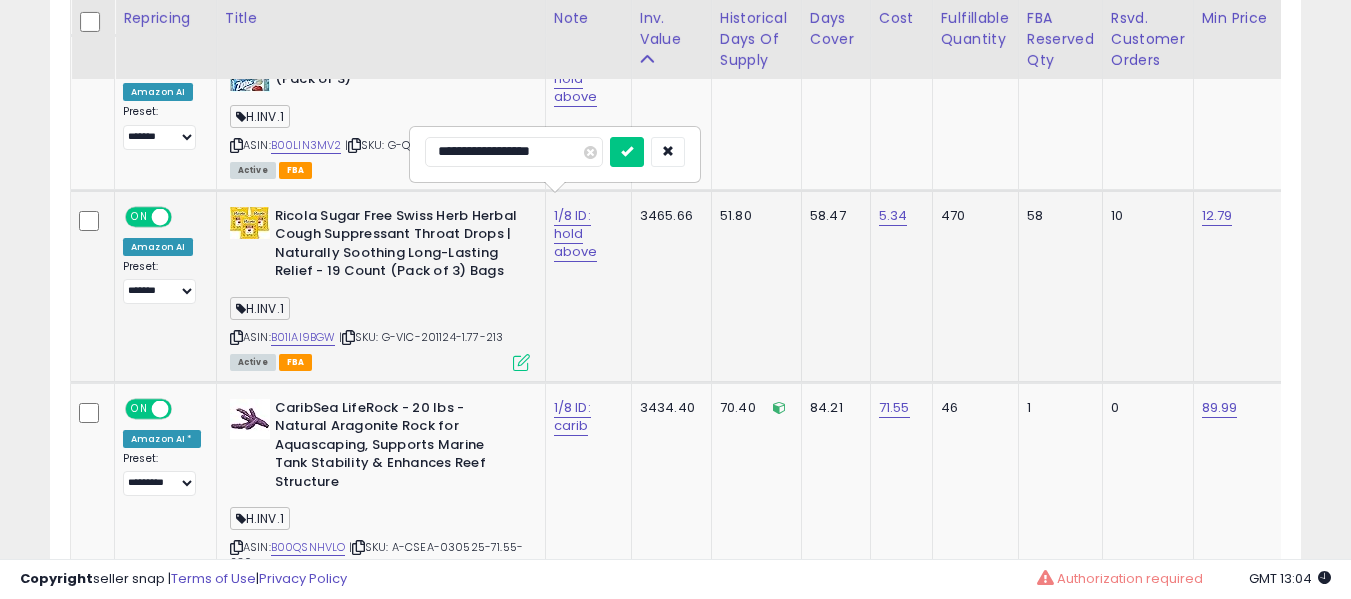 click at bounding box center [627, 152] 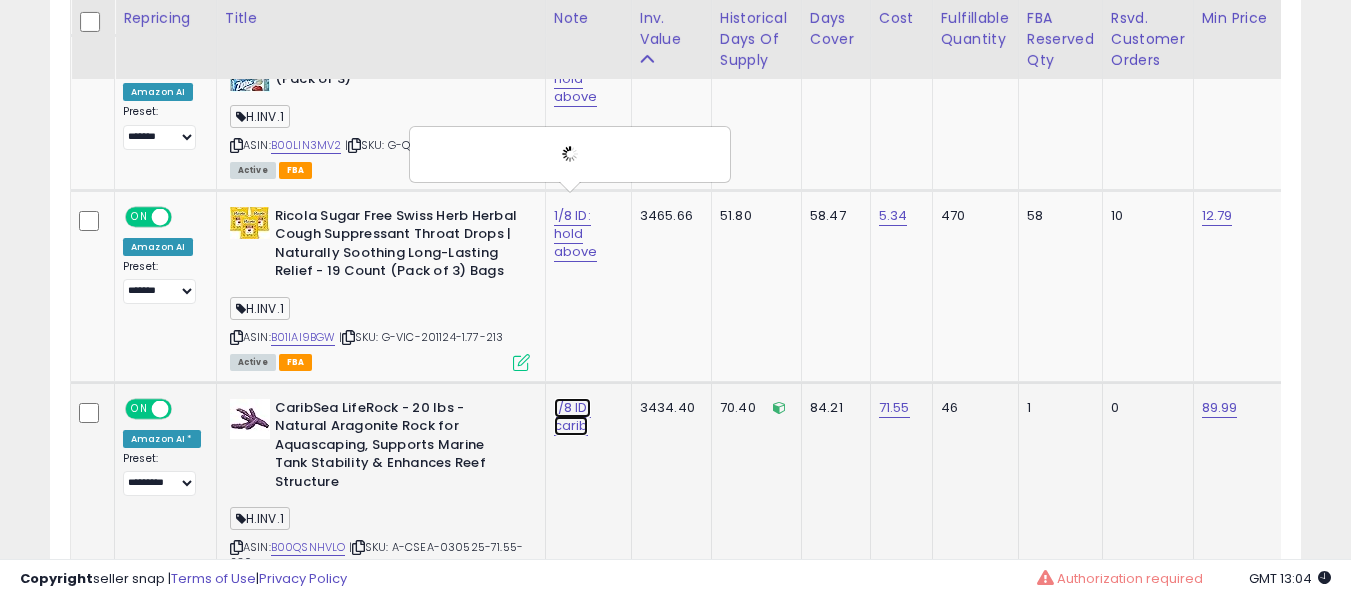 click on "1/8 ID: carib" at bounding box center [583, -8161] 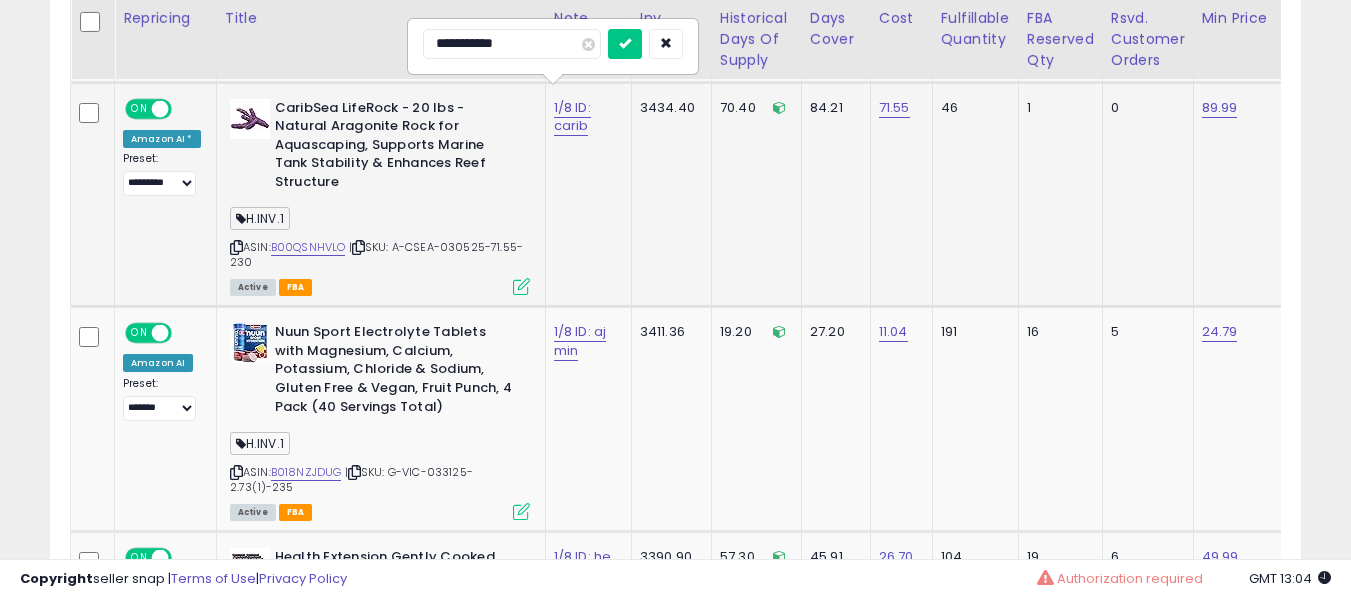 type on "**********" 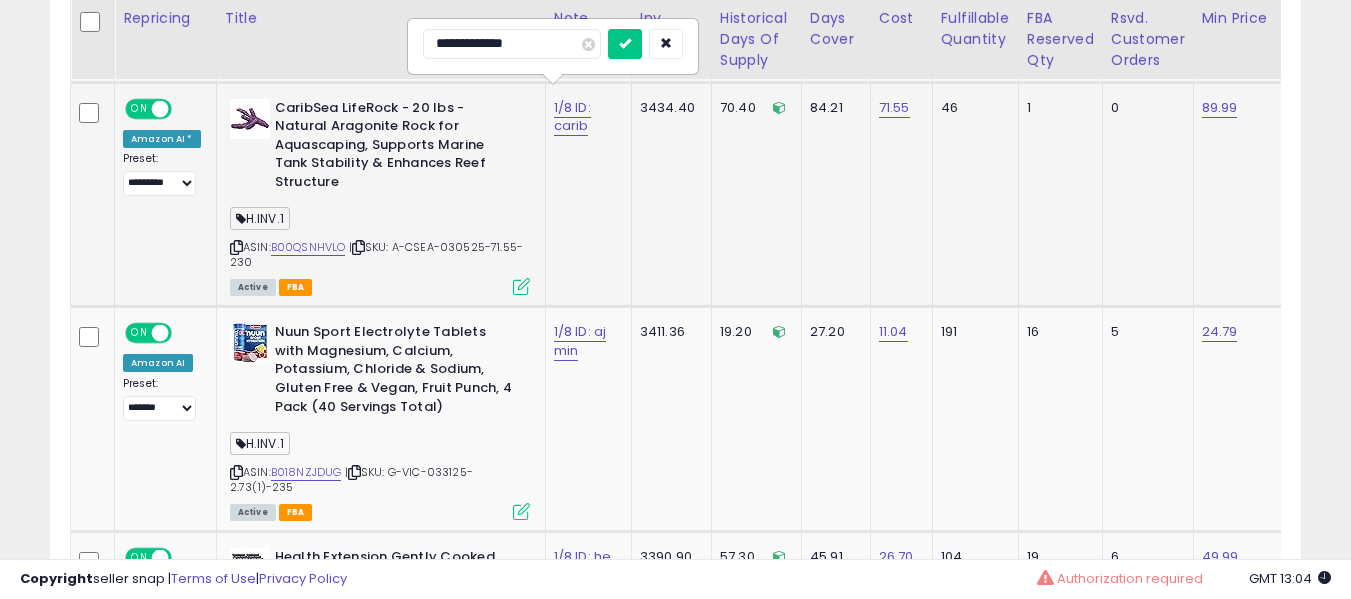 click at bounding box center (625, 44) 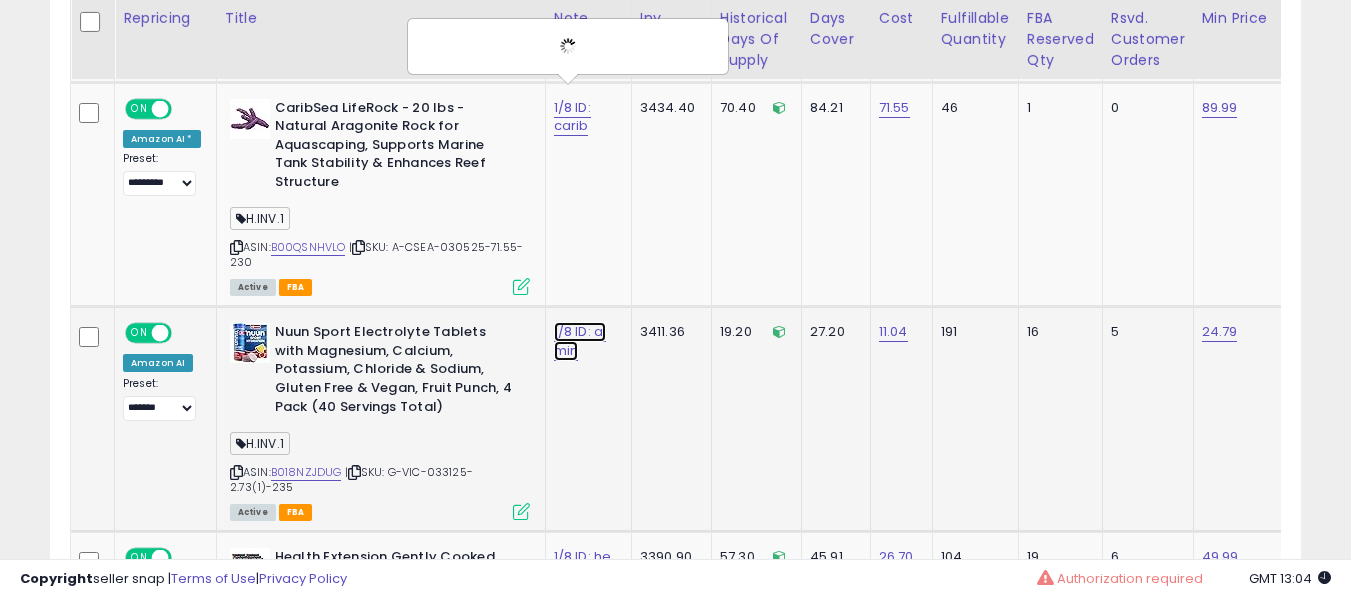 click on "1/8 ID: aj min" at bounding box center (583, -8461) 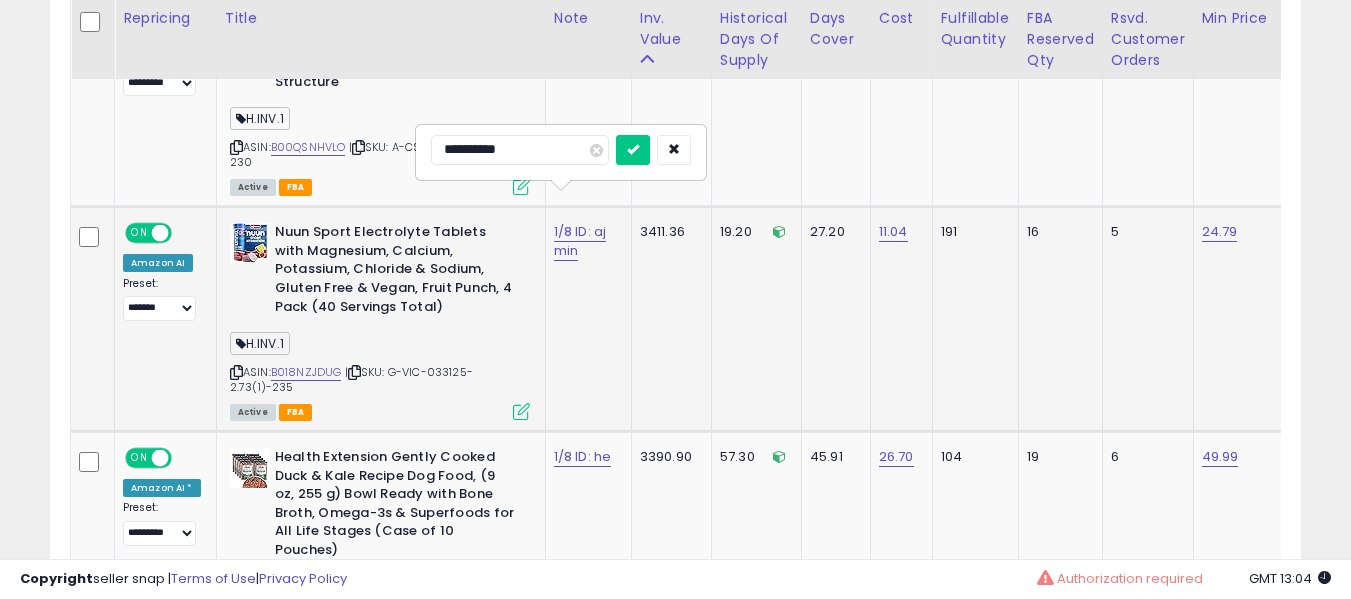 type on "**********" 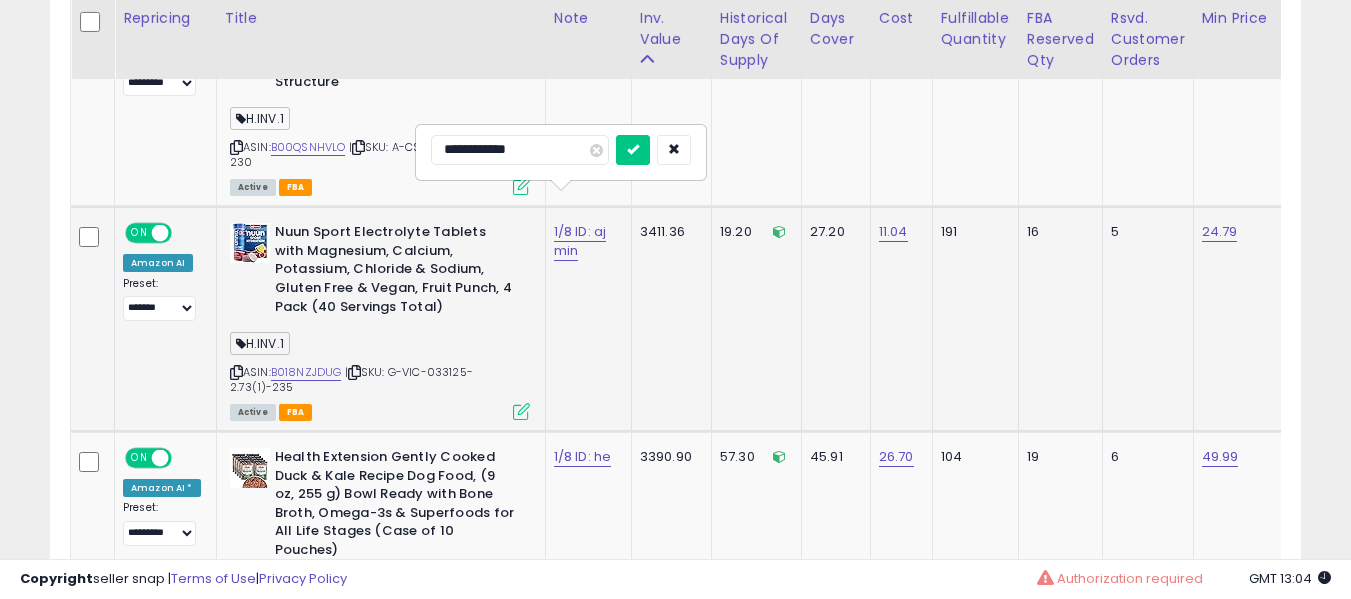 click at bounding box center (633, 150) 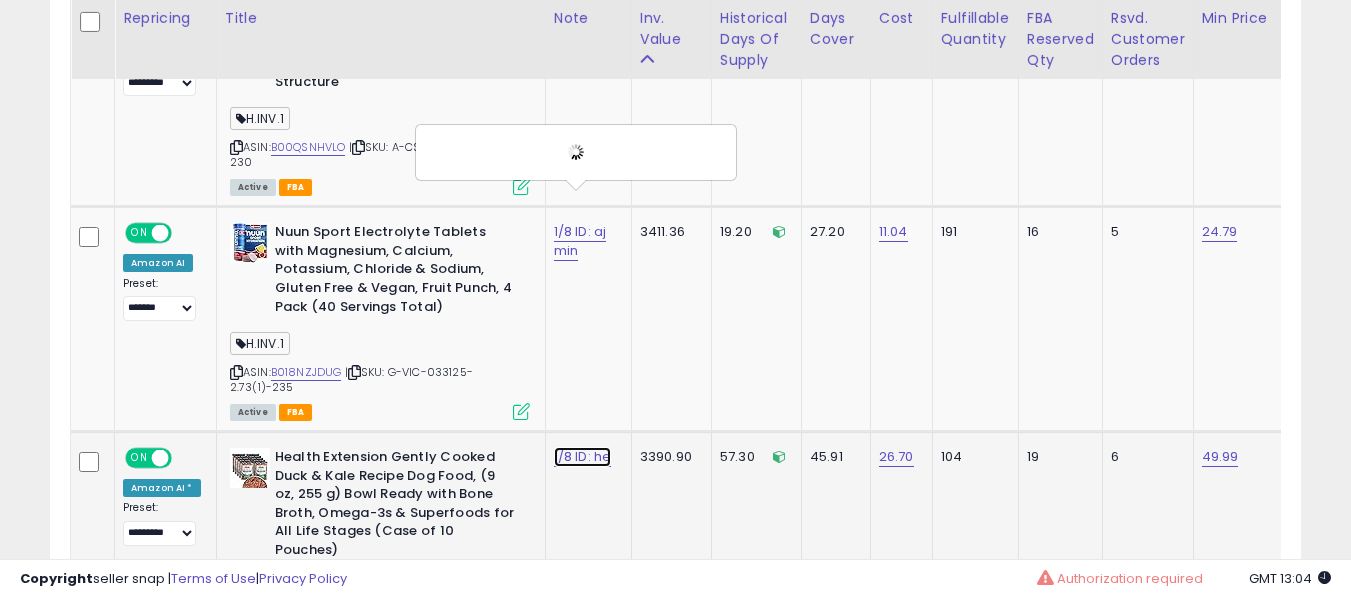 click on "1/8 ID: he" at bounding box center [583, -8561] 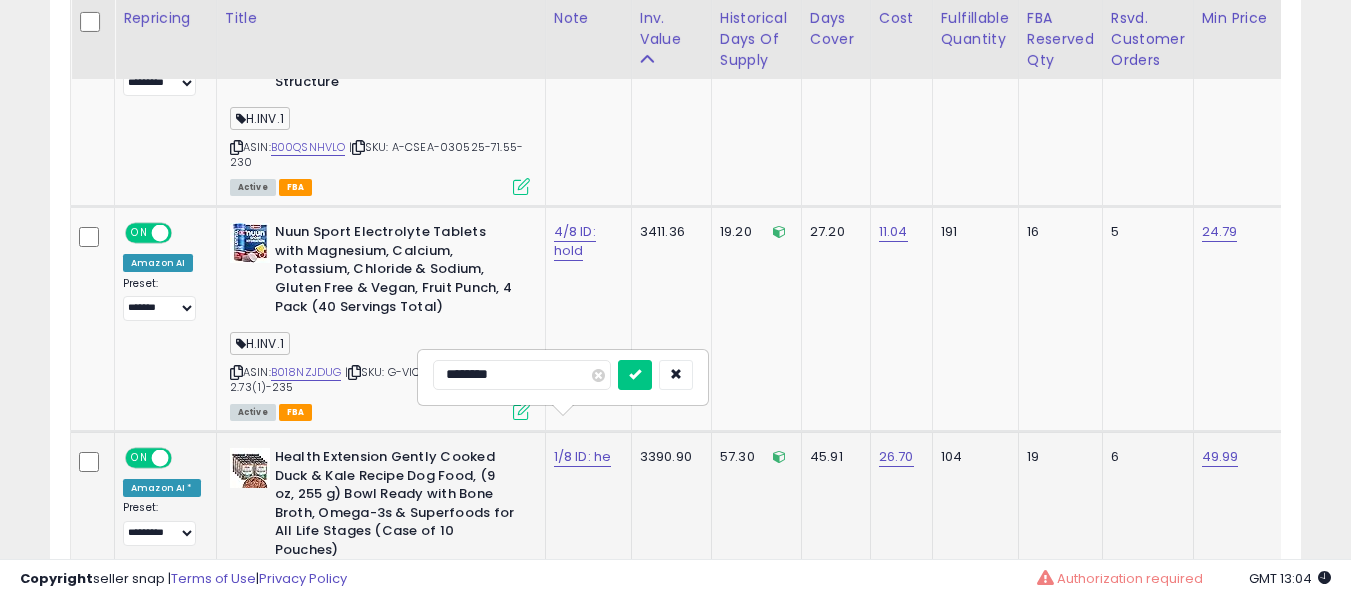 type on "*********" 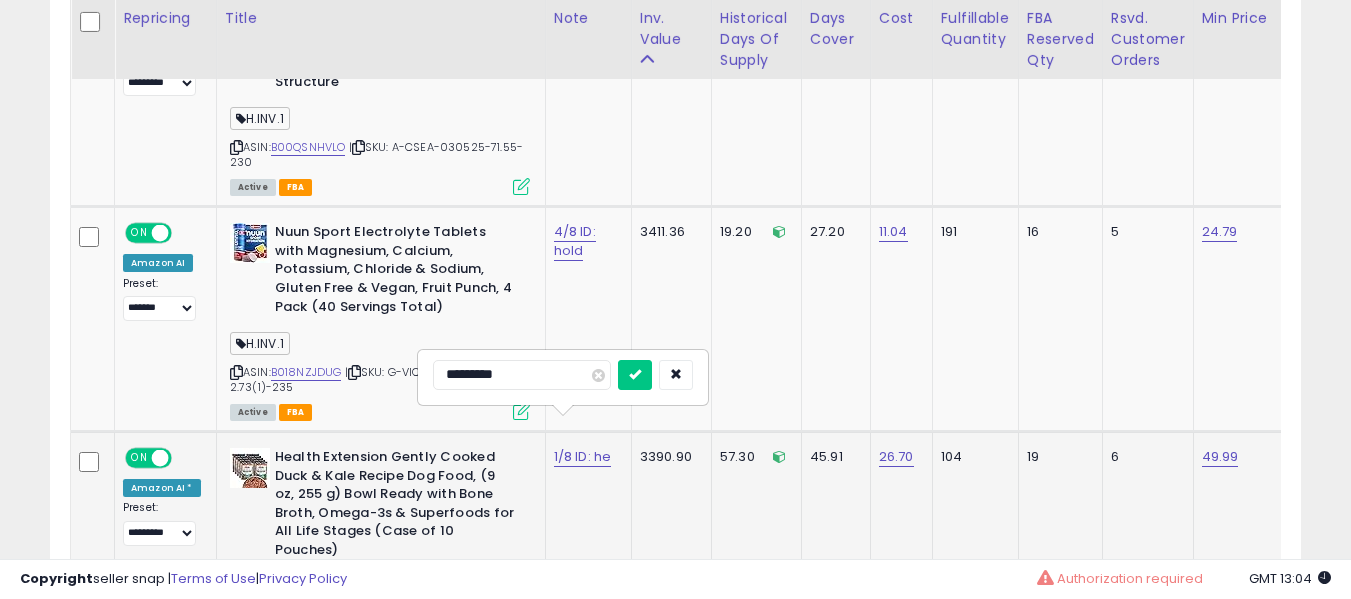 click at bounding box center [635, 375] 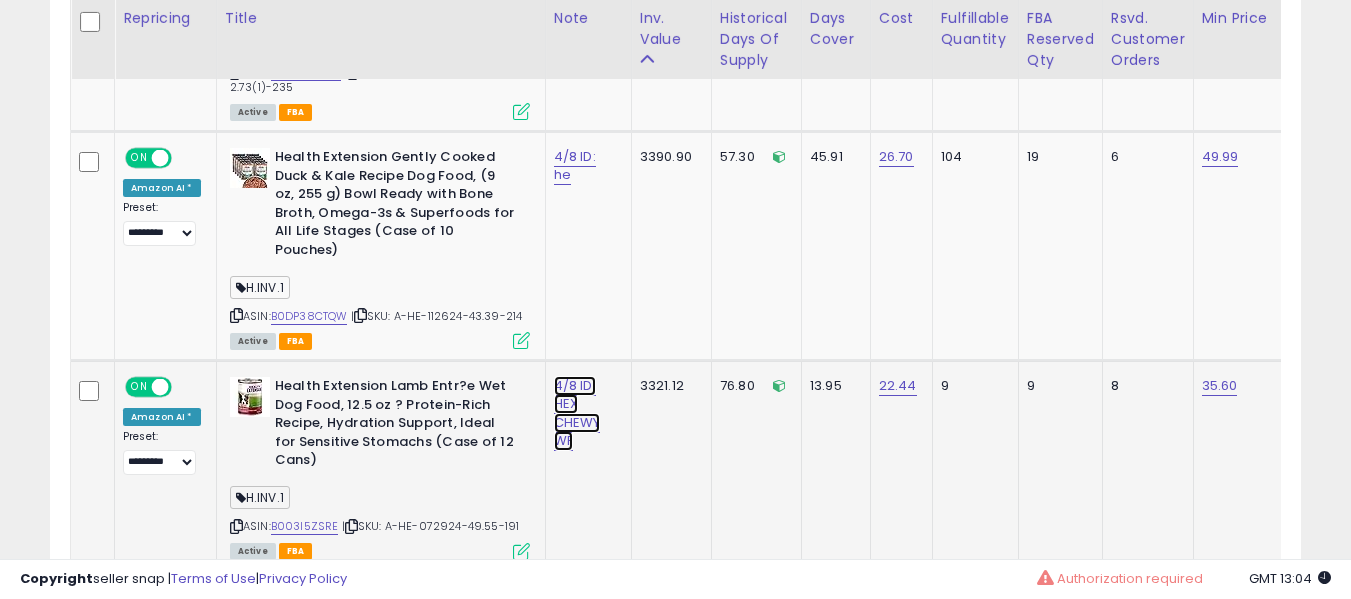 click on "4/8 ID: HEX CHEWY WF" at bounding box center [583, -8861] 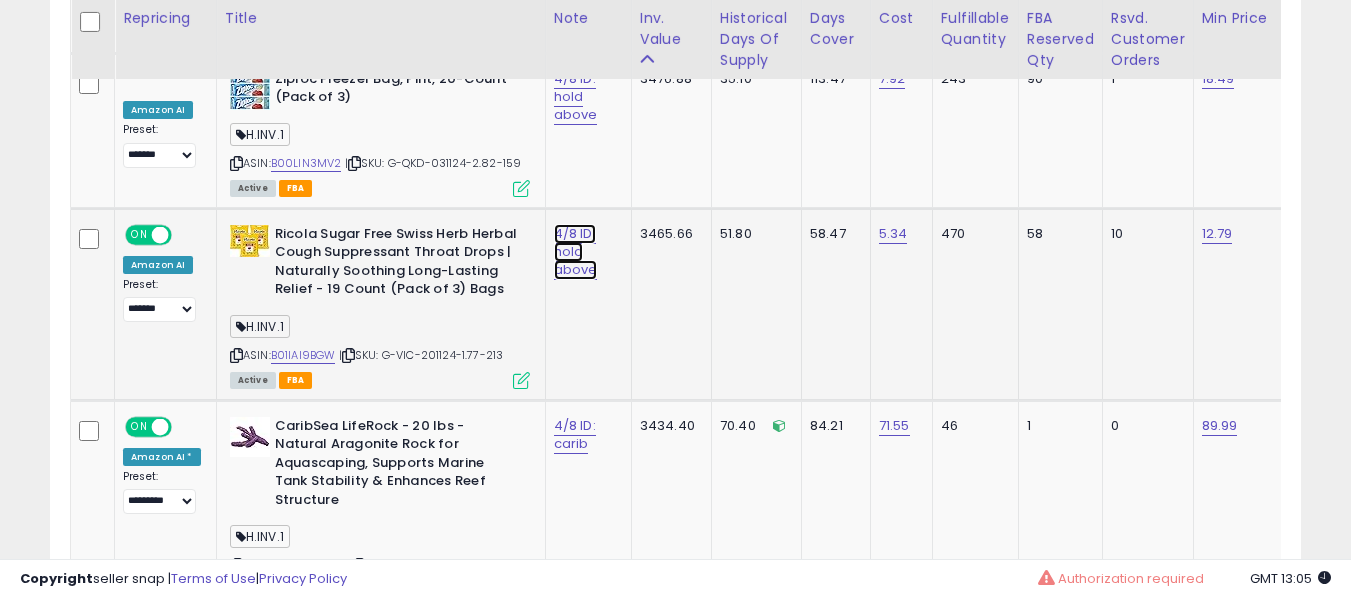 click on "4/8 ID: hold above" at bounding box center [583, -8143] 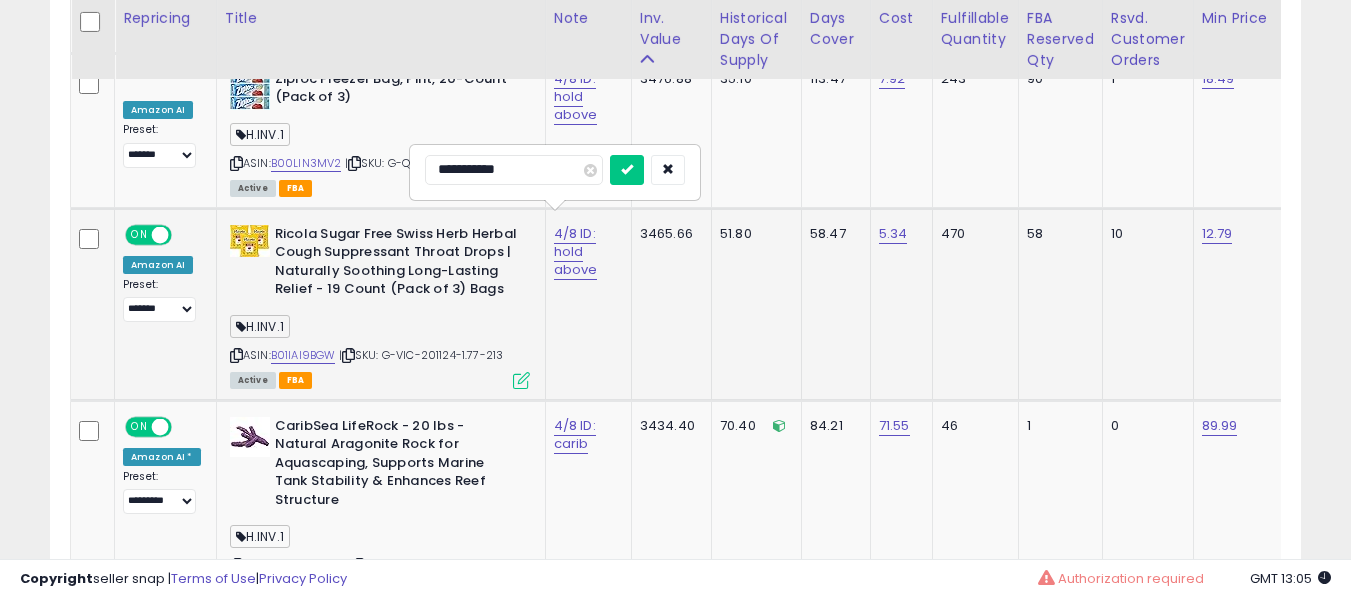 type on "**********" 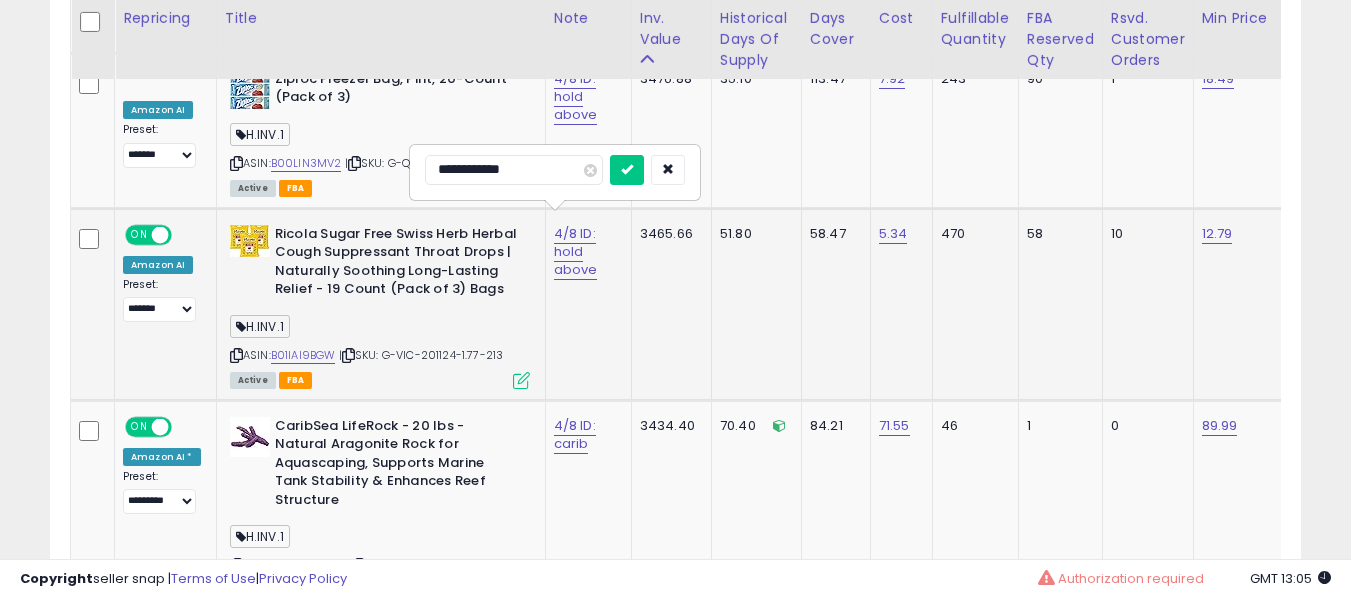 click at bounding box center (627, 170) 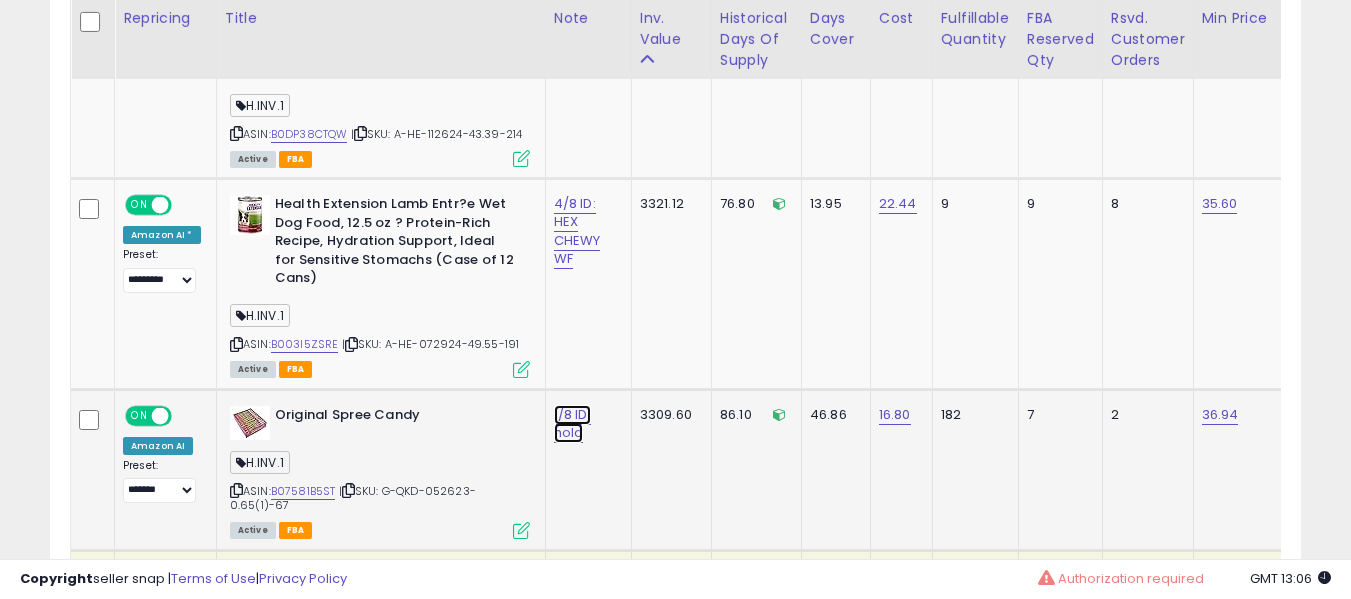 click on "1/8 ID: hold" at bounding box center [583, -9043] 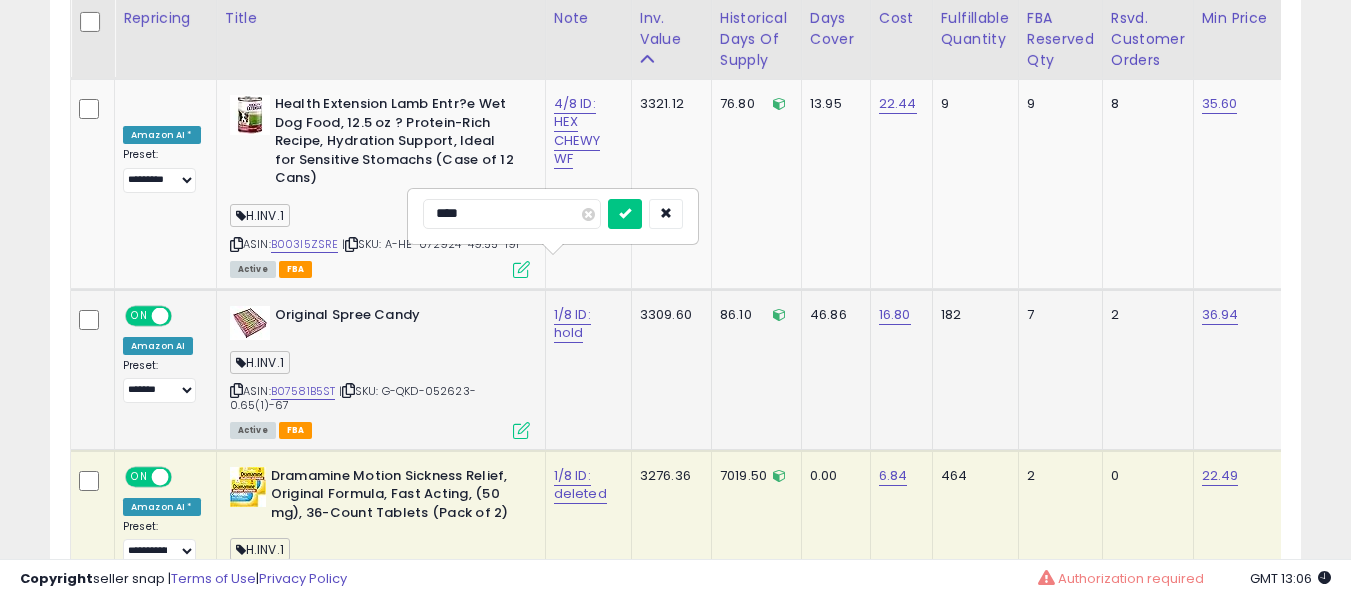 type on "*****" 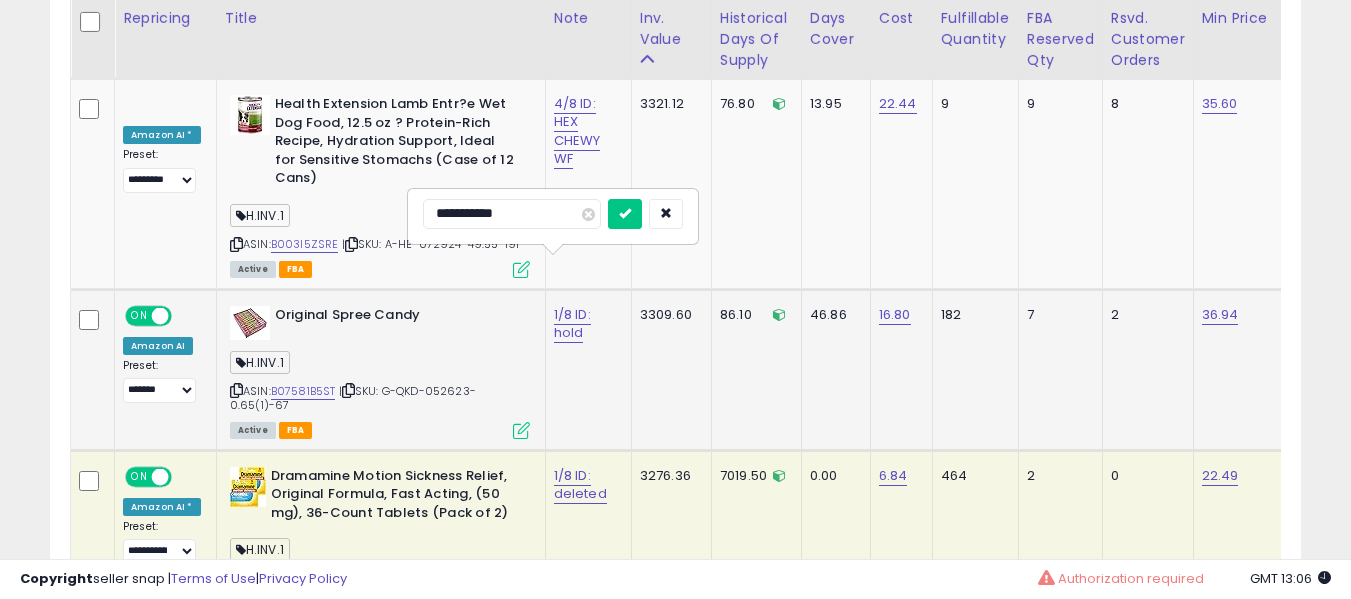 type on "**********" 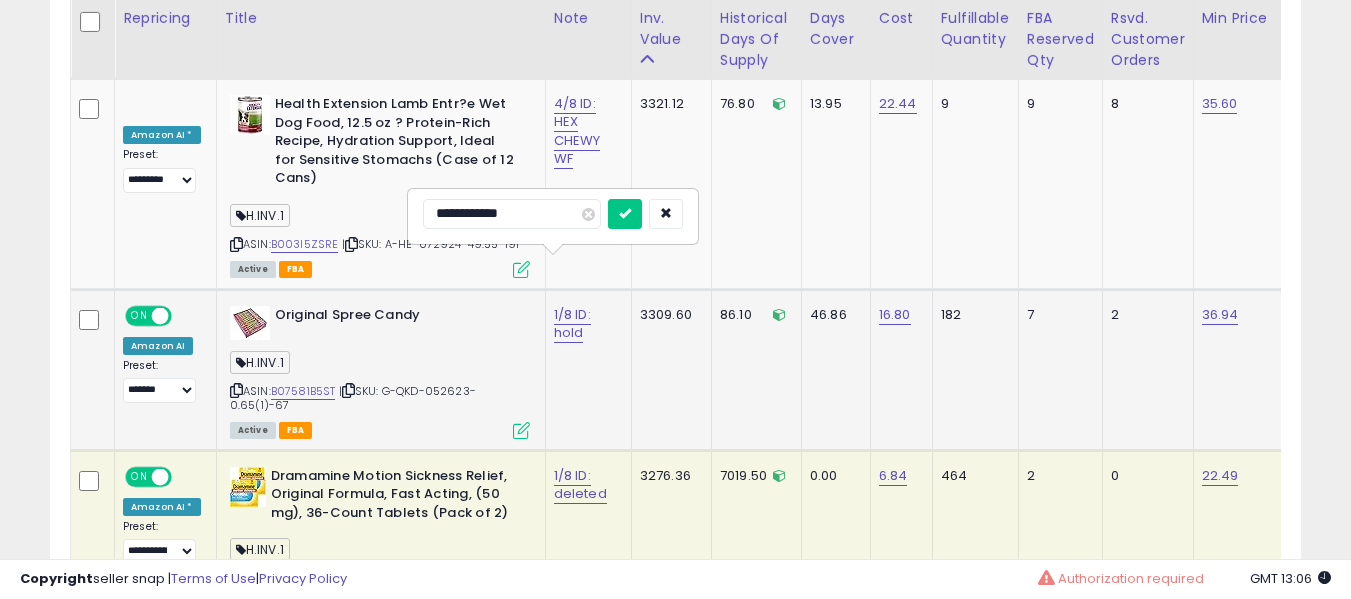 click at bounding box center (625, 214) 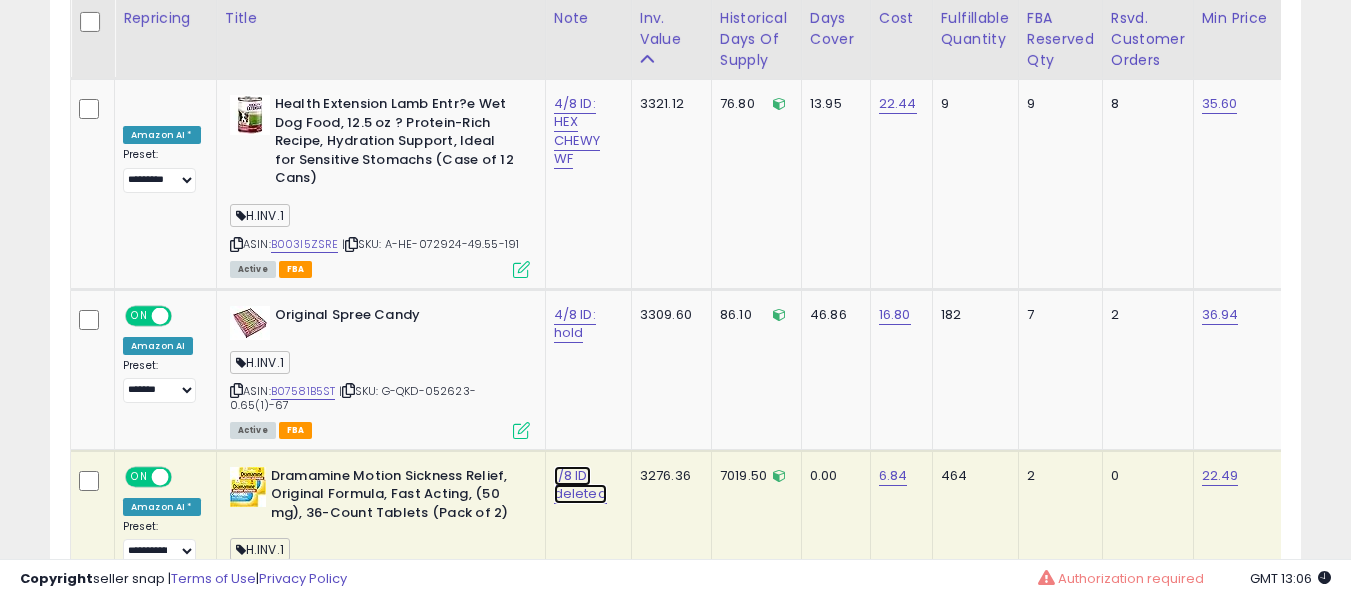 click on "1/8 ID: deleted" at bounding box center [575, -6117] 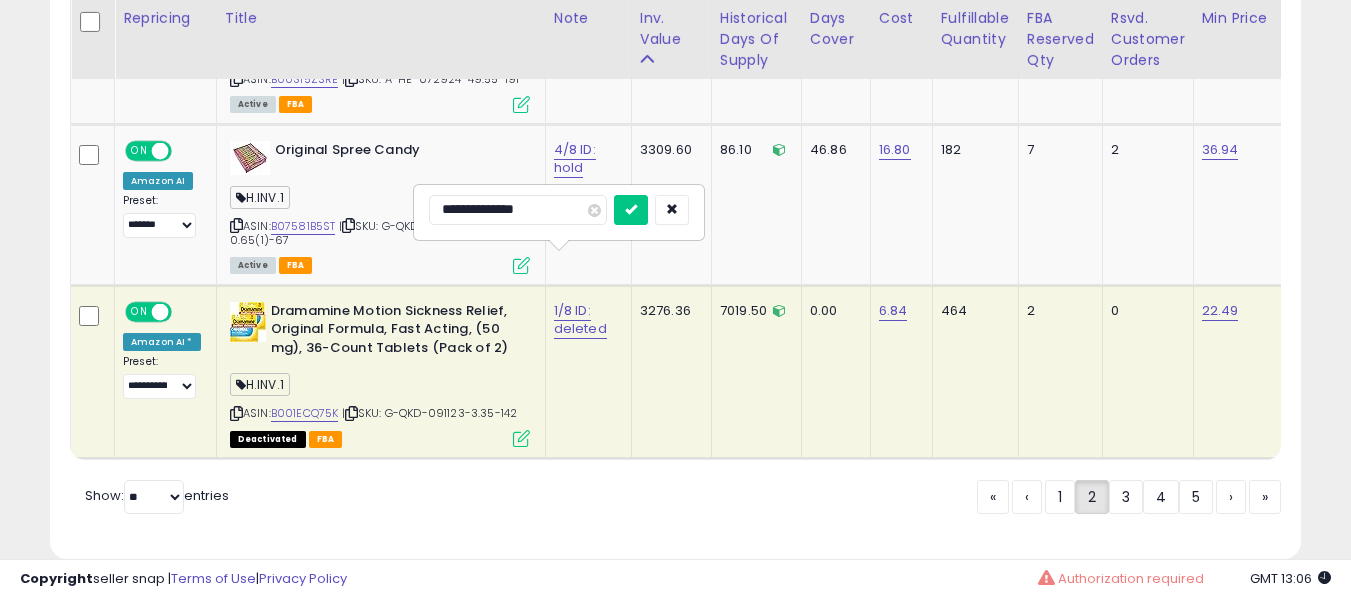 type on "**********" 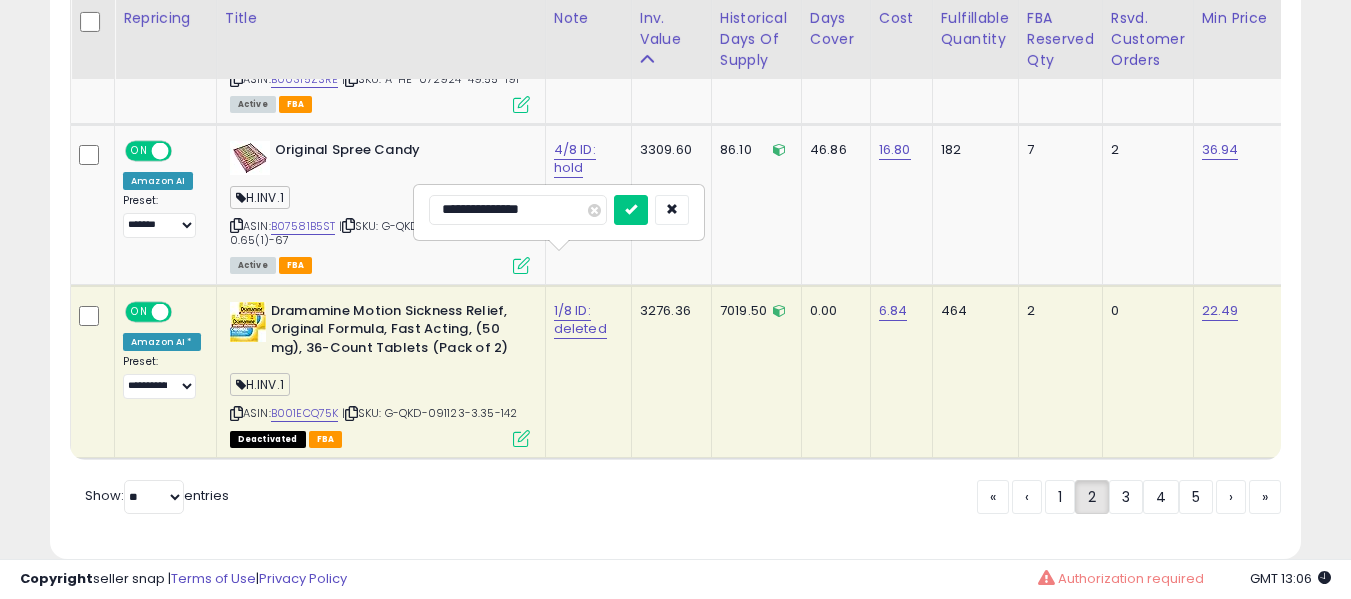 click at bounding box center (631, 210) 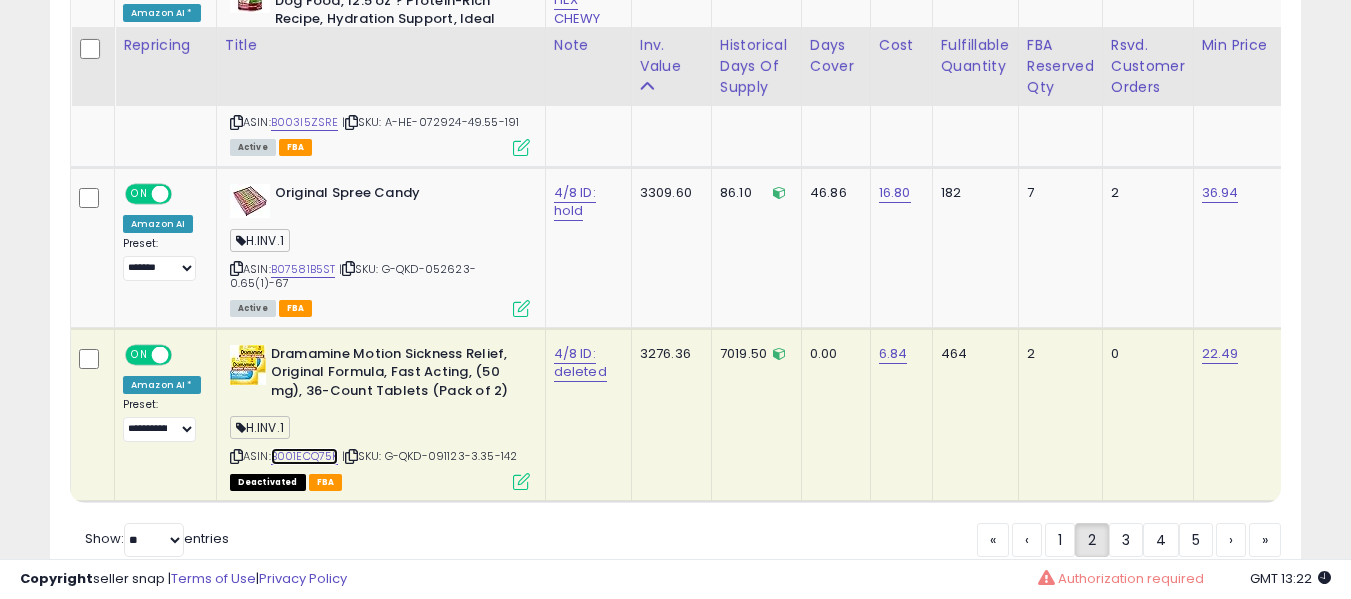 scroll, scrollTop: 10441, scrollLeft: 0, axis: vertical 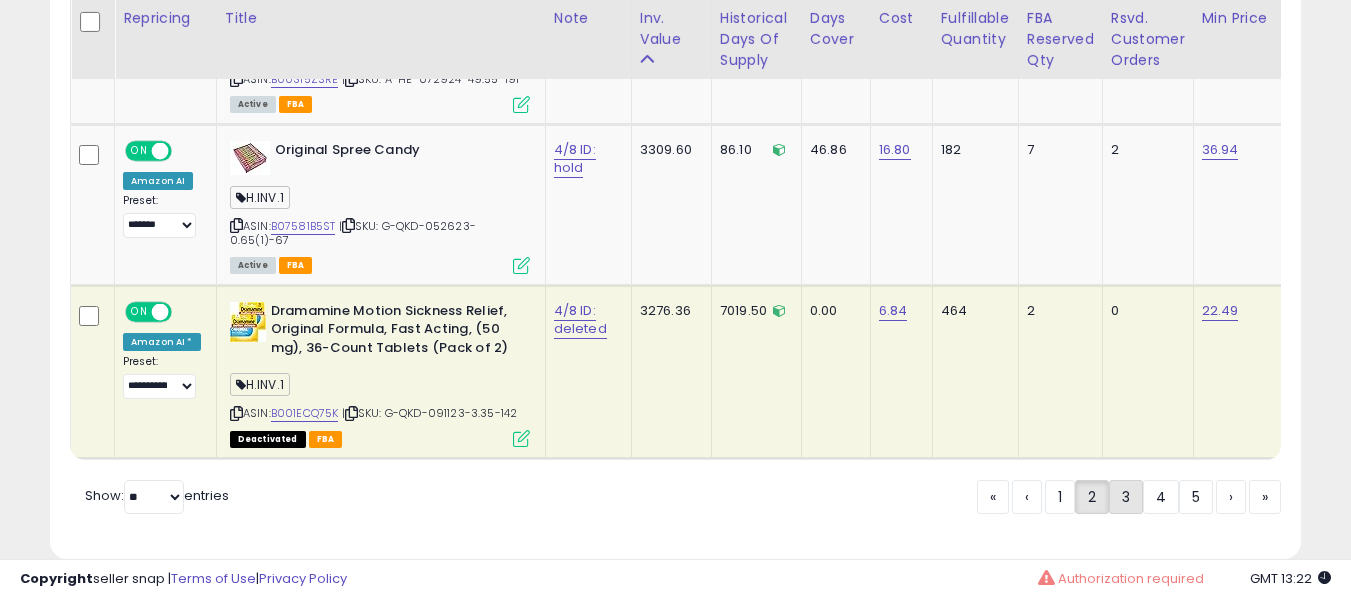 click on "3" 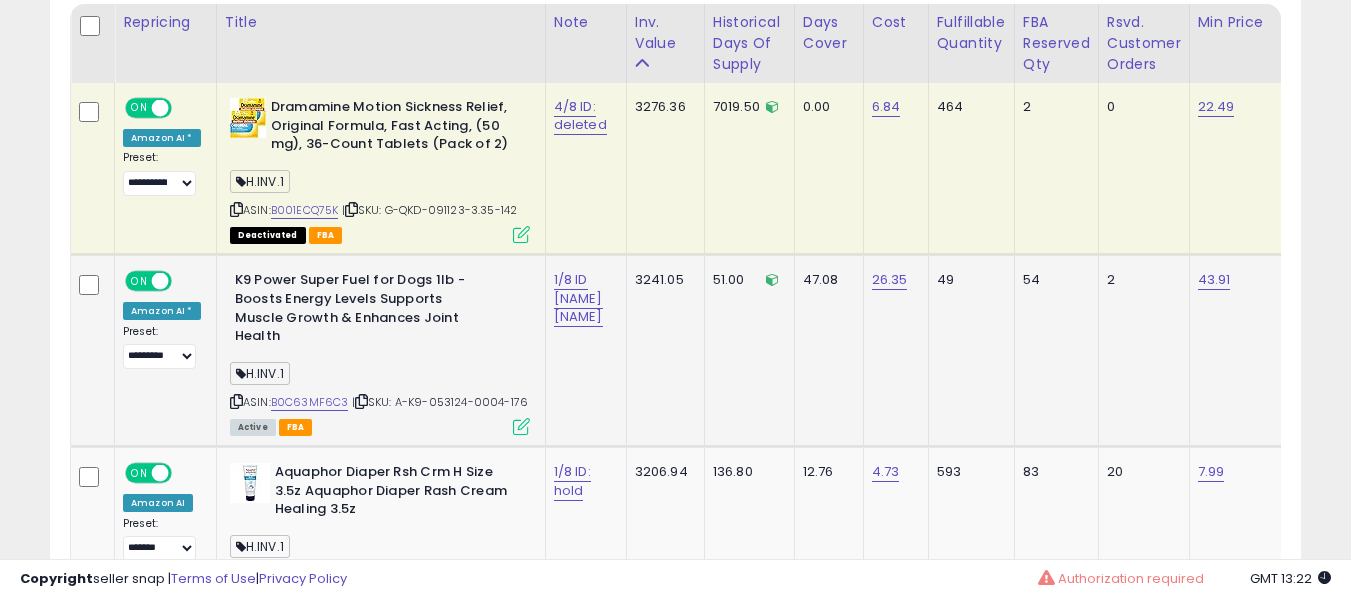 scroll, scrollTop: 1091, scrollLeft: 0, axis: vertical 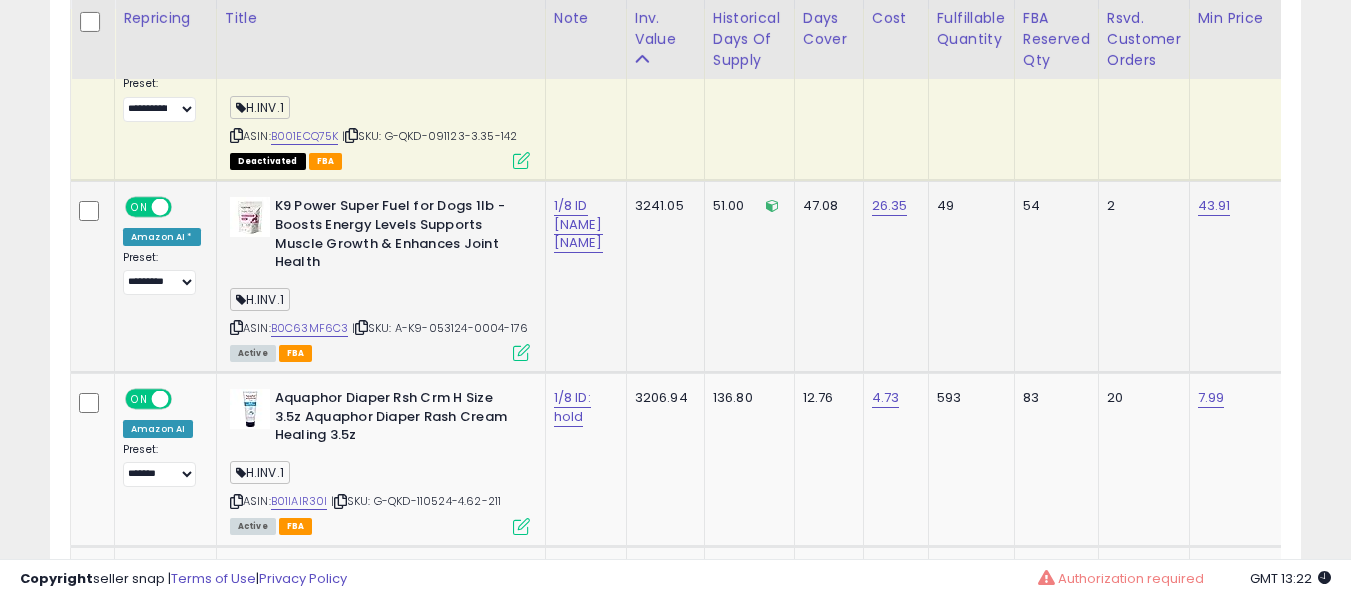 click on "1/8 ID k9 MAP" 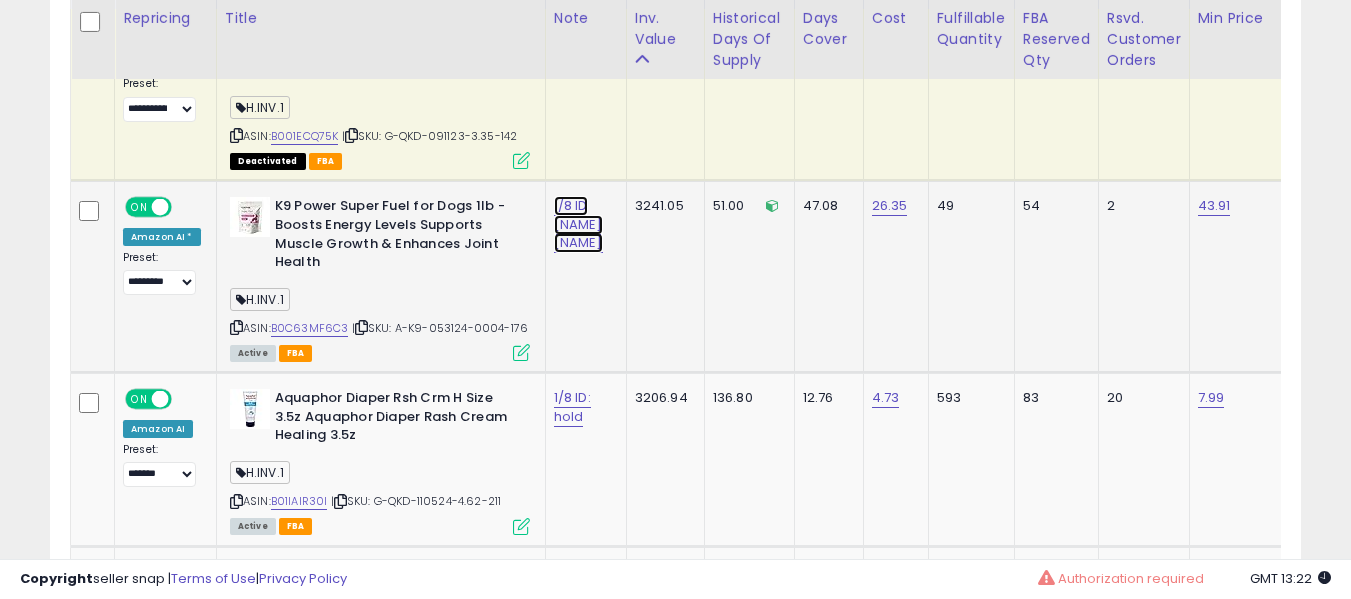 click on "1/8 ID k9 MAP" at bounding box center [580, 42] 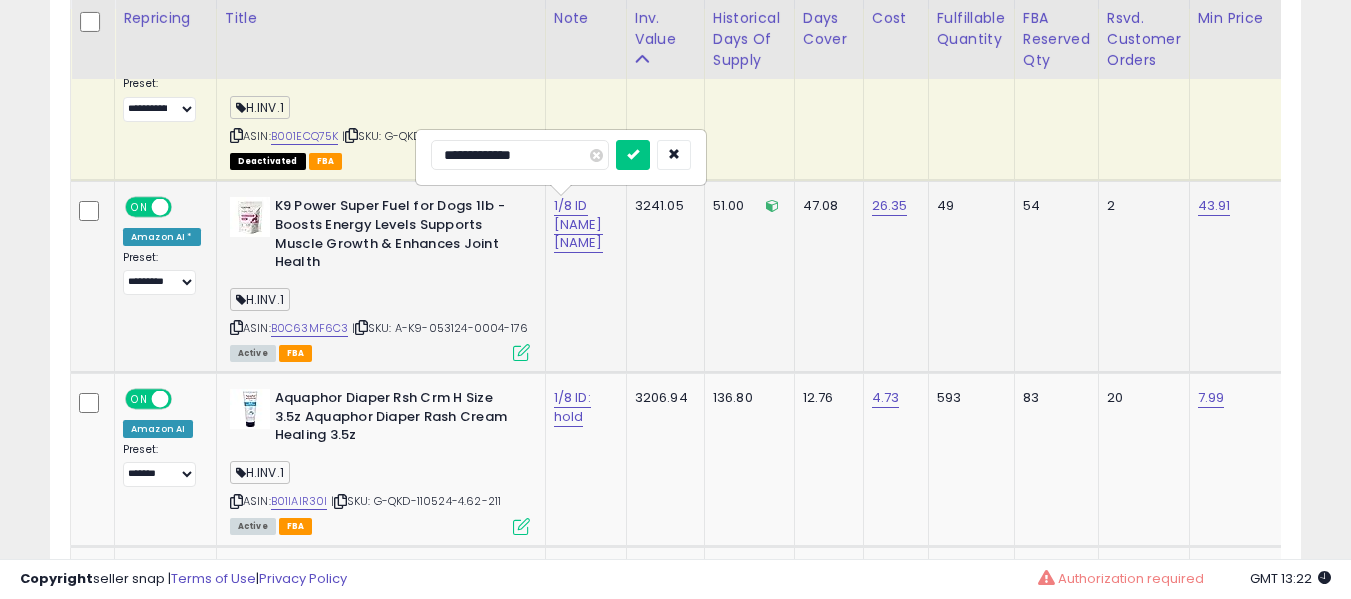 type on "**********" 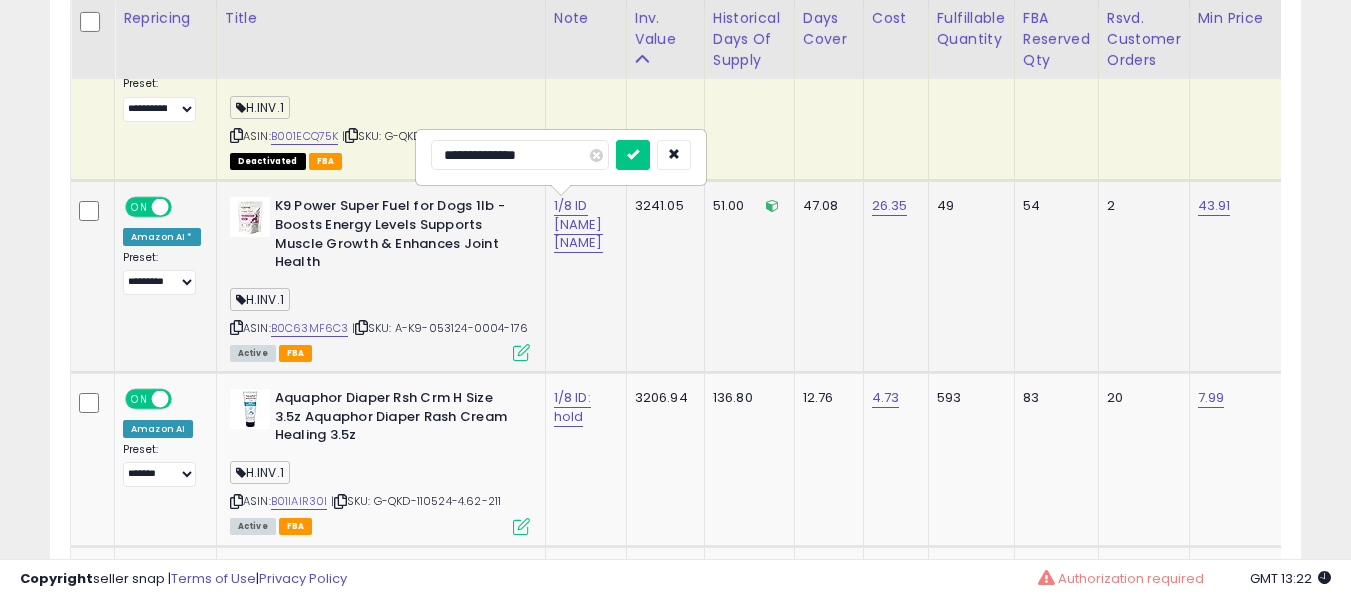 click at bounding box center [633, 155] 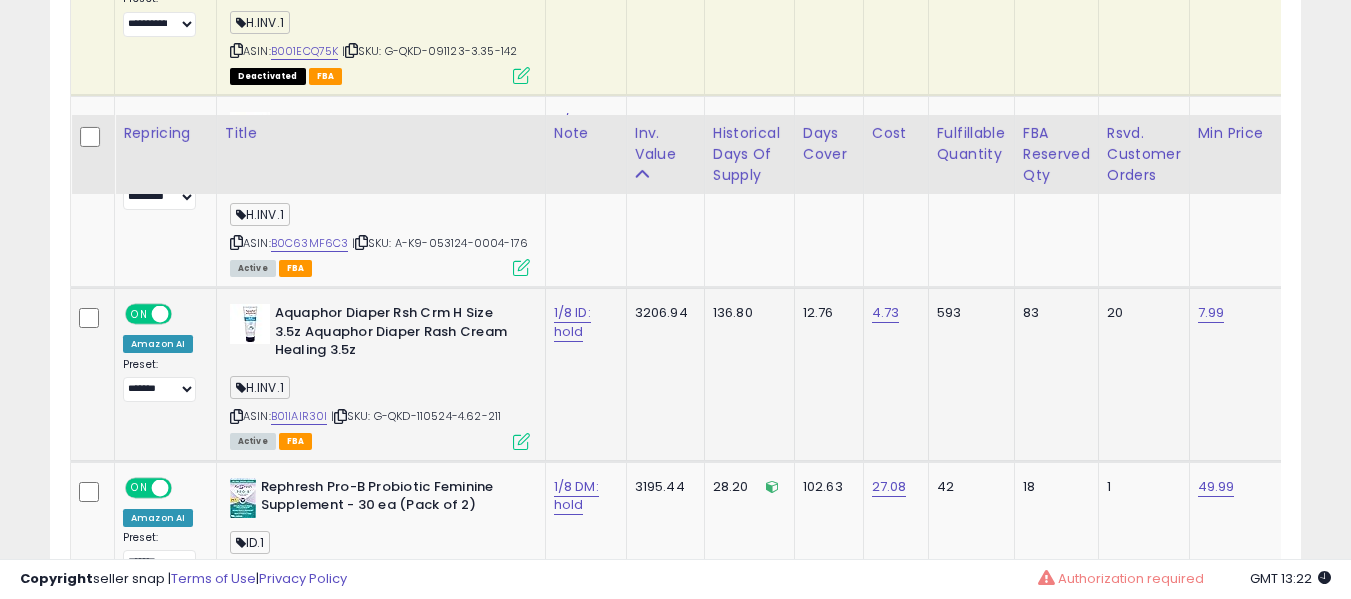 scroll, scrollTop: 1291, scrollLeft: 0, axis: vertical 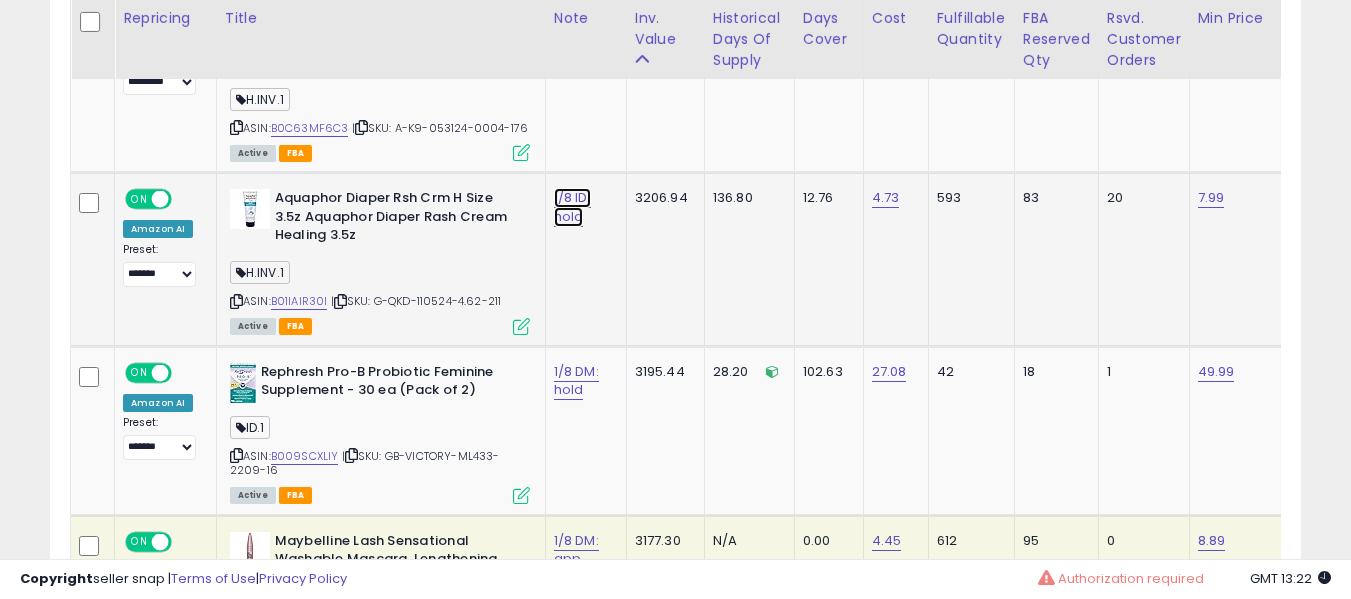 drag, startPoint x: 563, startPoint y: 193, endPoint x: 536, endPoint y: 204, distance: 29.15476 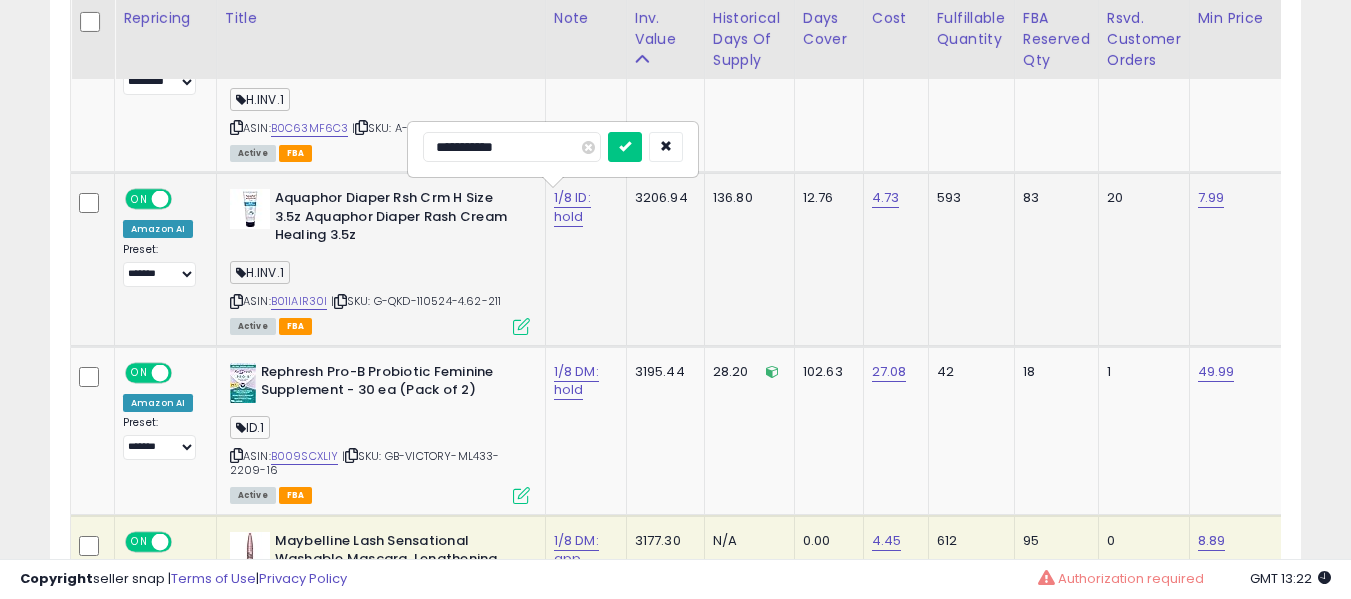 type on "**********" 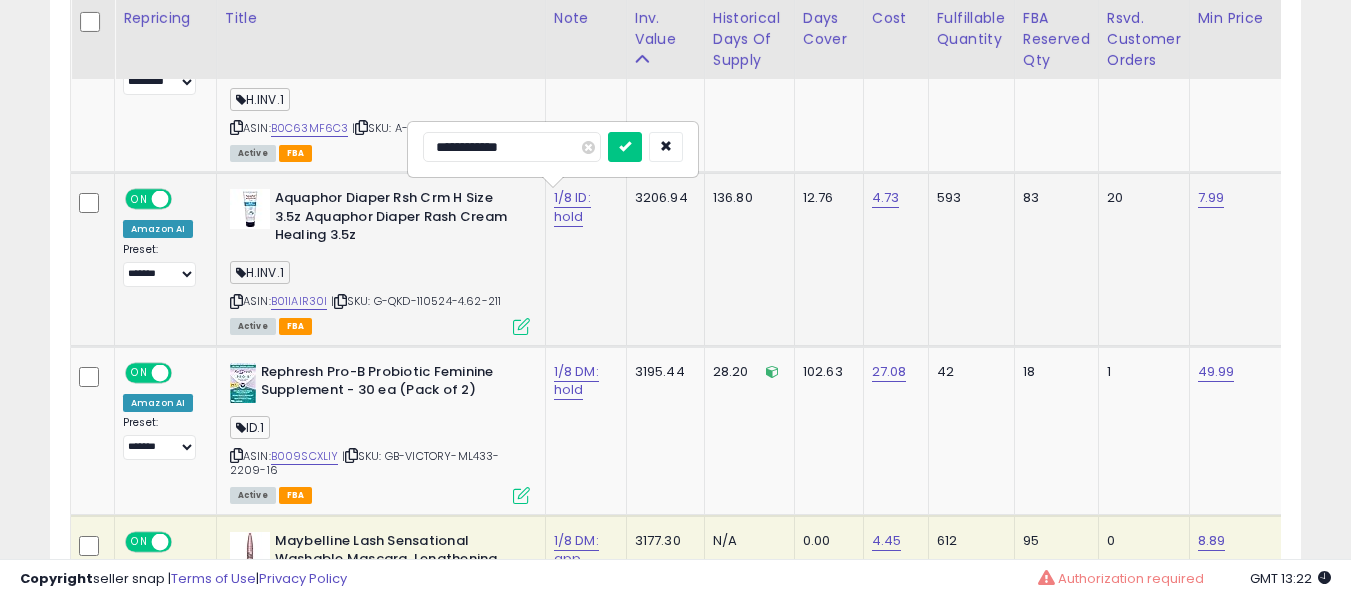 click at bounding box center (625, 147) 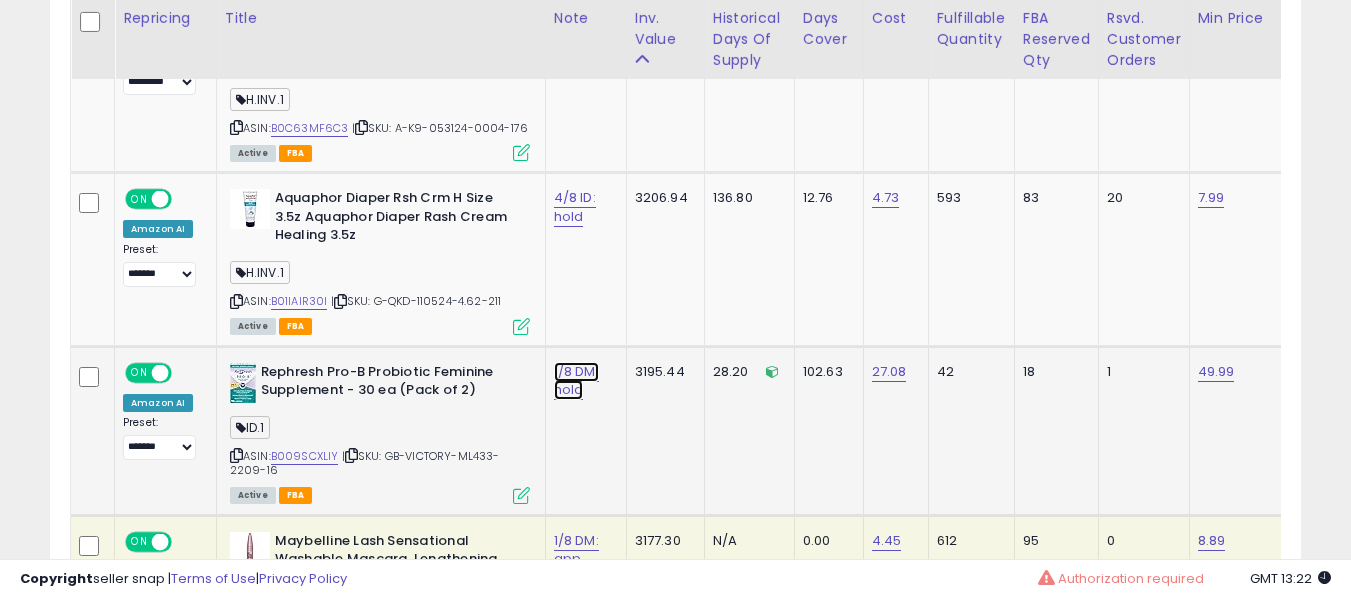 click on "1/8 DM: hold" at bounding box center [580, -158] 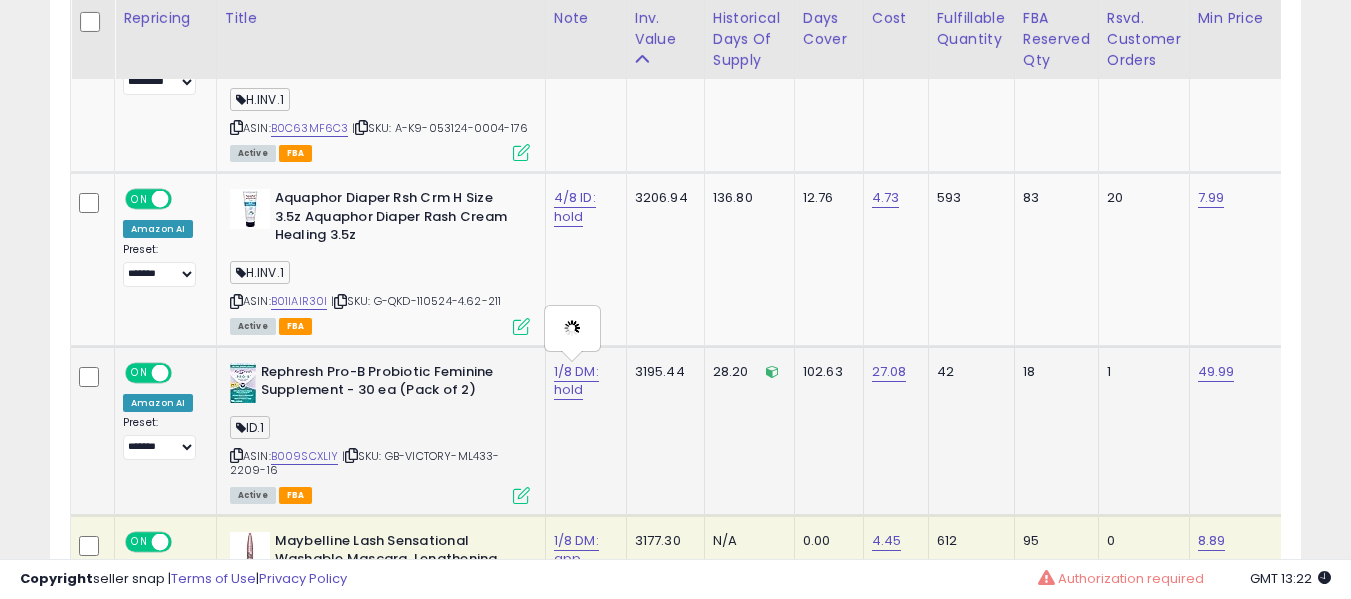 type on "**********" 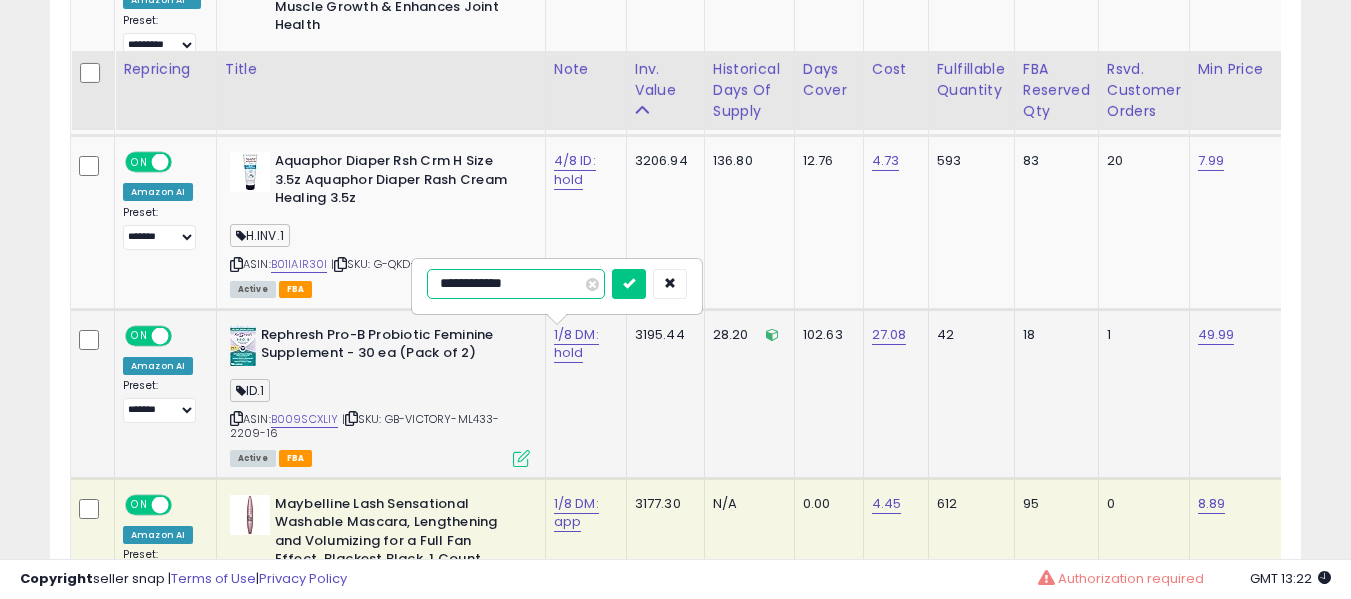 scroll, scrollTop: 1391, scrollLeft: 0, axis: vertical 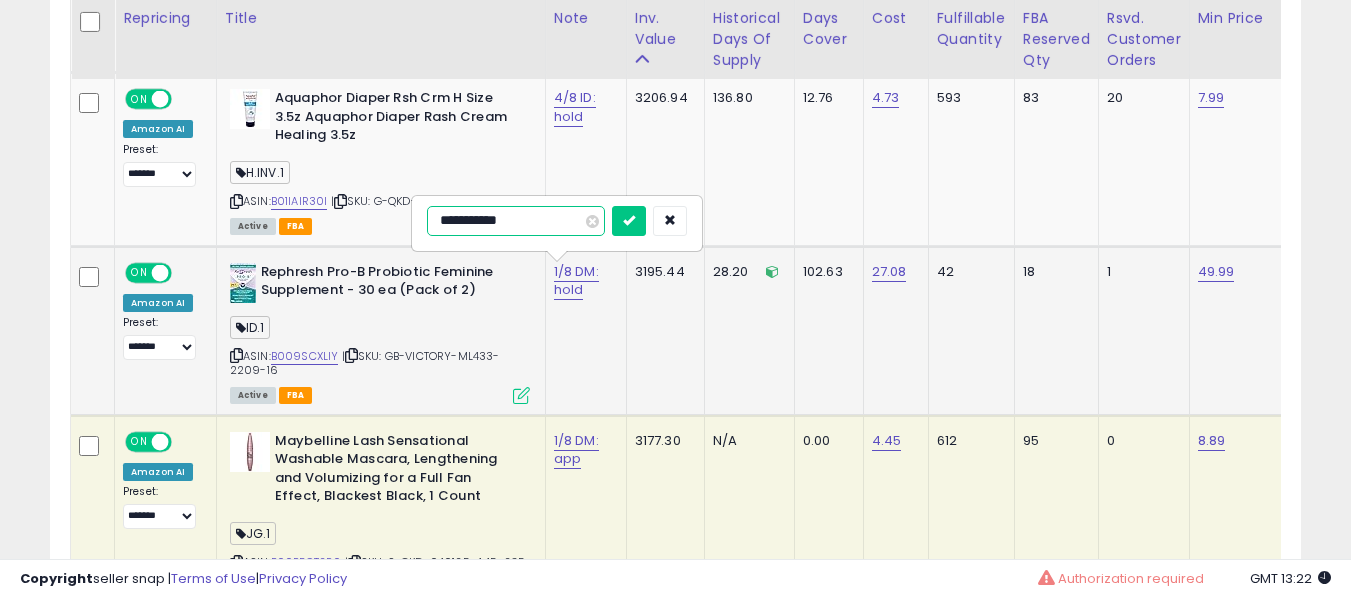 type on "**********" 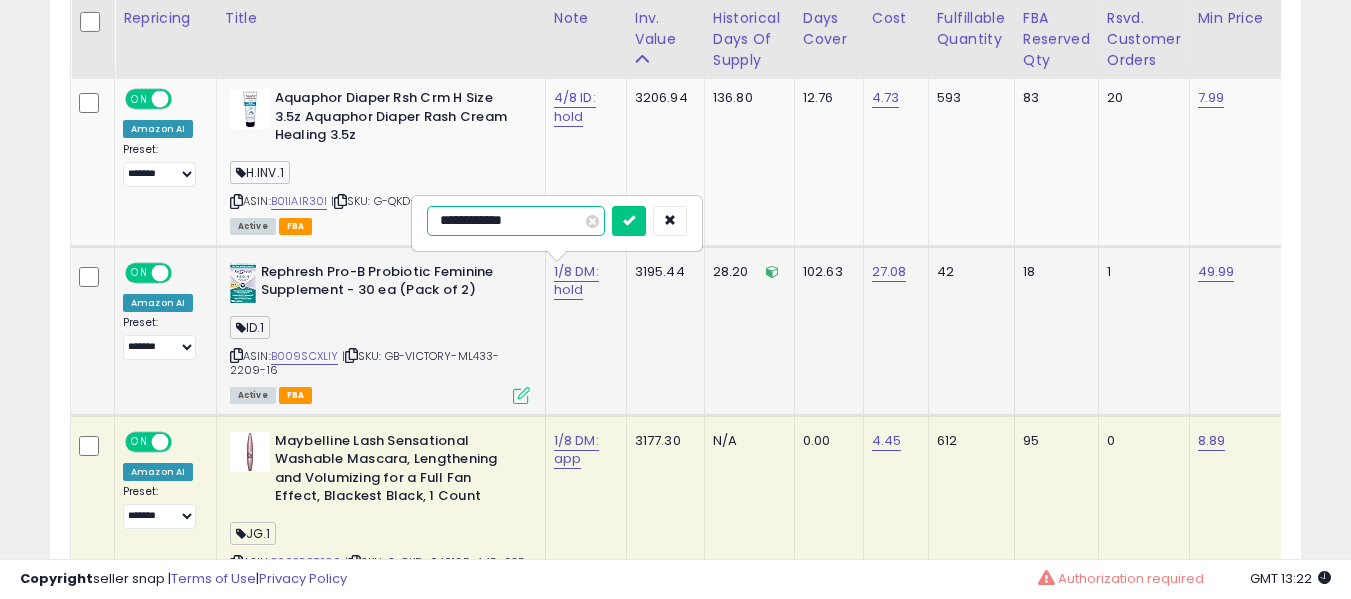 click at bounding box center [629, 221] 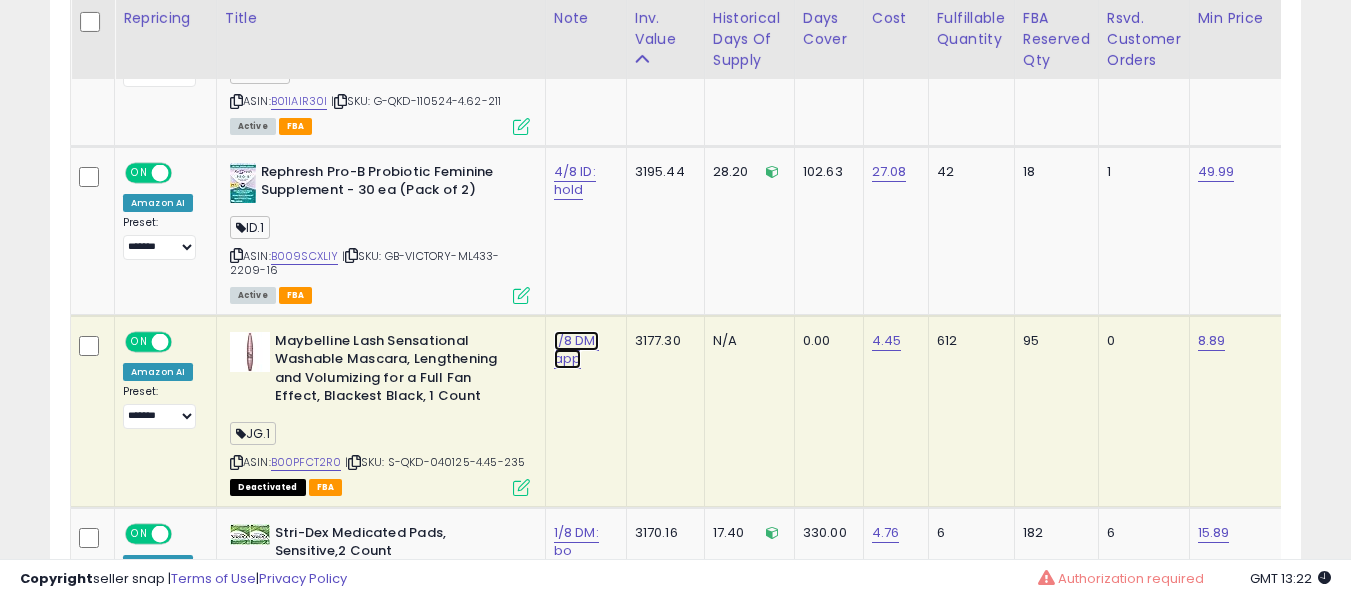 click on "1/8 DM: app" at bounding box center (580, -358) 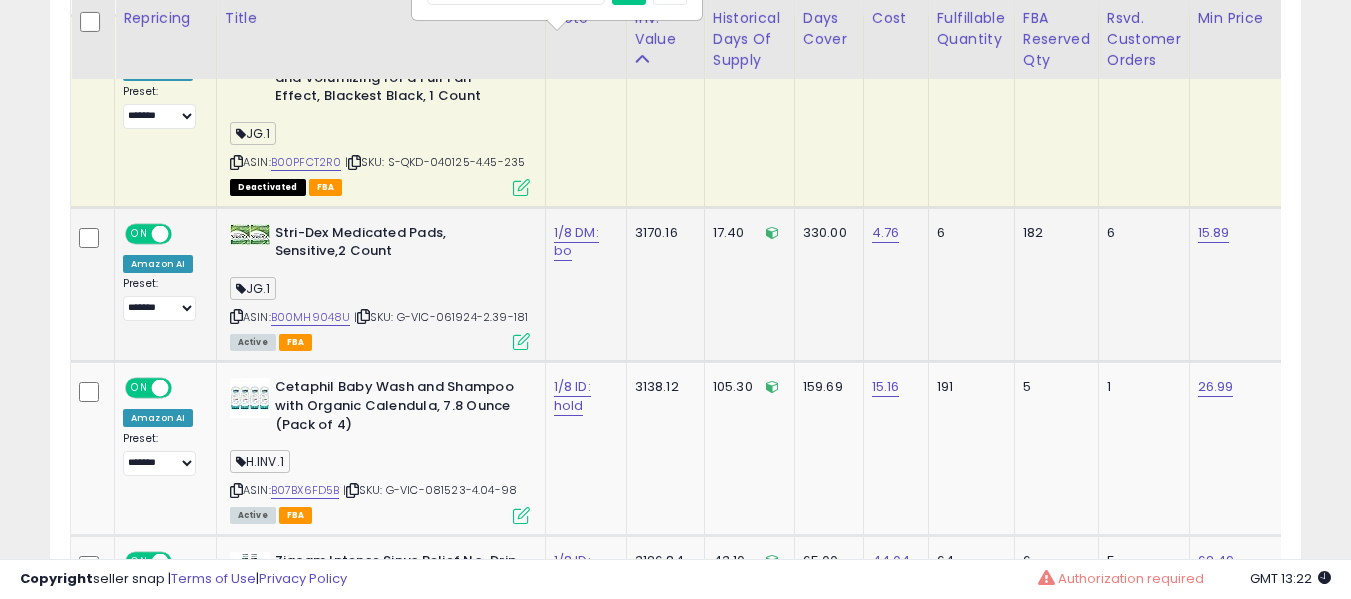 scroll, scrollTop: 1773, scrollLeft: 0, axis: vertical 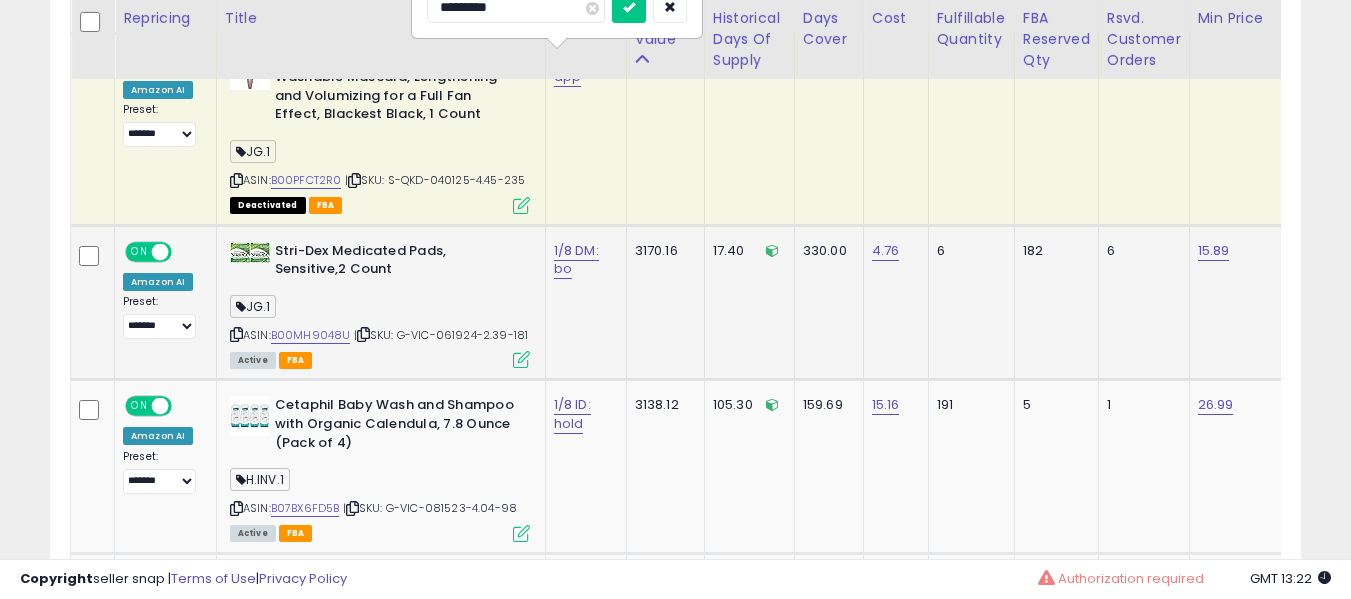 type on "**********" 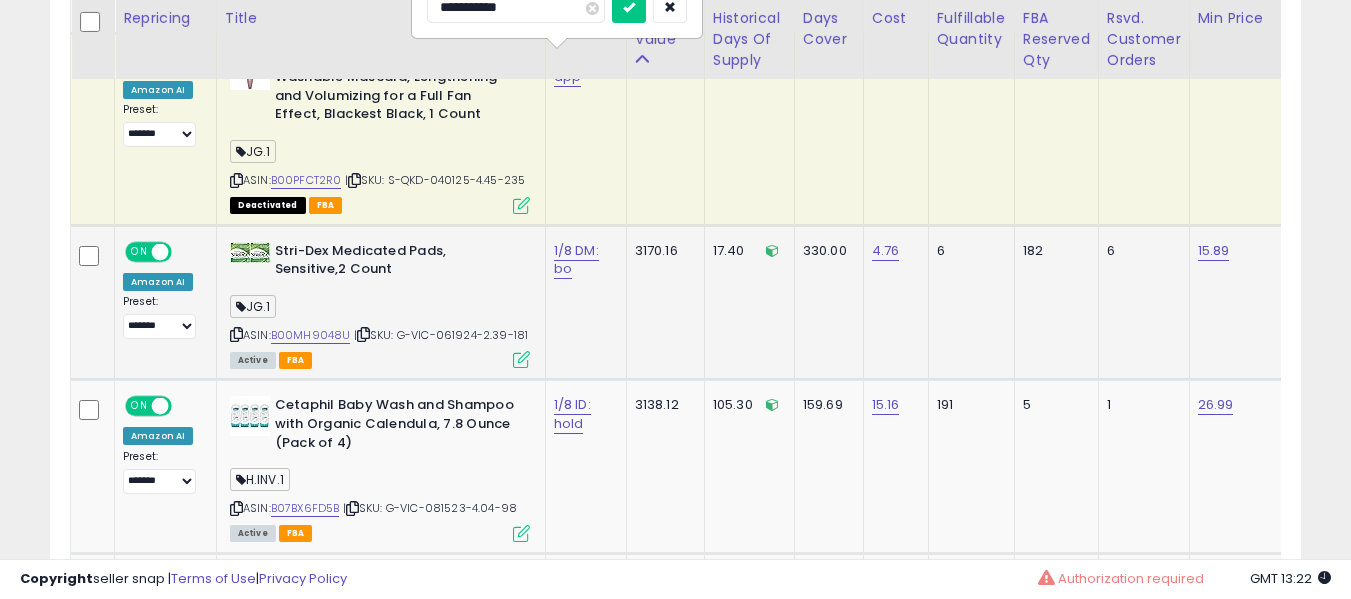 click at bounding box center (629, 8) 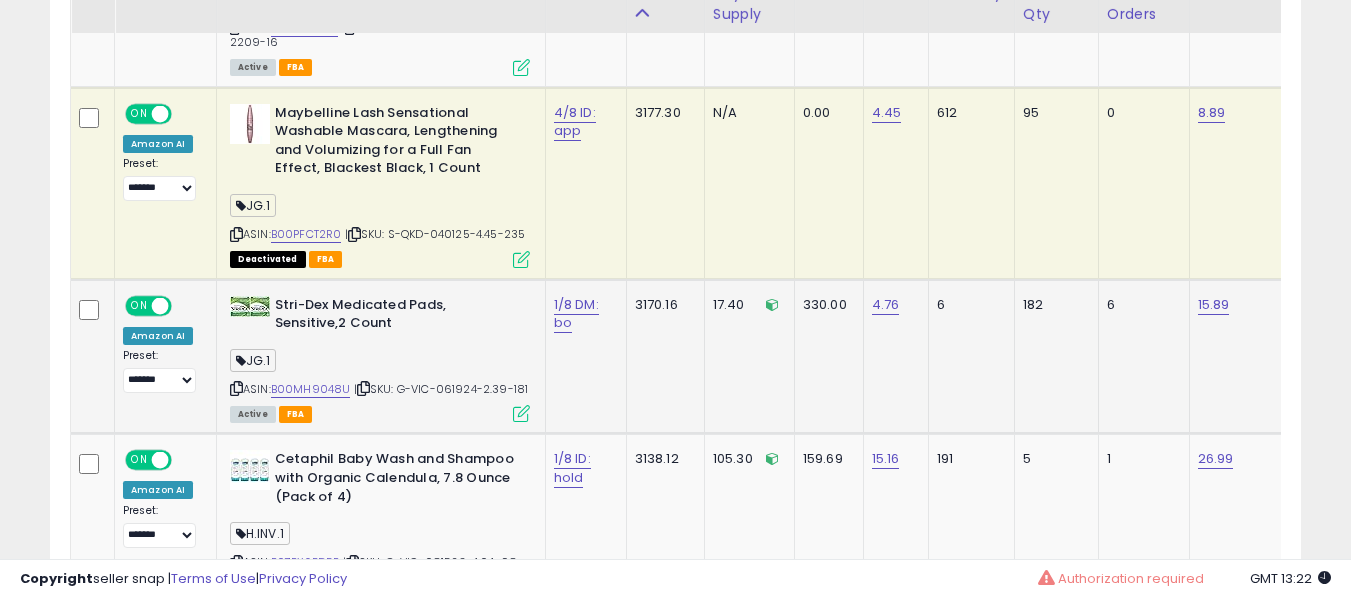 scroll, scrollTop: 1673, scrollLeft: 0, axis: vertical 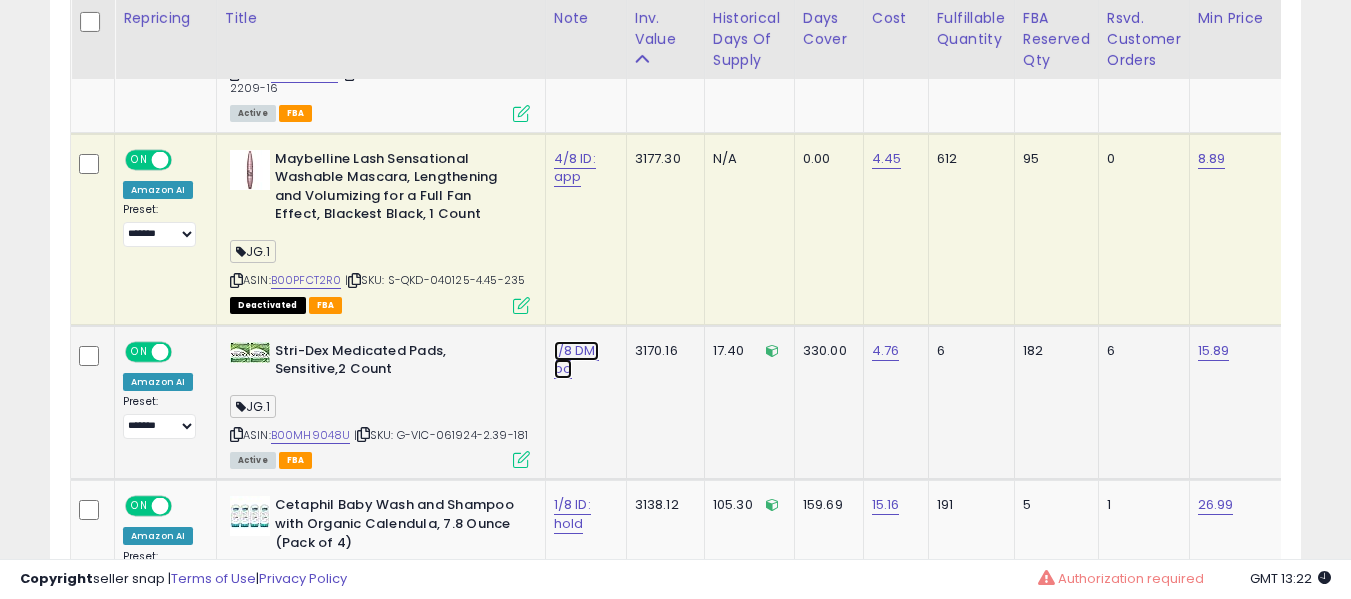 click on "1/8 DM: bo" at bounding box center (580, -540) 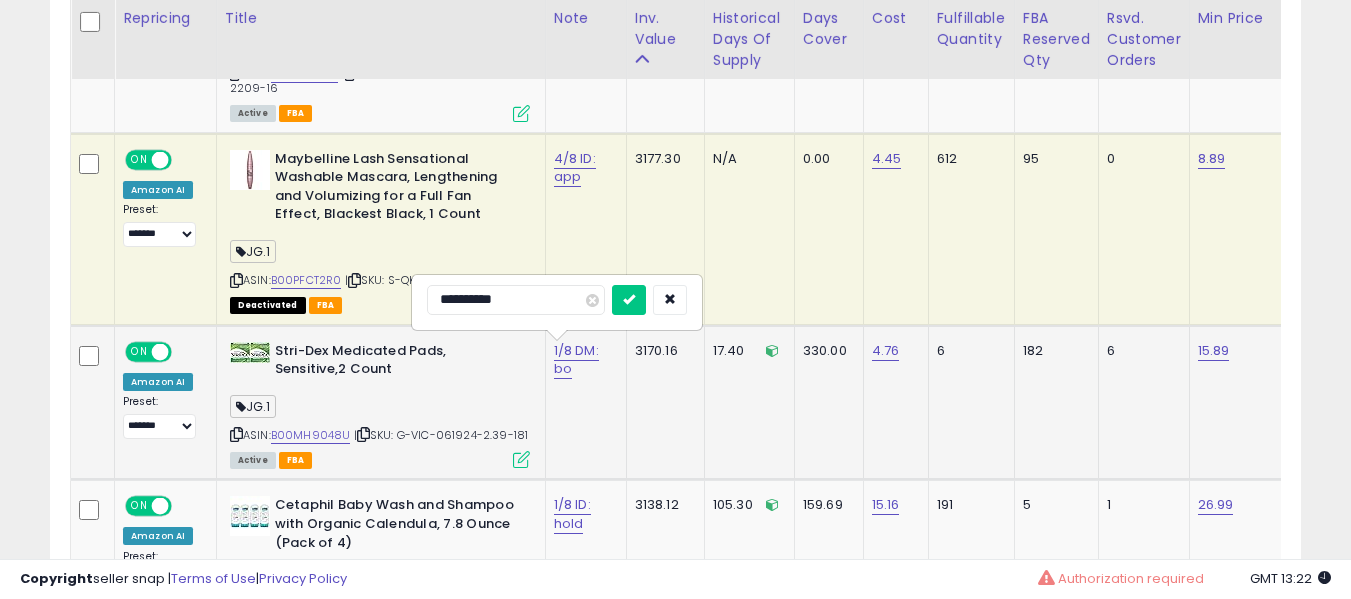type on "**********" 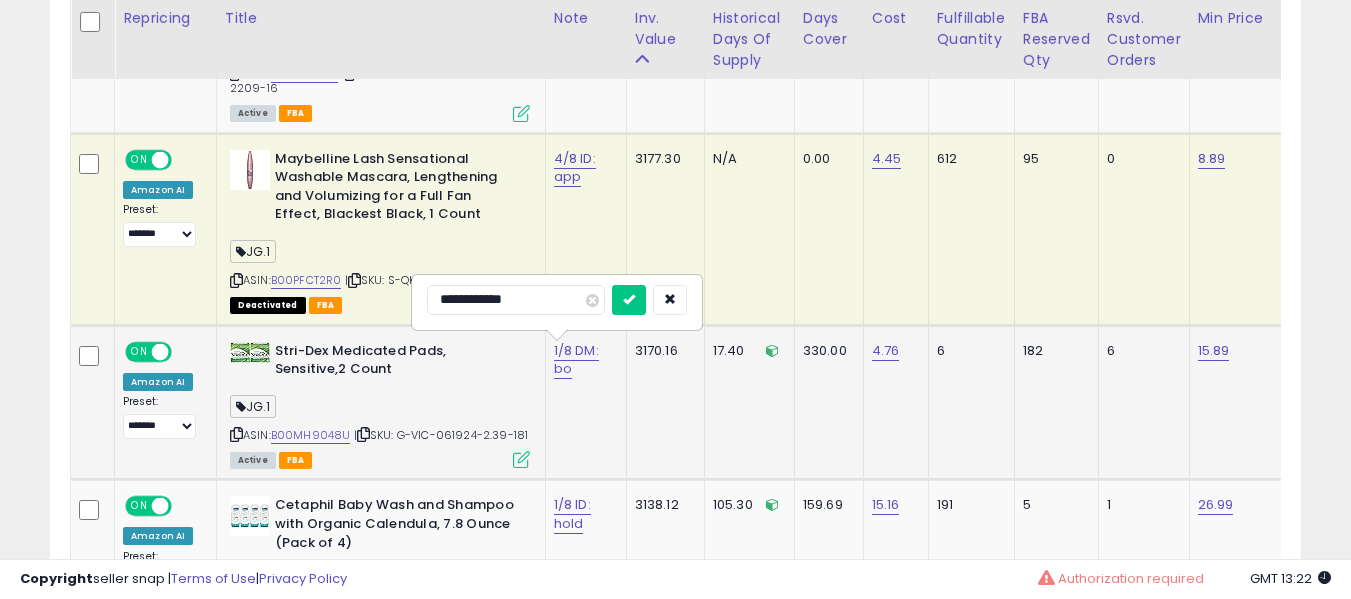 click at bounding box center (629, 300) 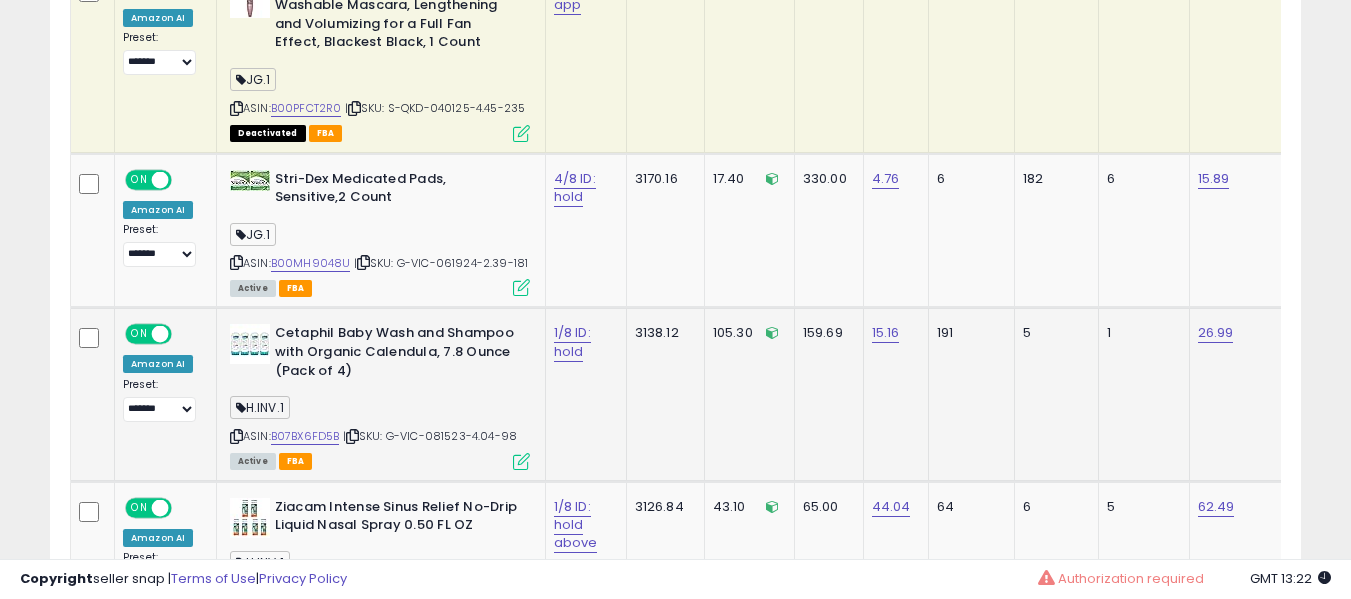 scroll, scrollTop: 1873, scrollLeft: 0, axis: vertical 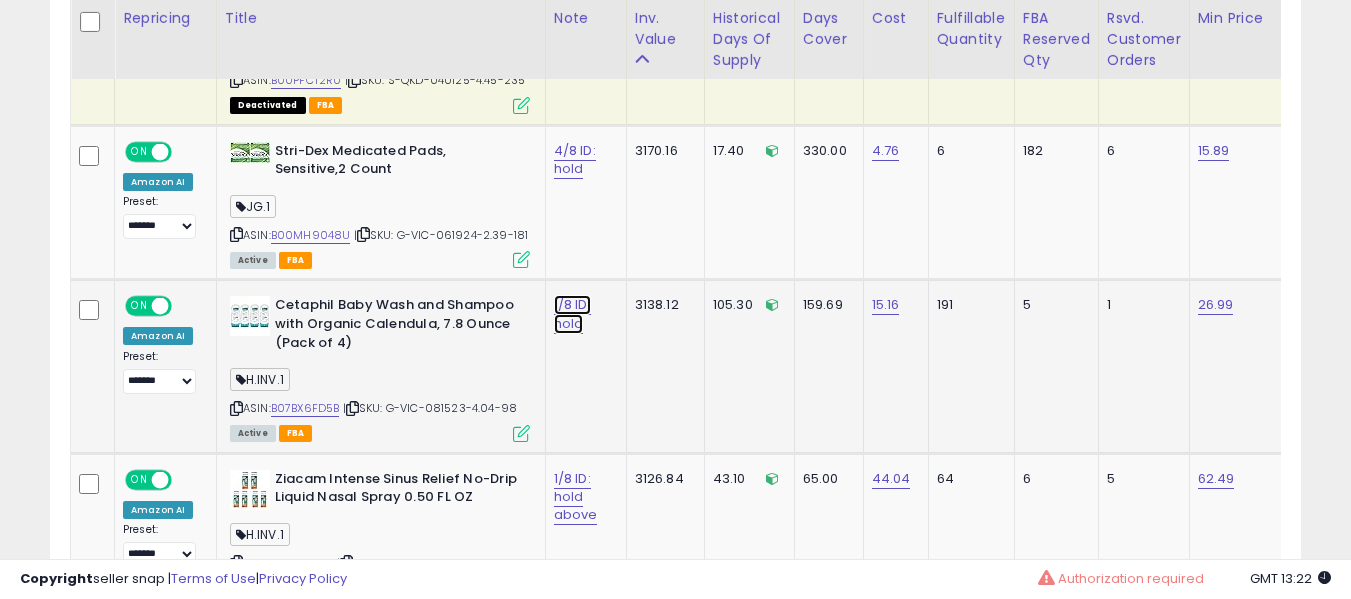 click on "1/8 ID: hold" at bounding box center (580, -740) 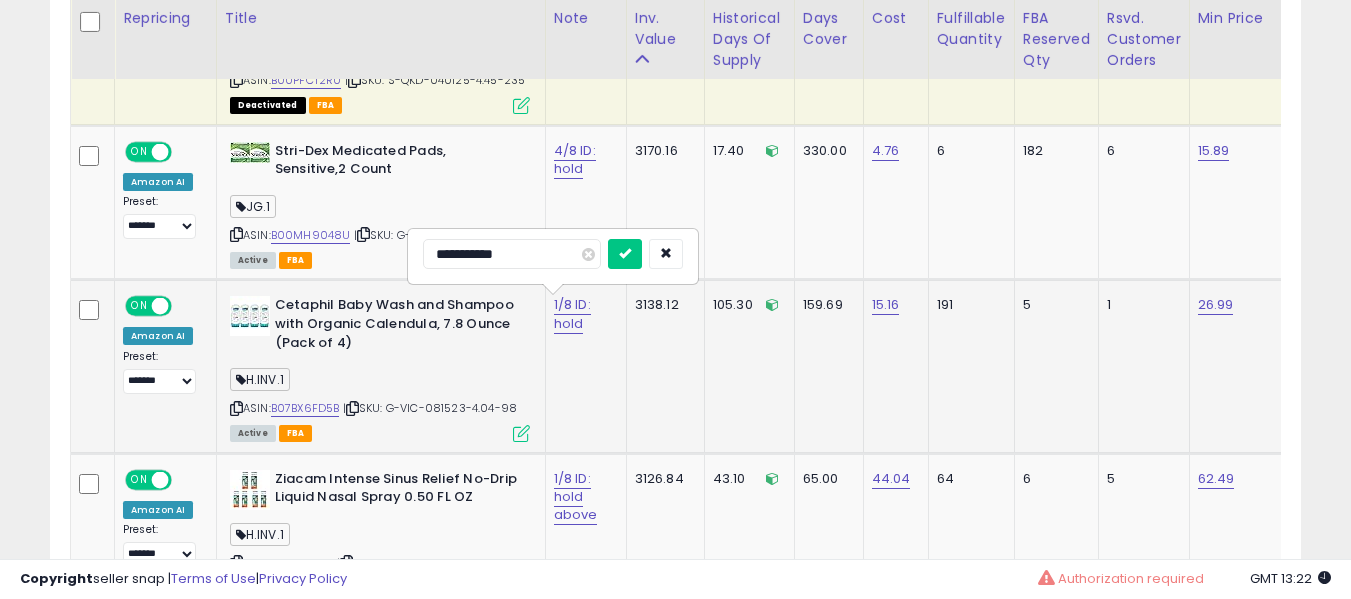 type on "**********" 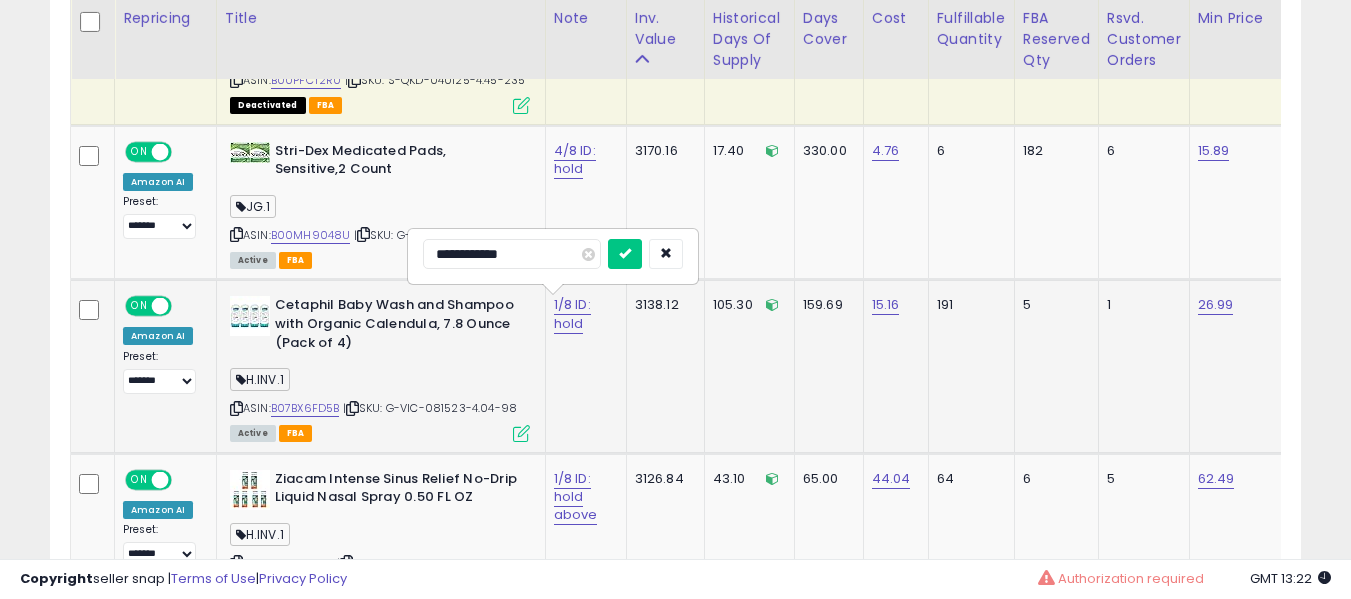 click at bounding box center (625, 254) 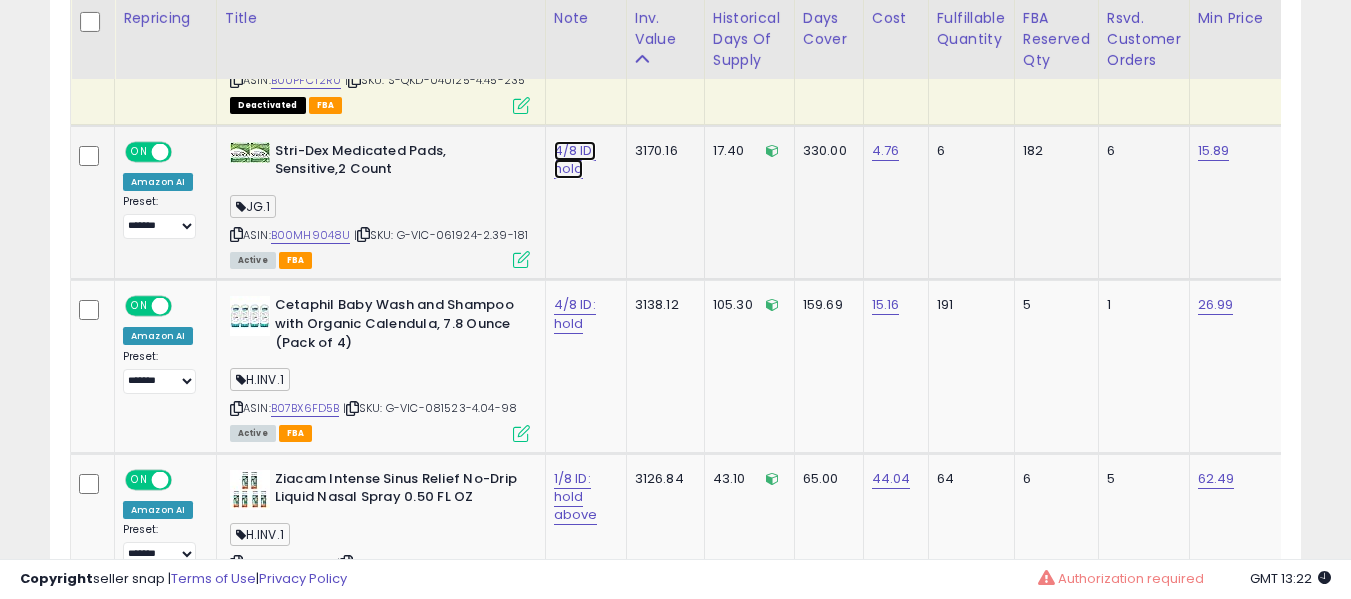 click on "4/8 ID: hold" at bounding box center (580, -740) 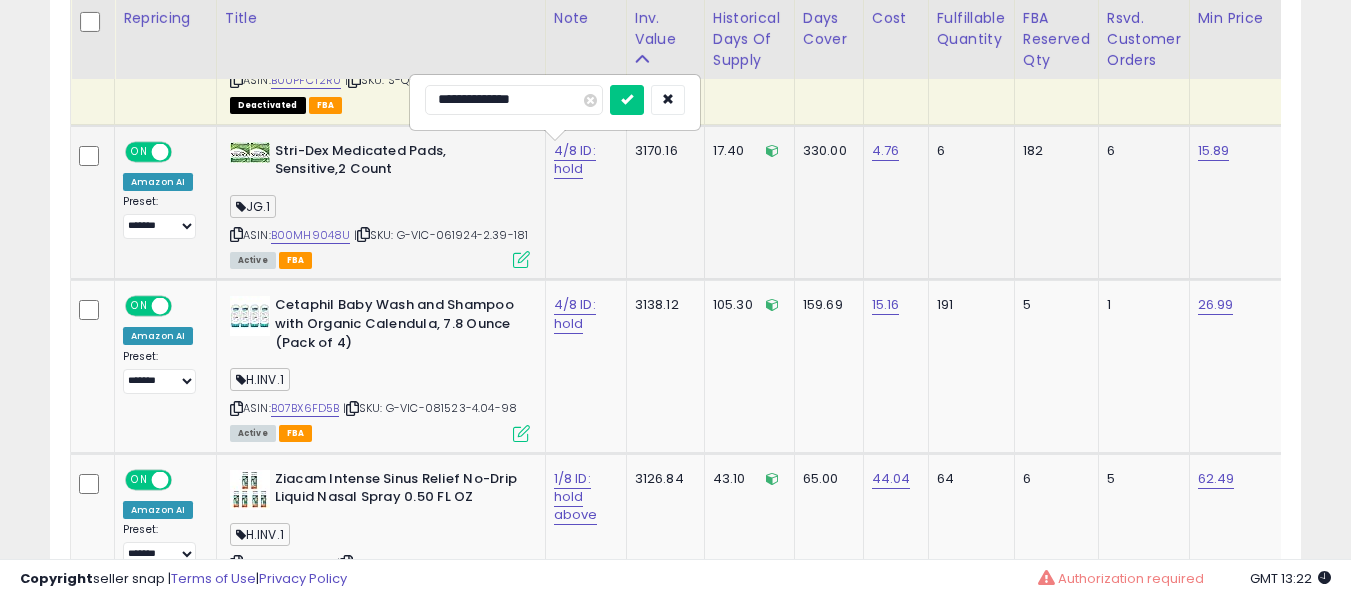 type on "**********" 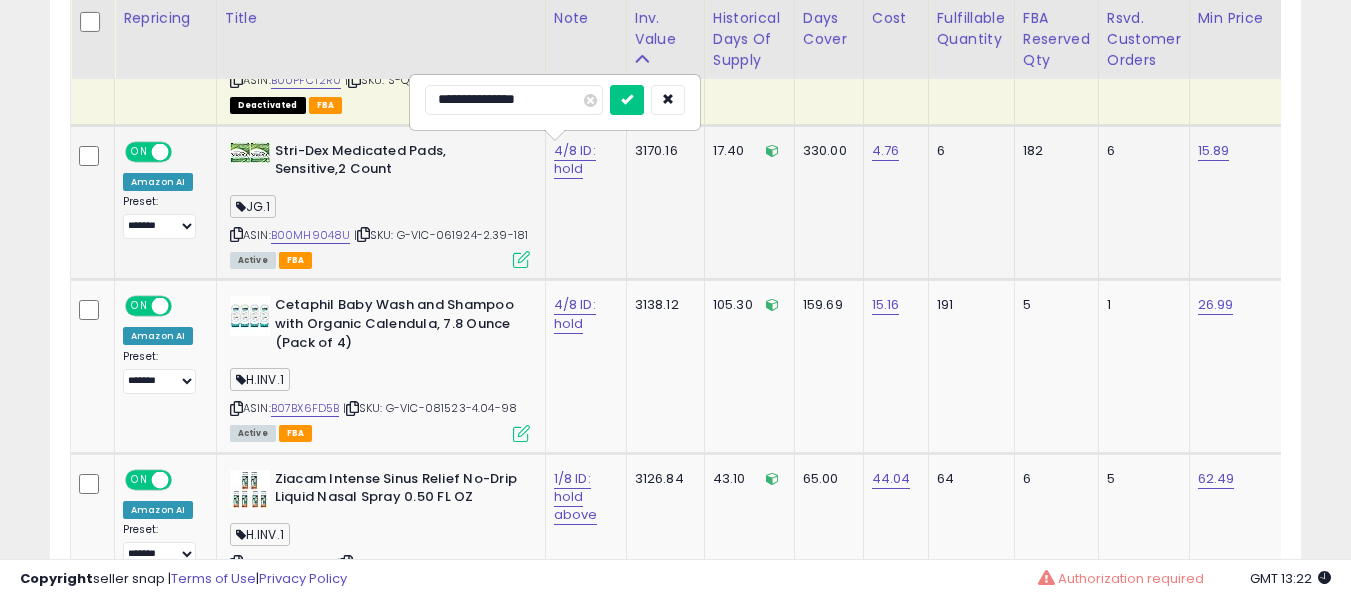 click at bounding box center (627, 100) 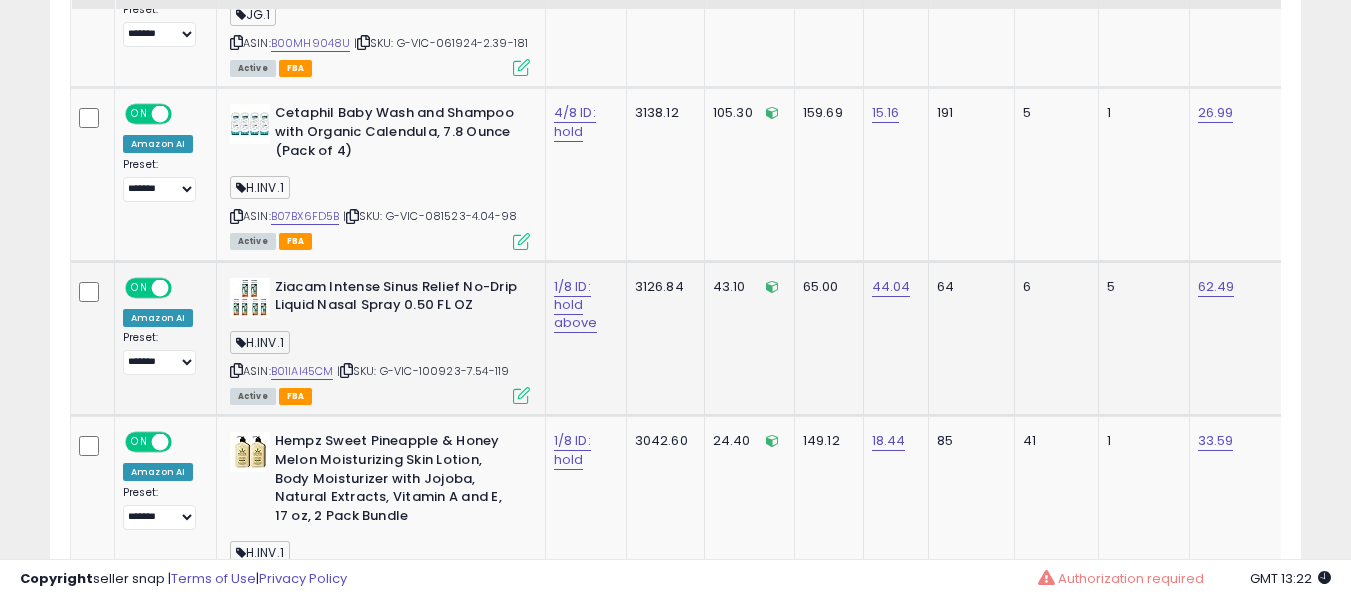 scroll, scrollTop: 2173, scrollLeft: 0, axis: vertical 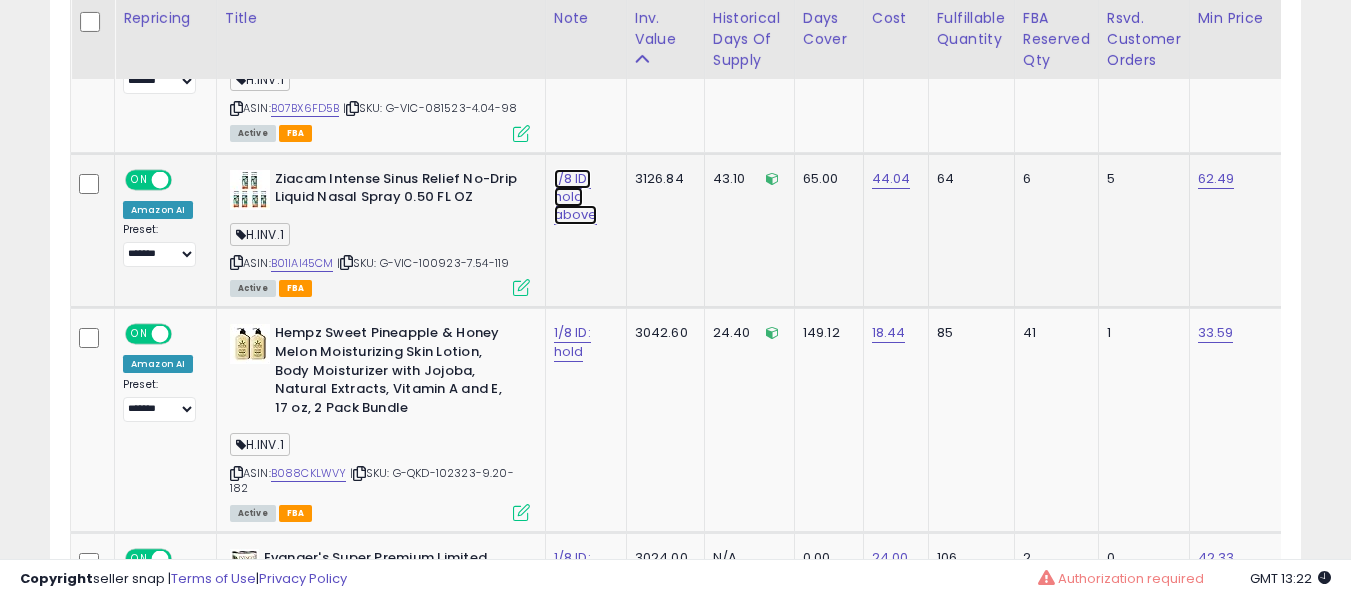 click on "1/8 ID: hold above" at bounding box center (580, -1040) 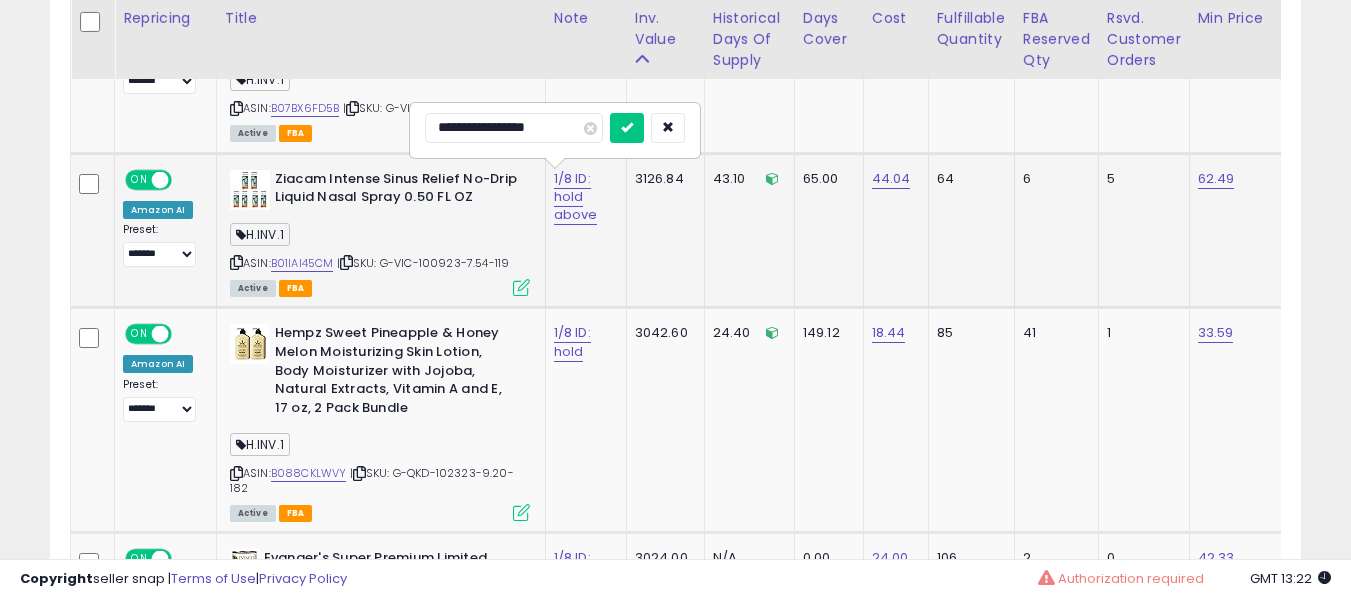 type on "**********" 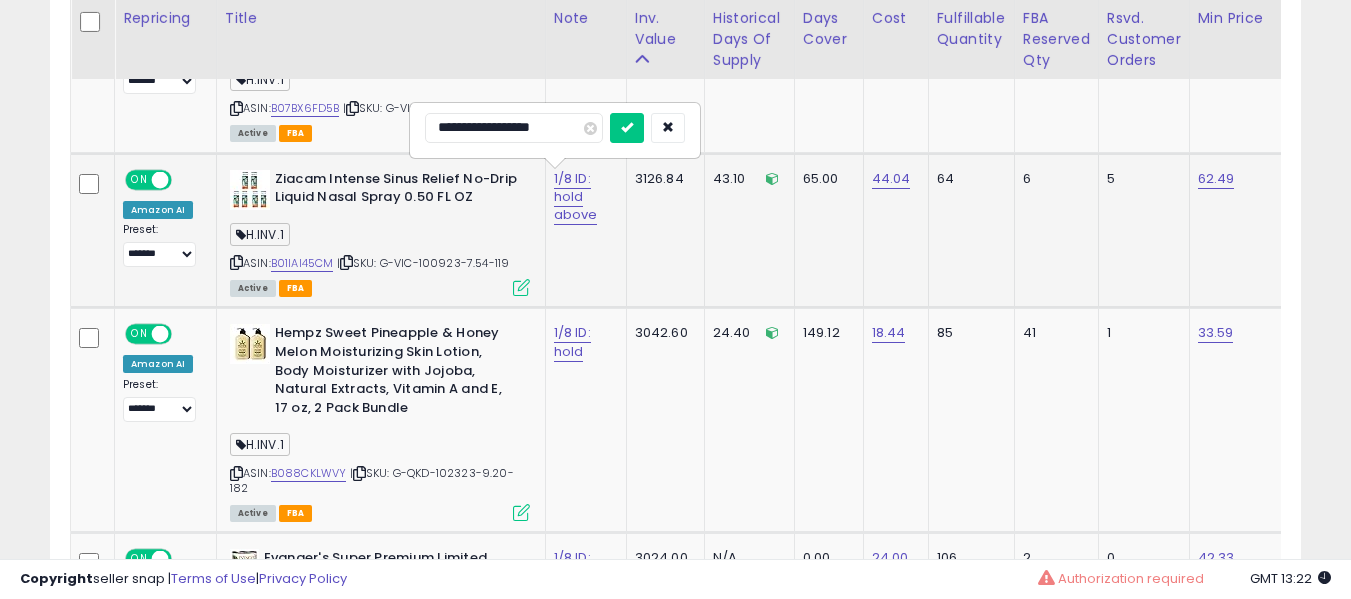 click at bounding box center (627, 128) 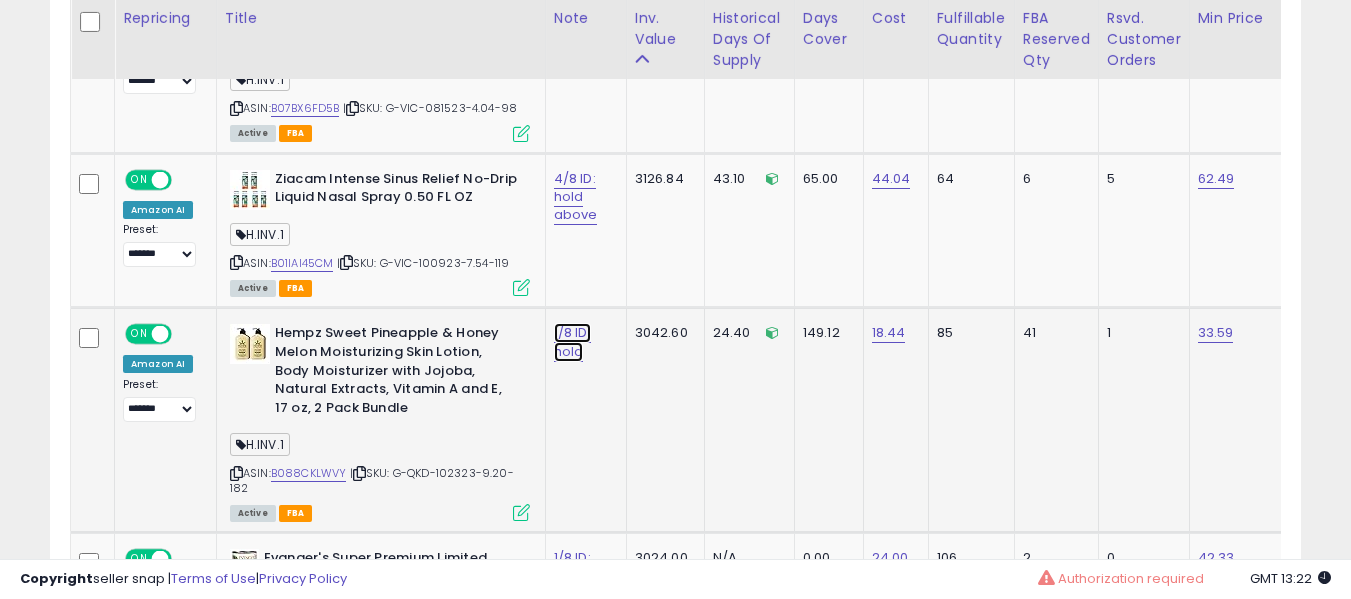 click on "1/8 ID: hold" at bounding box center (580, -1040) 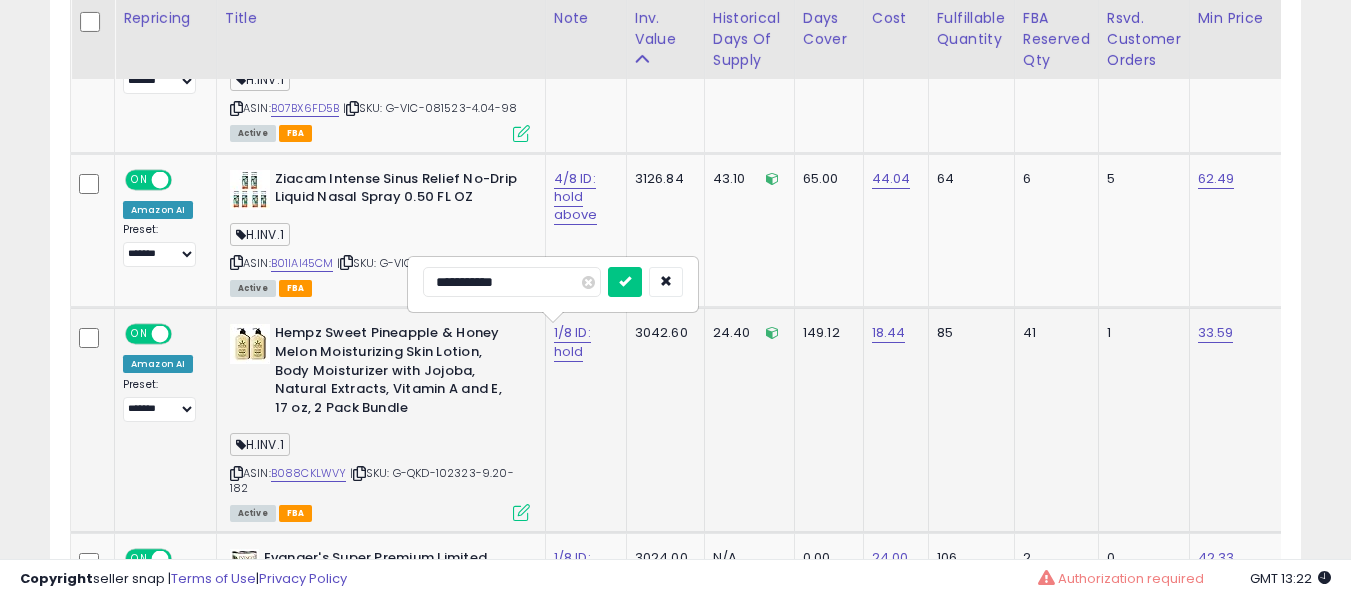 type on "**********" 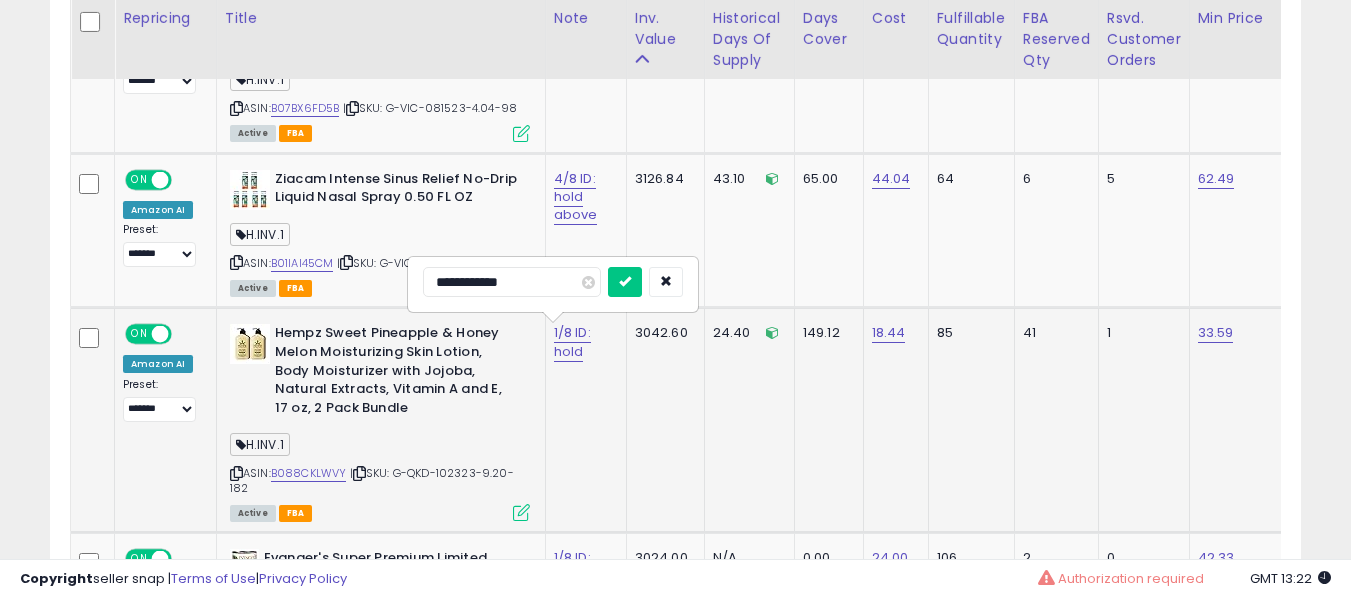 click at bounding box center [625, 282] 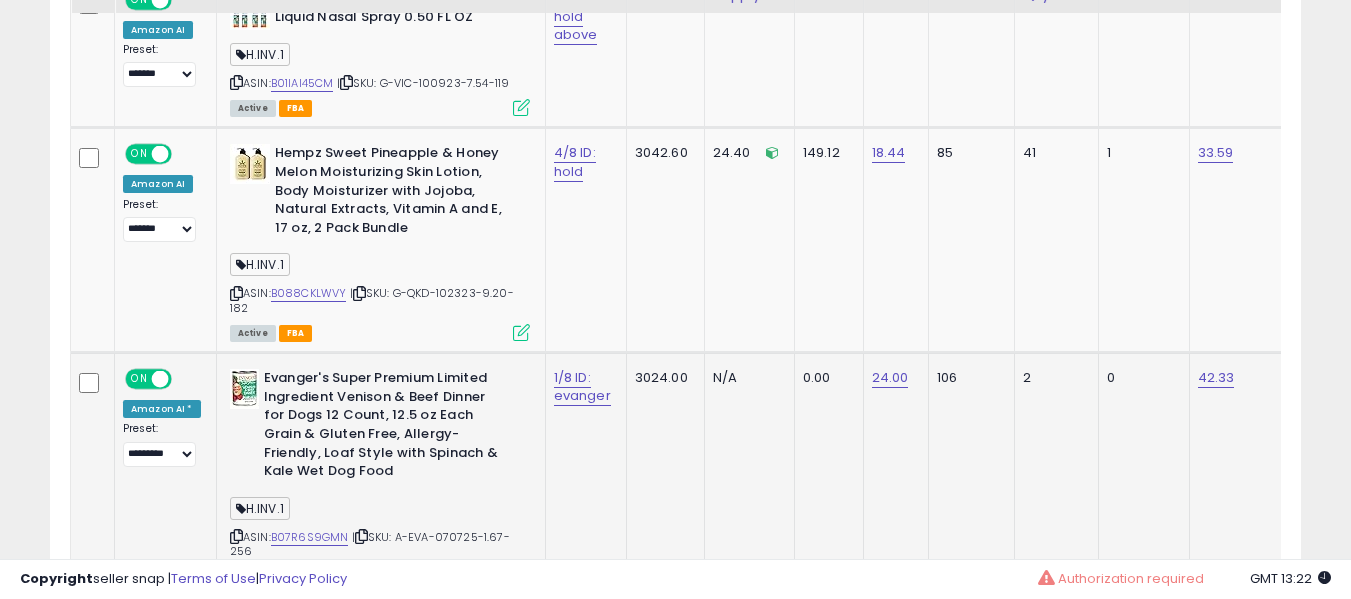 scroll, scrollTop: 2373, scrollLeft: 0, axis: vertical 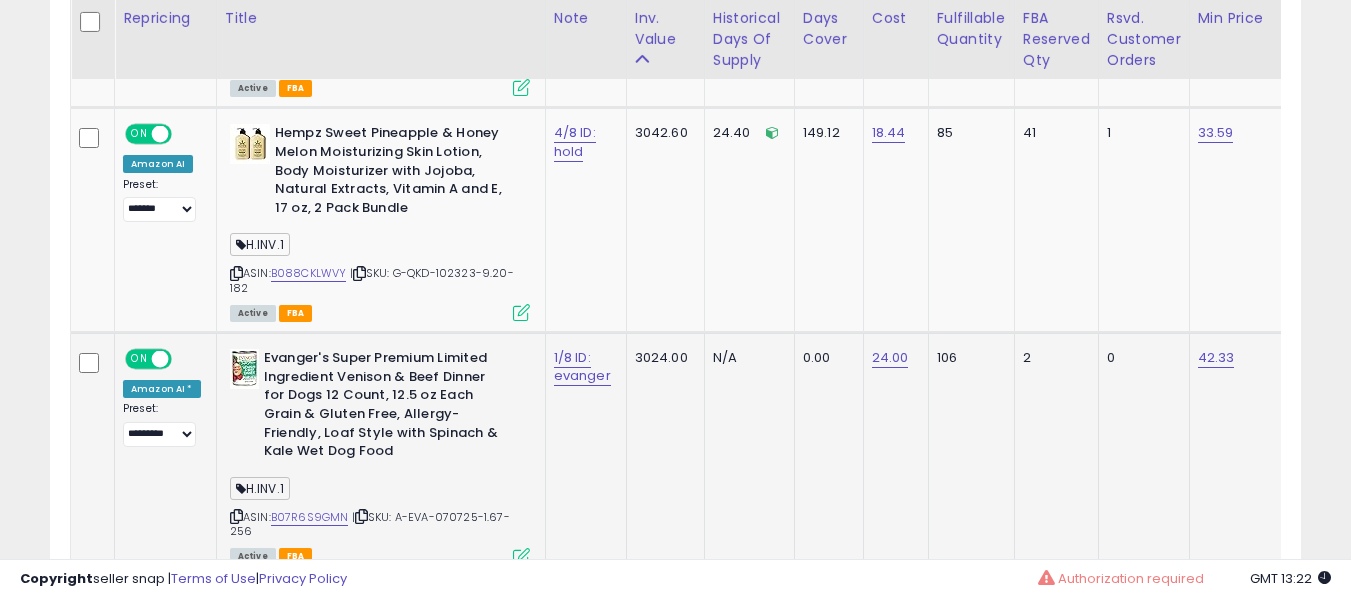 click on "1/8 ID: evanger" 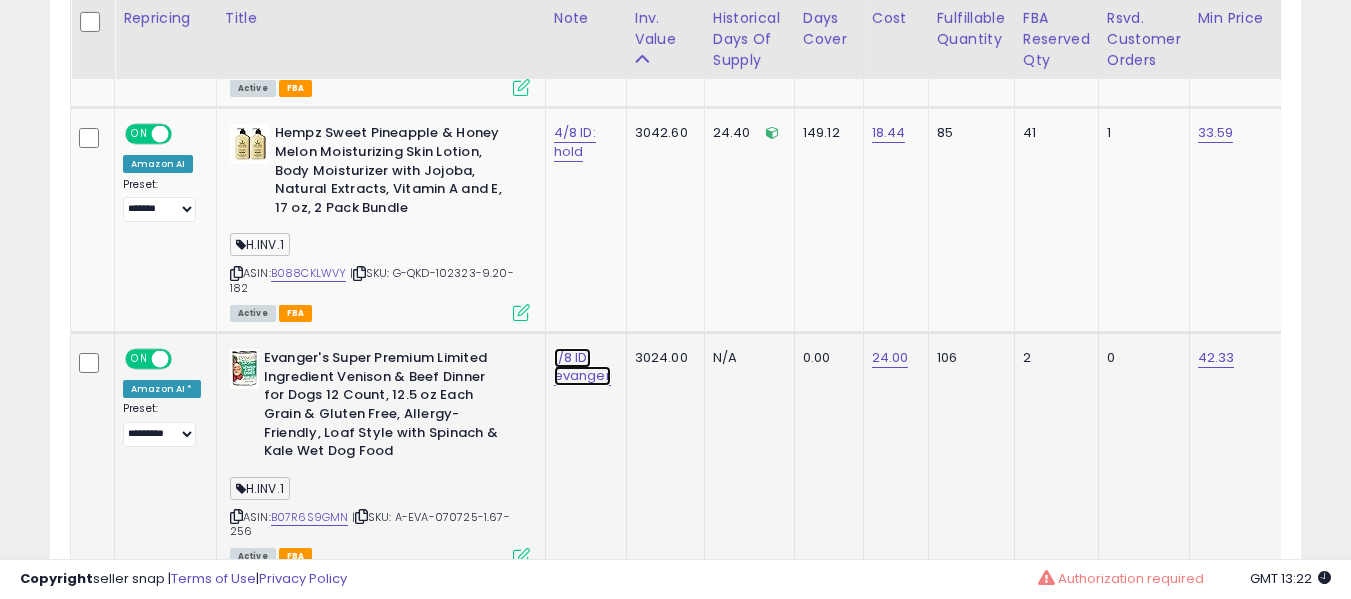 click on "1/8 ID: evanger" at bounding box center [580, -1240] 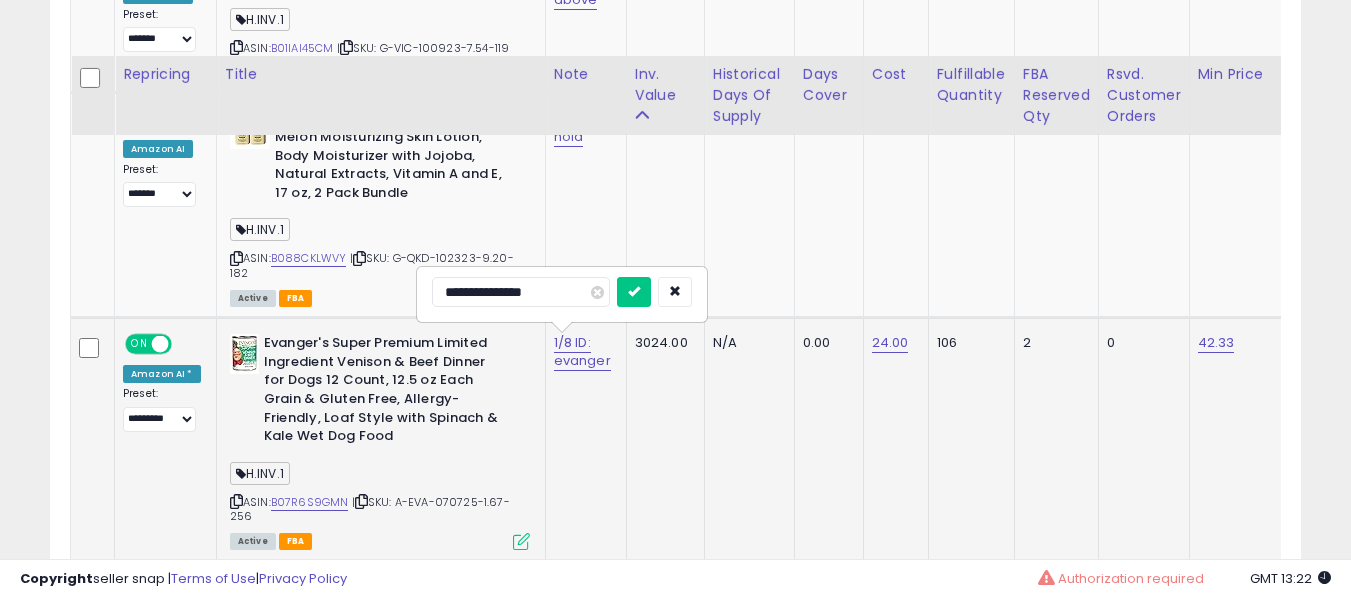 scroll, scrollTop: 2473, scrollLeft: 0, axis: vertical 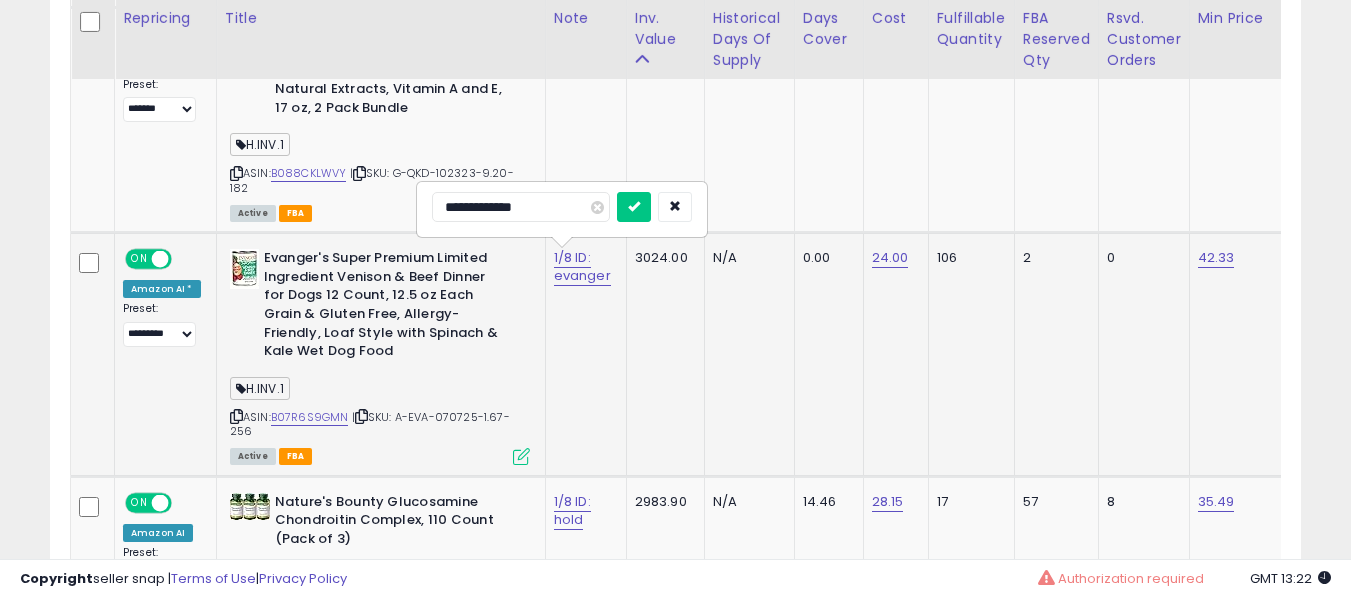 type on "**********" 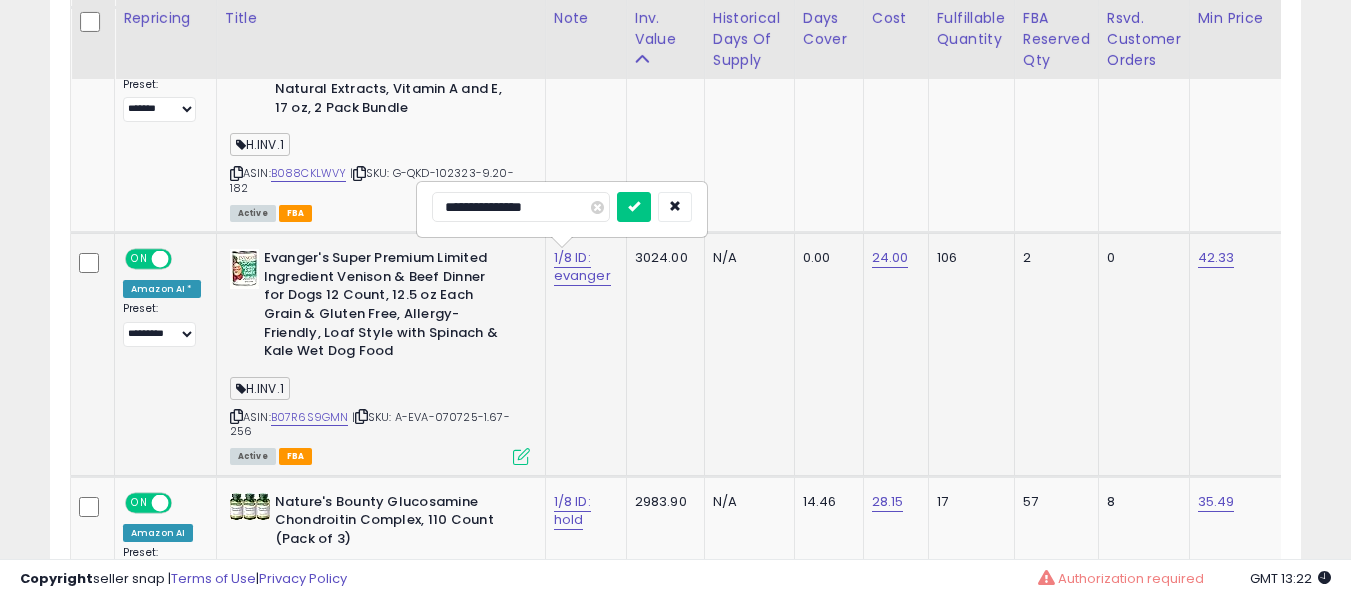 click at bounding box center [634, 207] 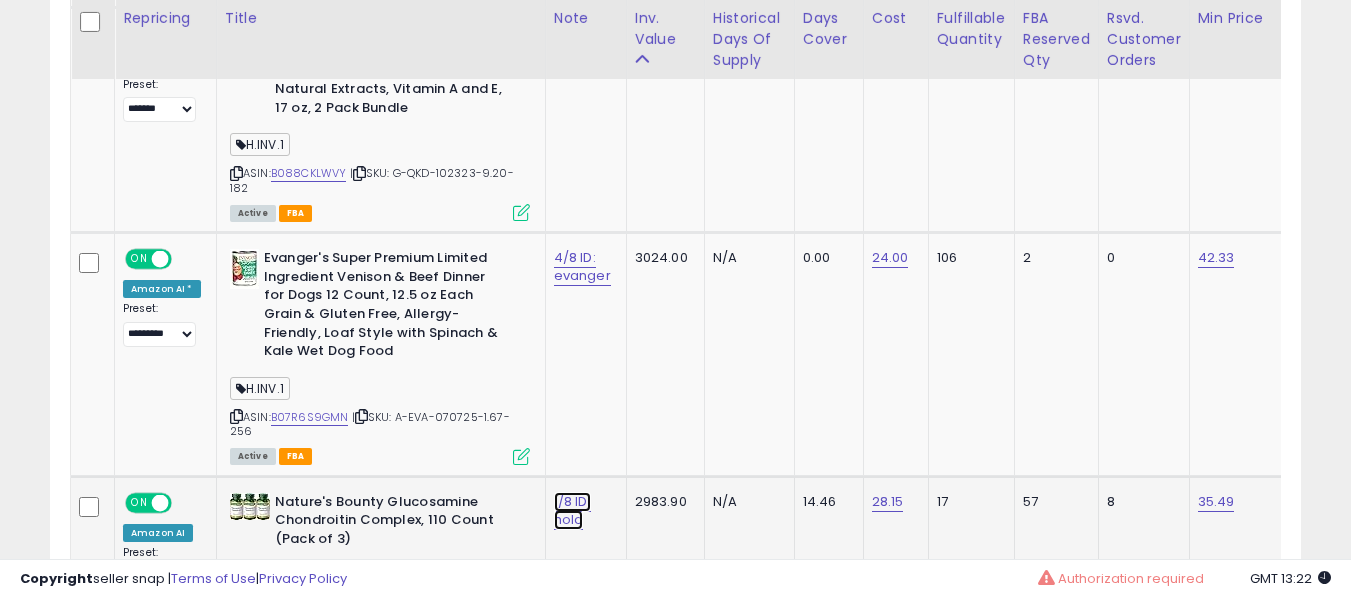 click on "1/8 ID: hold" at bounding box center (580, -1340) 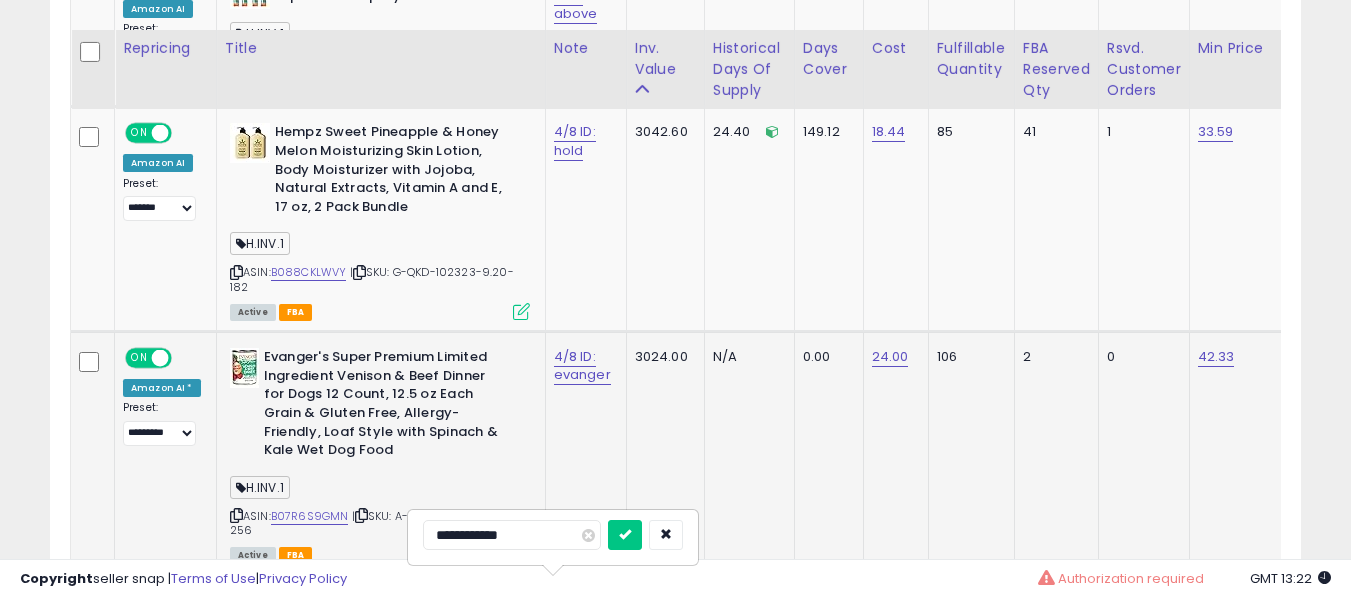 scroll, scrollTop: 2373, scrollLeft: 0, axis: vertical 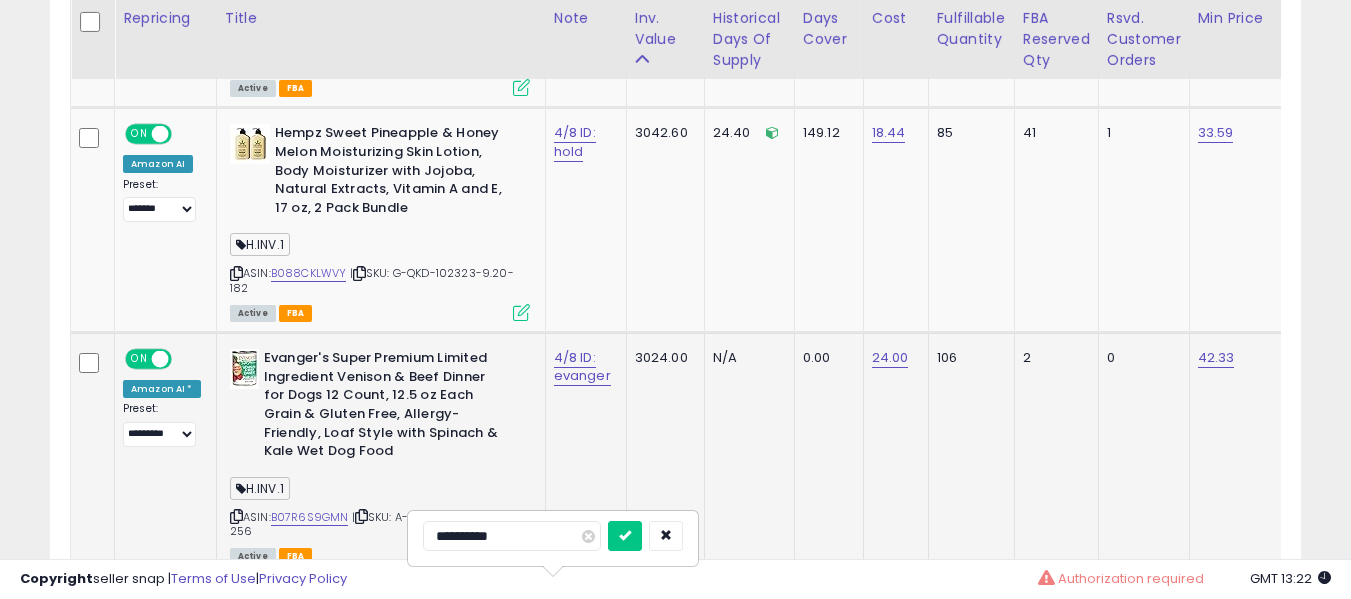 type on "**********" 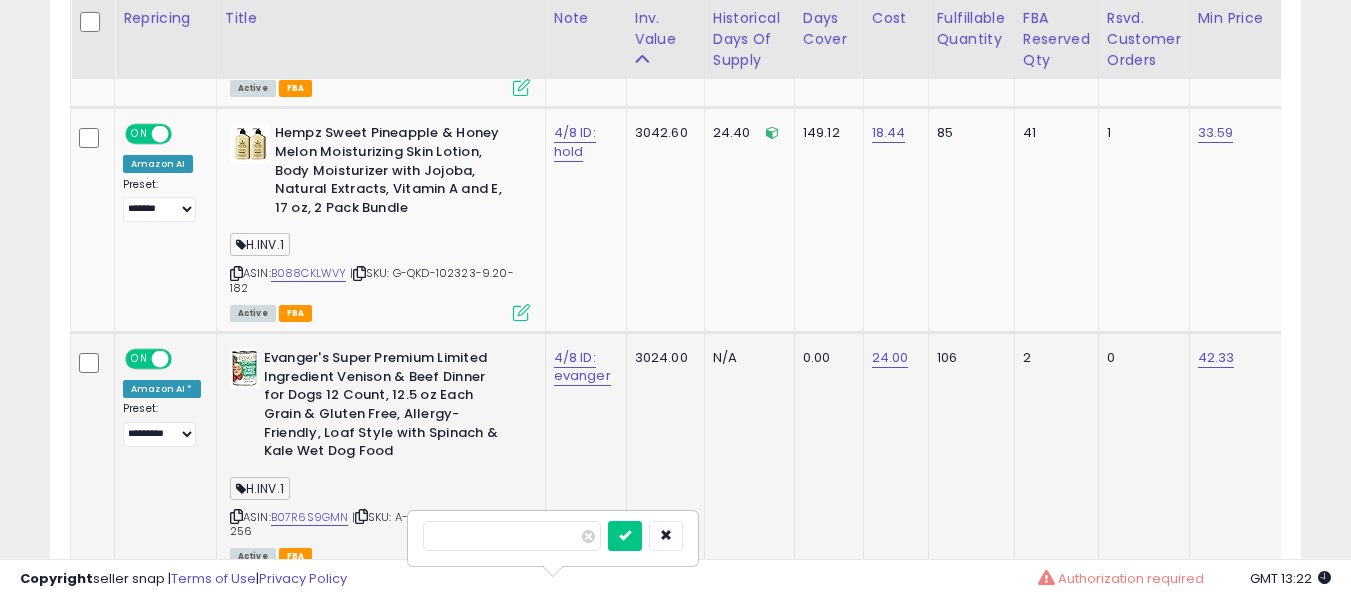 type on "*" 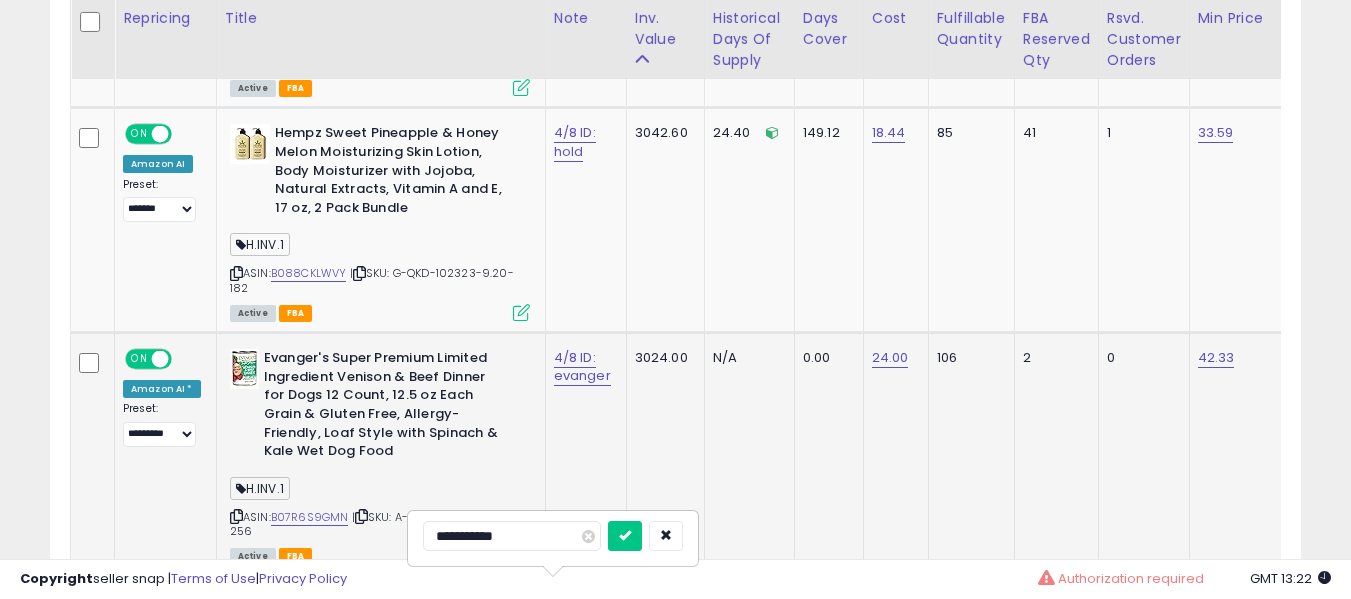 type on "**********" 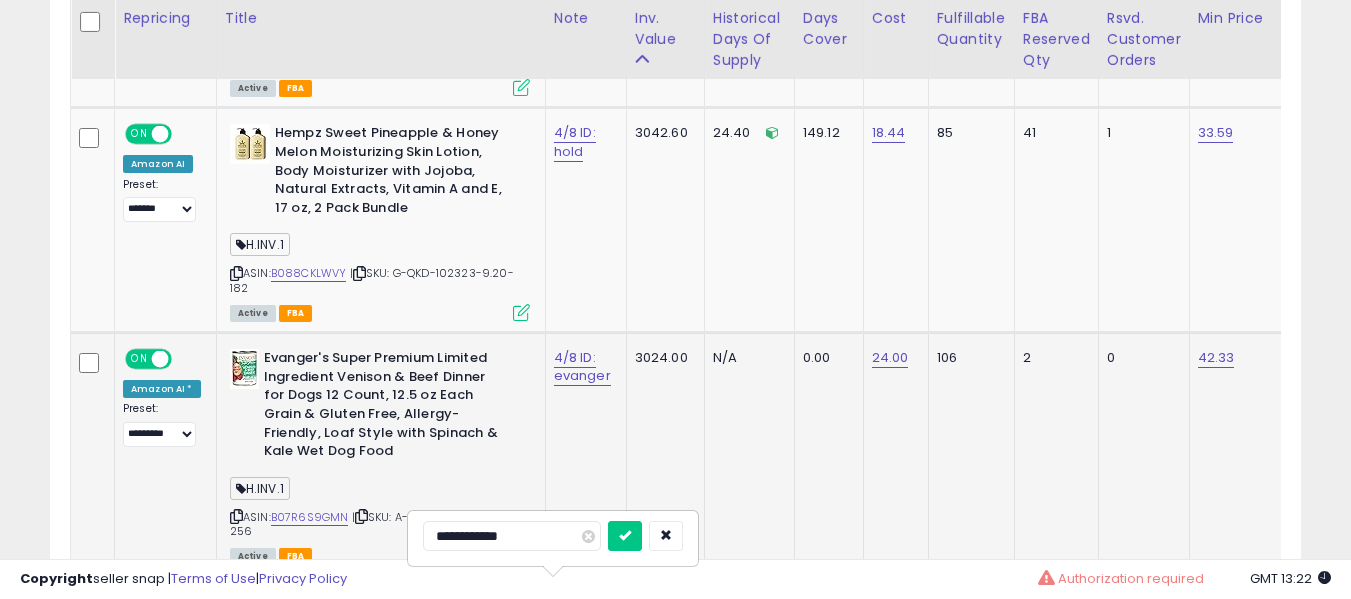 click at bounding box center [625, 536] 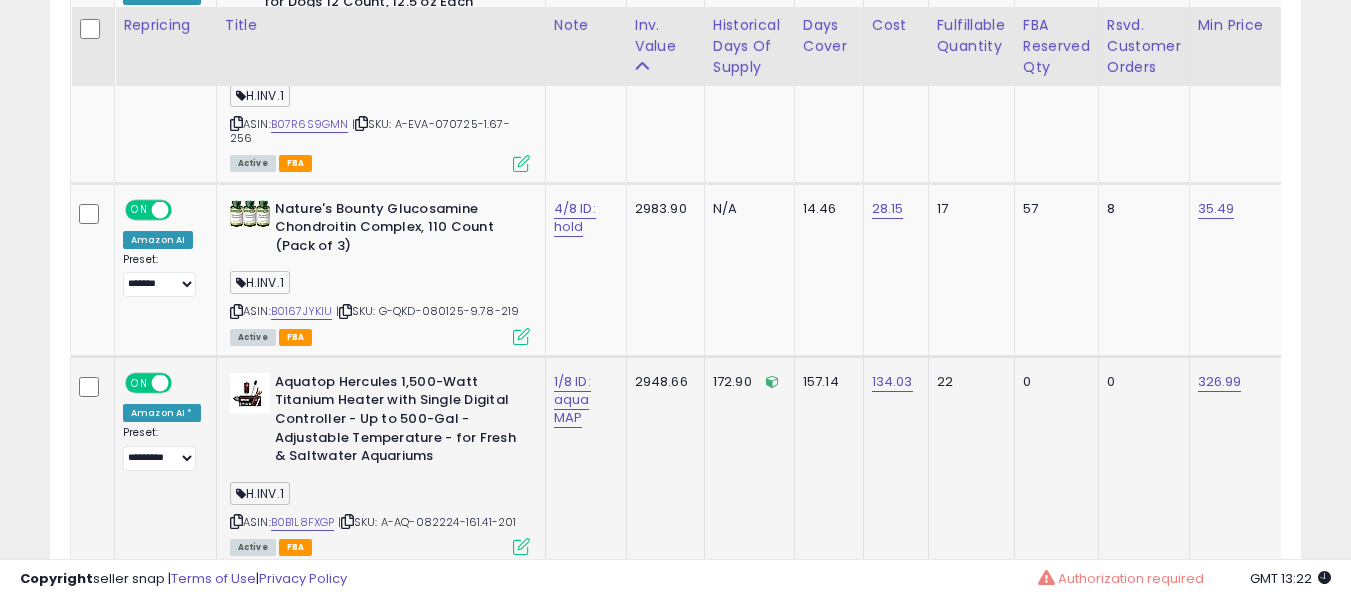 scroll, scrollTop: 2773, scrollLeft: 0, axis: vertical 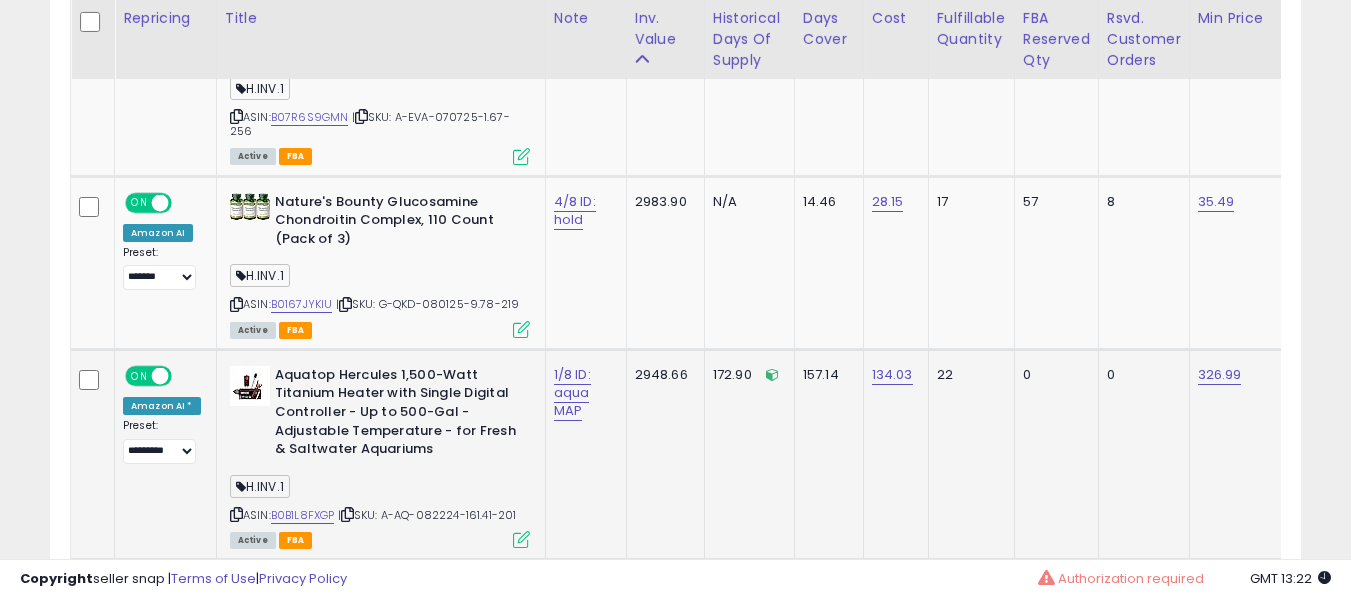 click on "1/8 ID: aqua MAP" 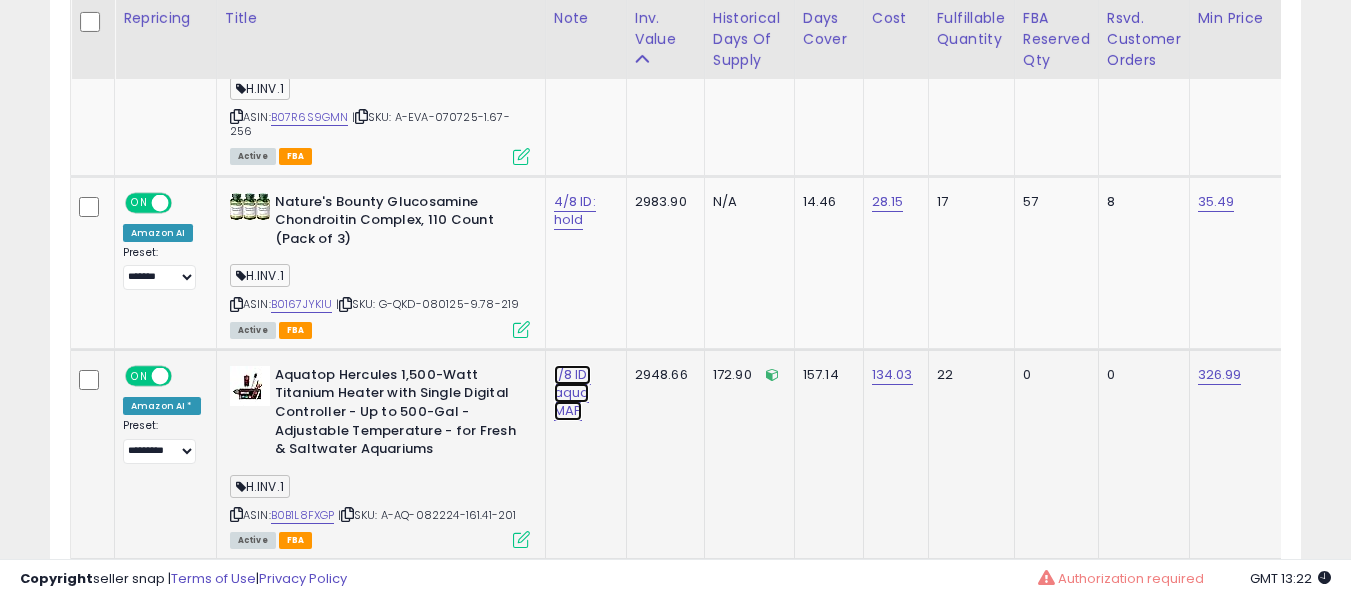 click on "1/8 ID: aqua MAP" at bounding box center [580, -1640] 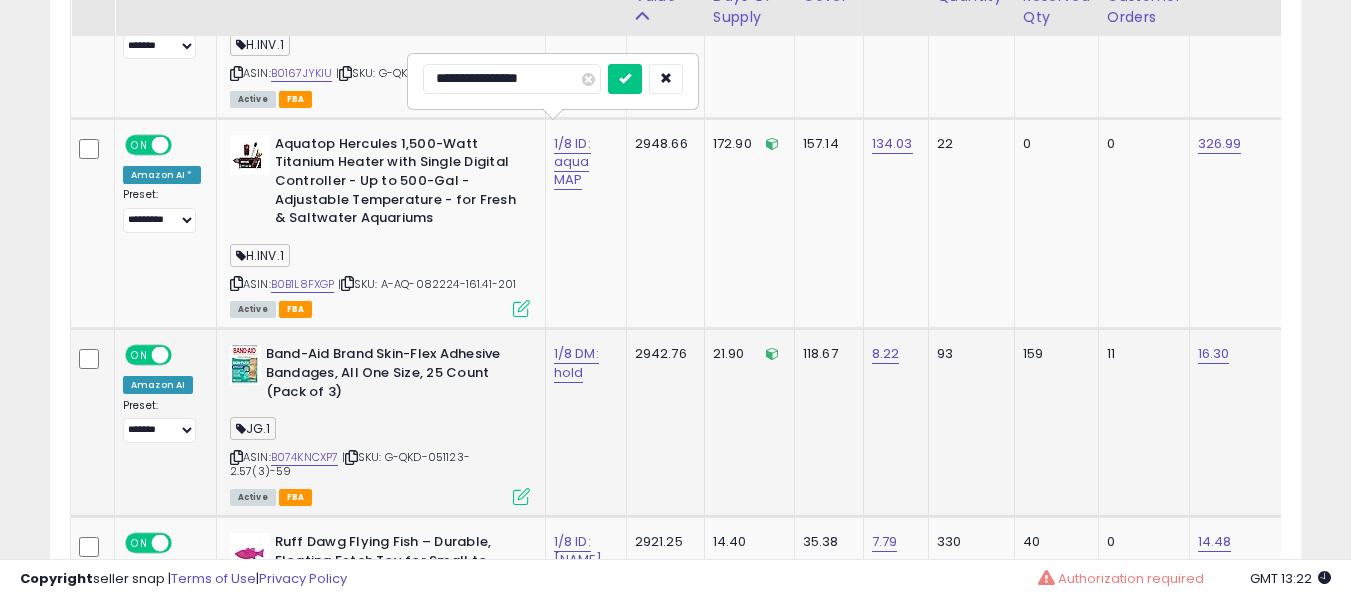 scroll, scrollTop: 3073, scrollLeft: 0, axis: vertical 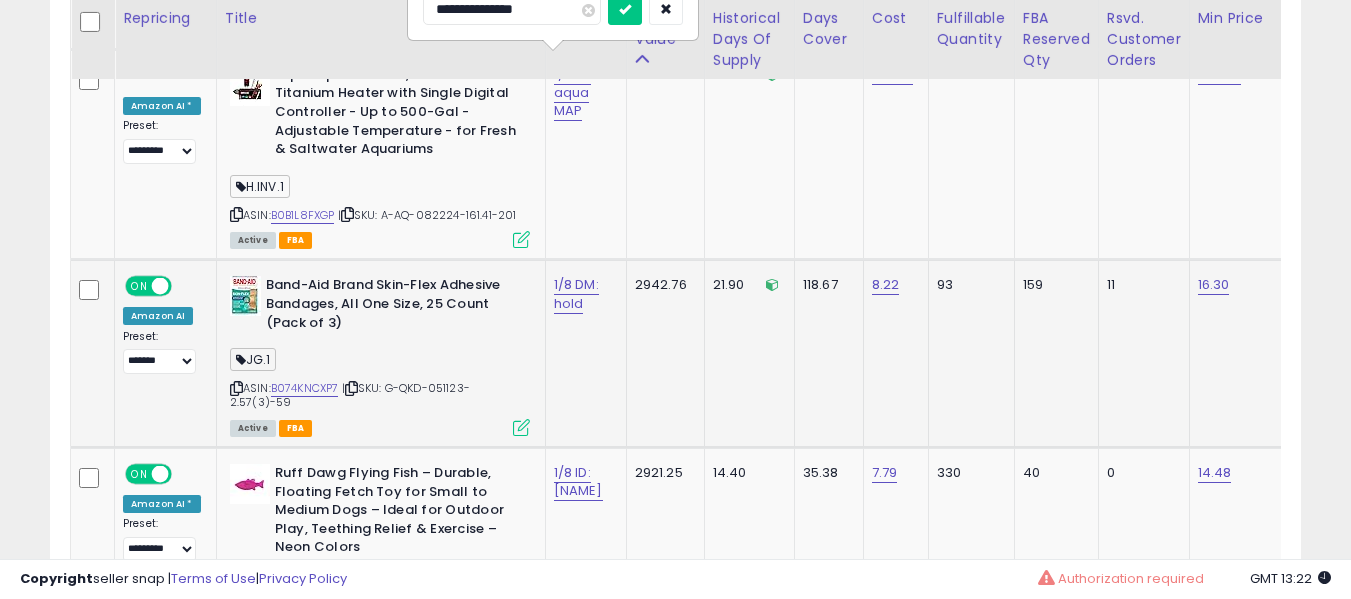 type on "**********" 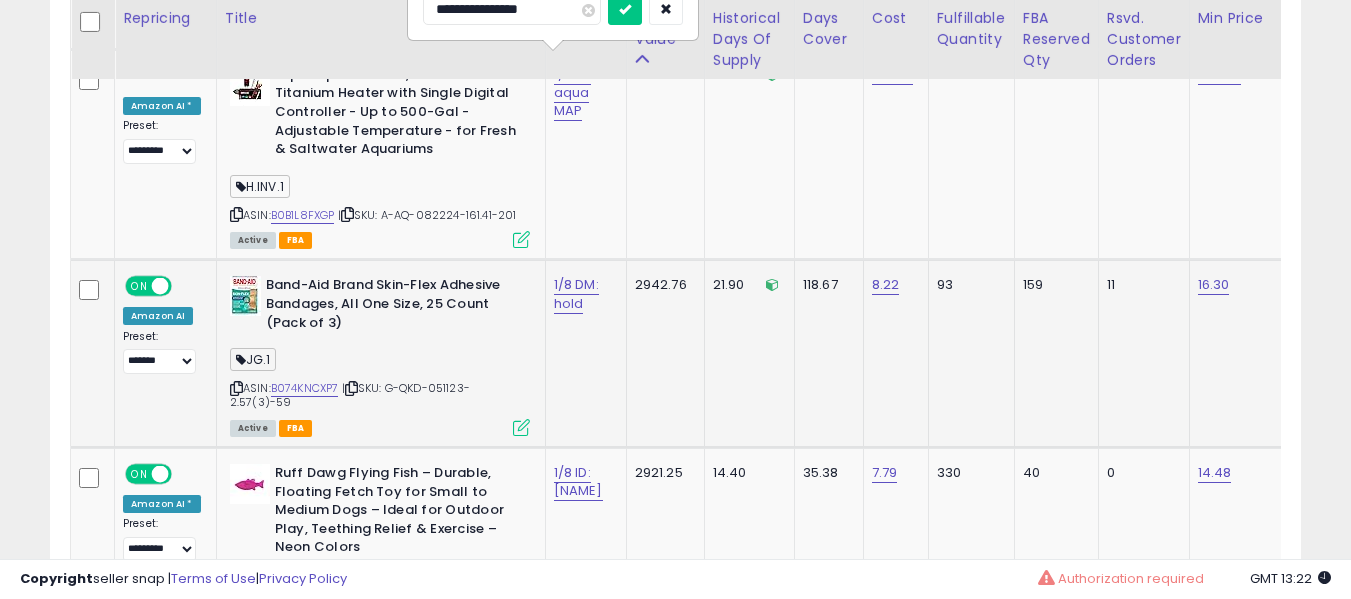 click at bounding box center [625, 10] 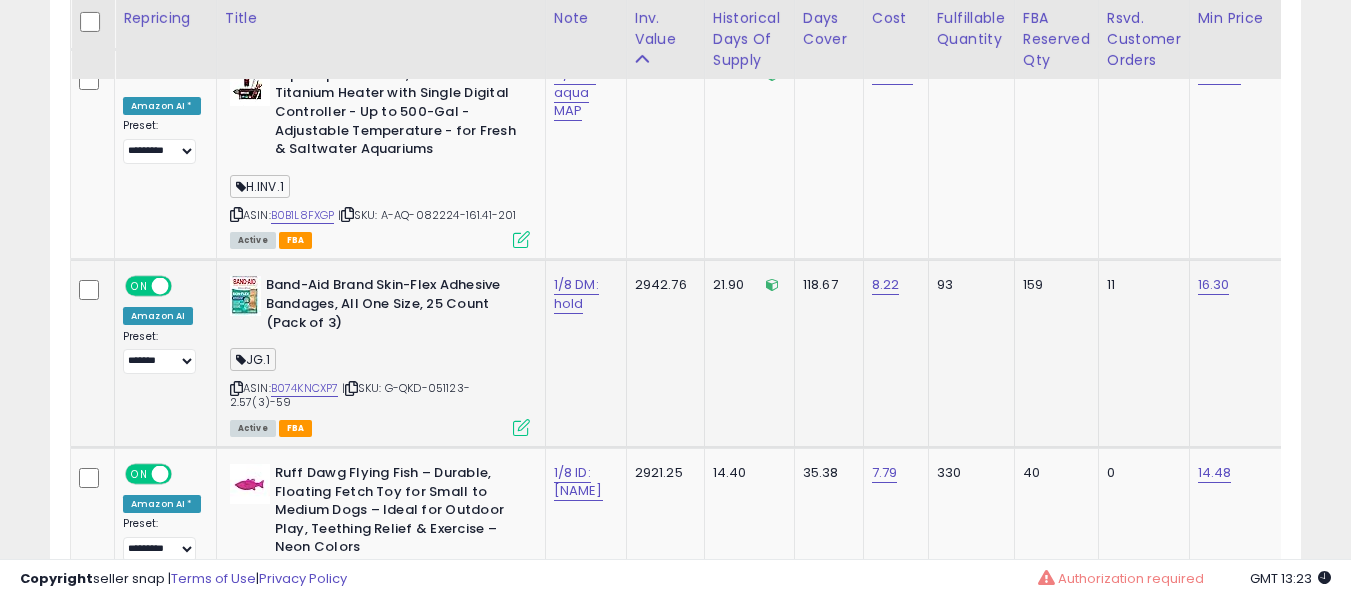 drag, startPoint x: 605, startPoint y: 257, endPoint x: 576, endPoint y: 267, distance: 30.675724 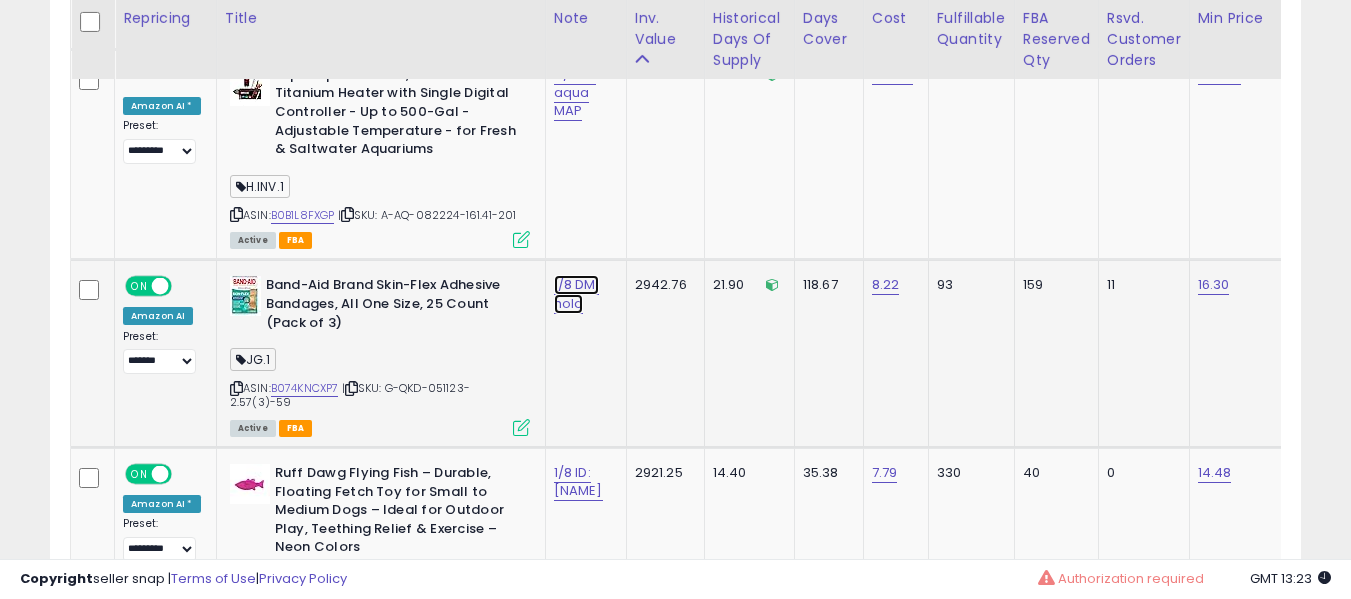drag, startPoint x: 575, startPoint y: 267, endPoint x: 601, endPoint y: 262, distance: 26.476404 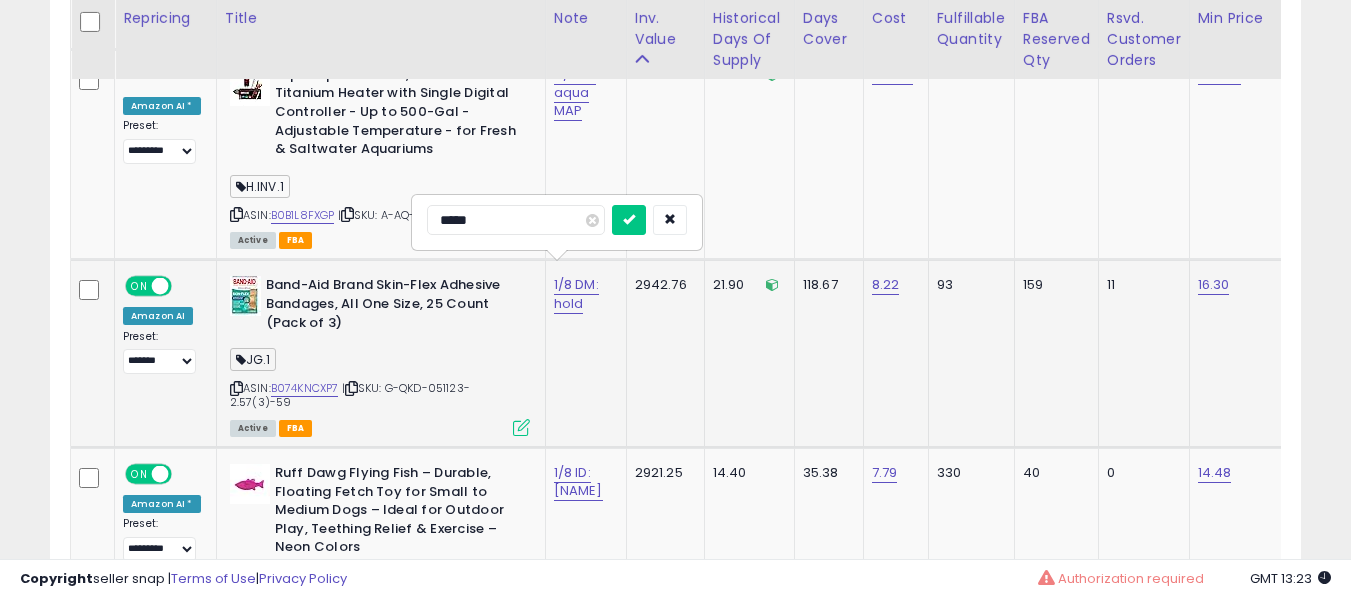 type on "******" 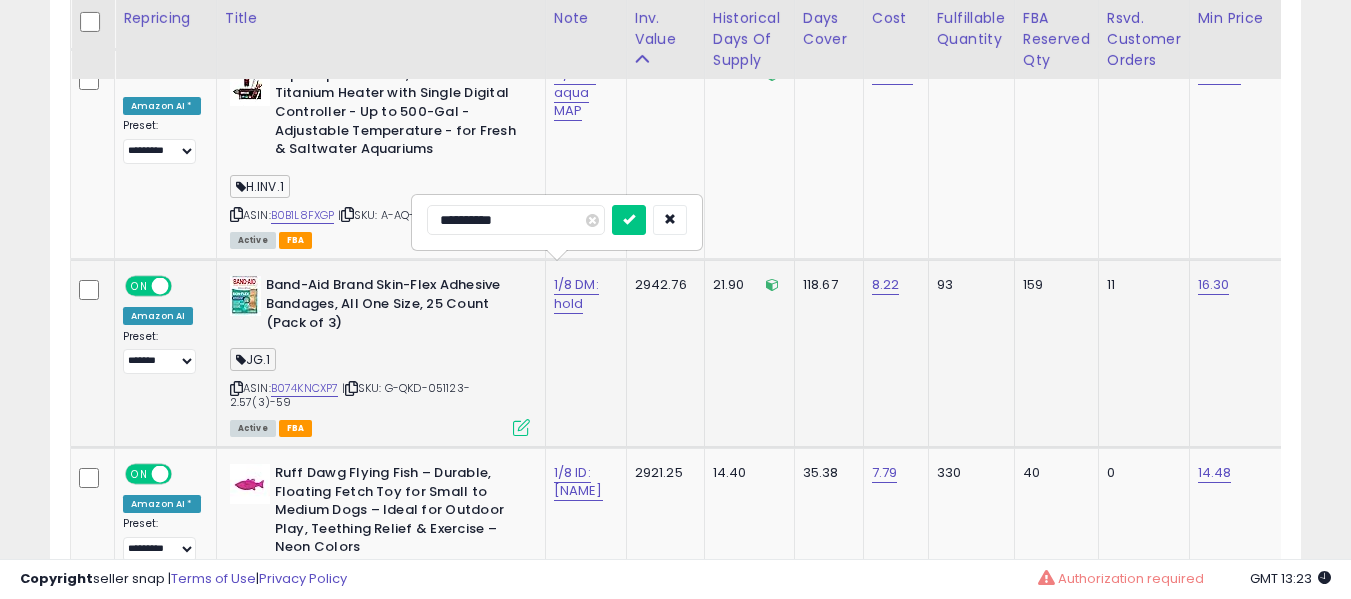 type on "**********" 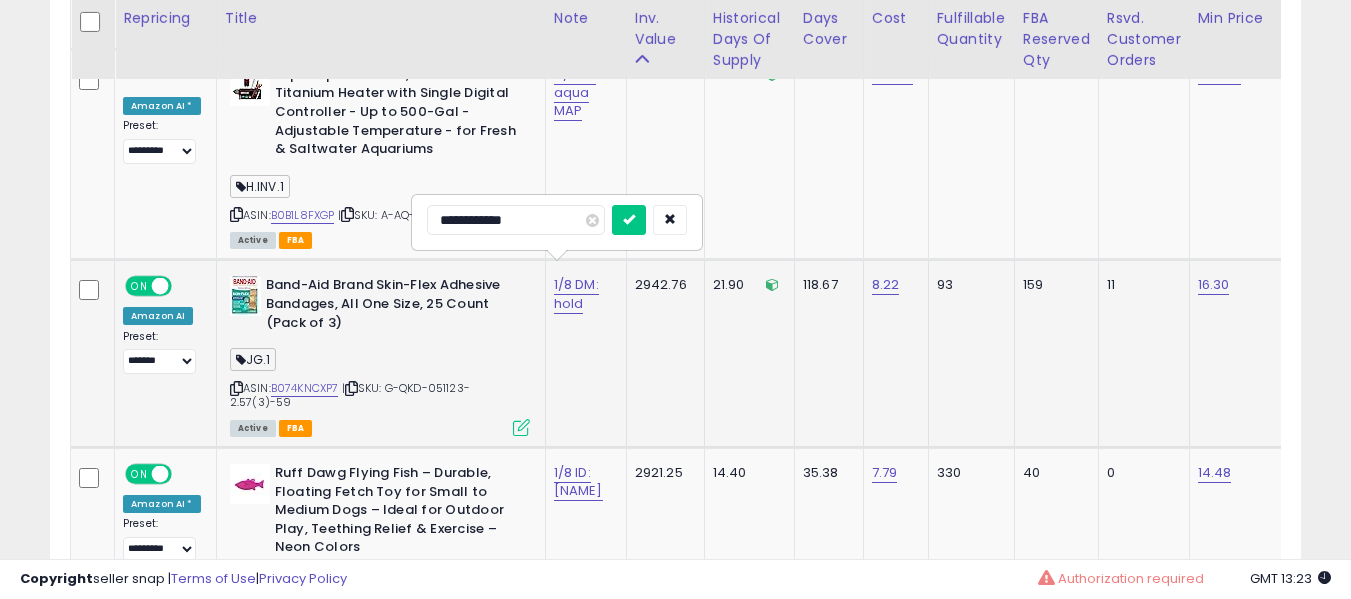 click at bounding box center (629, 220) 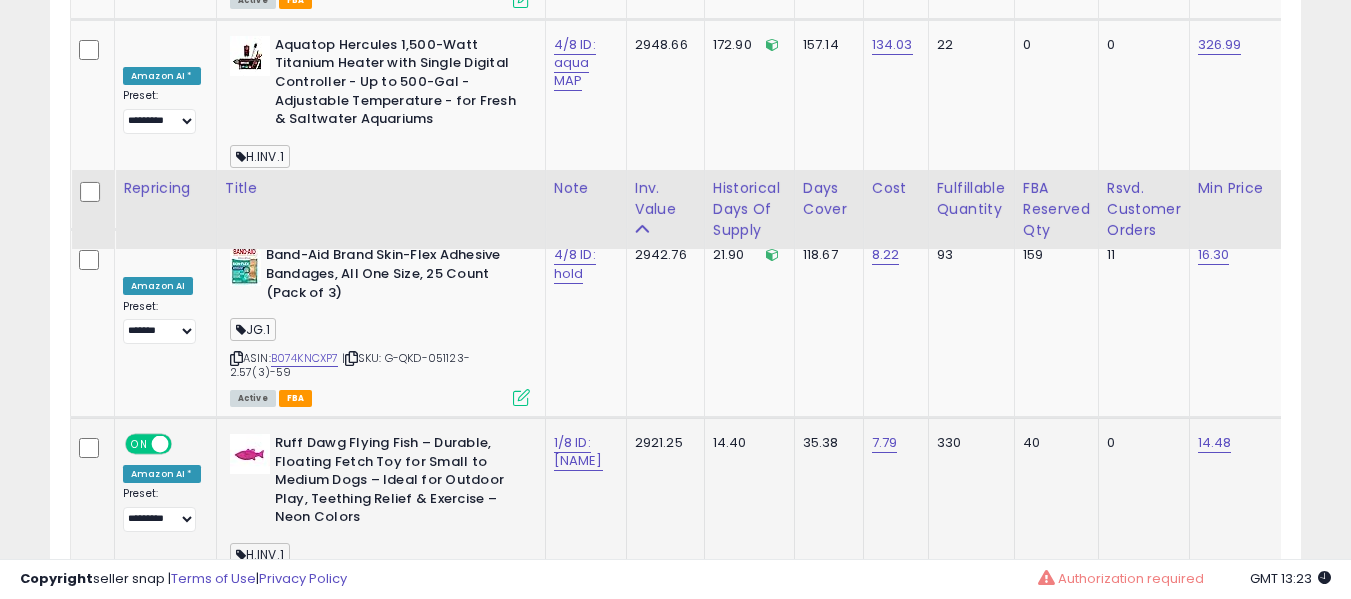 scroll, scrollTop: 3273, scrollLeft: 0, axis: vertical 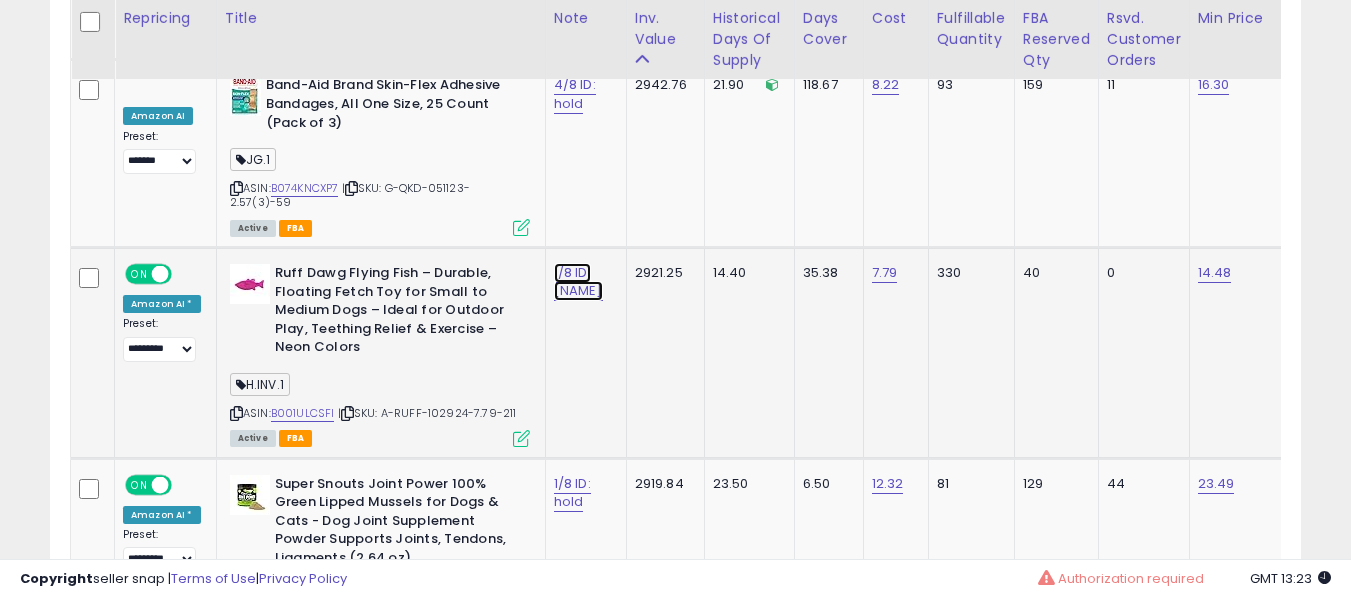 click on "1/8 ID: ruff" at bounding box center [580, -2140] 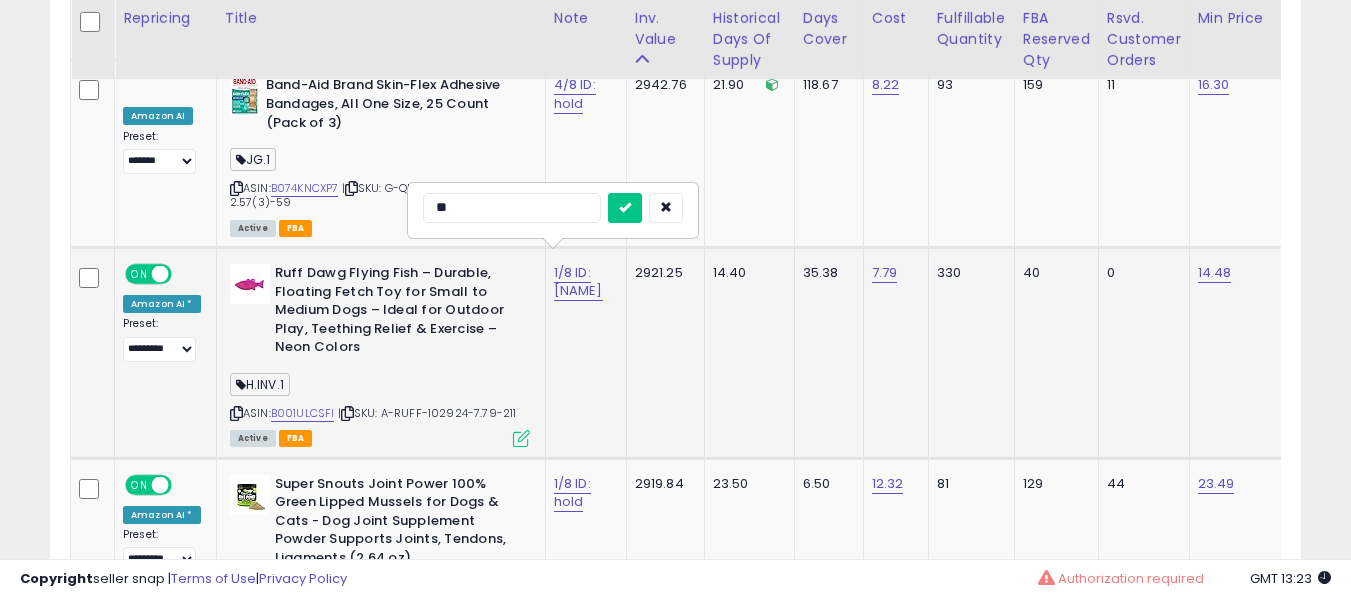 type on "**" 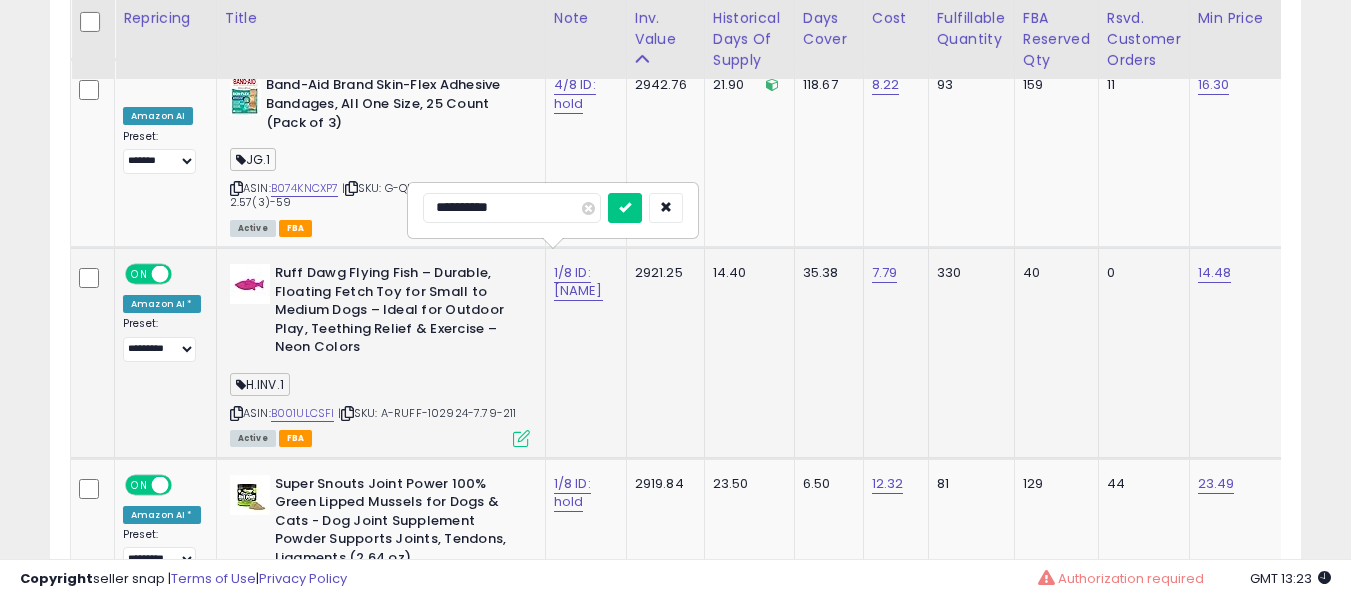 type on "**********" 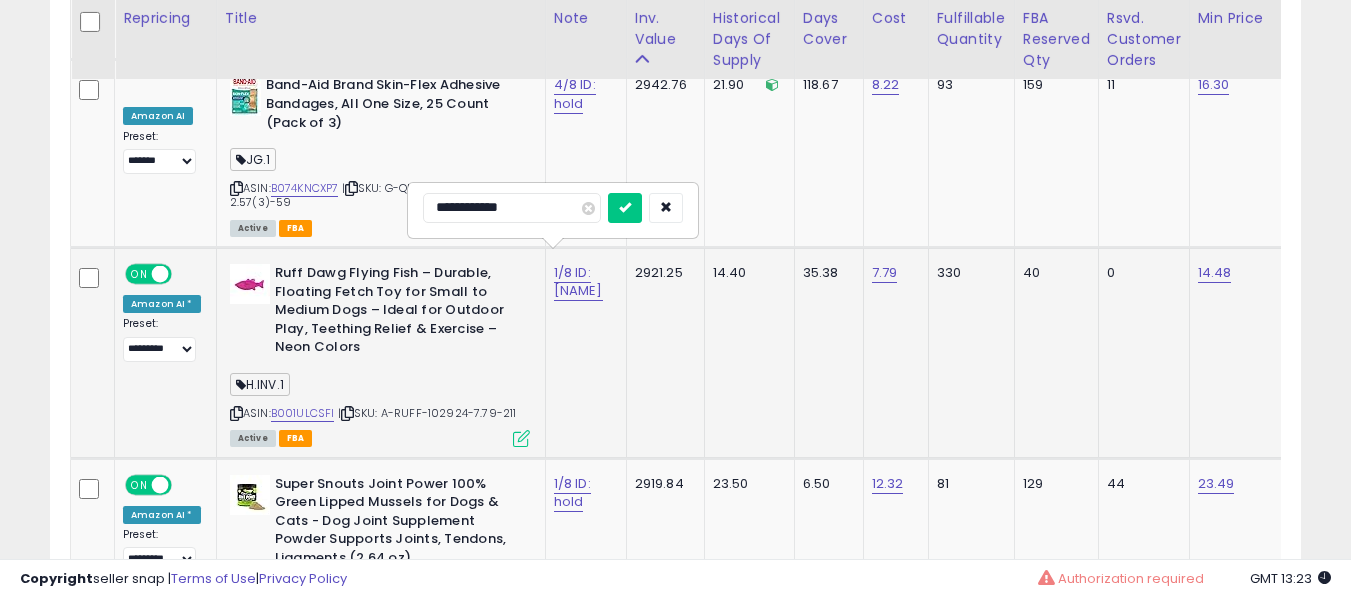 click at bounding box center [625, 208] 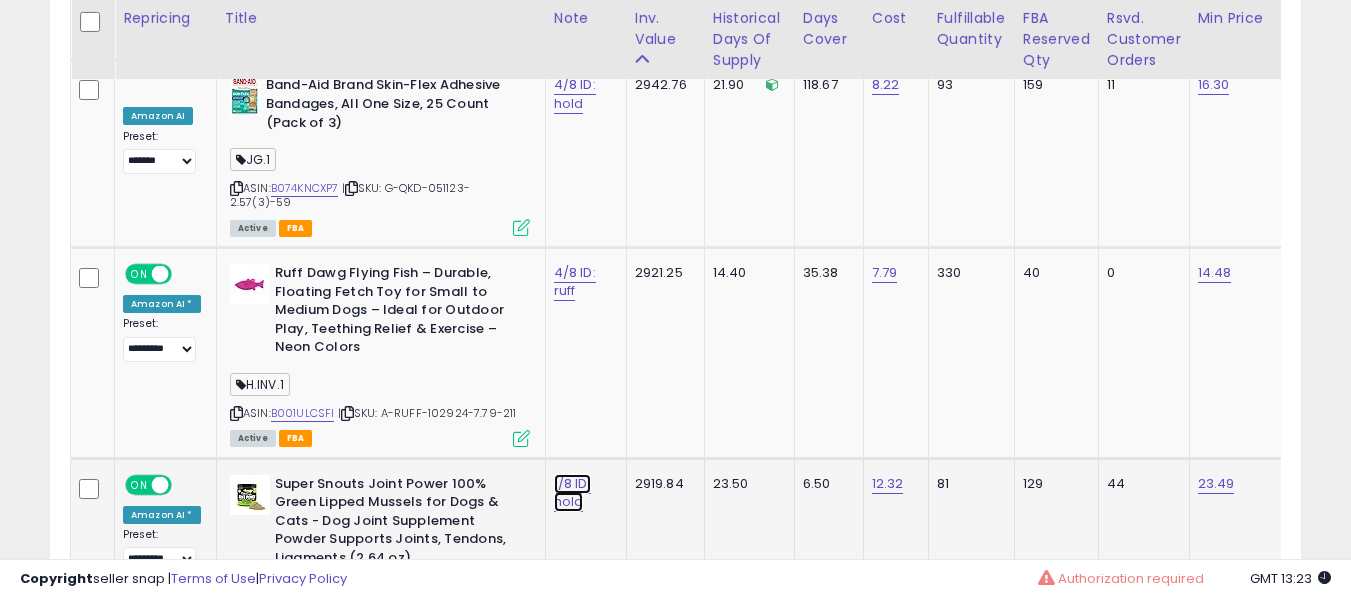 click on "1/8 ID: hold" at bounding box center (580, -2140) 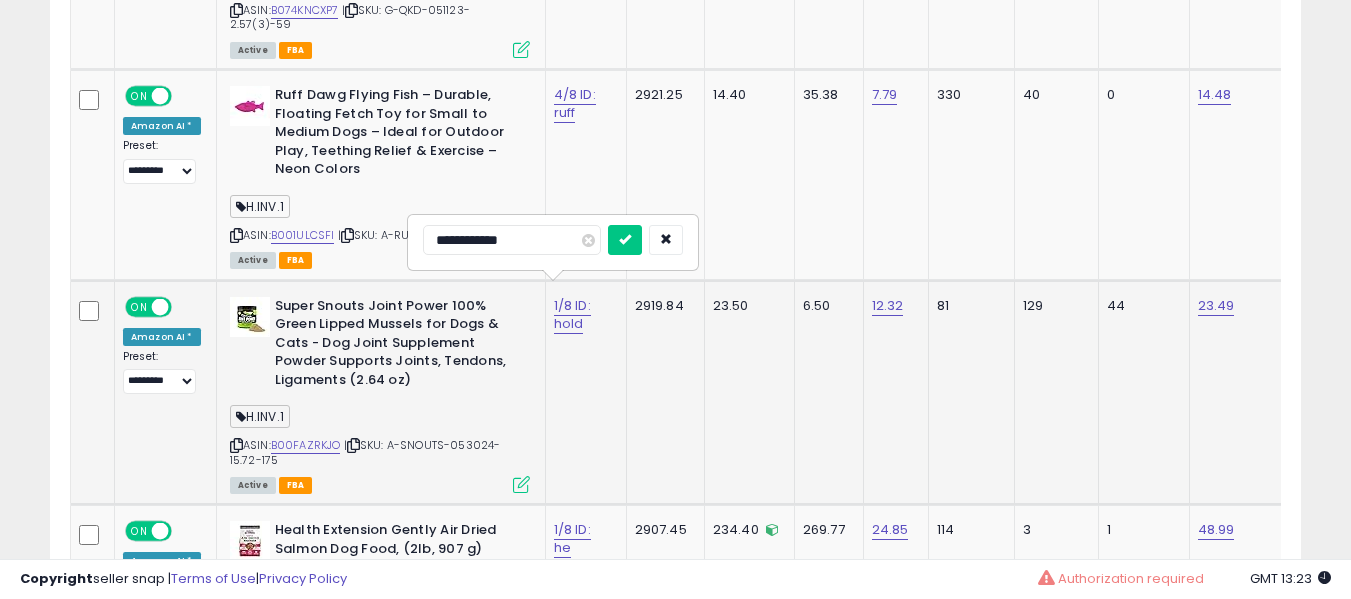 scroll, scrollTop: 3473, scrollLeft: 0, axis: vertical 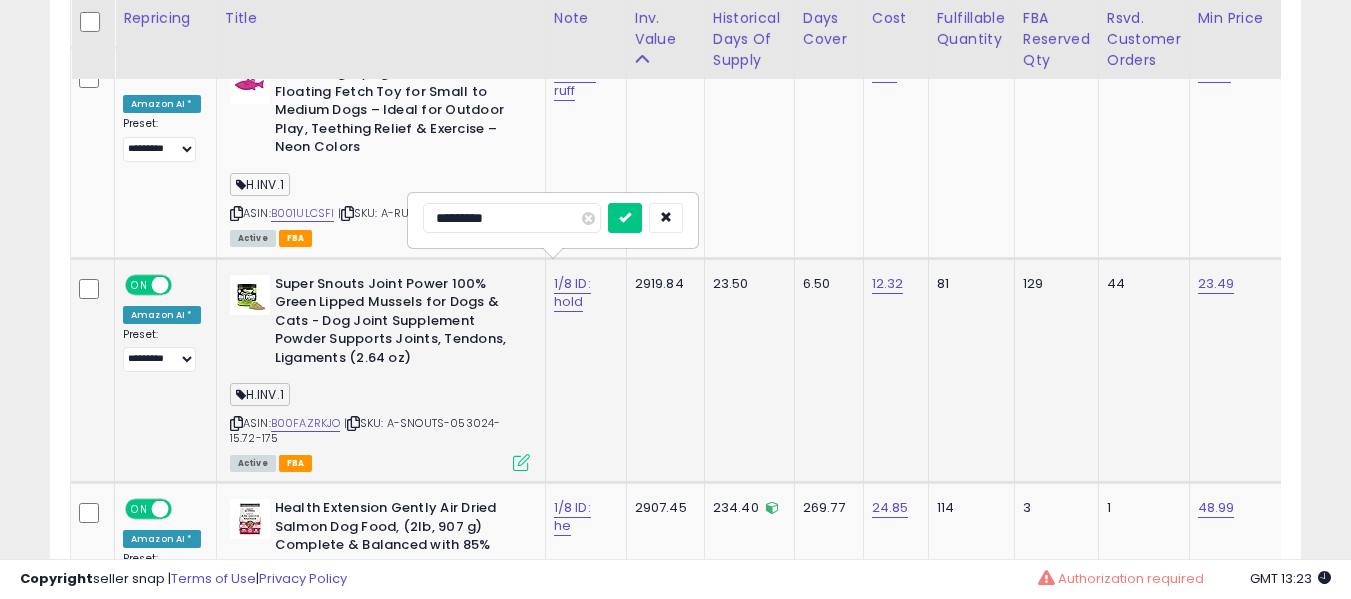 type on "**********" 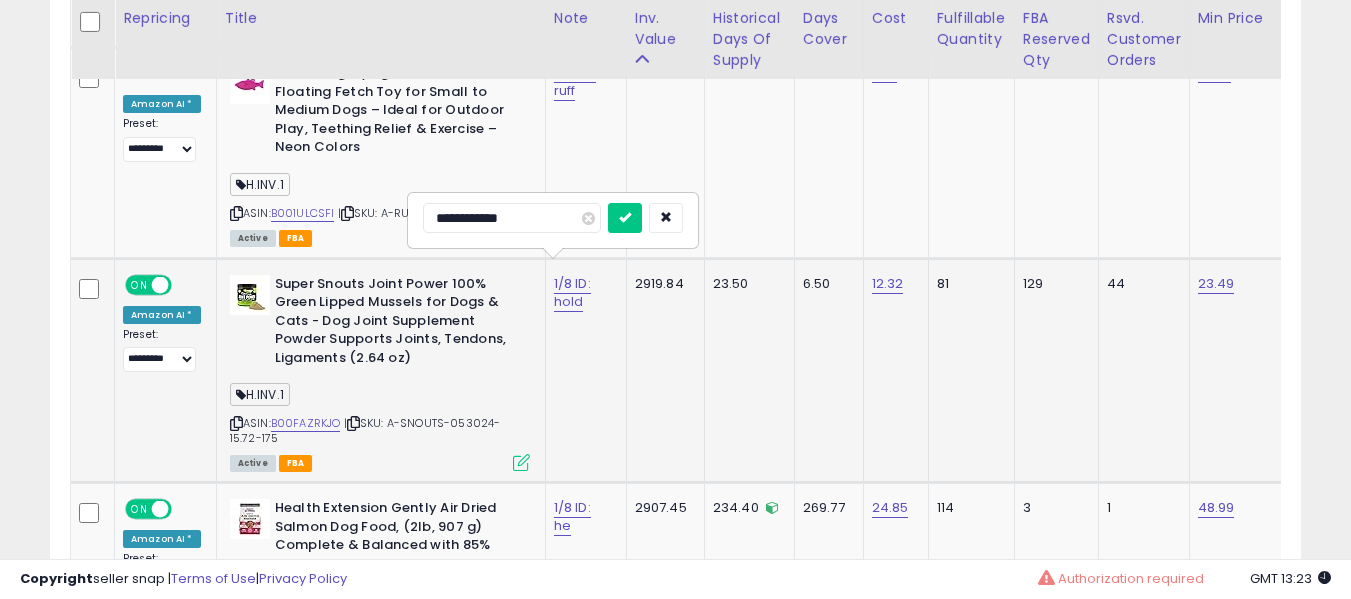 click at bounding box center (625, 218) 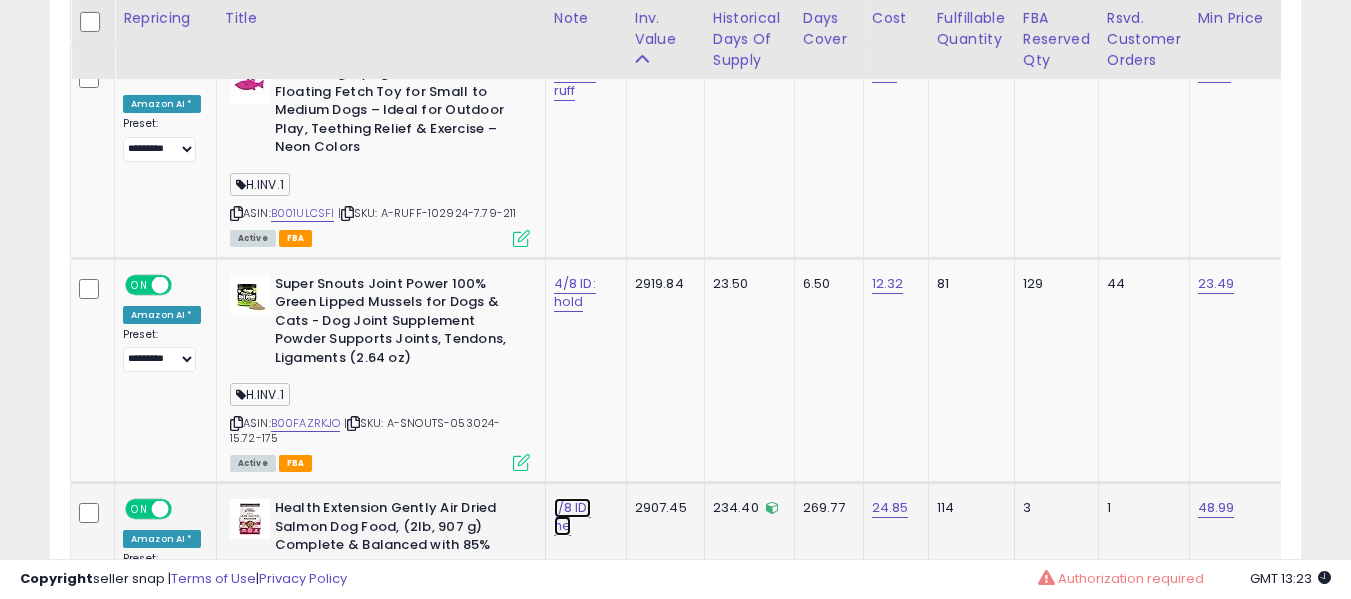 click on "1/8 ID: he" at bounding box center (580, -2340) 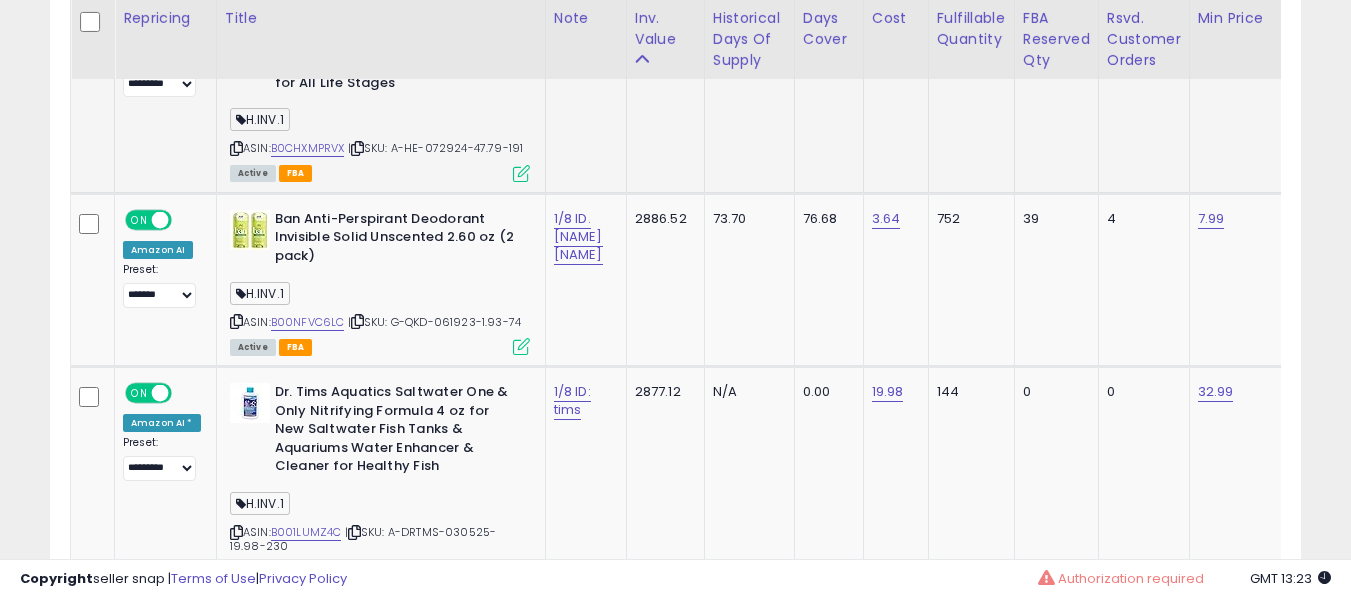 scroll, scrollTop: 3908, scrollLeft: 0, axis: vertical 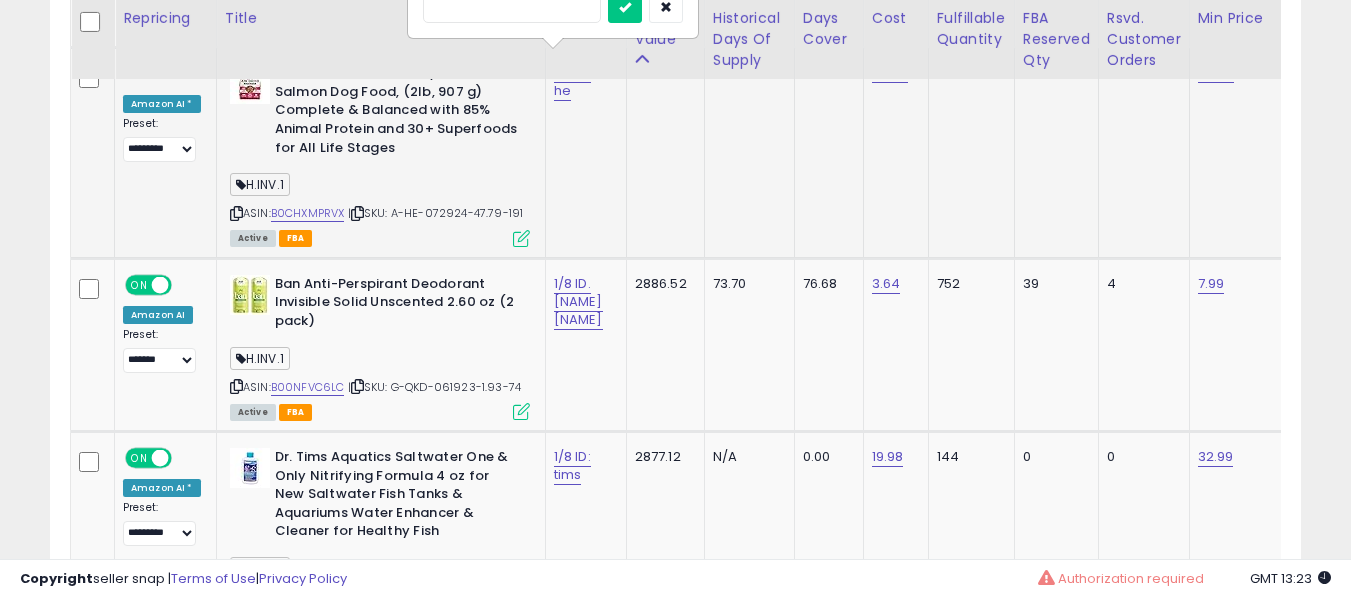 type on "*" 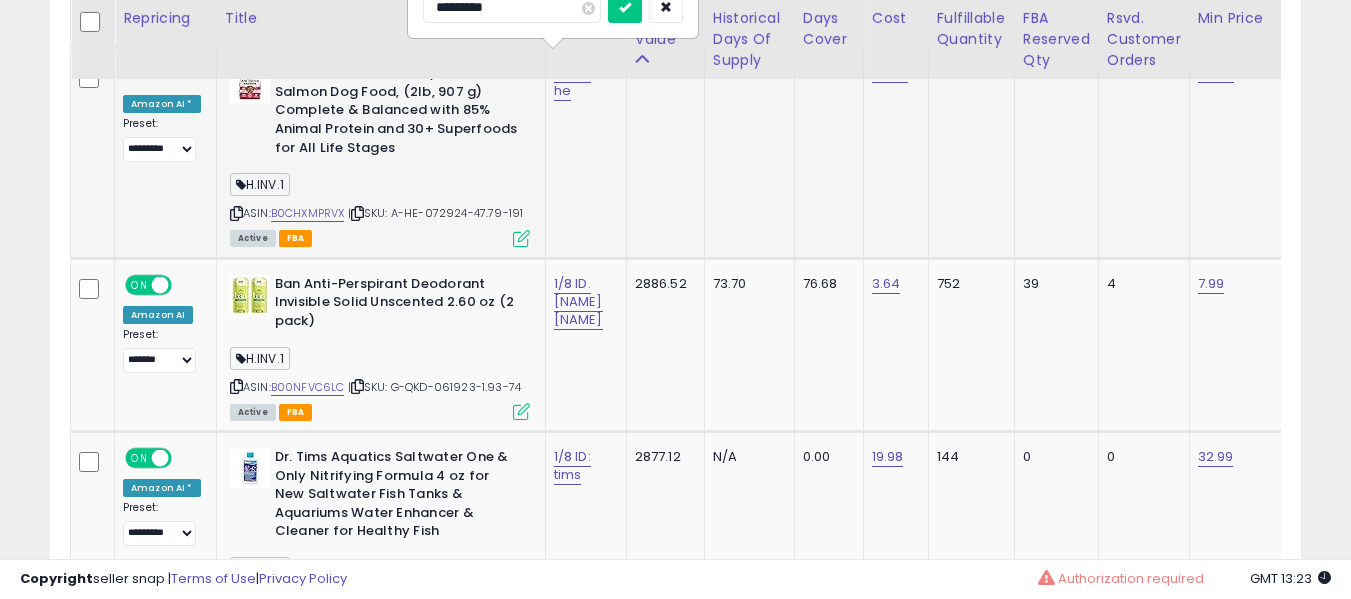 type on "**********" 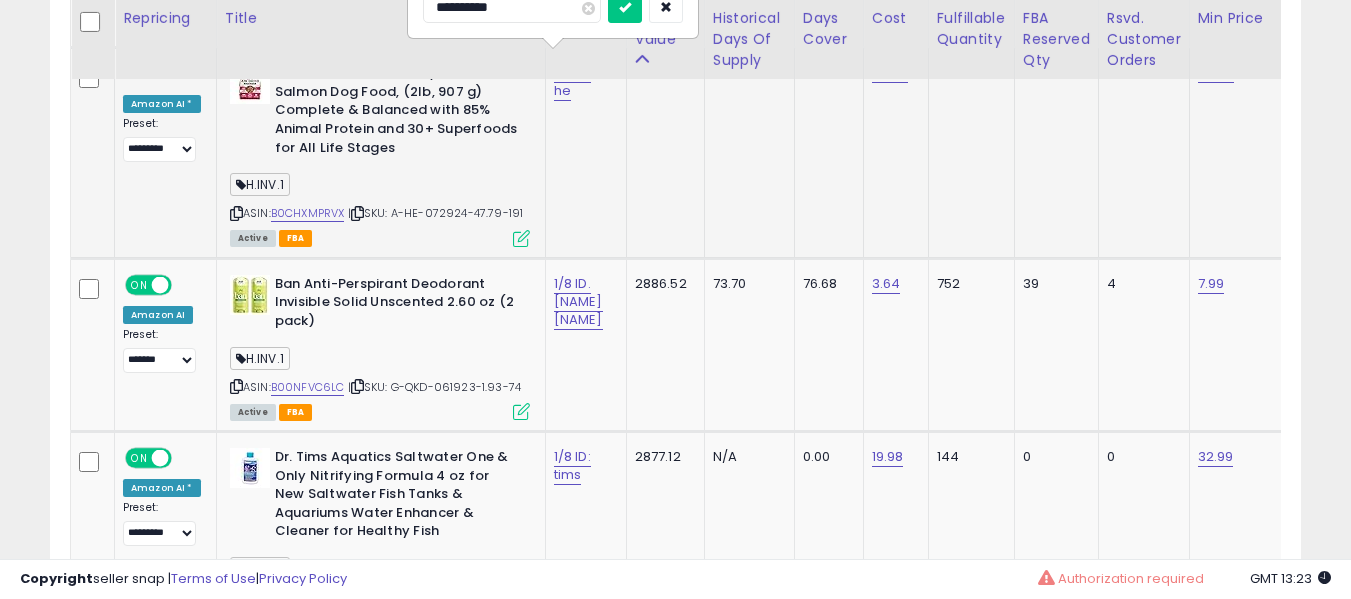 click at bounding box center [625, 8] 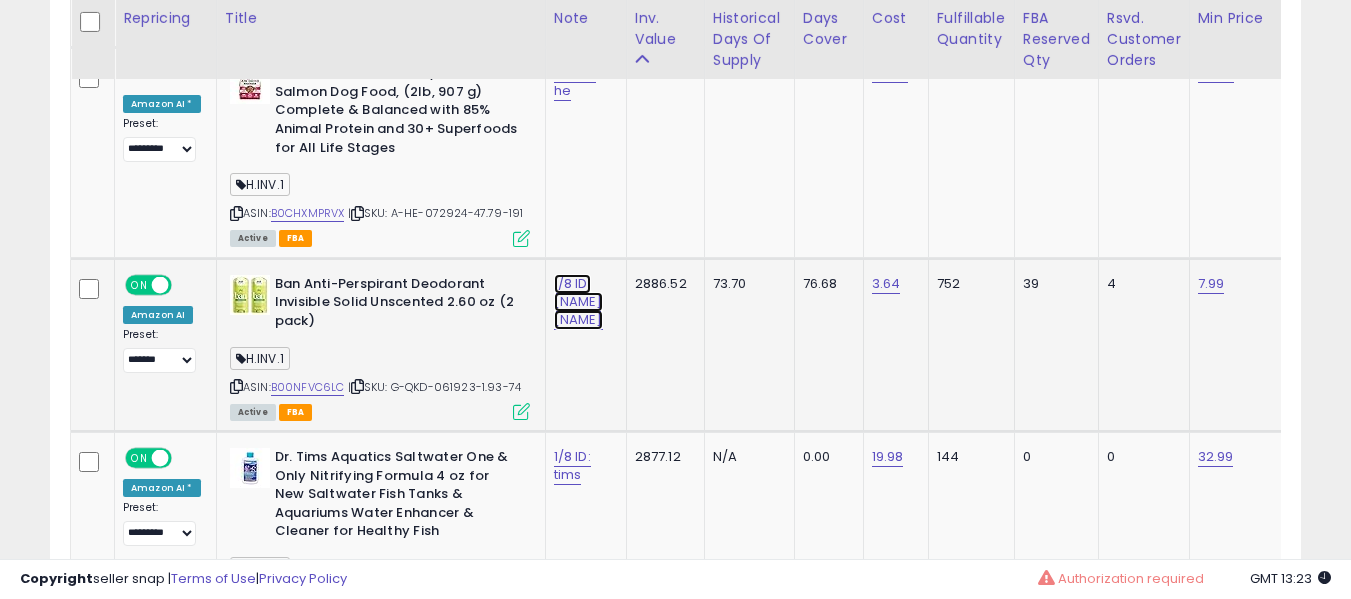 click on "1/8 ID. aj min" at bounding box center (580, -2775) 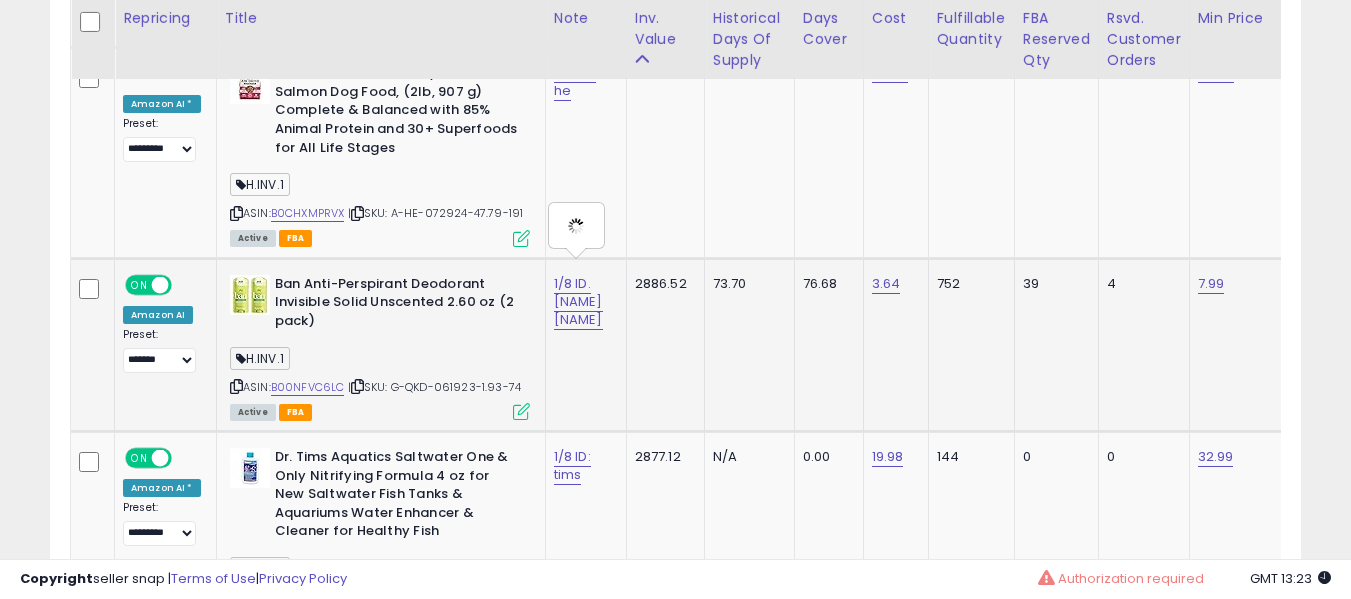 type on "**********" 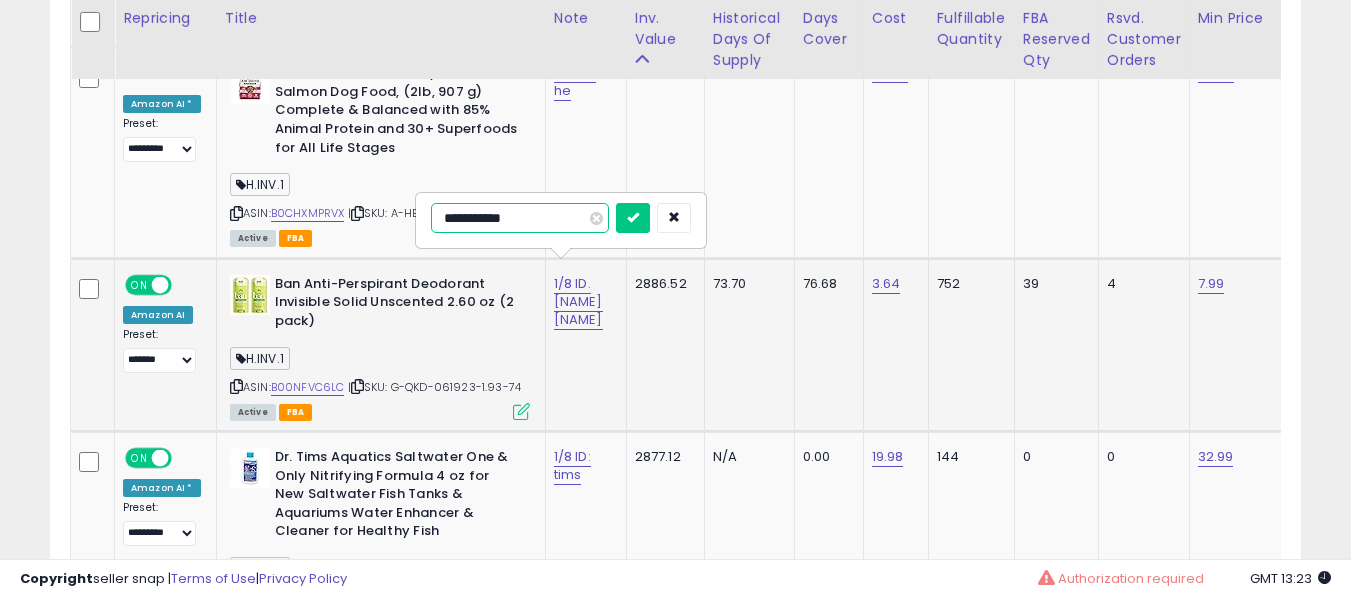 type on "**********" 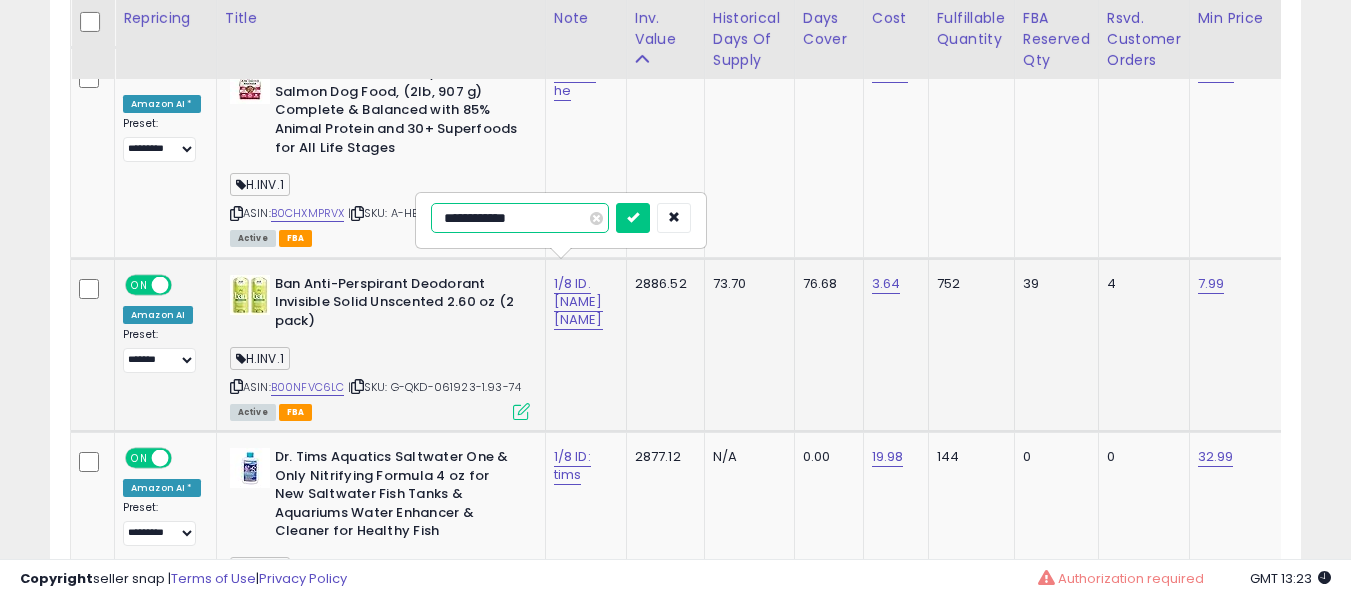 click at bounding box center [633, 218] 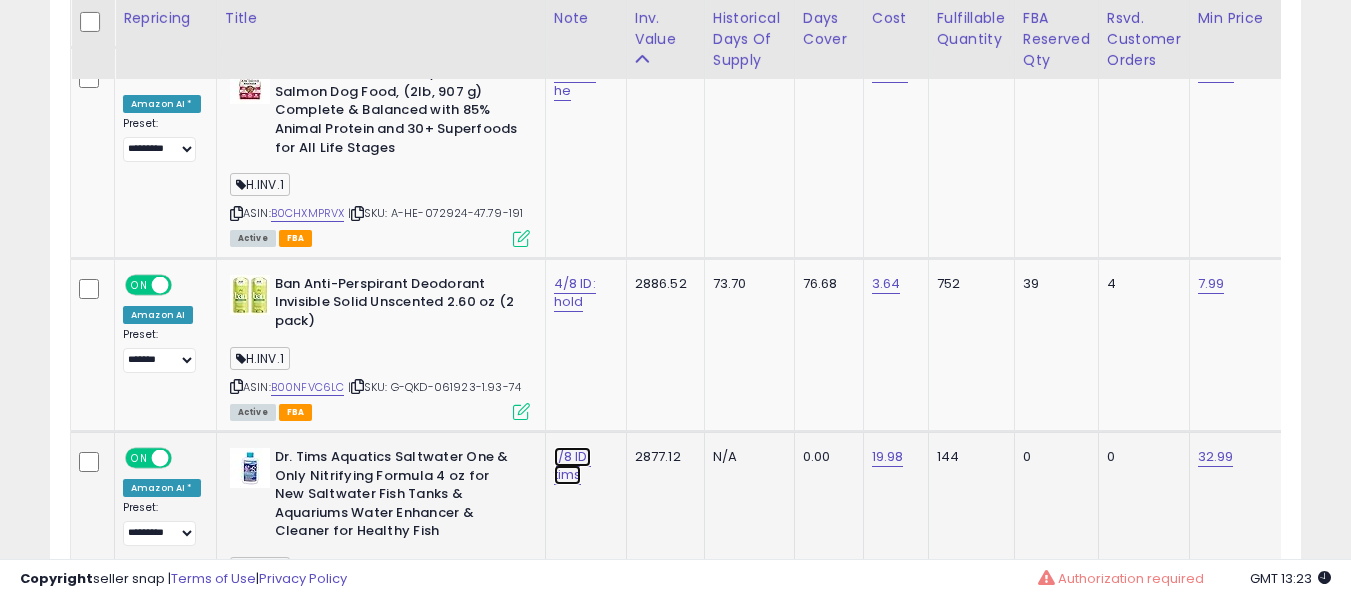 click on "1/8 ID: tims" at bounding box center (580, -2775) 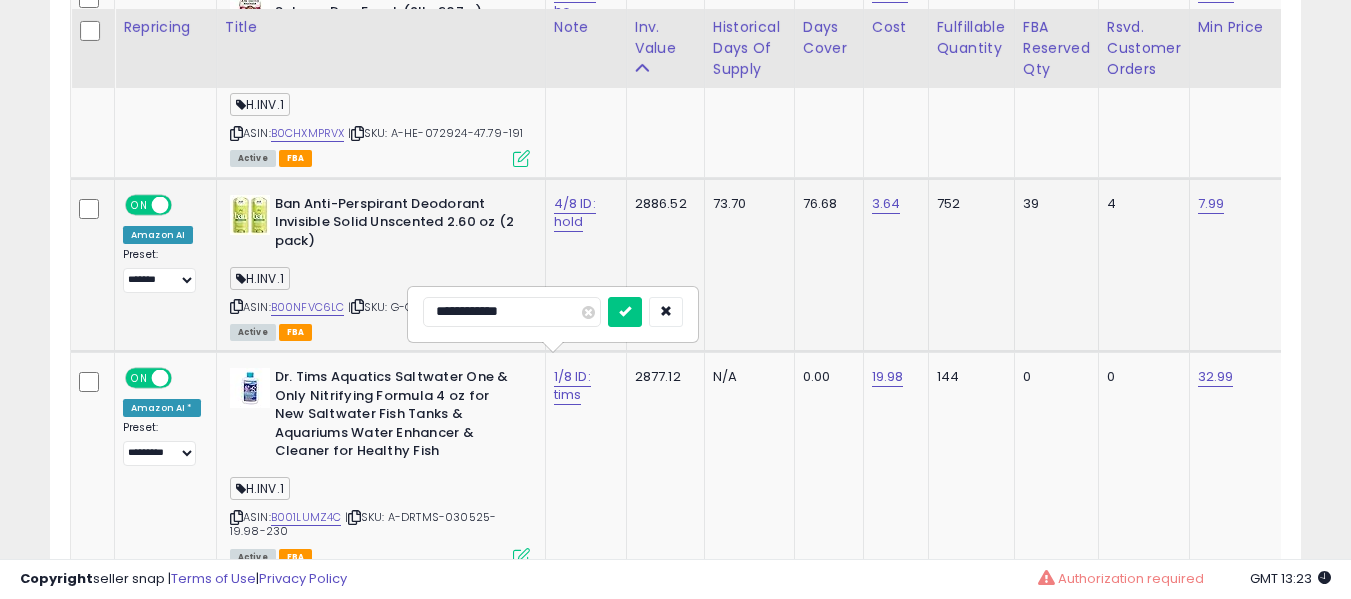 scroll, scrollTop: 4008, scrollLeft: 0, axis: vertical 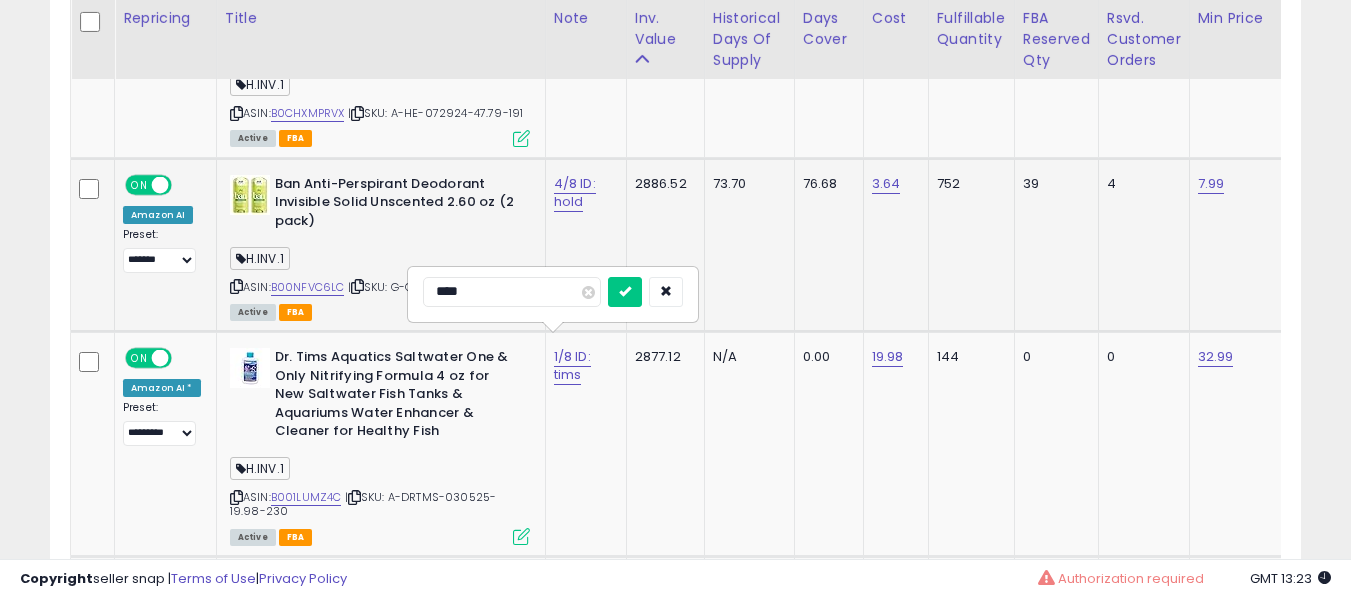 type on "*****" 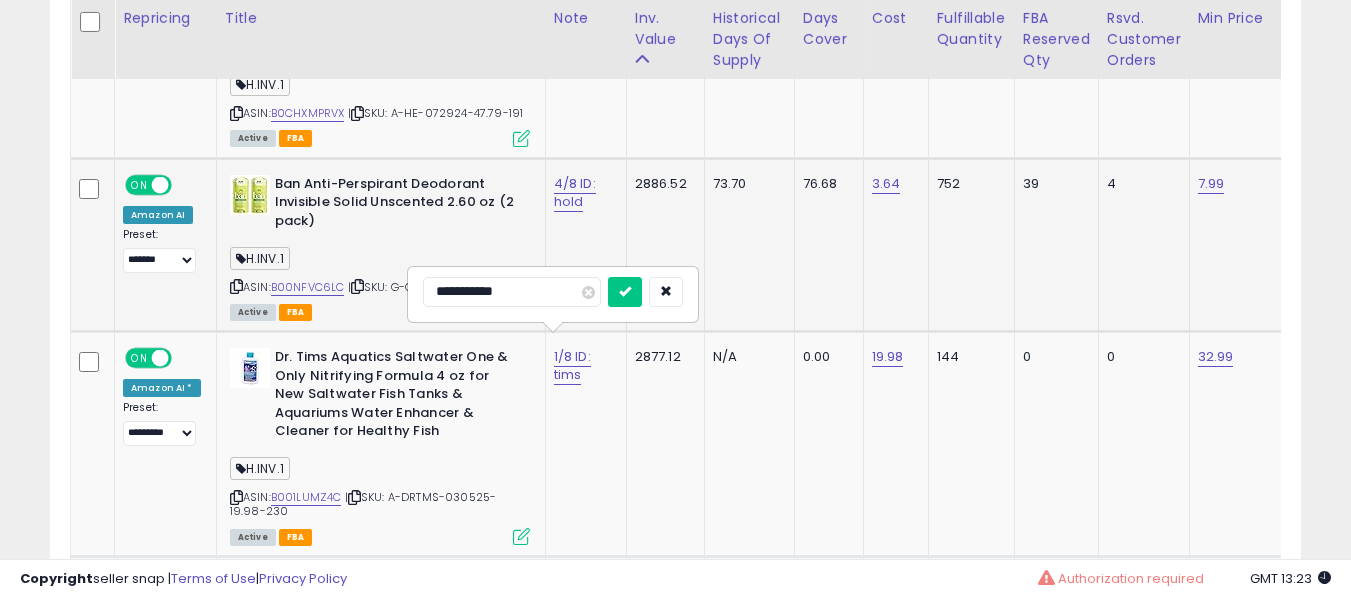 type on "**********" 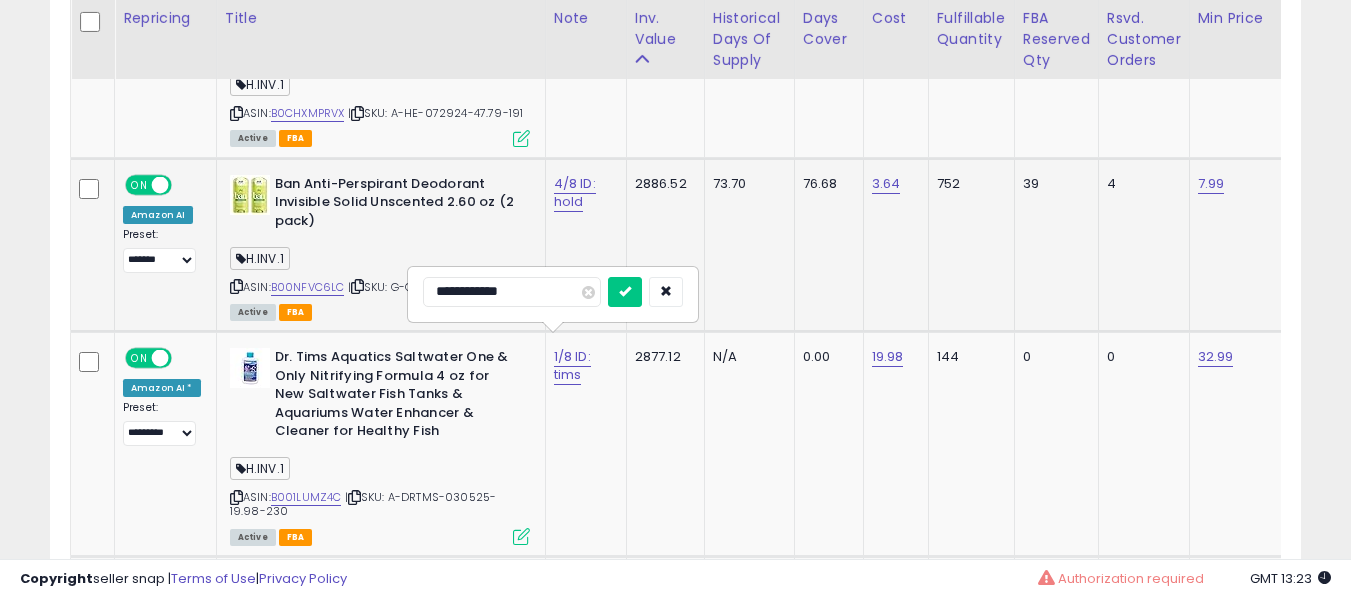 click at bounding box center (625, 292) 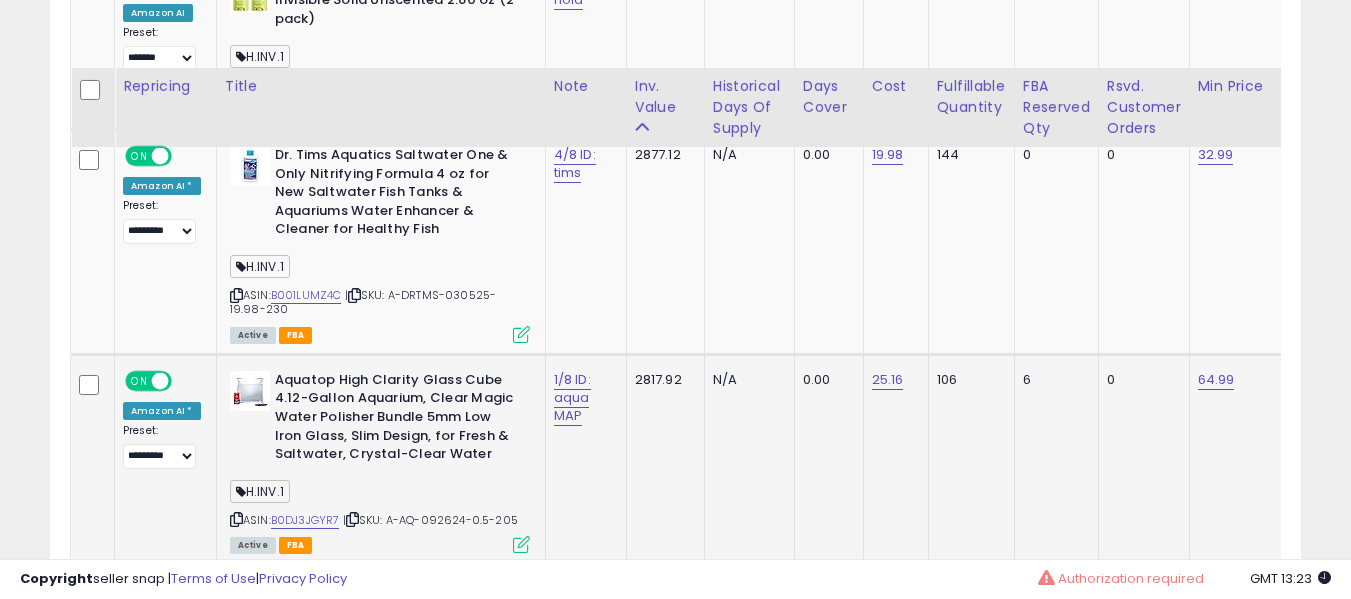 scroll, scrollTop: 4308, scrollLeft: 0, axis: vertical 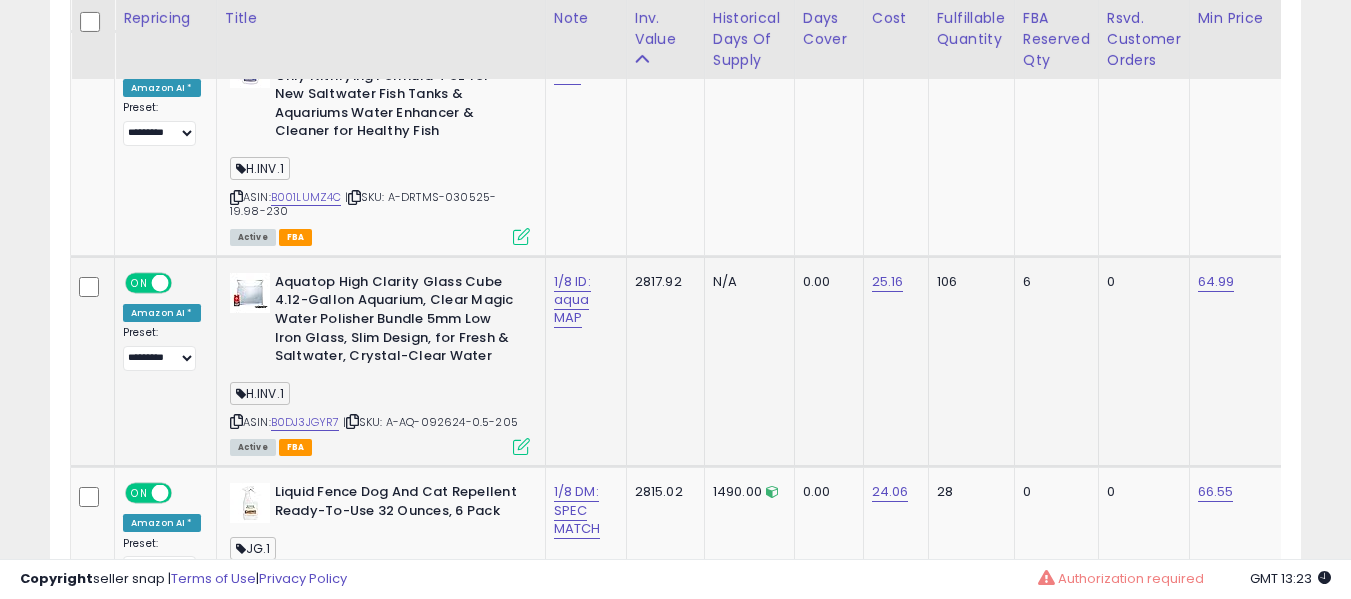 click on "1/8 ID: aqua MAP" at bounding box center [582, 300] 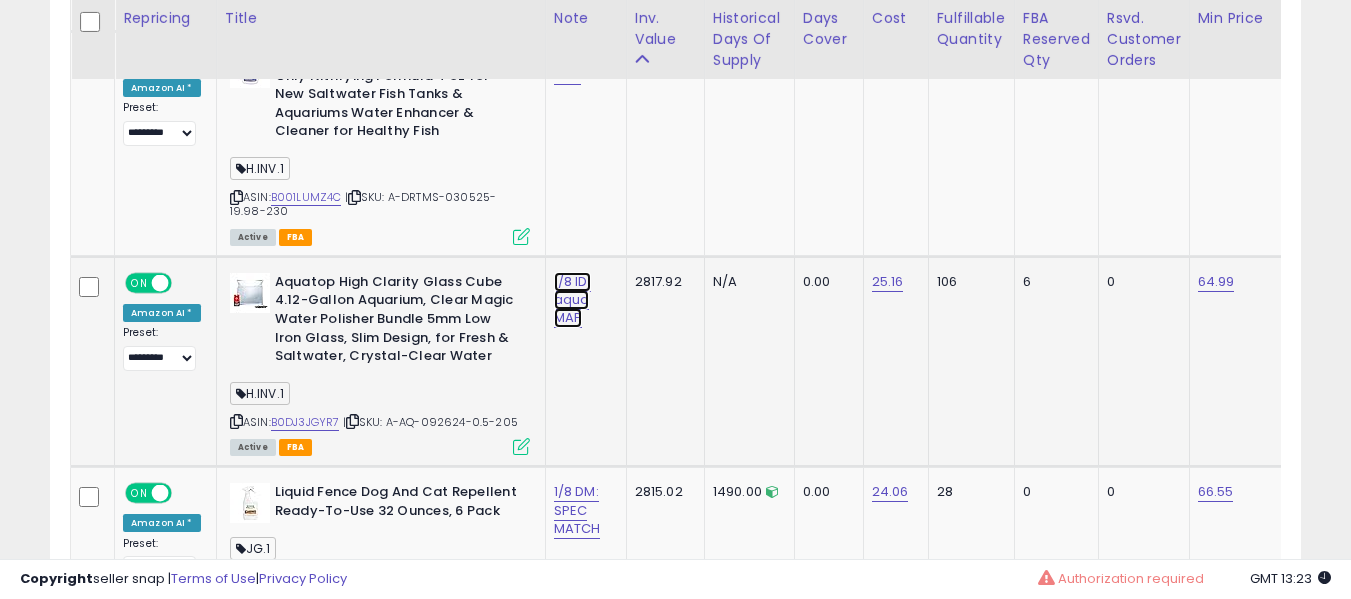 click on "1/8 ID: aqua MAP" at bounding box center [580, -3175] 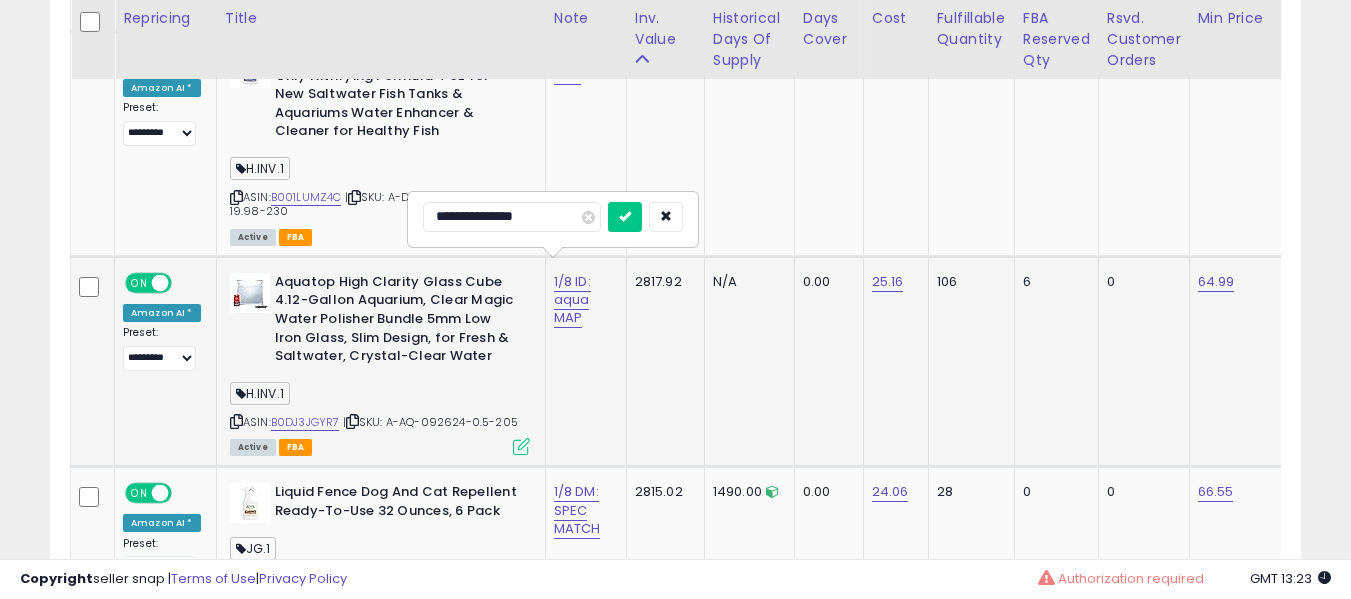 type on "**********" 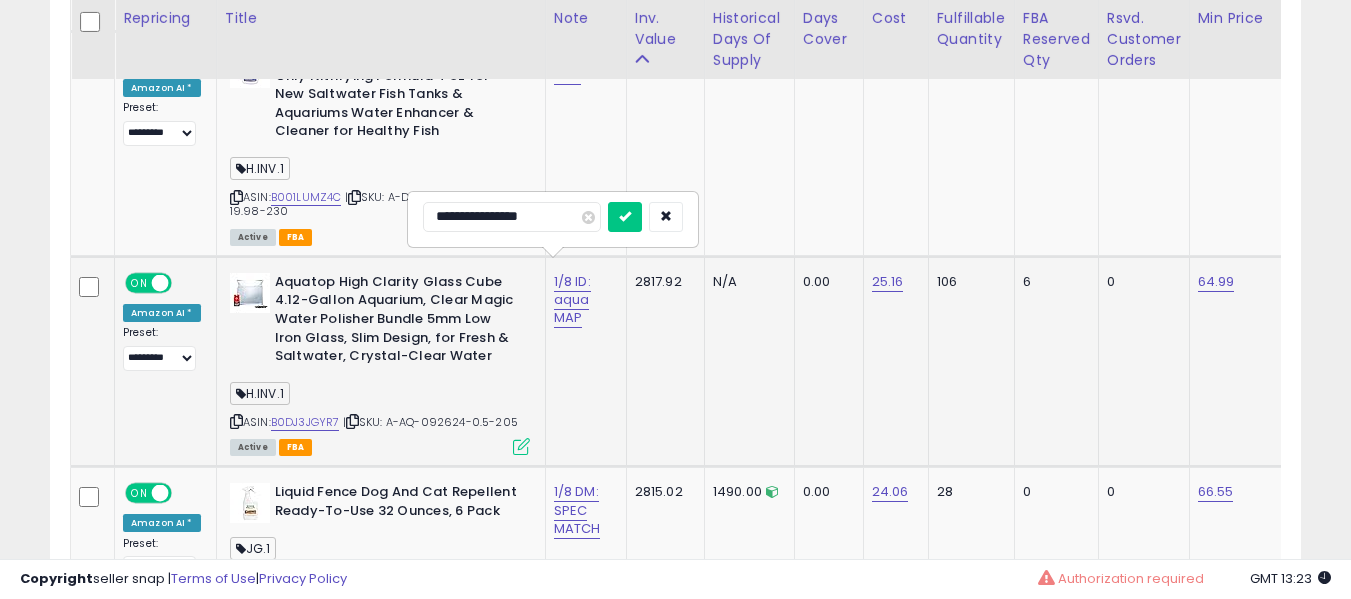 click at bounding box center [625, 217] 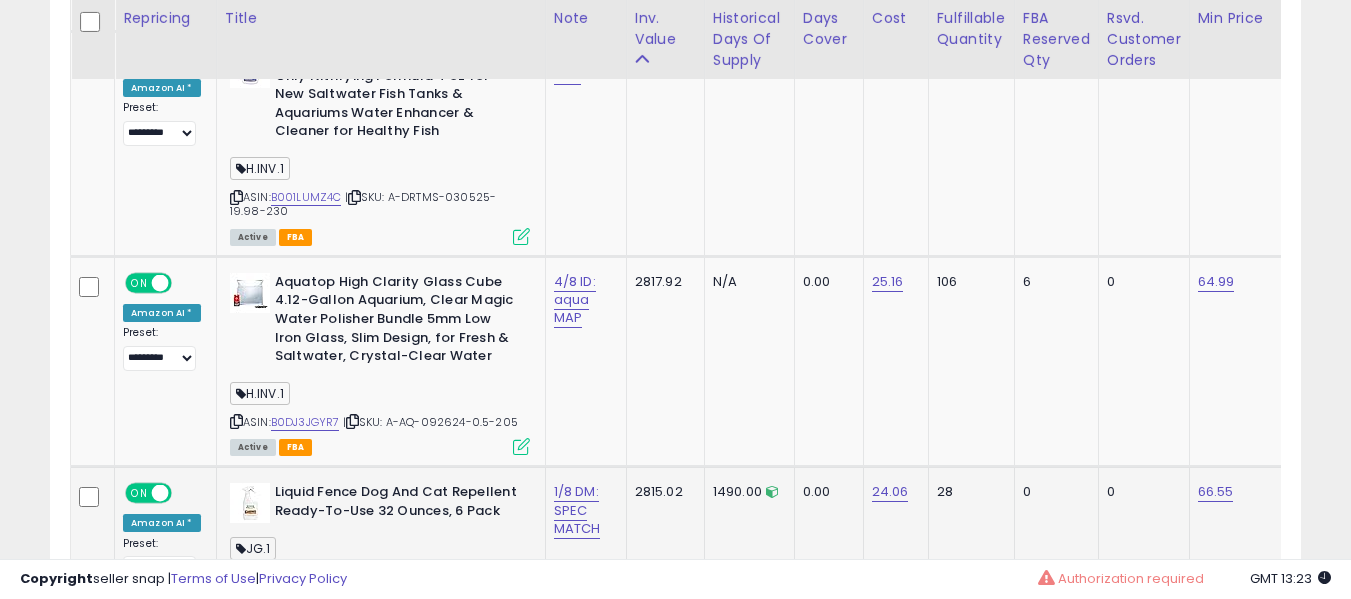 click on "1/8 DM: SPEC MATCH" at bounding box center [582, 510] 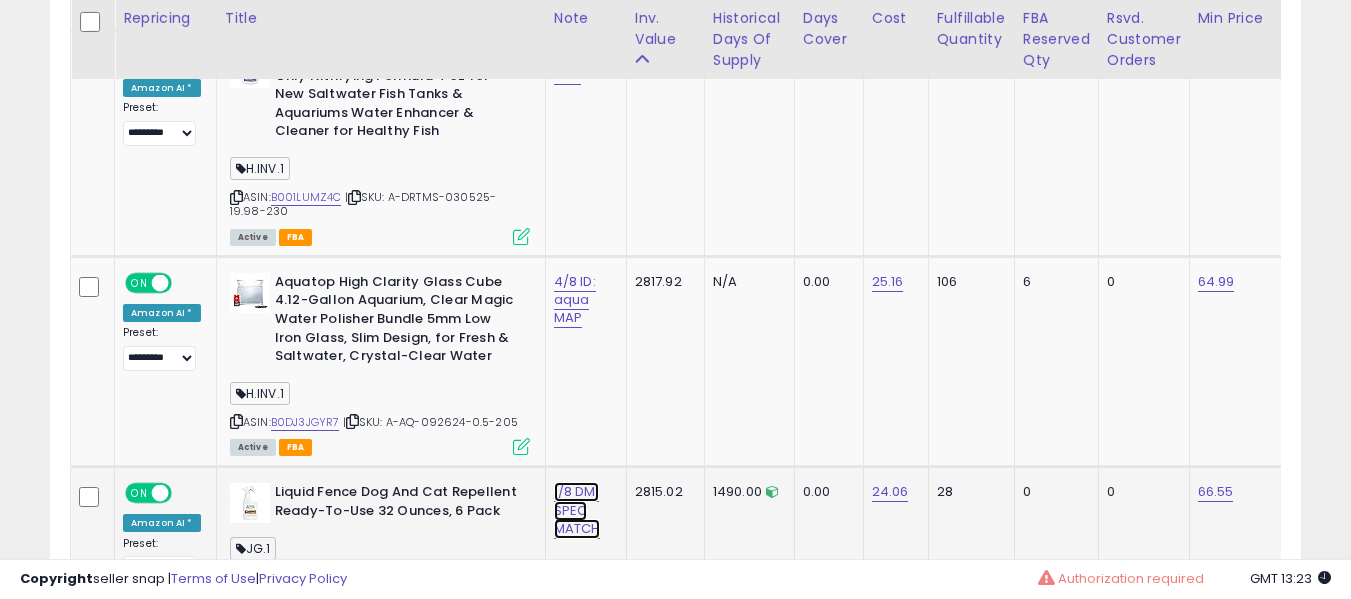 click on "1/8 DM: SPEC MATCH" at bounding box center (580, -3175) 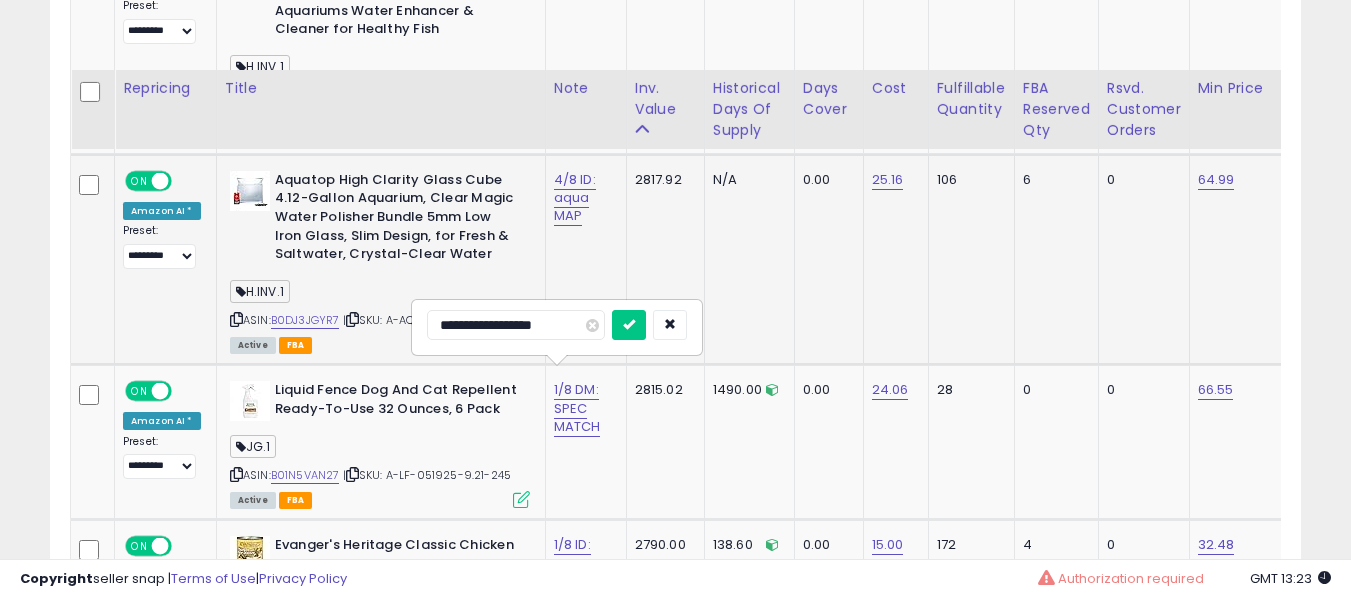 scroll, scrollTop: 4508, scrollLeft: 0, axis: vertical 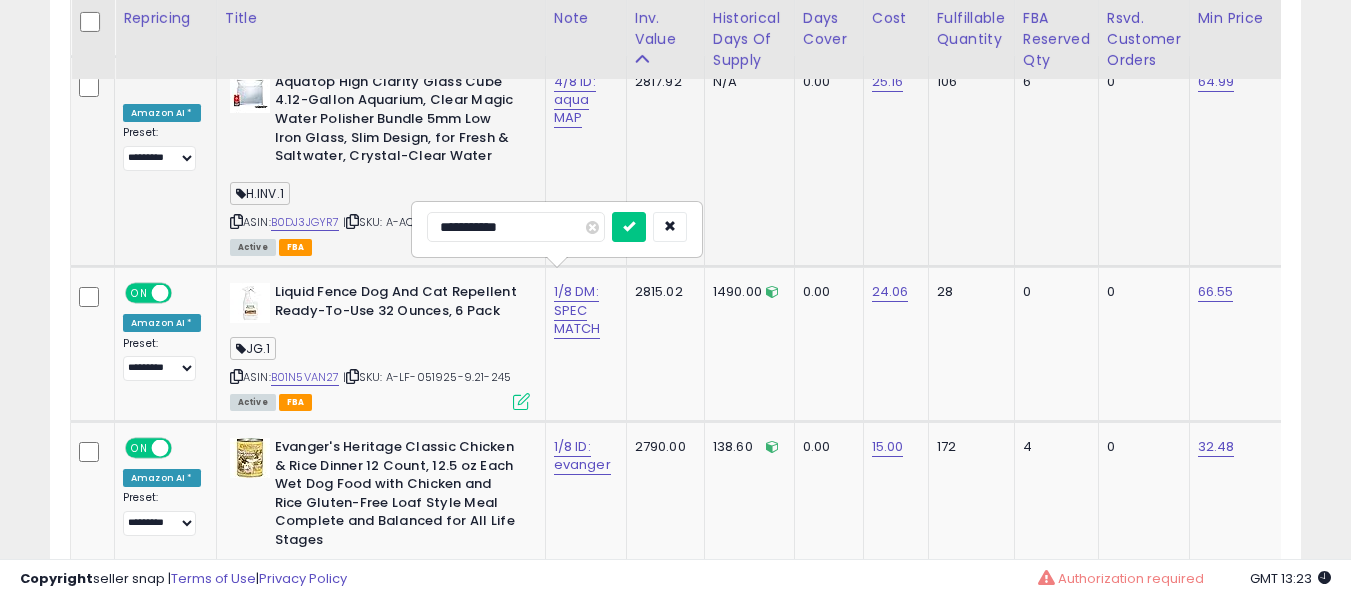 type on "**********" 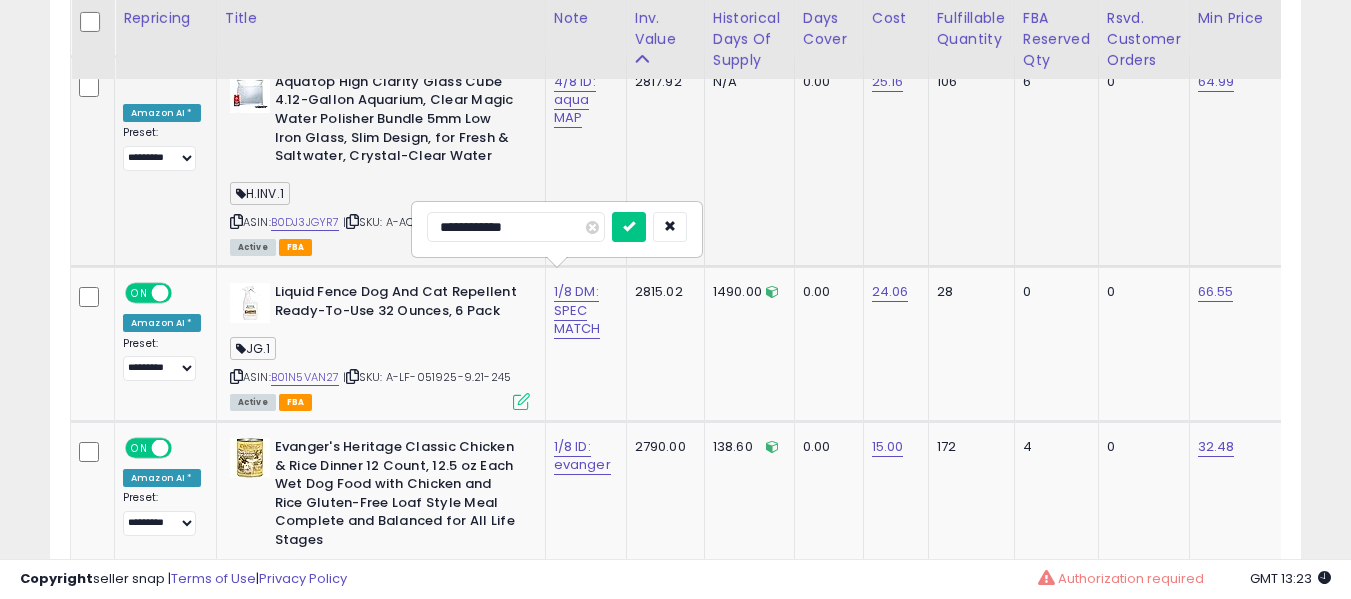 click at bounding box center [629, 227] 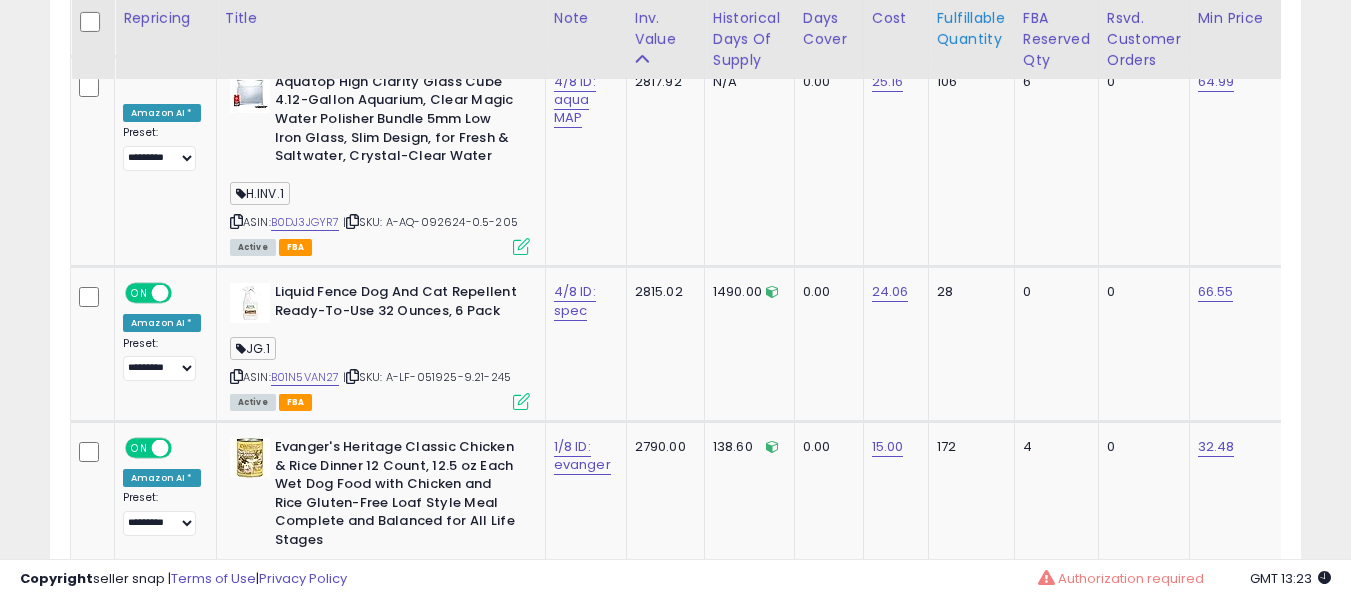 scroll, scrollTop: 1119, scrollLeft: 0, axis: vertical 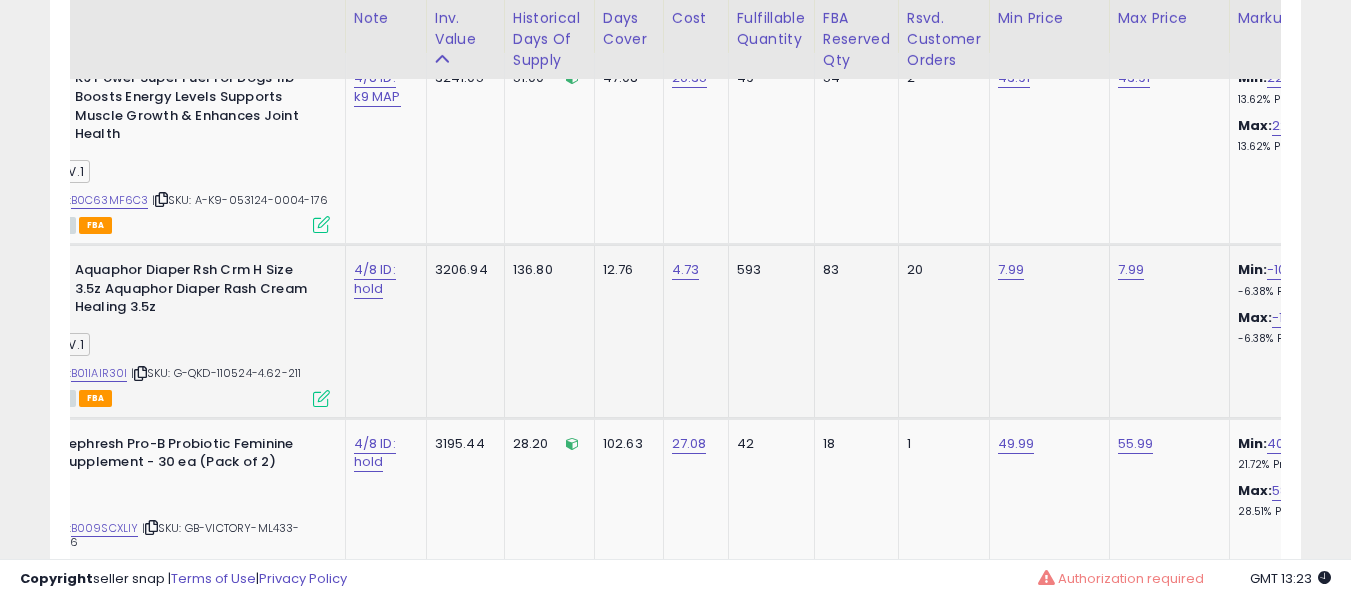 click on "12.76" 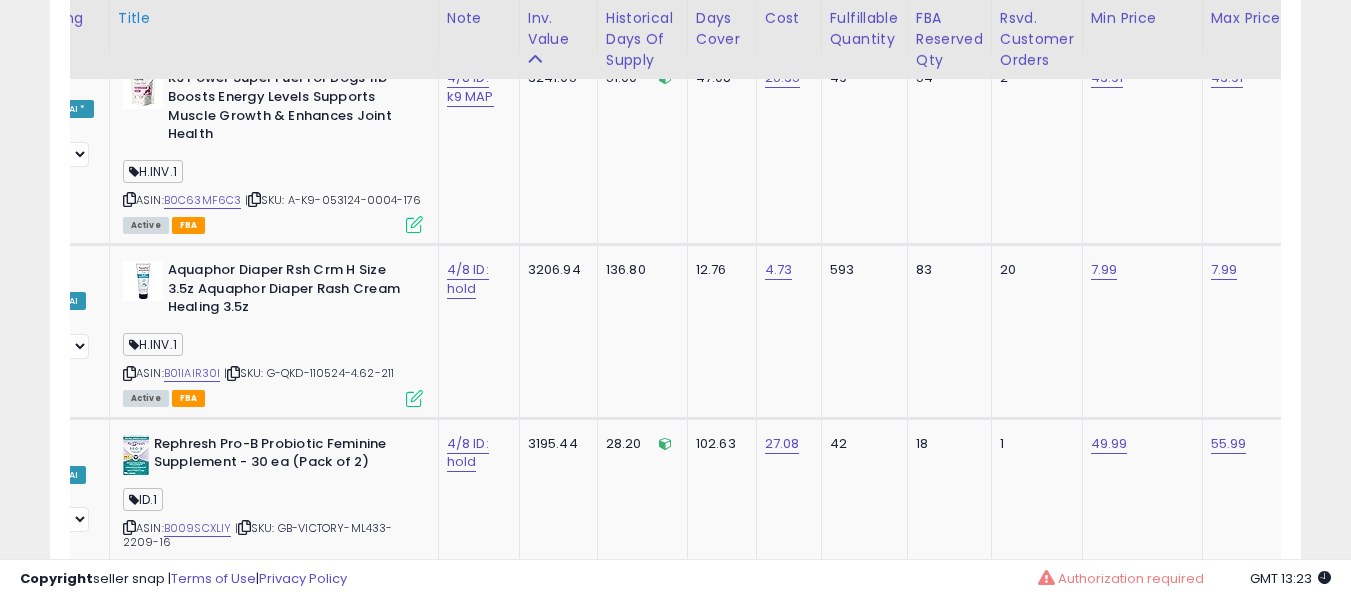 scroll, scrollTop: 0, scrollLeft: 0, axis: both 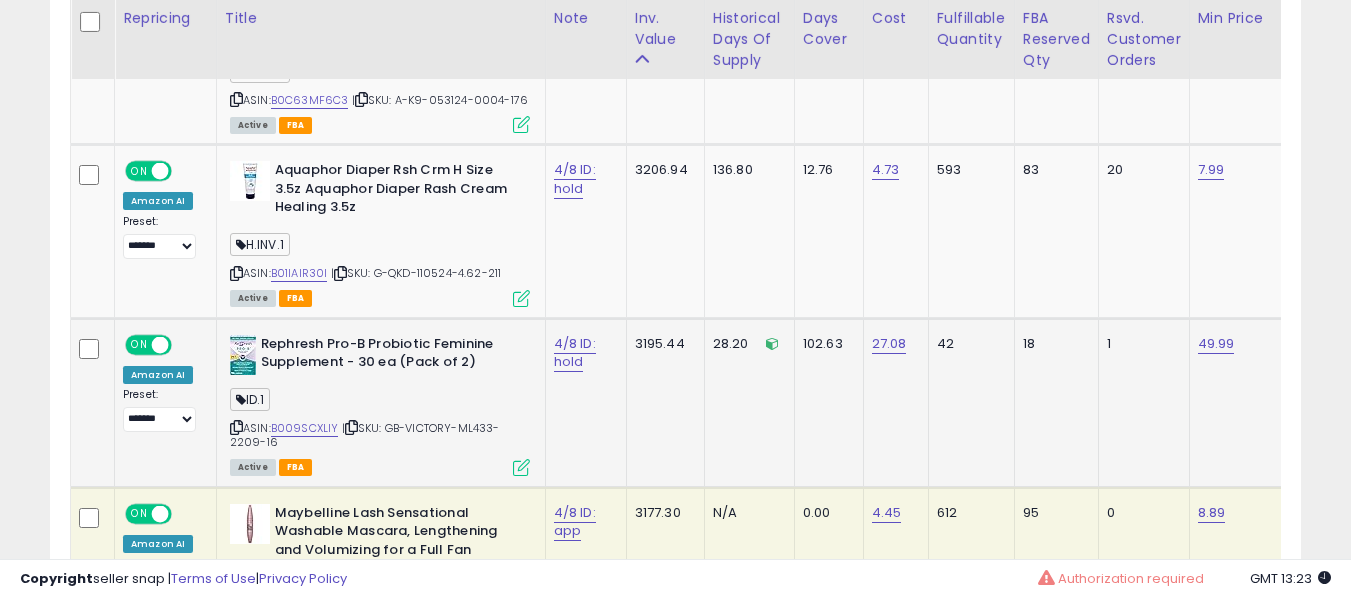 drag, startPoint x: 289, startPoint y: 399, endPoint x: 298, endPoint y: 426, distance: 28.460499 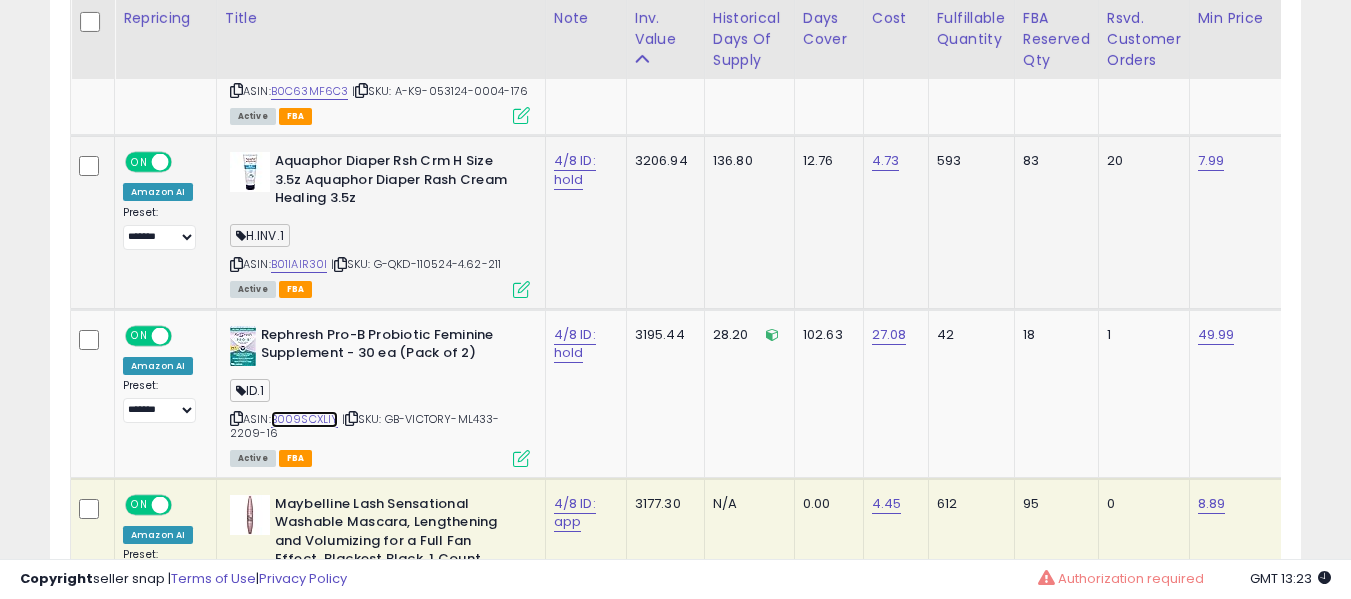 scroll, scrollTop: 0, scrollLeft: 91, axis: horizontal 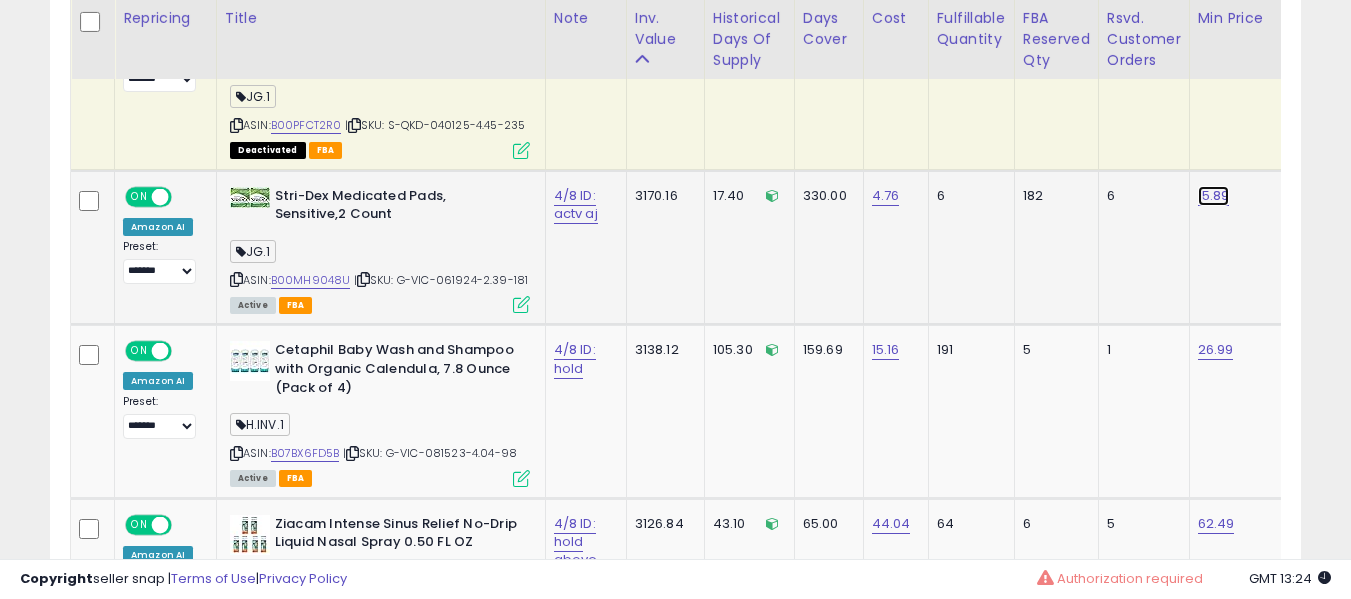 click on "15.89" at bounding box center [1216, -704] 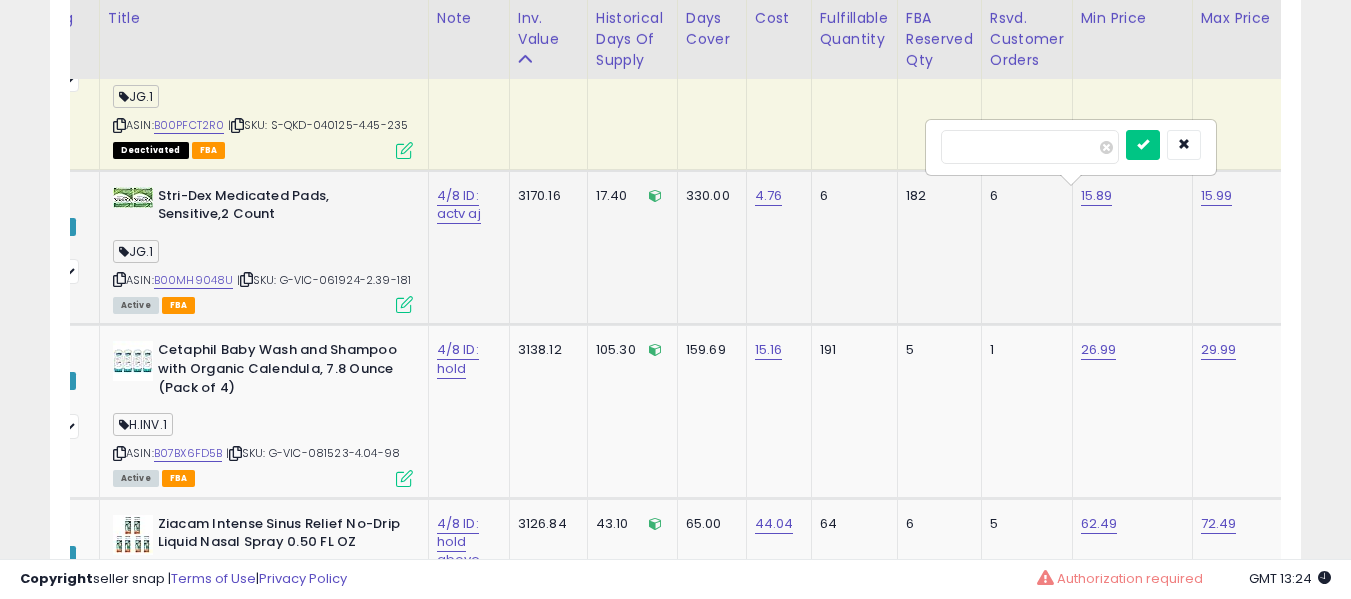 type on "*****" 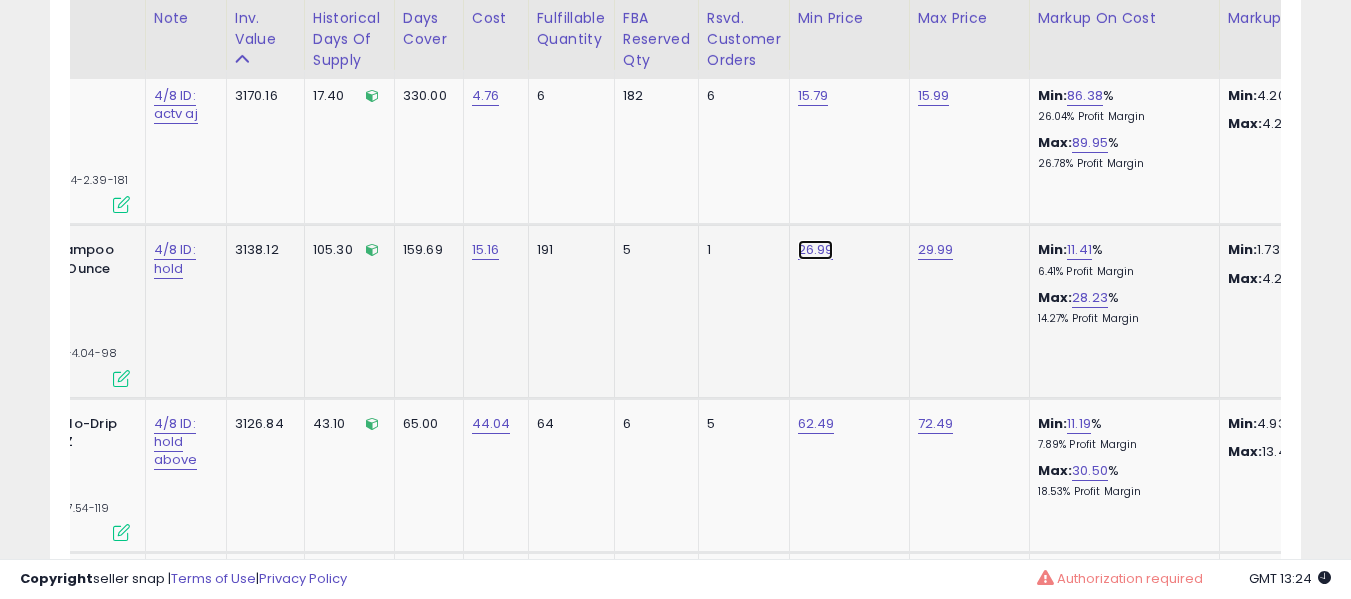 click on "26.99" at bounding box center (816, -804) 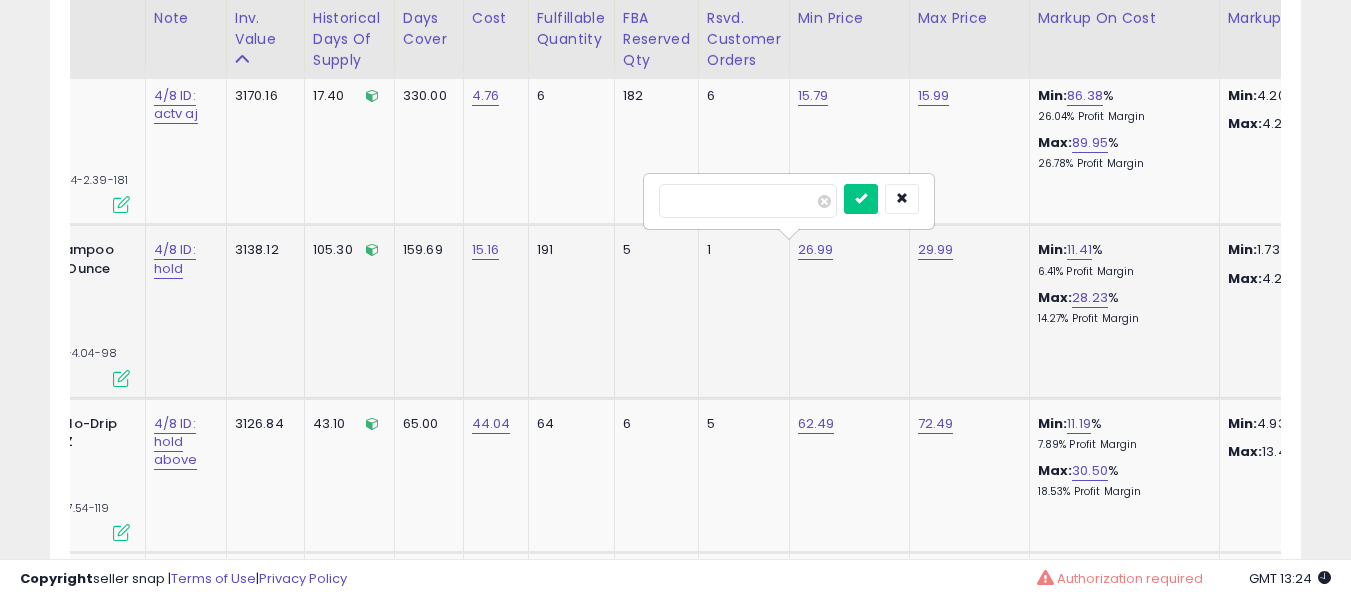 type on "*****" 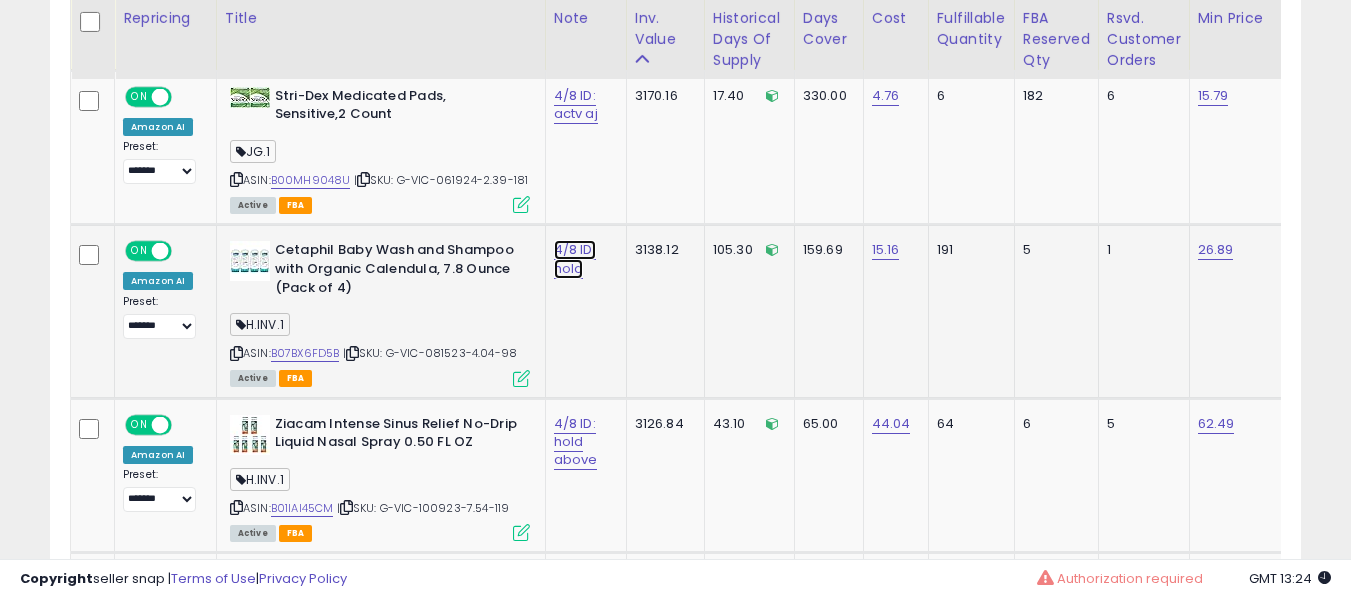click on "4/8 ID: hold" at bounding box center [580, -795] 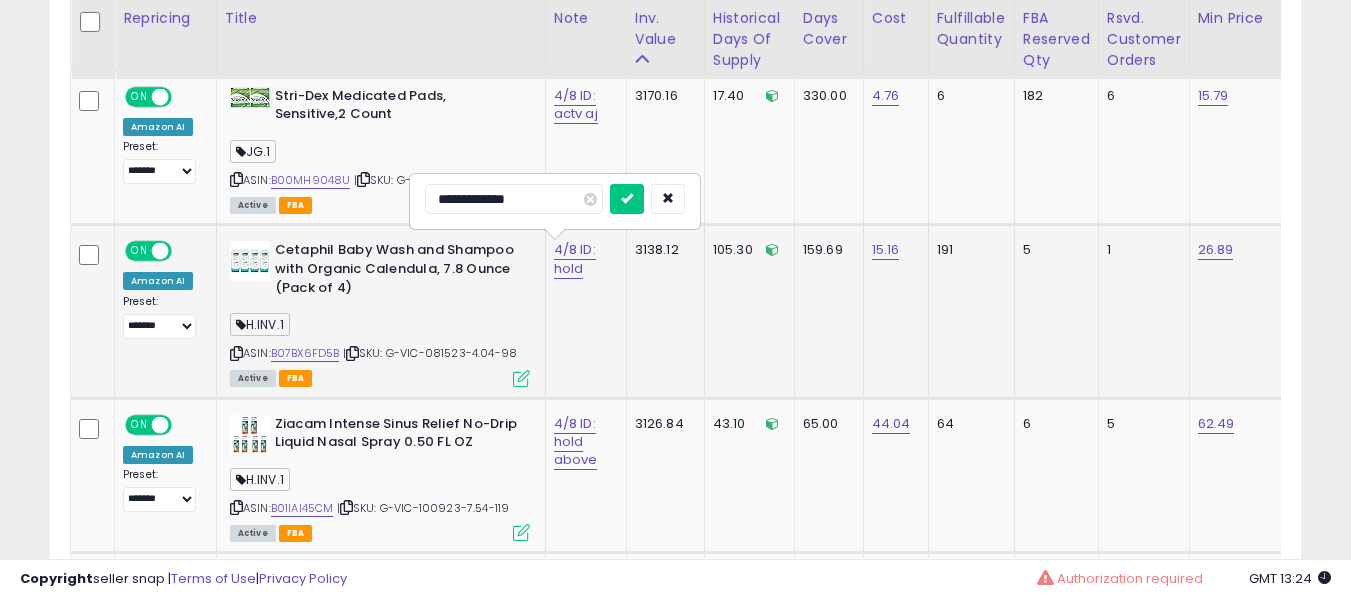 type on "**********" 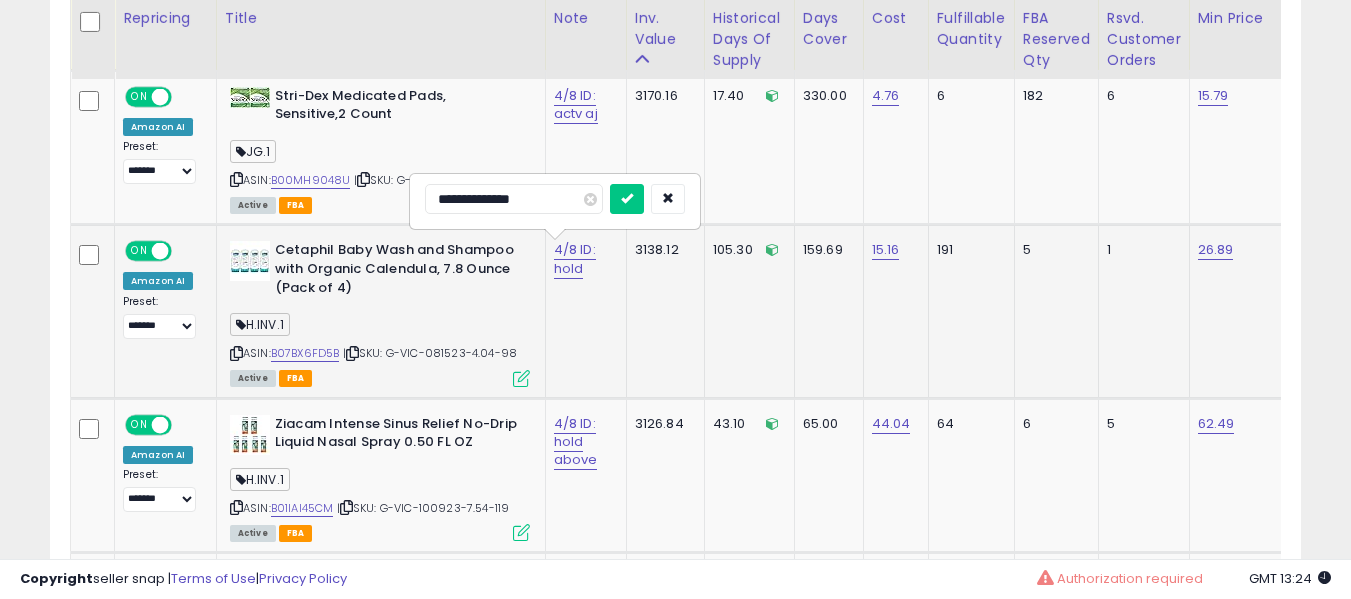 click at bounding box center [627, 199] 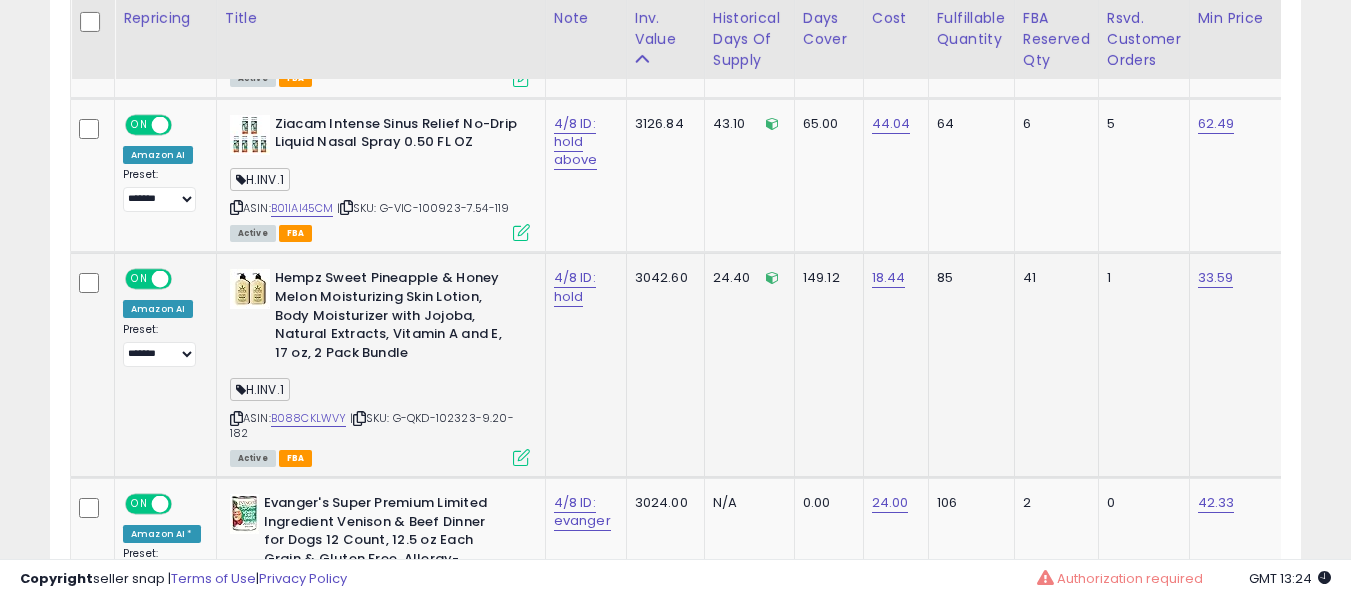 drag, startPoint x: 304, startPoint y: 429, endPoint x: 302, endPoint y: 417, distance: 12.165525 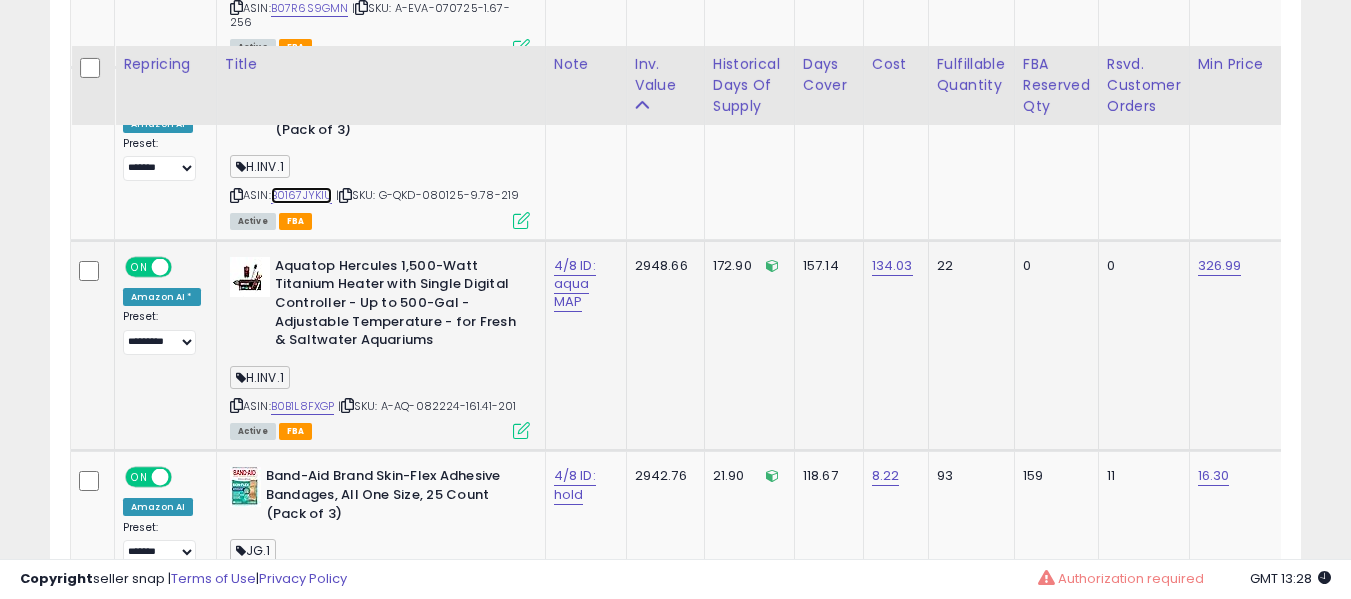 scroll, scrollTop: 2928, scrollLeft: 0, axis: vertical 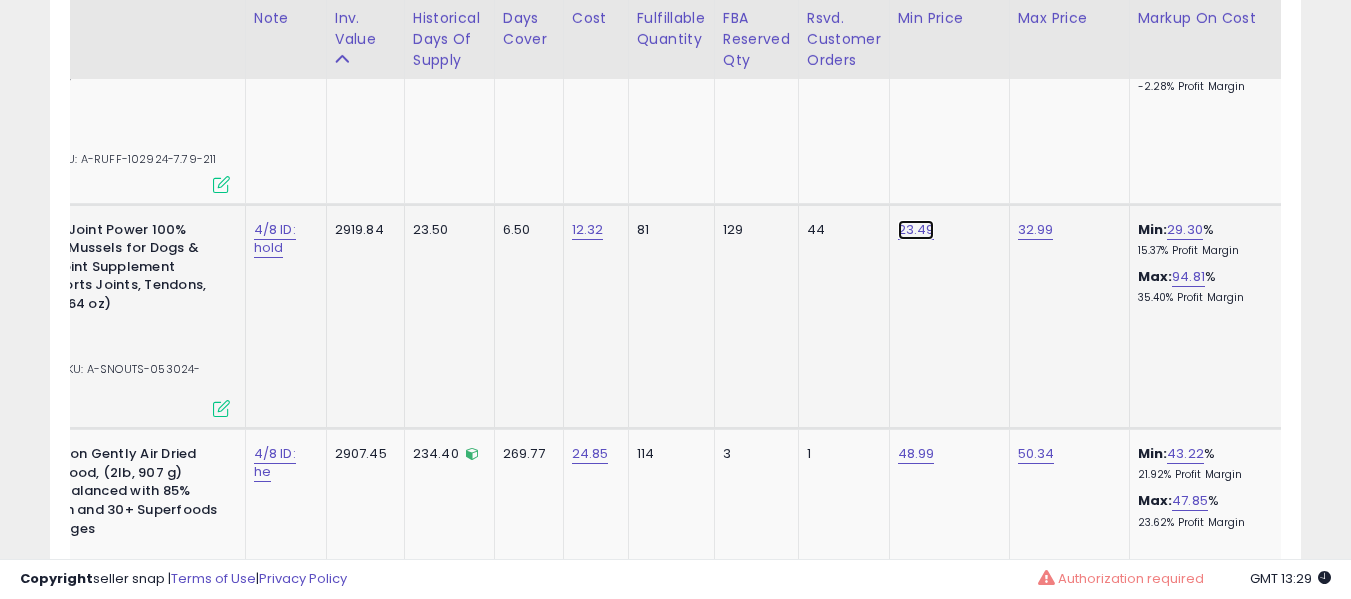 click on "23.49" at bounding box center [916, -2403] 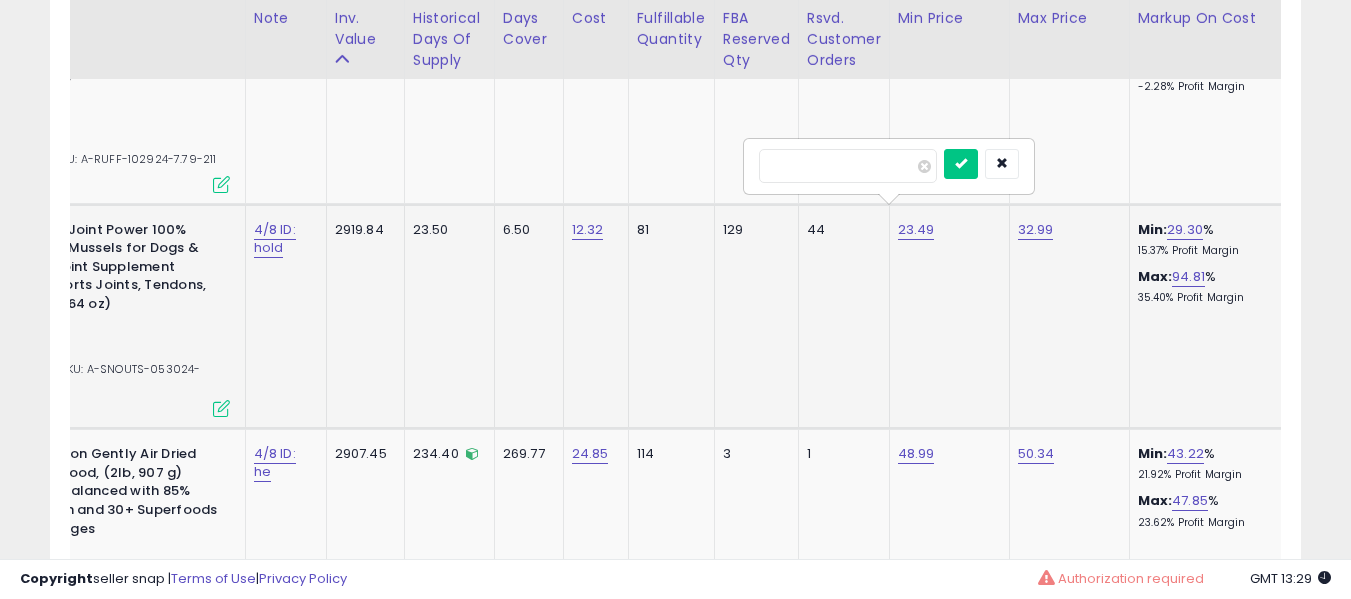 type on "*****" 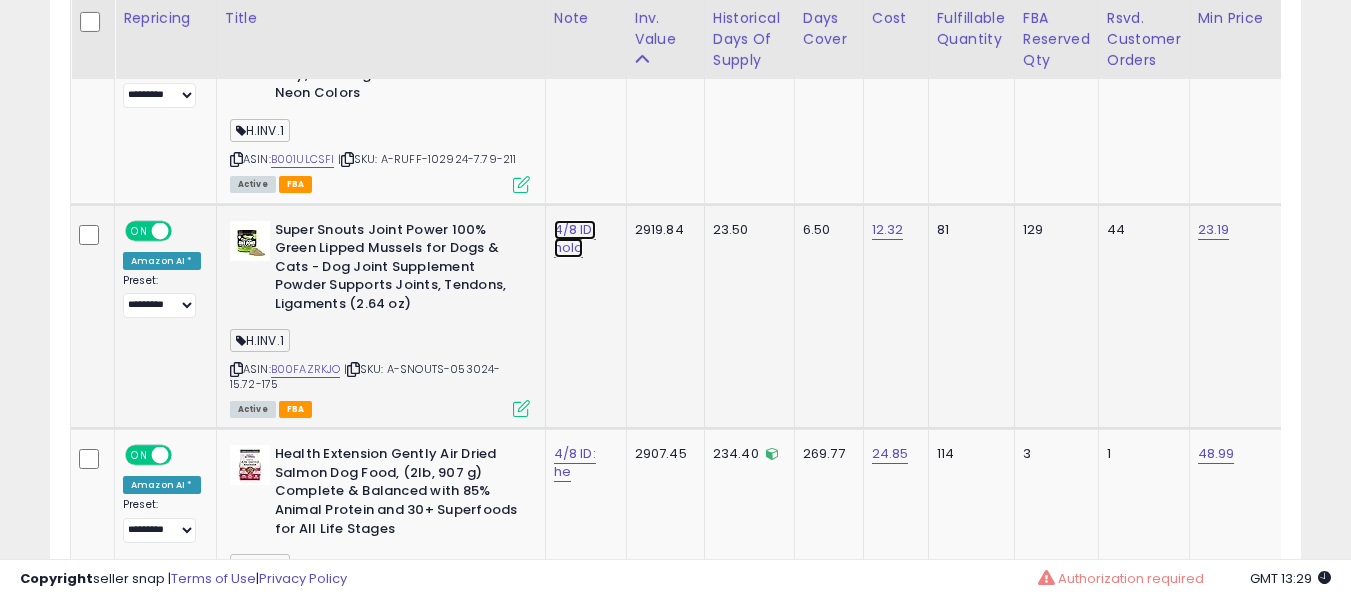 click on "4/8 ID: hold" at bounding box center (580, -2394) 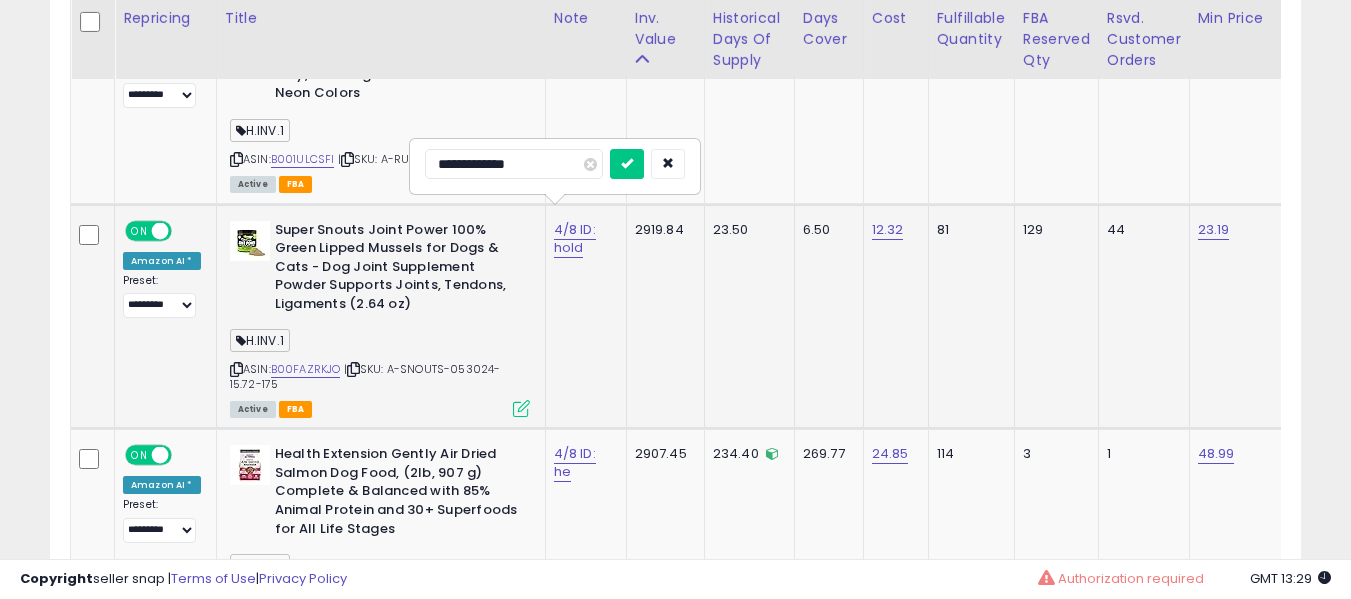 type on "**********" 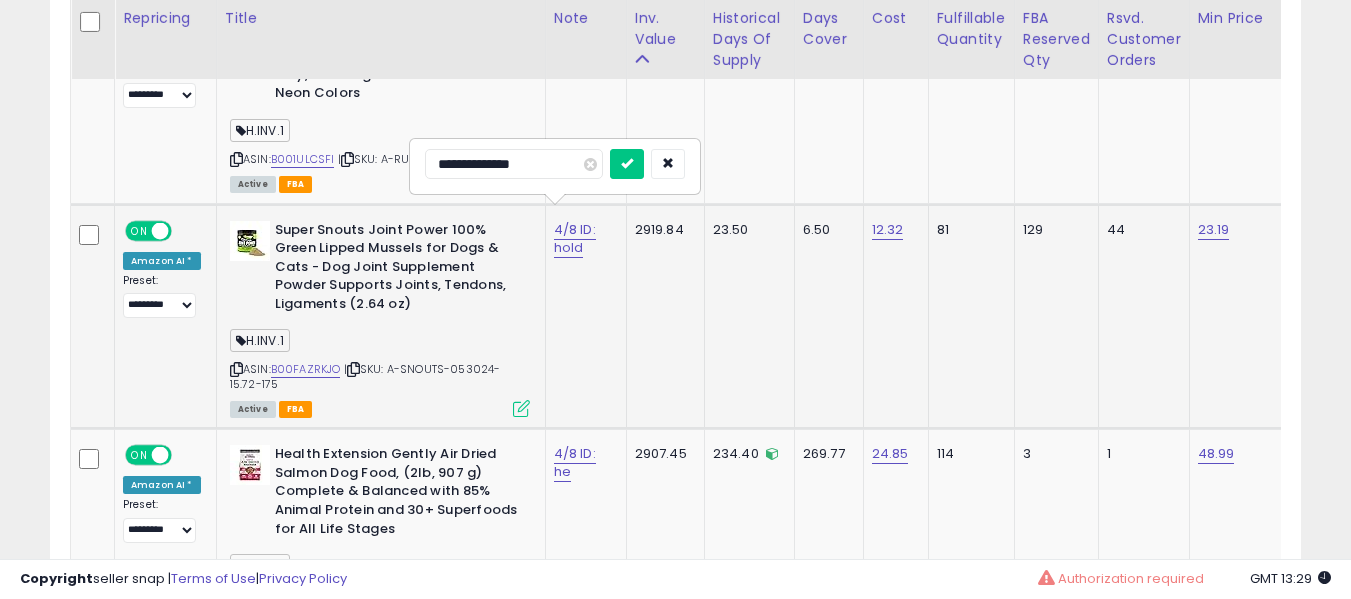 click at bounding box center (627, 164) 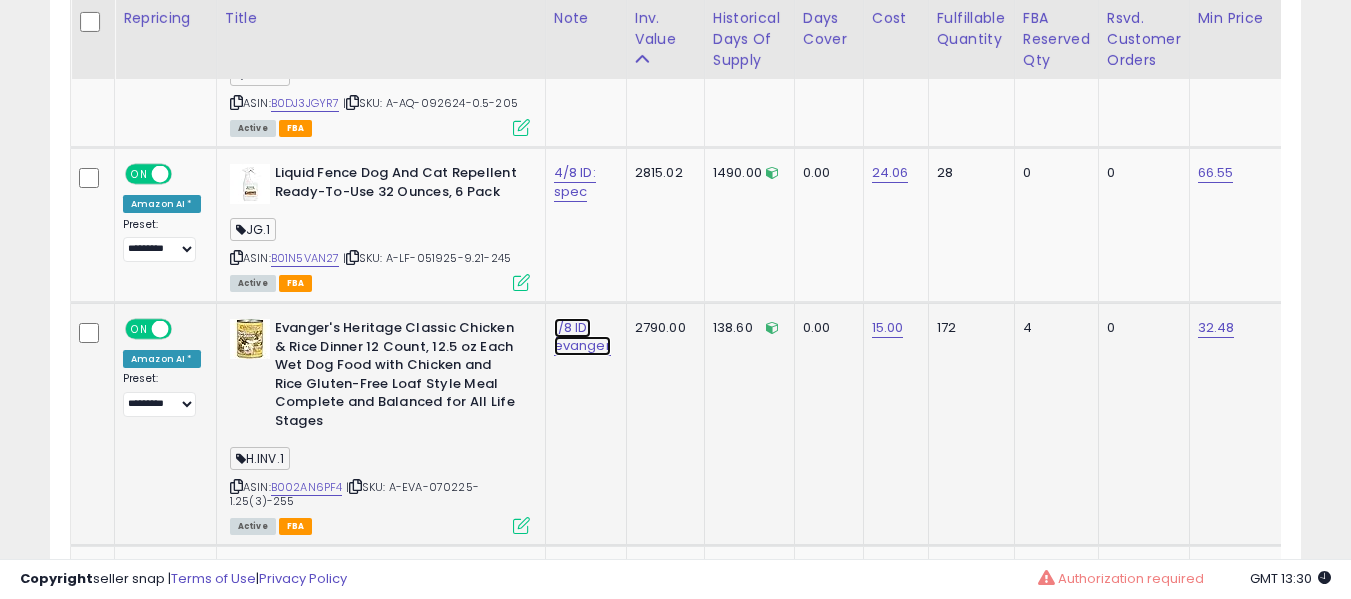 click on "1/8 ID: evanger" at bounding box center (580, -3494) 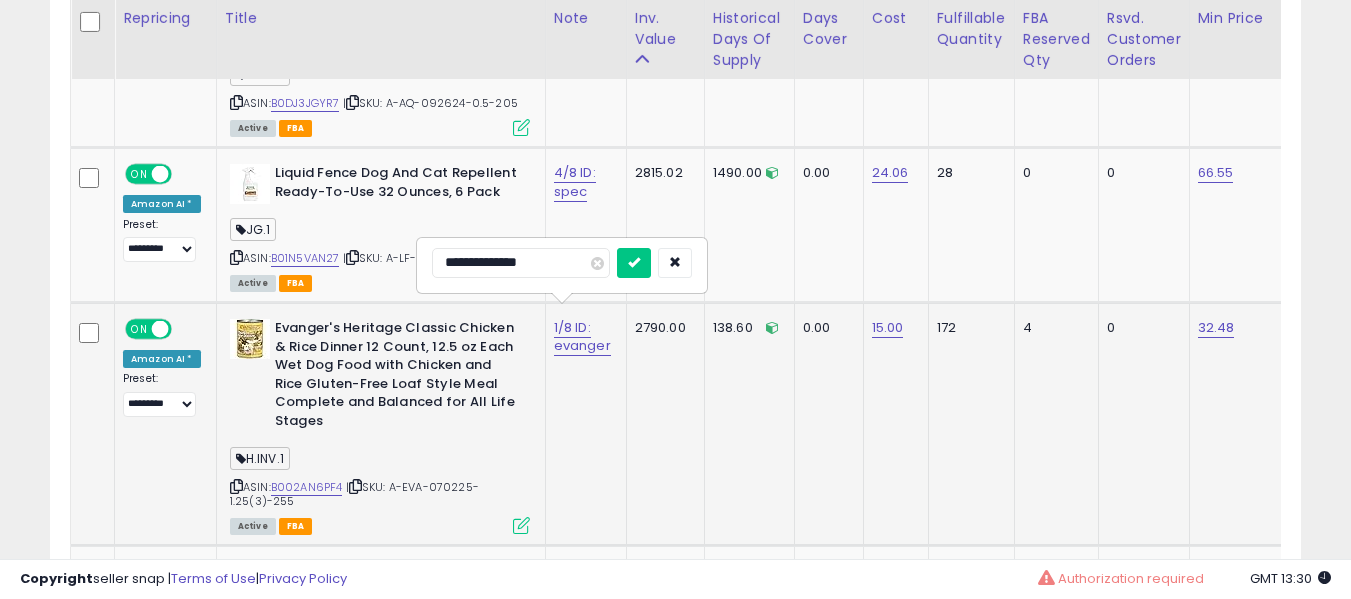 type on "**********" 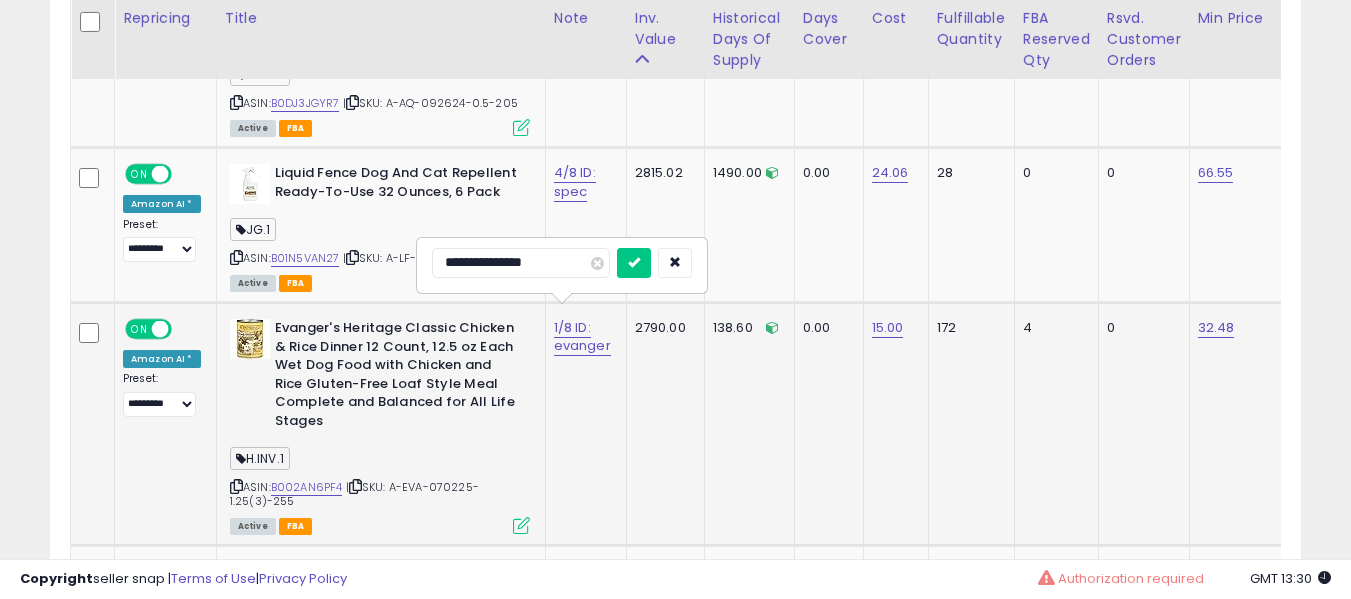 click at bounding box center [634, 263] 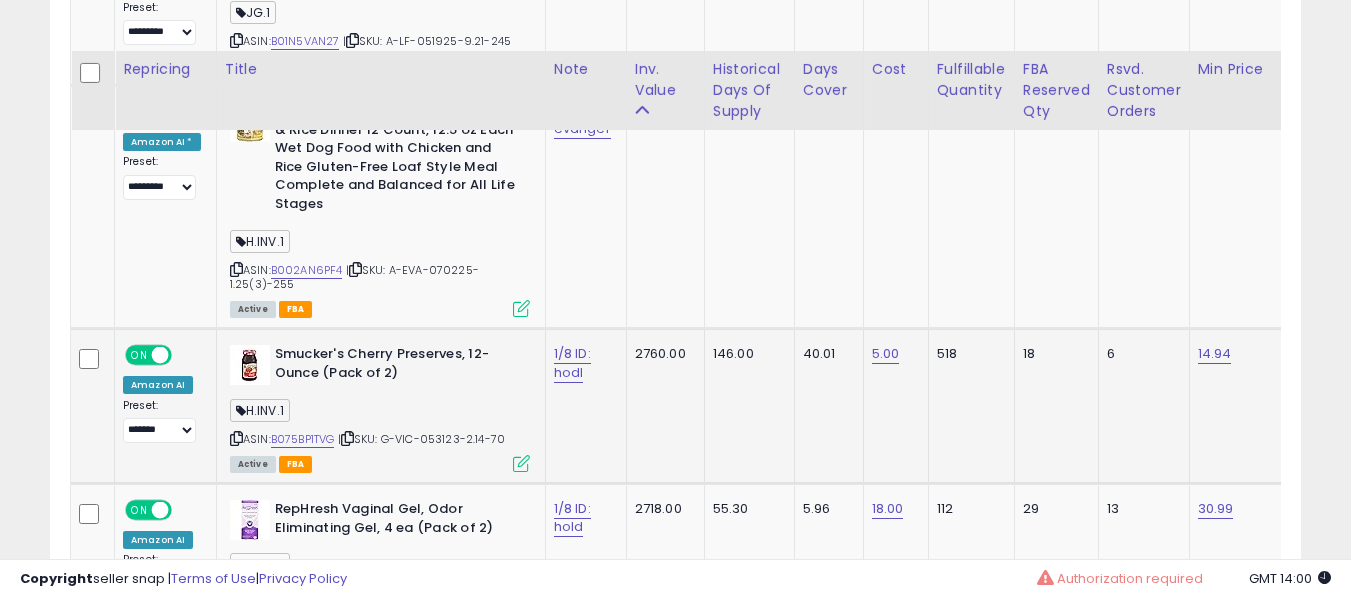 scroll, scrollTop: 4927, scrollLeft: 0, axis: vertical 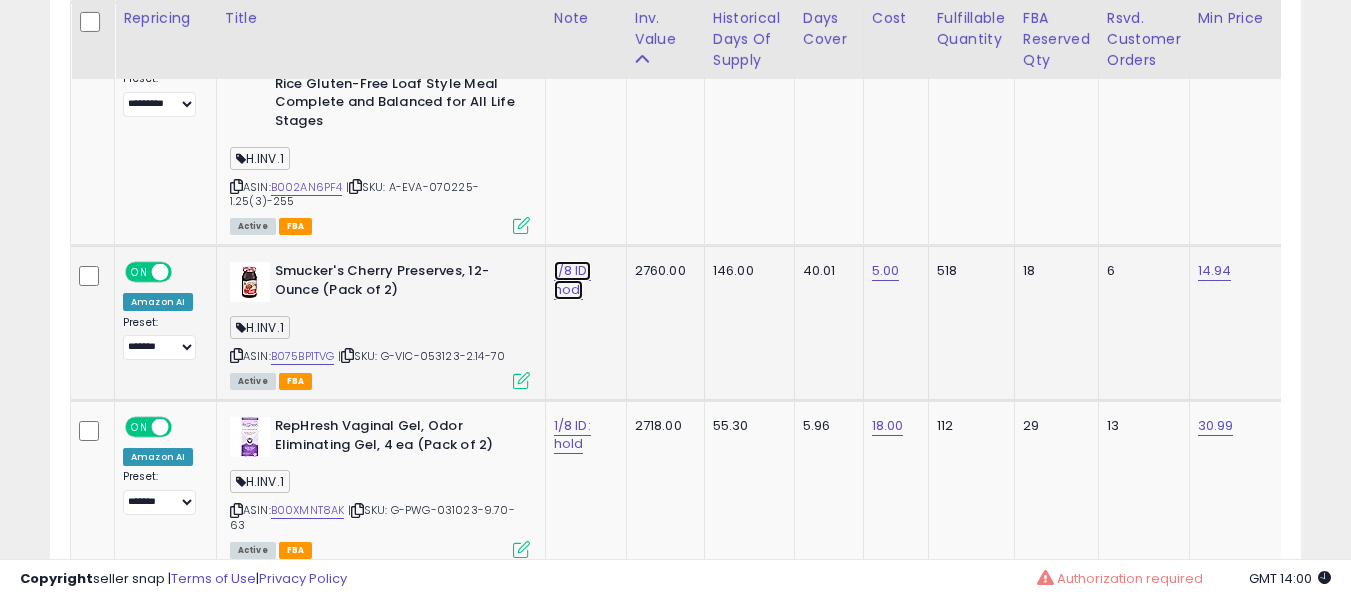 click on "1/8 ID: hodl" at bounding box center (580, -3794) 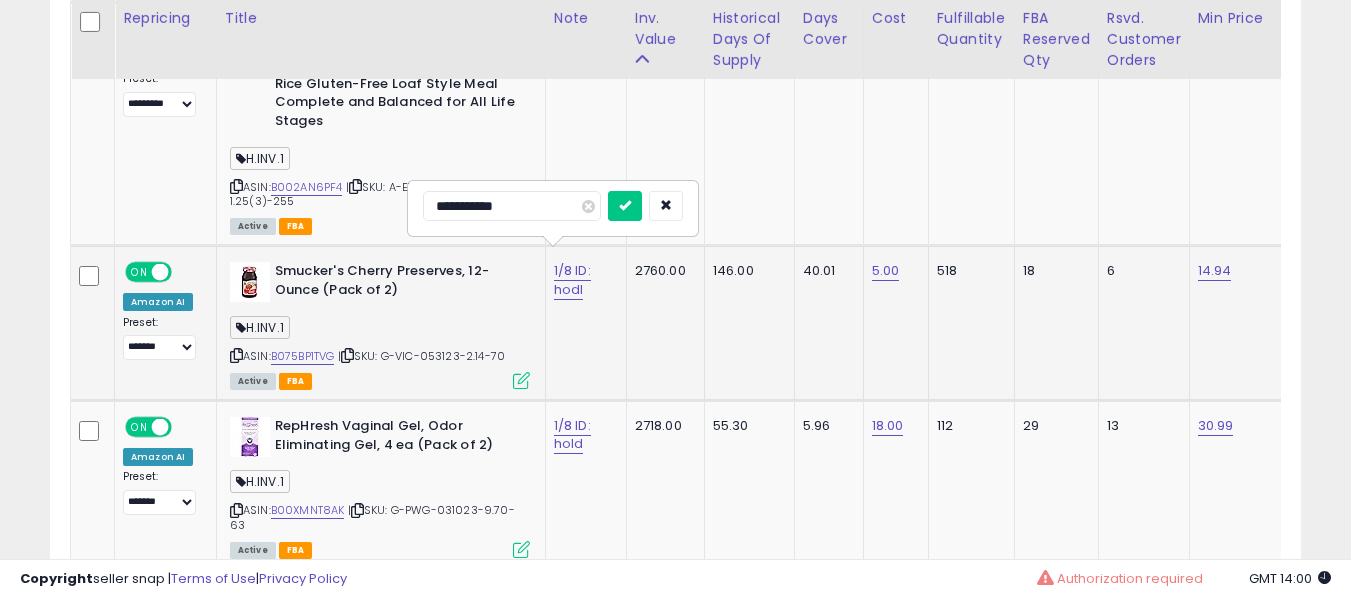 type on "**********" 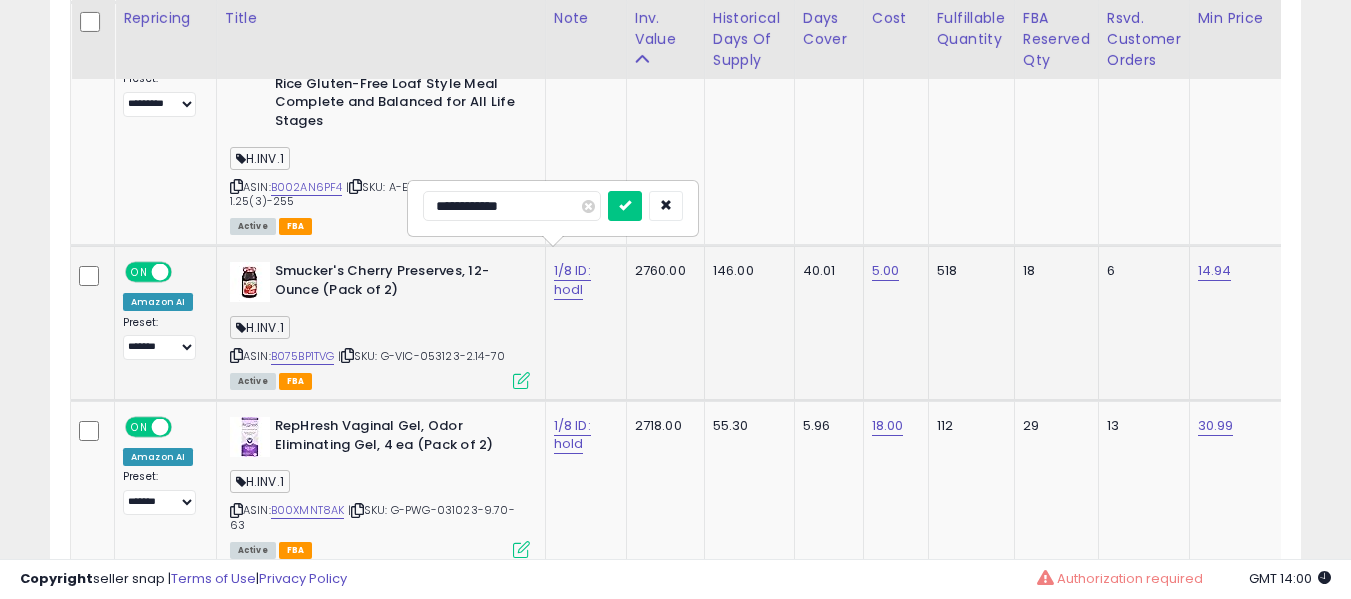 click at bounding box center [625, 206] 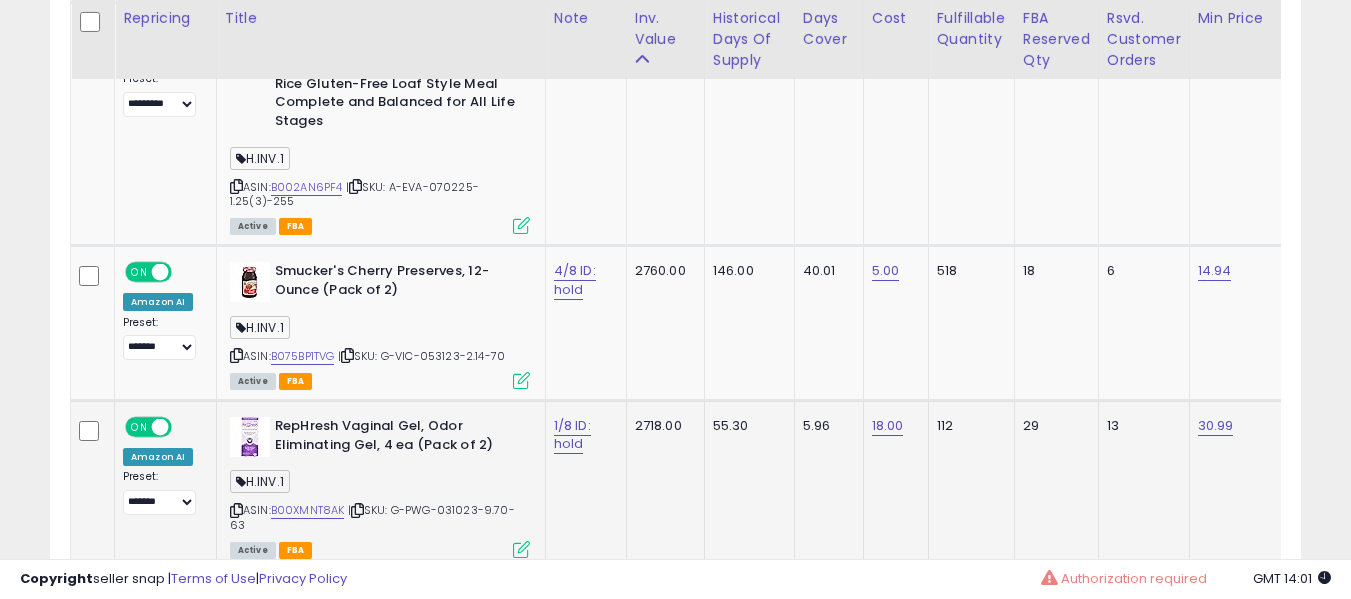 scroll, scrollTop: 5027, scrollLeft: 0, axis: vertical 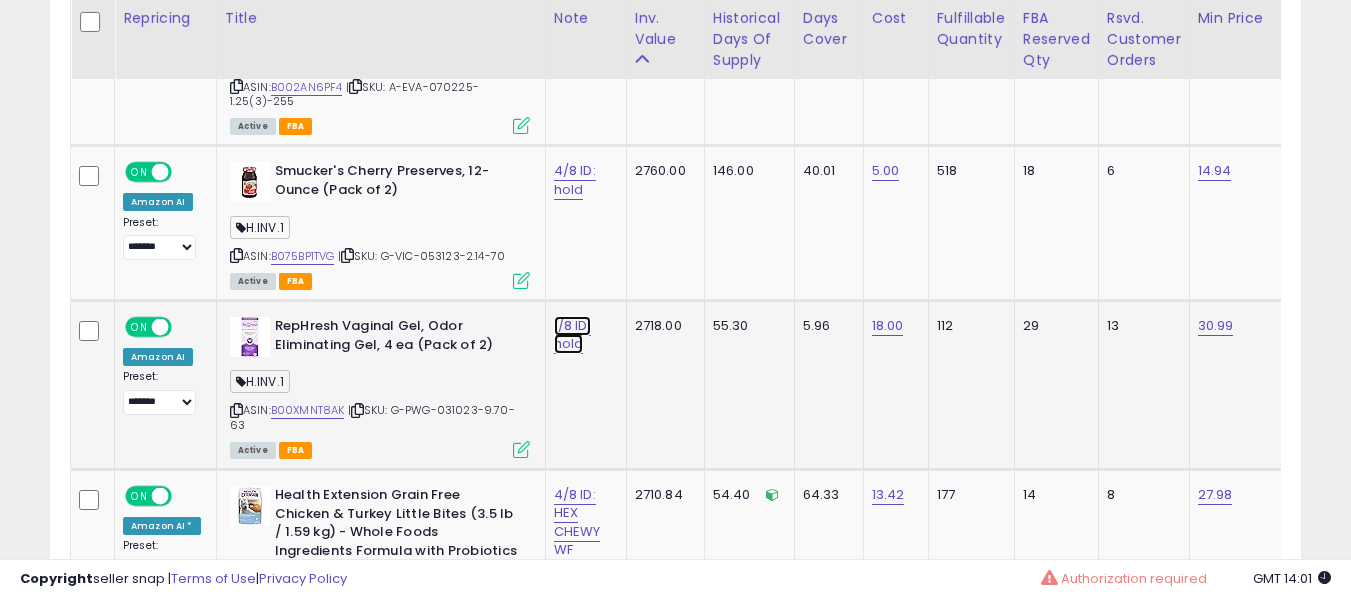 drag, startPoint x: 563, startPoint y: 322, endPoint x: 553, endPoint y: 339, distance: 19.723083 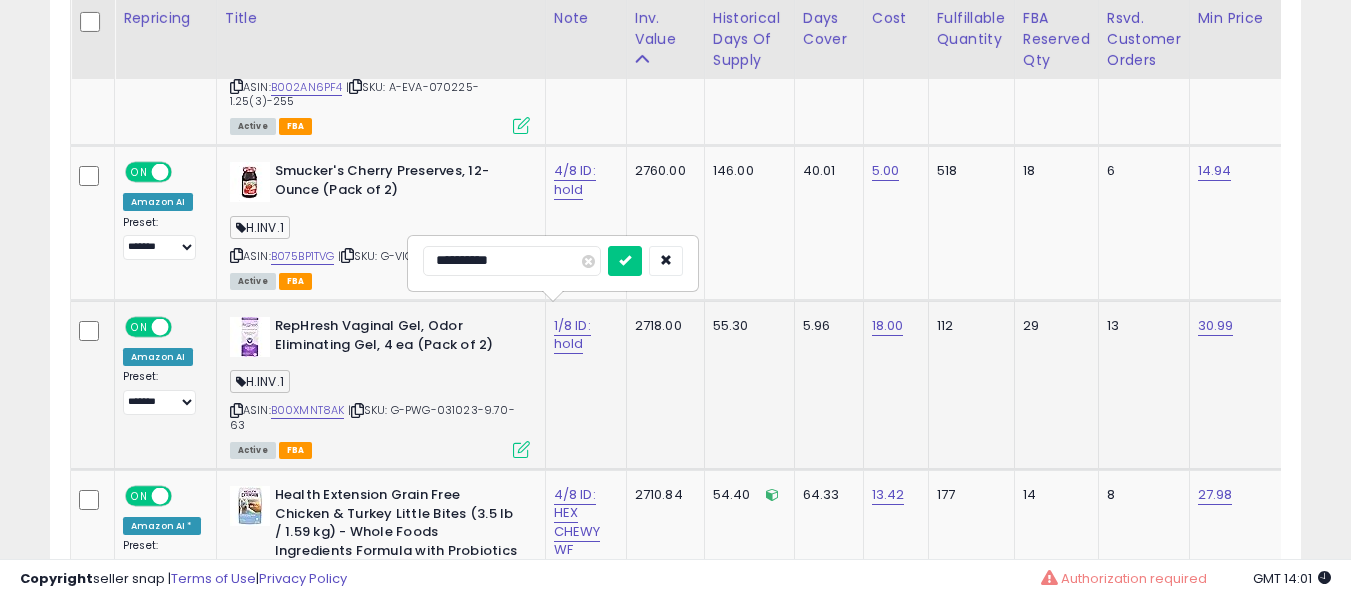type on "**********" 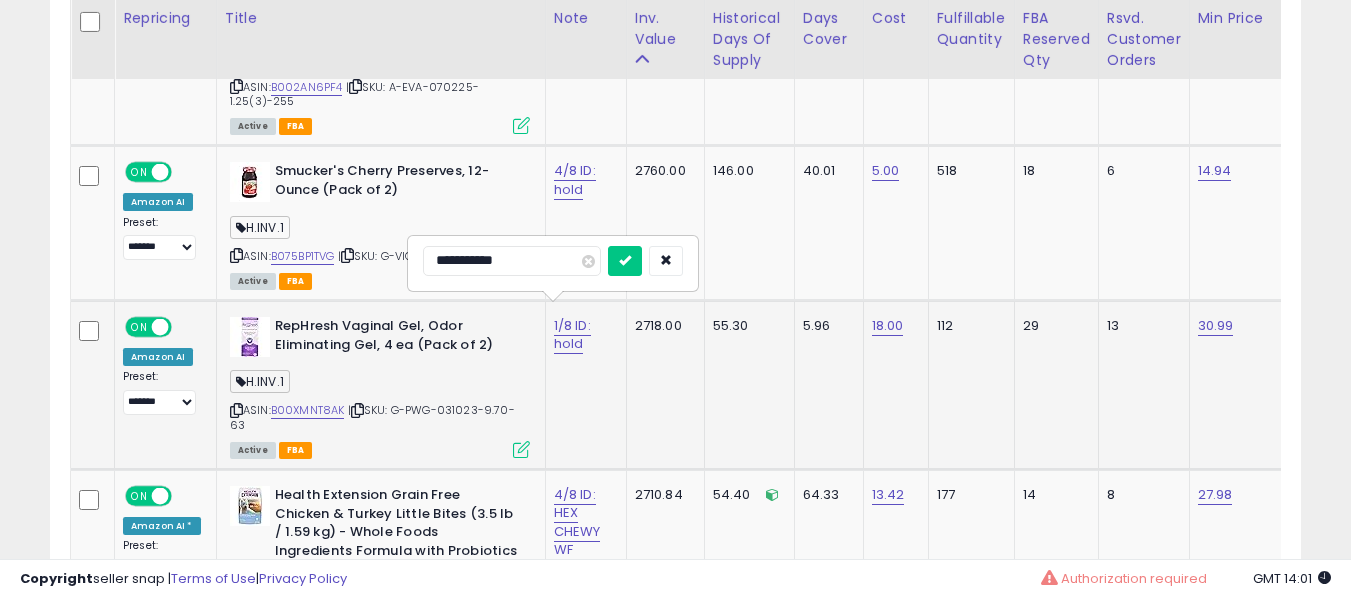 click at bounding box center [625, 261] 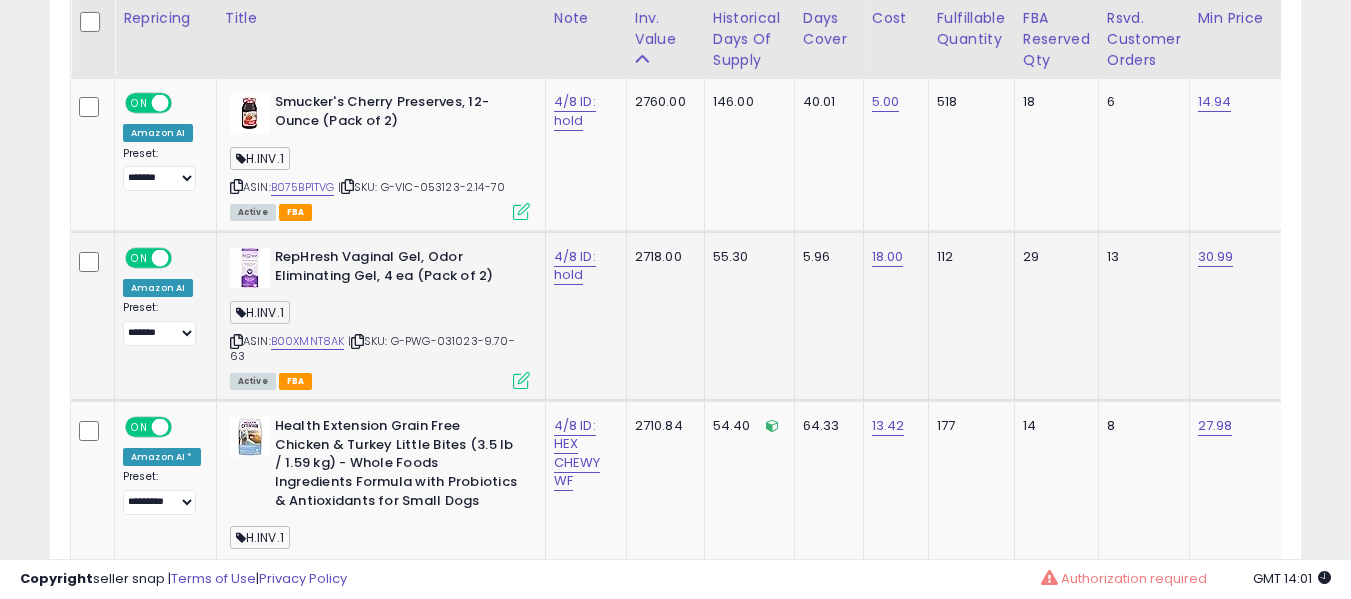 scroll, scrollTop: 5127, scrollLeft: 0, axis: vertical 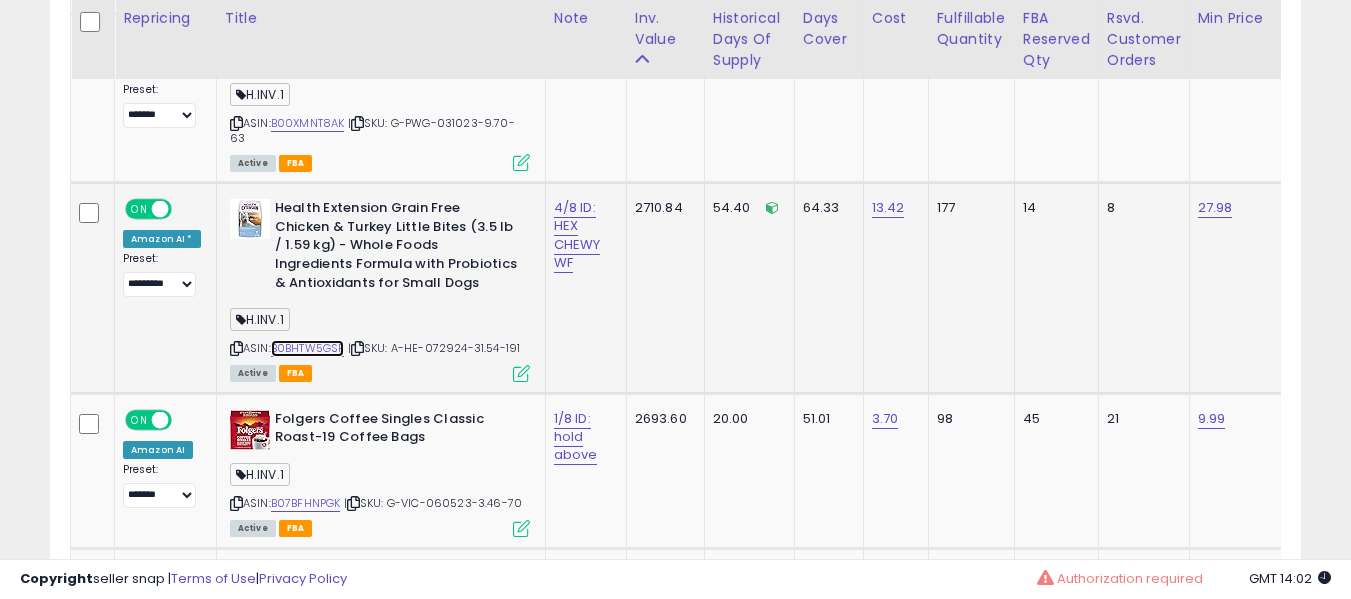 click on "B0BHTW5GSP" at bounding box center [308, 348] 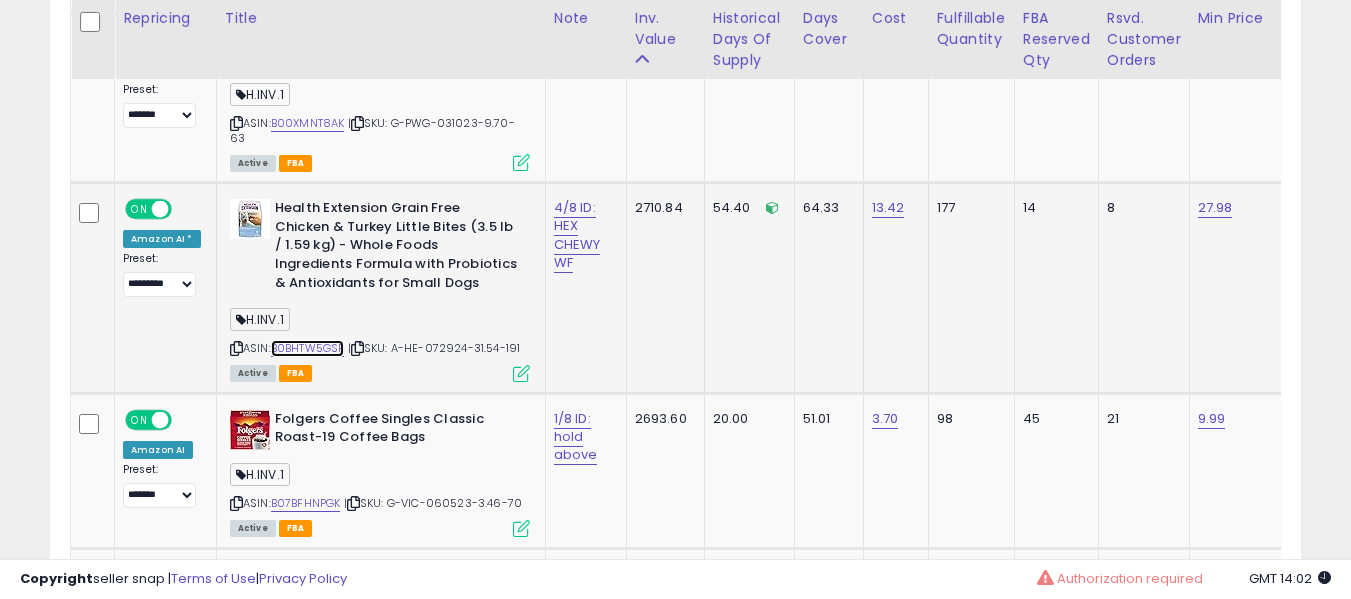 scroll, scrollTop: 0, scrollLeft: 487, axis: horizontal 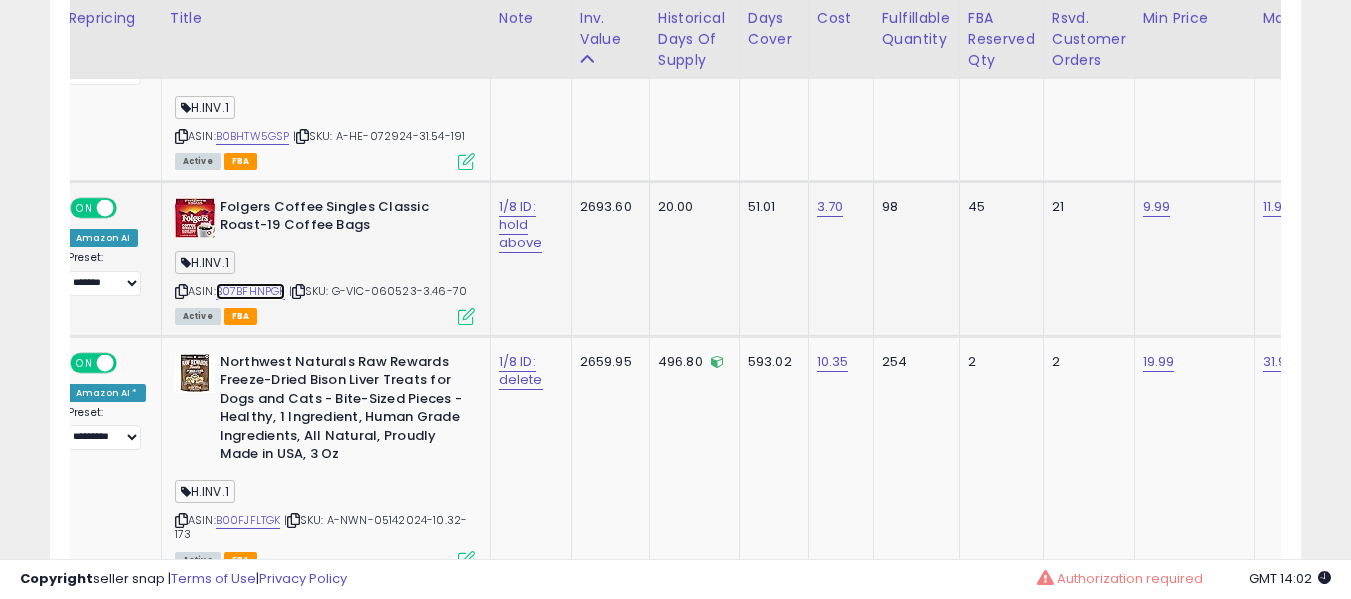 click on "B07BFHNPGK" at bounding box center (251, 291) 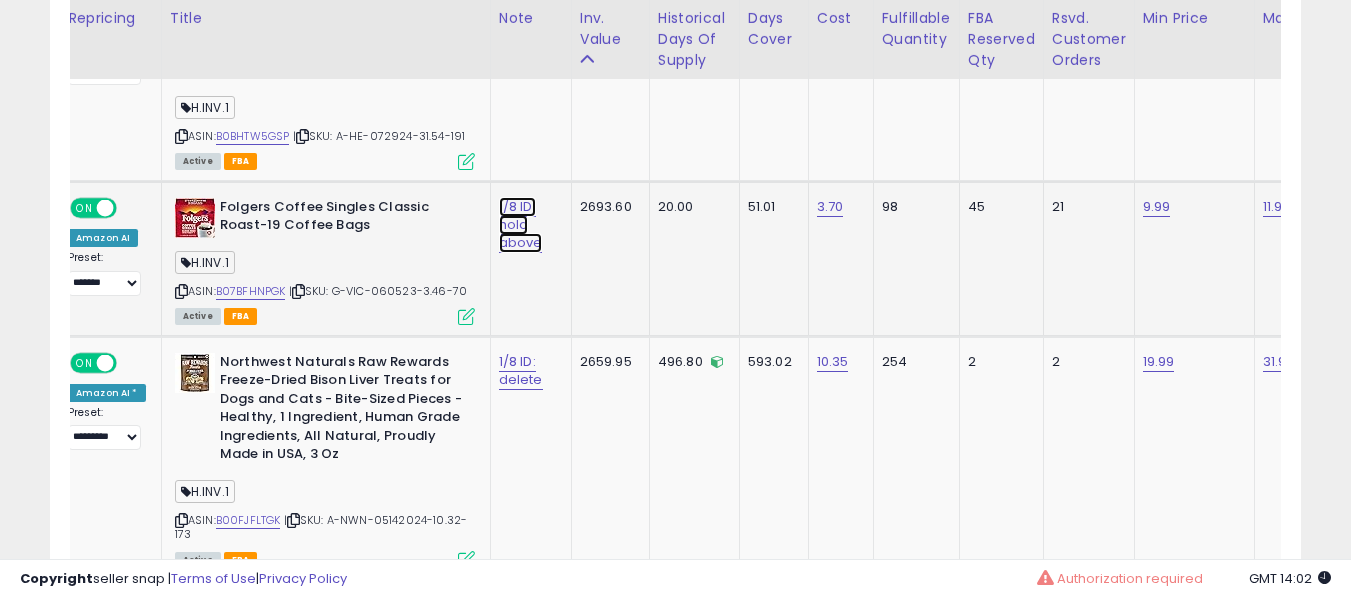click on "1/8 ID: hold above" at bounding box center (525, -4393) 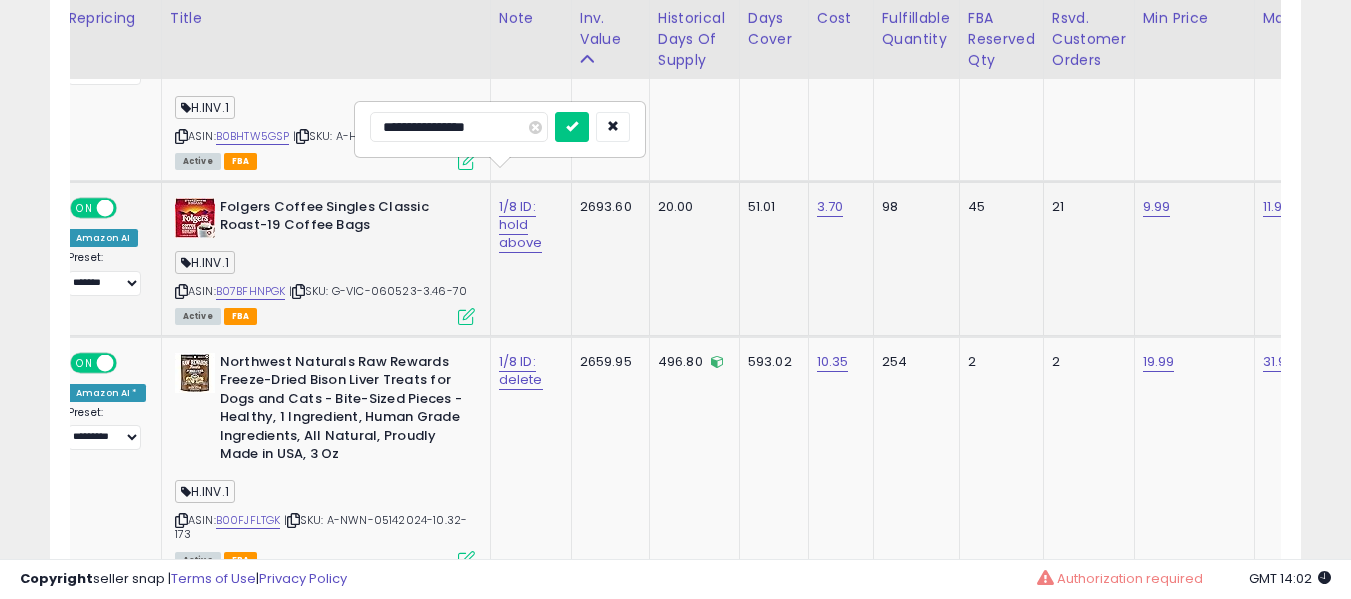 type on "**********" 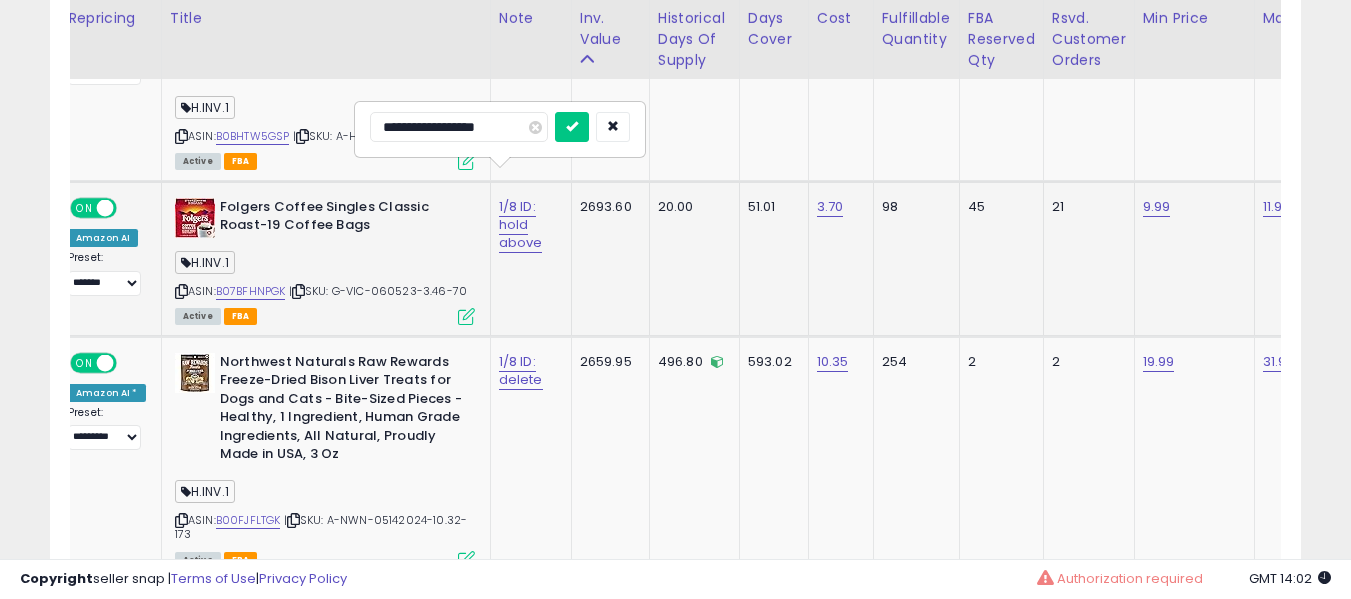 click at bounding box center [572, 127] 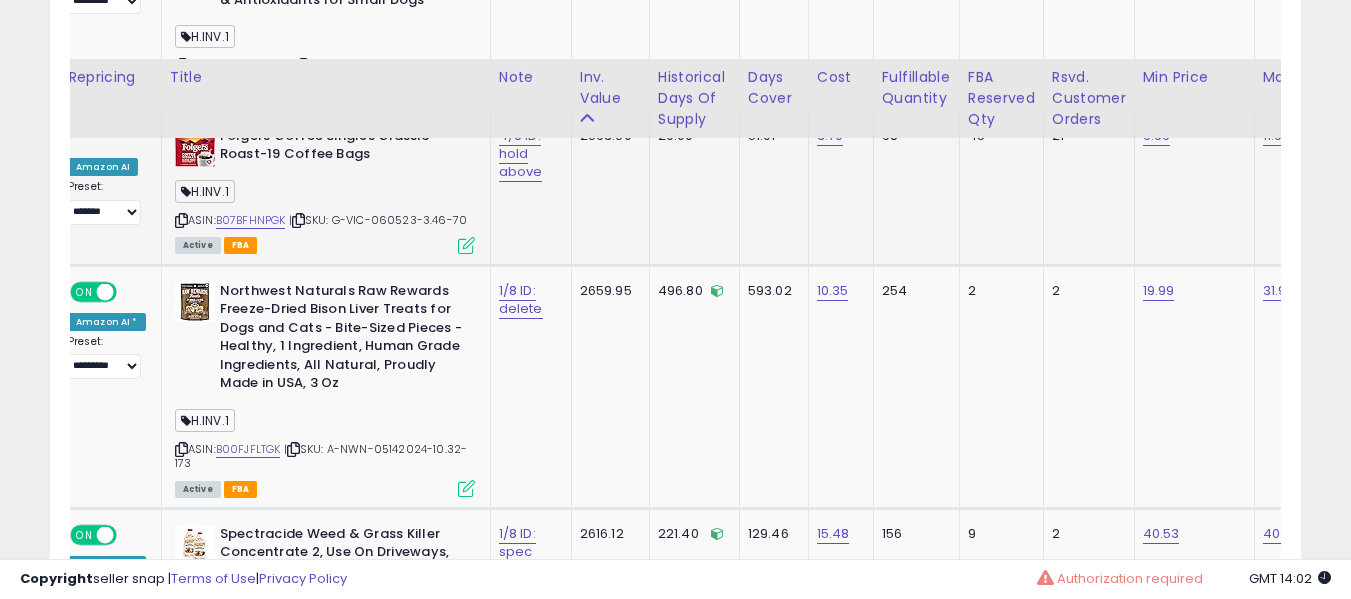 scroll, scrollTop: 5656, scrollLeft: 0, axis: vertical 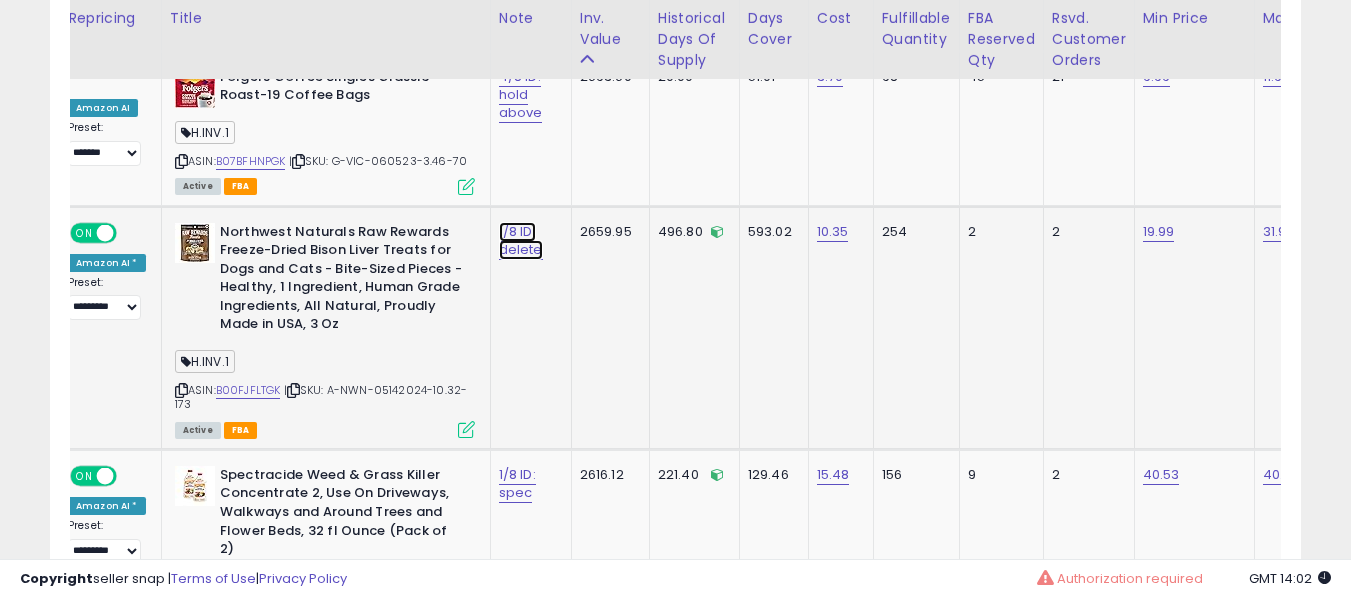 click on "1/8 ID: delete" at bounding box center (525, -4523) 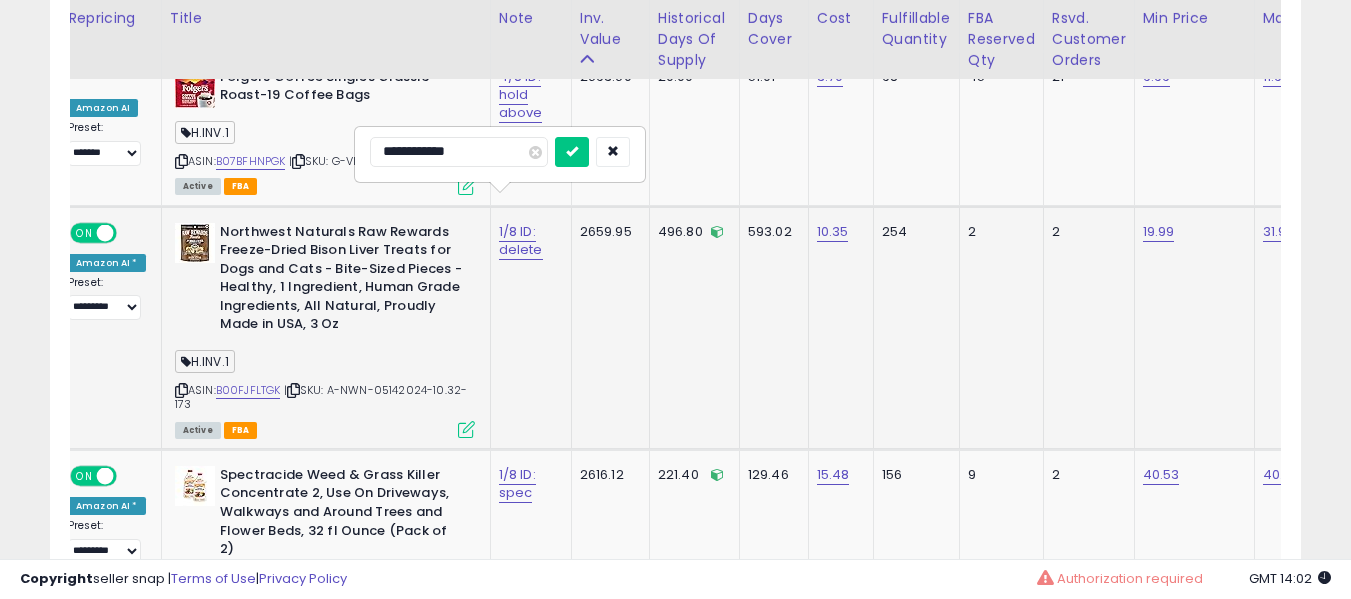 type on "**********" 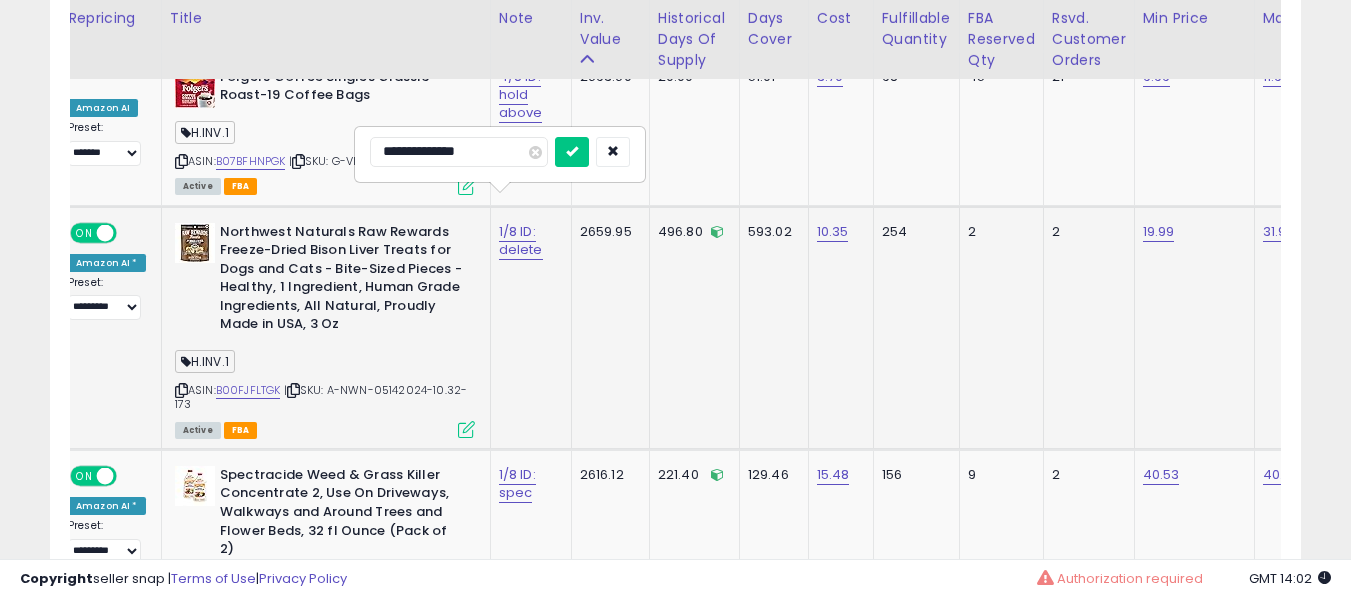 click at bounding box center [572, 152] 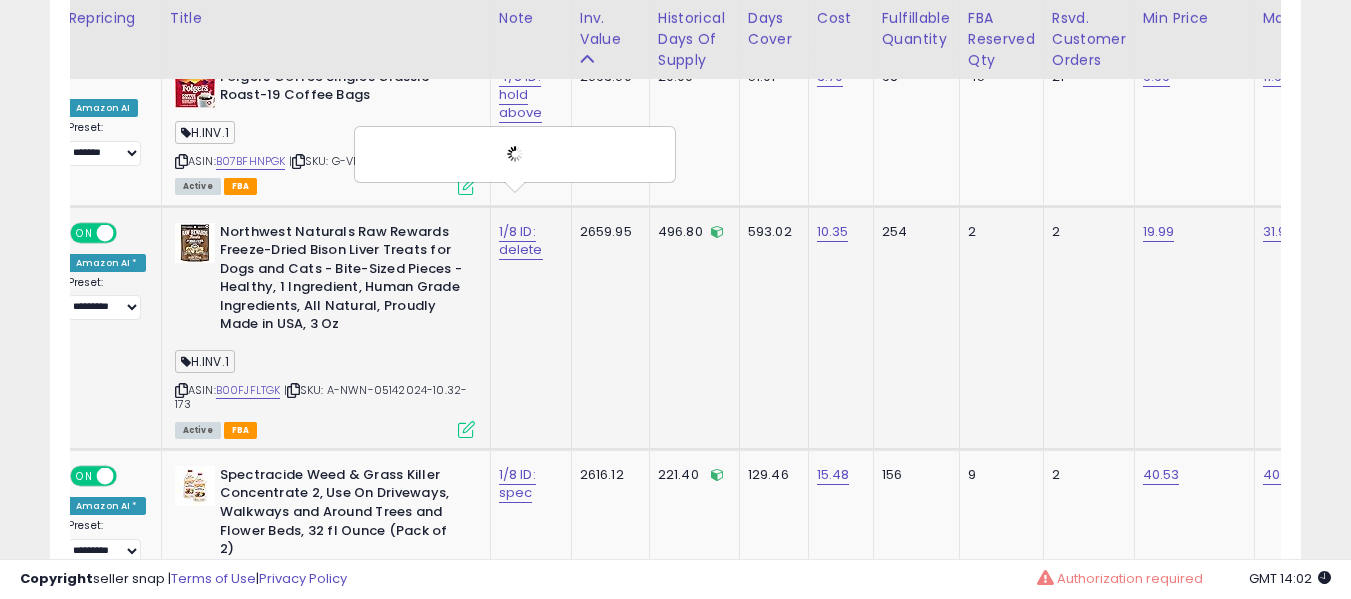 scroll, scrollTop: 5875, scrollLeft: 0, axis: vertical 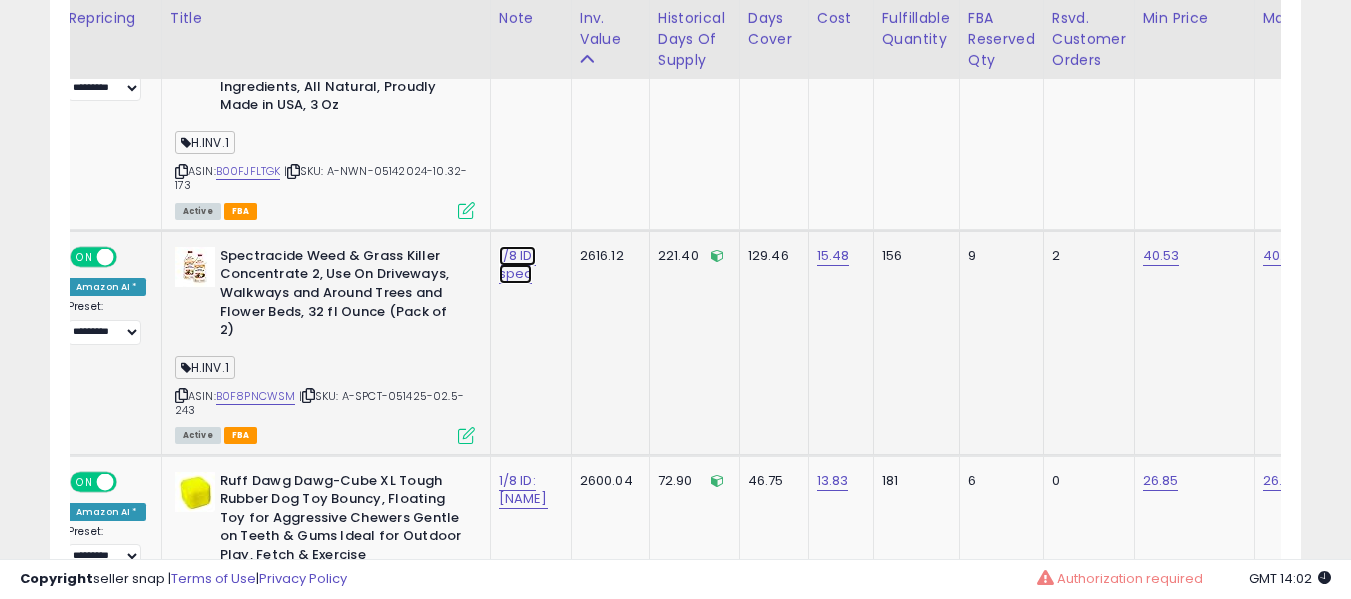 click on "1/8 ID: spec" at bounding box center [525, -4742] 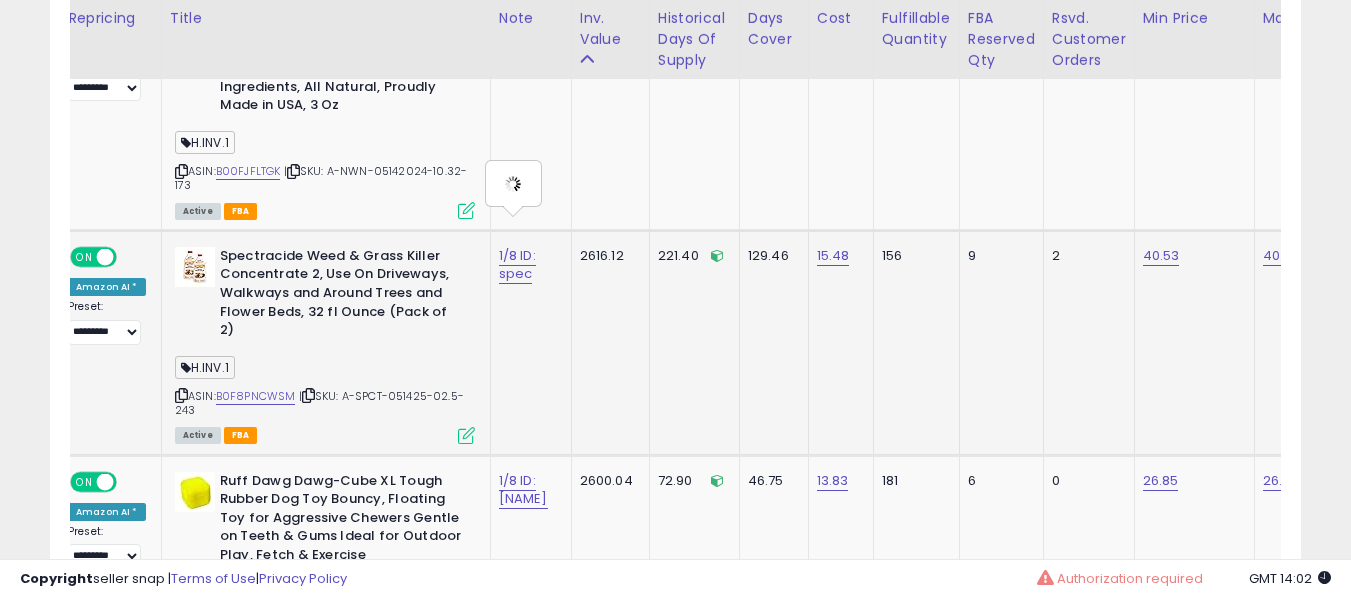 type on "**********" 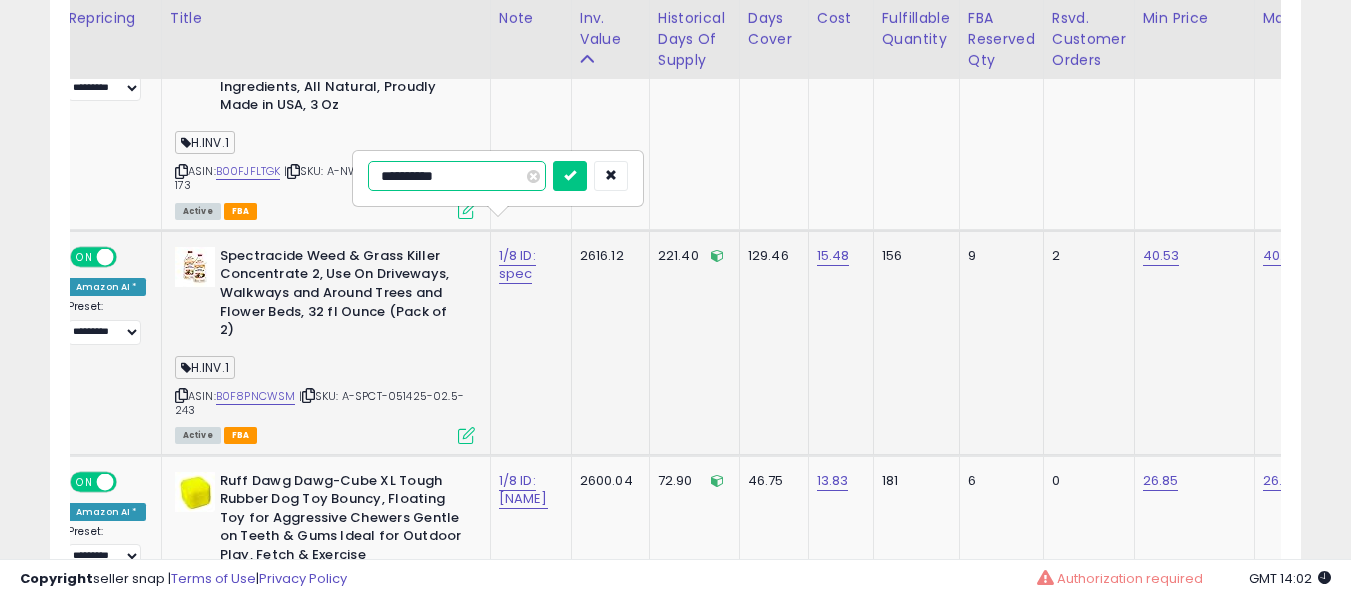 type on "**********" 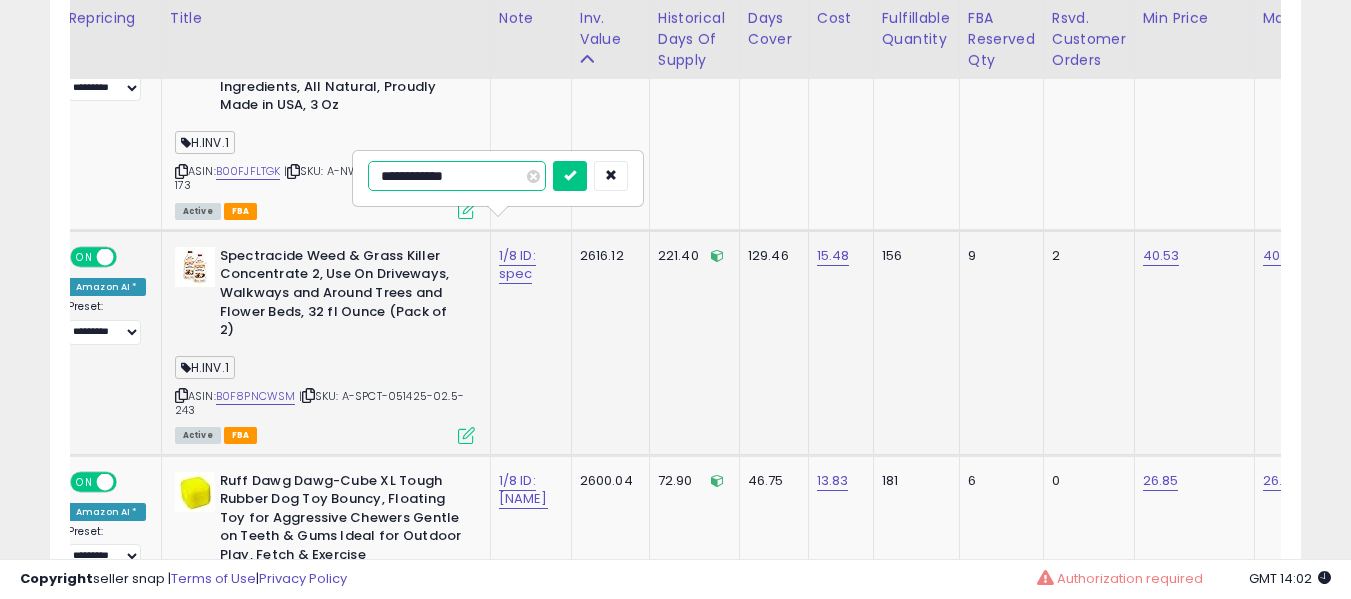click at bounding box center [570, 176] 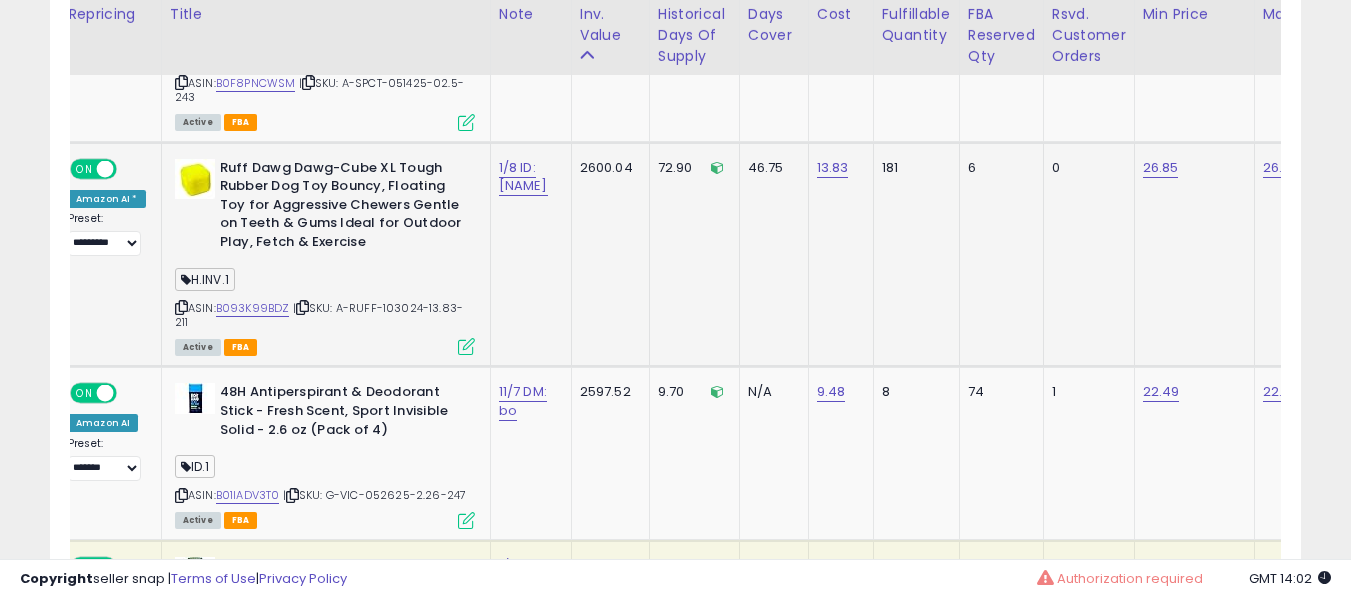 scroll, scrollTop: 6184, scrollLeft: 0, axis: vertical 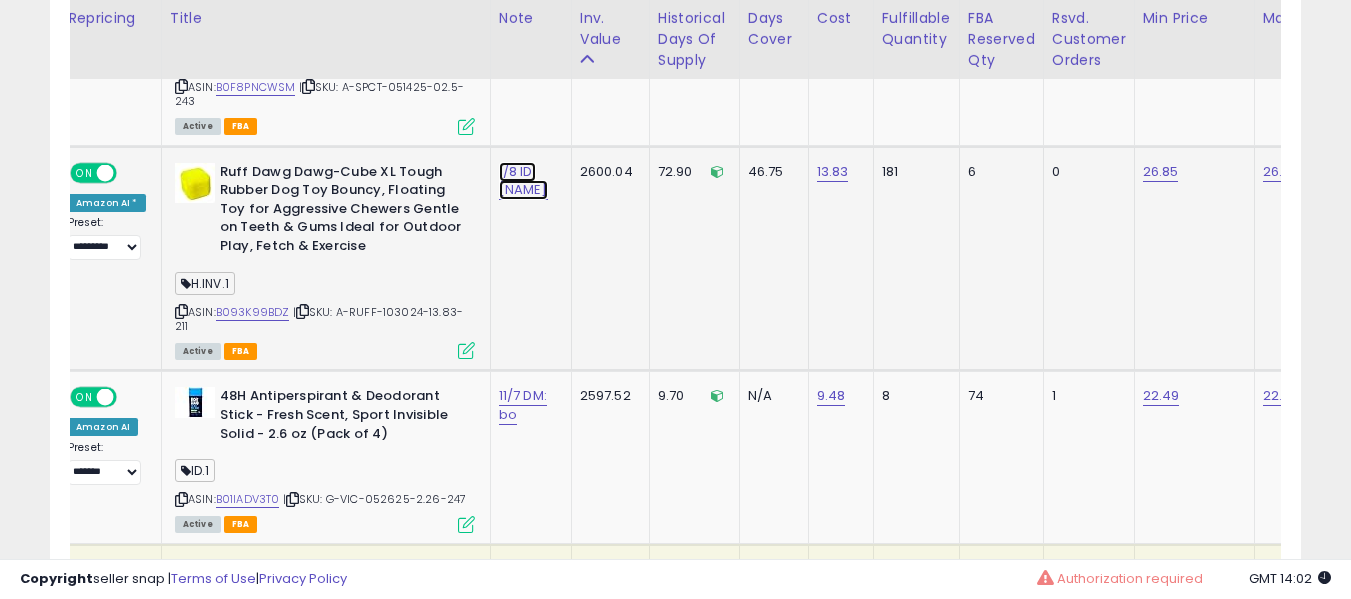 click on "1/8 ID: ruff" at bounding box center [525, -5051] 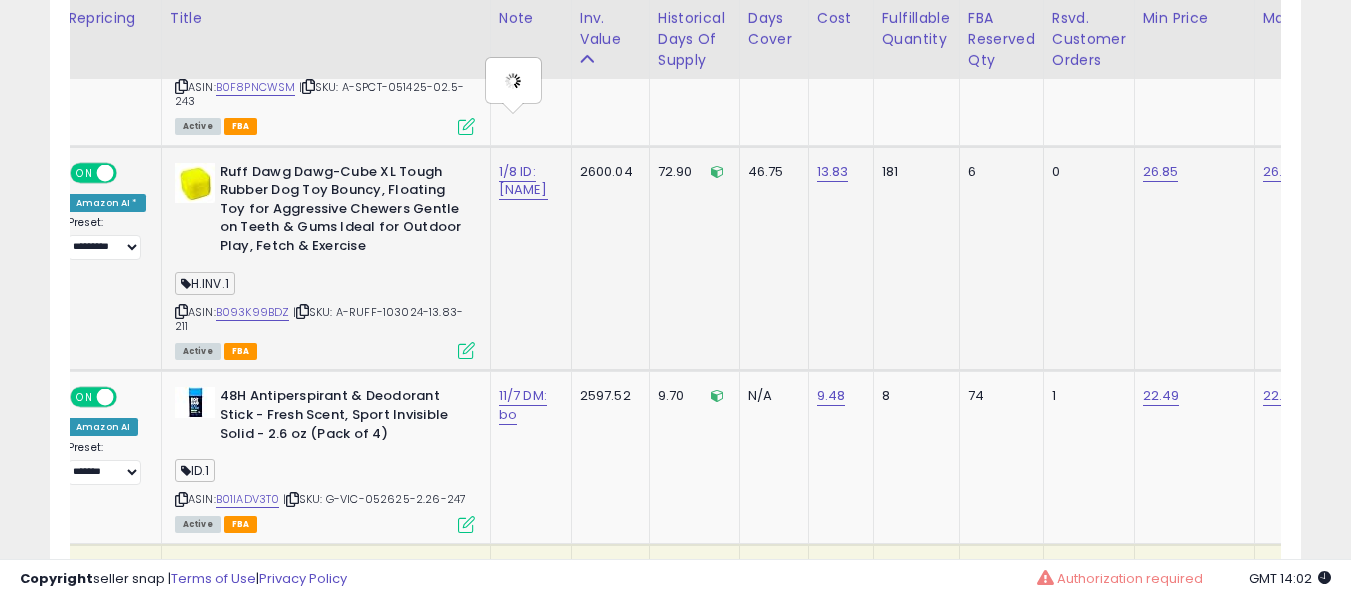 type on "**********" 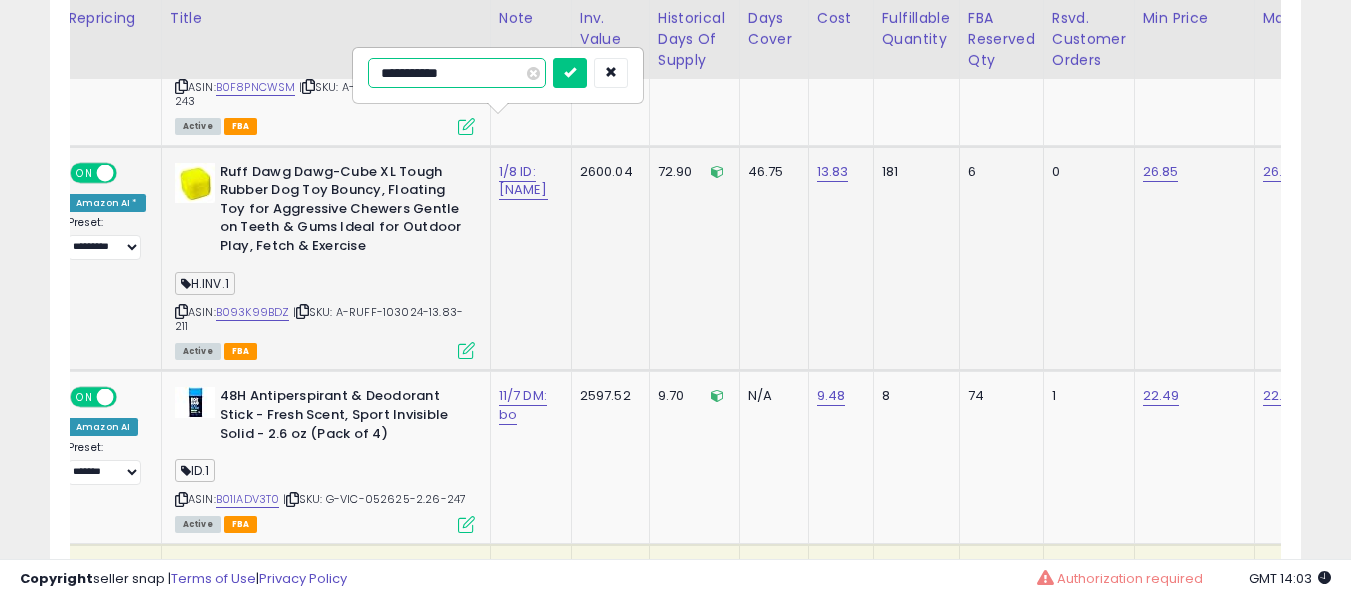type on "**********" 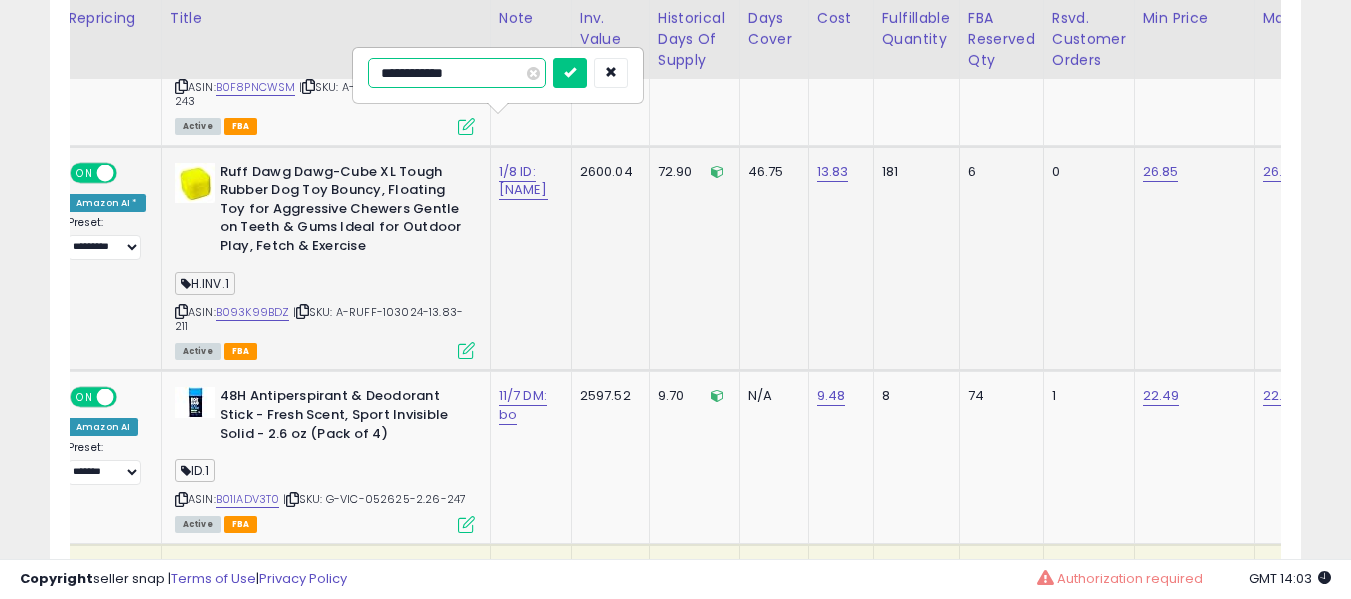 click at bounding box center [570, 73] 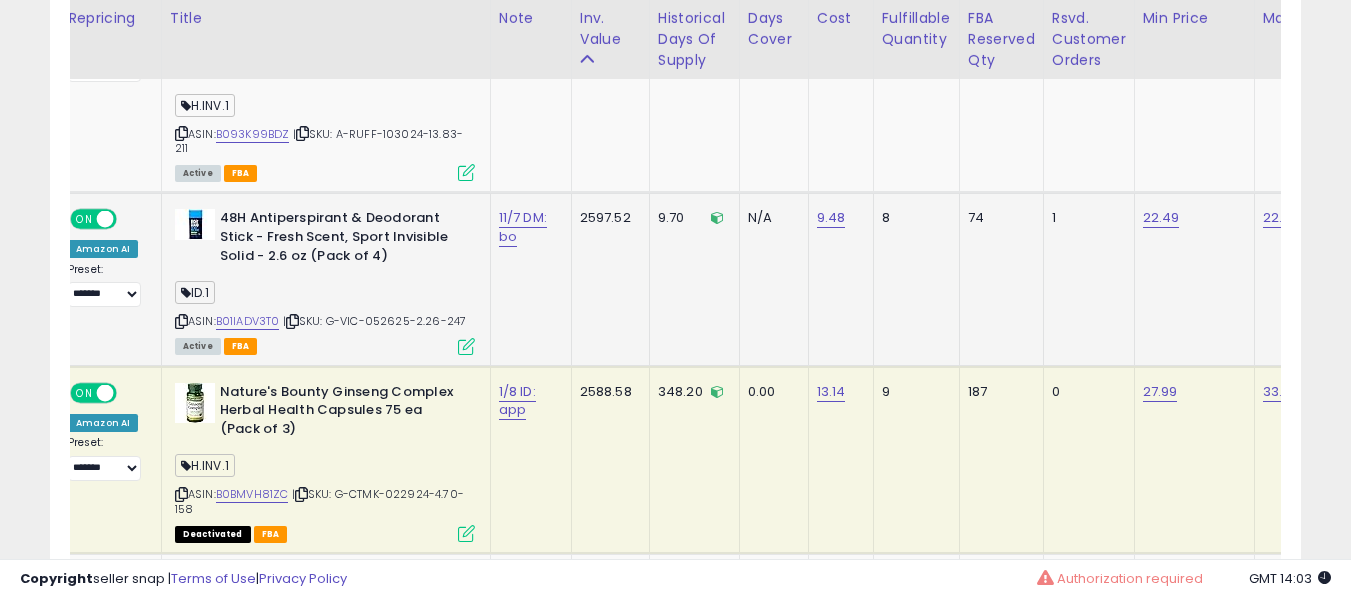 scroll, scrollTop: 6363, scrollLeft: 0, axis: vertical 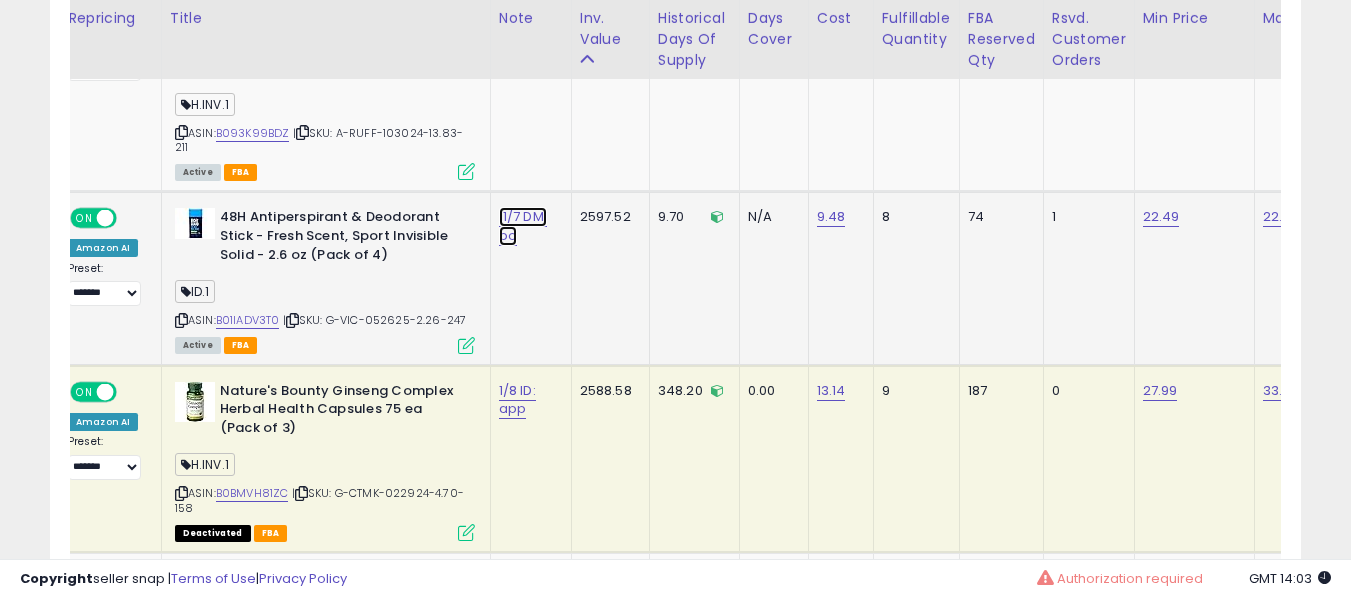 click on "11/7 DM: bo" at bounding box center (525, -5230) 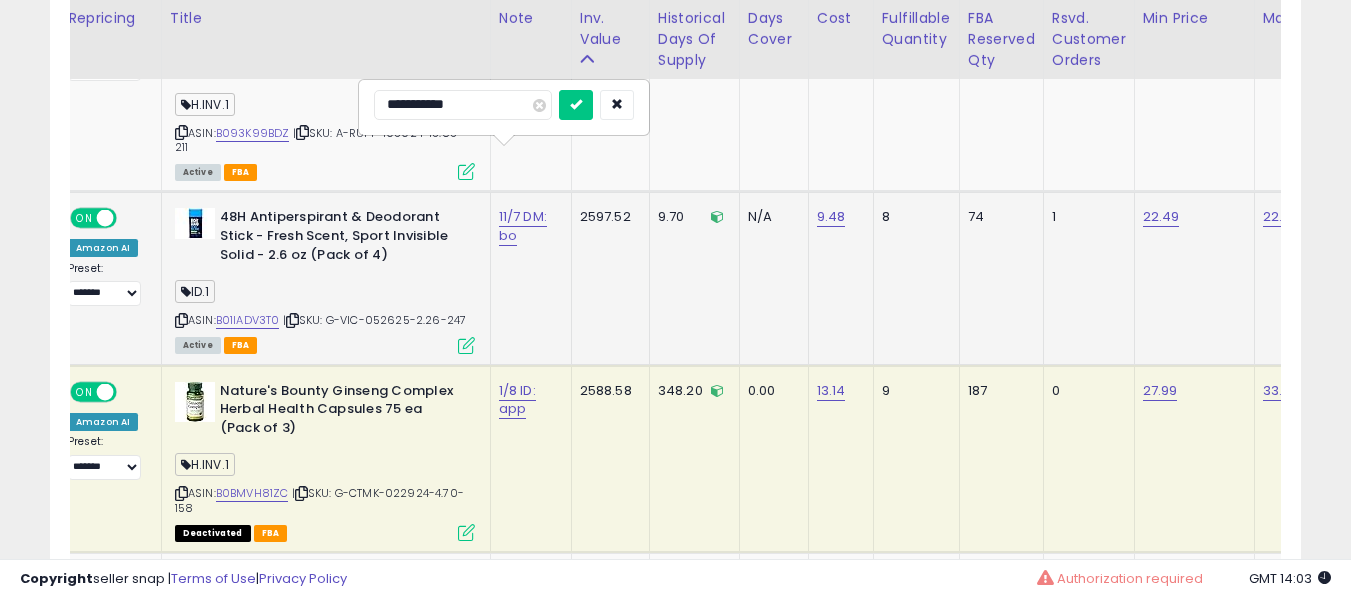 type on "**********" 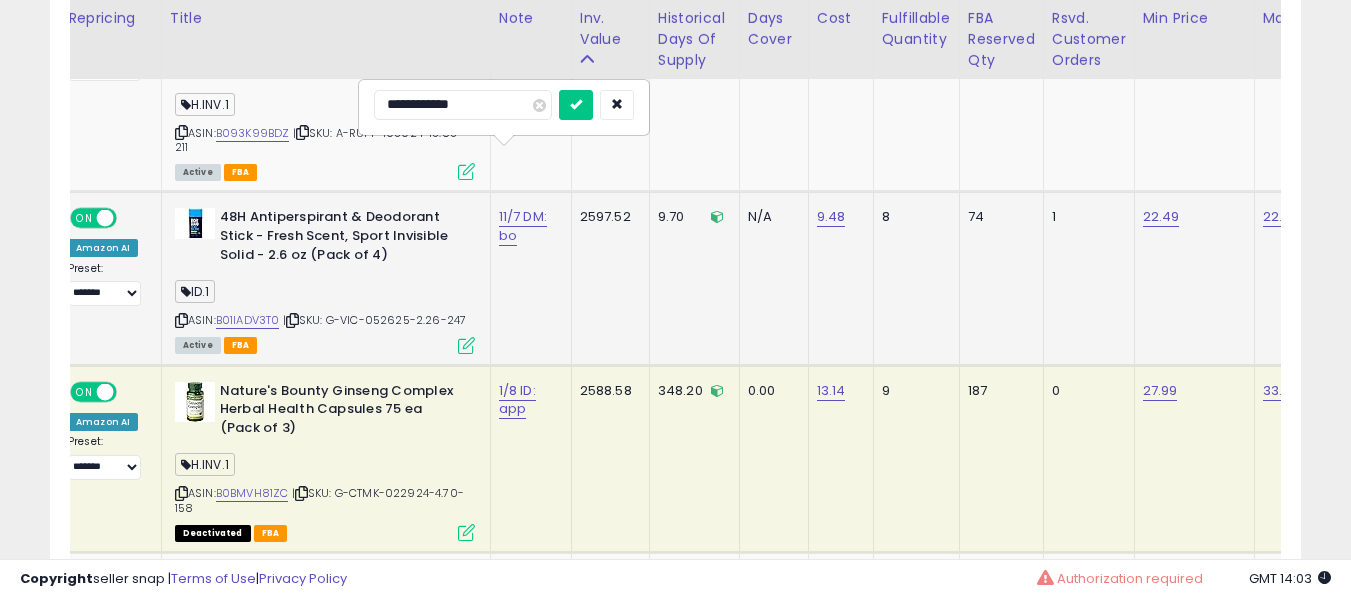 click at bounding box center [576, 105] 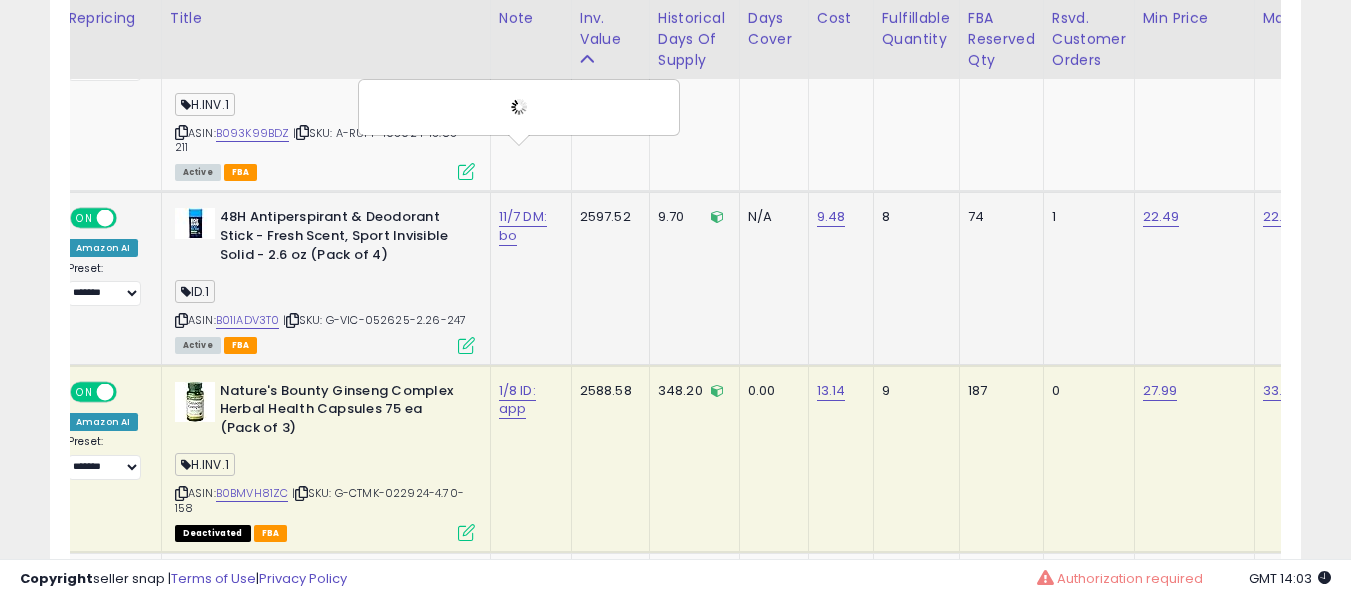 scroll, scrollTop: 0, scrollLeft: 28, axis: horizontal 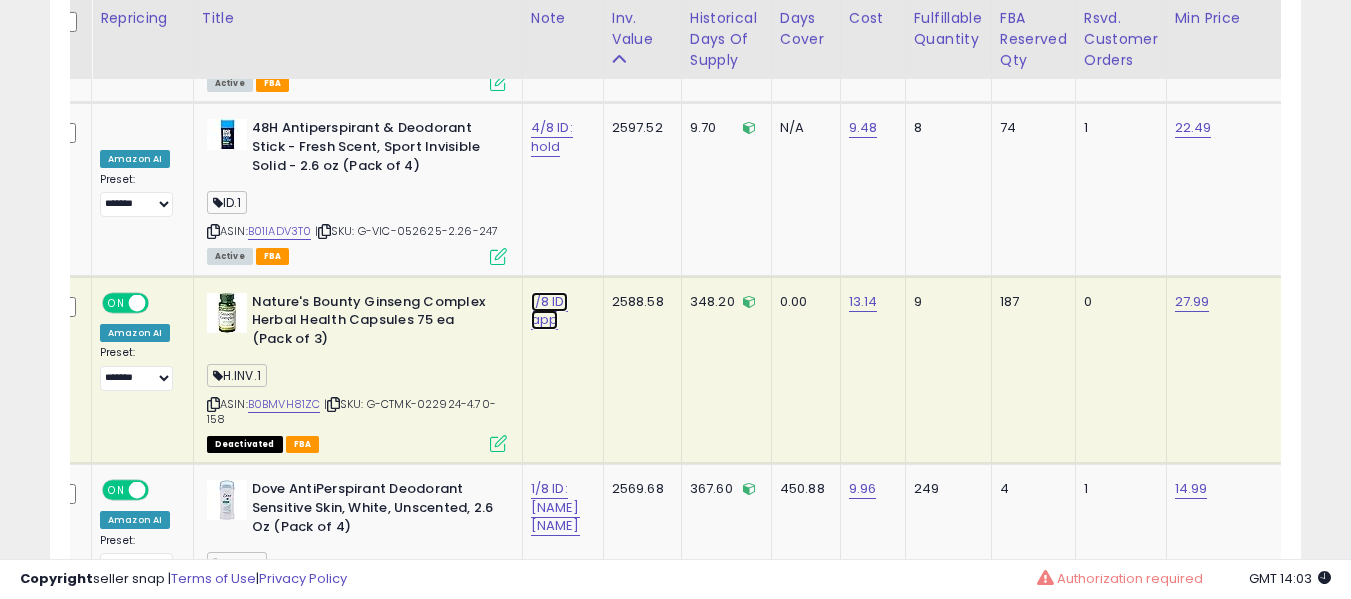 click on "1/8 ID: app" at bounding box center (557, -5319) 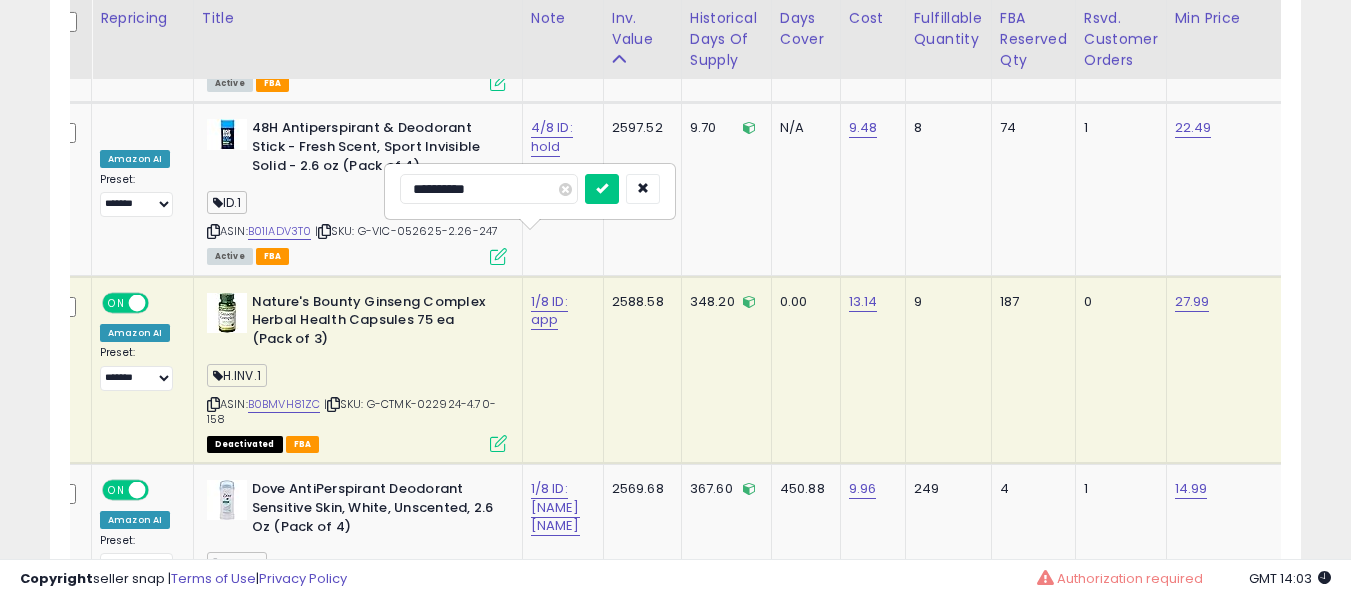 type on "**********" 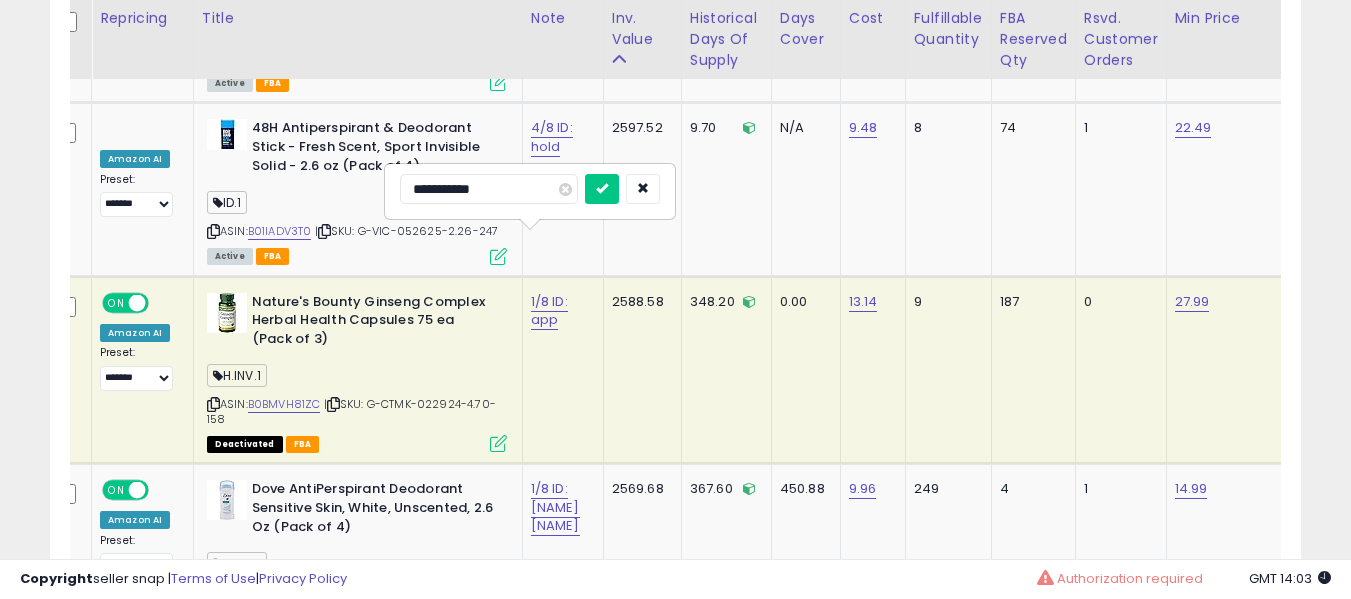 click at bounding box center (602, 189) 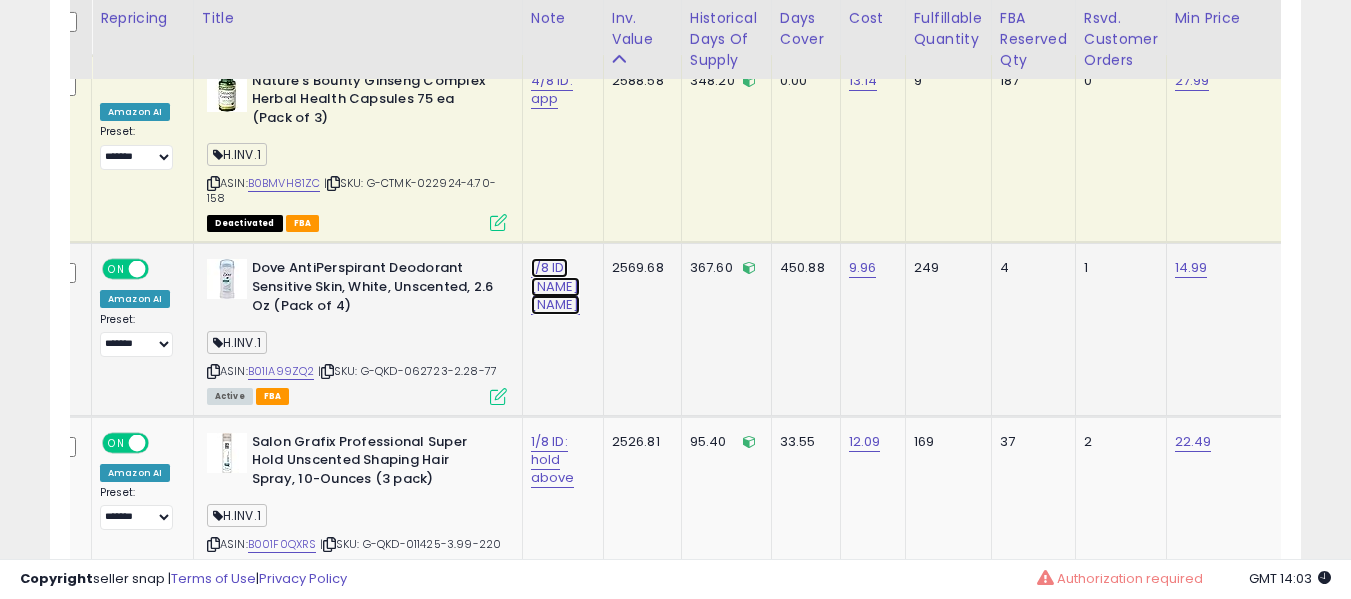 click on "1/8 ID: case aj min" at bounding box center (557, -5540) 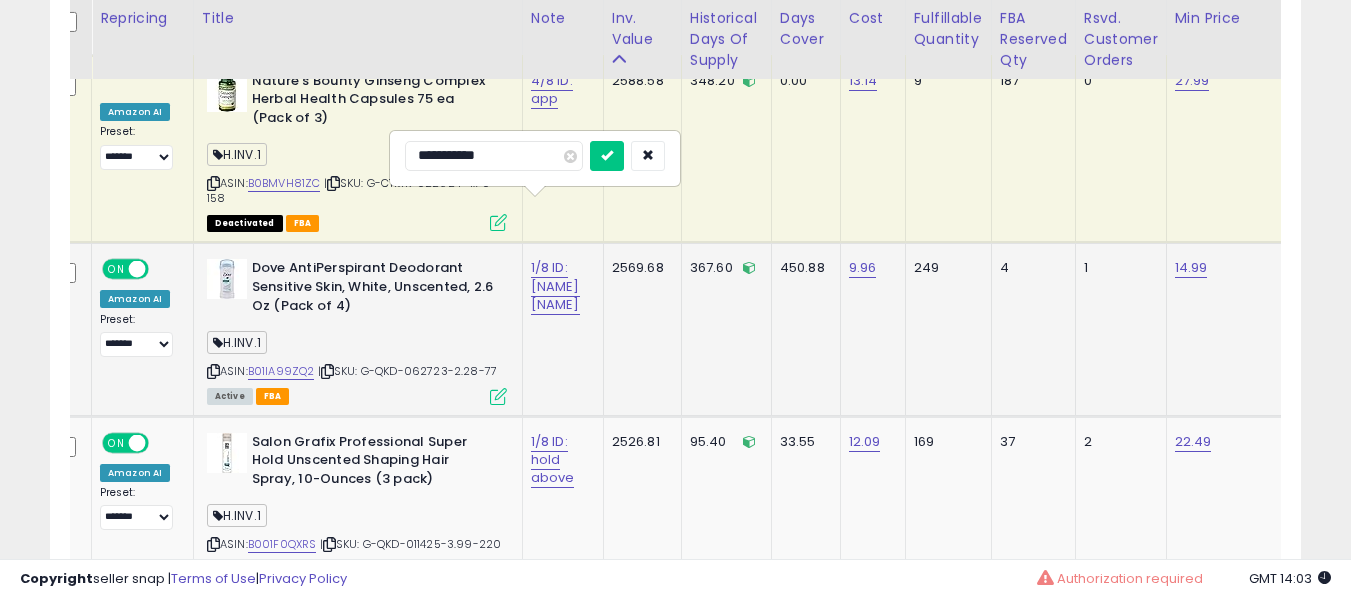 type on "**********" 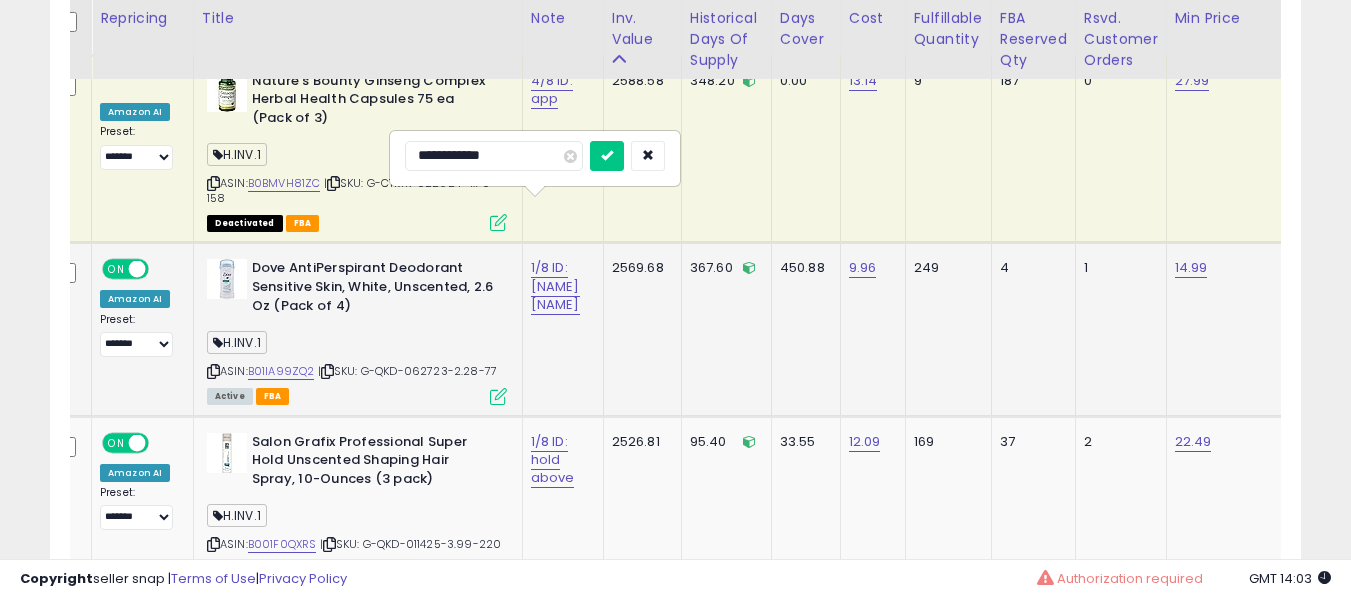 click at bounding box center (607, 156) 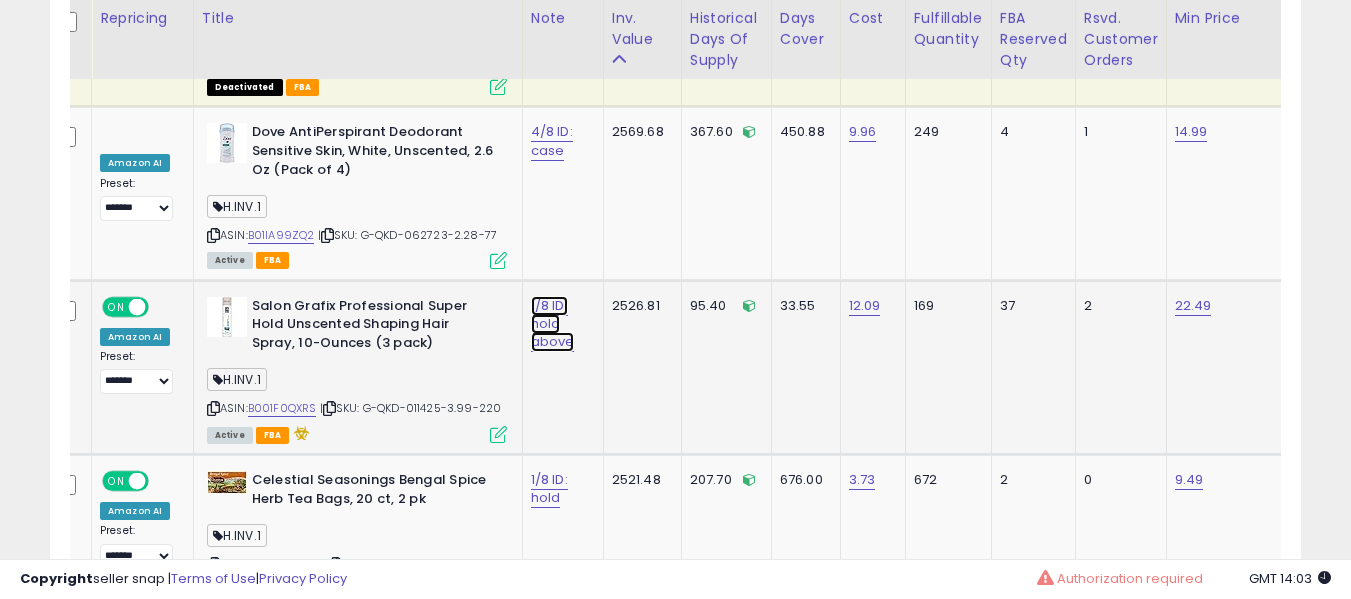 click on "1/8 ID: hold above" at bounding box center (557, -5676) 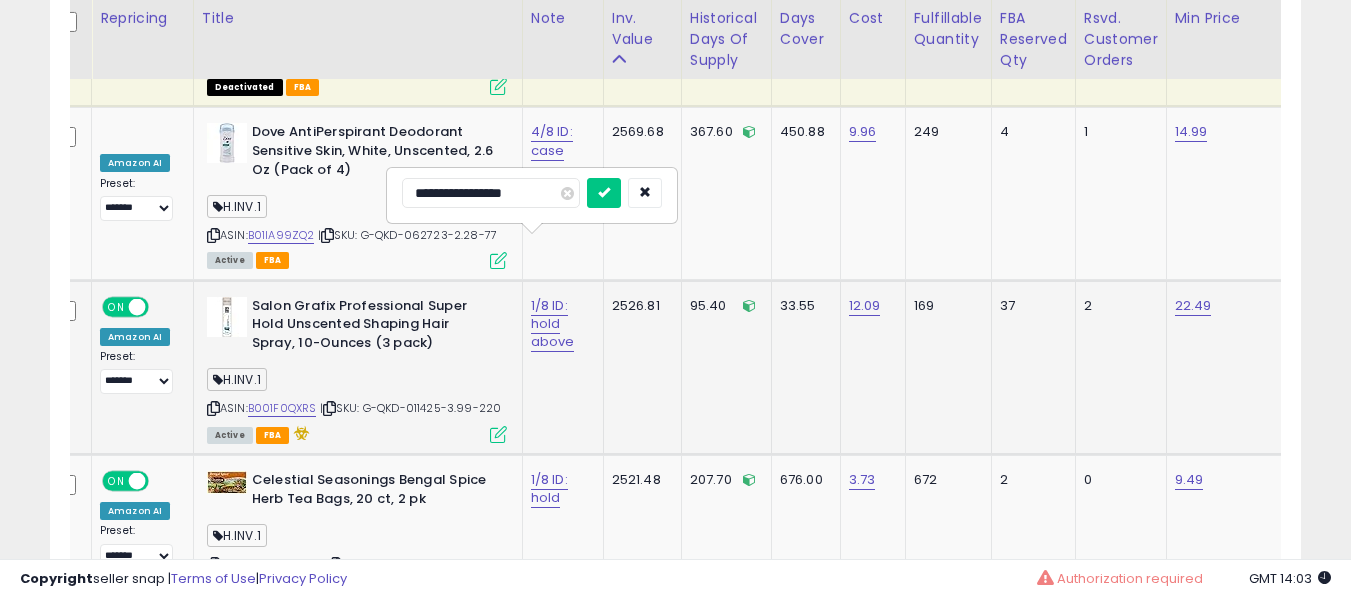 type on "**********" 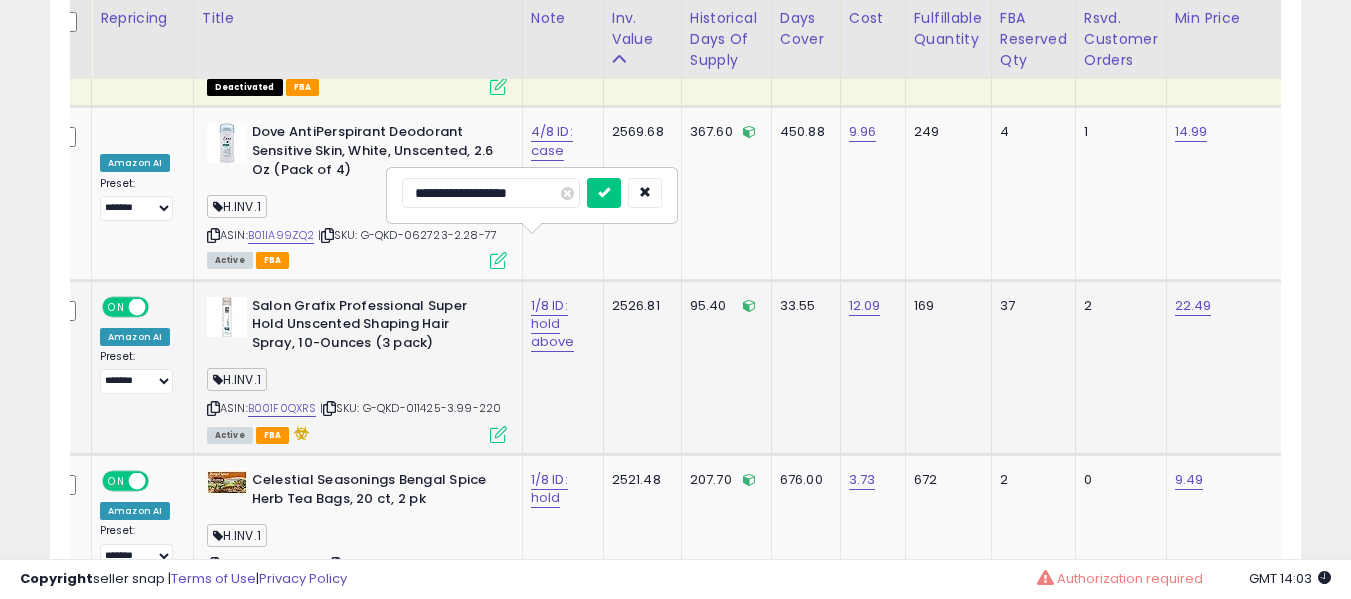 click at bounding box center (604, 193) 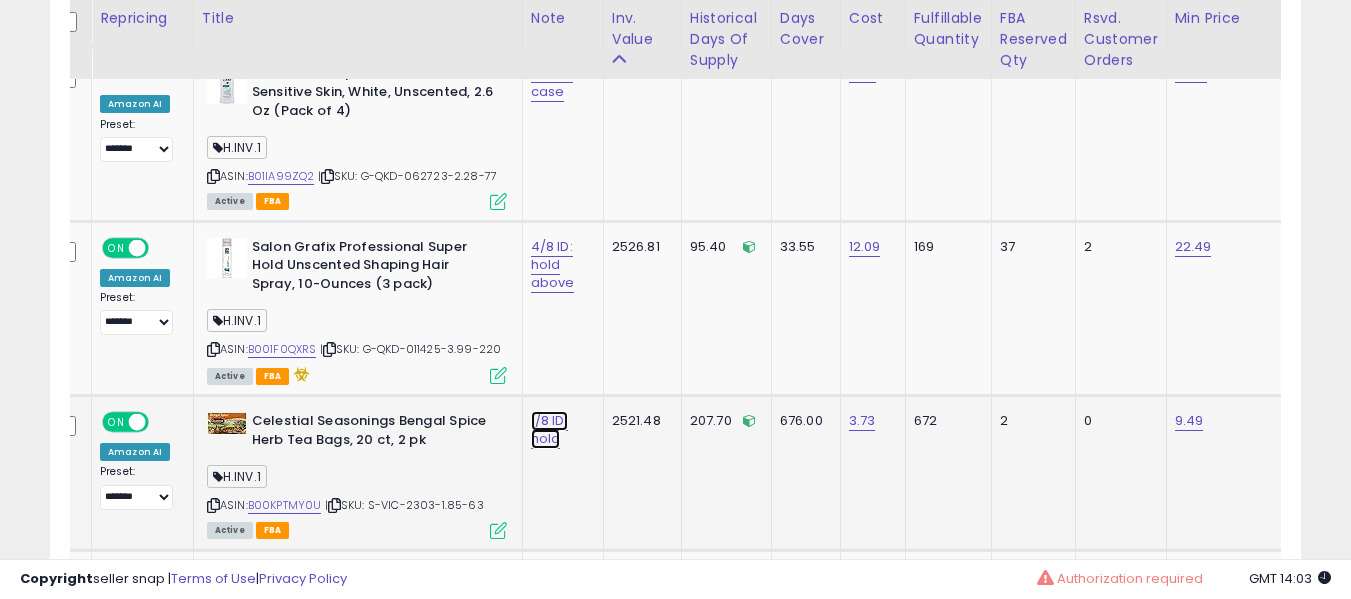 click on "1/8 ID: hold" at bounding box center [557, -5735] 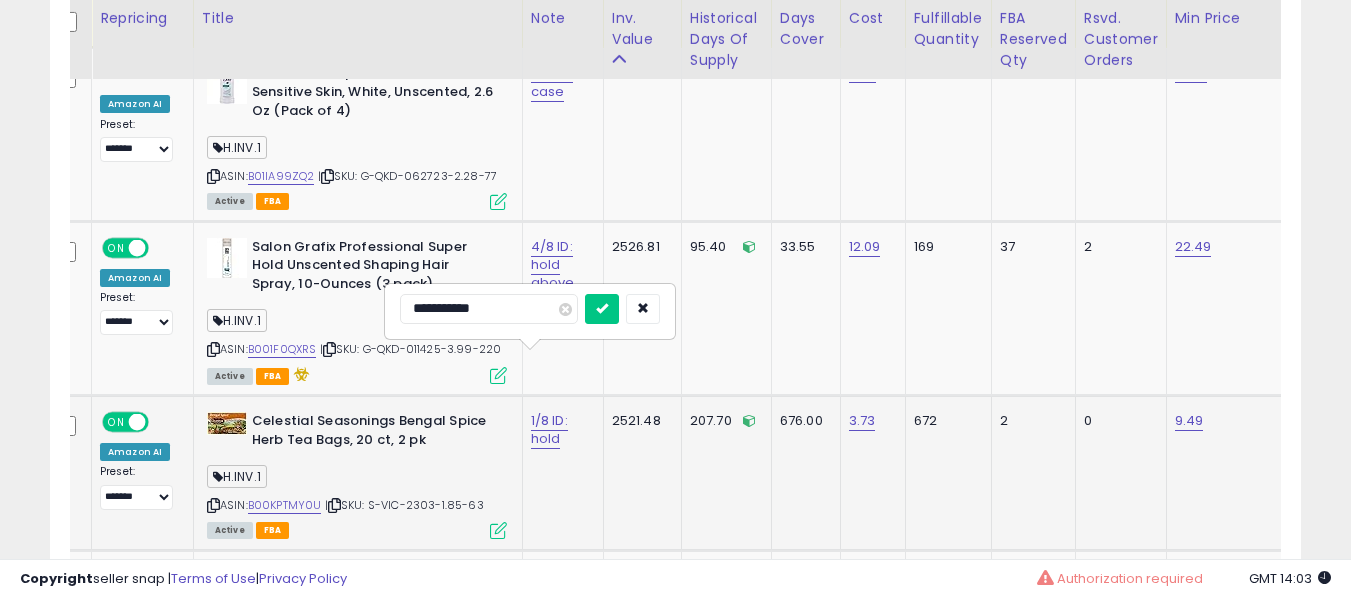 type on "**********" 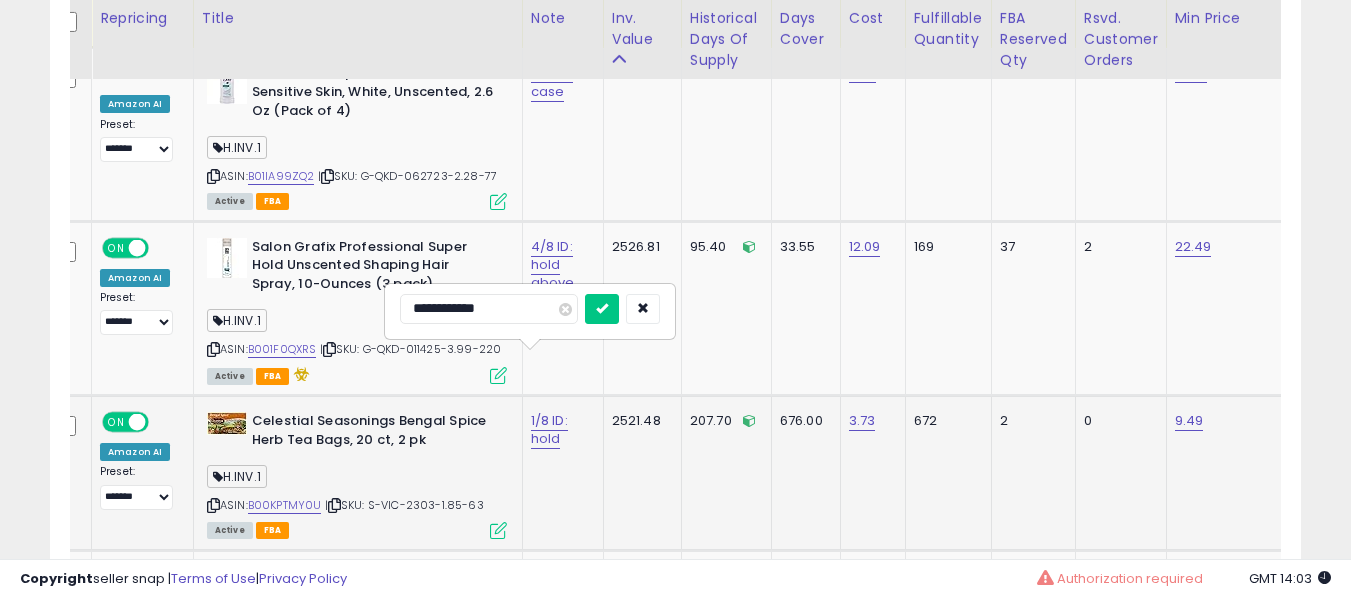 click at bounding box center (602, 309) 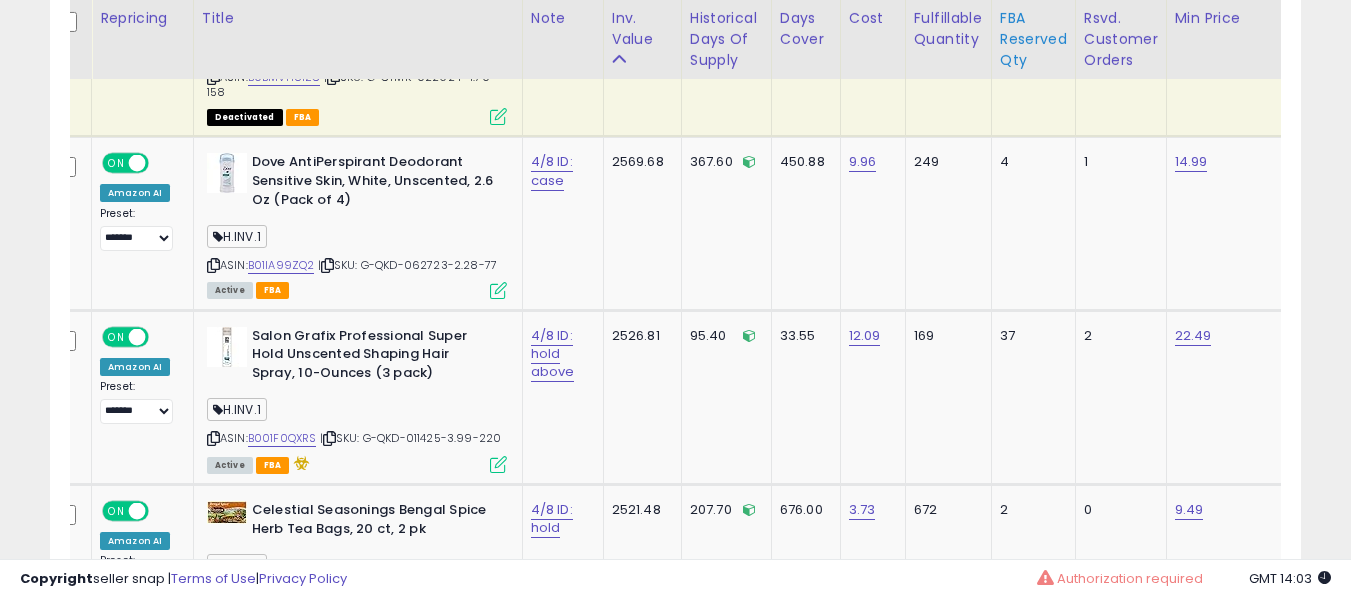 scroll, scrollTop: 5489, scrollLeft: 0, axis: vertical 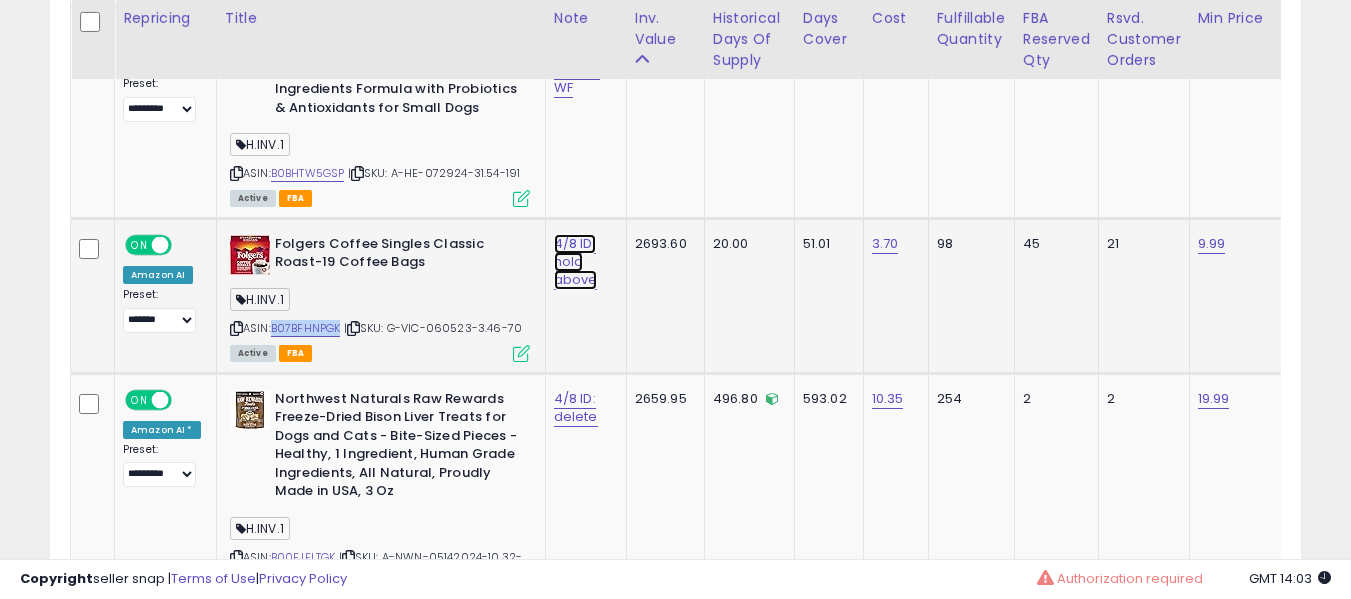 click on "4/8 ID: hold above" at bounding box center (580, -4356) 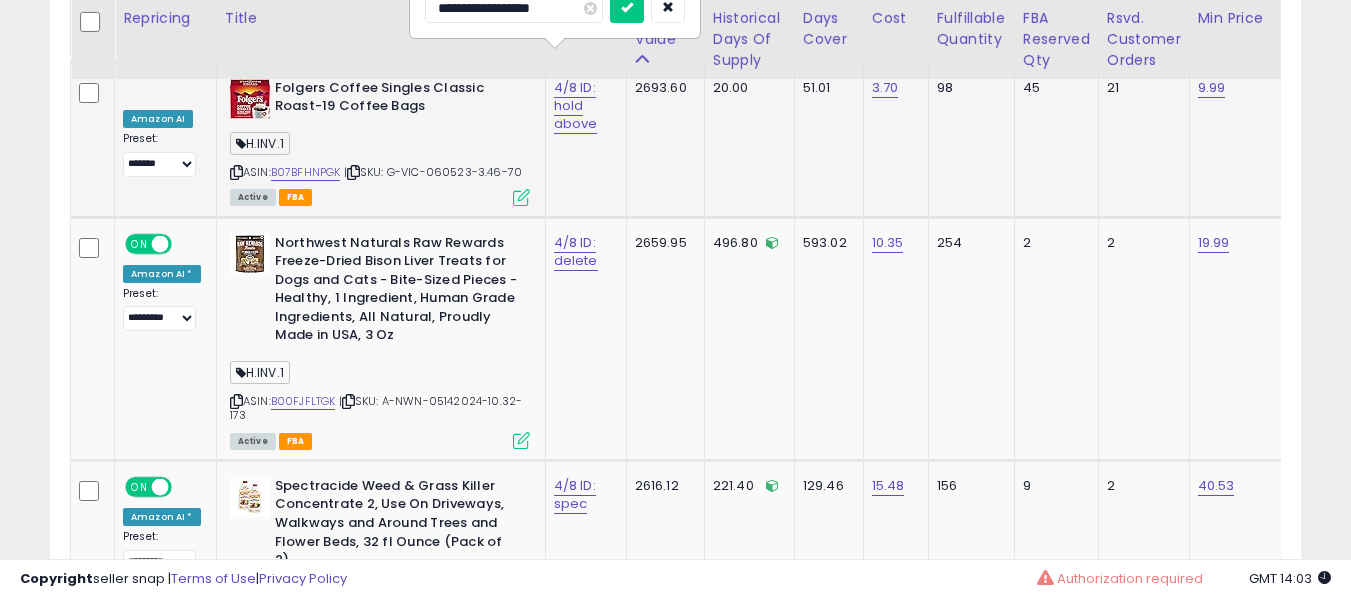 type on "**********" 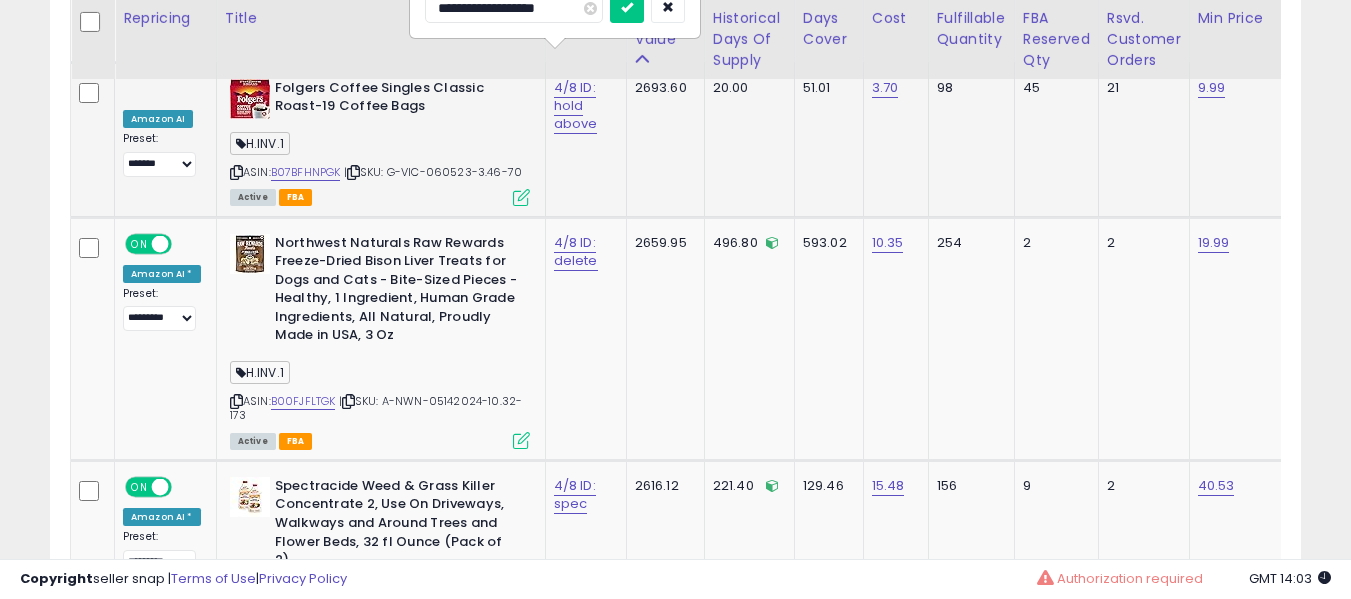 click at bounding box center [627, 8] 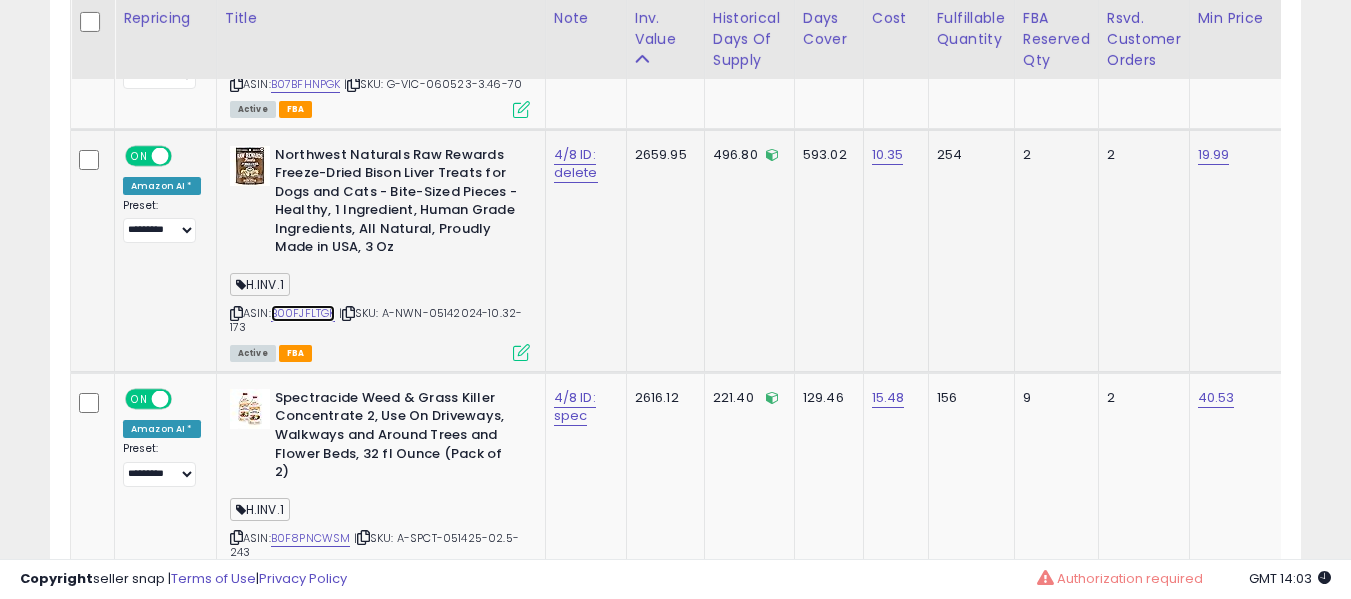click on "B00FJFLTGK" at bounding box center (303, 313) 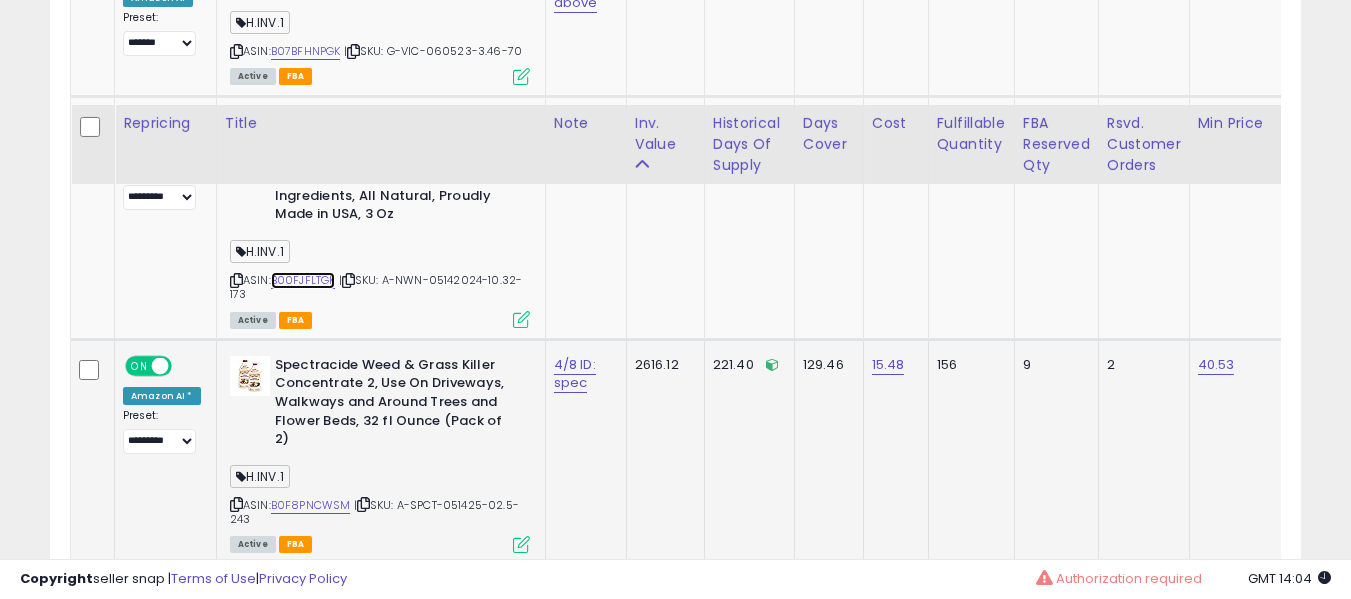 scroll, scrollTop: 5874, scrollLeft: 0, axis: vertical 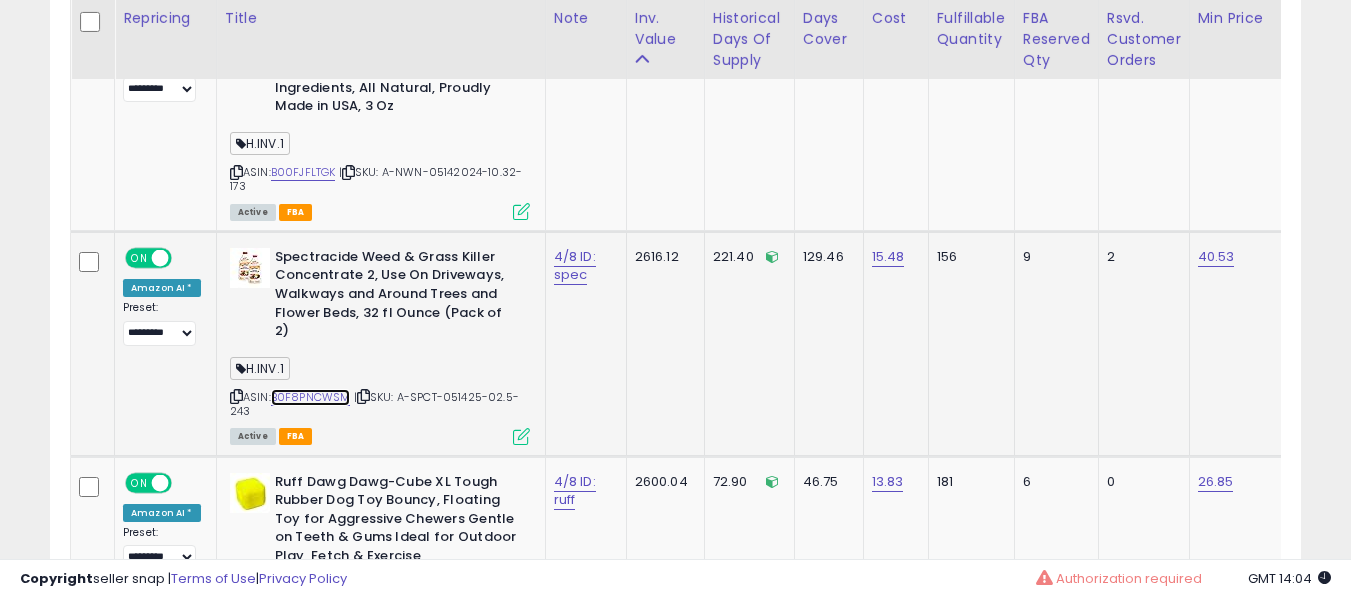 click on "B0F8PNCWSM" at bounding box center [311, 397] 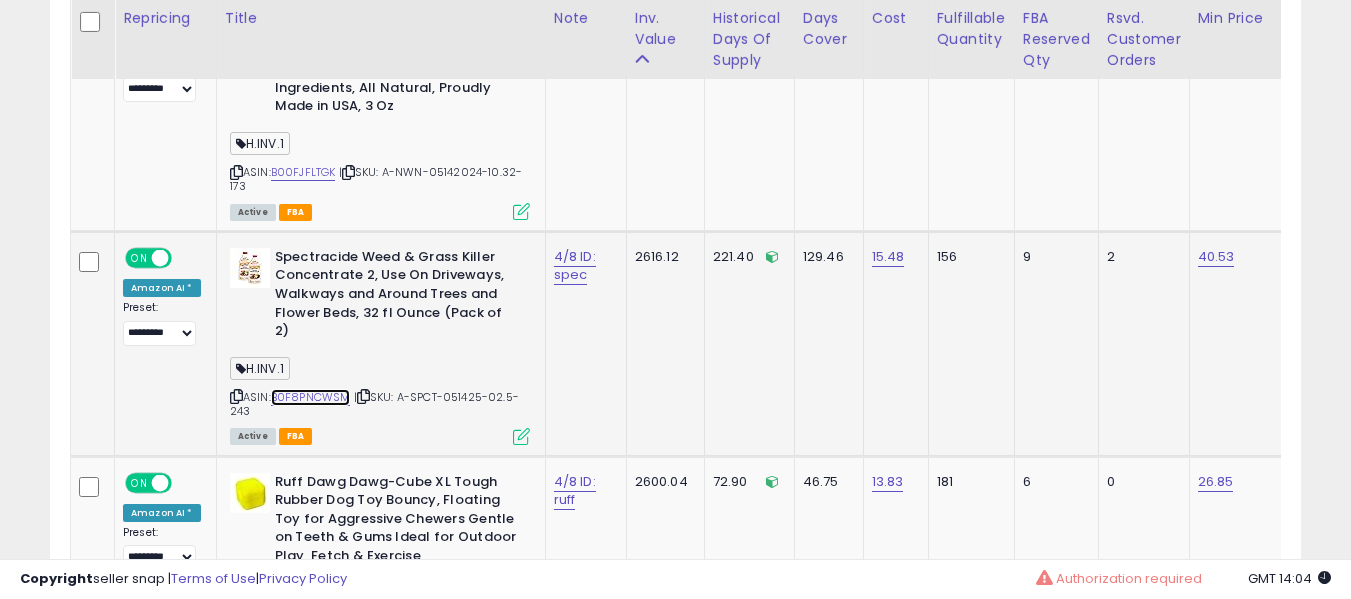scroll, scrollTop: 0, scrollLeft: 518, axis: horizontal 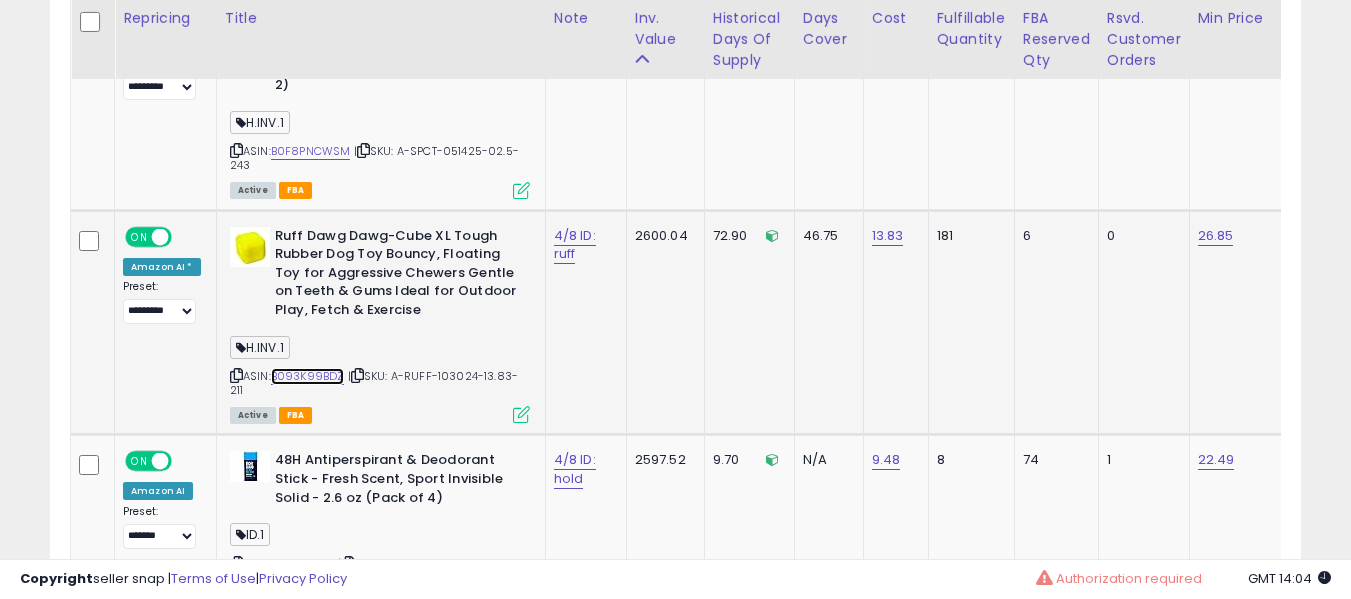 click on "B093K99BDZ" at bounding box center (308, 376) 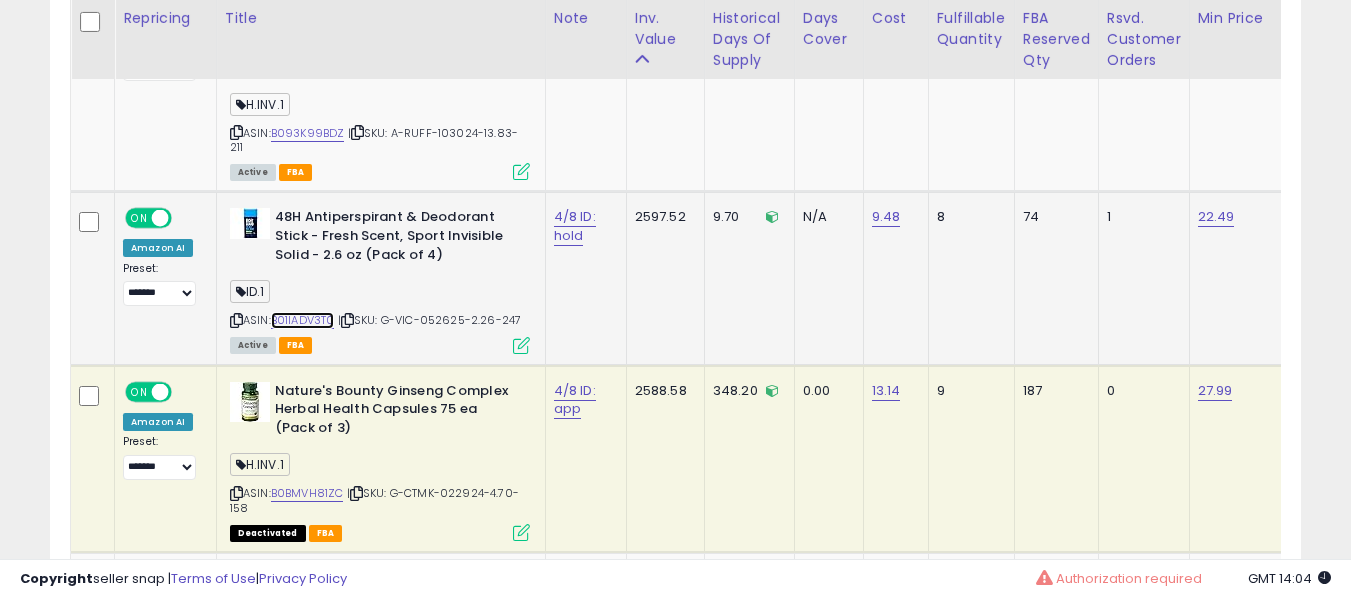 click on "B01IADV3T0" at bounding box center (303, 320) 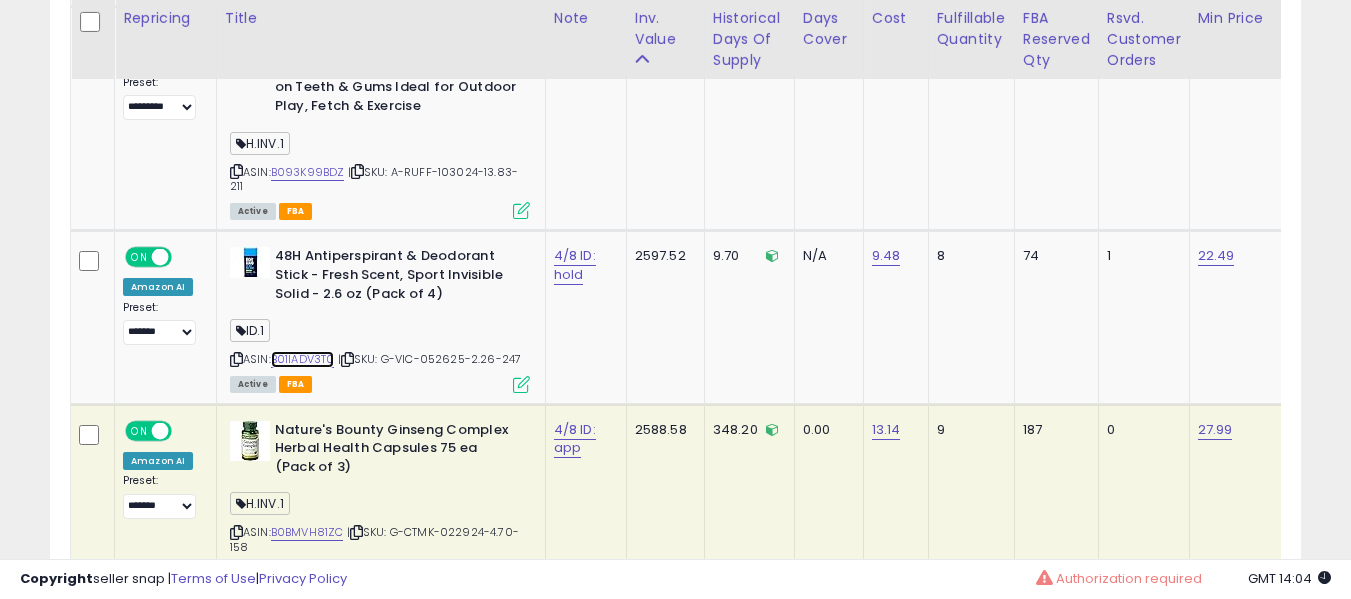 scroll, scrollTop: 0, scrollLeft: 268, axis: horizontal 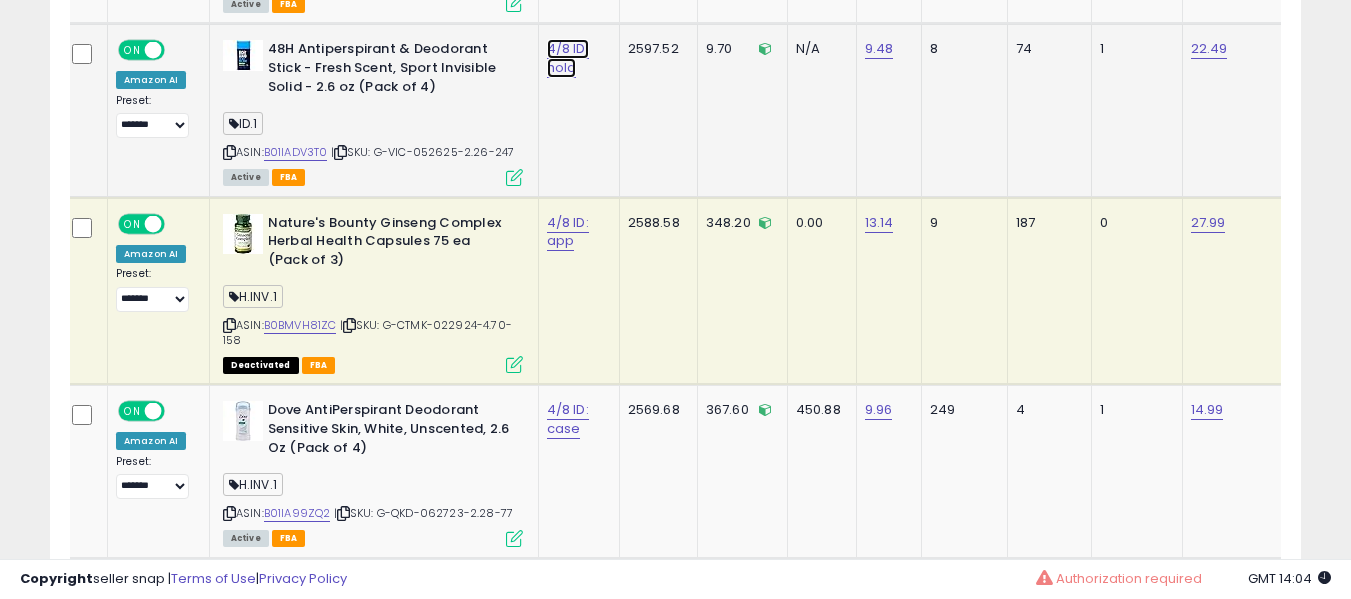 click on "**********" at bounding box center (1329, -479) 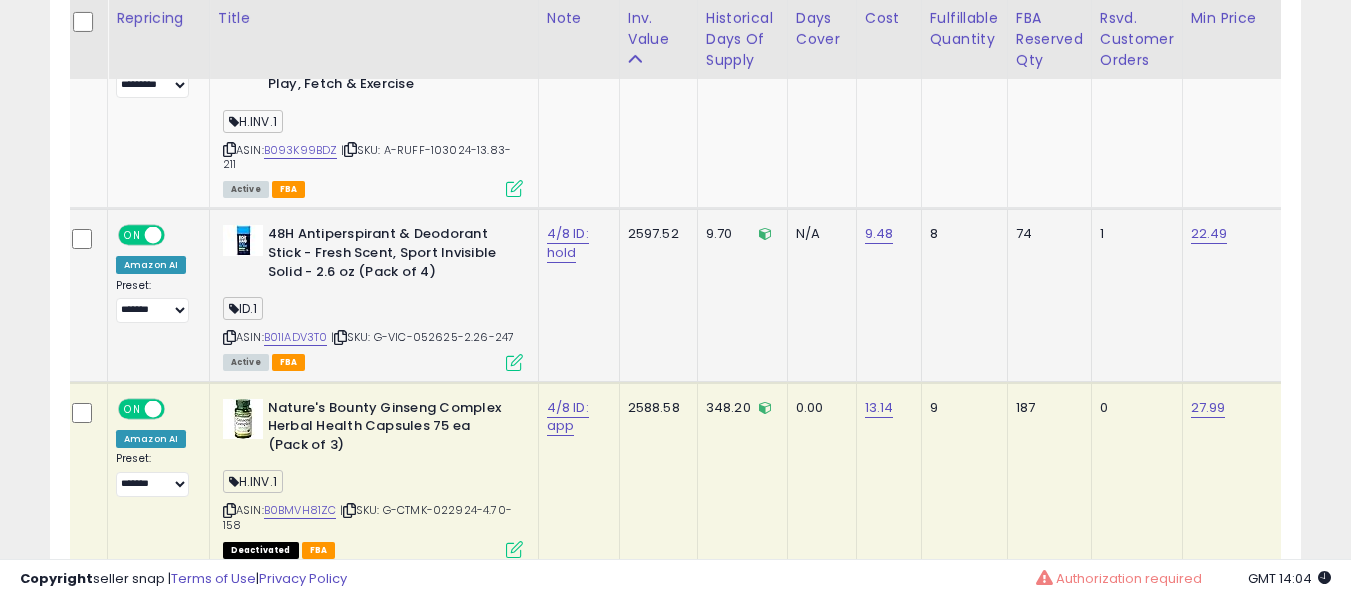 click on "4/8 ID: hold" at bounding box center (575, 243) 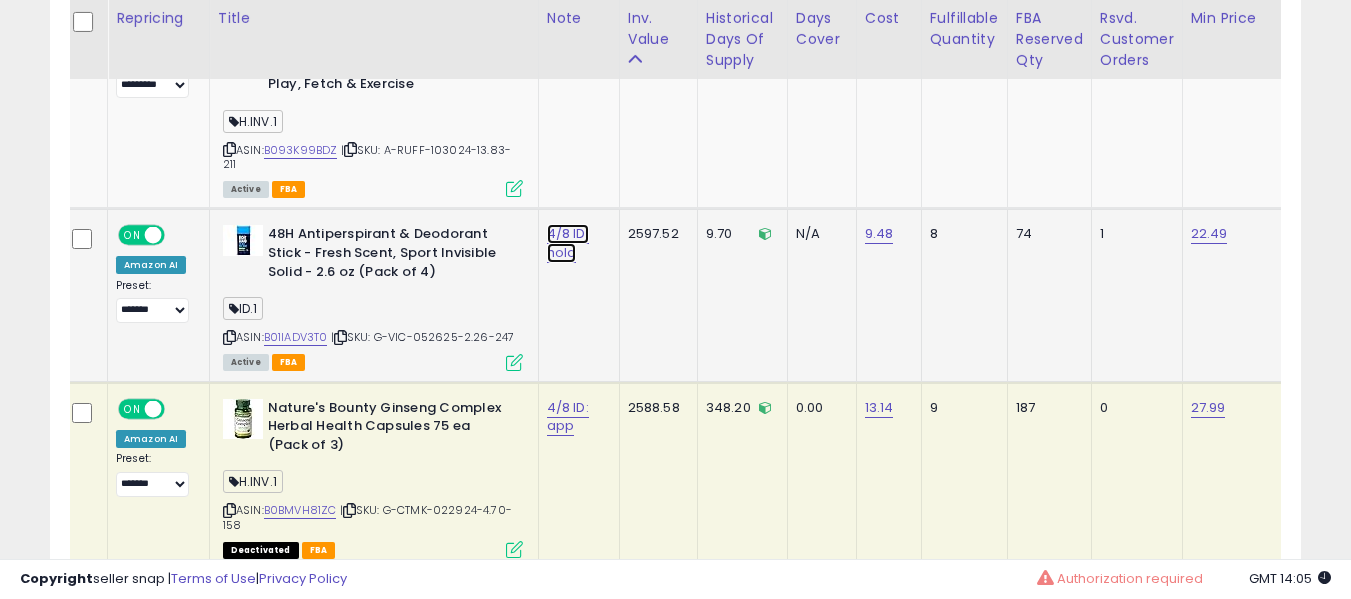 click on "4/8 ID: hold" at bounding box center (573, -5213) 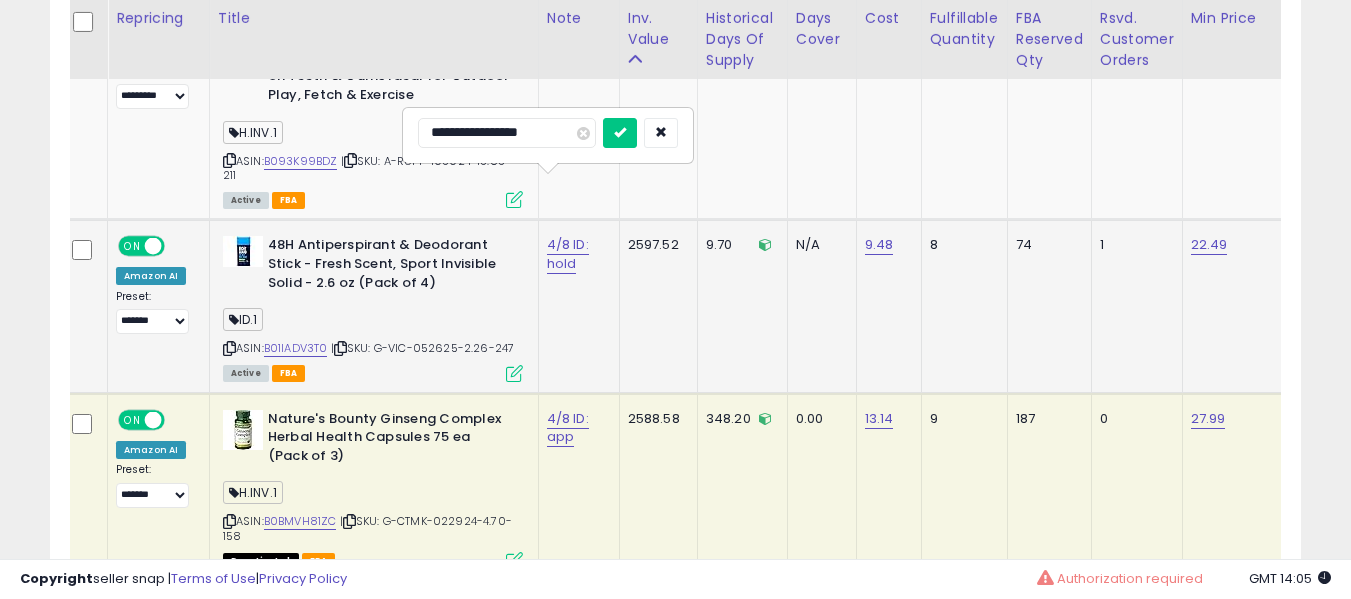 type on "**********" 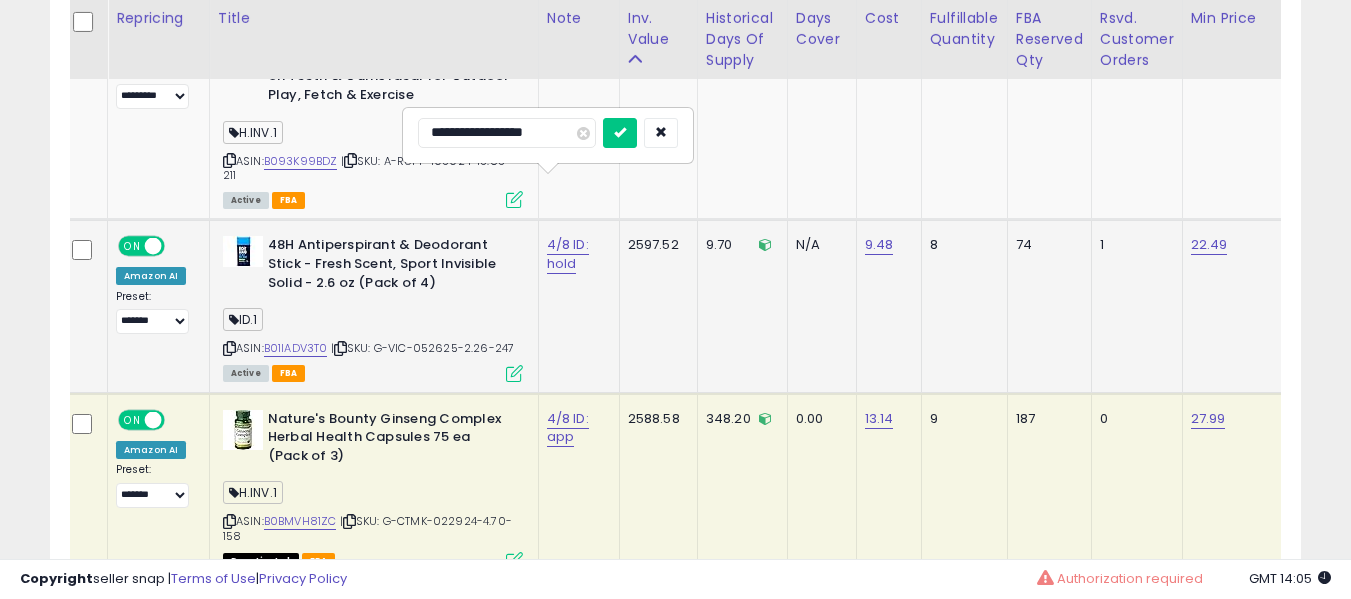 click at bounding box center (620, 133) 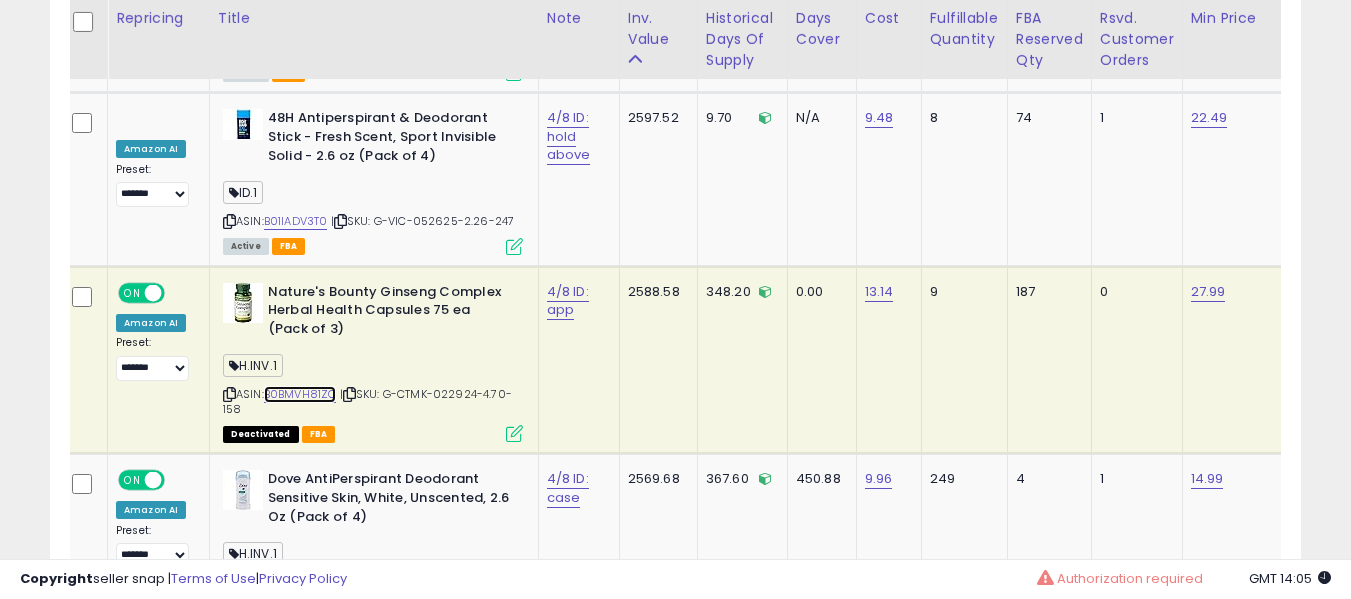 click on "B0BMVH81ZC" at bounding box center [300, 394] 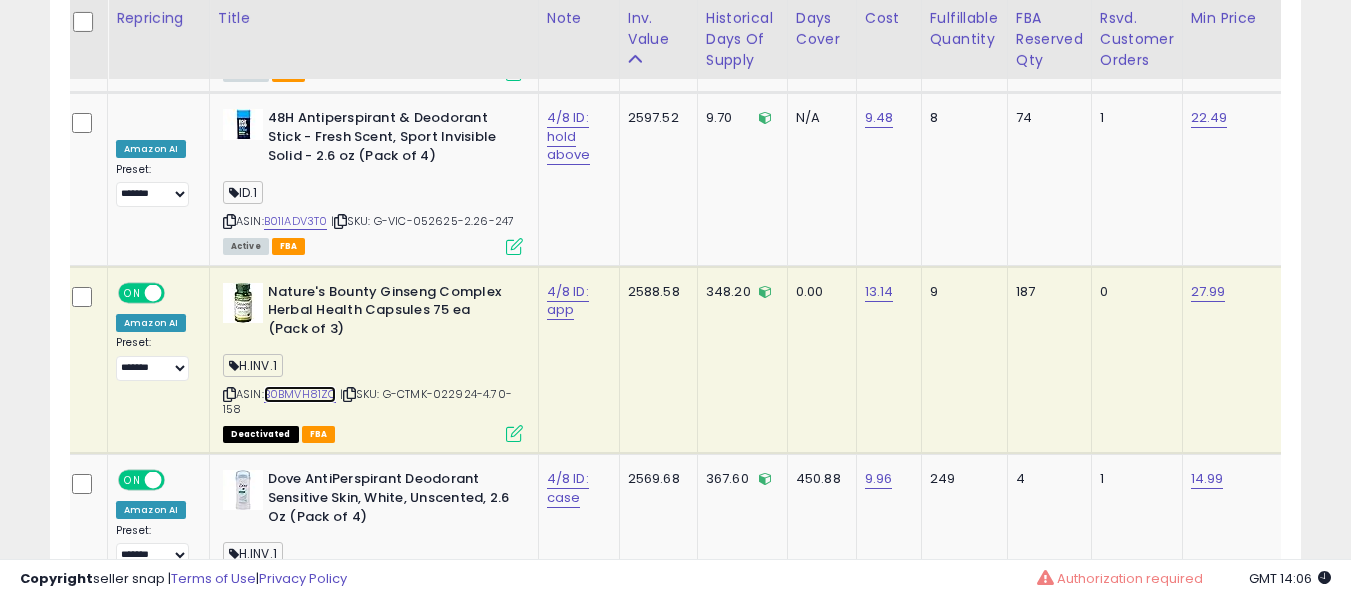scroll, scrollTop: 0, scrollLeft: 951, axis: horizontal 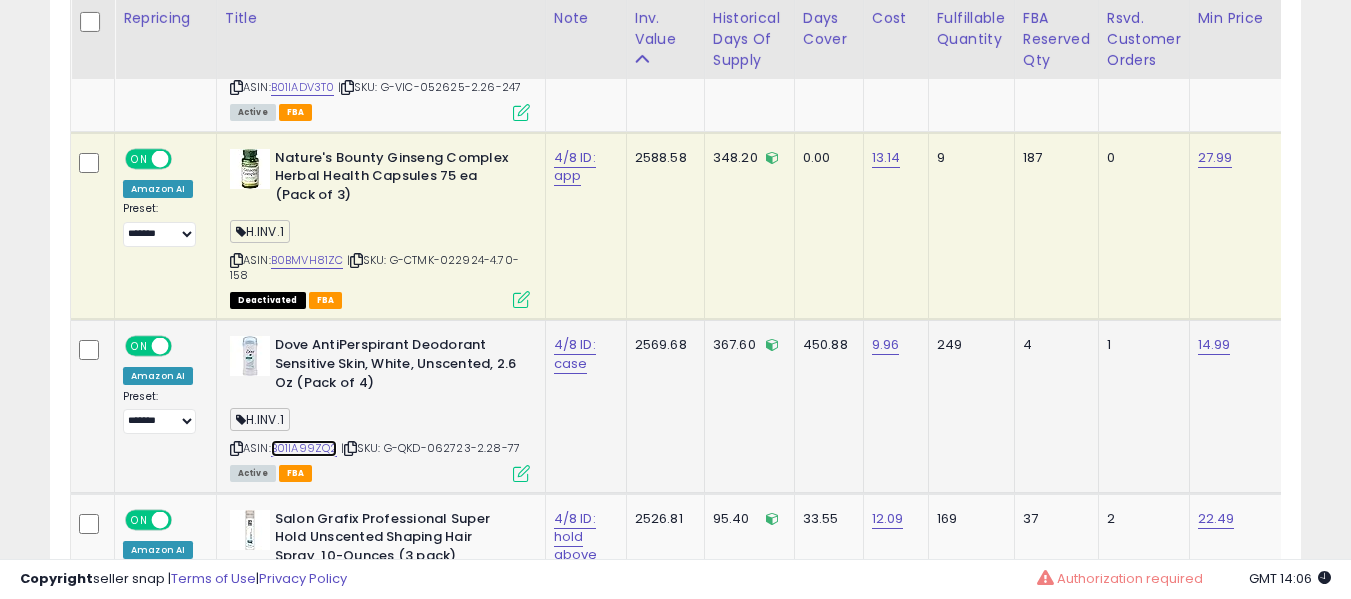 click on "B01IA99ZQ2" at bounding box center (304, 448) 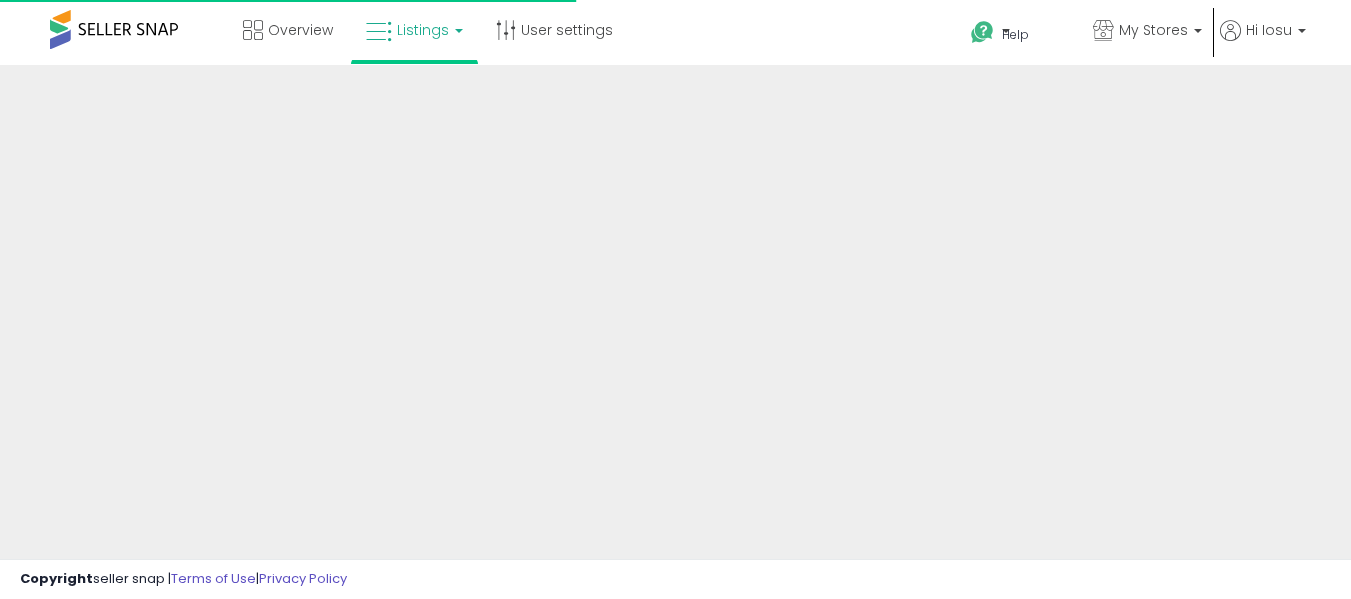 scroll, scrollTop: 0, scrollLeft: 0, axis: both 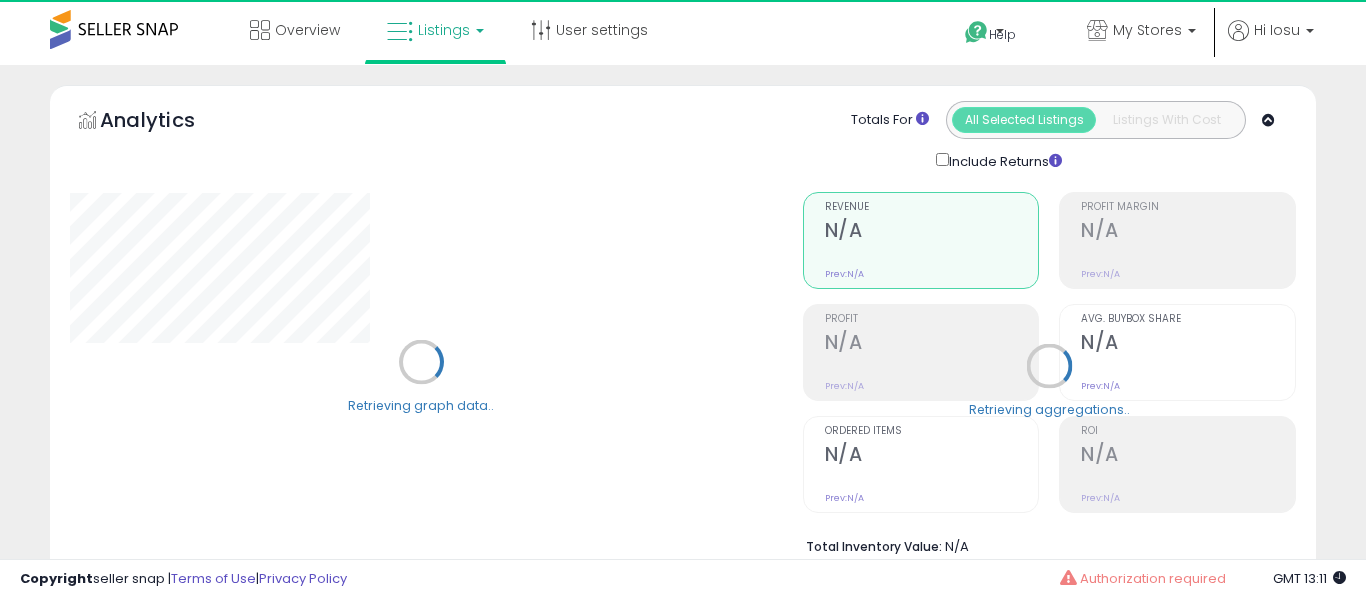 select on "**" 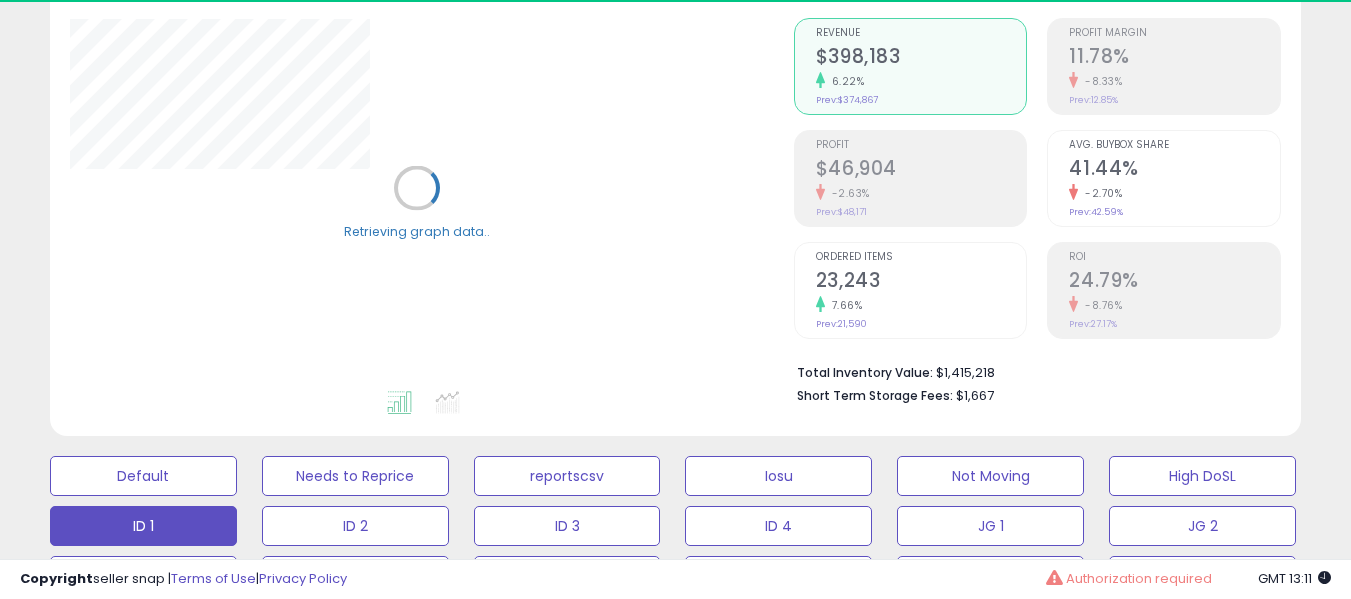 scroll, scrollTop: 300, scrollLeft: 0, axis: vertical 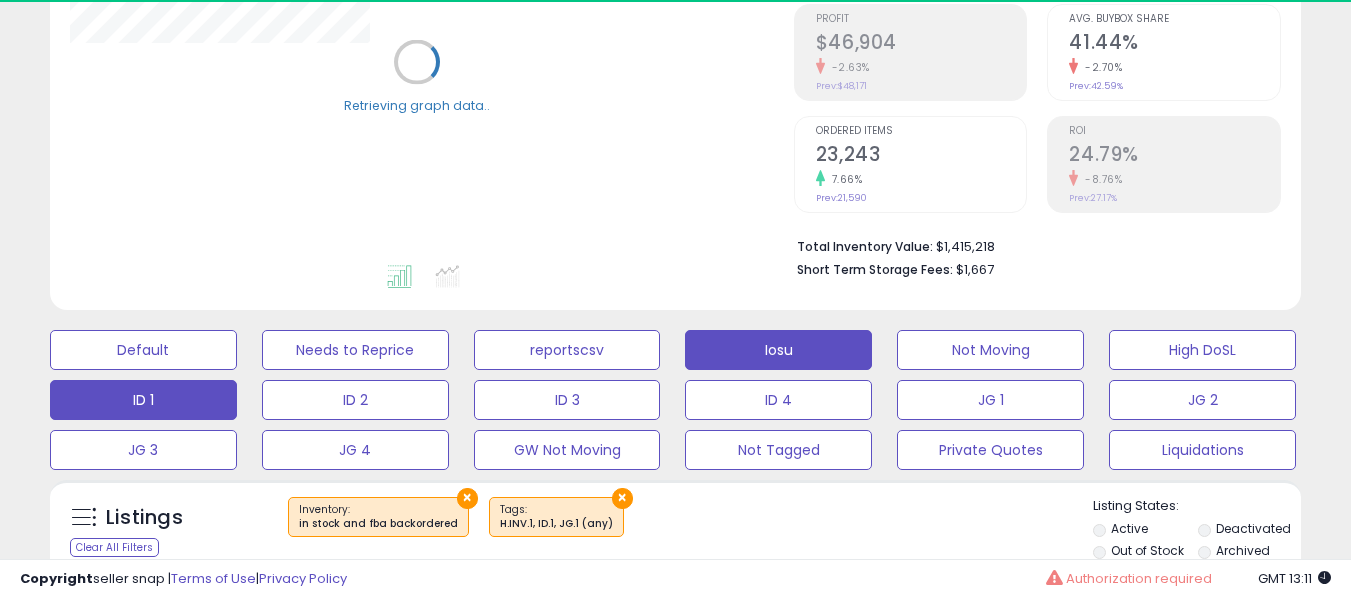 click on "Iosu" at bounding box center [143, 350] 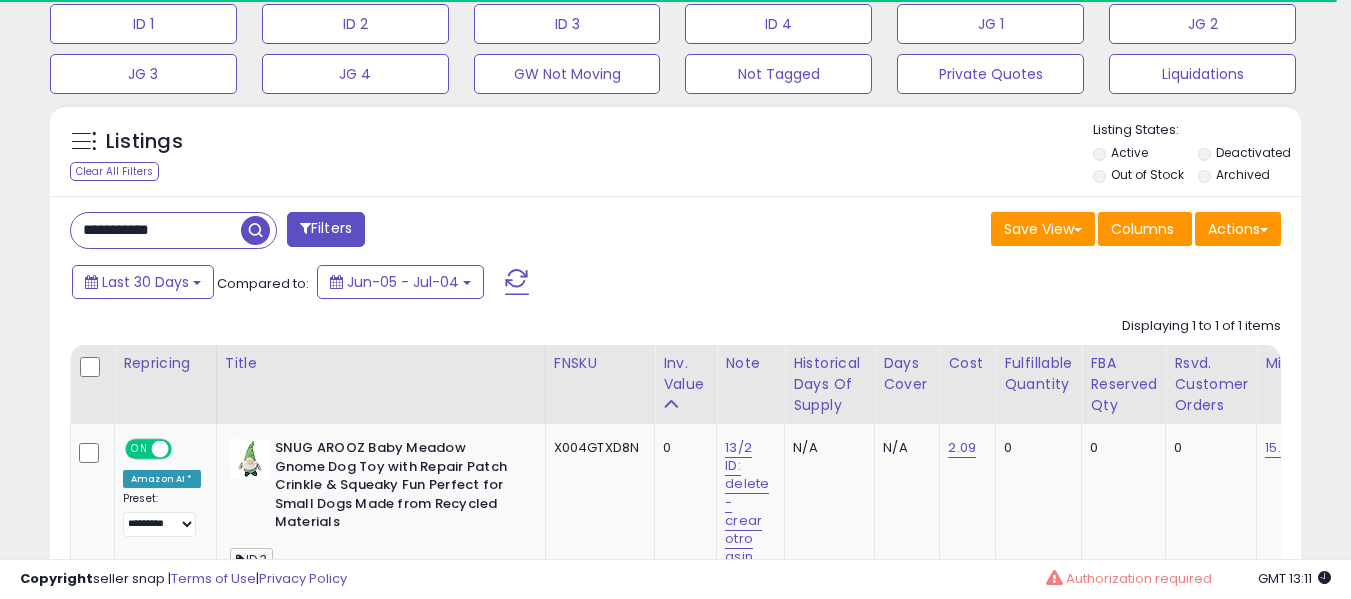 scroll, scrollTop: 800, scrollLeft: 0, axis: vertical 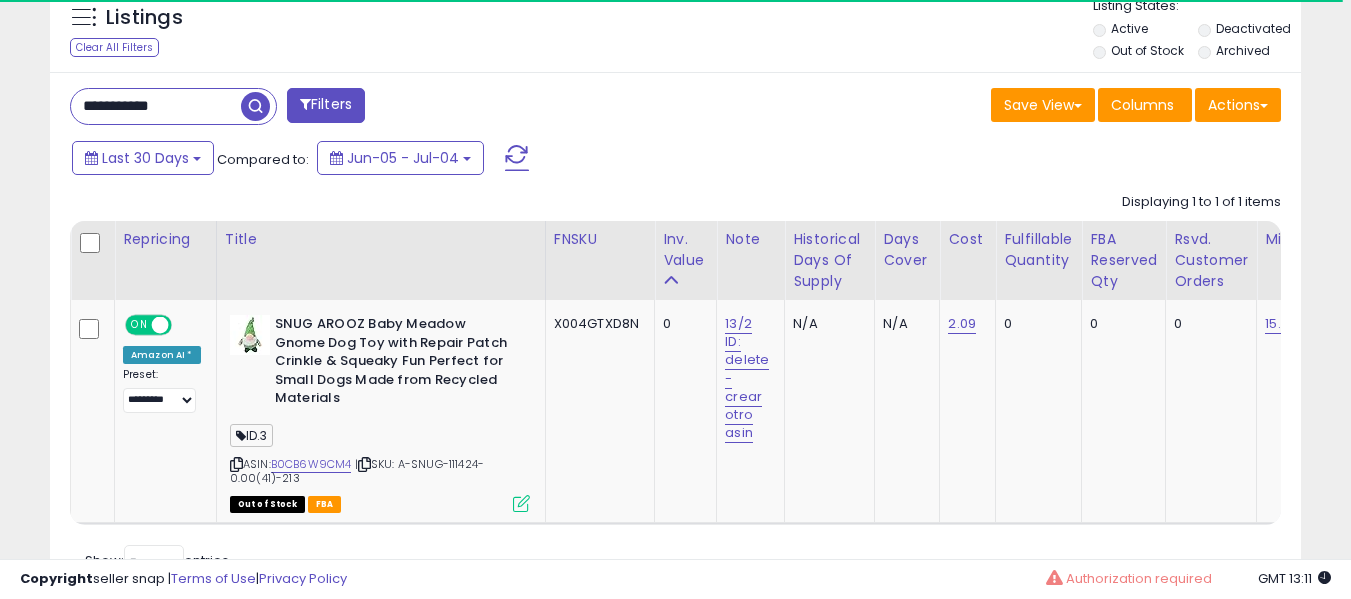 click on "**********" at bounding box center [156, 106] 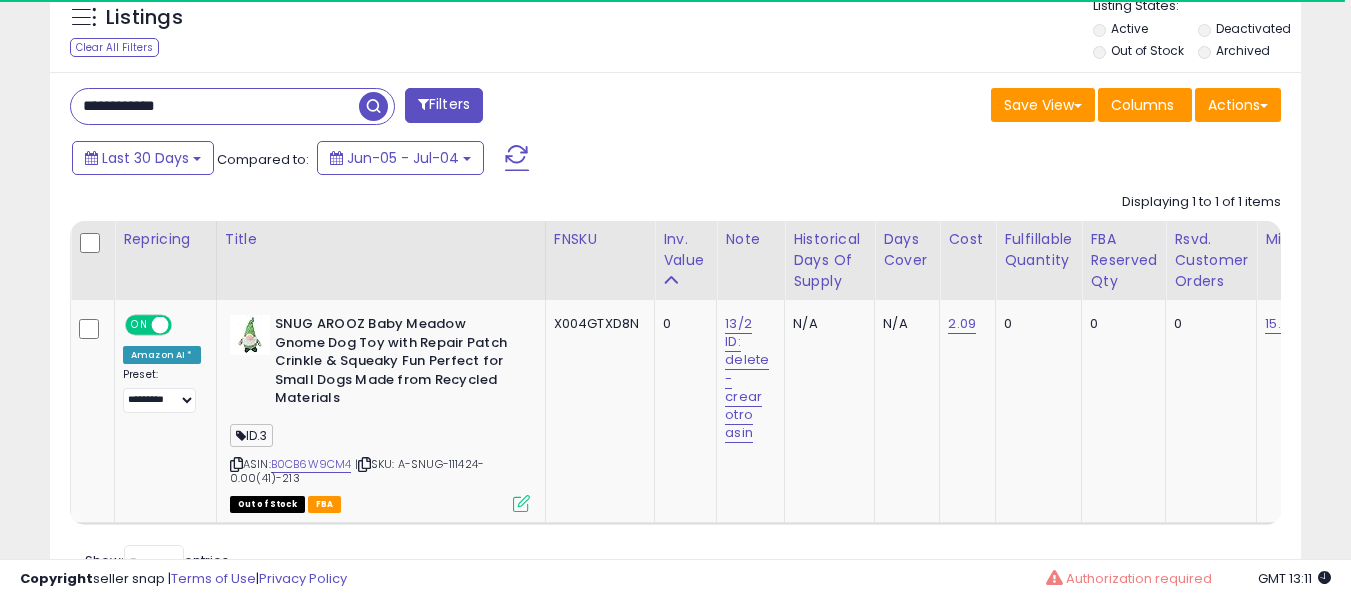 paste on "**********" 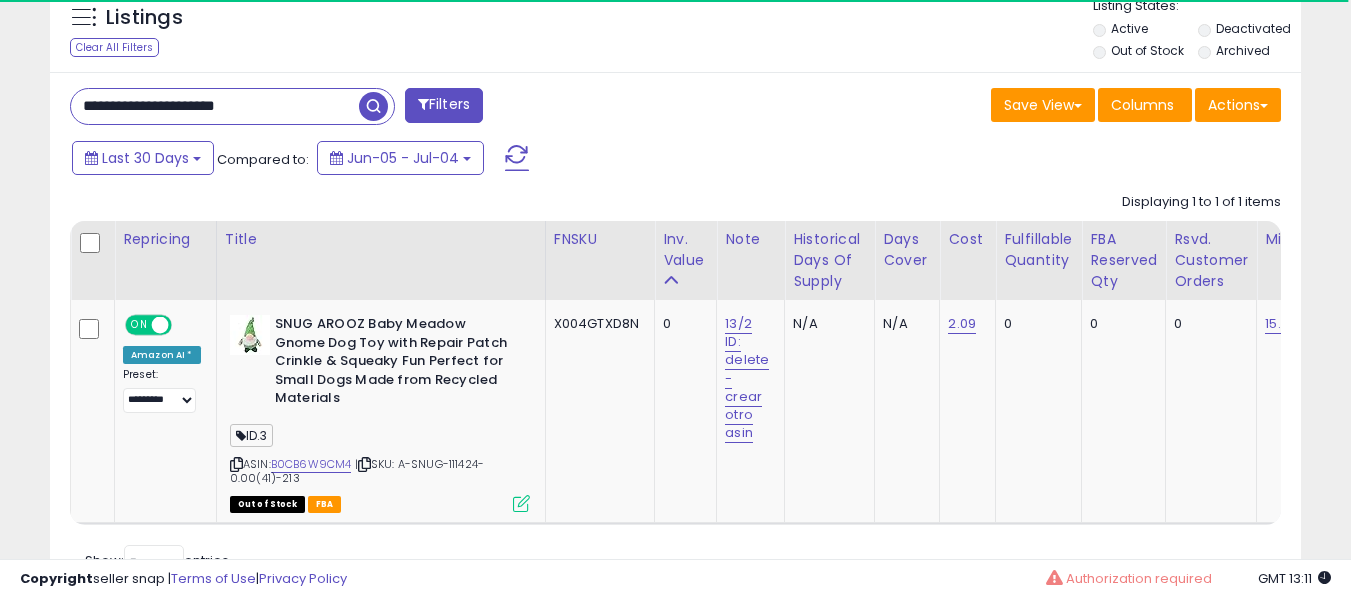 paste 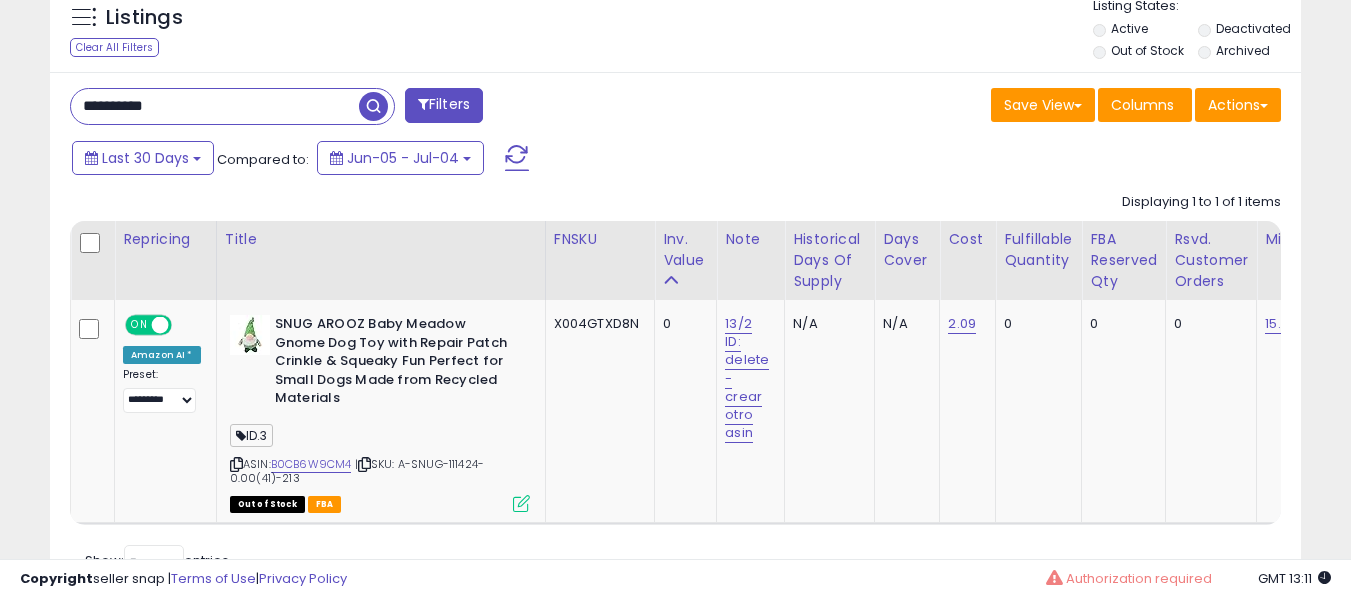 scroll, scrollTop: 999590, scrollLeft: 999276, axis: both 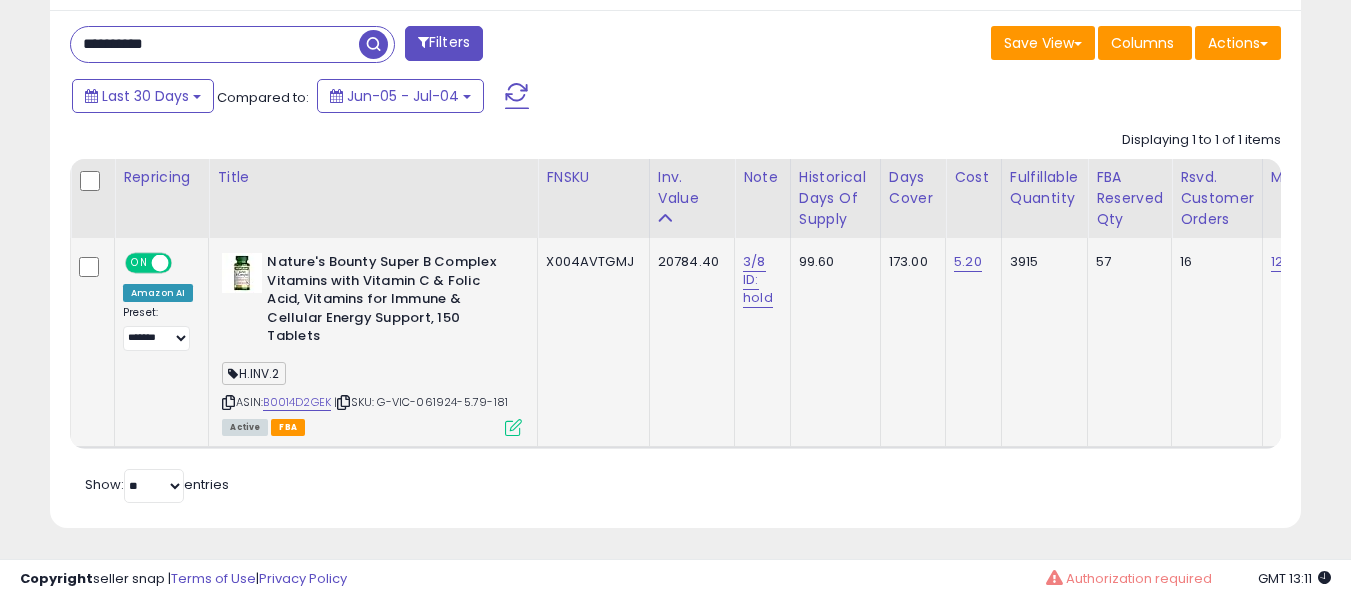click on "H.INV.2" at bounding box center (372, 376) 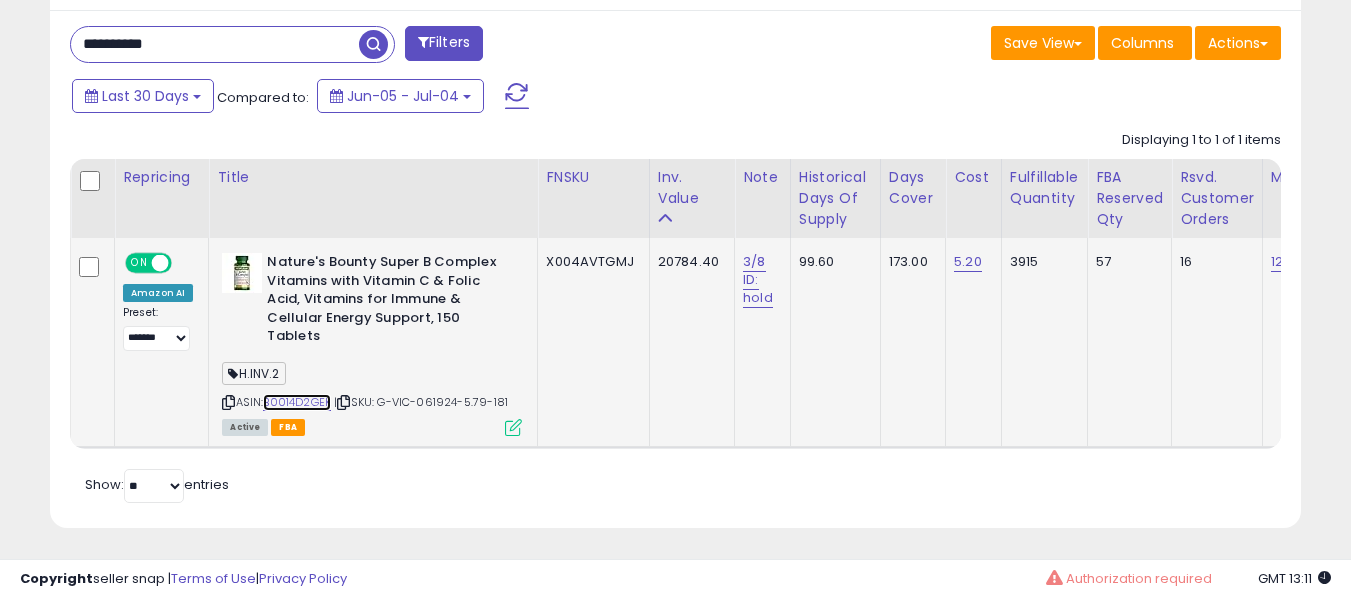 click on "B0014D2GEK" at bounding box center (297, 402) 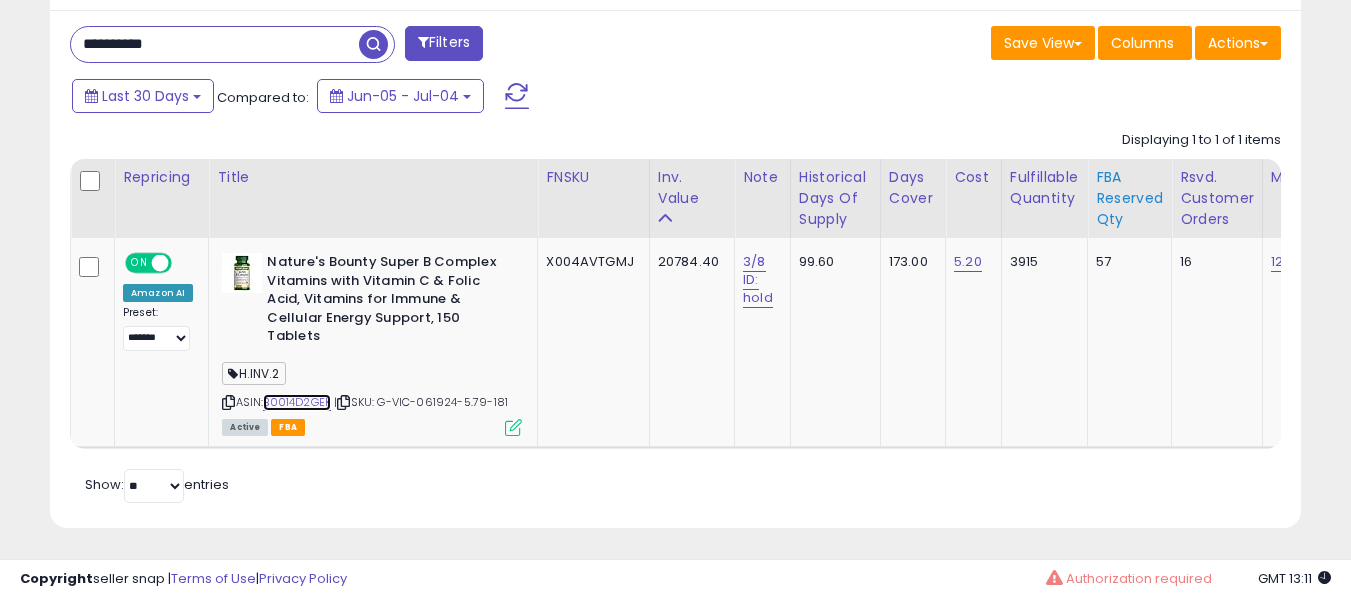 scroll, scrollTop: 0, scrollLeft: 133, axis: horizontal 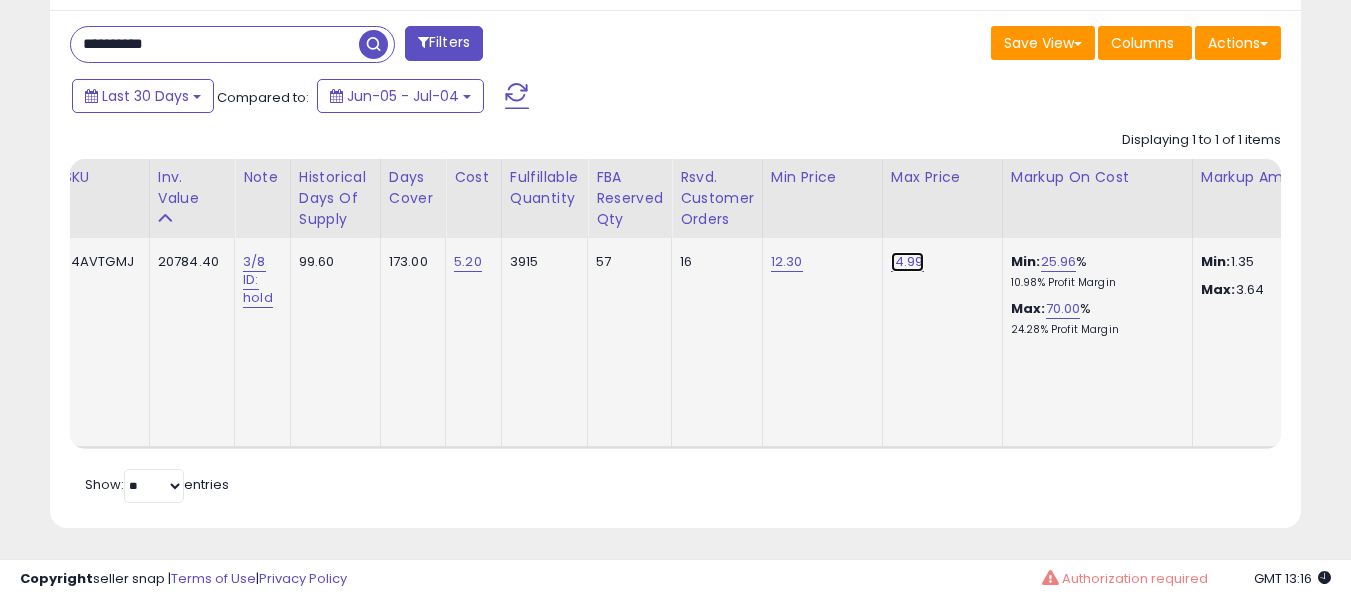 click on "14.99" at bounding box center [907, 262] 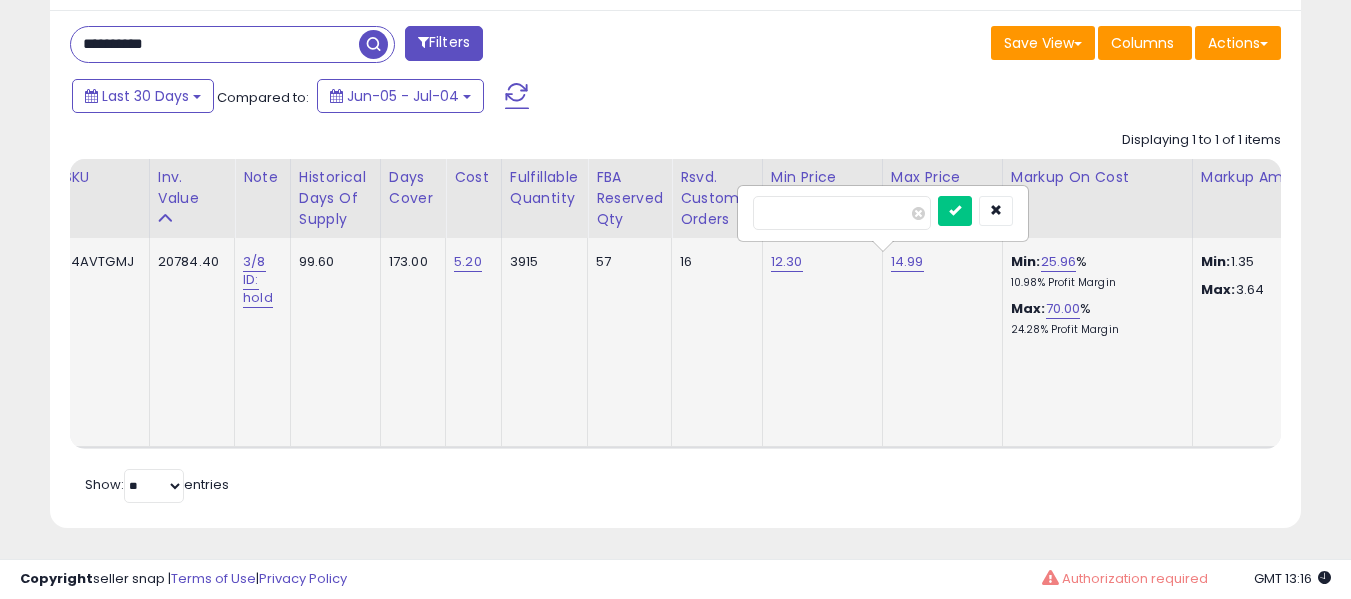 type on "*****" 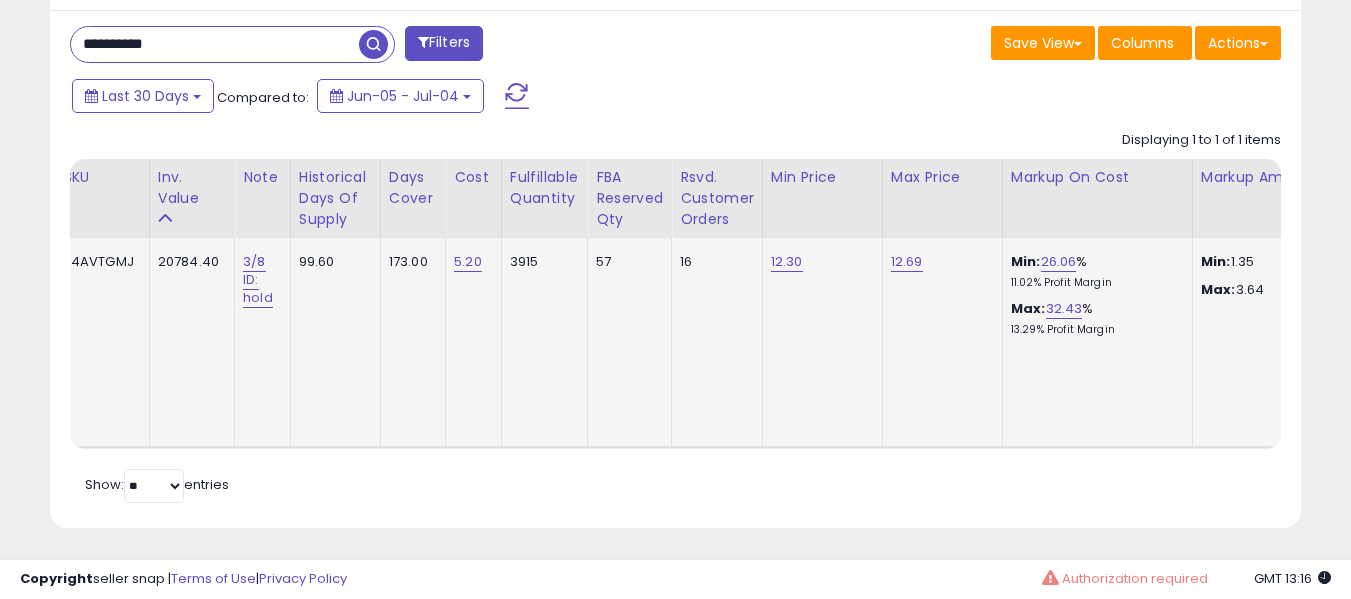 scroll, scrollTop: 0, scrollLeft: 460, axis: horizontal 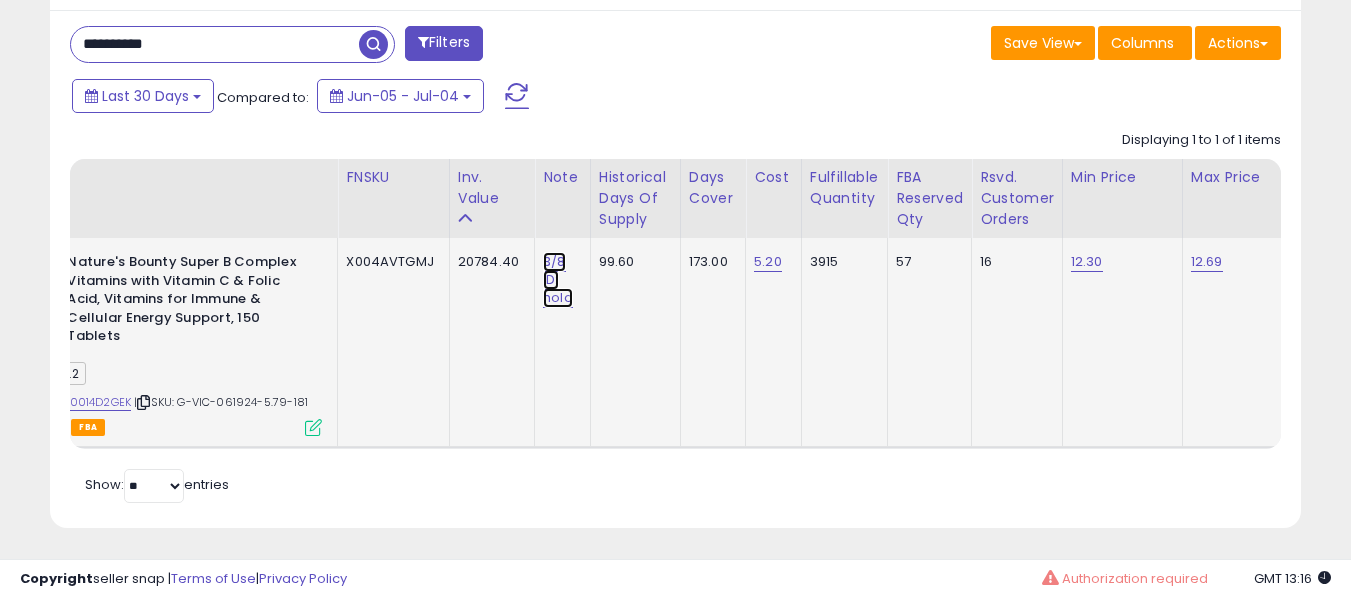 click on "3/8 ID: hold" at bounding box center [558, 280] 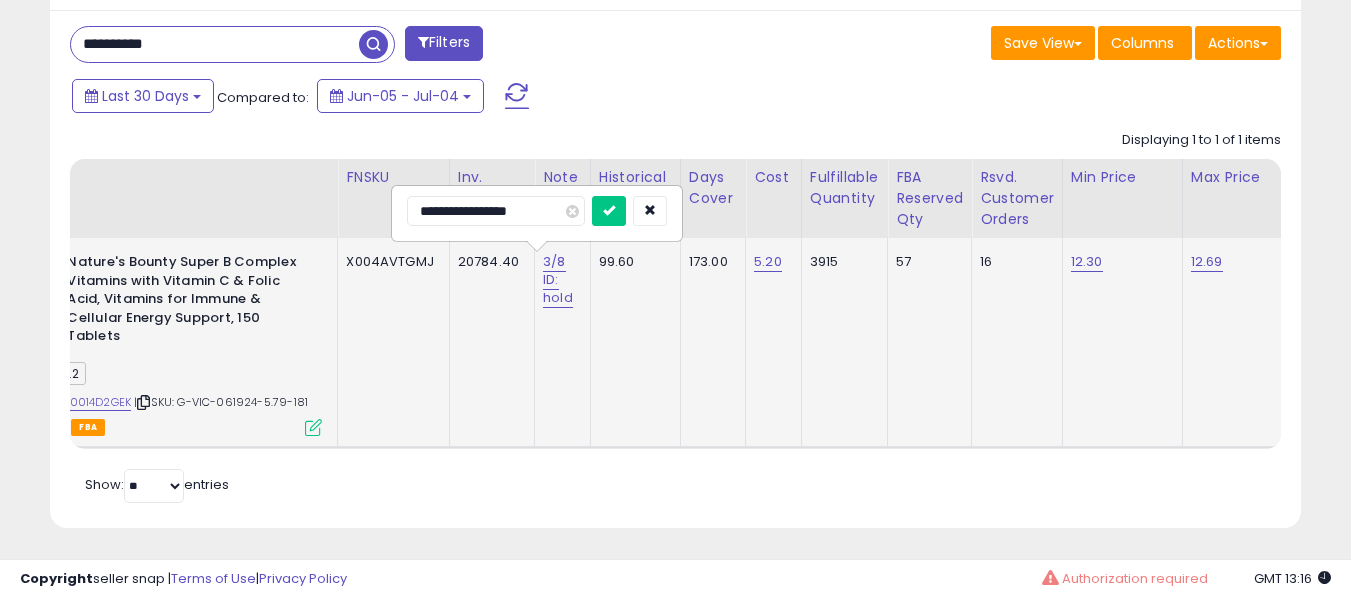 type on "**********" 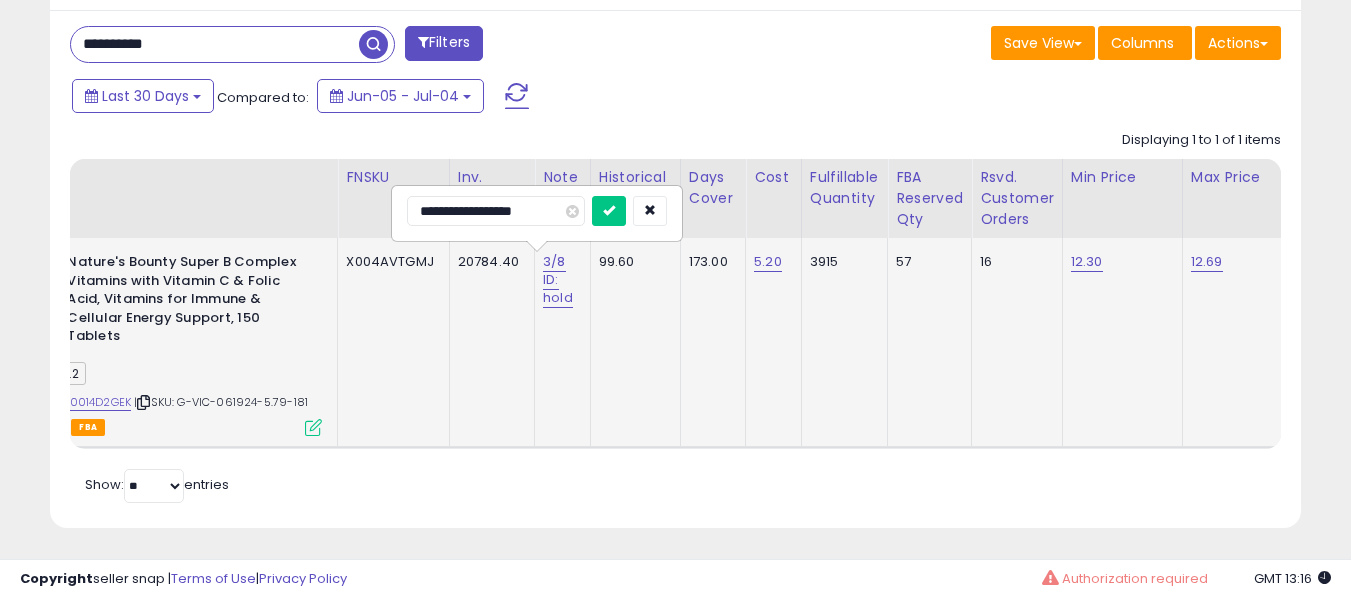 click at bounding box center [609, 211] 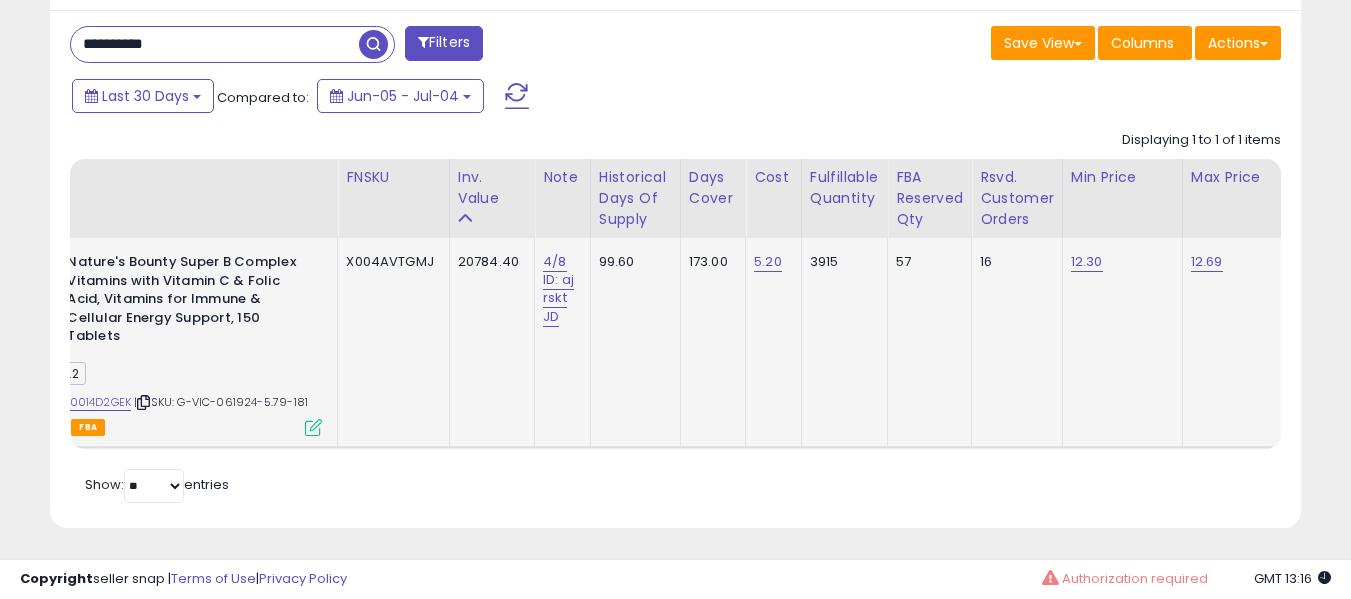 scroll, scrollTop: 0, scrollLeft: 0, axis: both 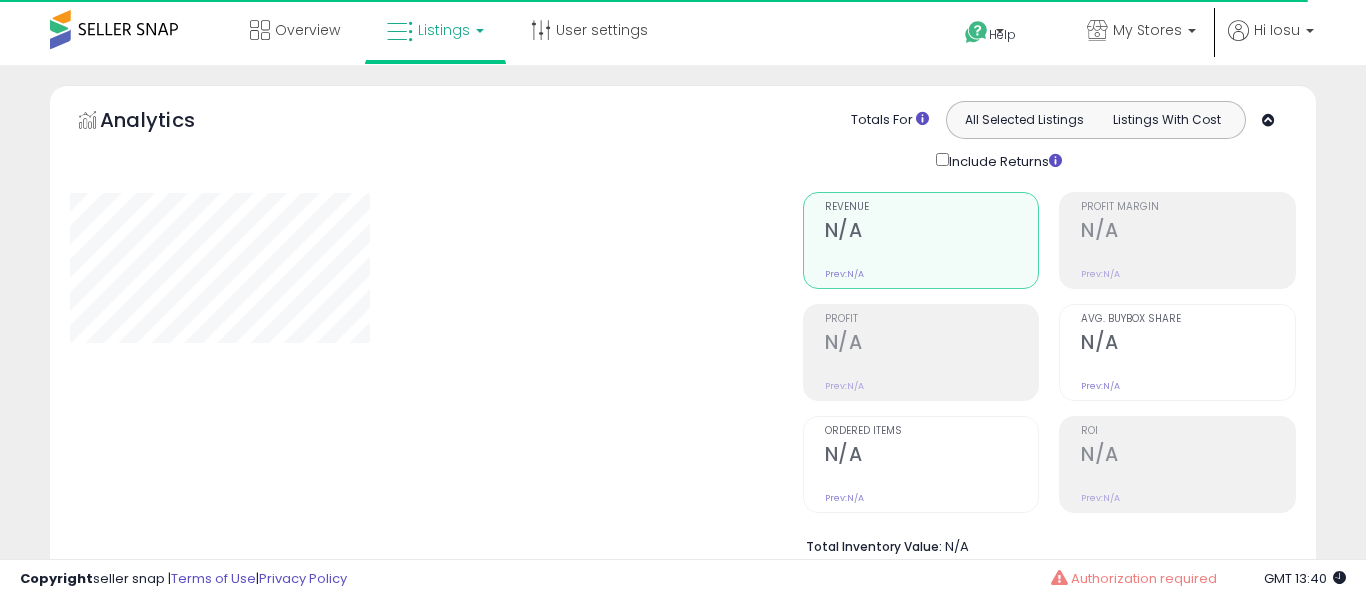 select on "**" 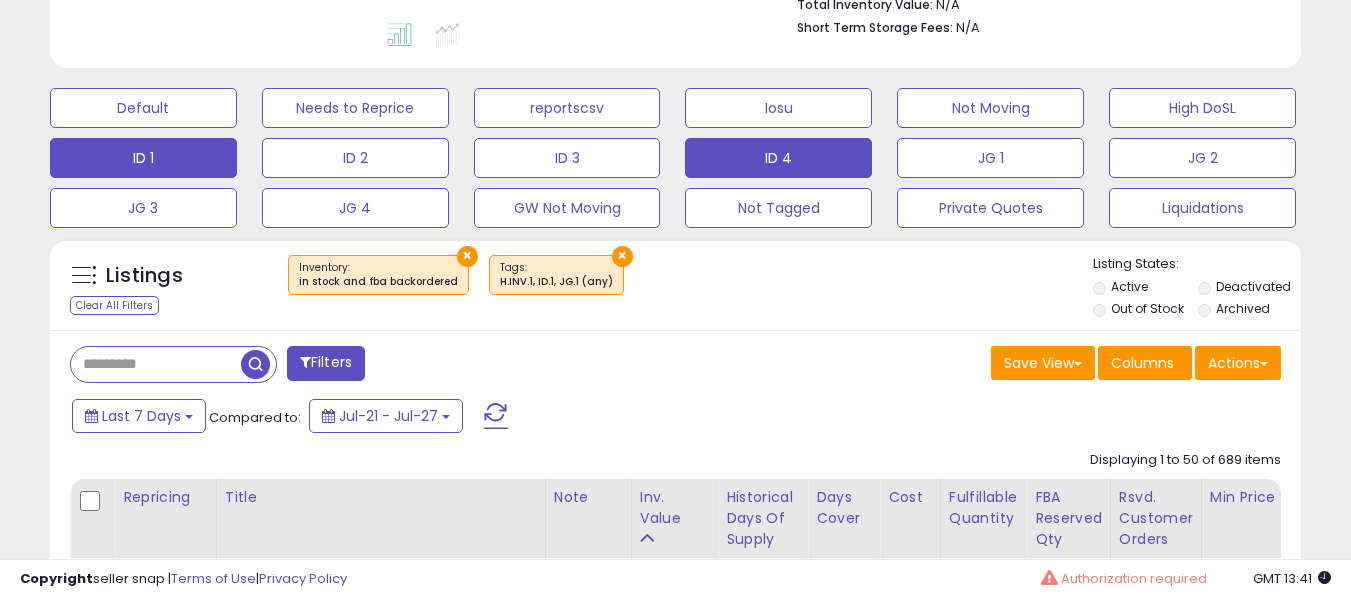 scroll, scrollTop: 557, scrollLeft: 0, axis: vertical 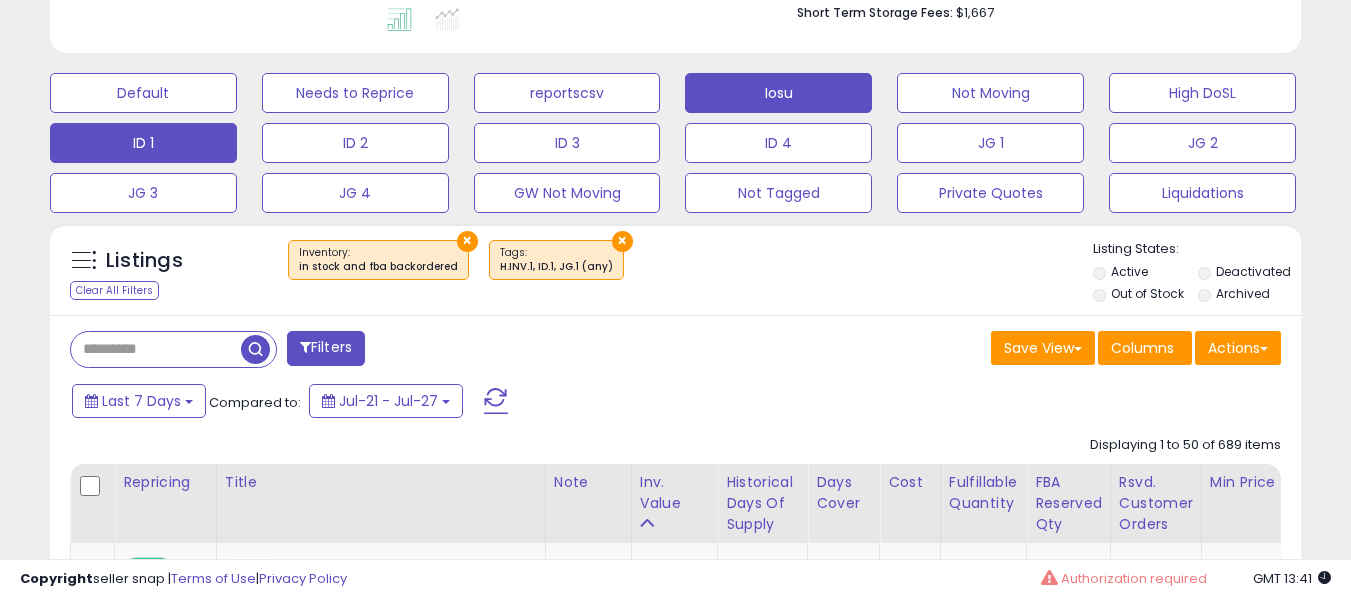 click on "Iosu" at bounding box center (143, 93) 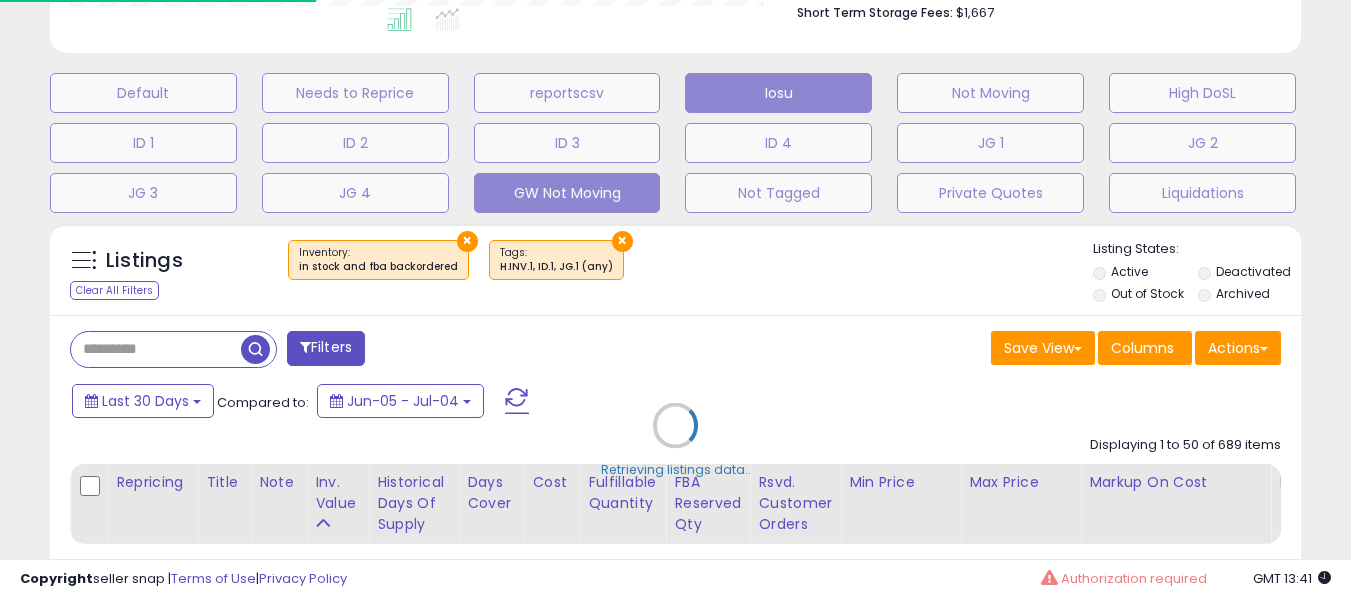 scroll, scrollTop: 999590, scrollLeft: 999276, axis: both 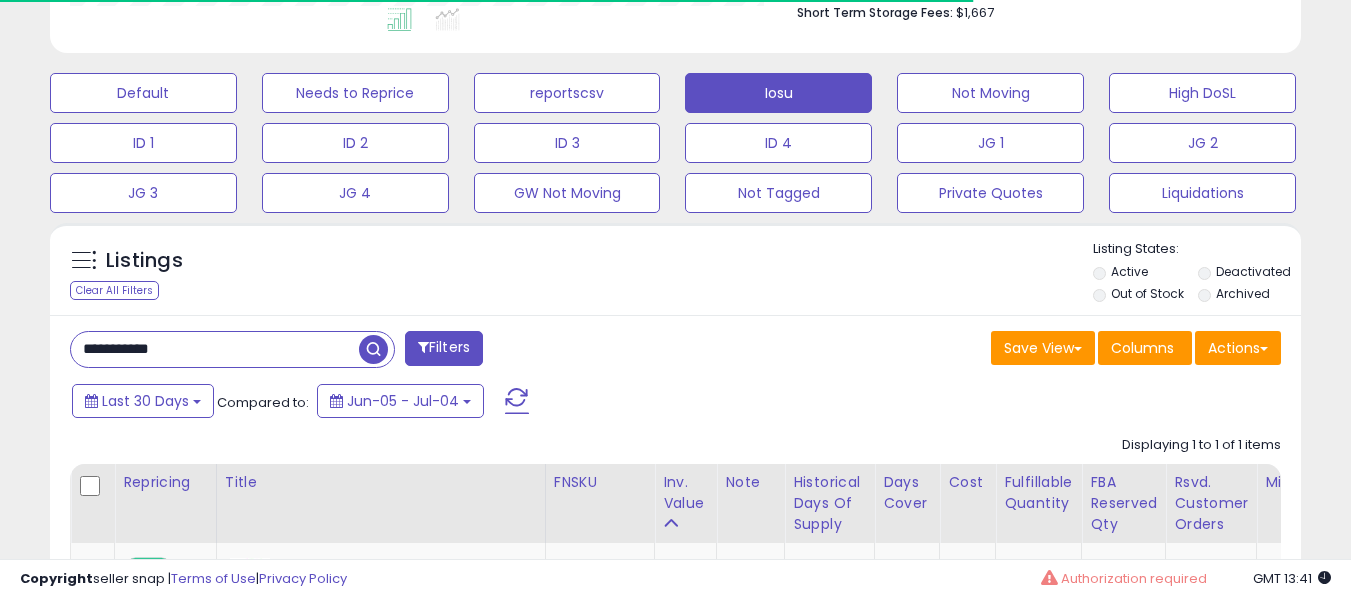 click on "**********" at bounding box center [215, 349] 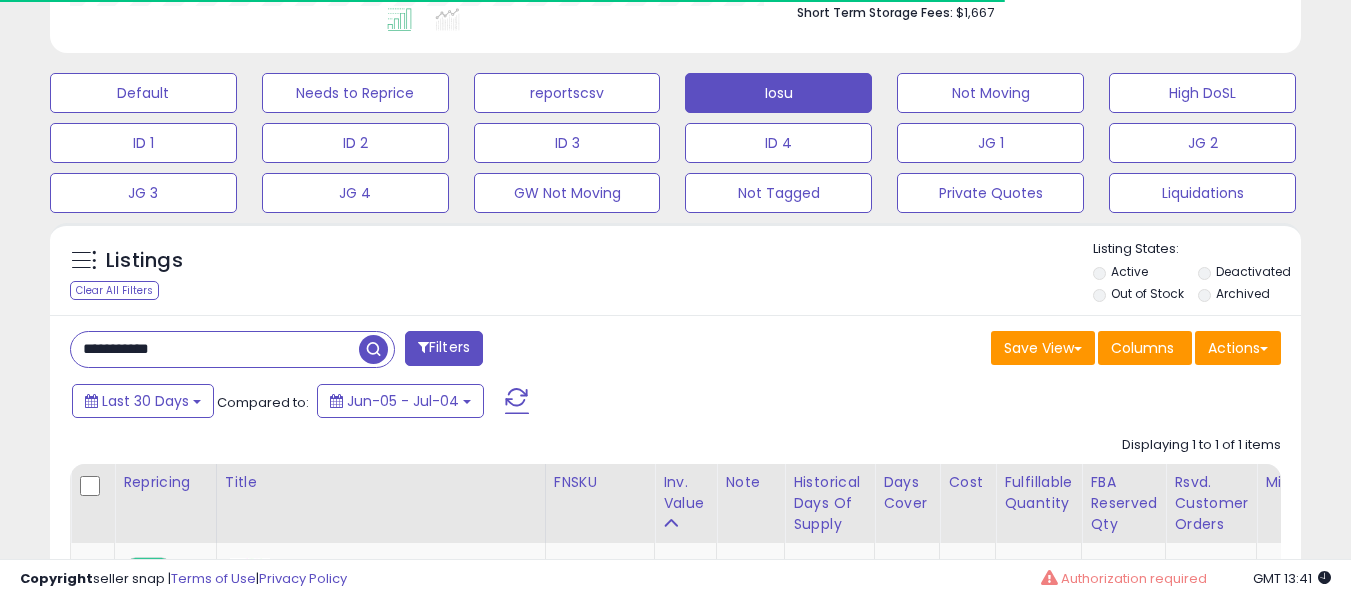 paste 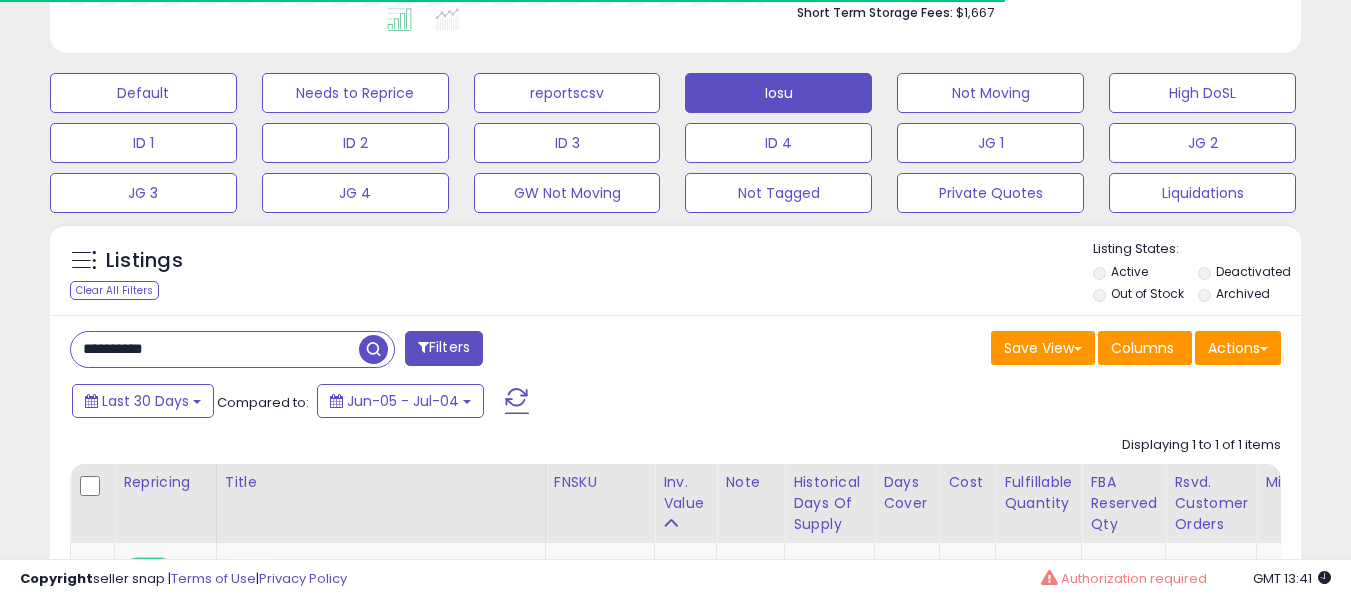type on "**********" 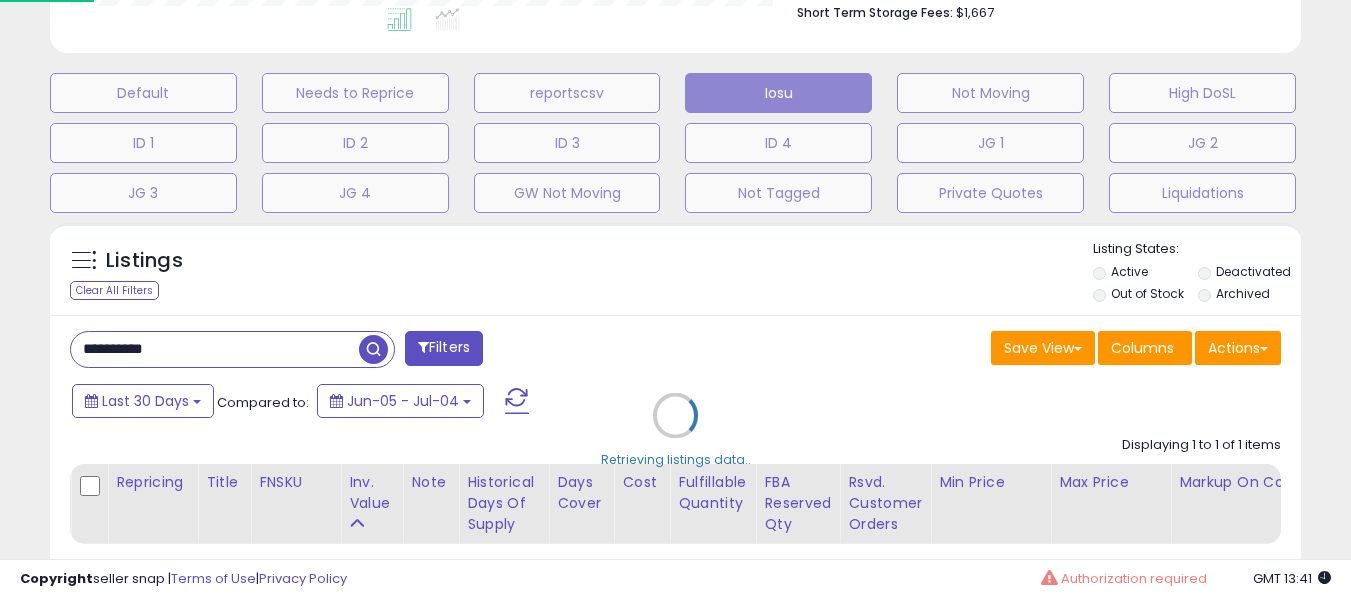 scroll, scrollTop: 999590, scrollLeft: 999276, axis: both 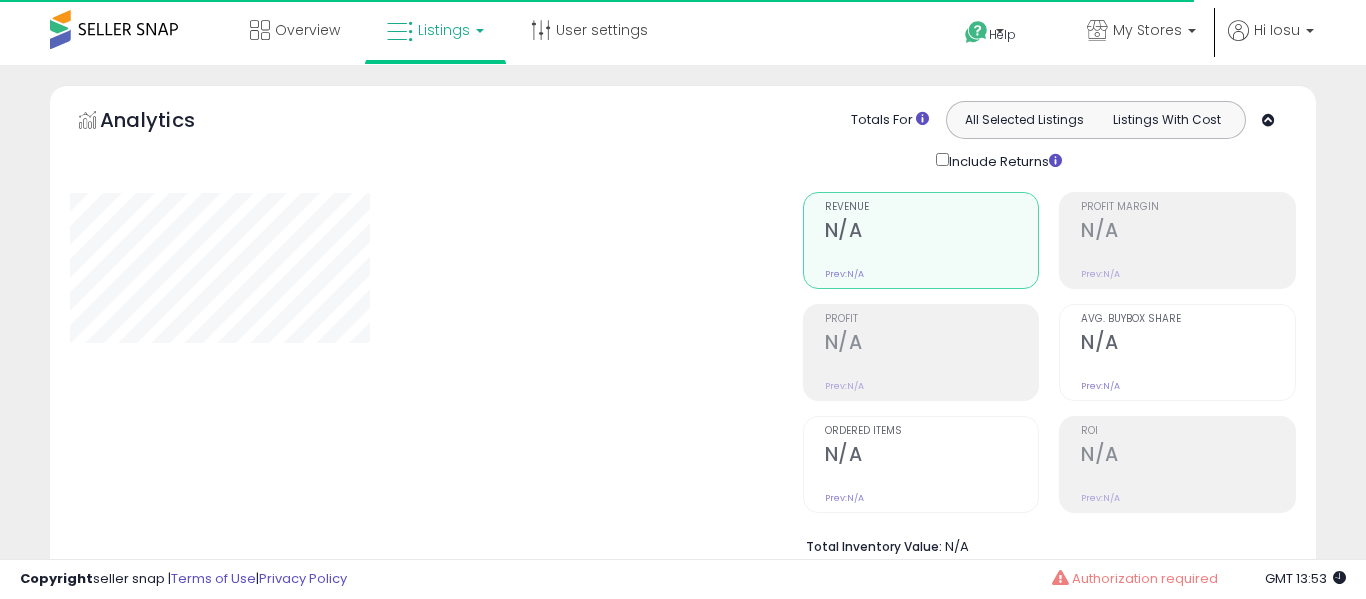 type on "**********" 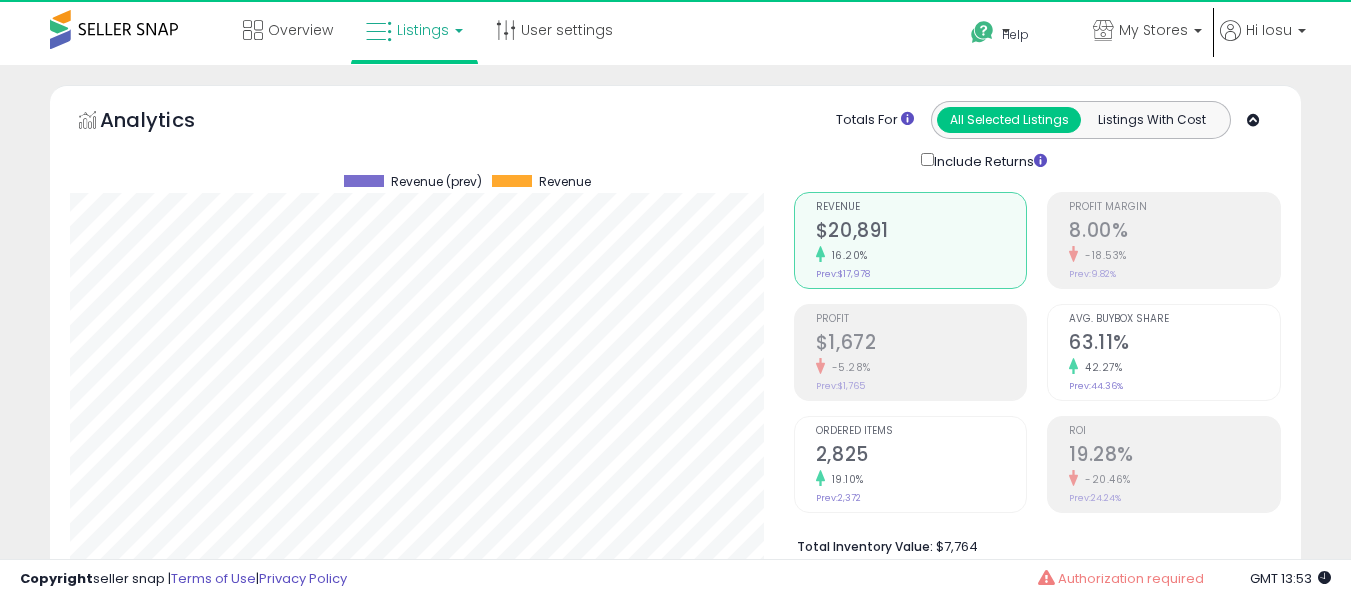 scroll, scrollTop: 999590, scrollLeft: 999276, axis: both 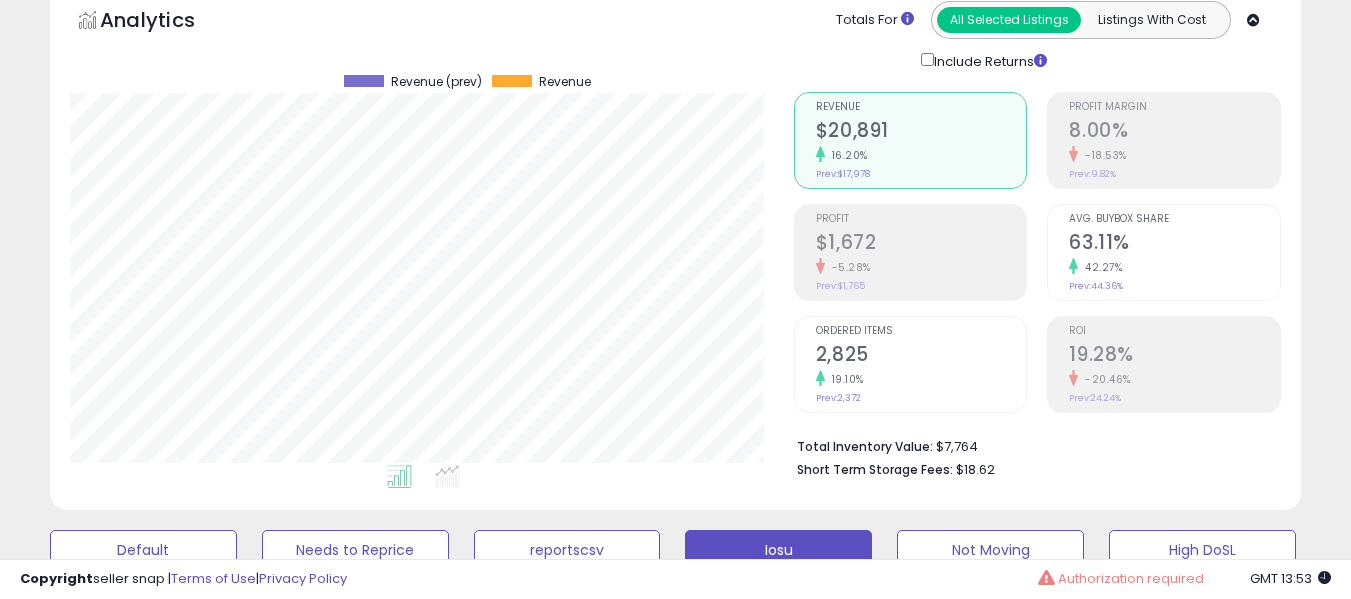 click on "Copyright  seller snap |  Terms of Use
|  Privacy Policy
GMT 13:53
Authorization required" at bounding box center [675, 579] 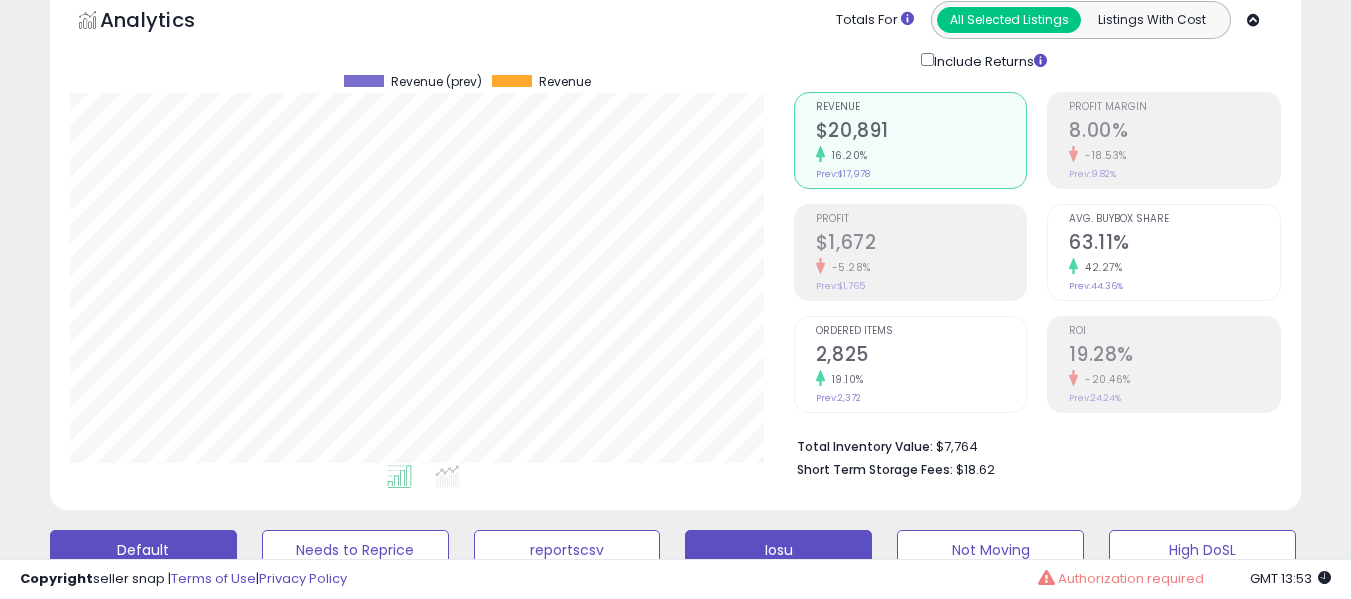 click on "Default" at bounding box center [143, 550] 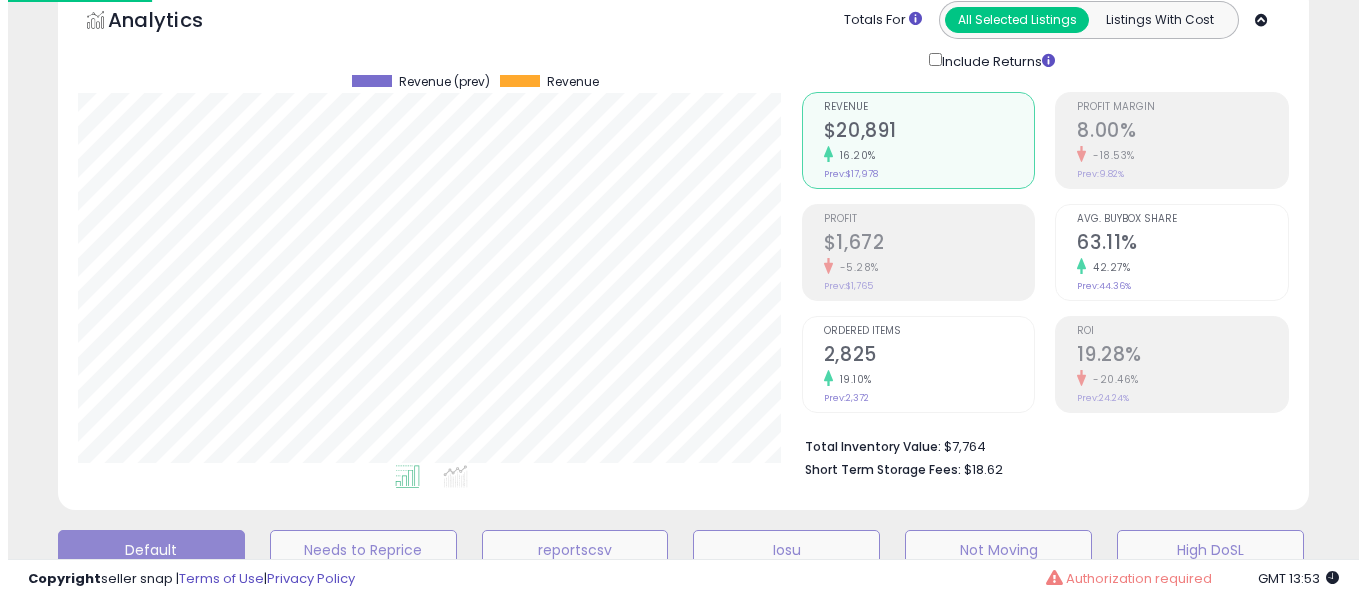 scroll, scrollTop: 999590, scrollLeft: 999267, axis: both 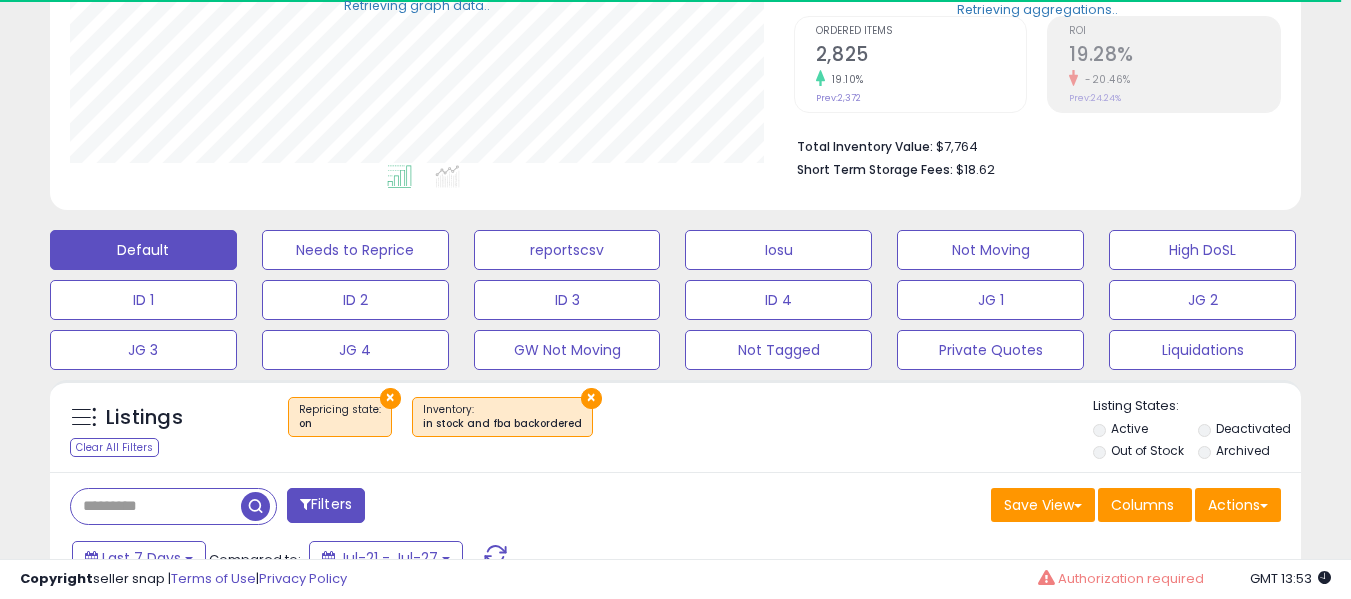 click on "Filters
Save View
Save As New View" at bounding box center (675, 5804) 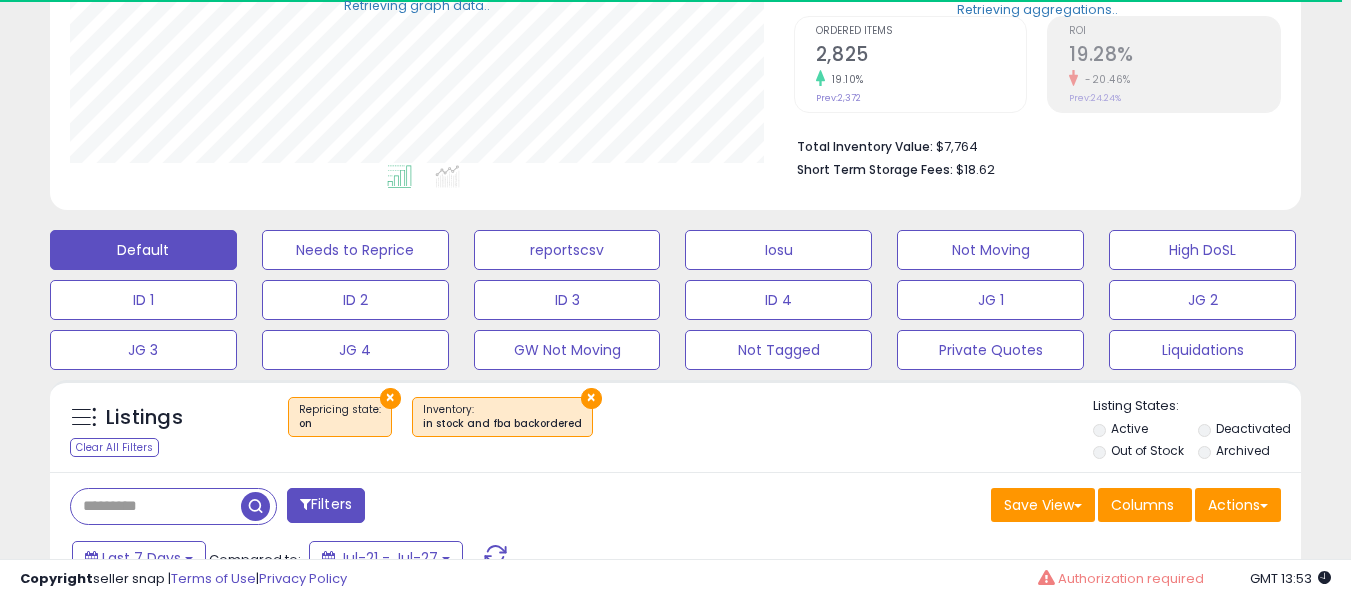 drag, startPoint x: 132, startPoint y: 487, endPoint x: 153, endPoint y: 497, distance: 23.259407 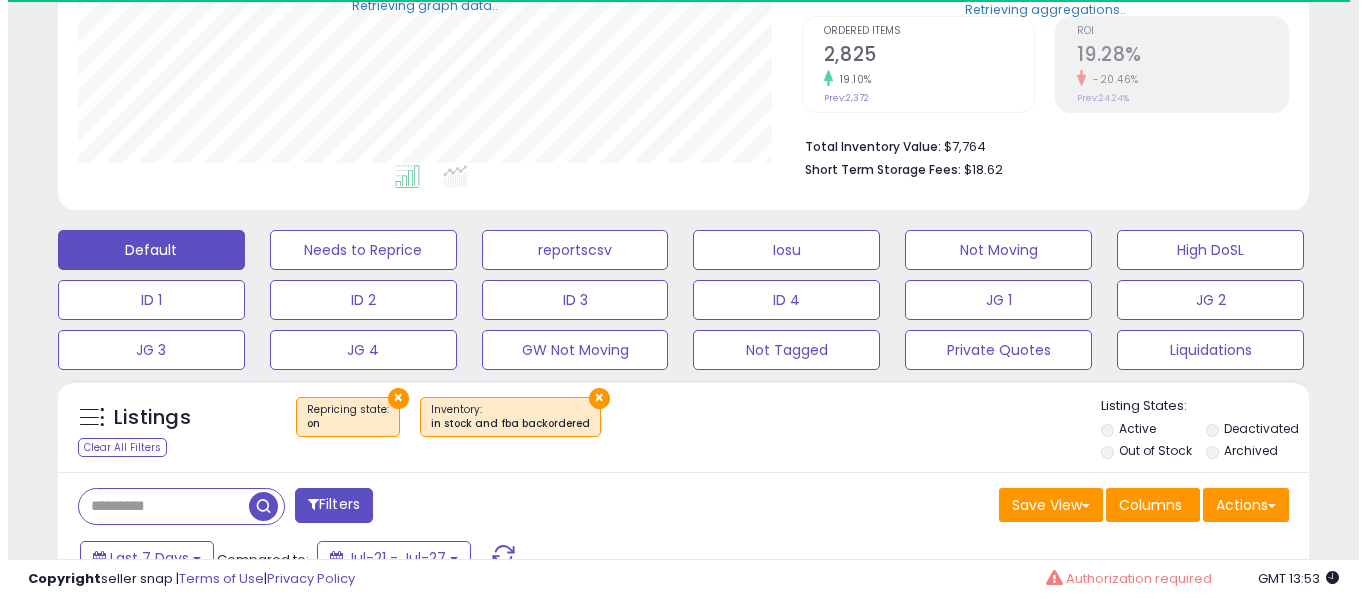 scroll, scrollTop: 500, scrollLeft: 0, axis: vertical 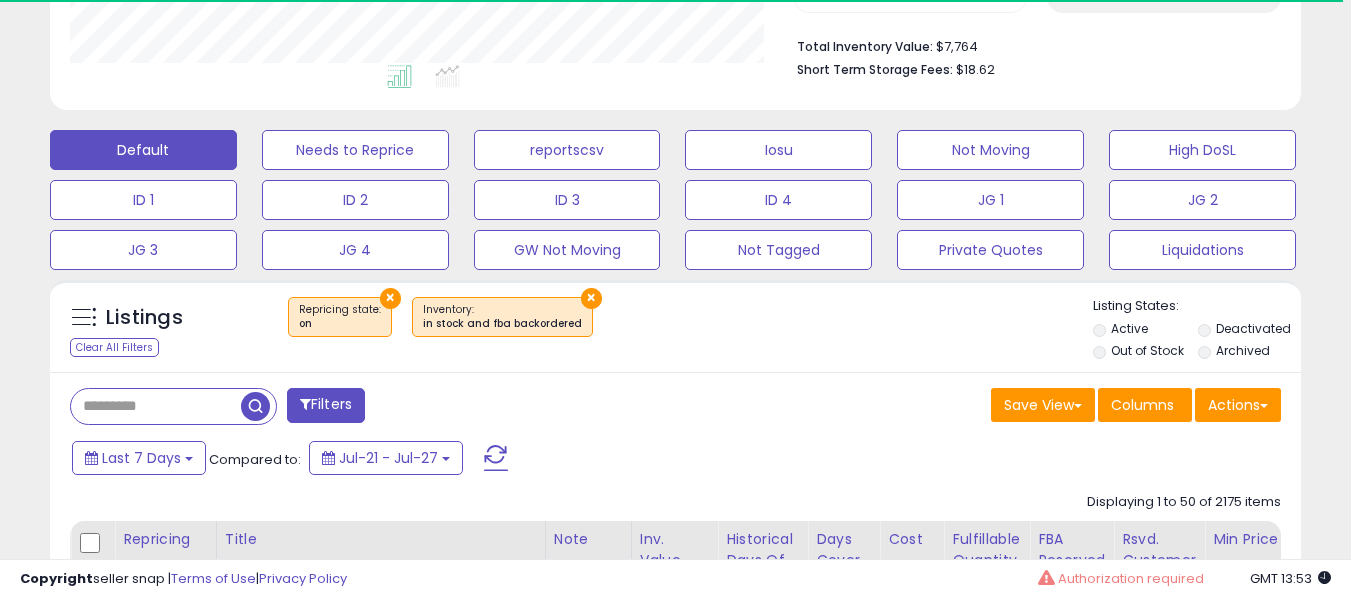 drag, startPoint x: 153, startPoint y: 497, endPoint x: 153, endPoint y: 481, distance: 16 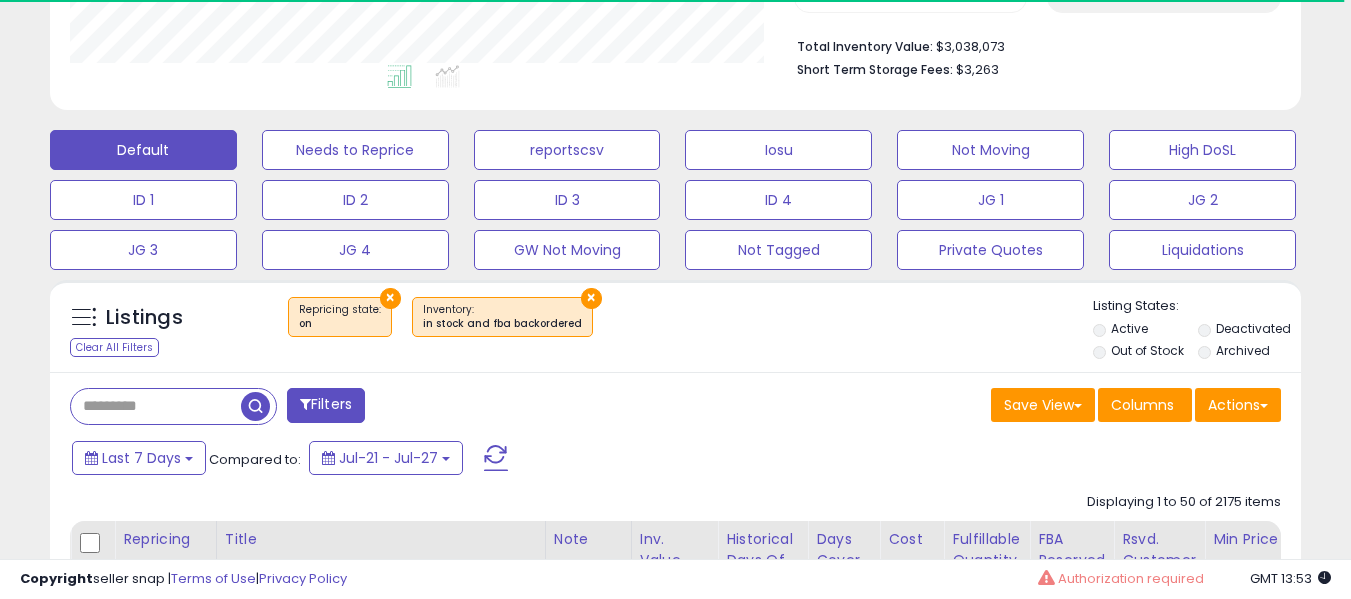click at bounding box center (156, 406) 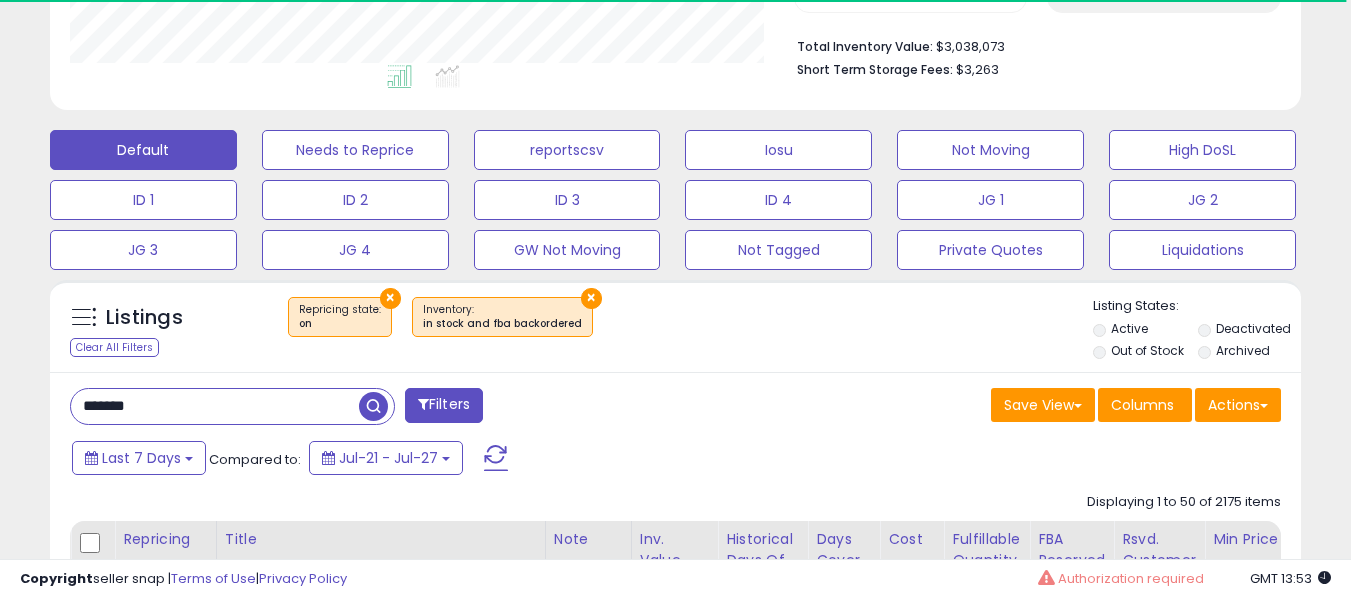 type on "*******" 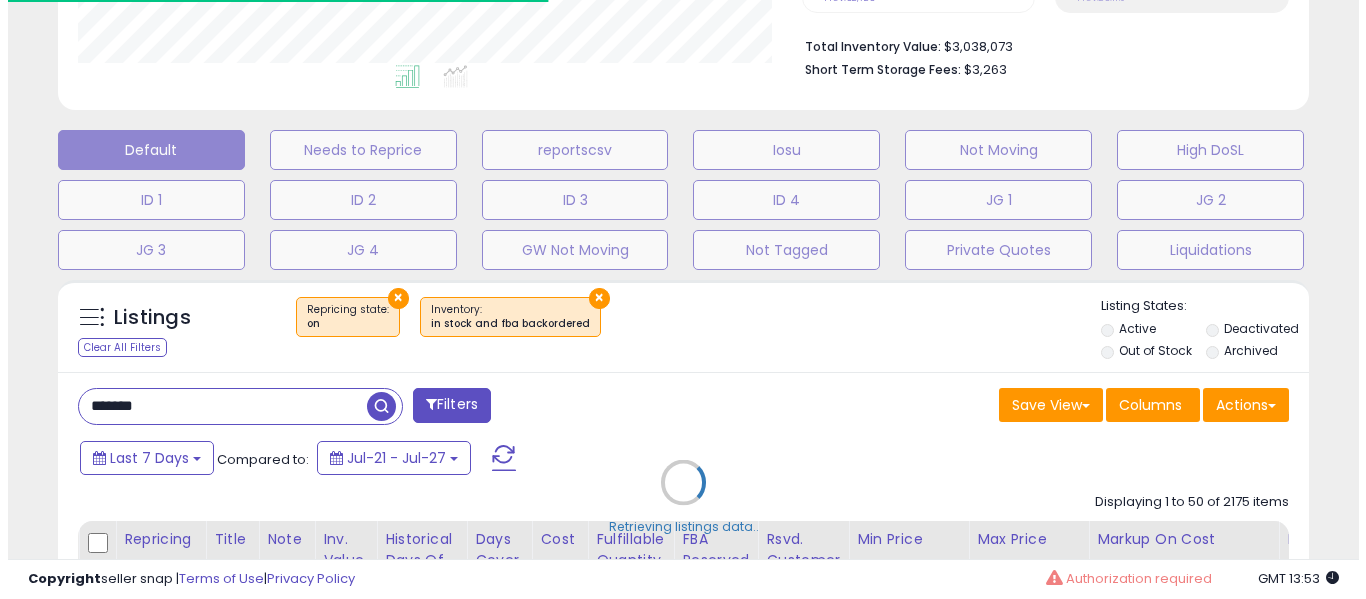 scroll, scrollTop: 999590, scrollLeft: 999267, axis: both 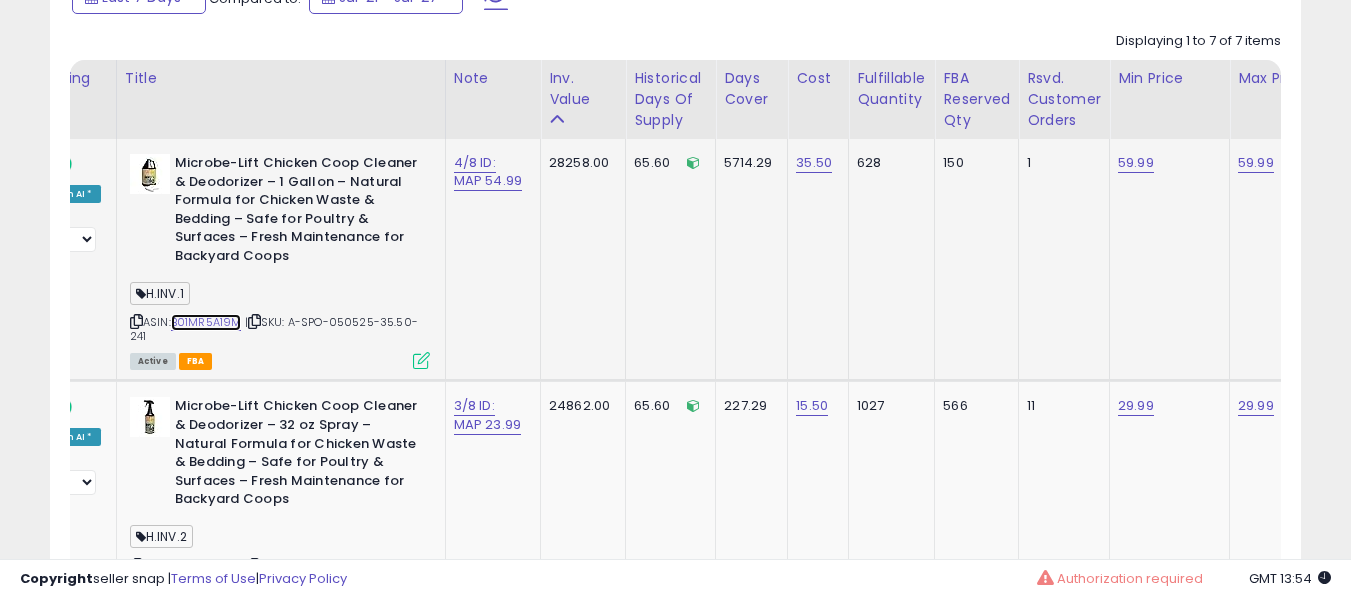 click on "B01MR5A19M" at bounding box center (206, 322) 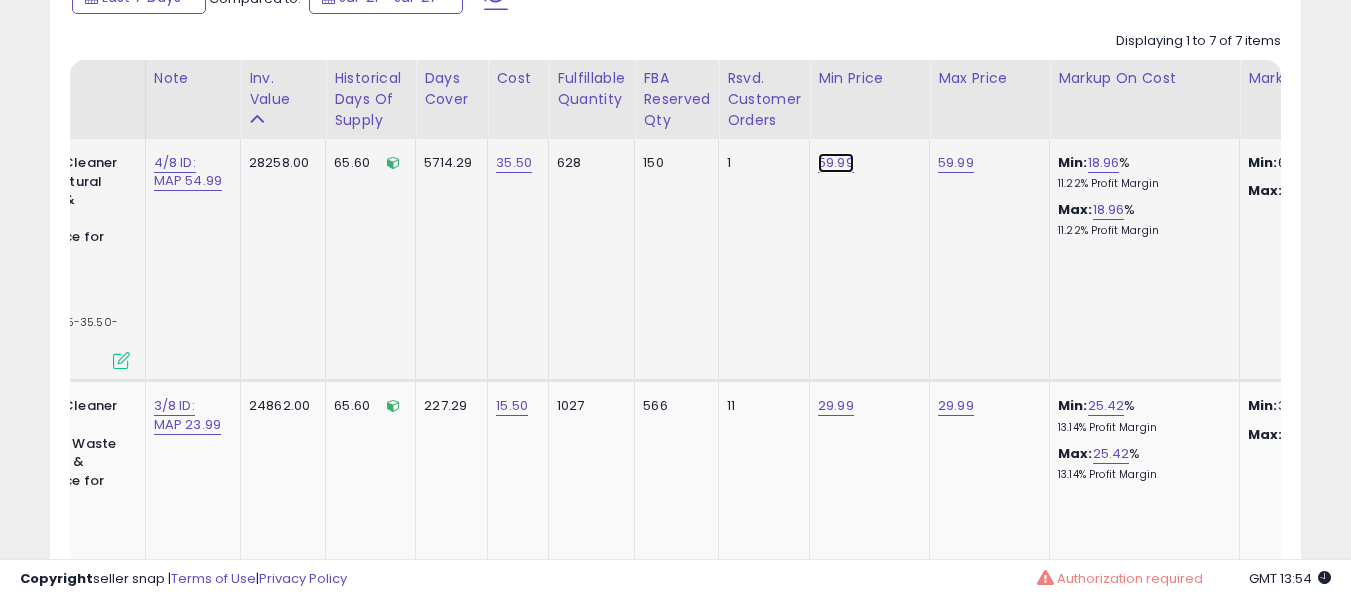 click on "59.99" at bounding box center [836, 163] 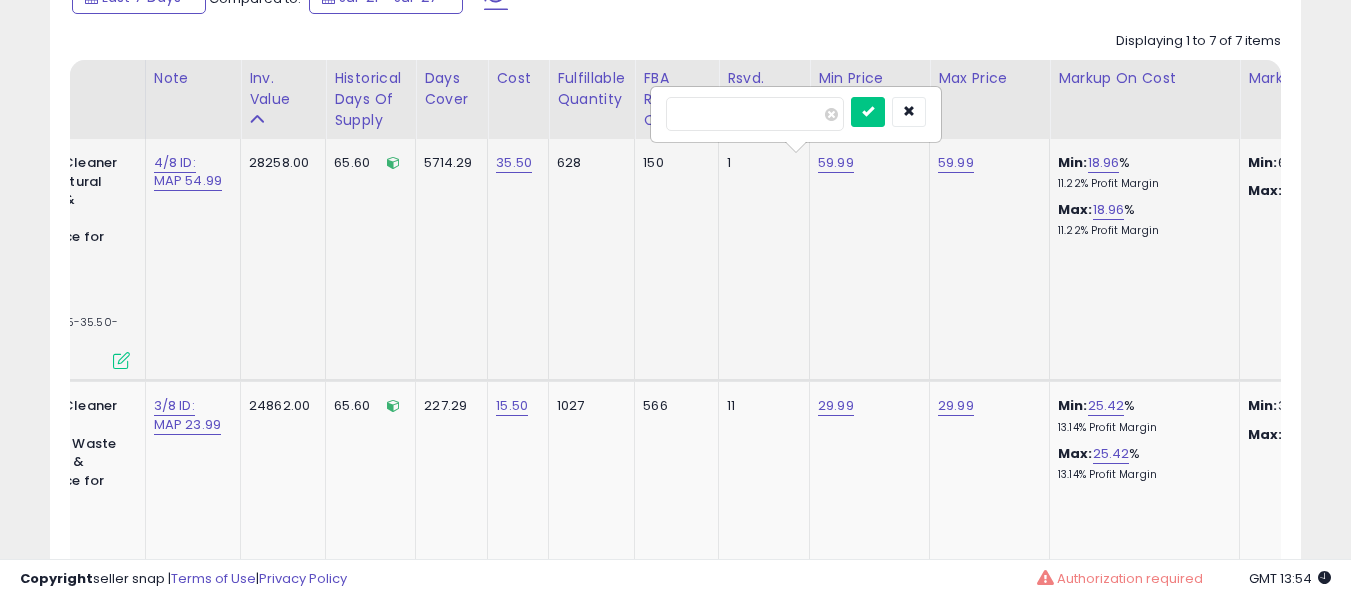 type on "*****" 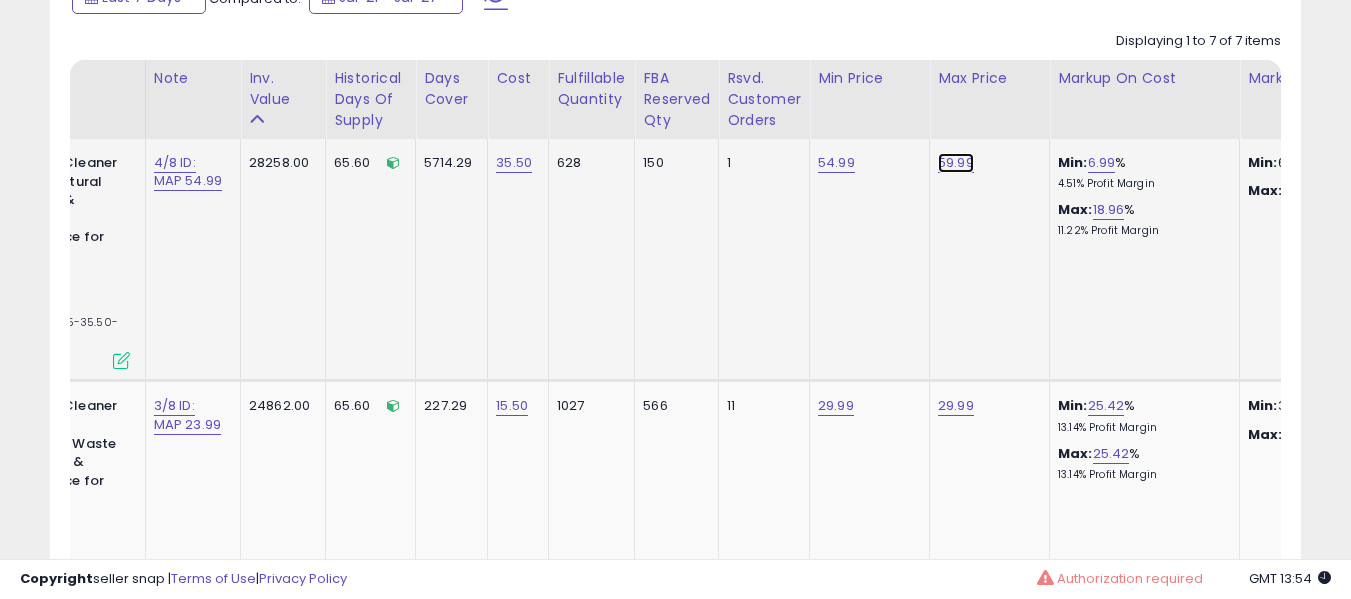 click on "59.99" at bounding box center (956, 163) 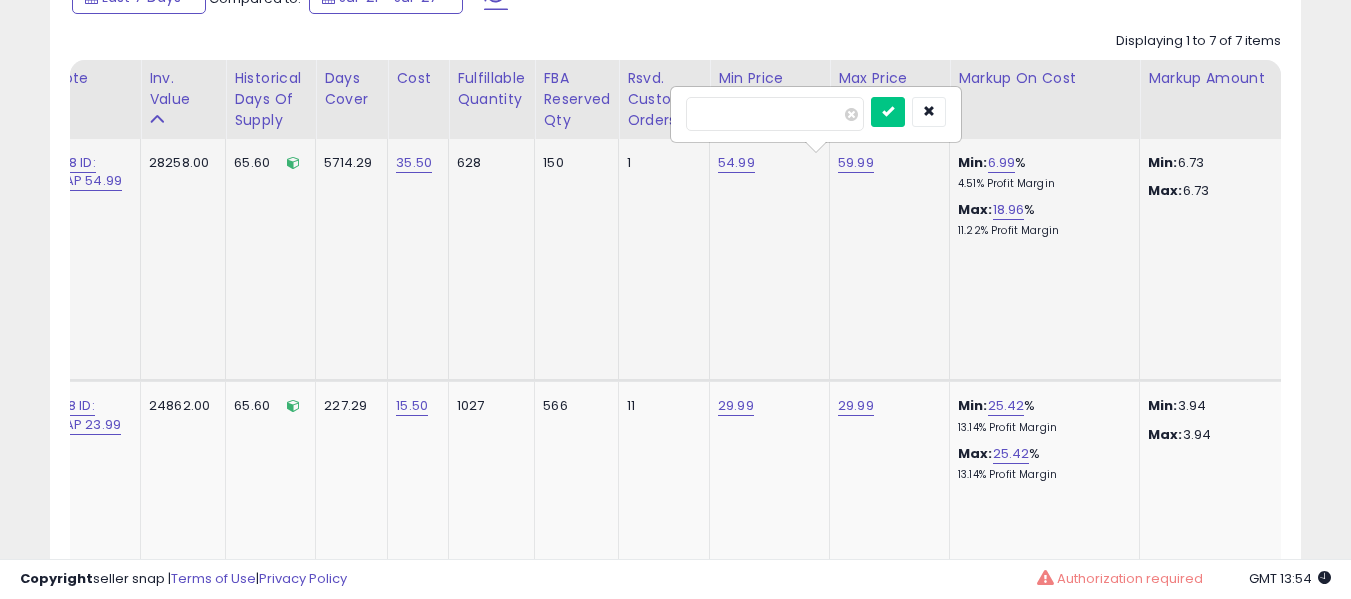 type on "*****" 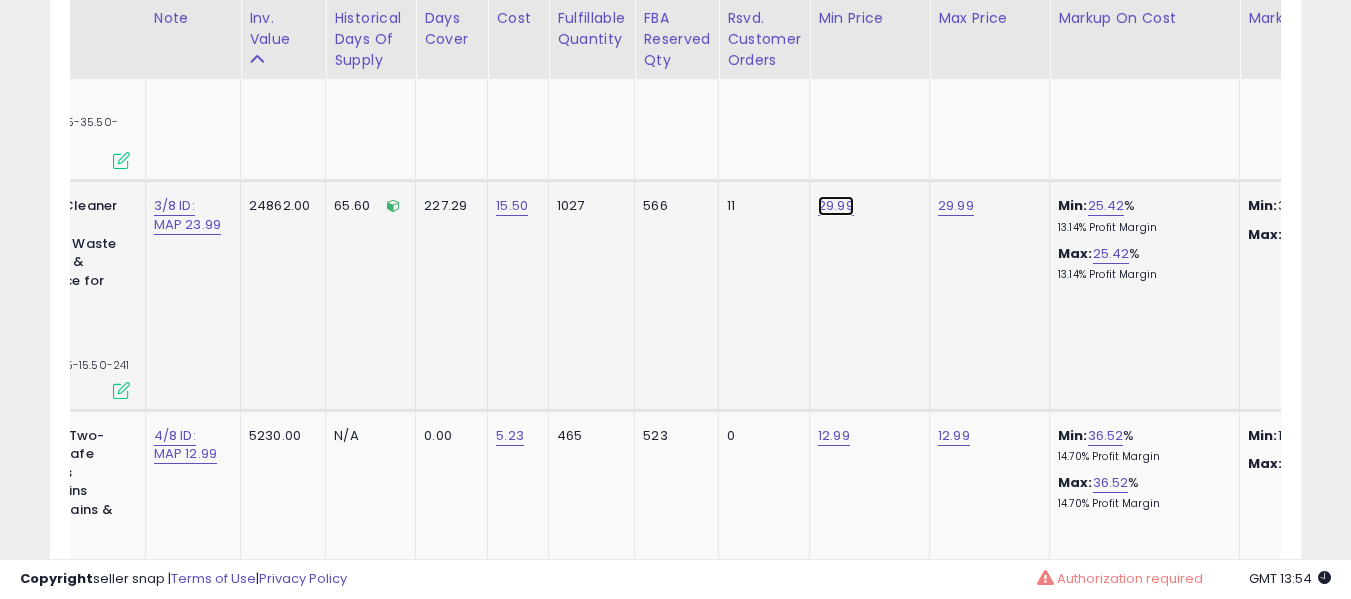 click on "29.99" at bounding box center [836, -37] 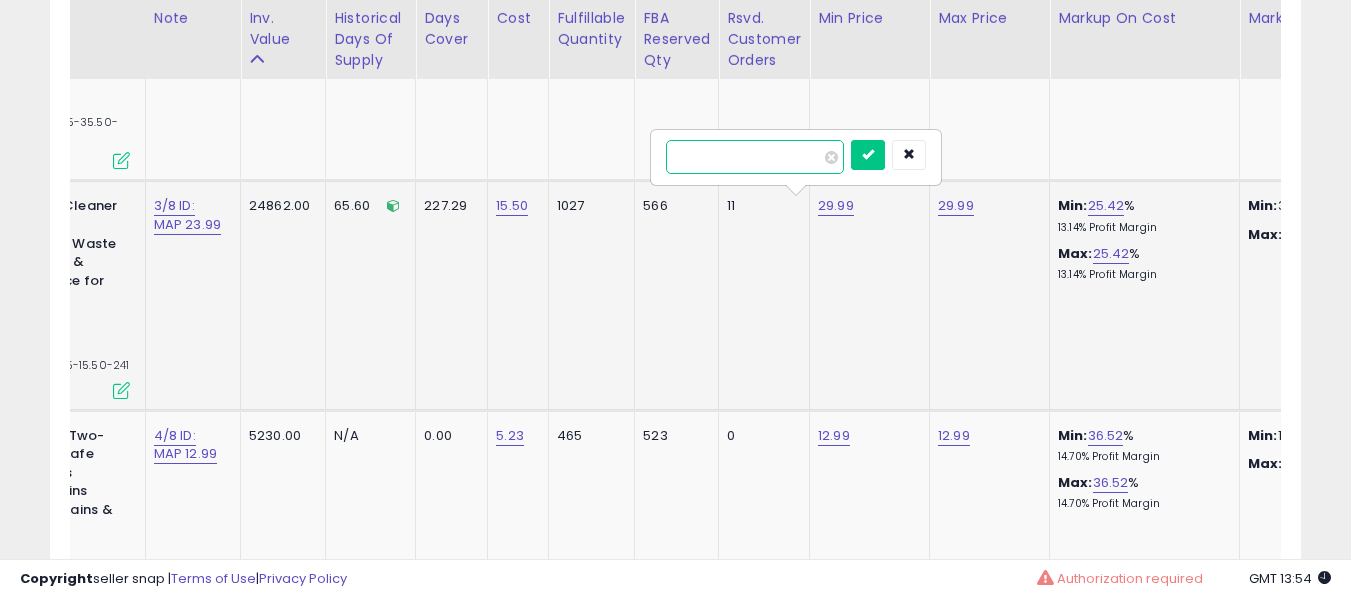 type on "*****" 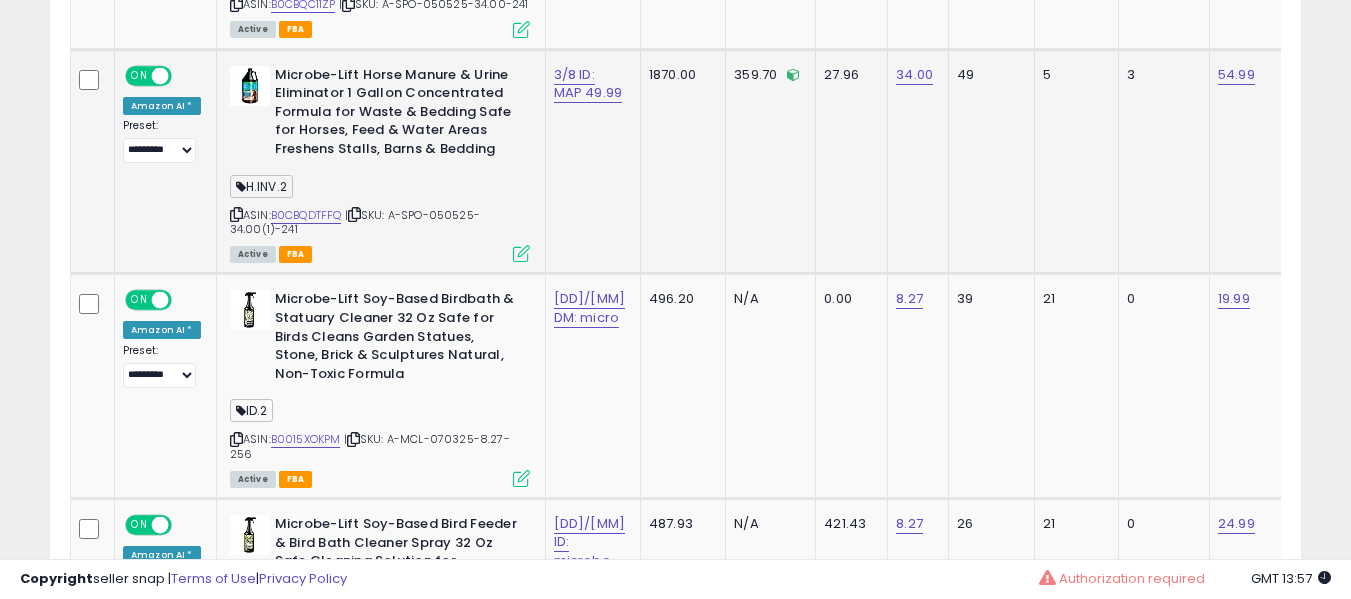 scroll, scrollTop: 2061, scrollLeft: 0, axis: vertical 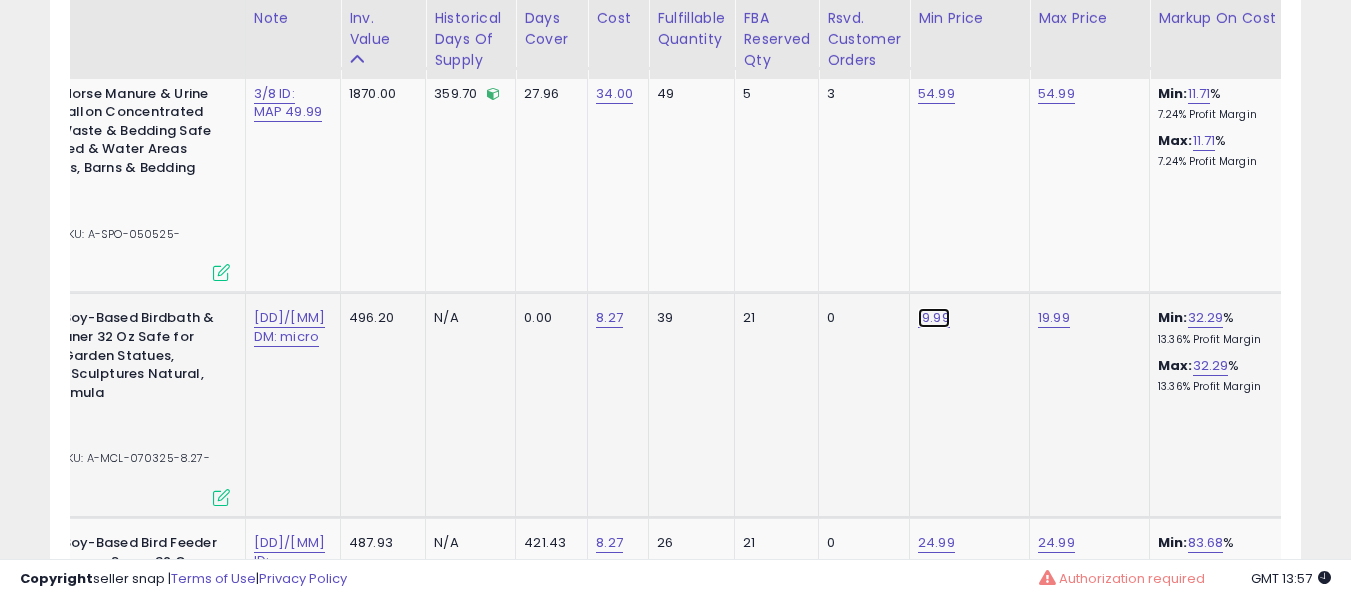 click on "19.99" at bounding box center [936, -837] 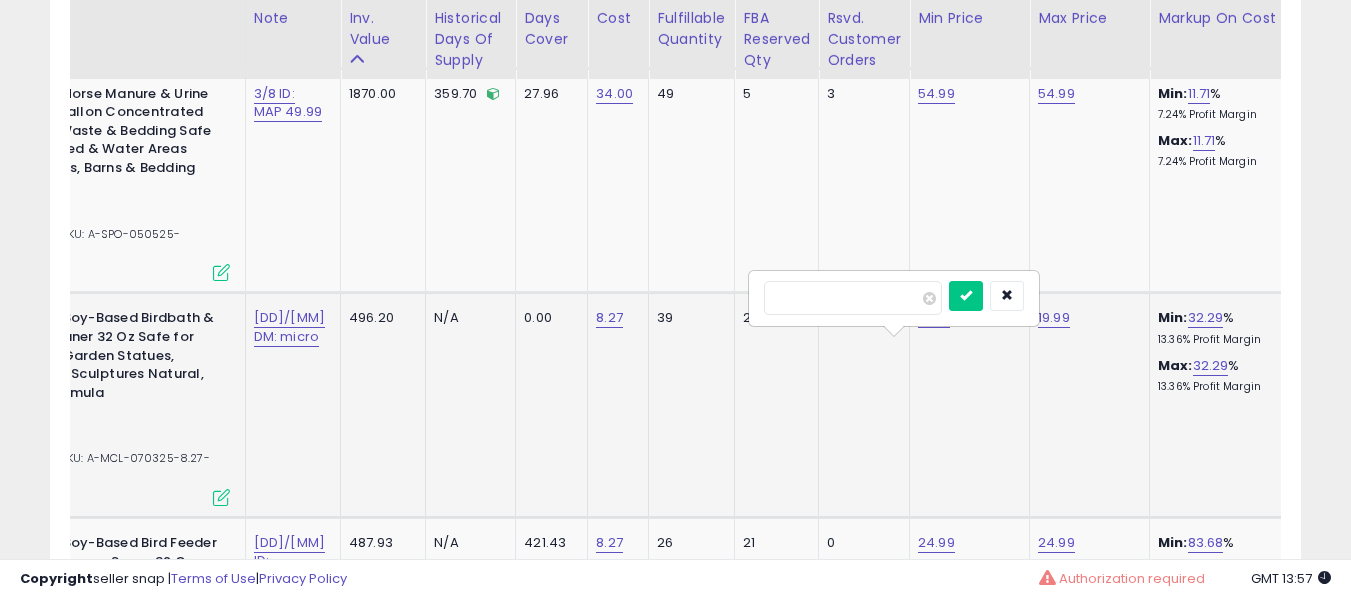 type on "****" 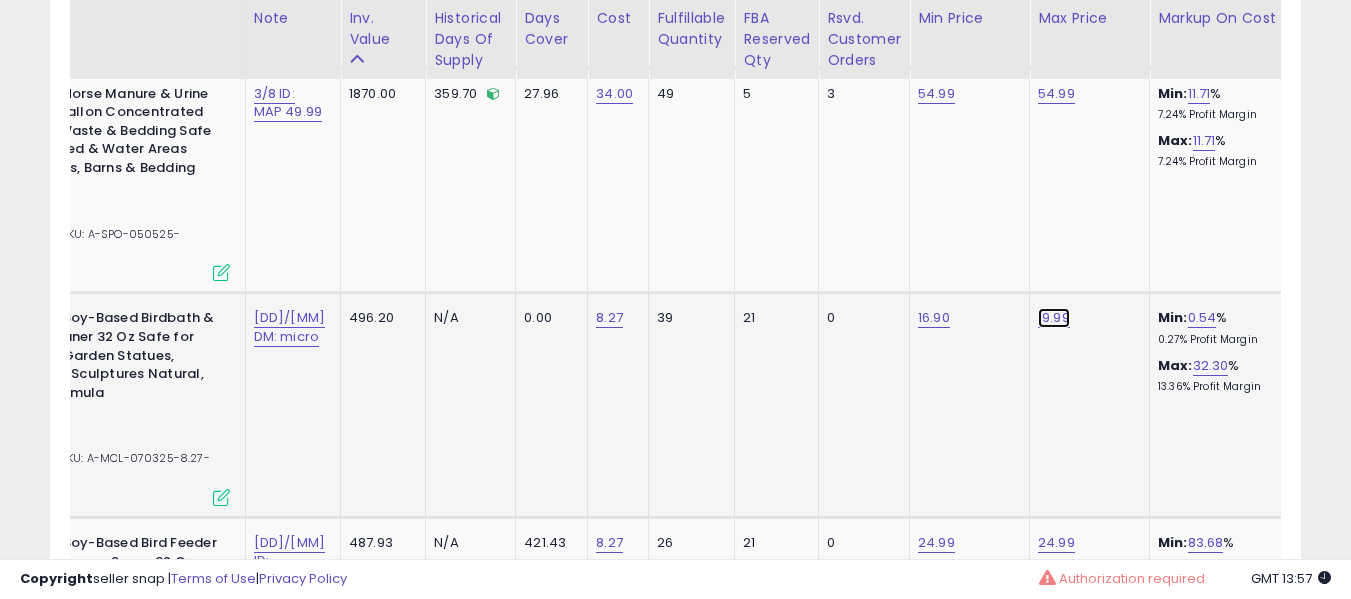 click on "19.99" at bounding box center [1056, -837] 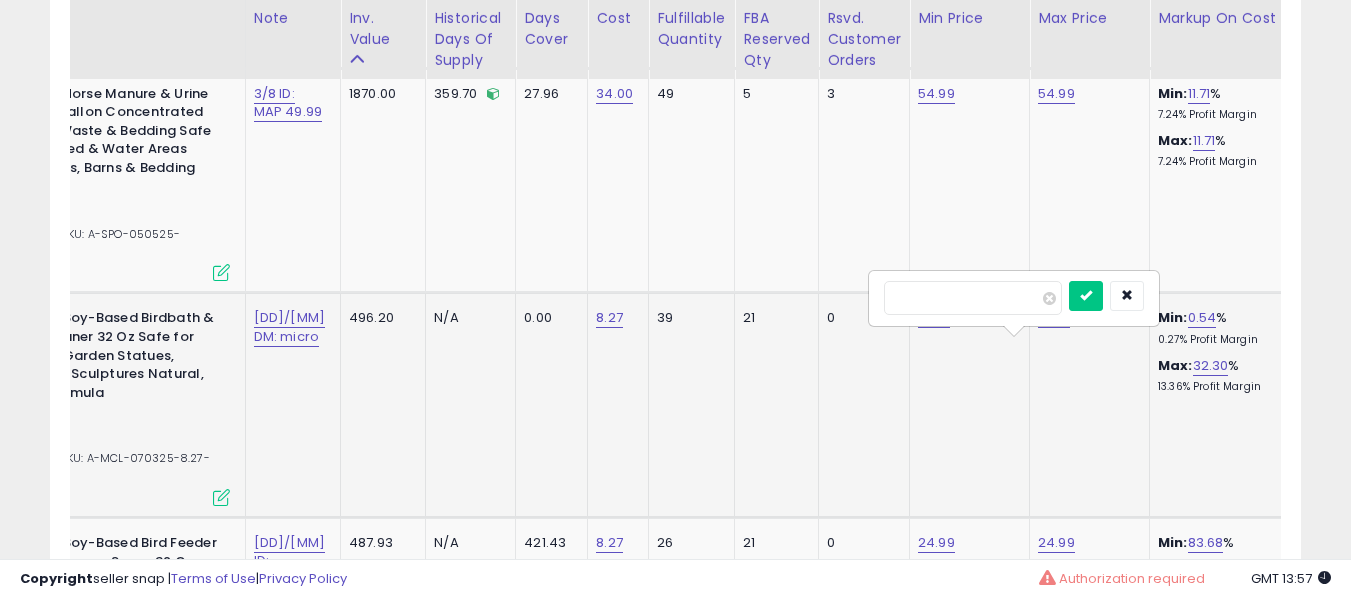 type on "****" 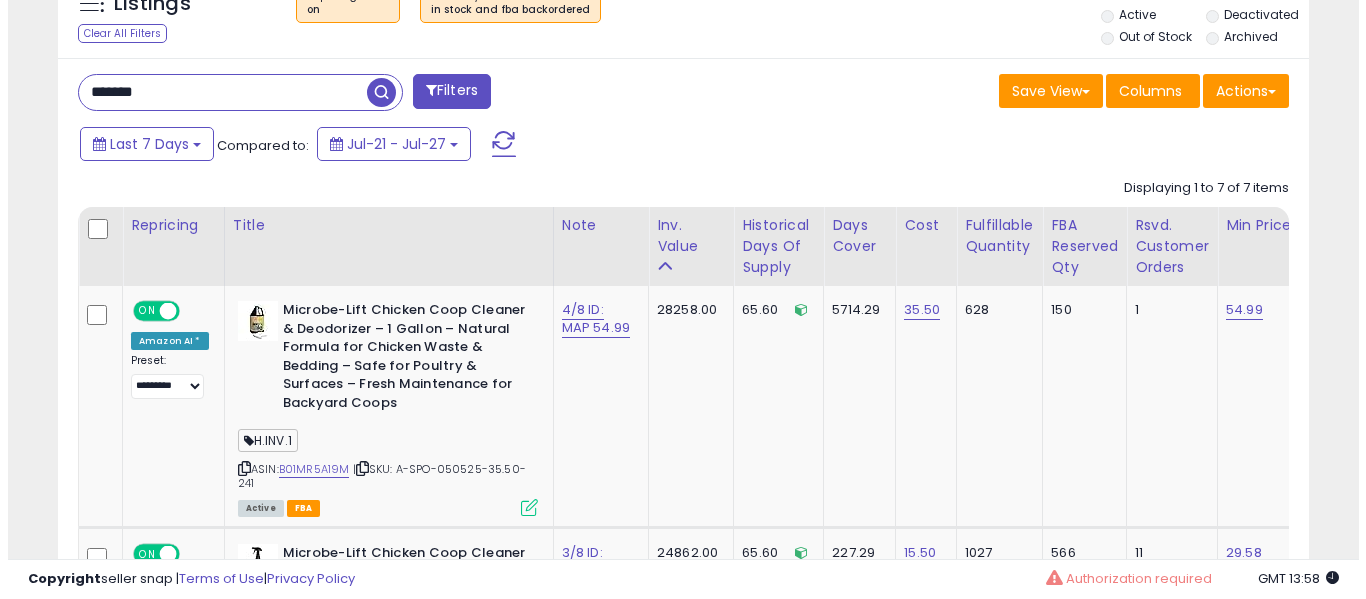 scroll, scrollTop: 561, scrollLeft: 0, axis: vertical 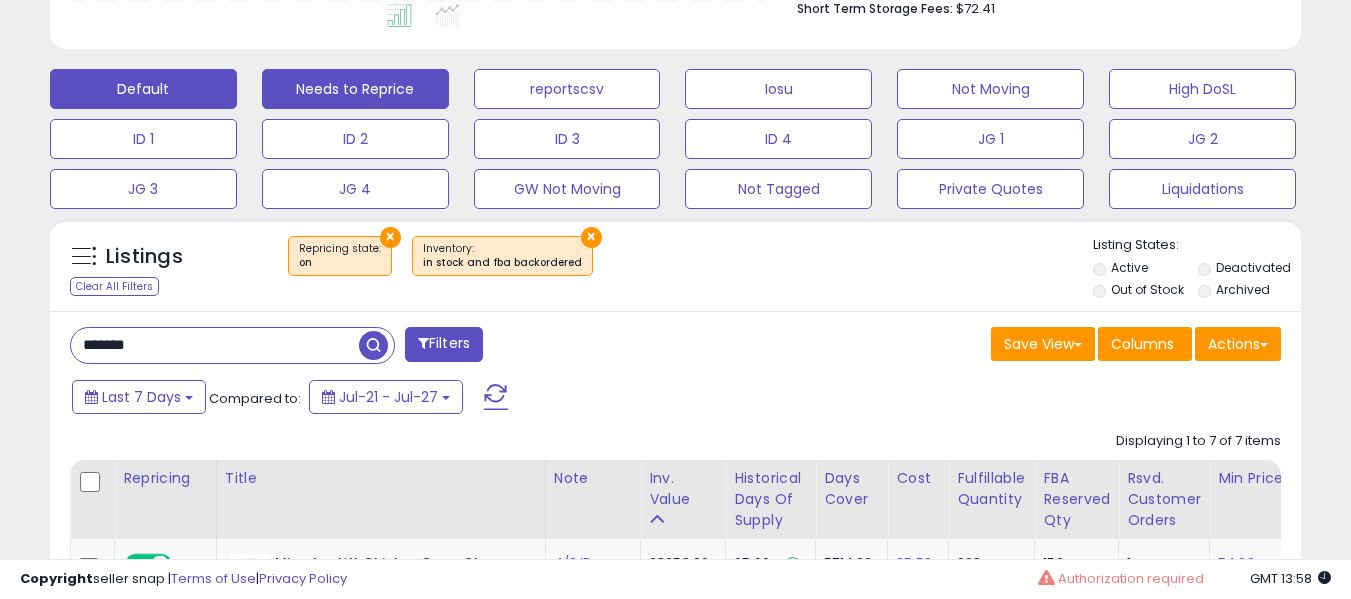 click on "Needs to Reprice" at bounding box center [355, 89] 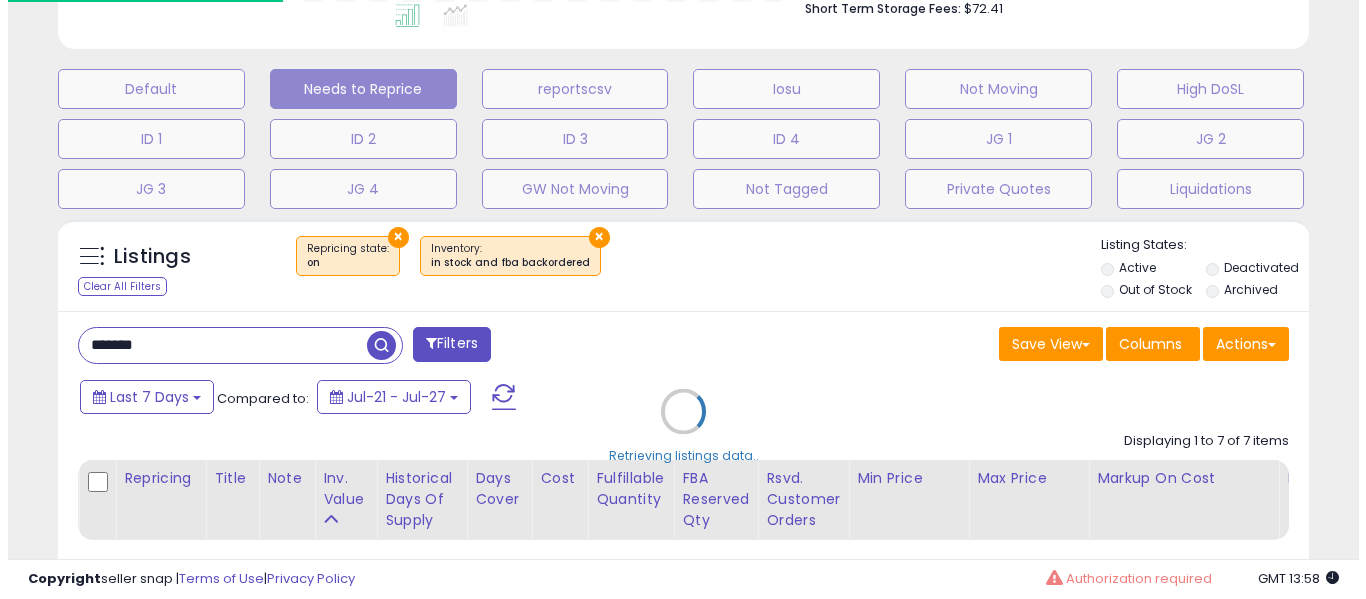 scroll, scrollTop: 999590, scrollLeft: 999267, axis: both 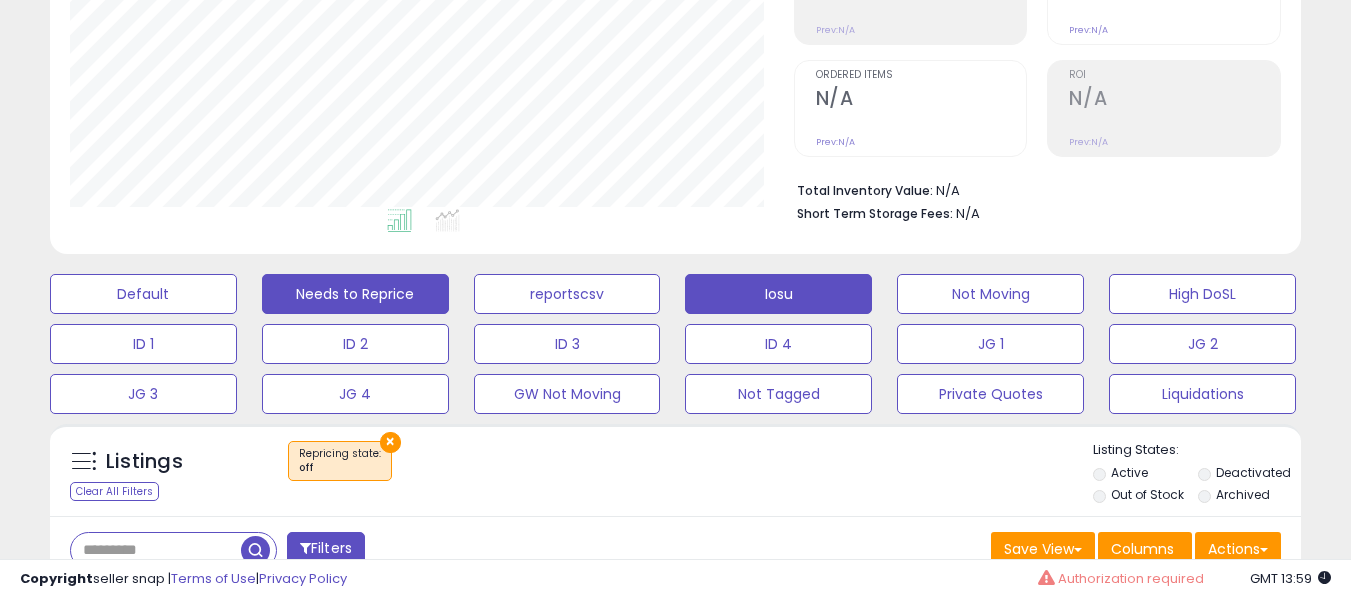 click on "Iosu" at bounding box center (143, 294) 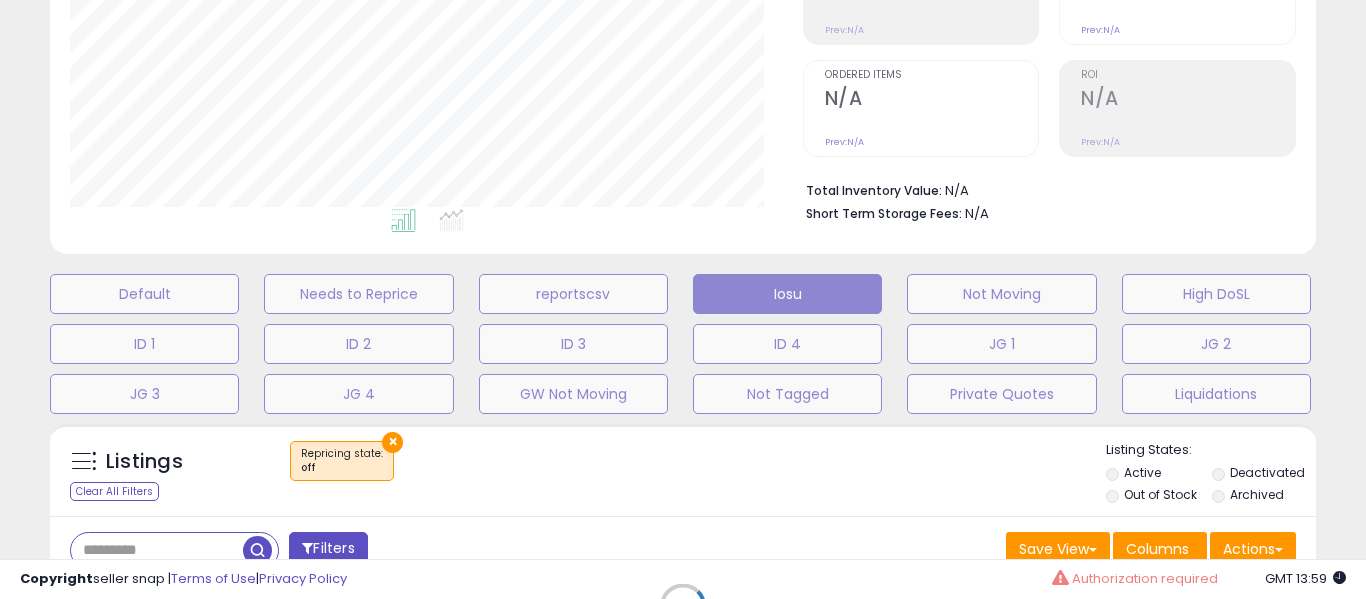 scroll, scrollTop: 999590, scrollLeft: 999267, axis: both 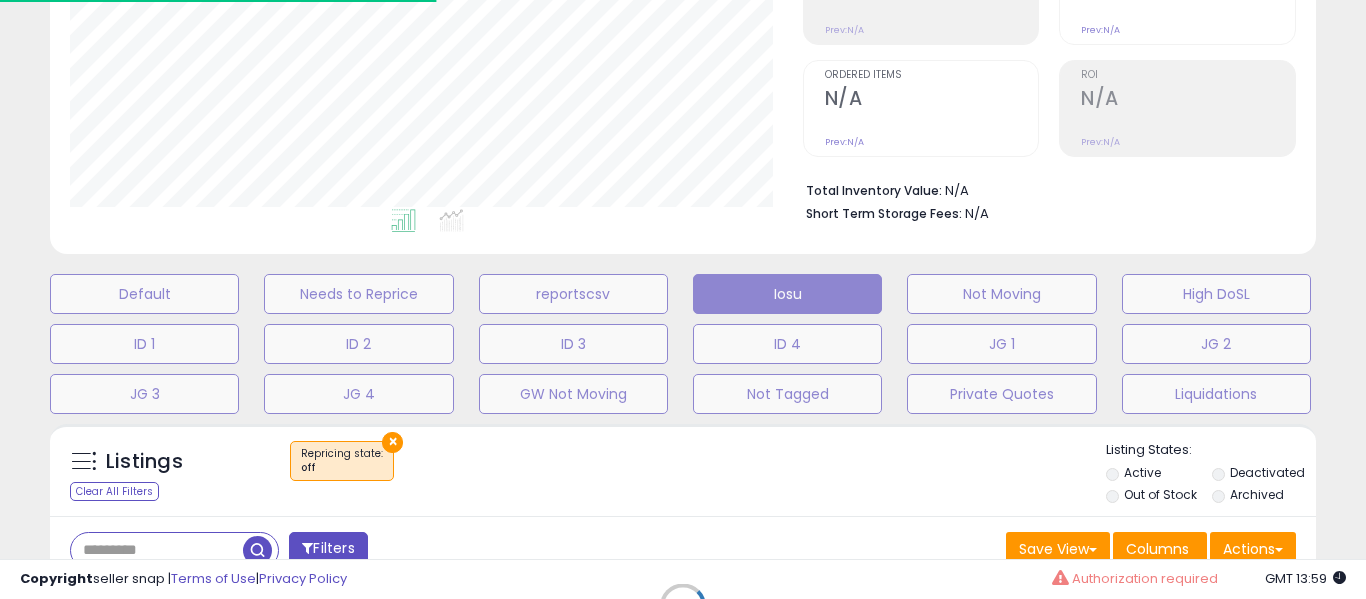type on "**********" 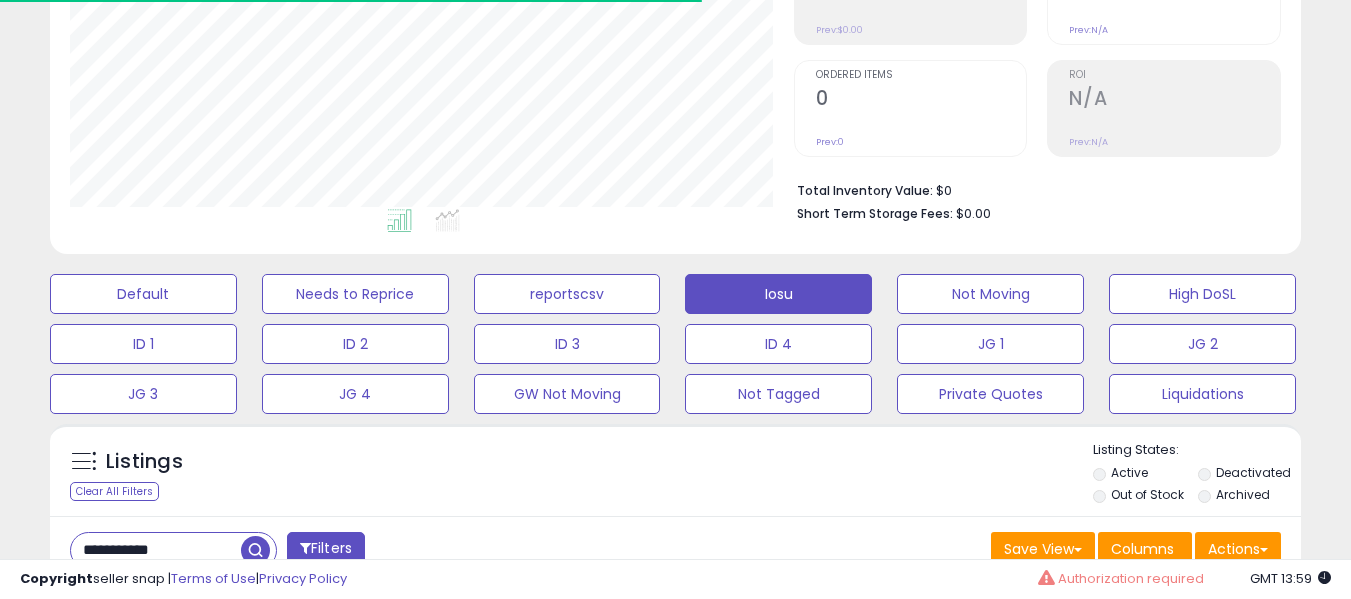 scroll, scrollTop: 999590, scrollLeft: 999276, axis: both 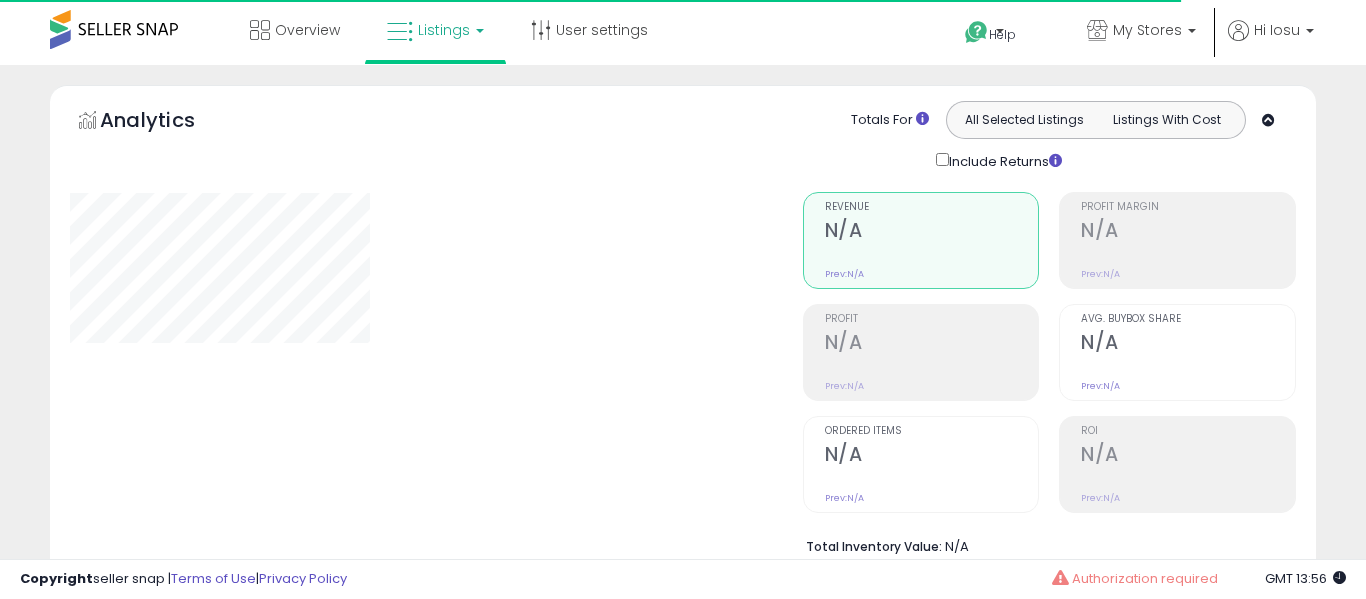 type on "*******" 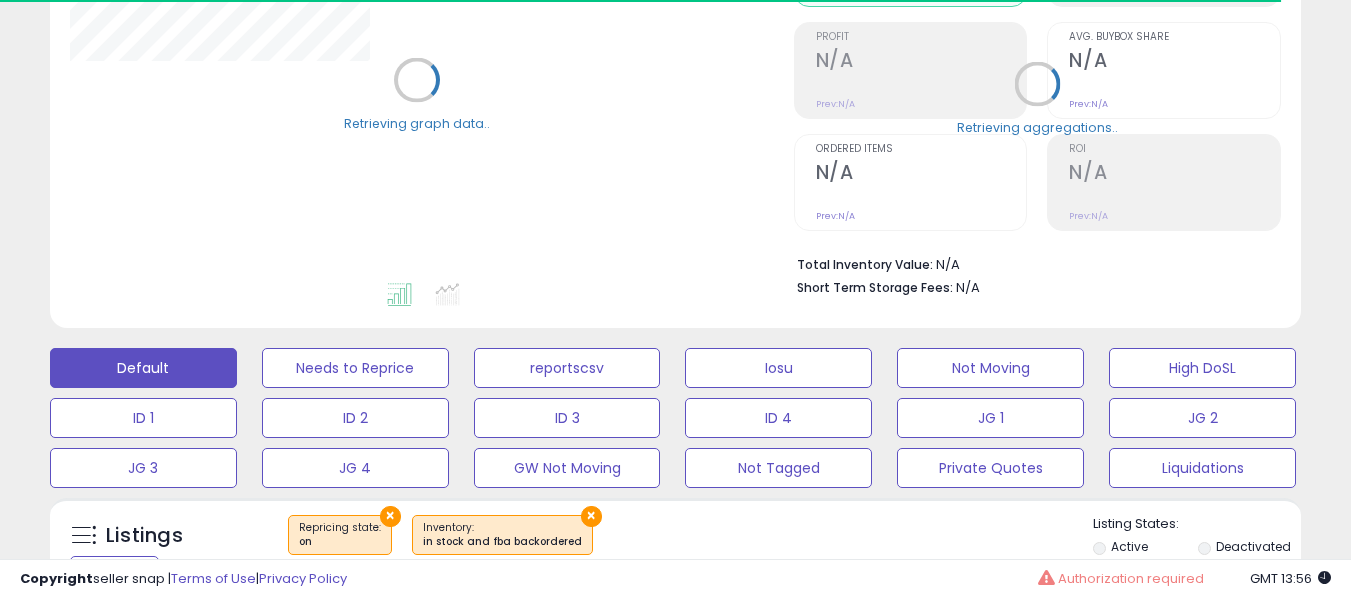scroll, scrollTop: 300, scrollLeft: 0, axis: vertical 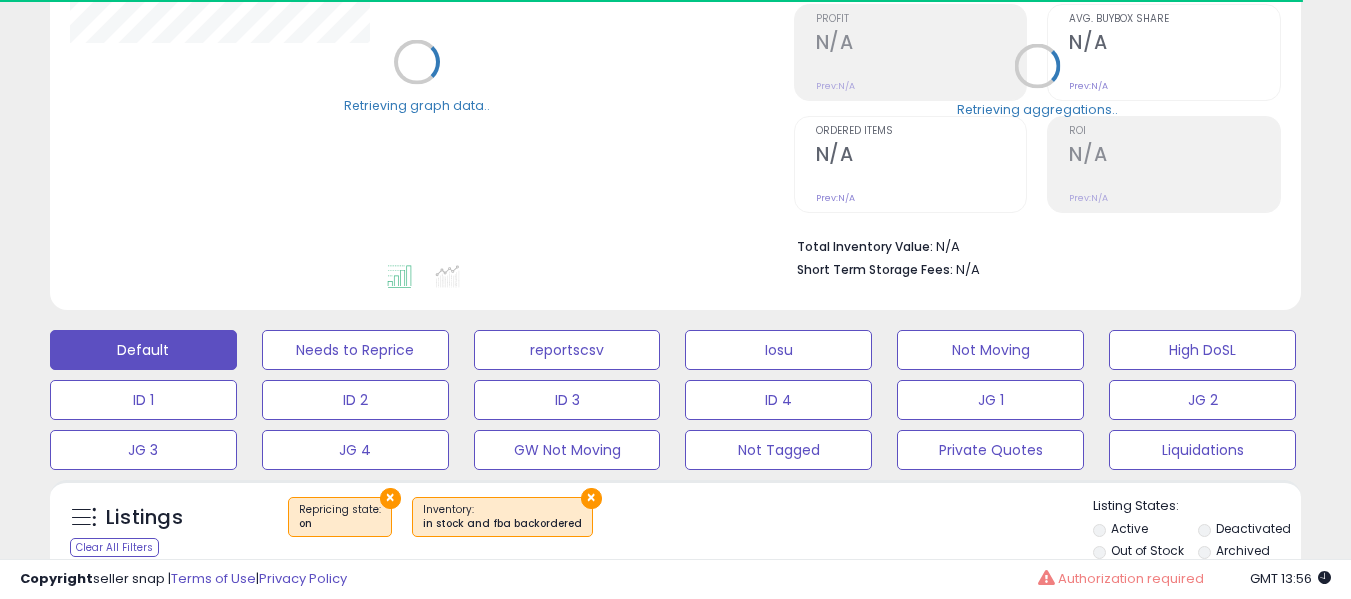 click on "Default
Needs to Reprice
reportscsv
Iosu
Not Moving
High DoSL
ID 1
ID 2
ID 3
ID 4
JG 1
JG 2
JG 3
JG 4
GW Not Moving" at bounding box center (675, 395) 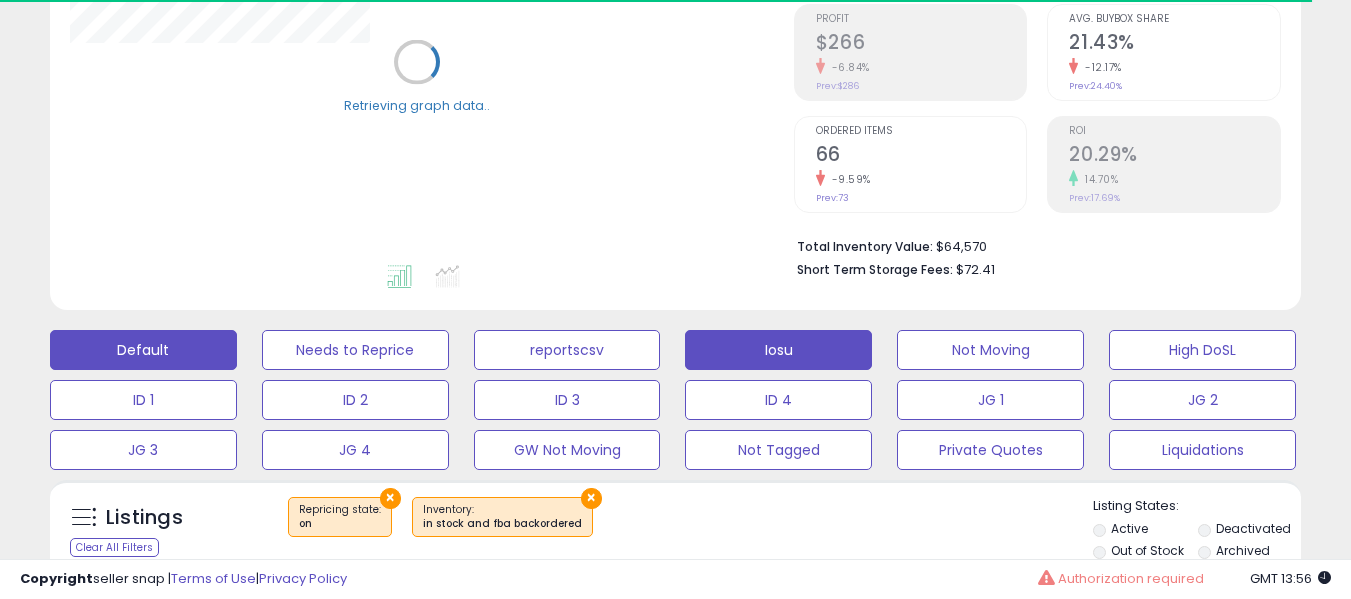 click on "Iosu" at bounding box center [355, 350] 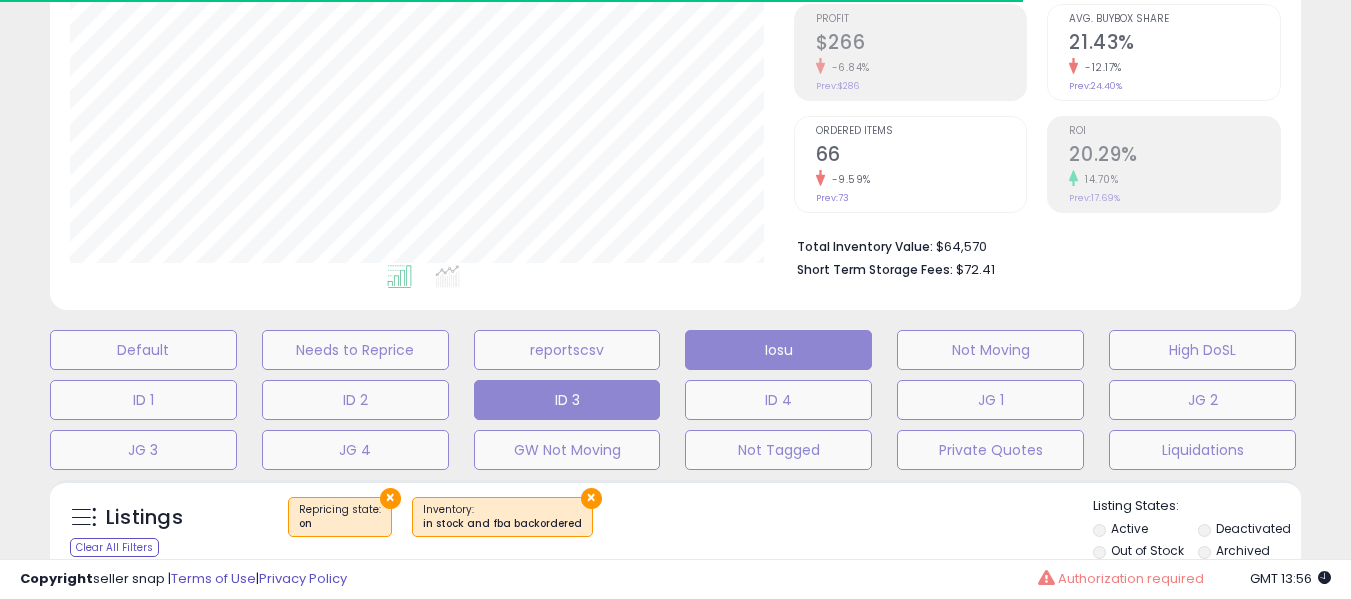 scroll, scrollTop: 999590, scrollLeft: 999276, axis: both 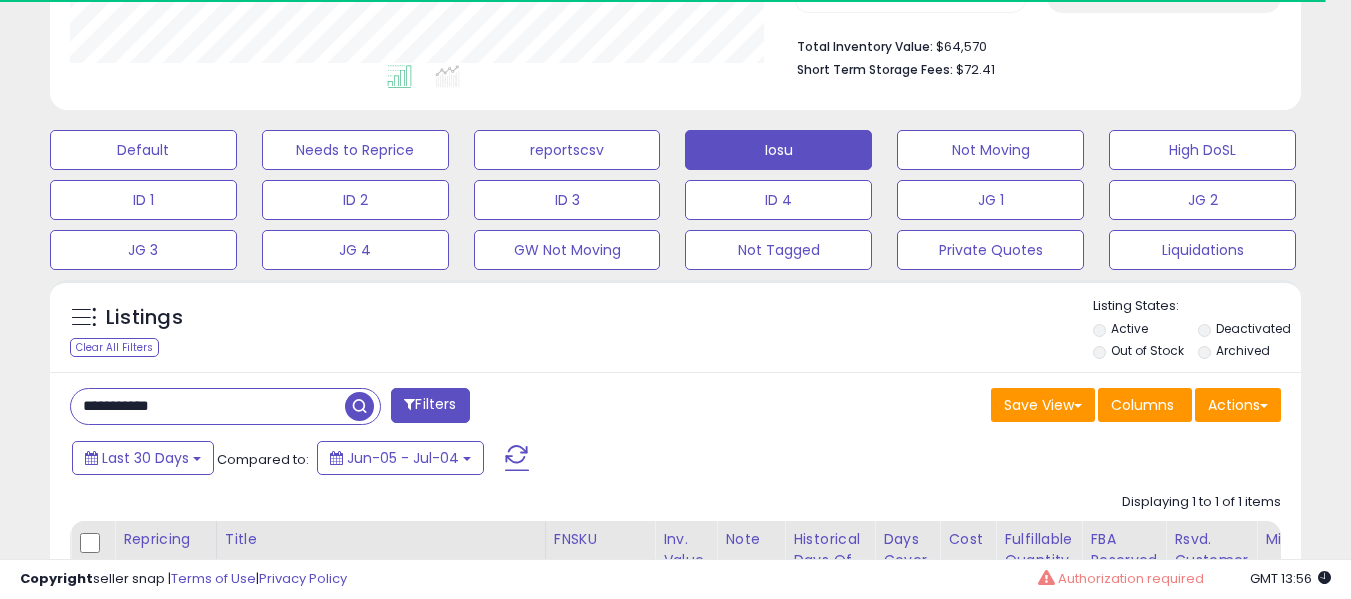 drag, startPoint x: 195, startPoint y: 390, endPoint x: 205, endPoint y: 378, distance: 15.6205 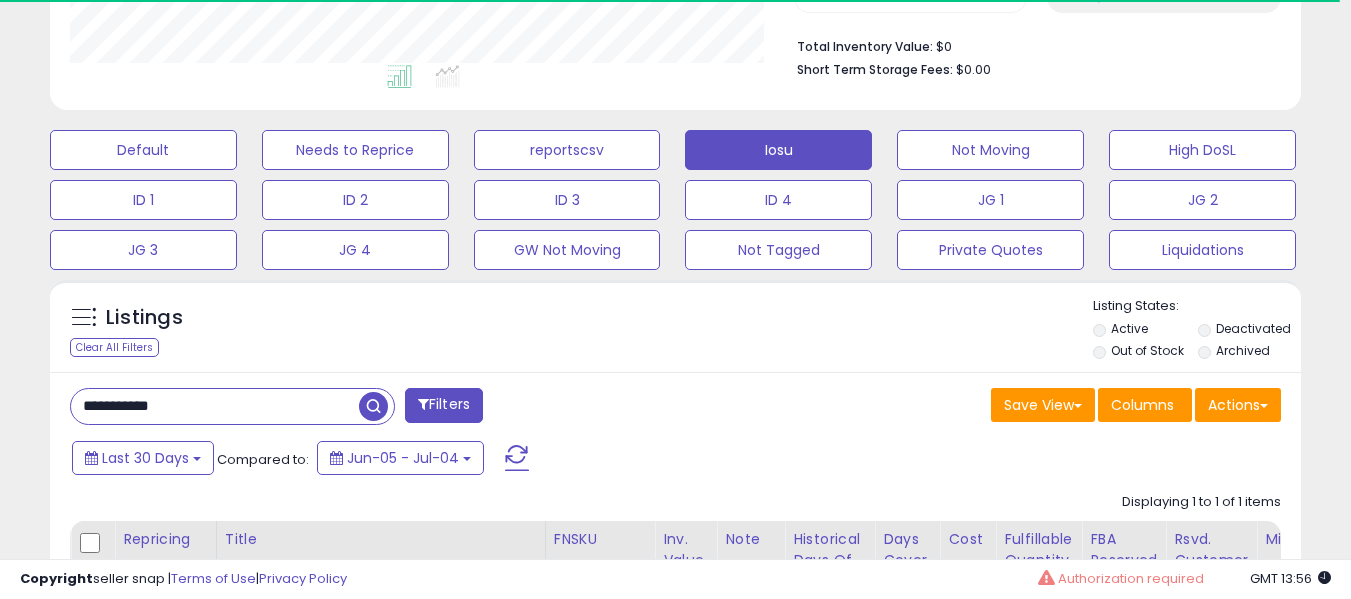 click on "**********" at bounding box center (215, 406) 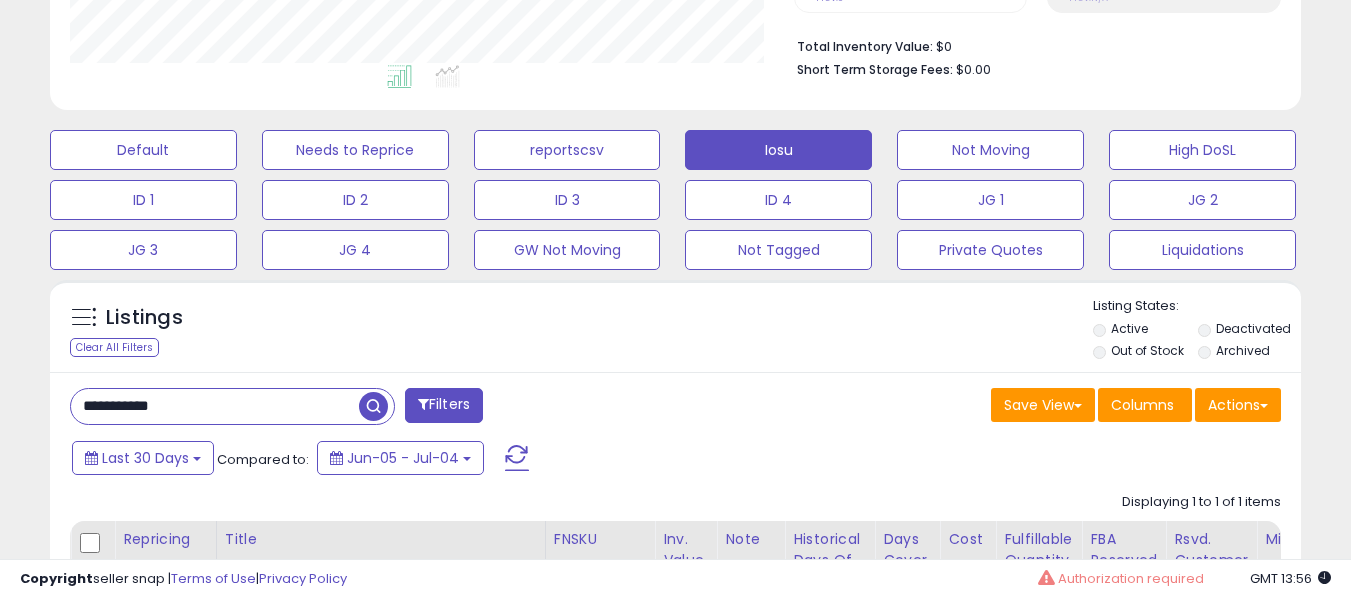 paste 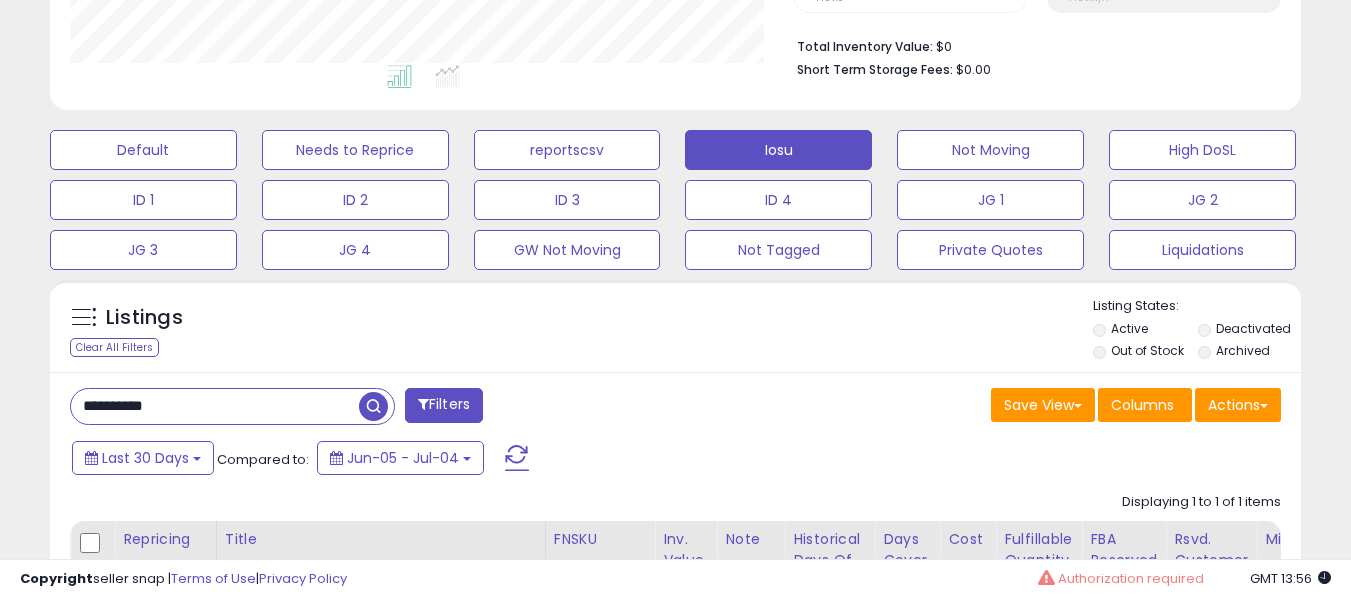 scroll, scrollTop: 999590, scrollLeft: 999276, axis: both 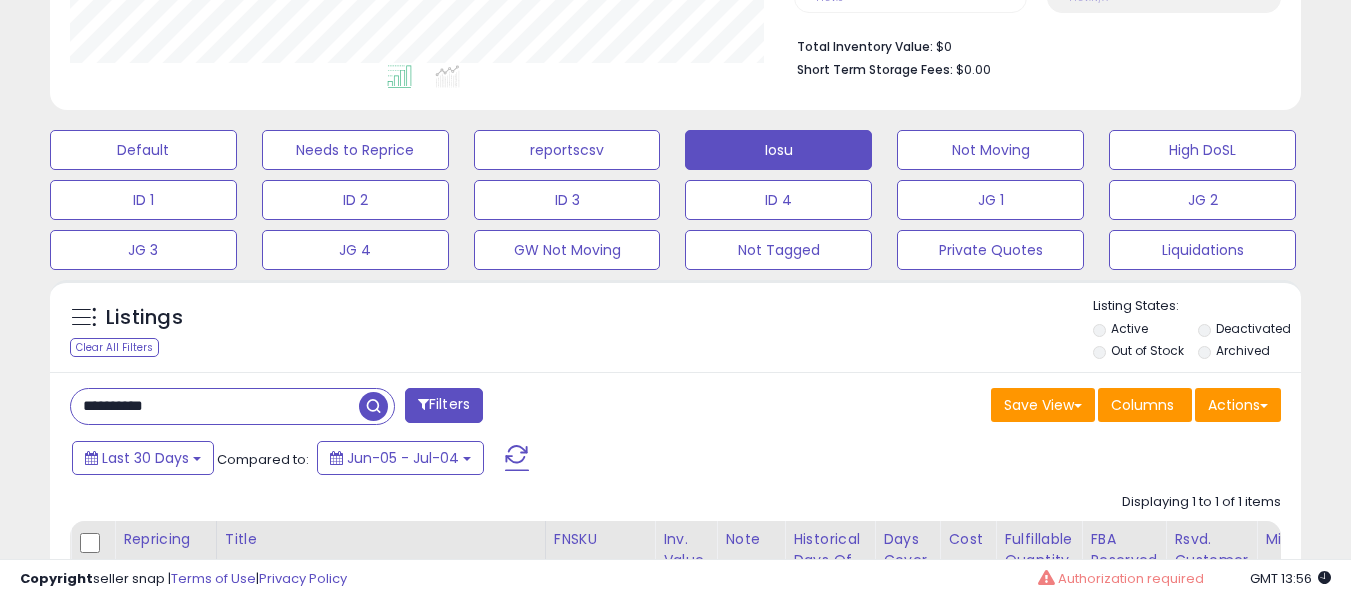 paste 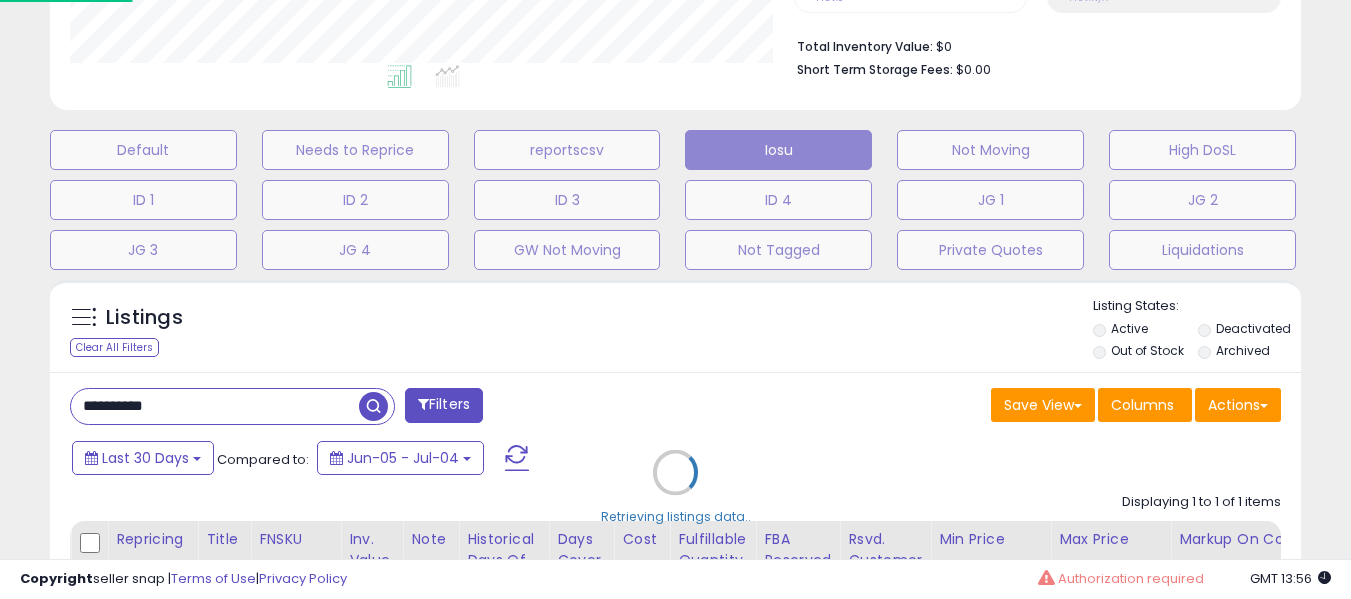 scroll, scrollTop: 999590, scrollLeft: 999267, axis: both 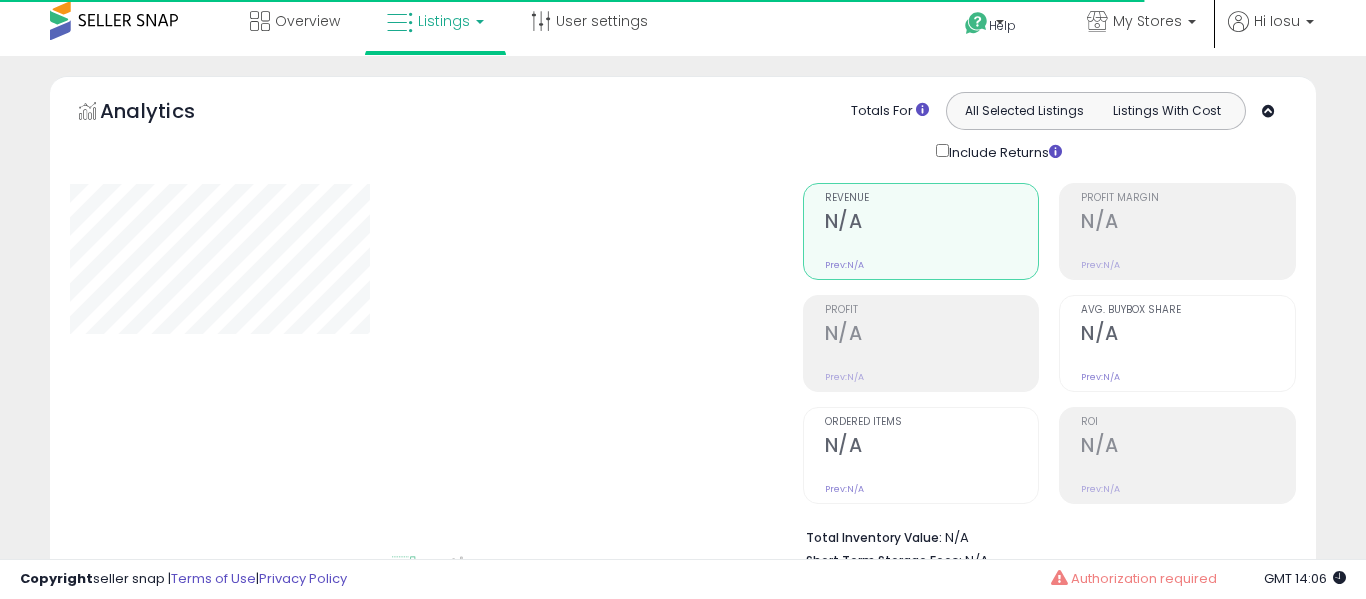 type on "**********" 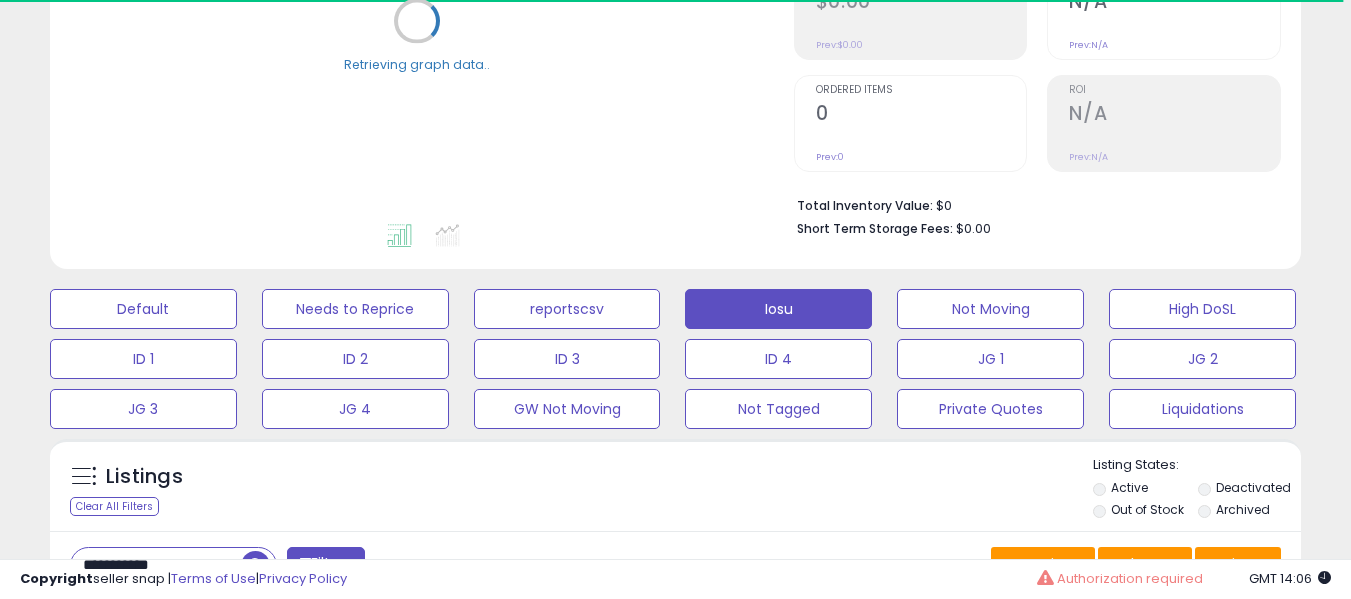 scroll, scrollTop: 392, scrollLeft: 0, axis: vertical 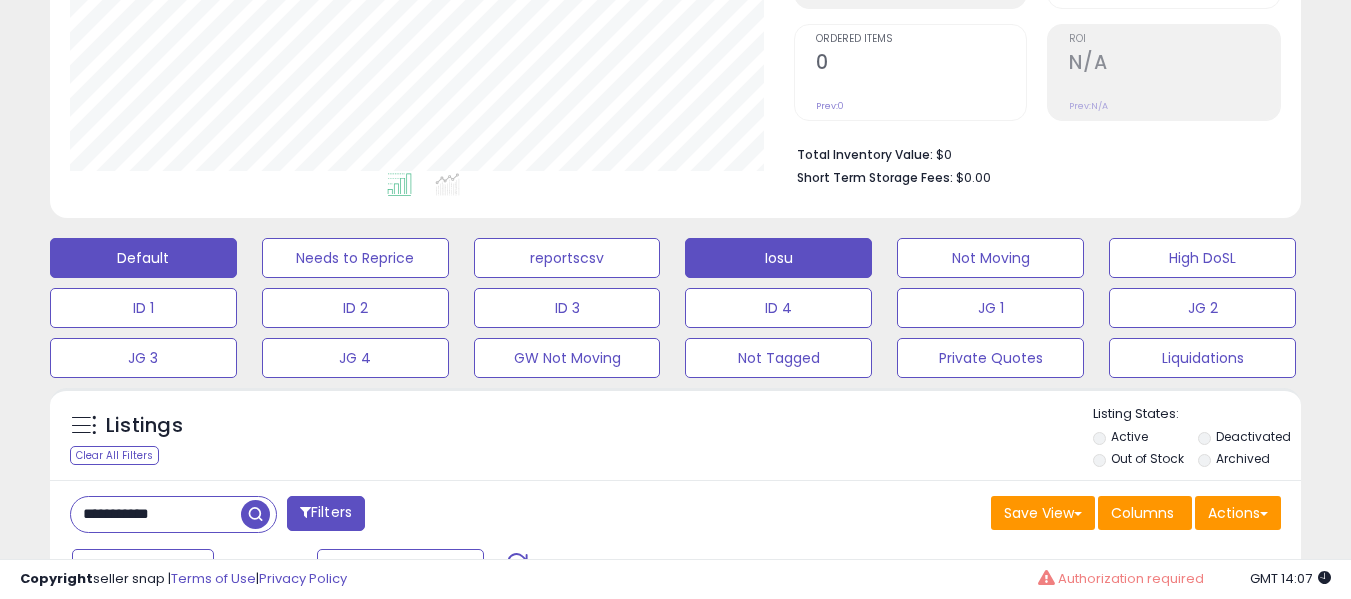 click on "Default" at bounding box center (143, 258) 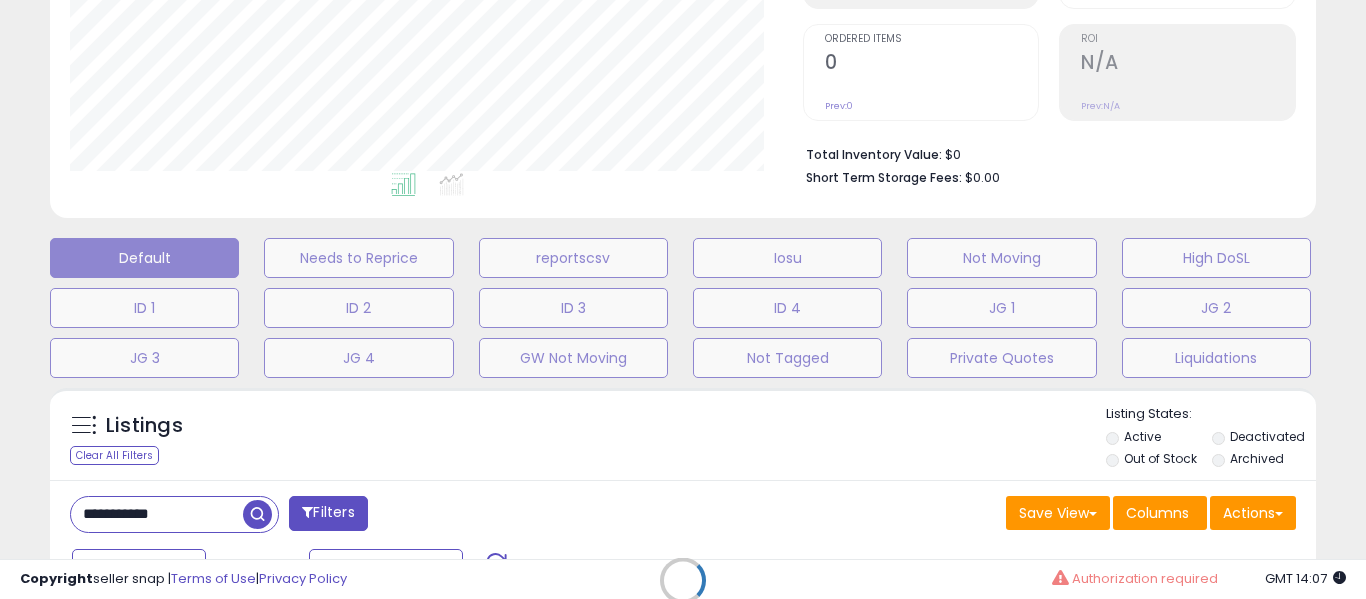 scroll, scrollTop: 999590, scrollLeft: 999267, axis: both 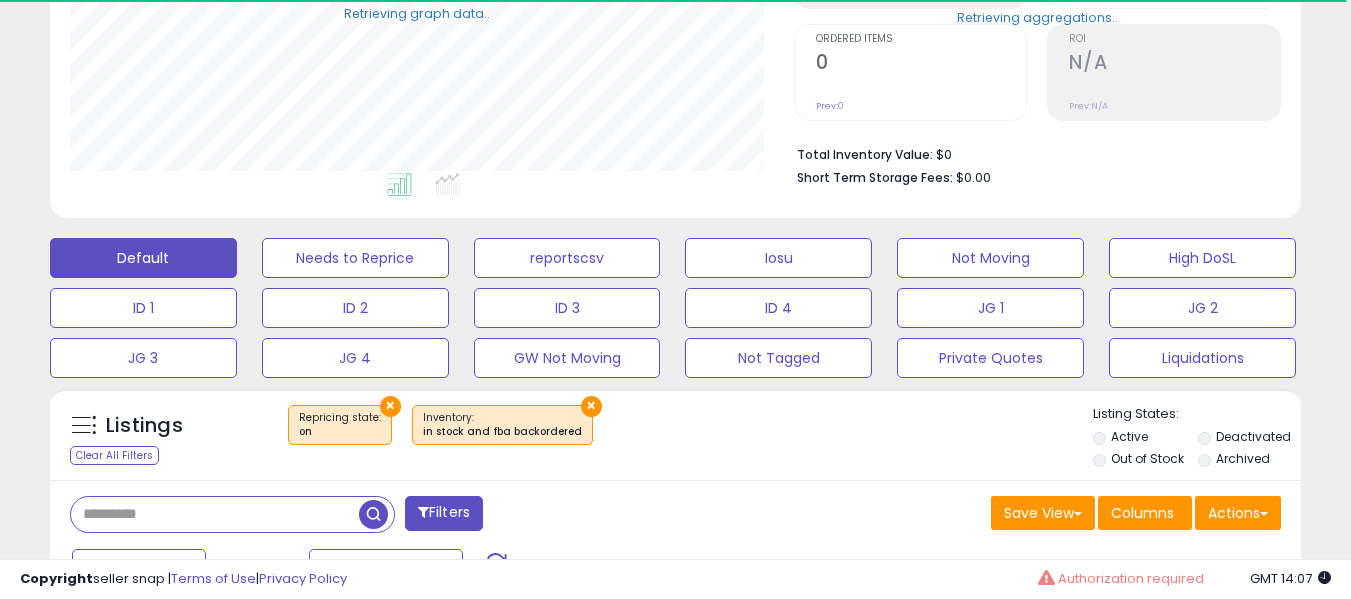 click at bounding box center (215, 514) 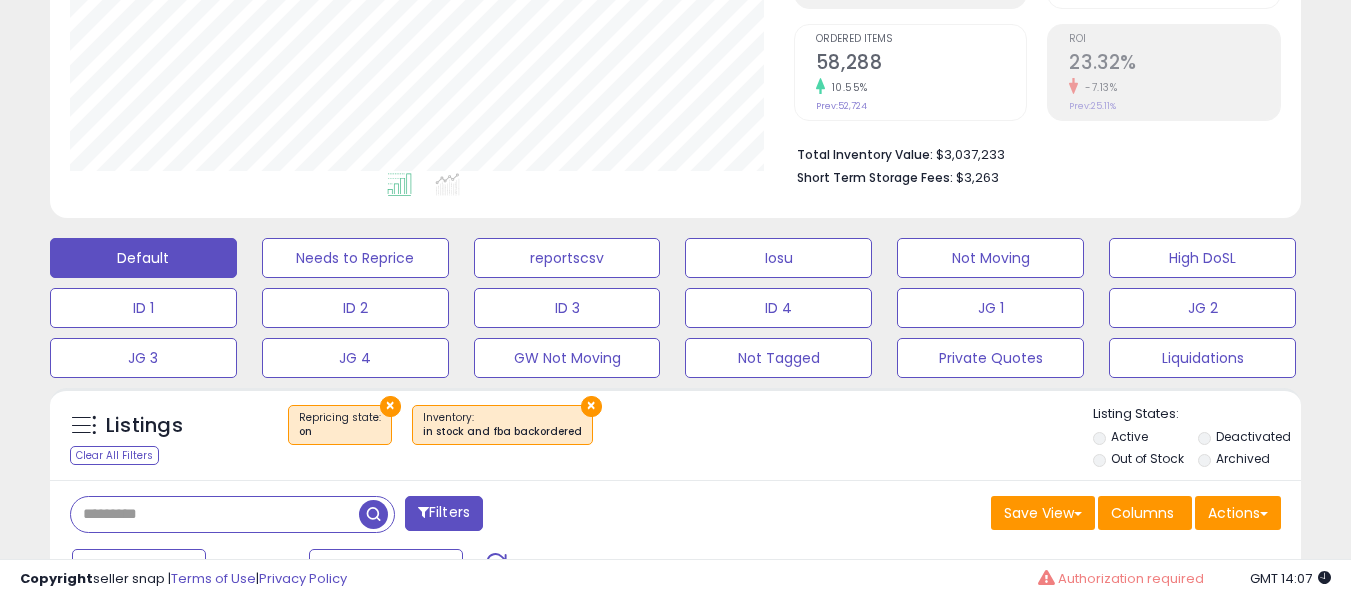 scroll, scrollTop: 999590, scrollLeft: 999276, axis: both 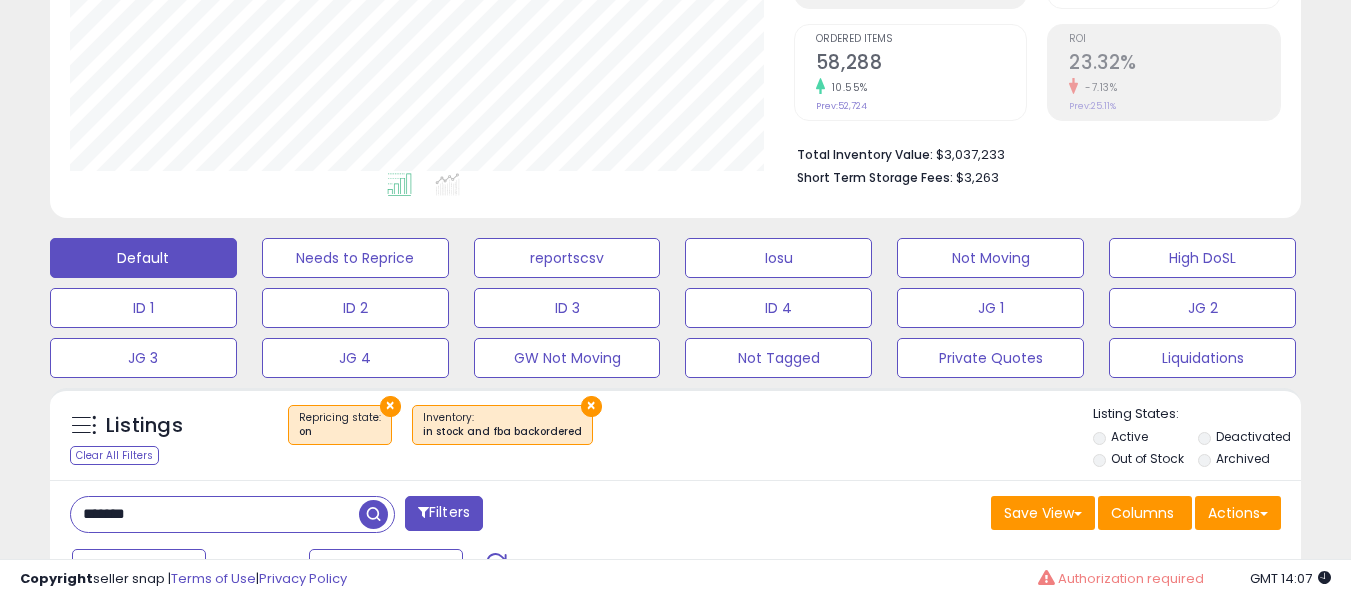 type on "*******" 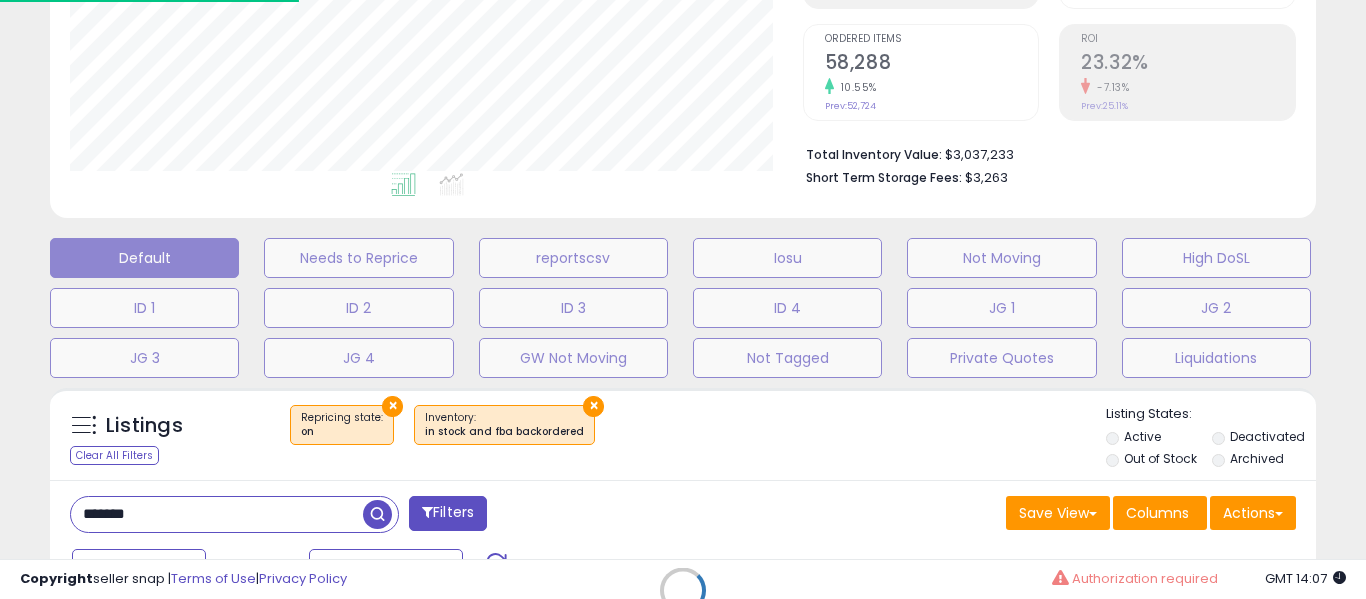 scroll, scrollTop: 999590, scrollLeft: 999267, axis: both 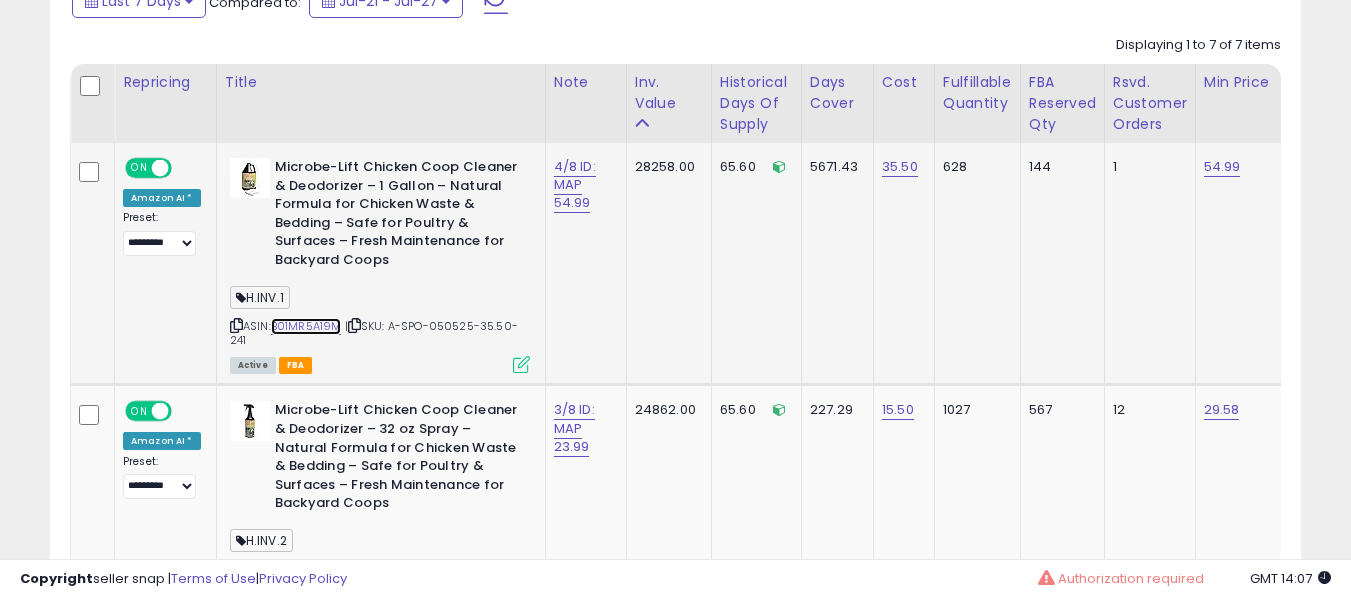 click on "B01MR5A19M" at bounding box center [306, 326] 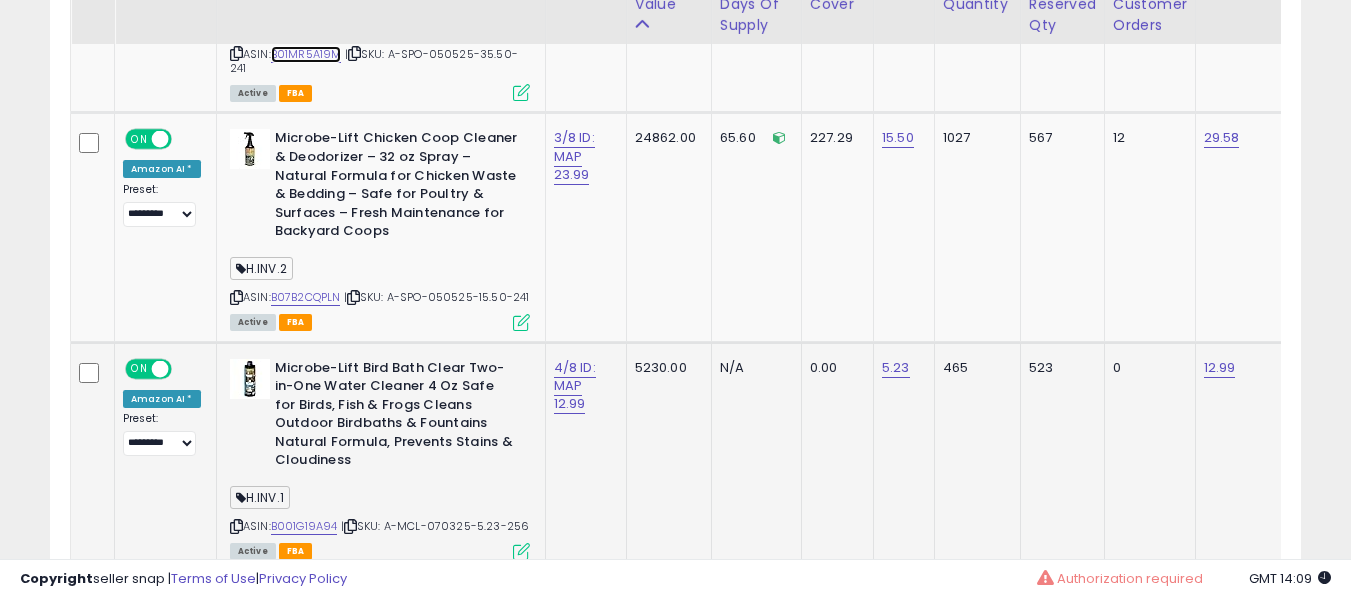 scroll, scrollTop: 1187, scrollLeft: 0, axis: vertical 